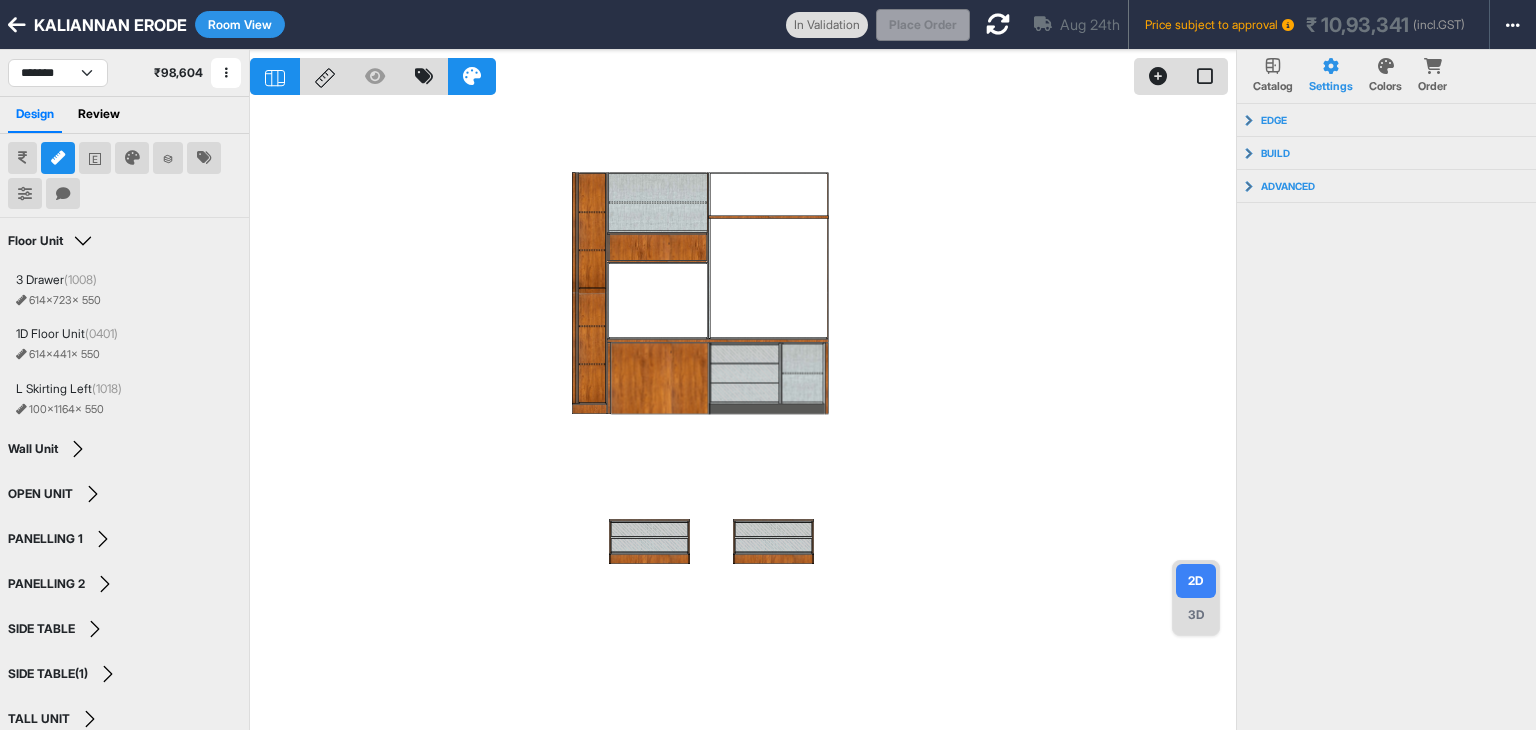 scroll, scrollTop: 0, scrollLeft: 0, axis: both 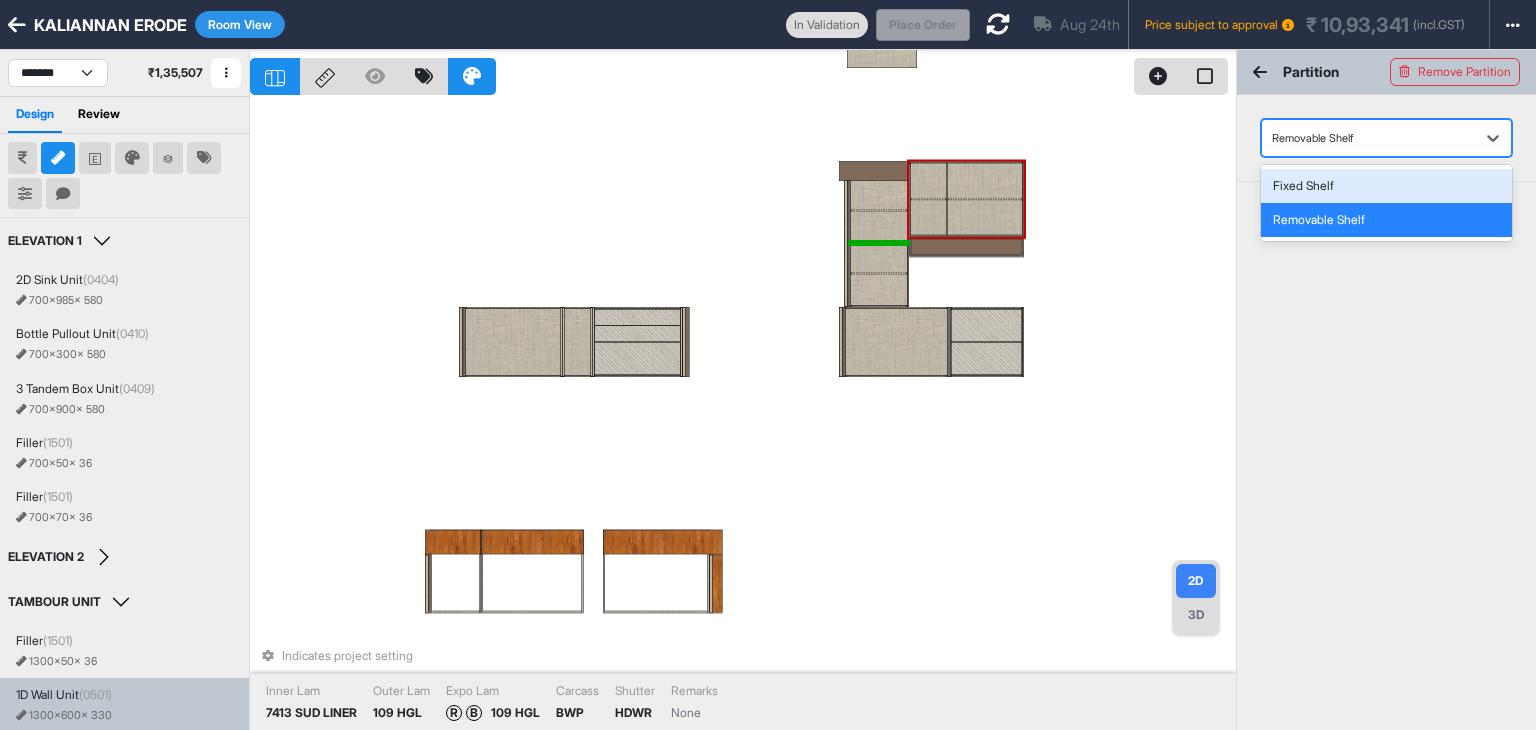 click at bounding box center [1368, 138] 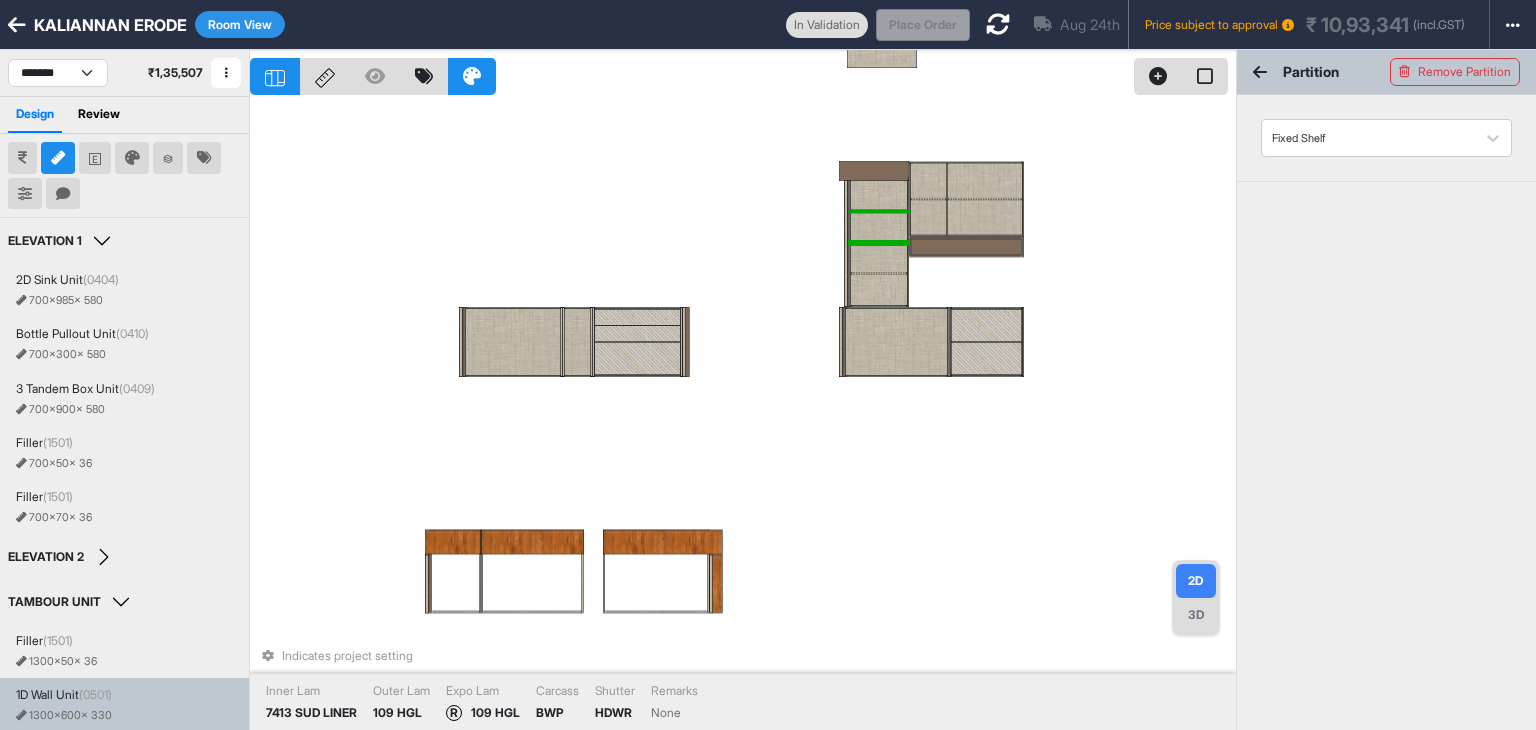 click at bounding box center (879, 211) 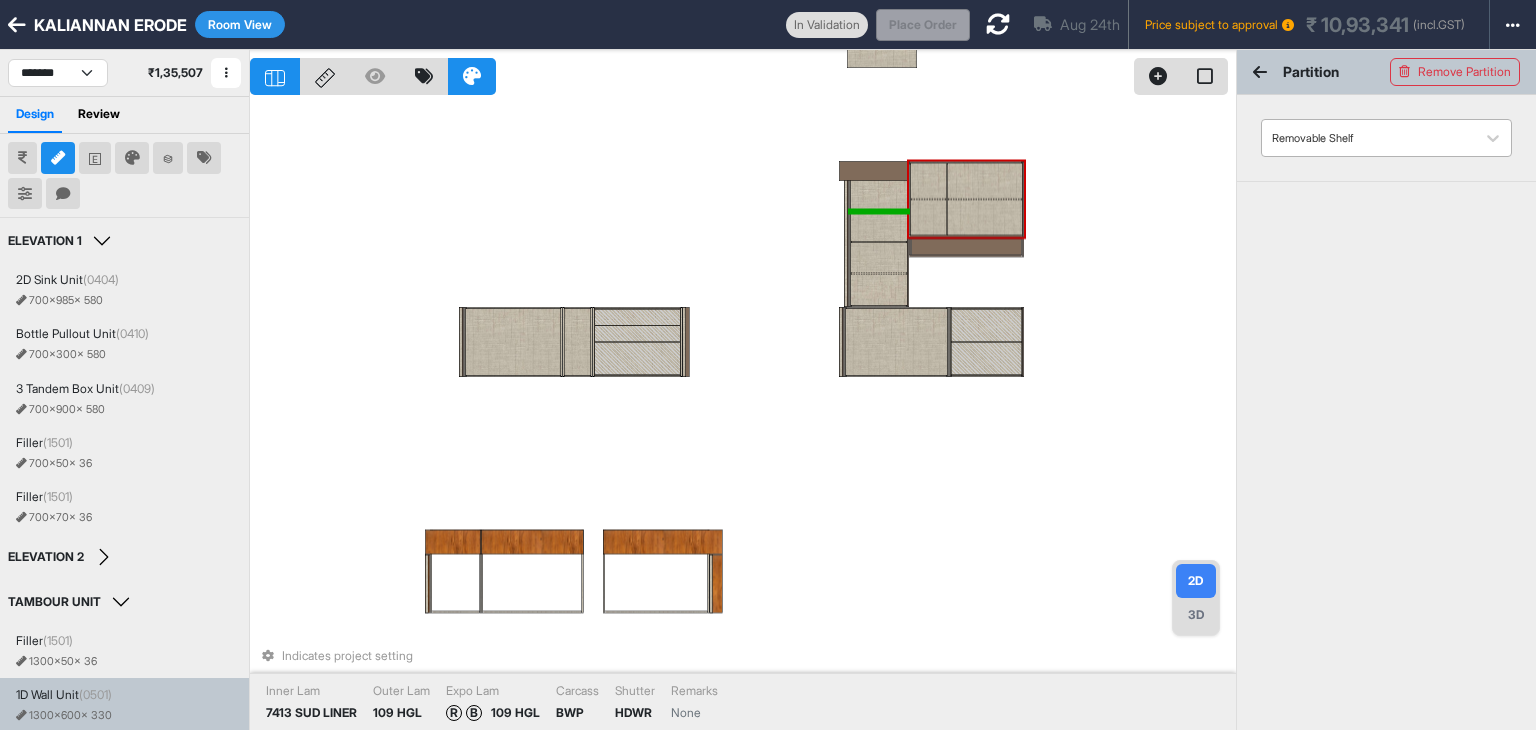 click at bounding box center (1368, 138) 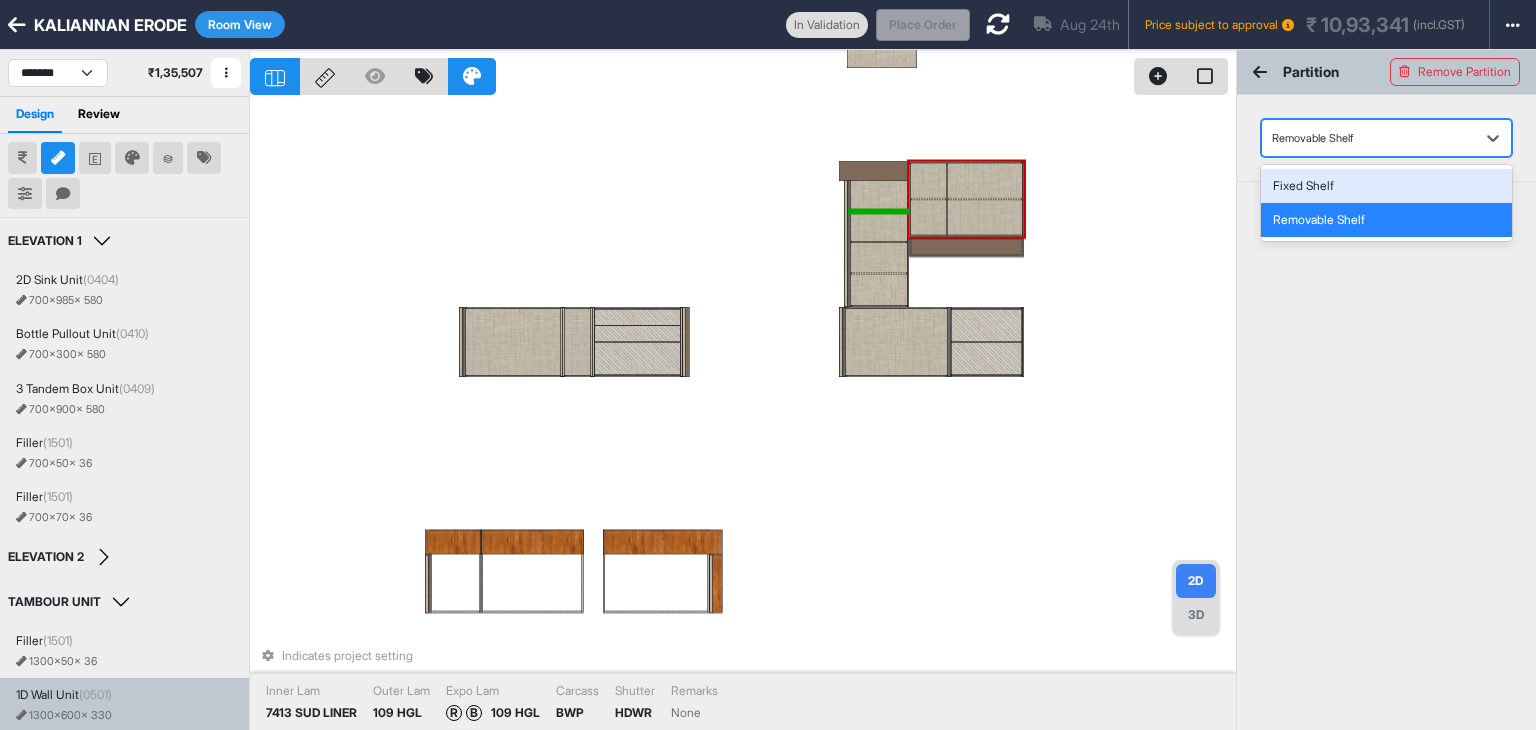 click on "Fixed Shelf" at bounding box center (1386, 186) 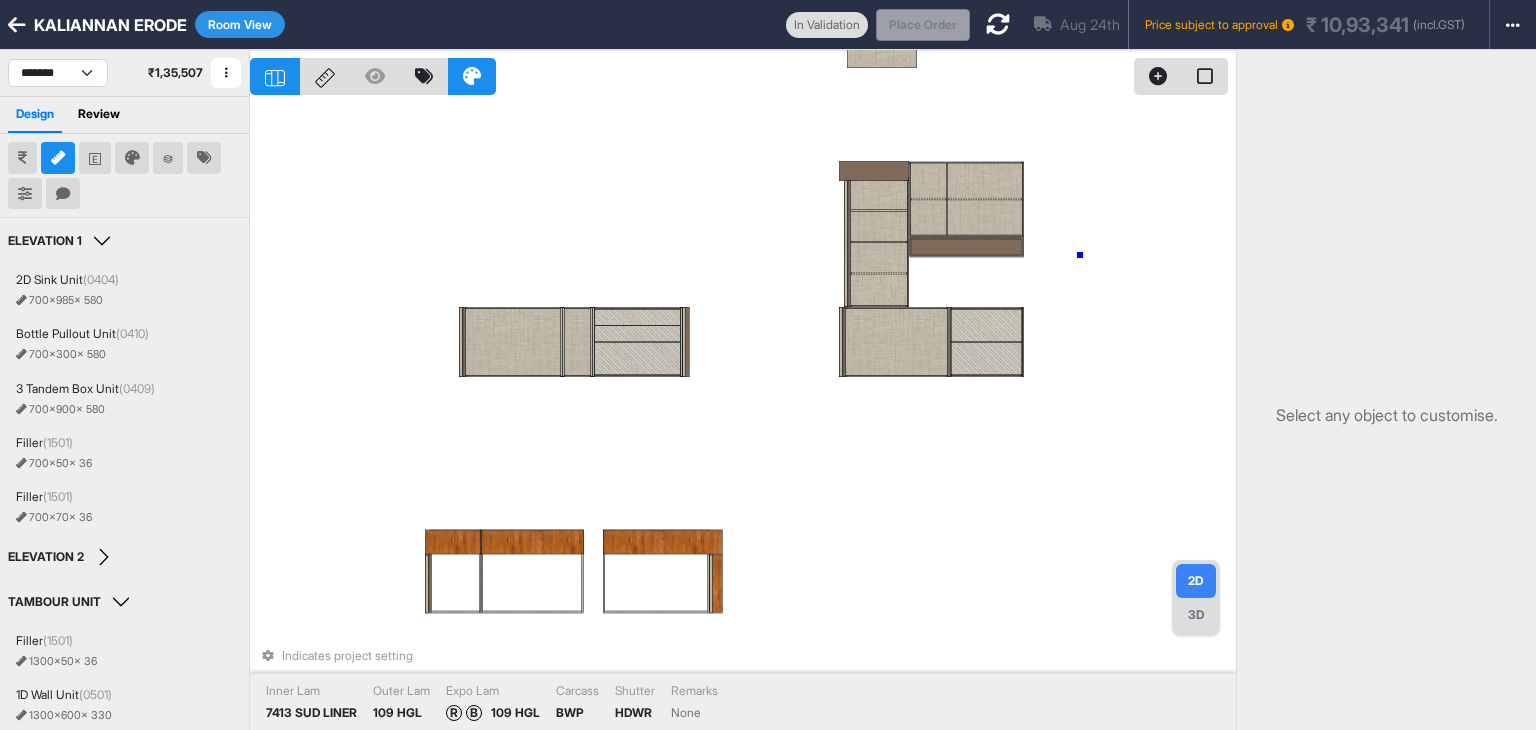 click on "Indicates project setting Inner Lam 7413 SUD LINER Outer Lam 109 HGL Expo Lam R B 109 HGL Carcass BWP Shutter HDWR Remarks None" at bounding box center (743, 415) 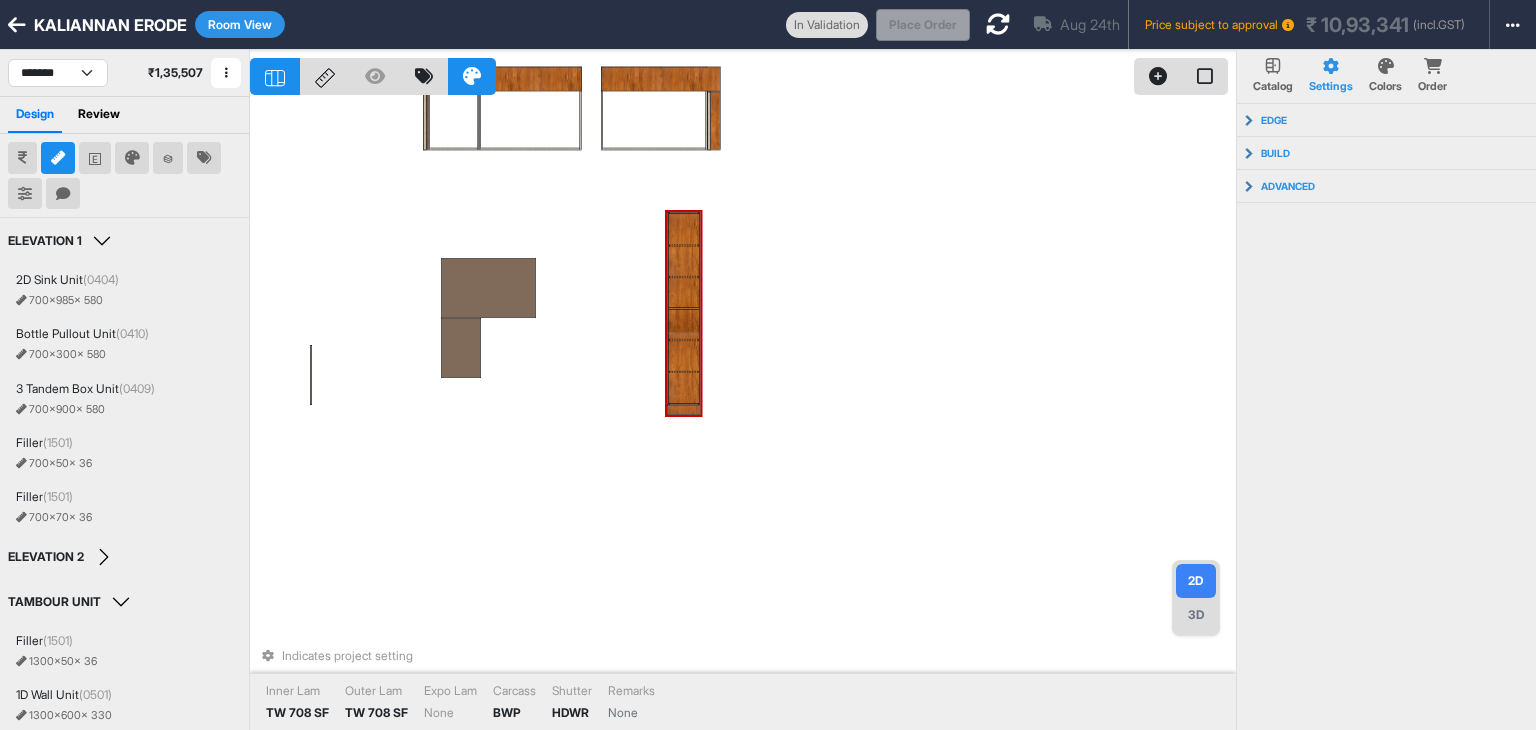 scroll, scrollTop: 217, scrollLeft: 0, axis: vertical 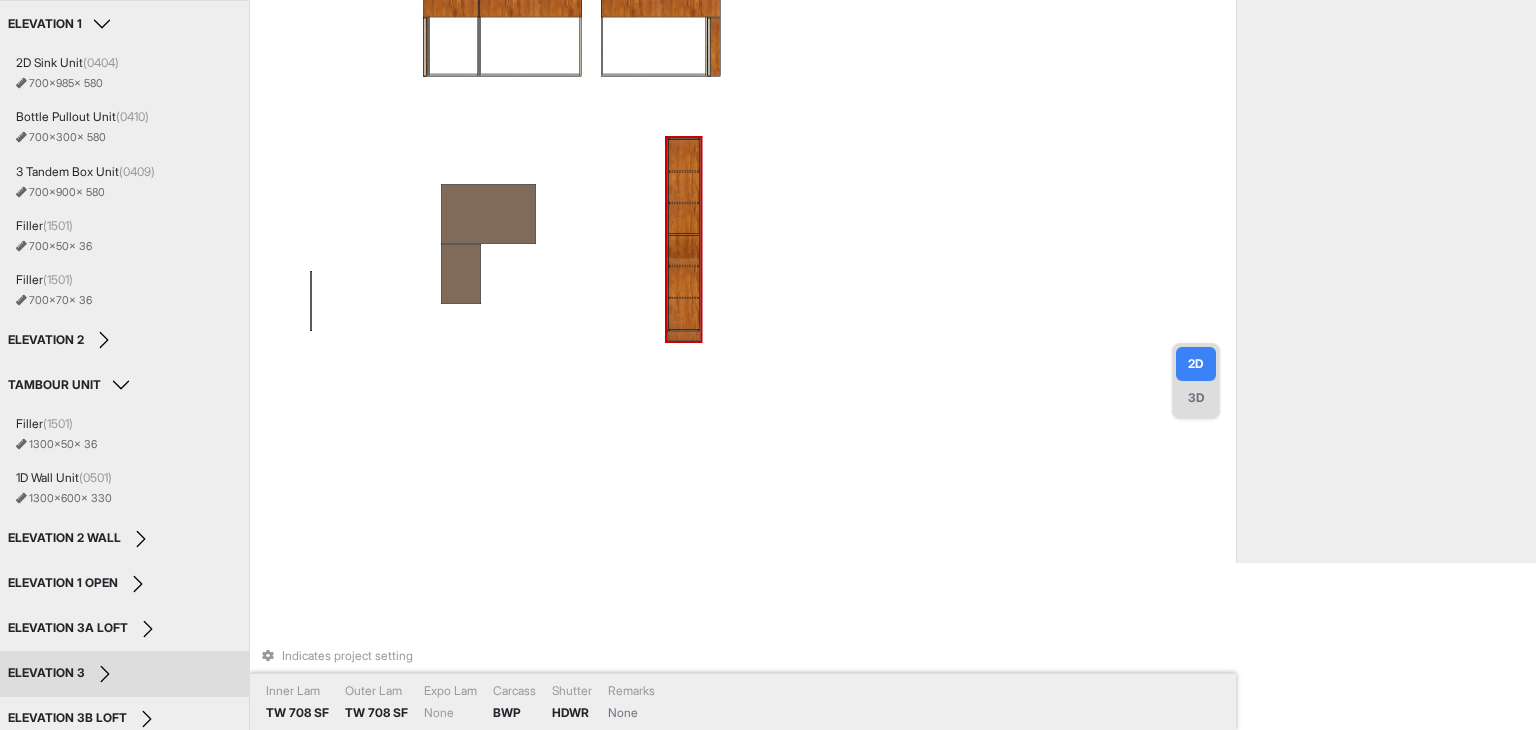 click at bounding box center [684, 313] 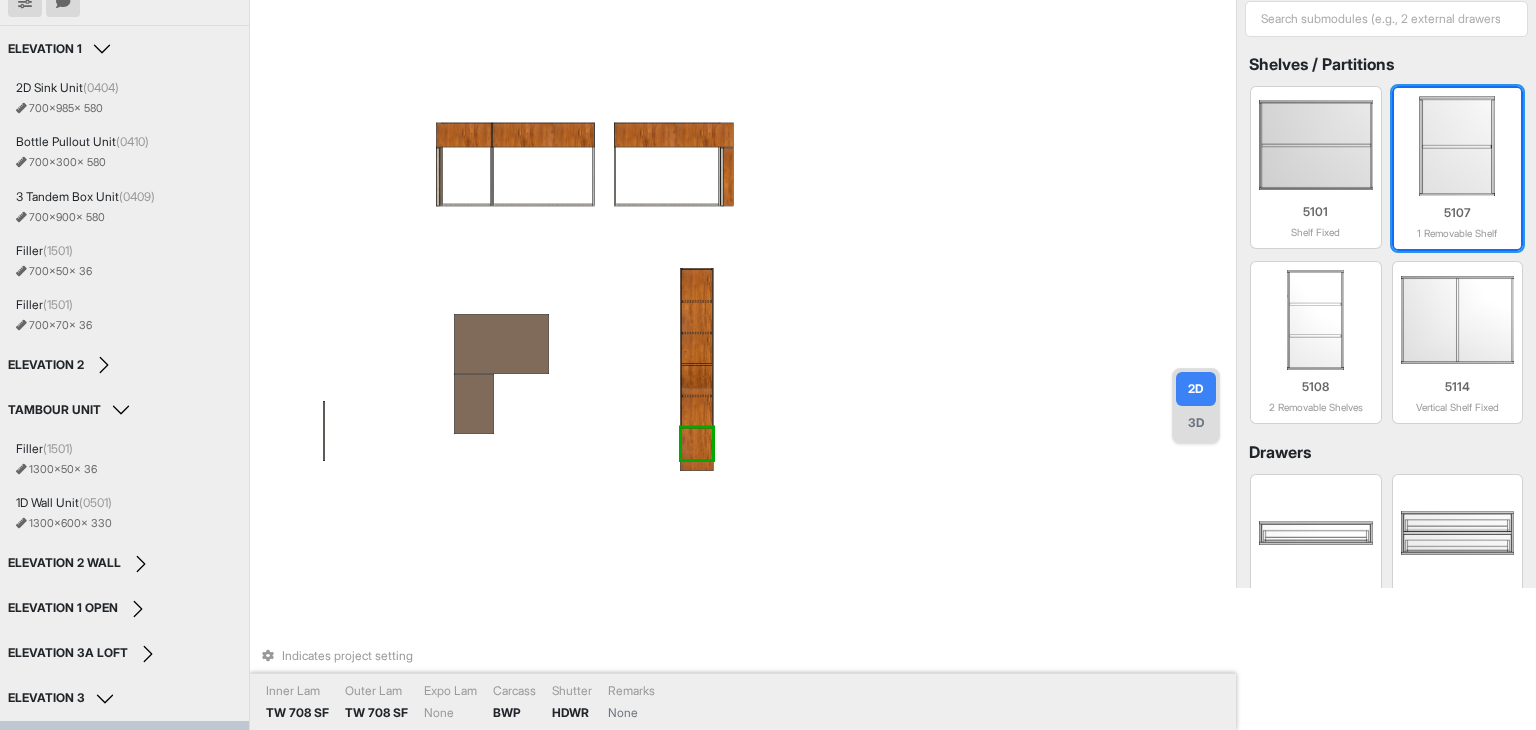scroll, scrollTop: 0, scrollLeft: 0, axis: both 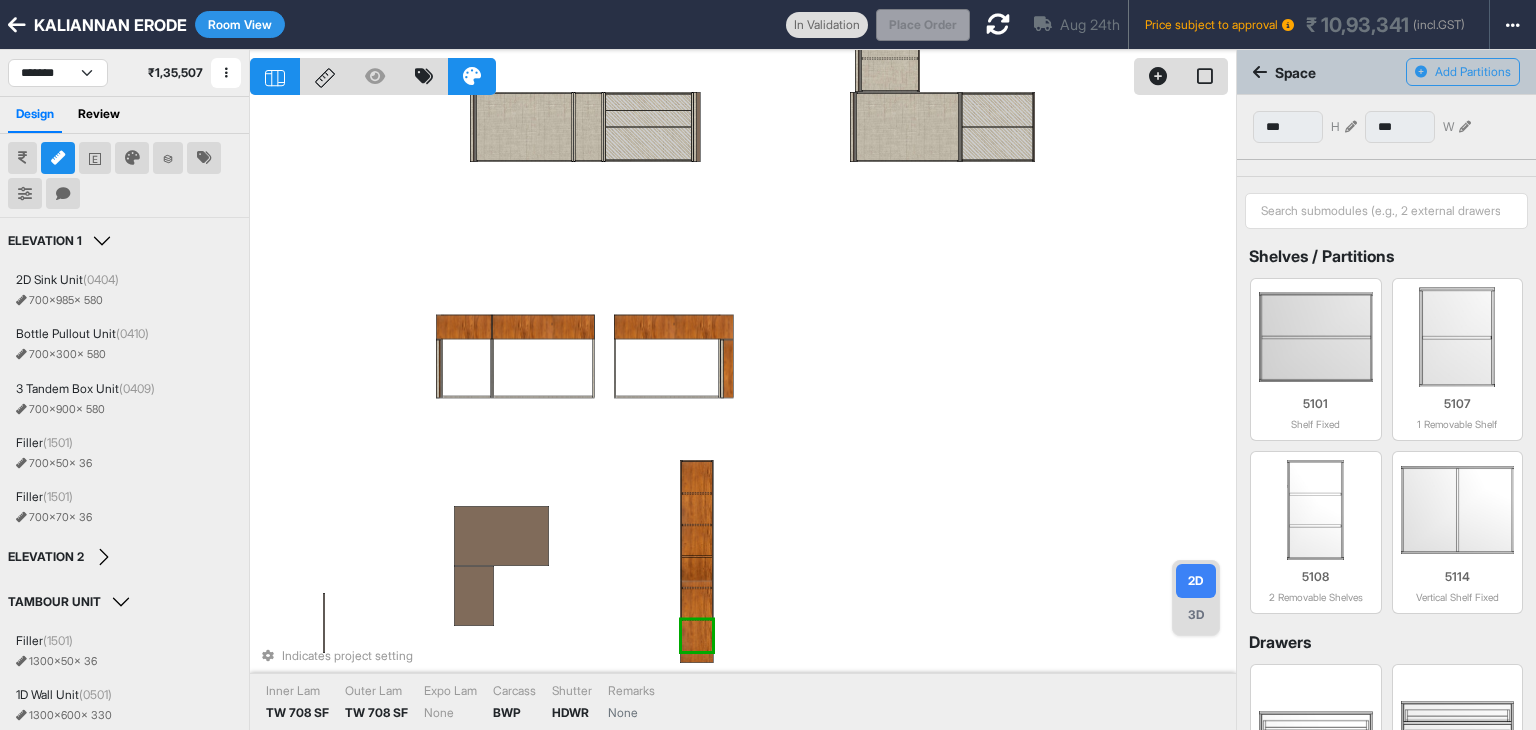 click at bounding box center [696, 588] 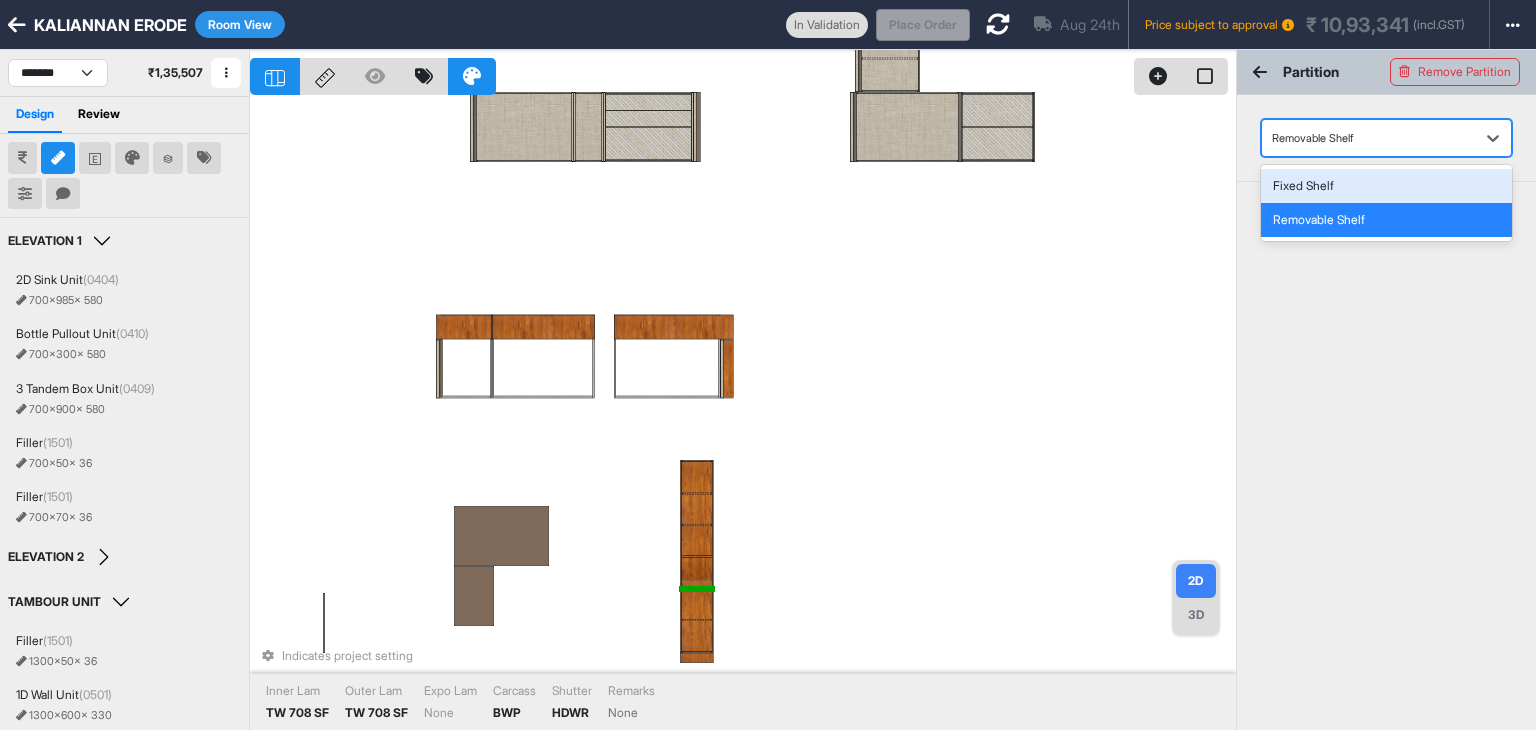 click at bounding box center (1368, 138) 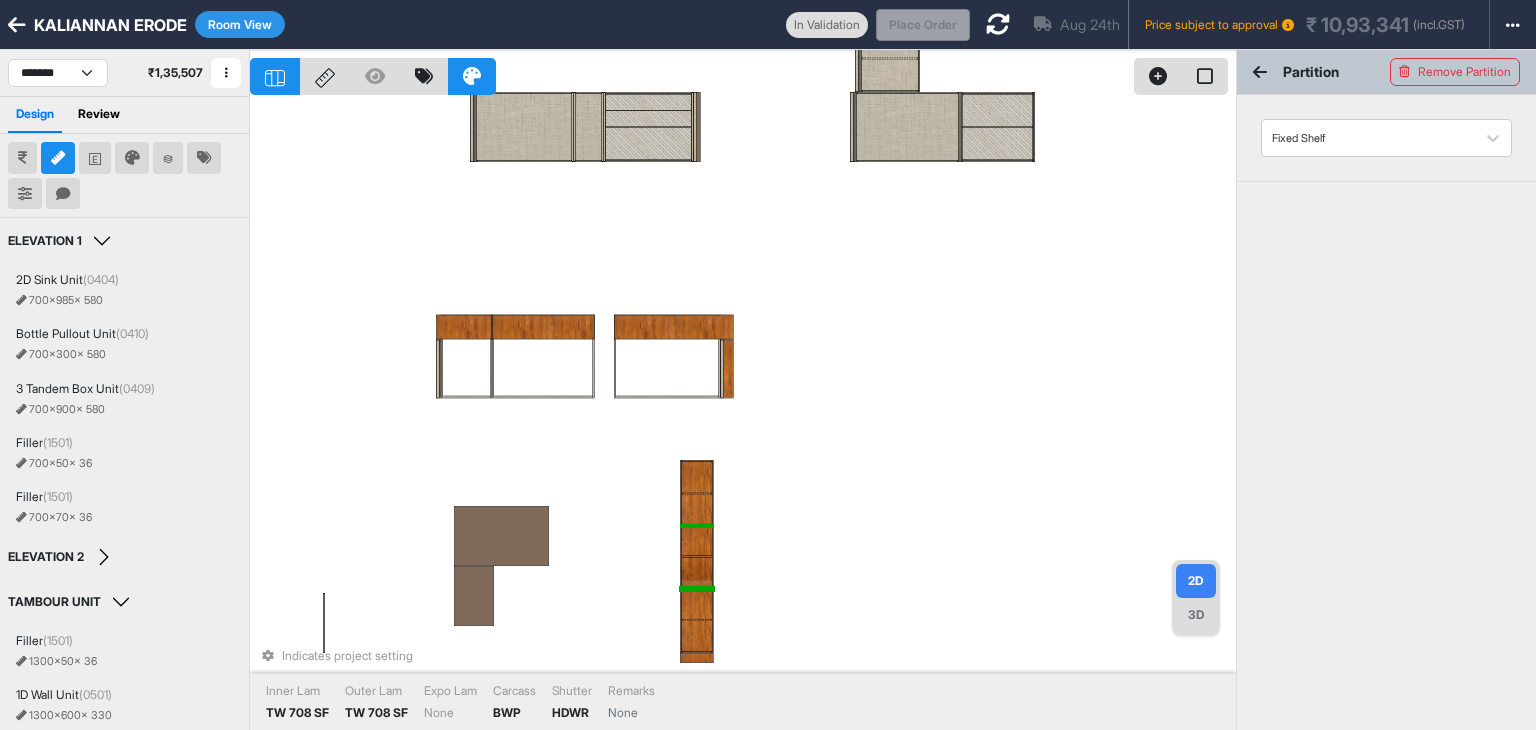 click at bounding box center (696, 525) 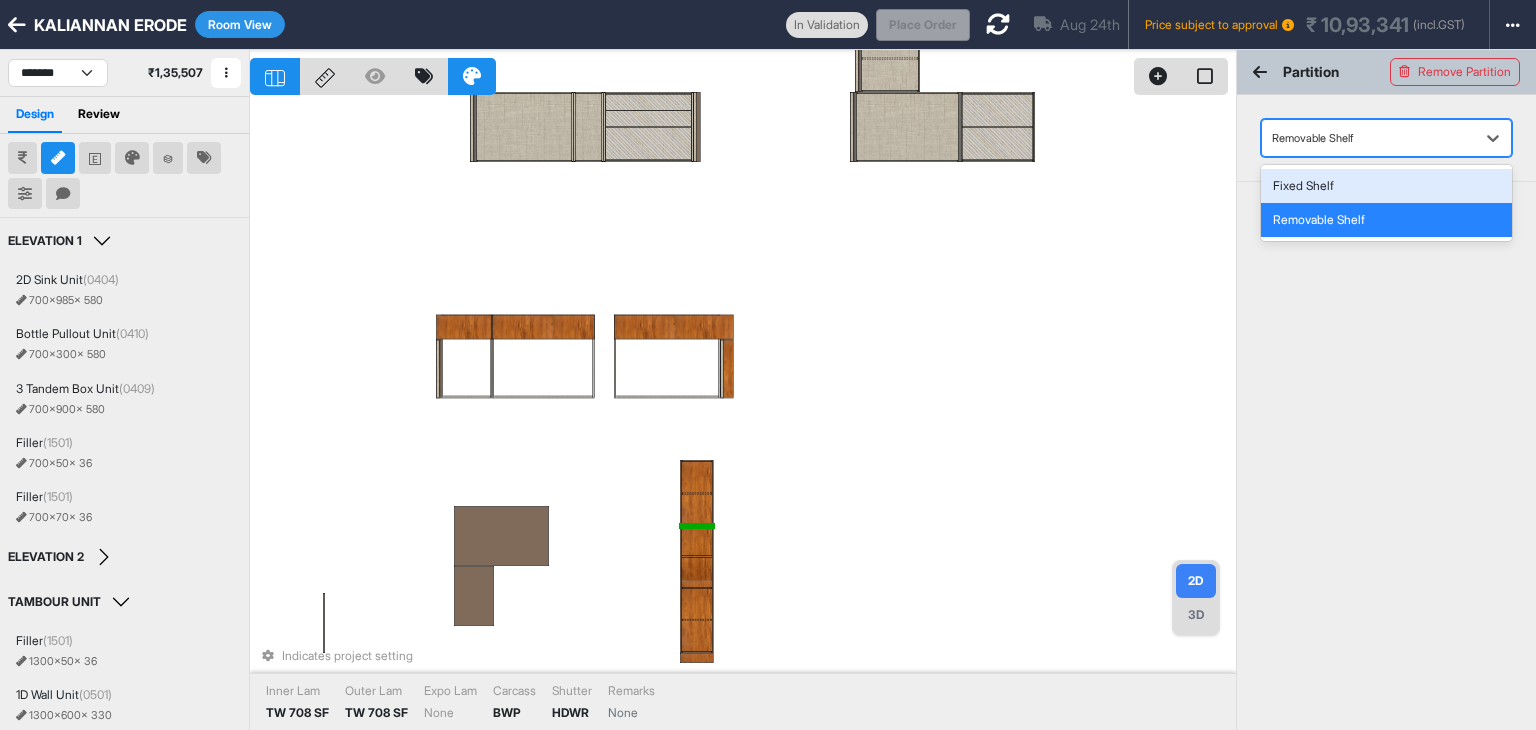 click at bounding box center [1368, 138] 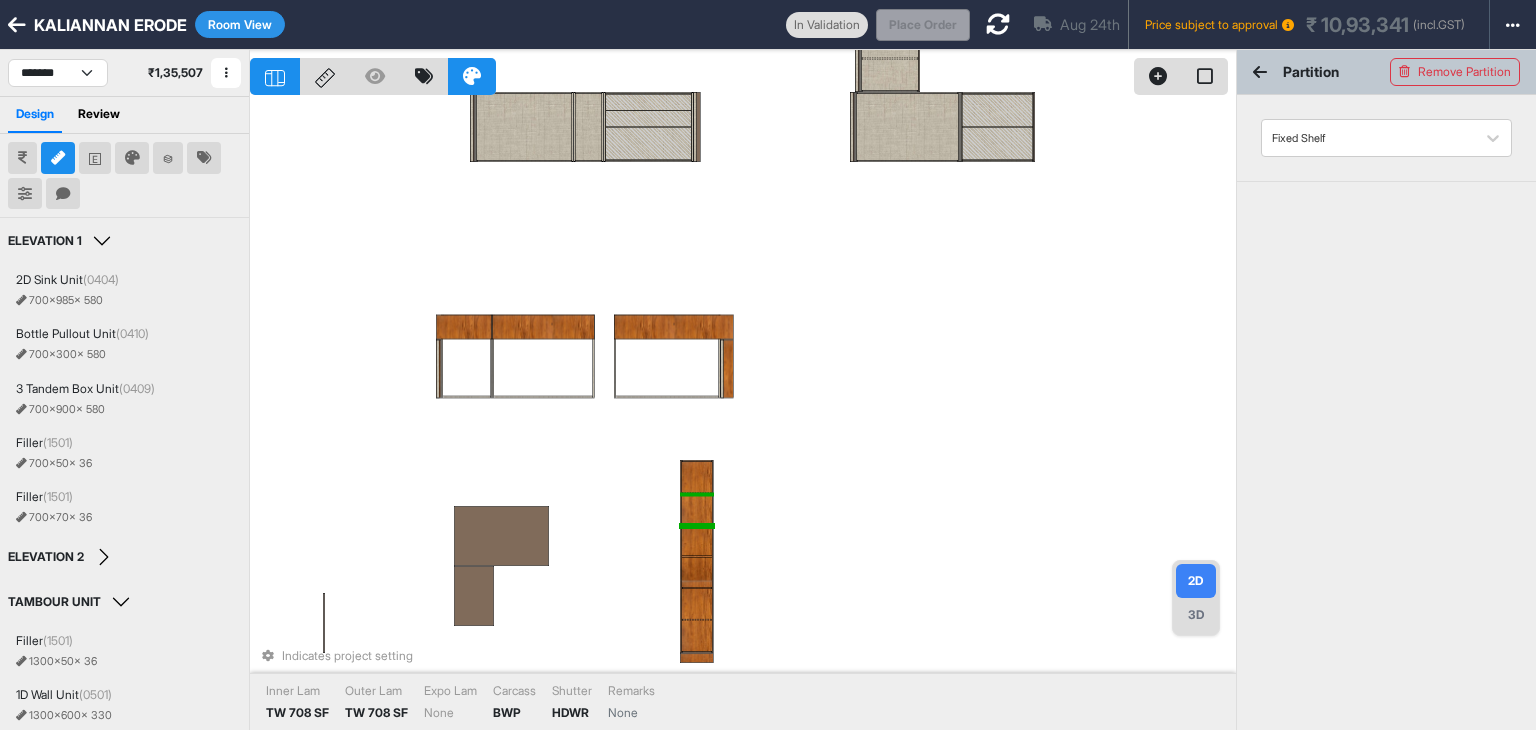 click at bounding box center (696, 493) 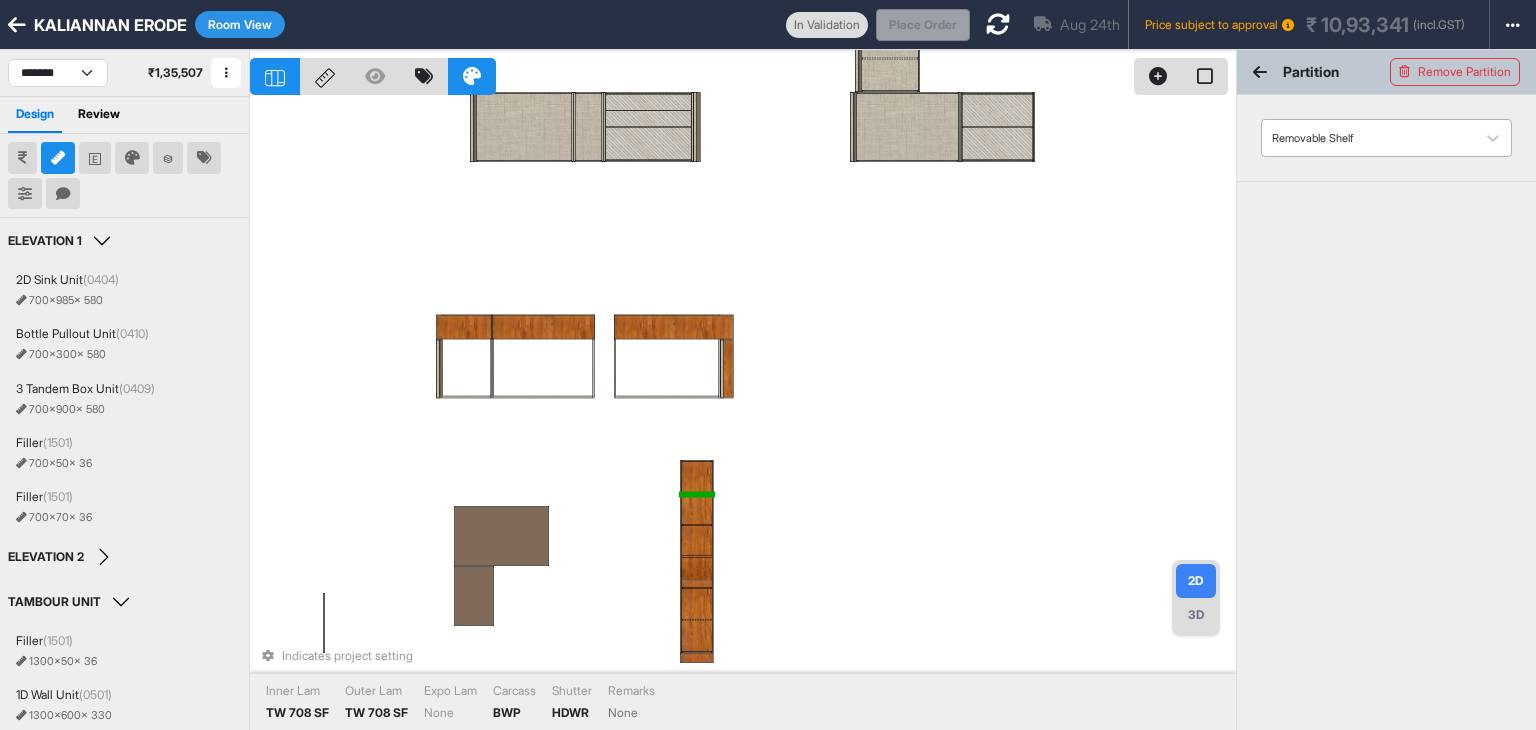 click at bounding box center [1368, 138] 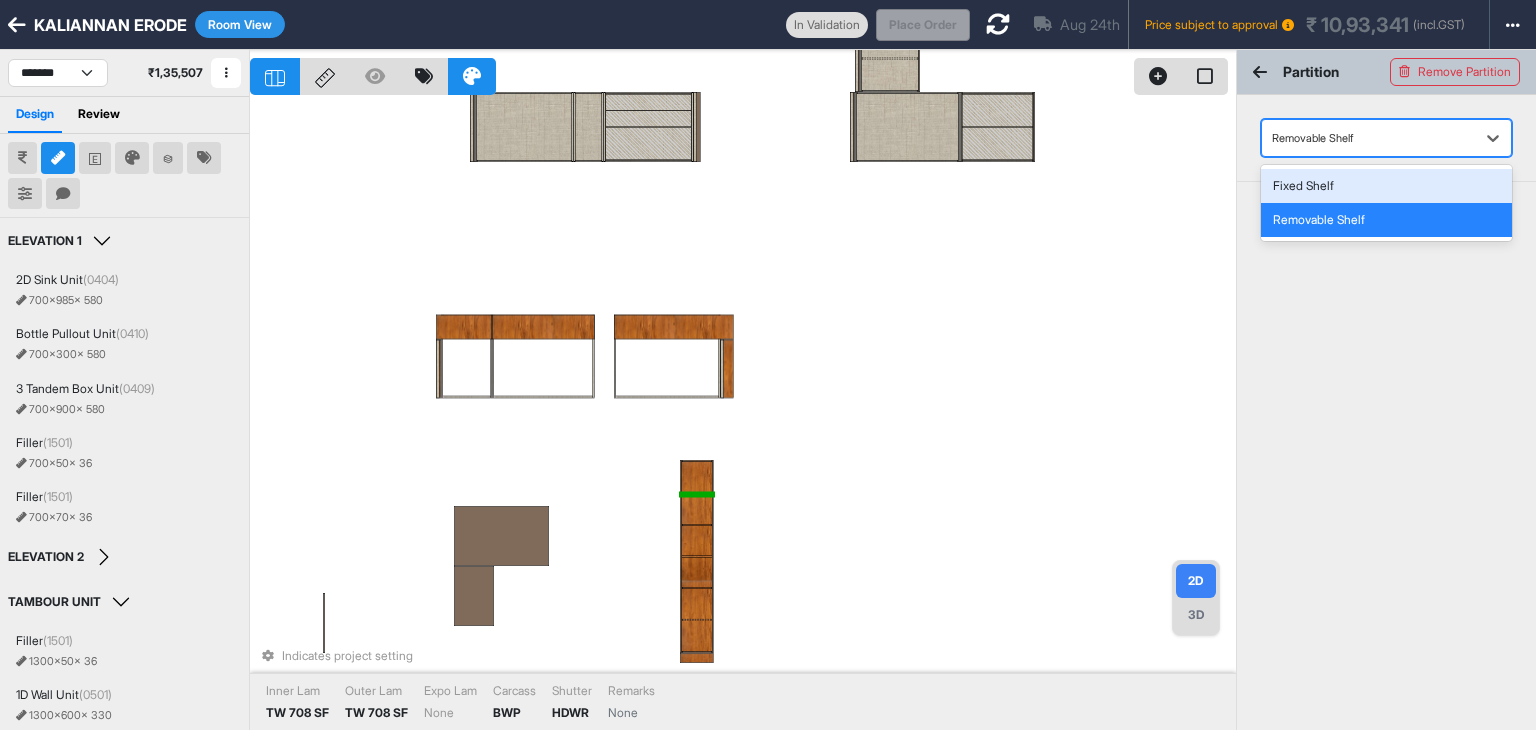 click on "Fixed Shelf" at bounding box center (1386, 186) 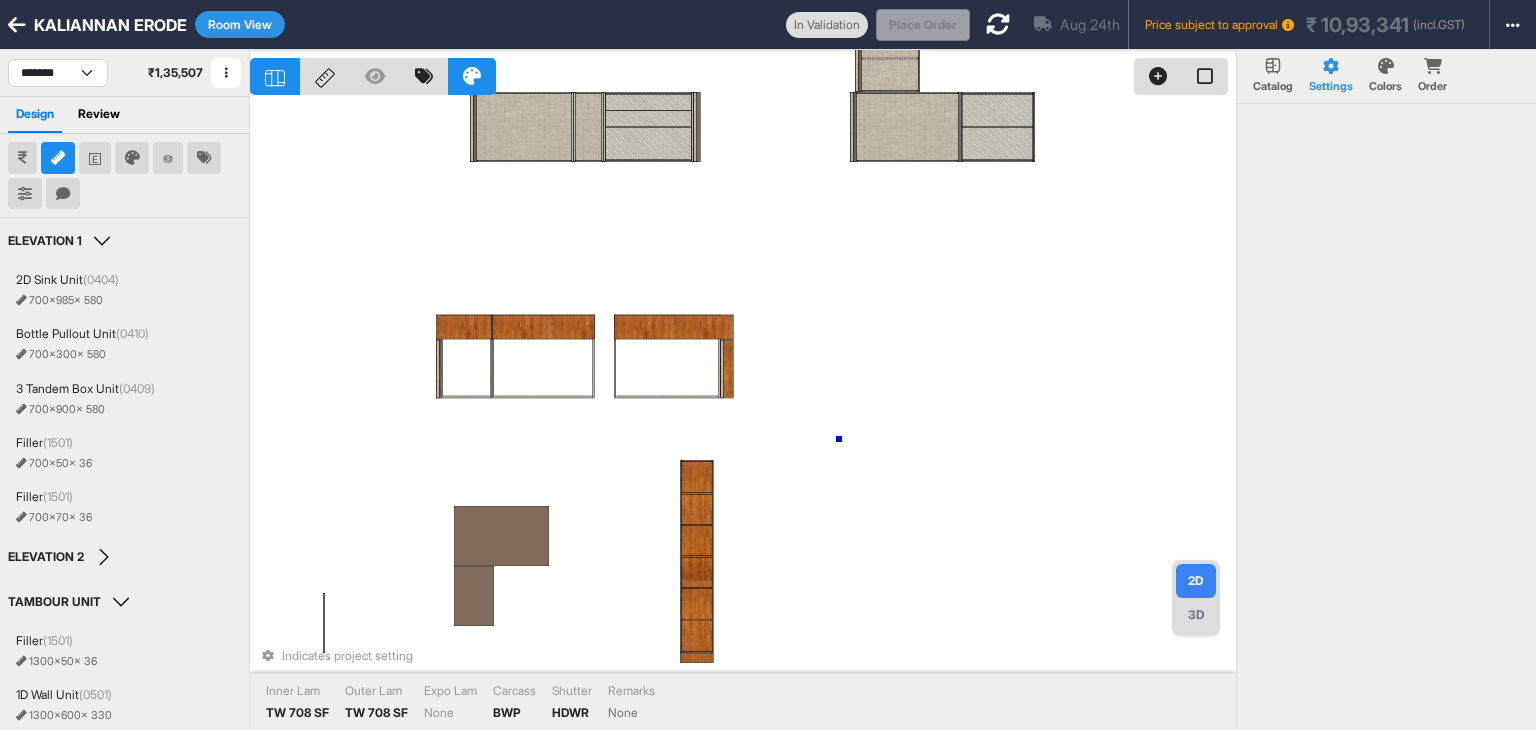 click on "Indicates project setting Inner Lam TW 708 SF Outer Lam TW 708 SF Expo Lam None Carcass BWP Shutter HDWR Remarks None" at bounding box center [743, 415] 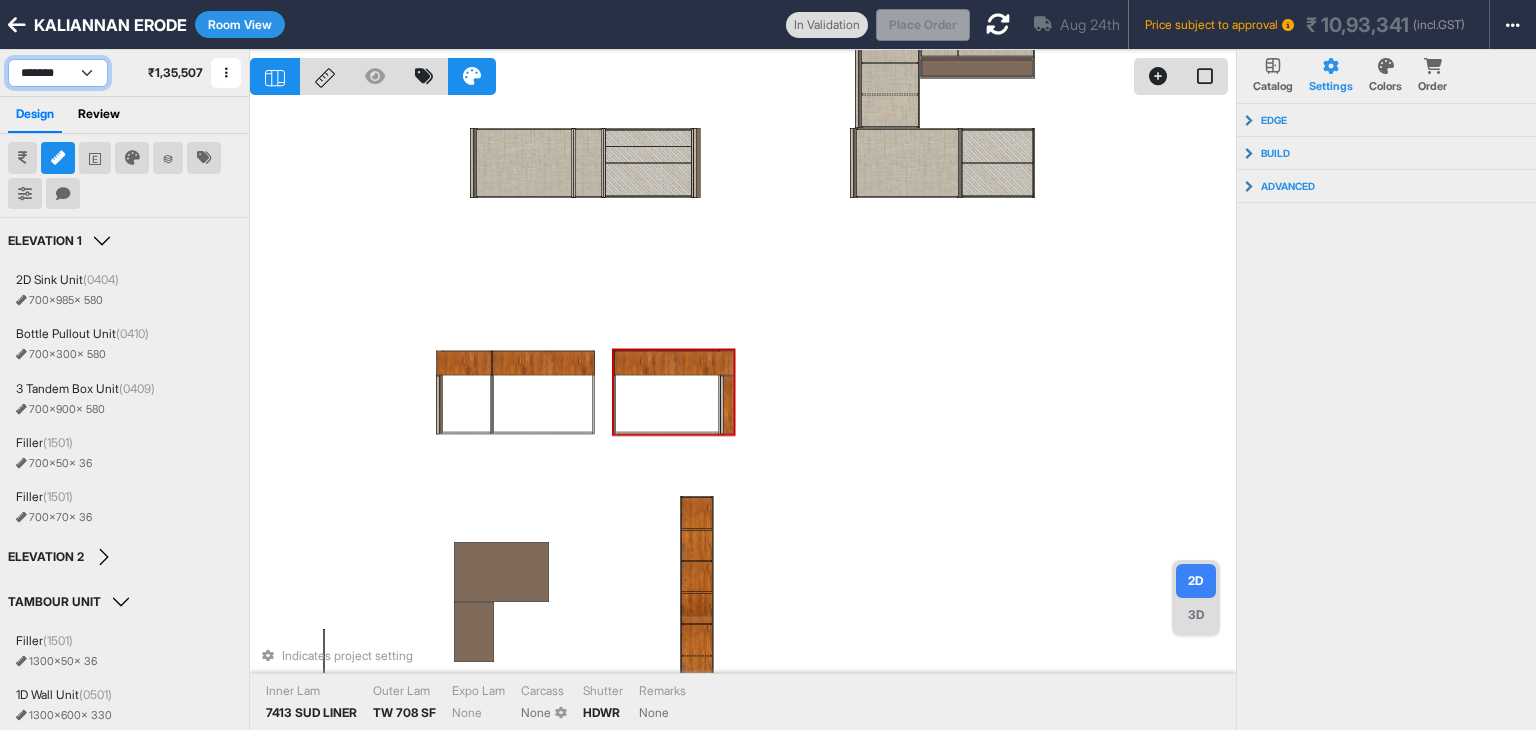 click on "**********" at bounding box center [58, 73] 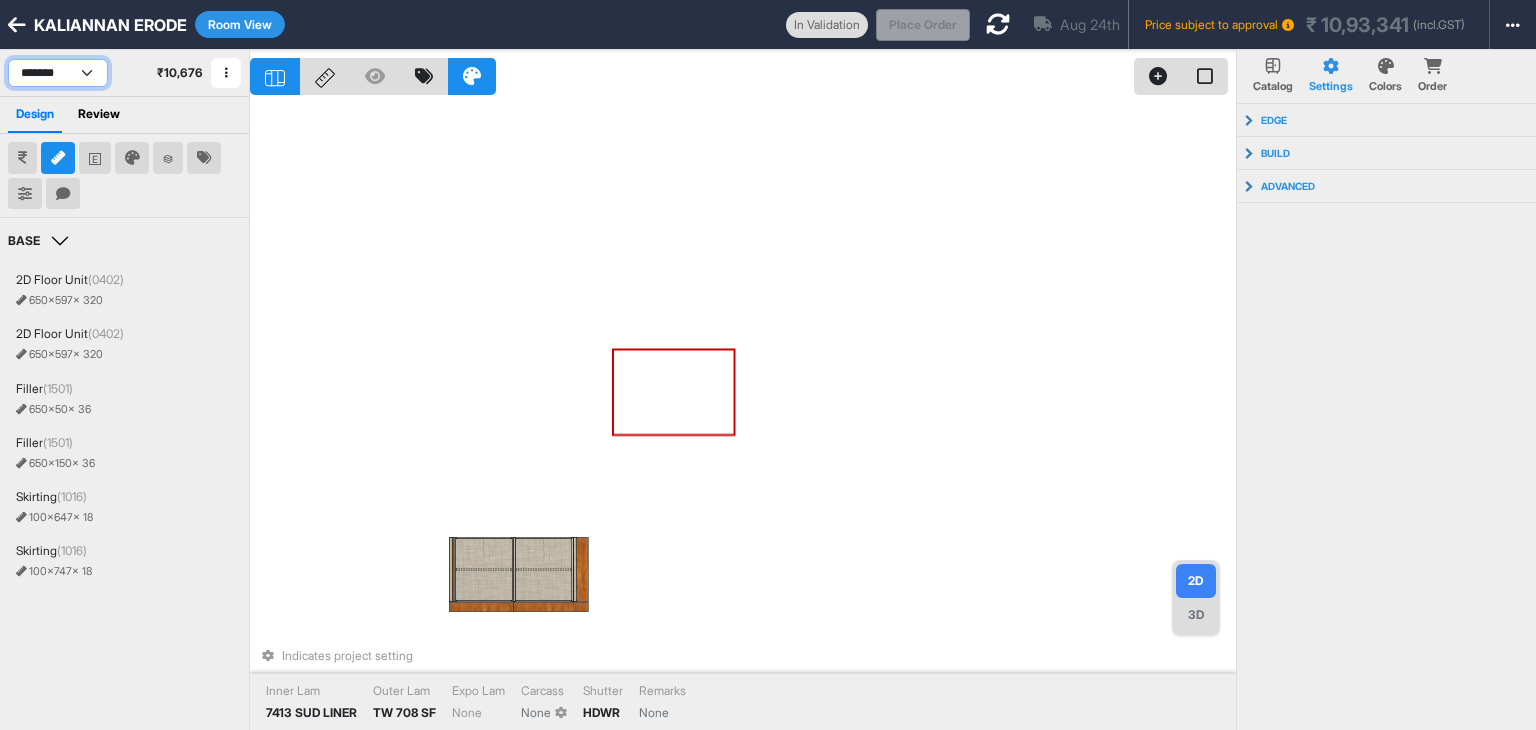 click on "**********" at bounding box center (58, 73) 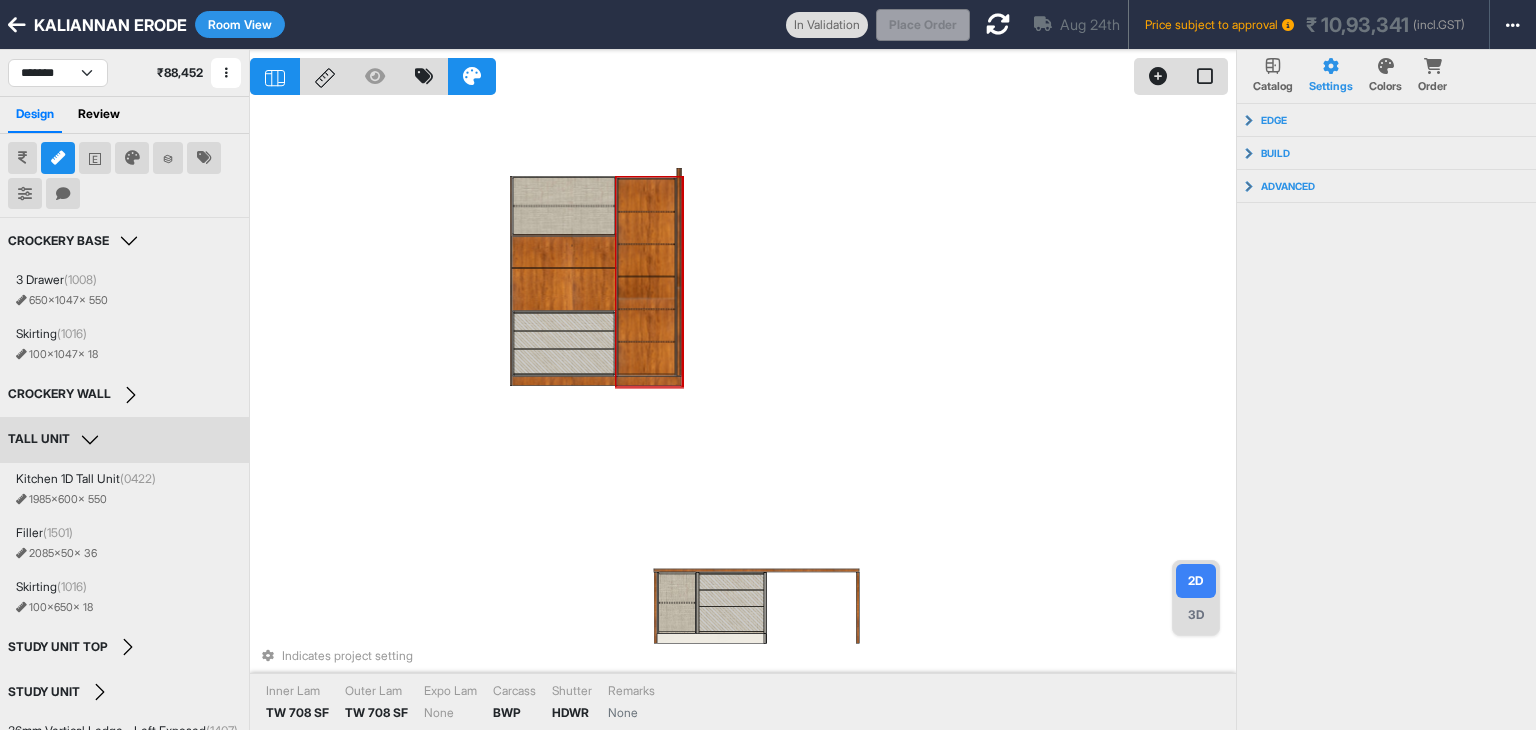 click at bounding box center (646, 310) 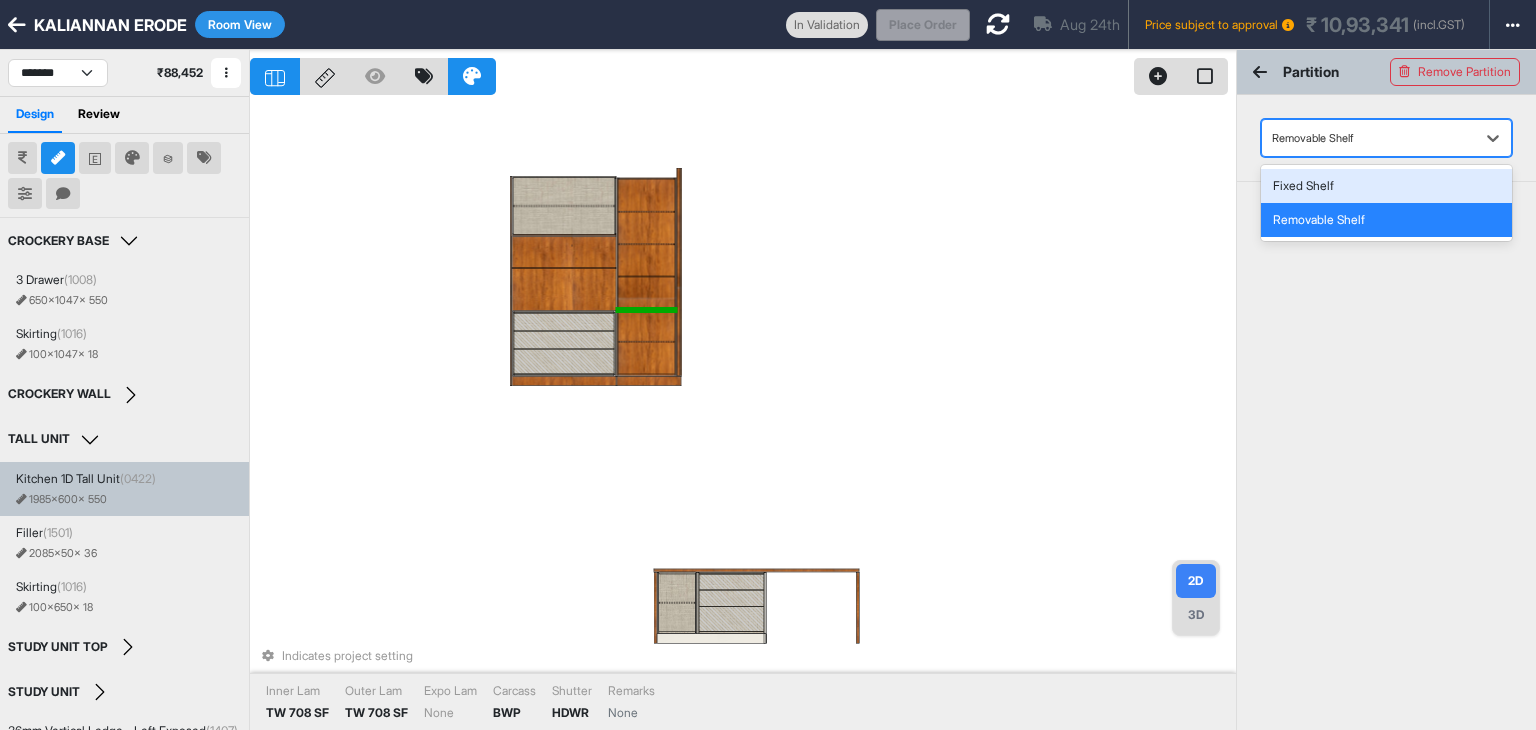 click at bounding box center [1368, 138] 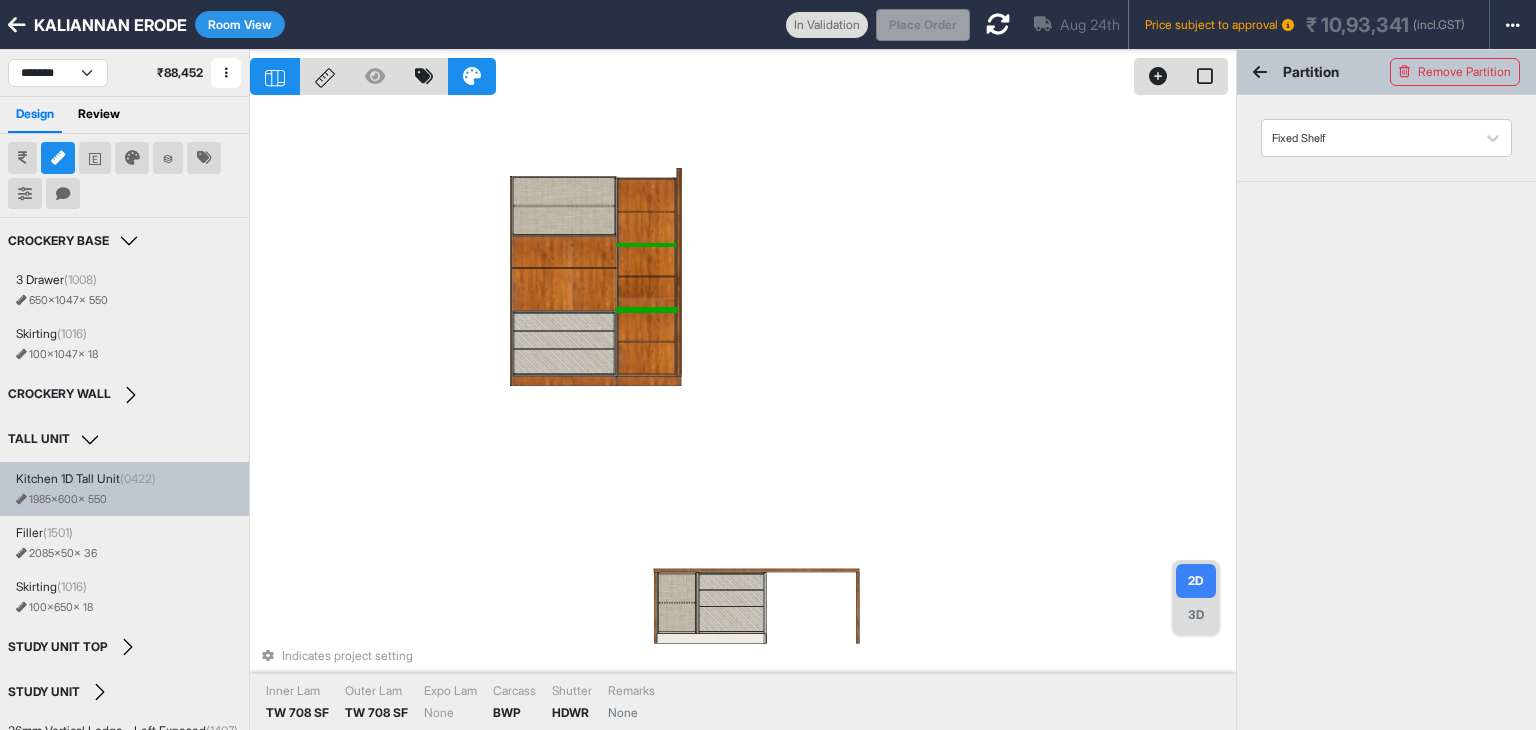 click at bounding box center [646, 245] 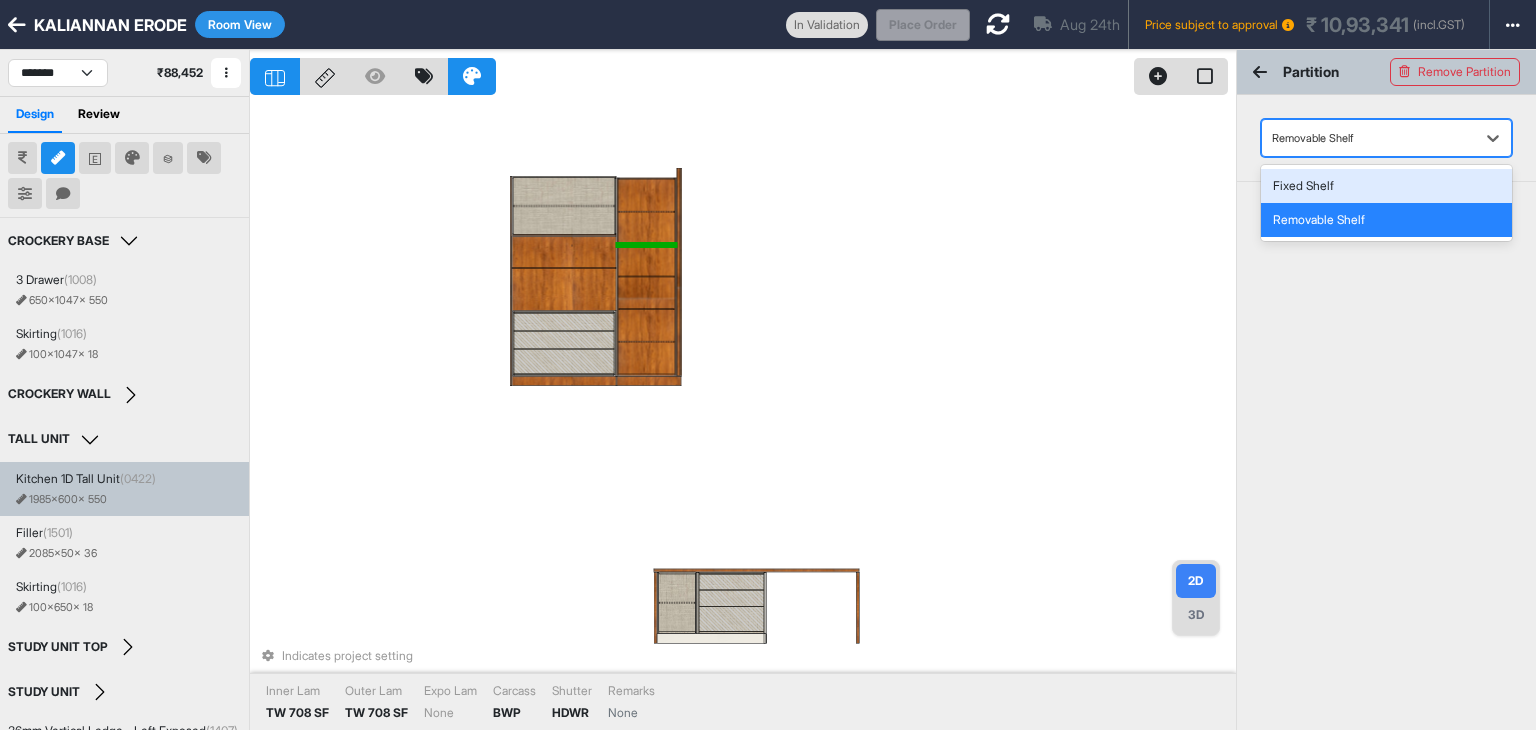 click at bounding box center (1368, 138) 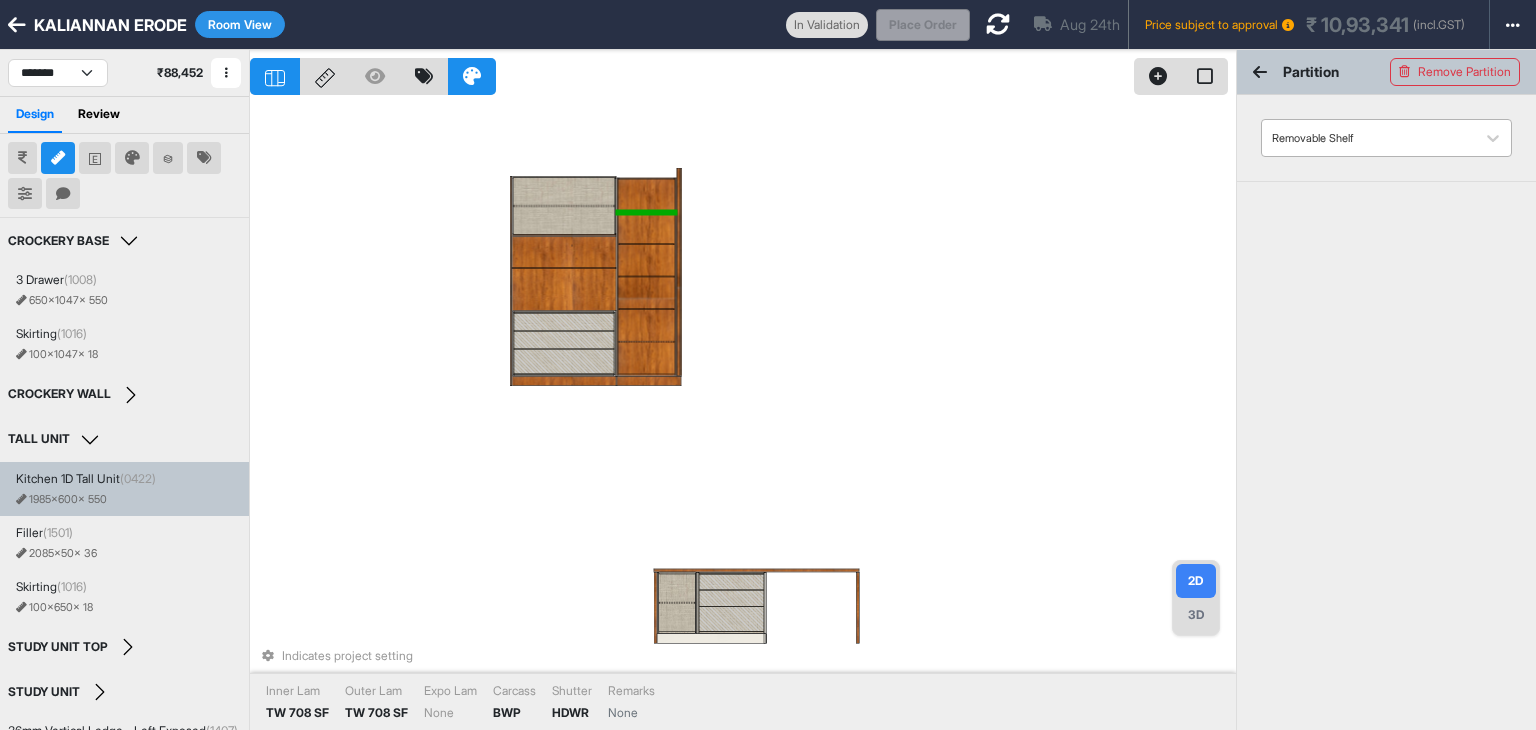 click at bounding box center (1368, 138) 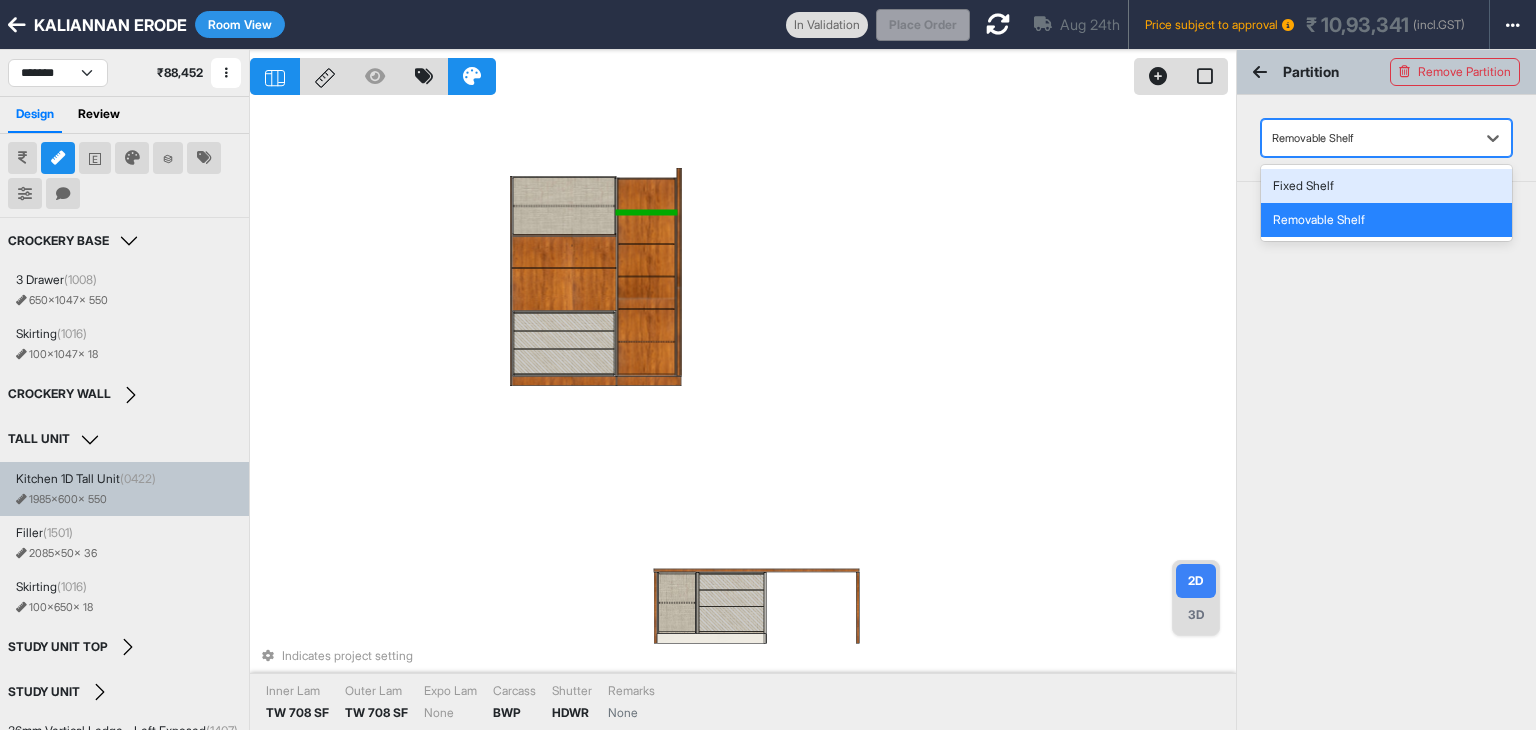 click on "Fixed Shelf" at bounding box center (1386, 186) 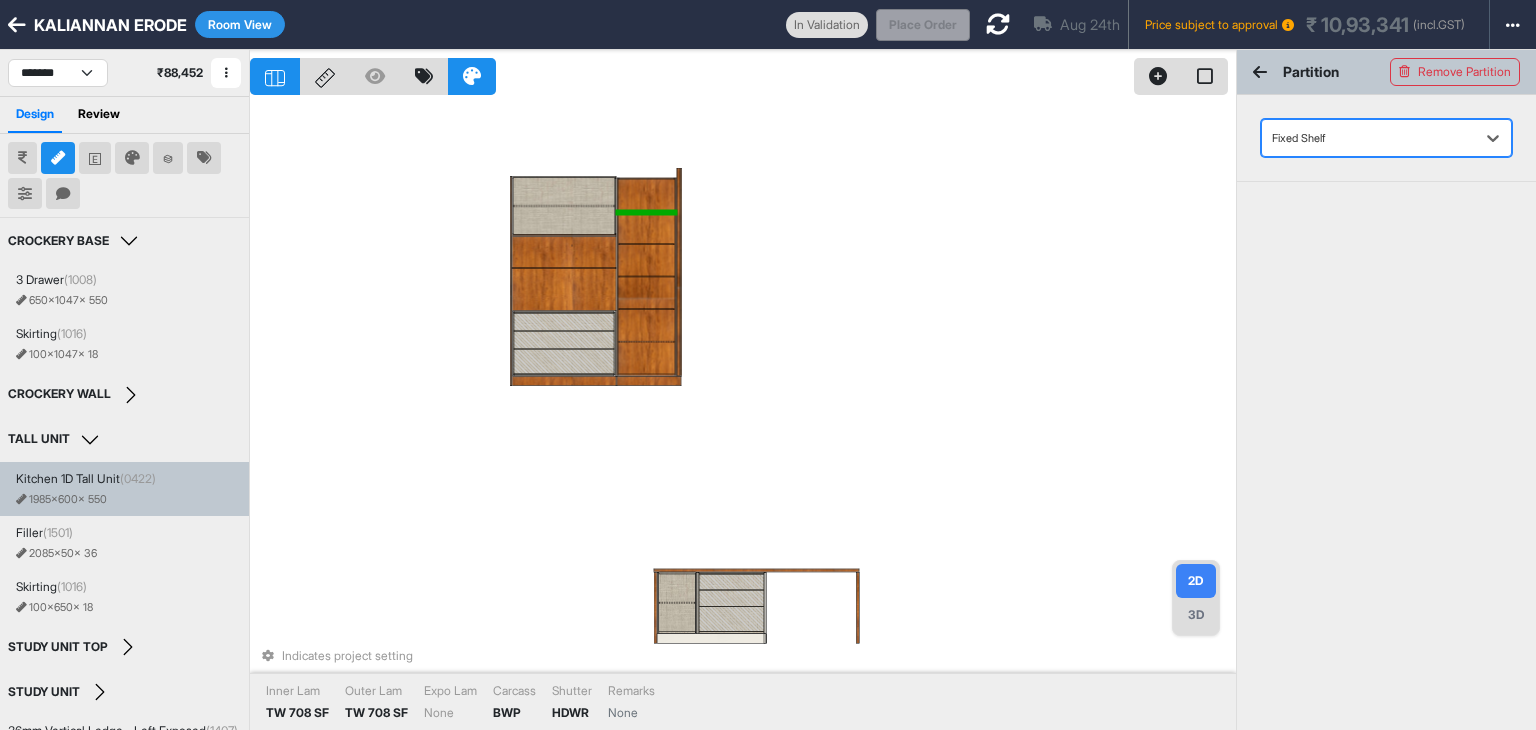 click on "Indicates project setting Inner Lam TW 708 SF Outer Lam TW 708 SF Expo Lam None Carcass BWP Shutter HDWR Remarks None" at bounding box center [743, 415] 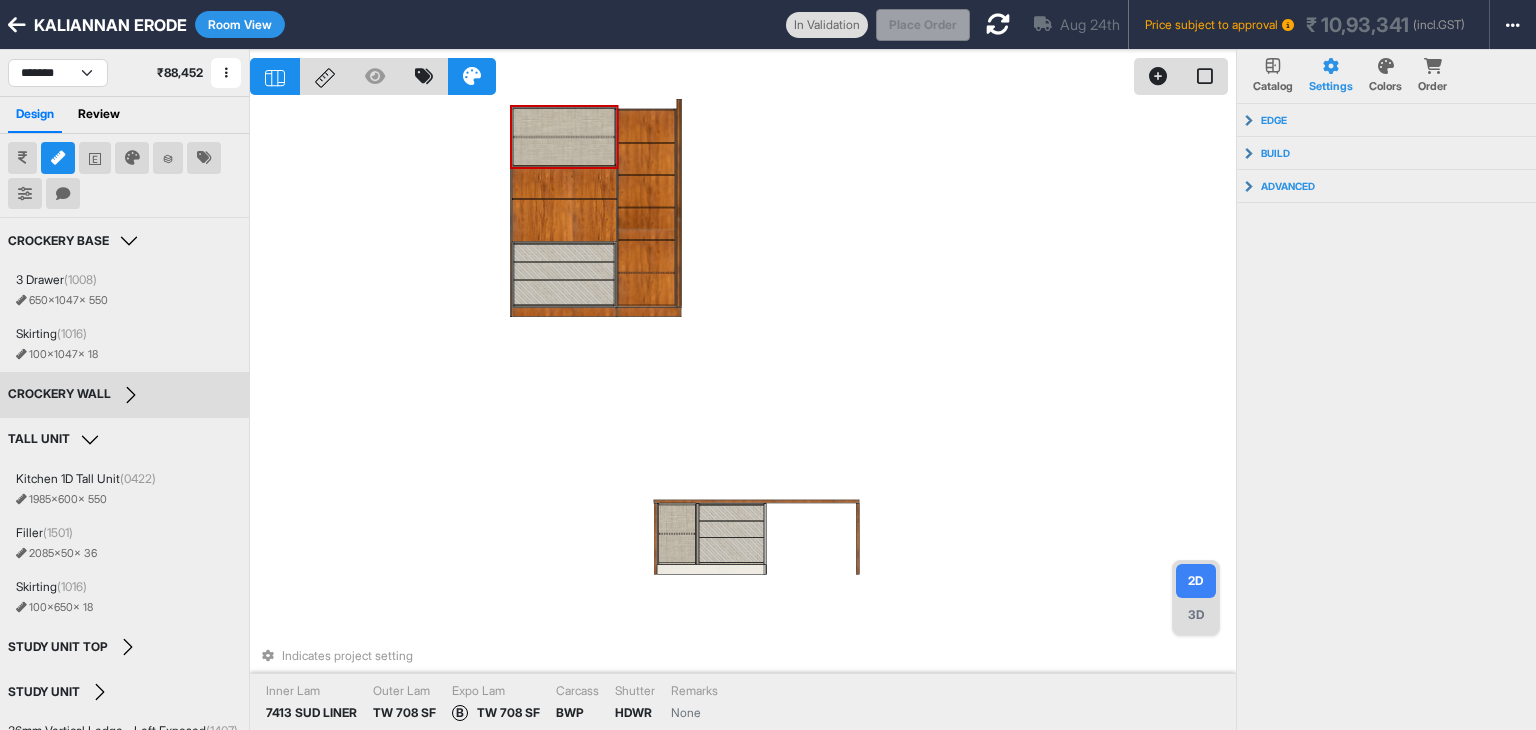 click at bounding box center [563, 151] 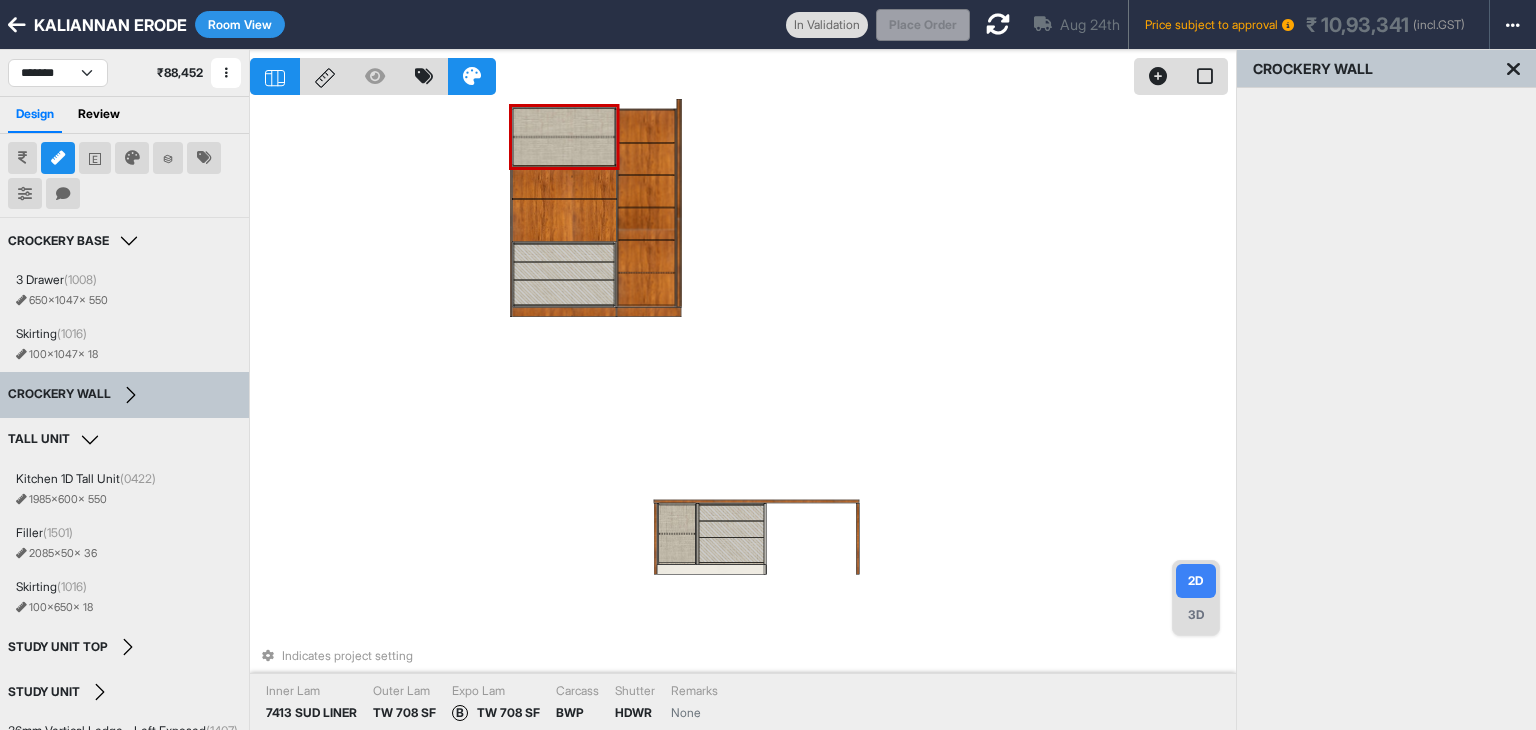 click at bounding box center [563, 151] 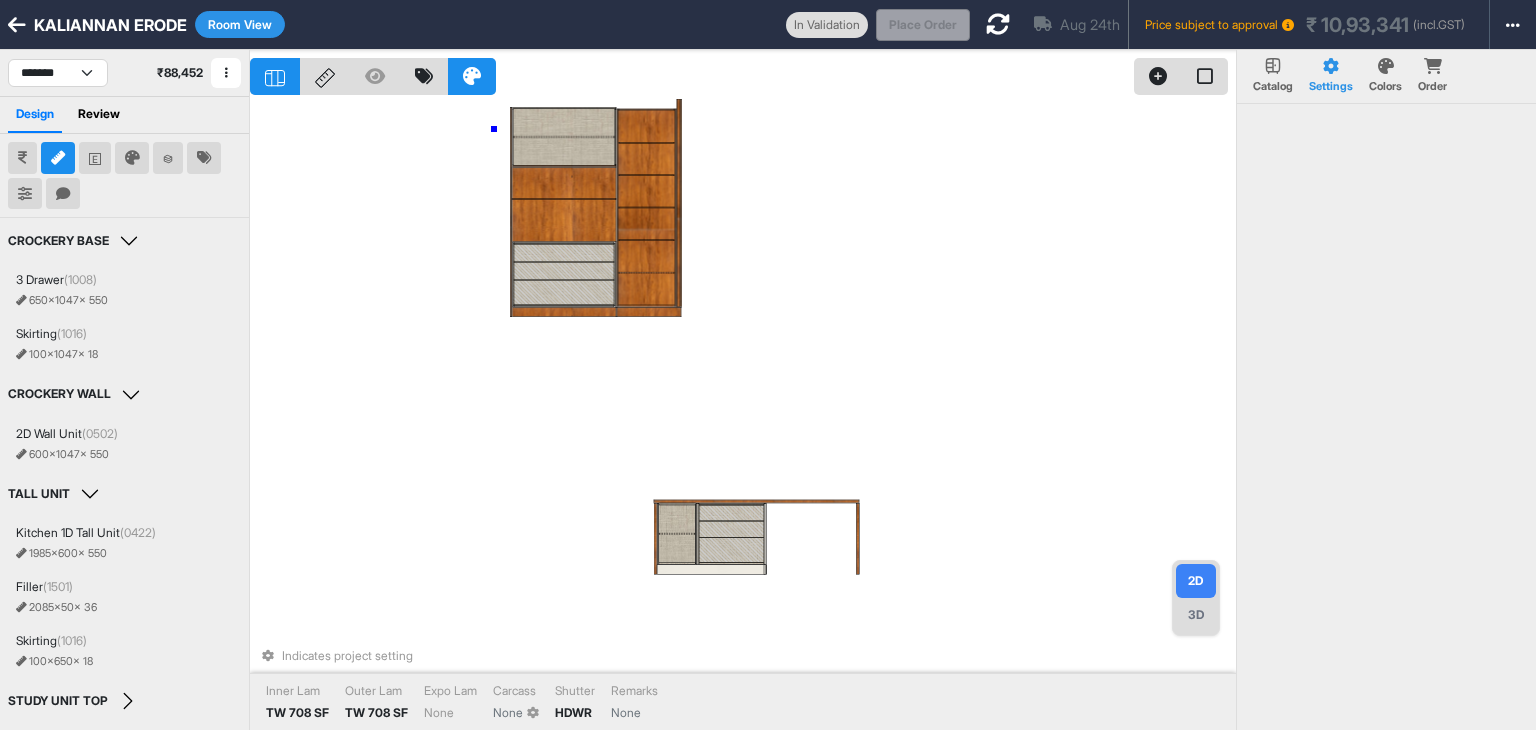 click on "Indicates project setting Inner Lam TW 708 SF Outer Lam TW 708 SF Expo Lam None Carcass None Shutter HDWR Remarks None" at bounding box center (743, 415) 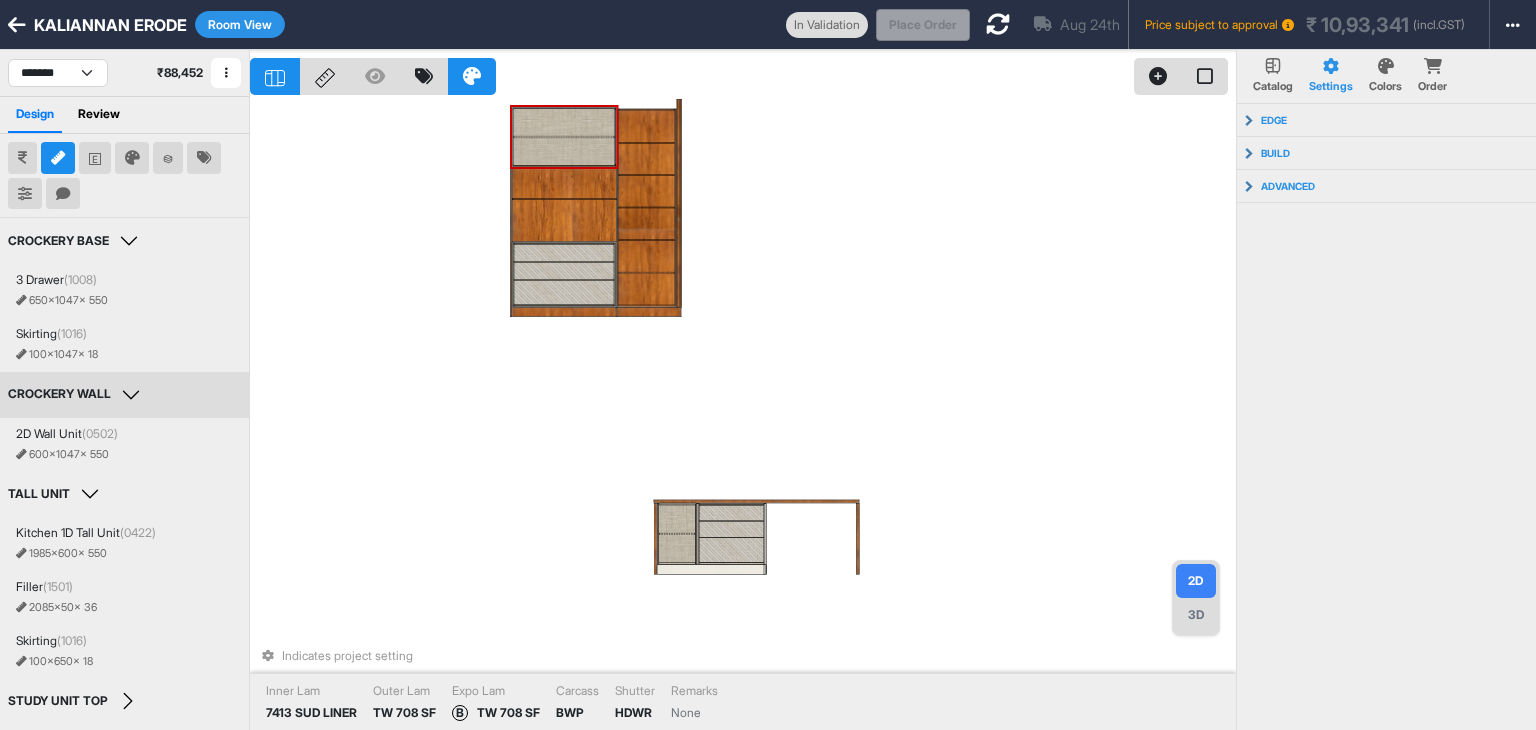 click at bounding box center (563, 137) 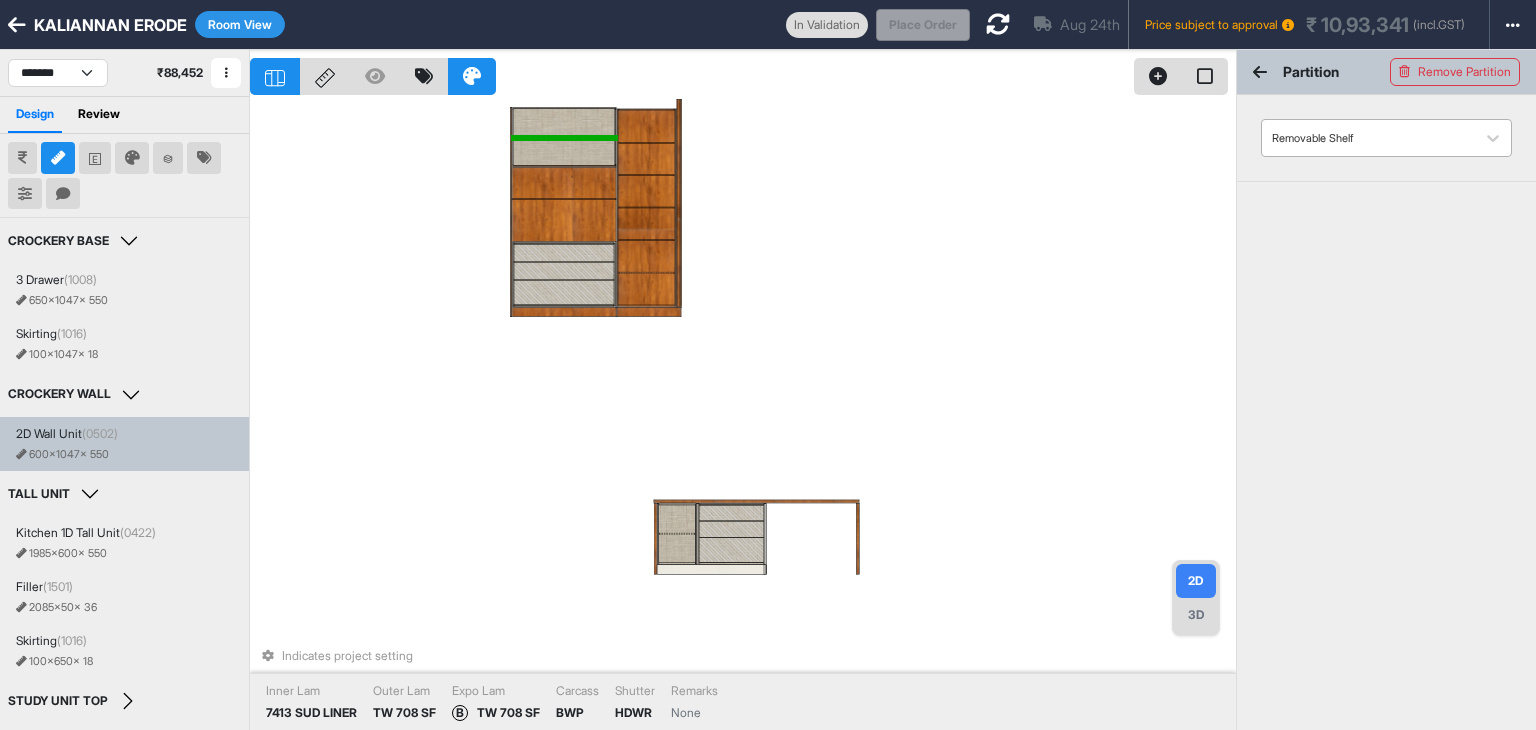 click at bounding box center [1368, 138] 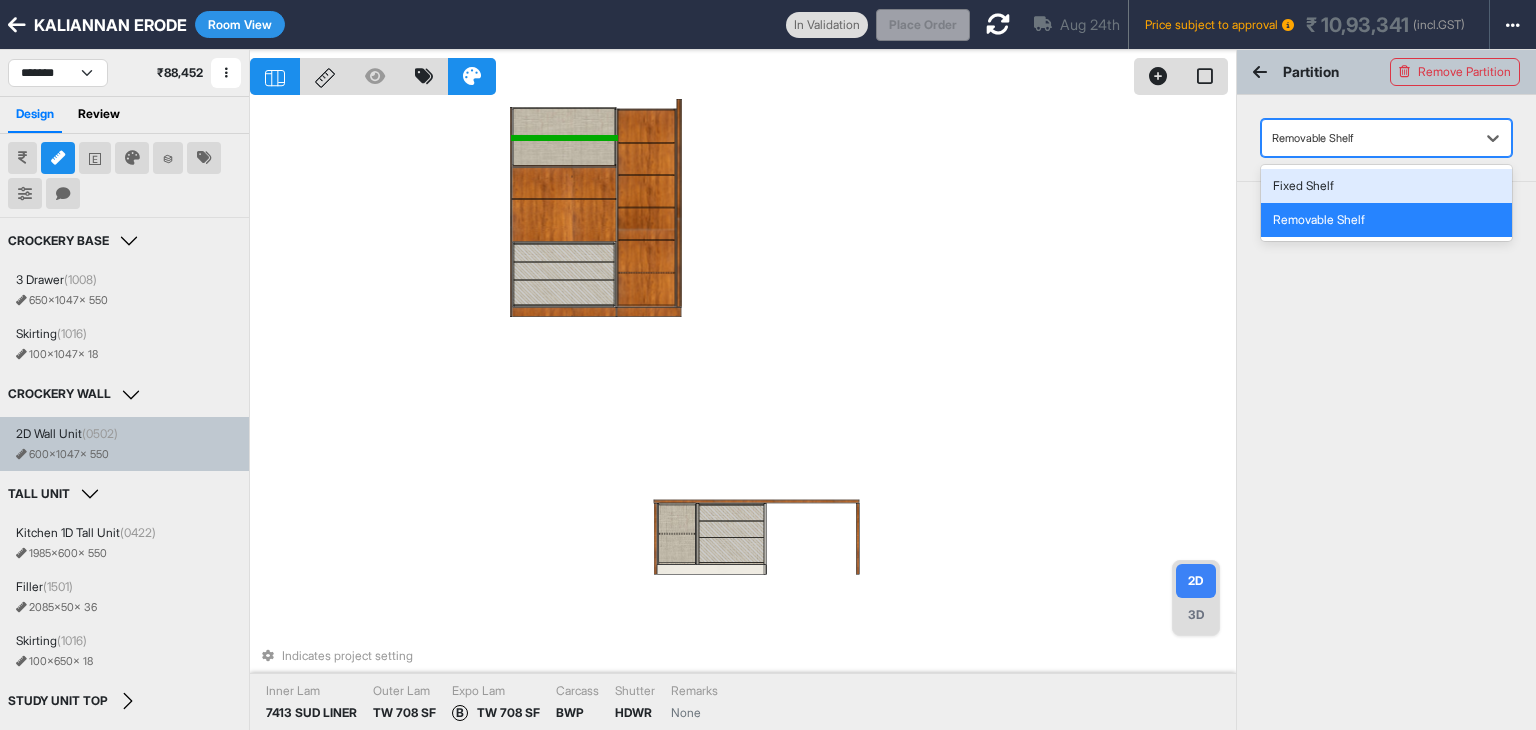 click on "Fixed Shelf" at bounding box center [1386, 186] 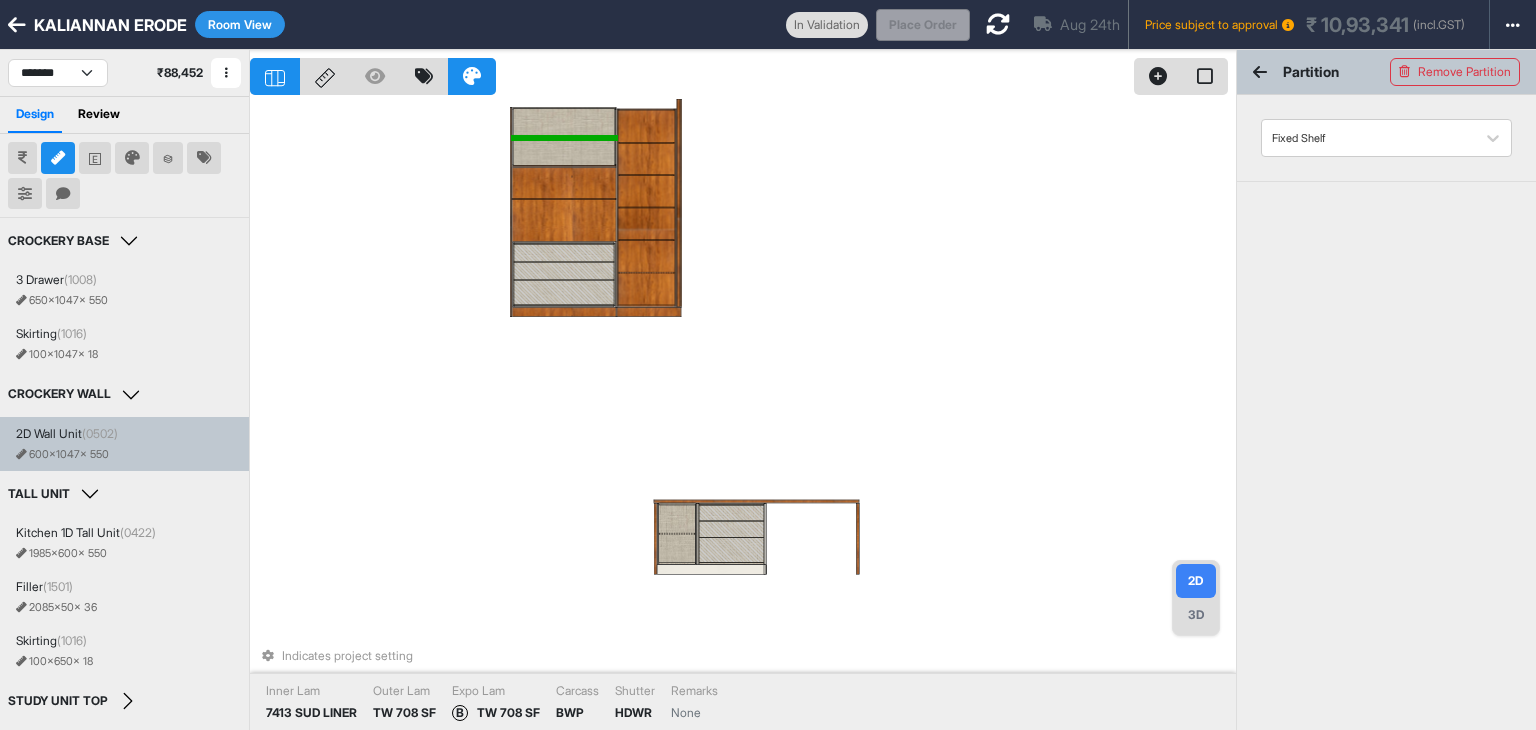 click on "Fixed Shelf" at bounding box center [1386, 138] 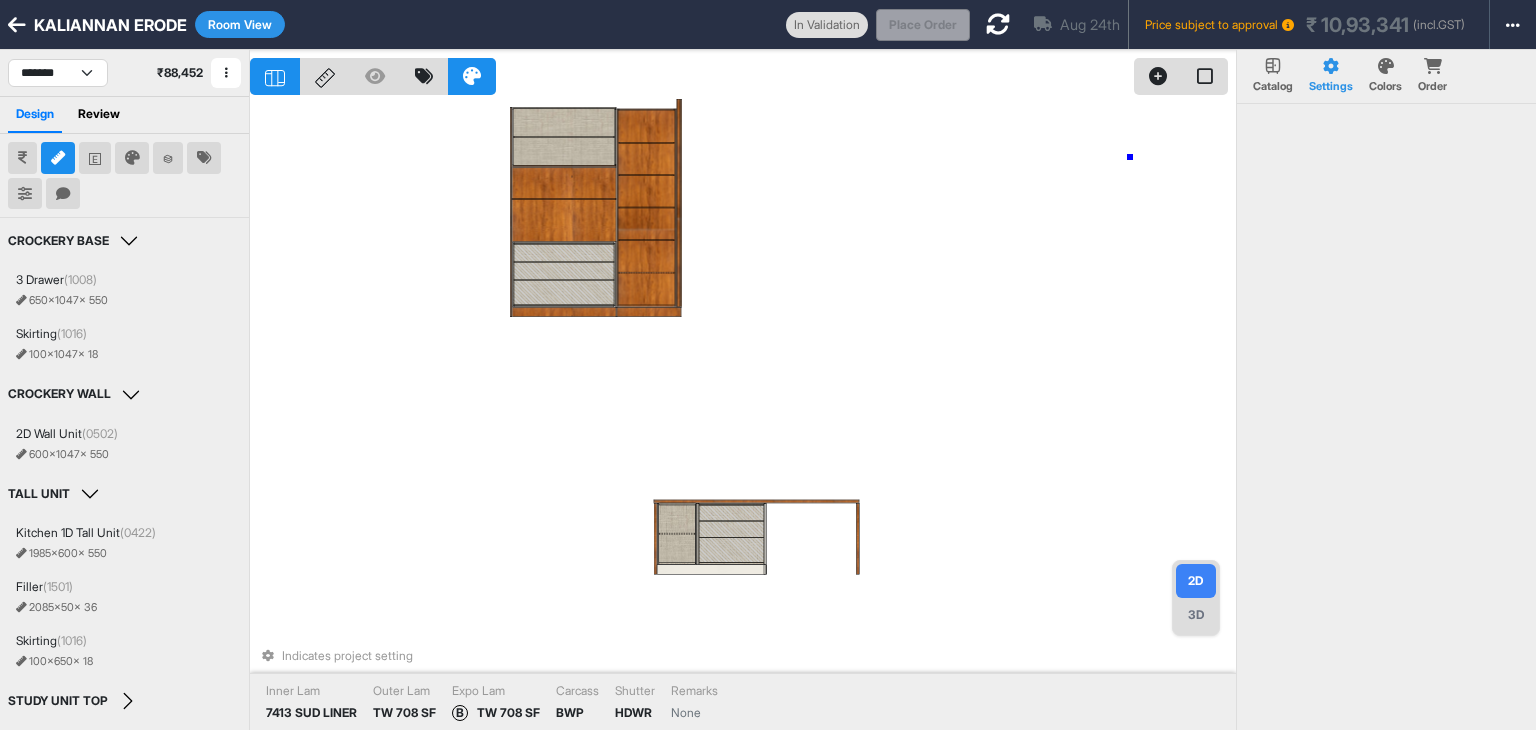 click on "Indicates project setting Inner Lam 7413 SUD LINER Outer Lam TW 708 SF Expo Lam B TW 708 SF Carcass BWP Shutter HDWR Remarks None" at bounding box center [743, 415] 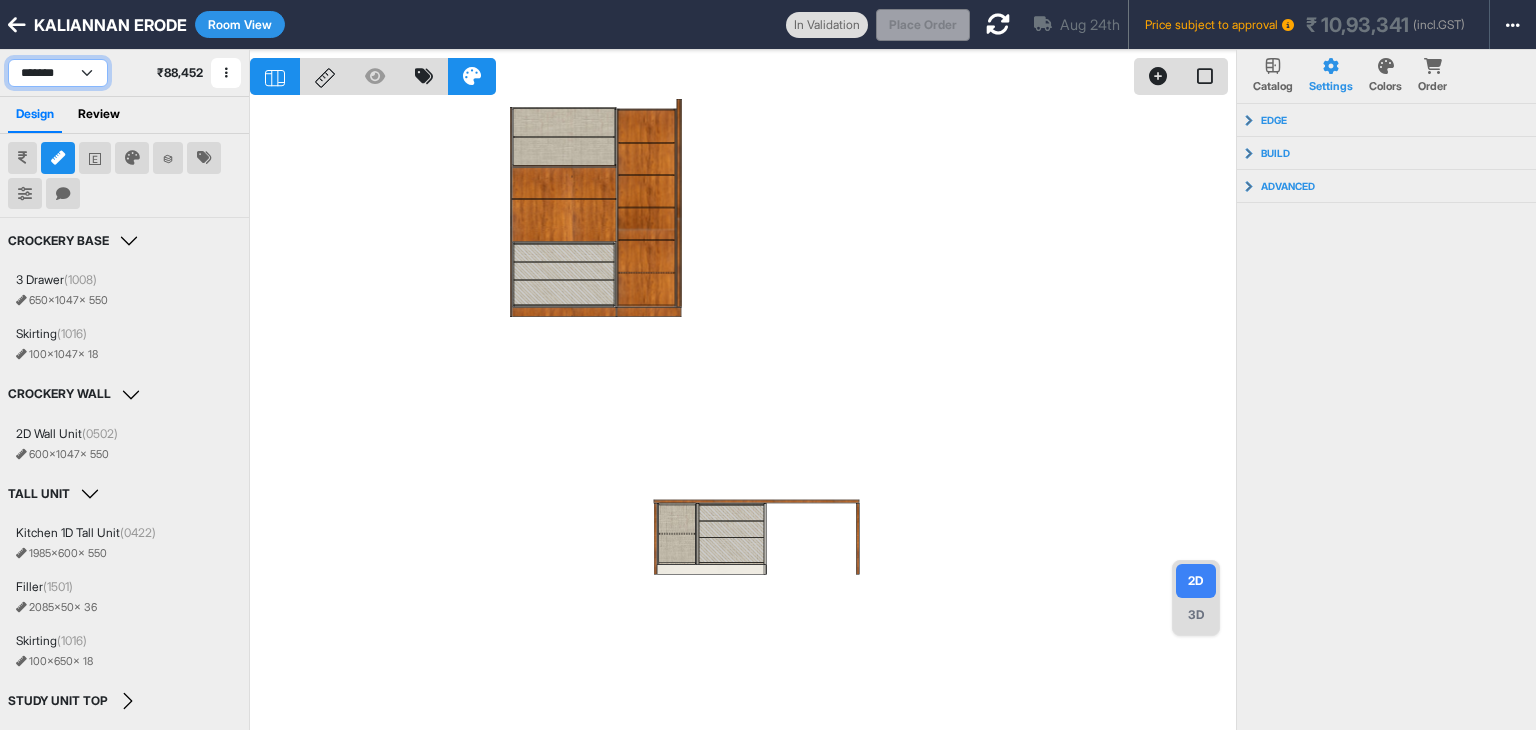 click on "**********" at bounding box center [58, 73] 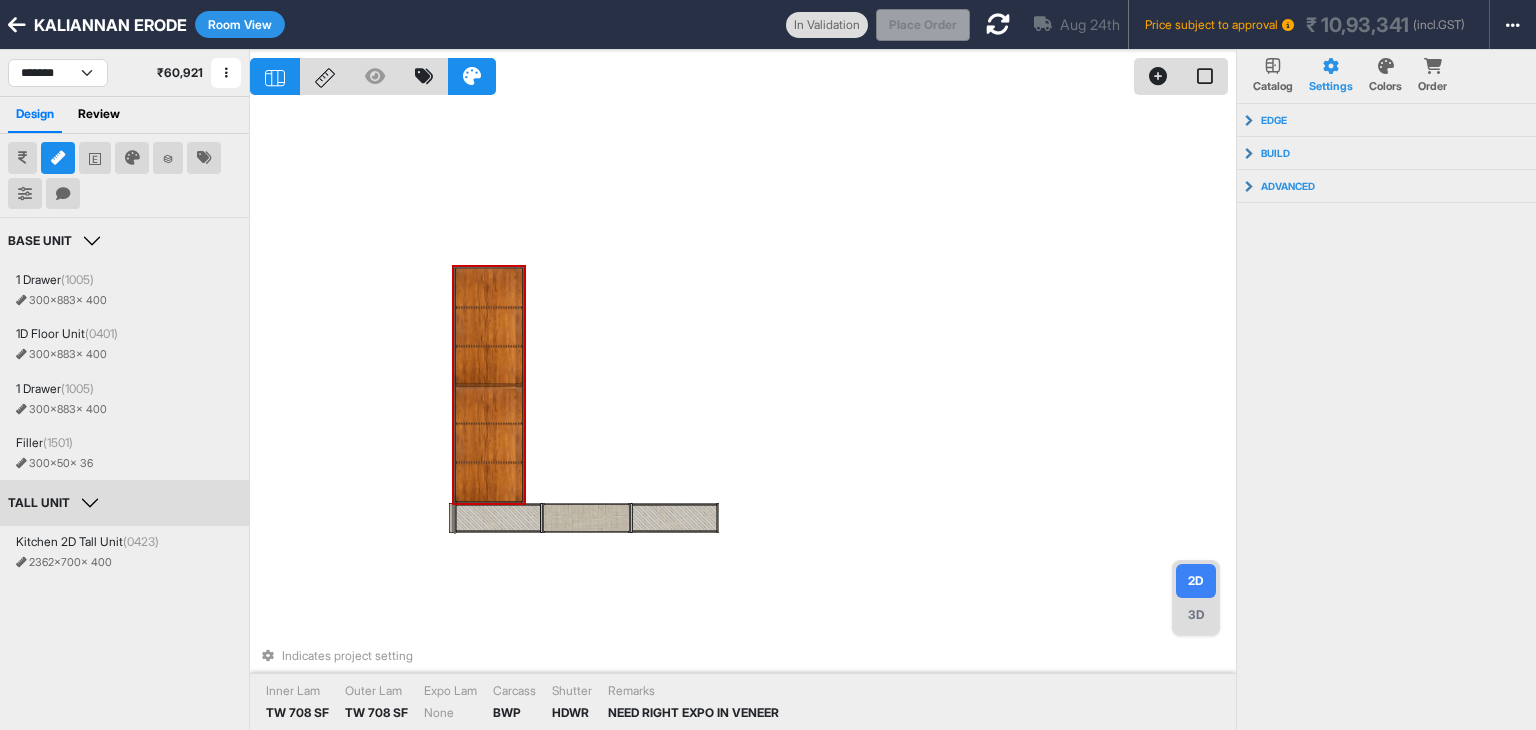 click at bounding box center [488, 462] 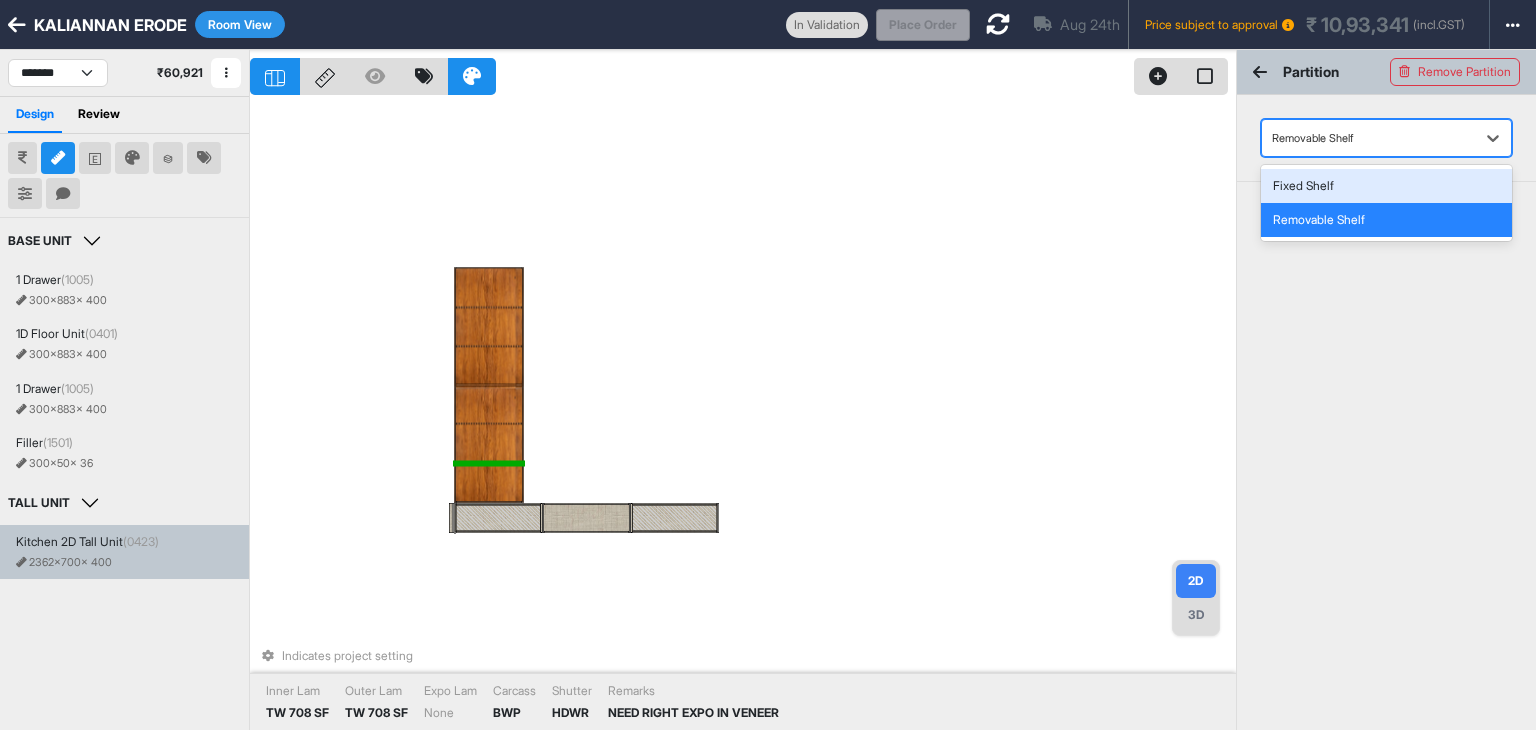click on "Removable Shelf" at bounding box center (1368, 138) 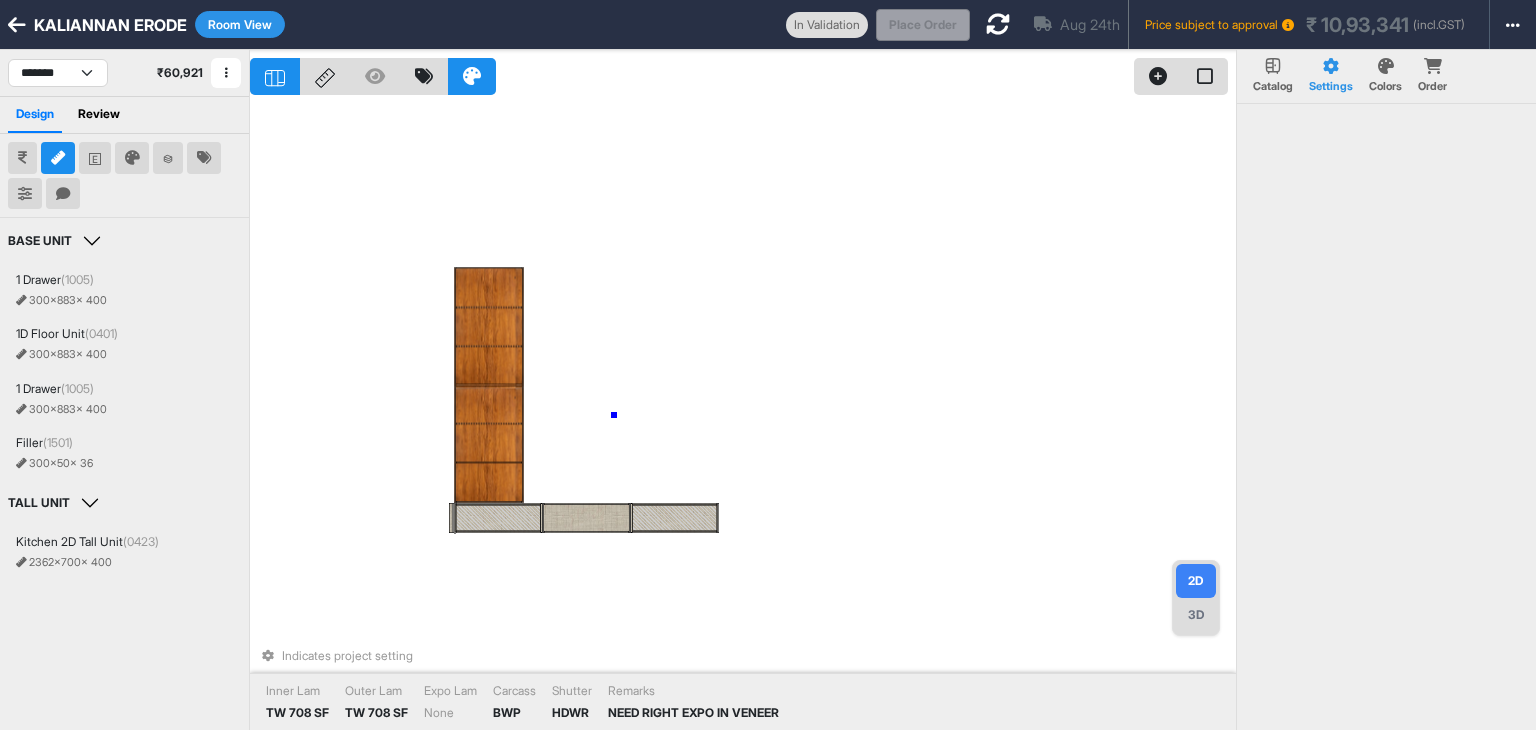 click on "Indicates project setting Inner Lam TW 708 SF Outer Lam TW 708 SF Expo Lam None Carcass BWP Shutter HDWR Remarks NEED RIGHT EXPO IN VENEER" at bounding box center (743, 415) 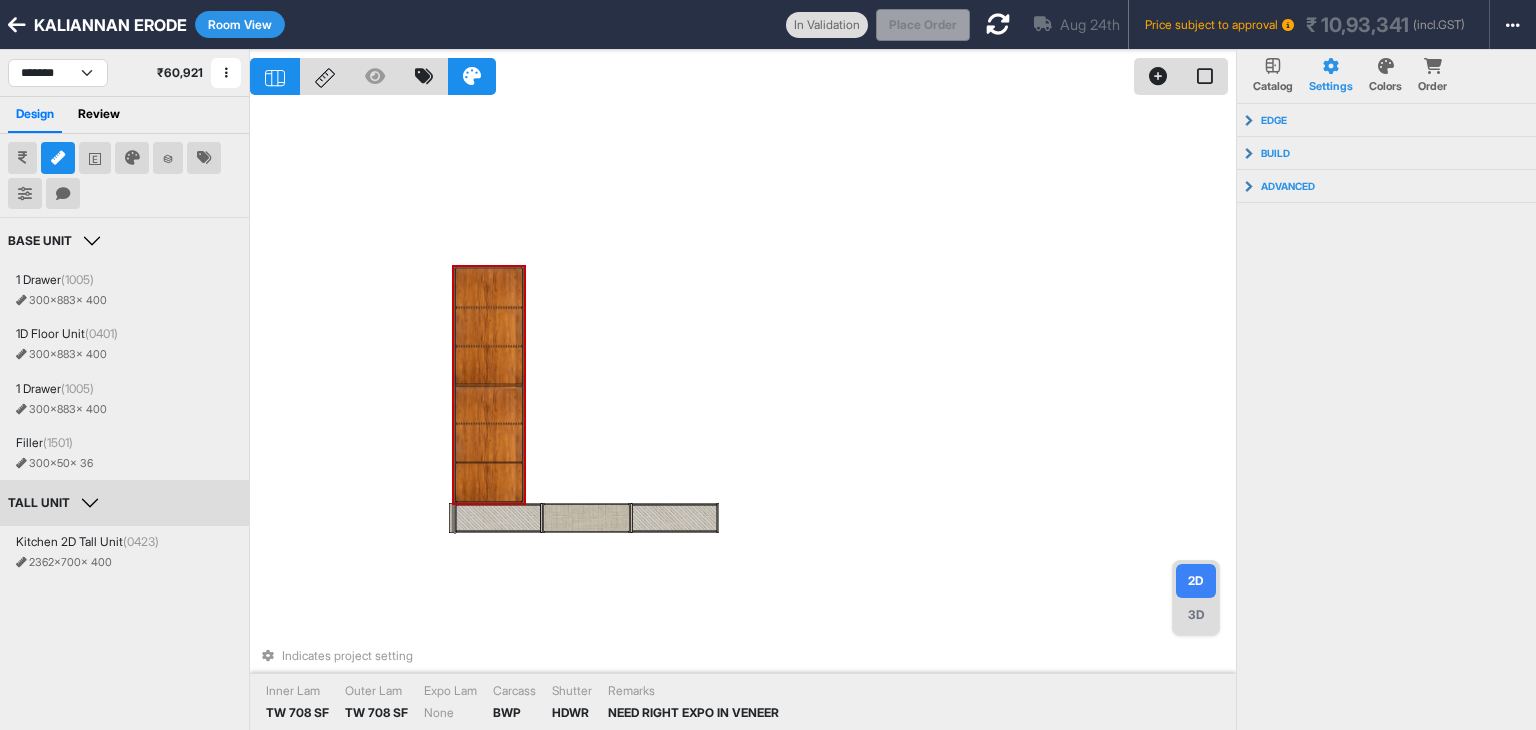 click at bounding box center [488, 404] 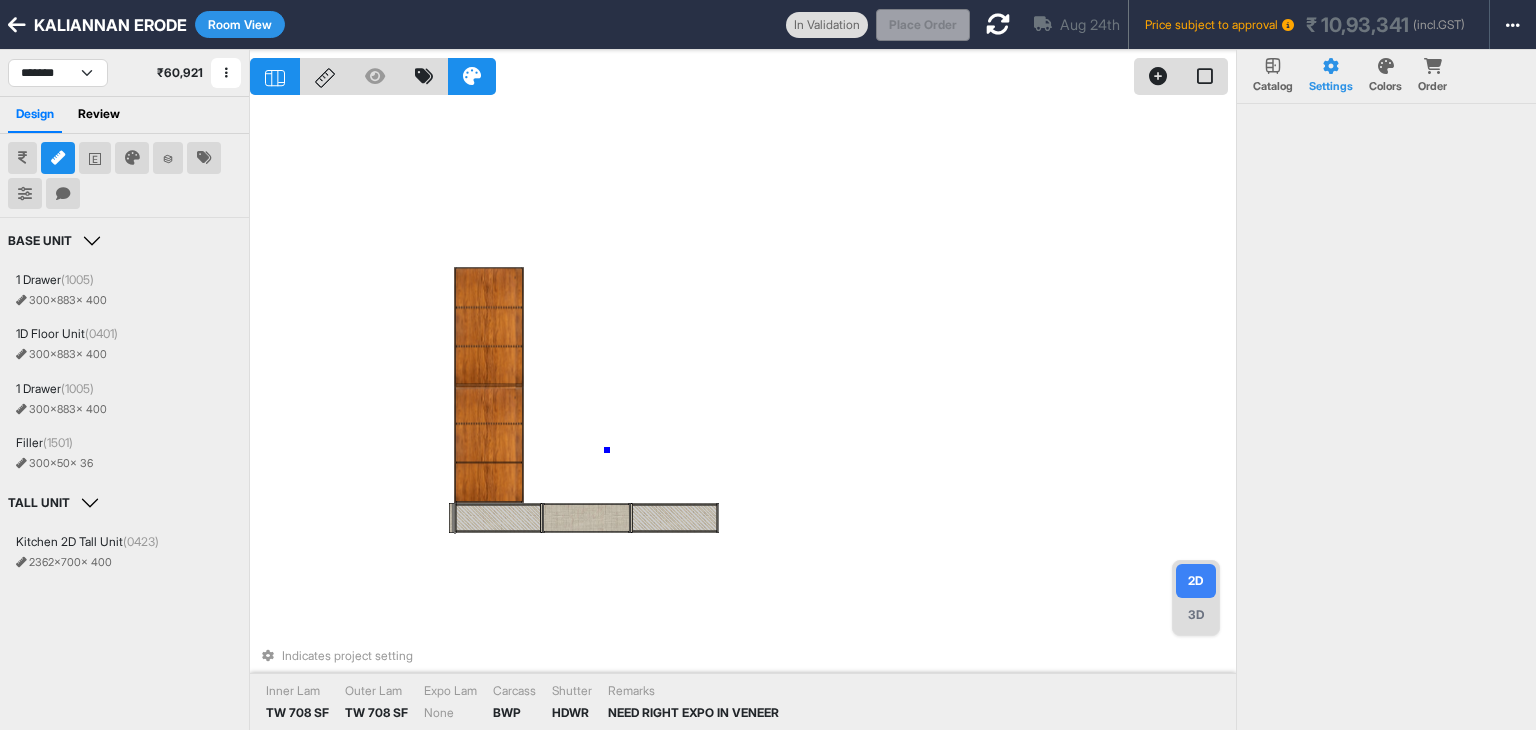 click on "Indicates project setting Inner Lam TW 708 SF Outer Lam TW 708 SF Expo Lam None Carcass BWP Shutter HDWR Remarks NEED RIGHT EXPO IN VENEER" at bounding box center [743, 415] 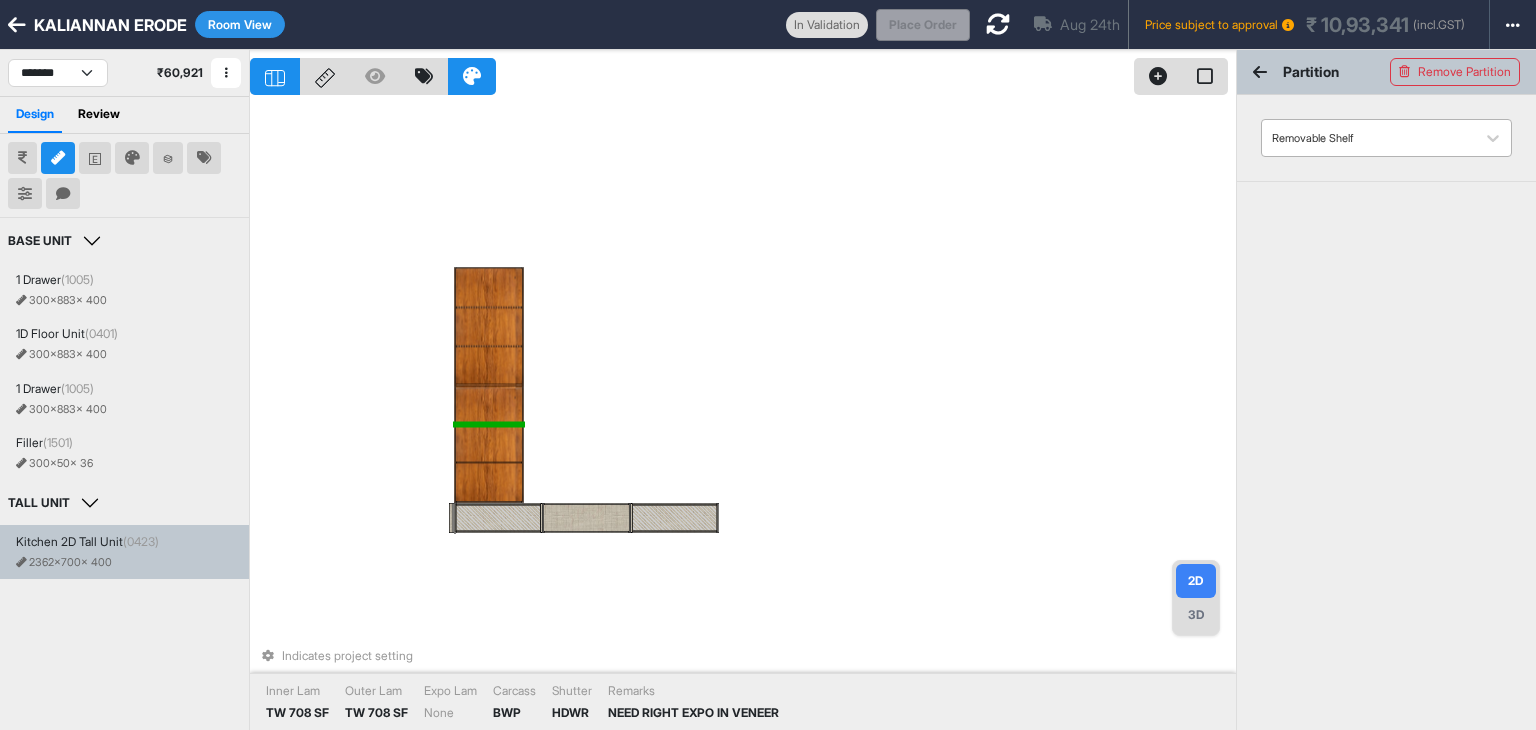 click on "Removable Shelf" at bounding box center (1368, 138) 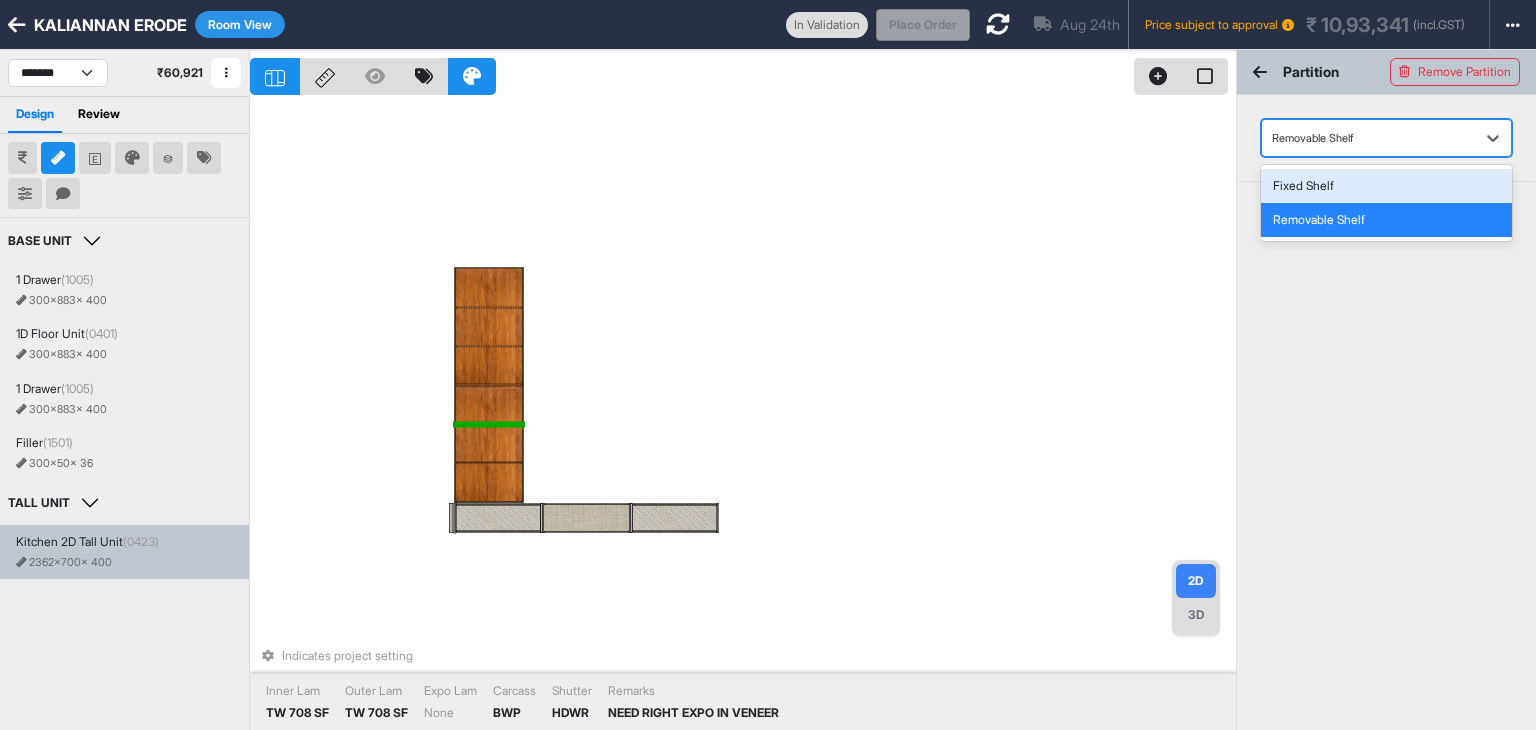 click on "Fixed Shelf" at bounding box center (1386, 186) 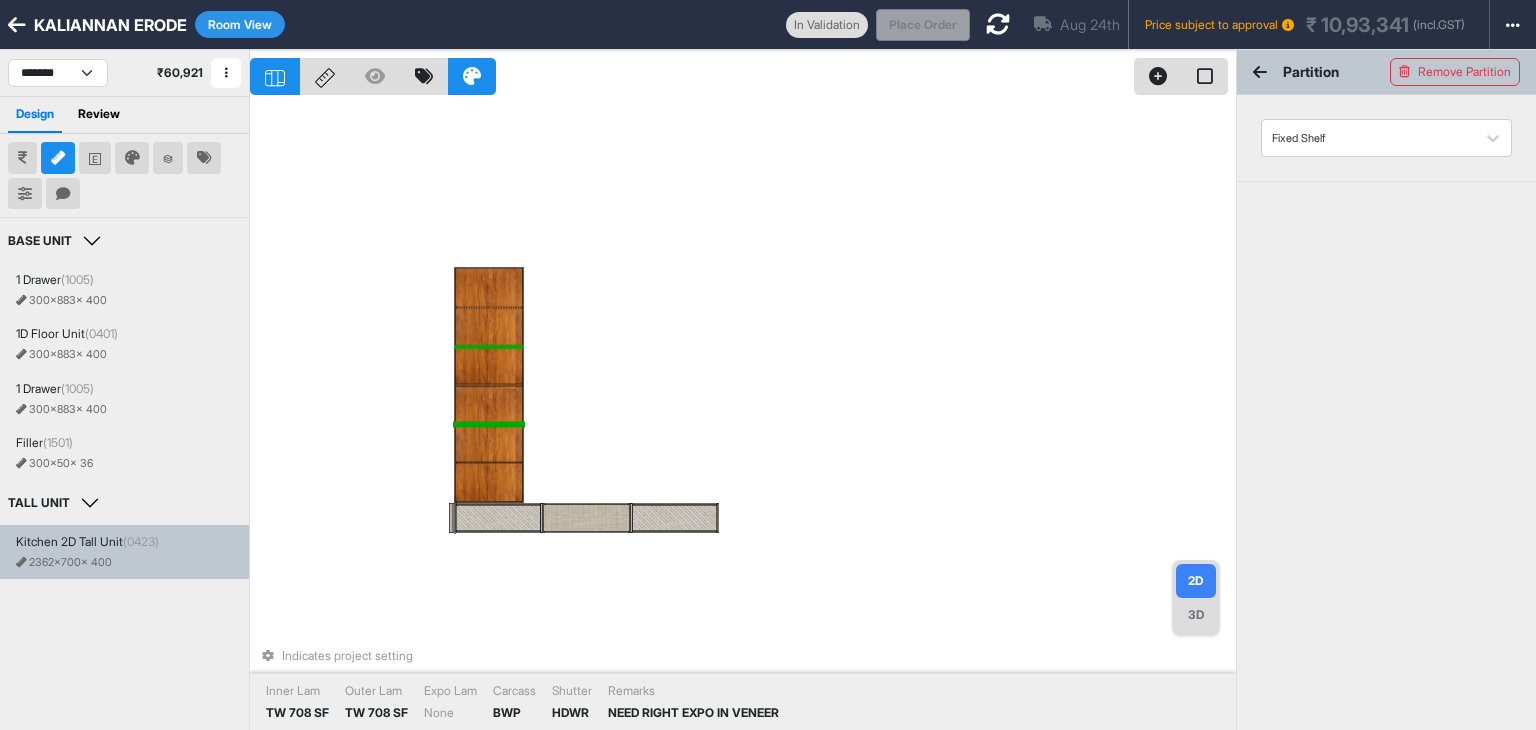 click at bounding box center [488, 346] 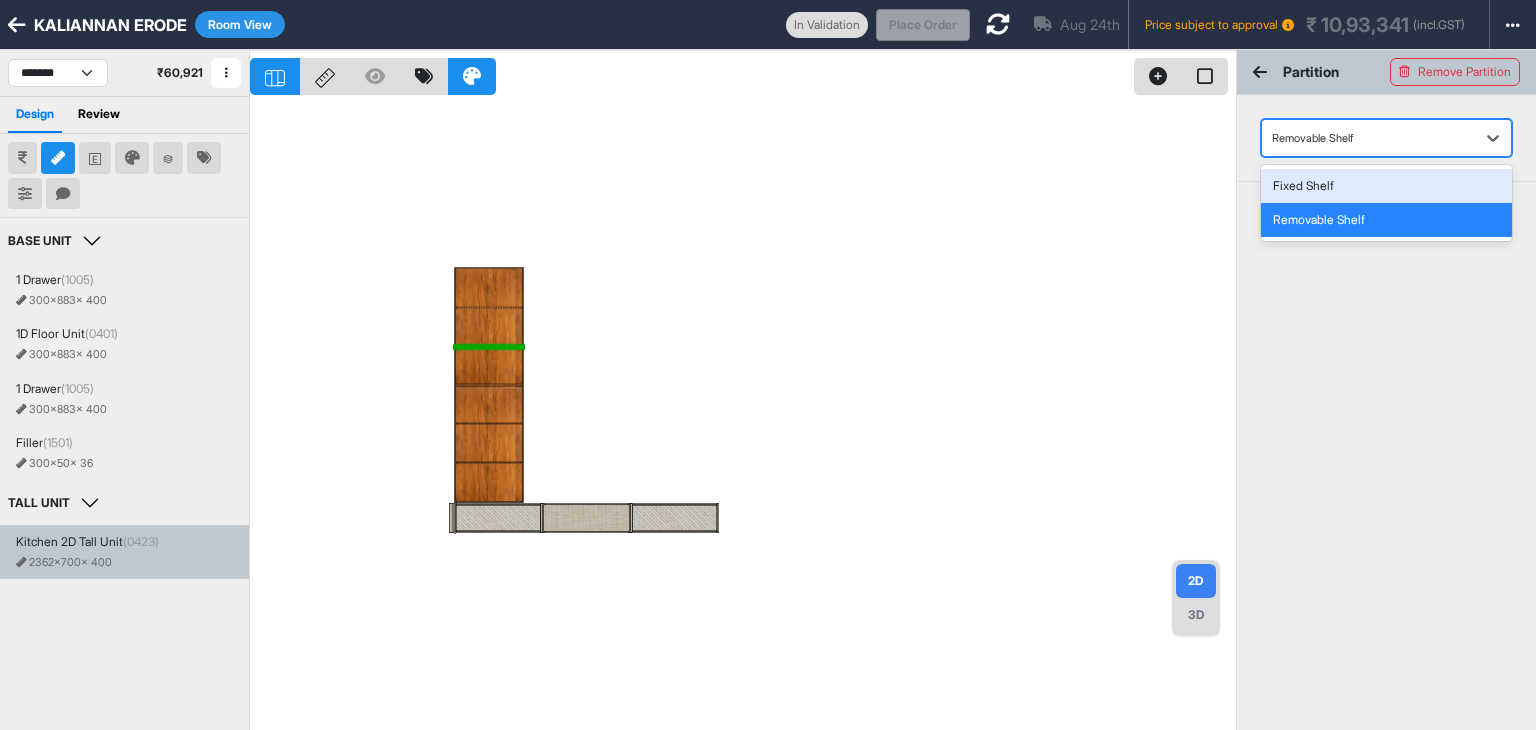 click at bounding box center (1368, 138) 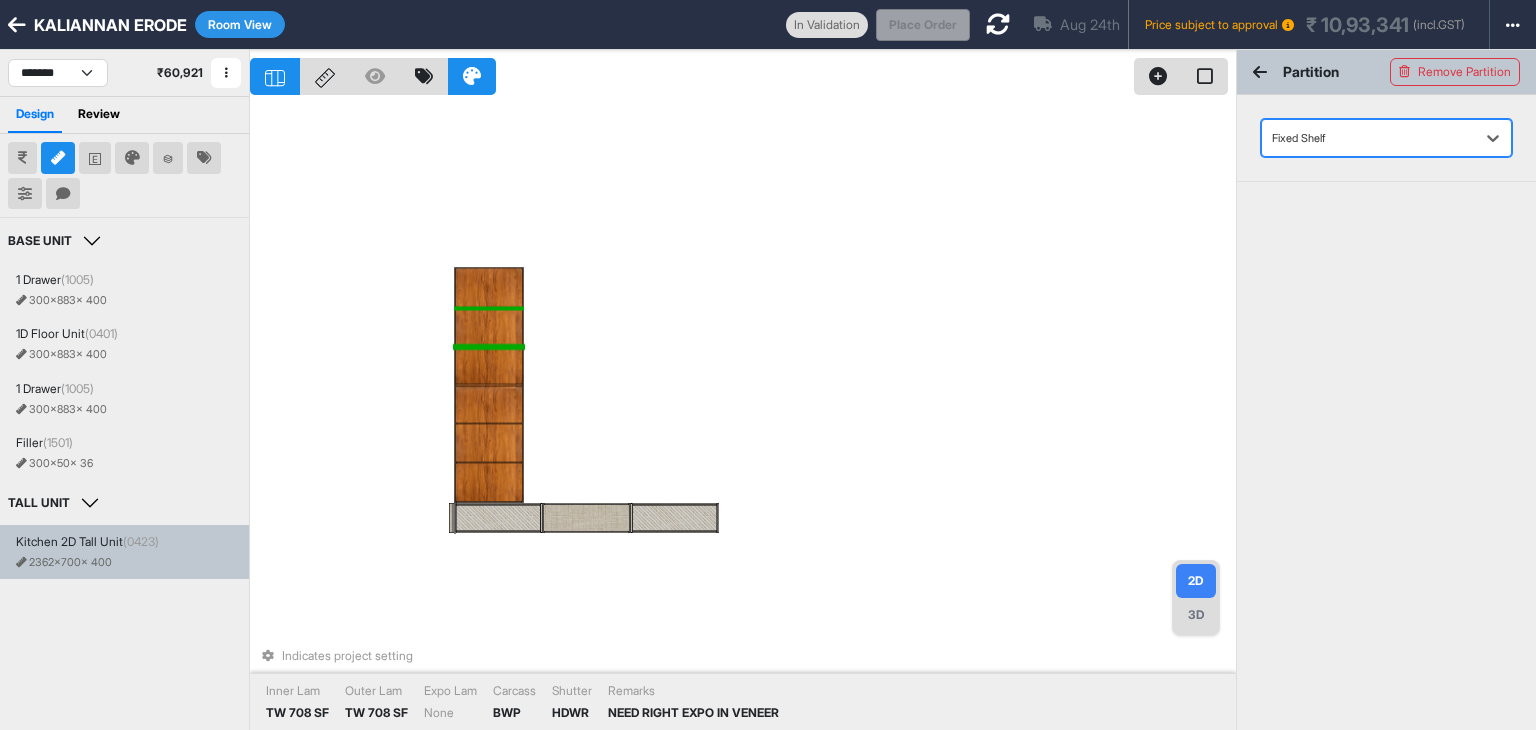 click at bounding box center [488, 307] 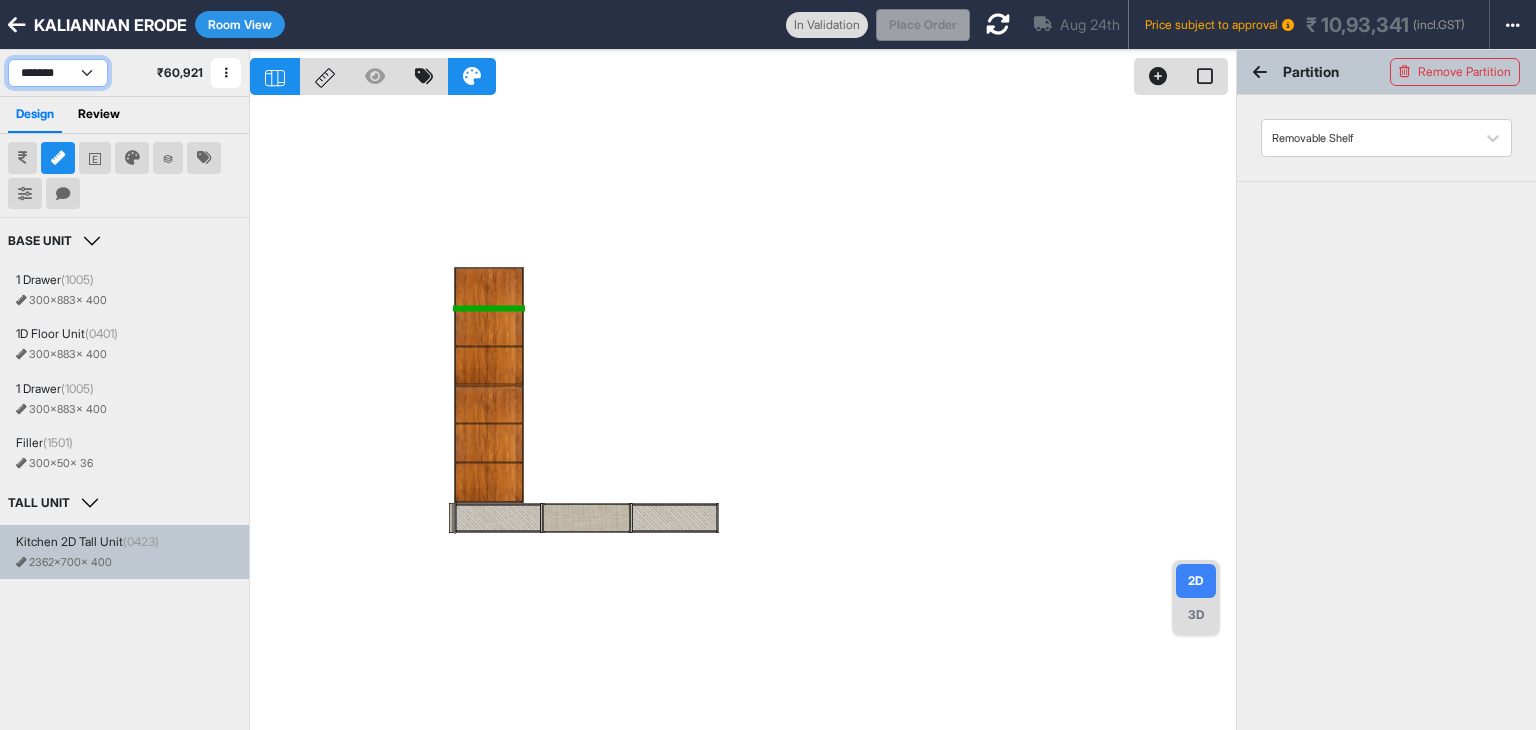 click on "**********" at bounding box center (58, 73) 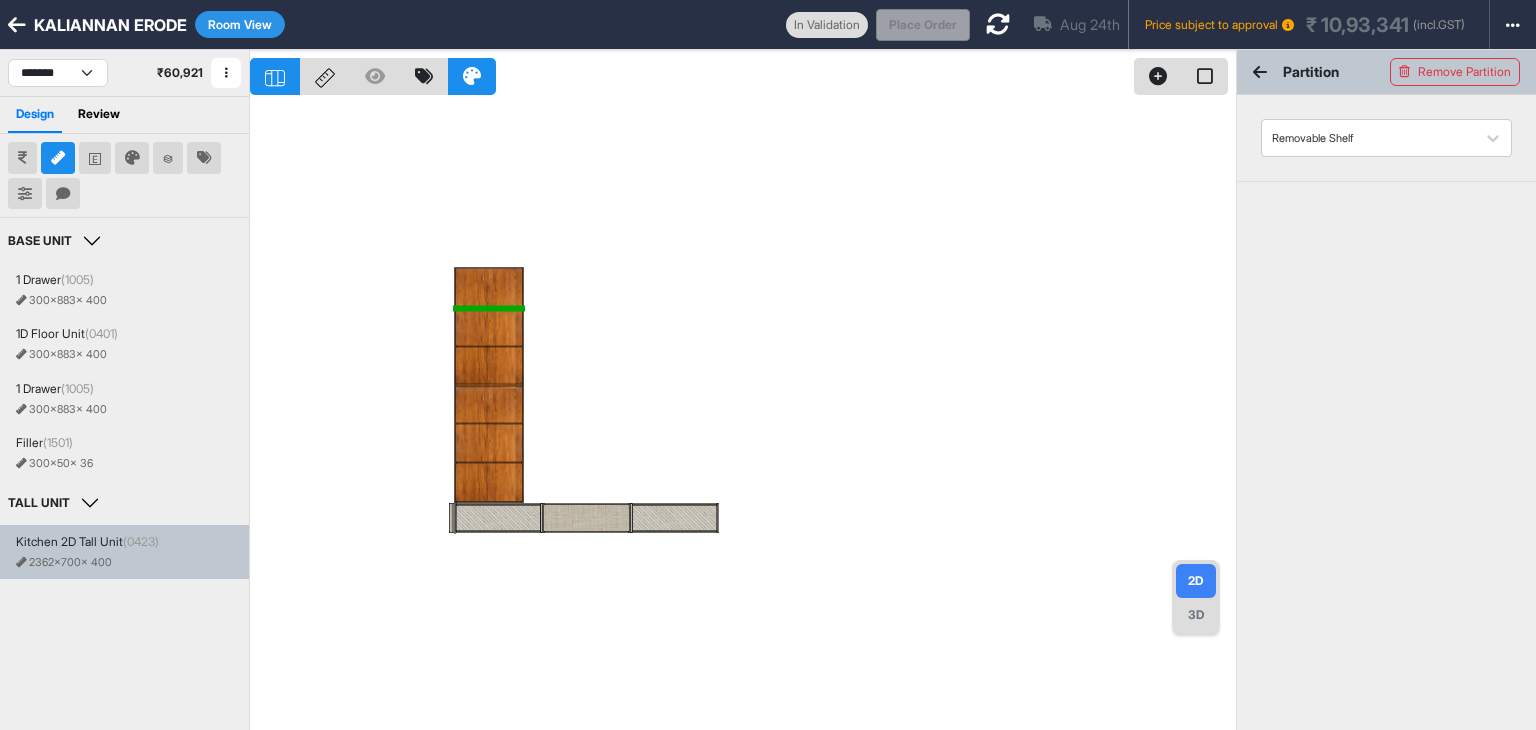 click at bounding box center [743, 415] 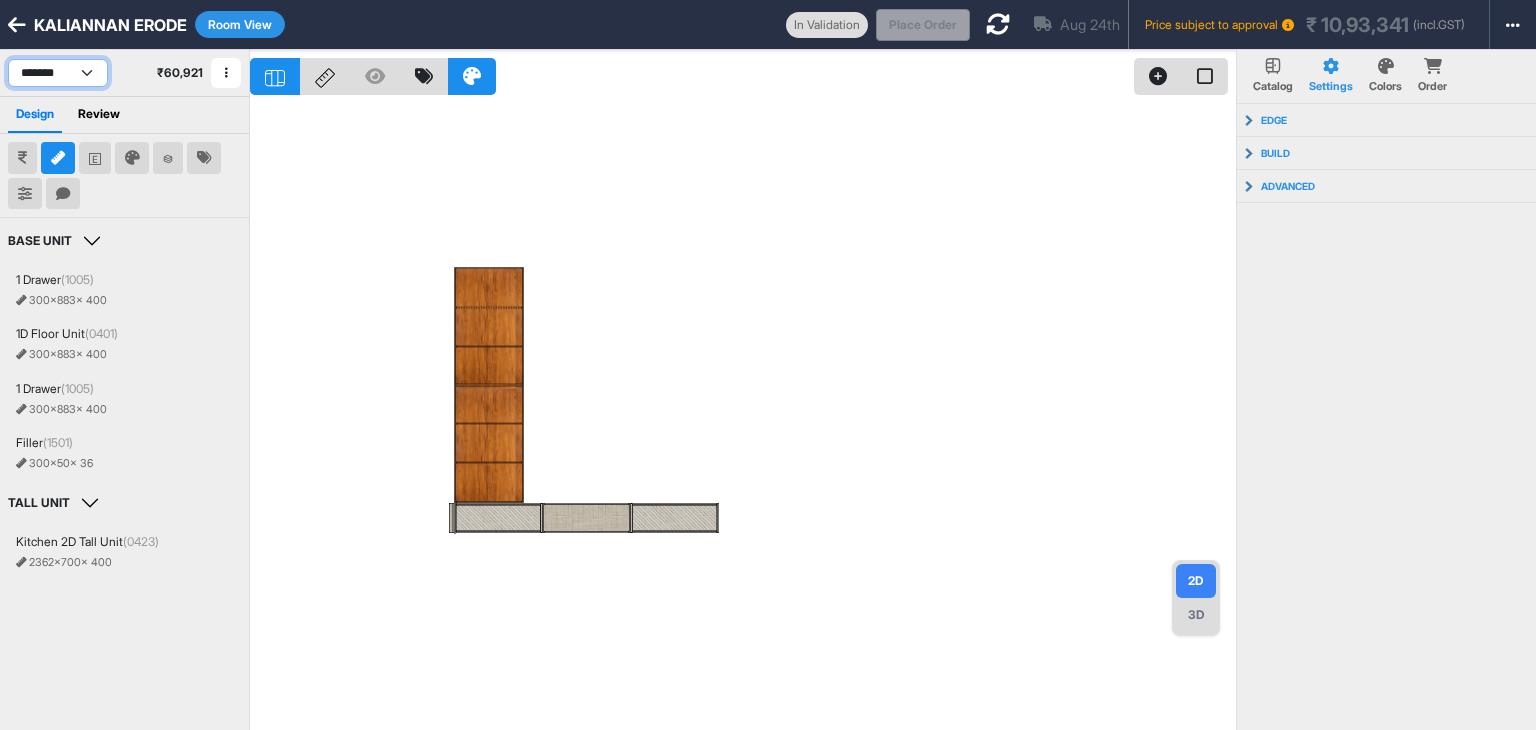 click on "**********" at bounding box center [58, 73] 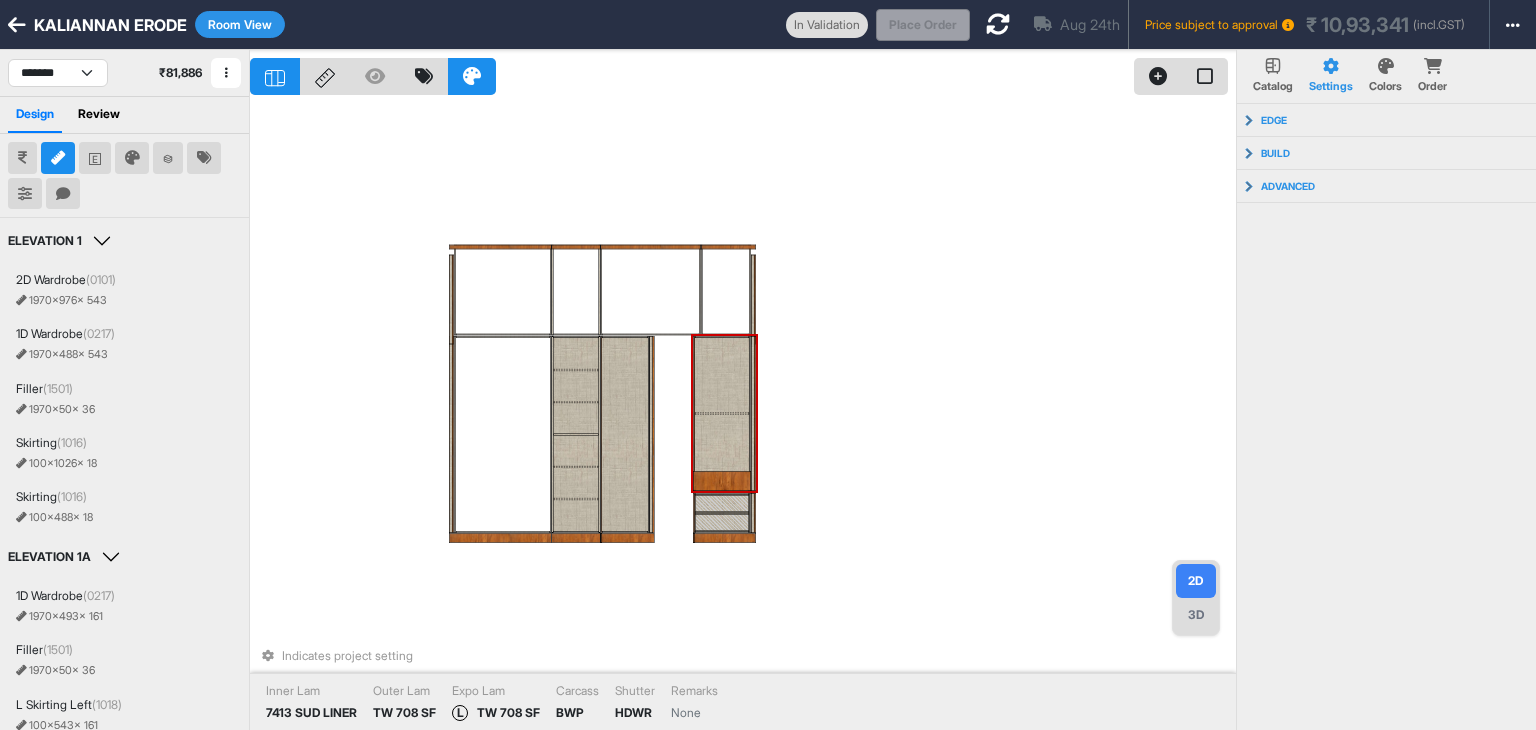 click at bounding box center (721, 375) 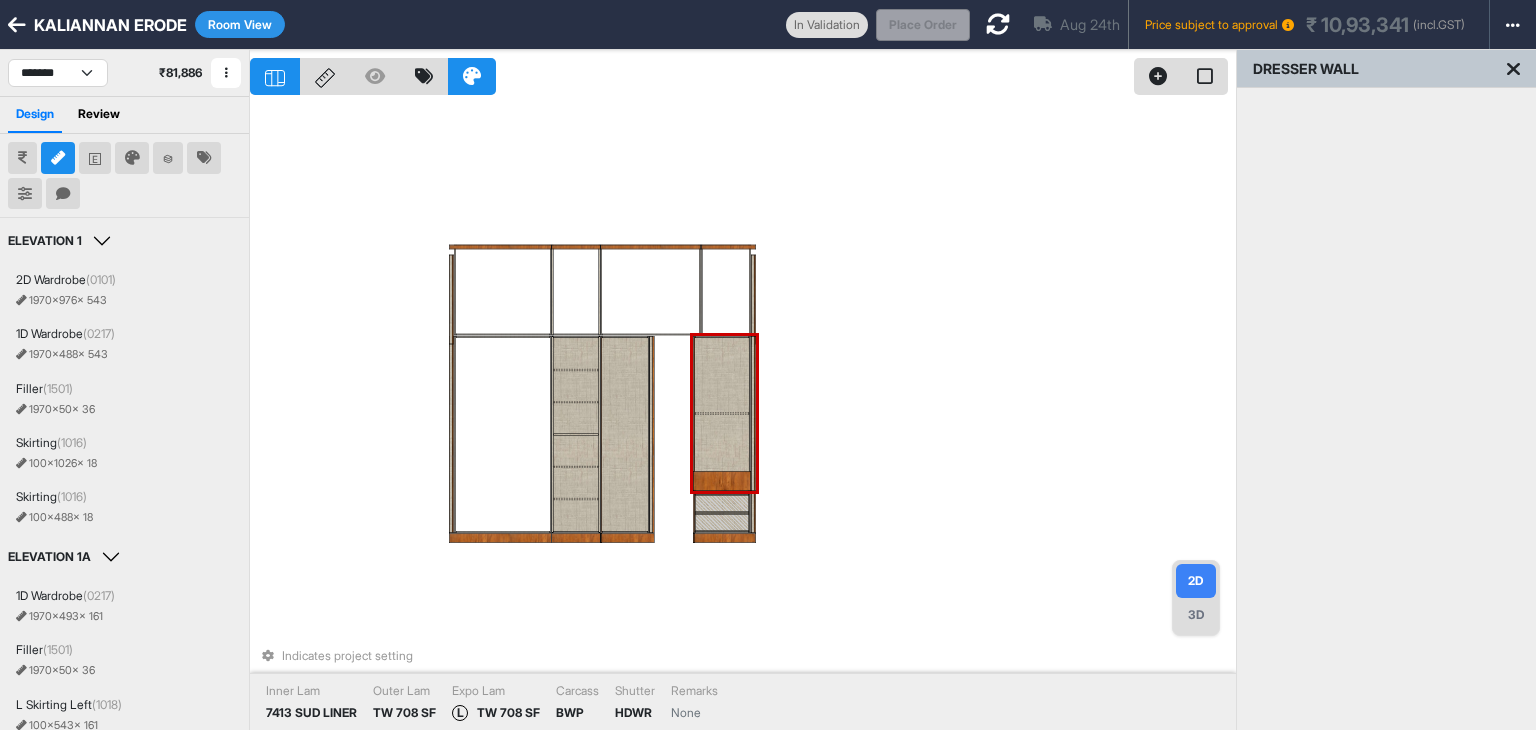 click at bounding box center [721, 375] 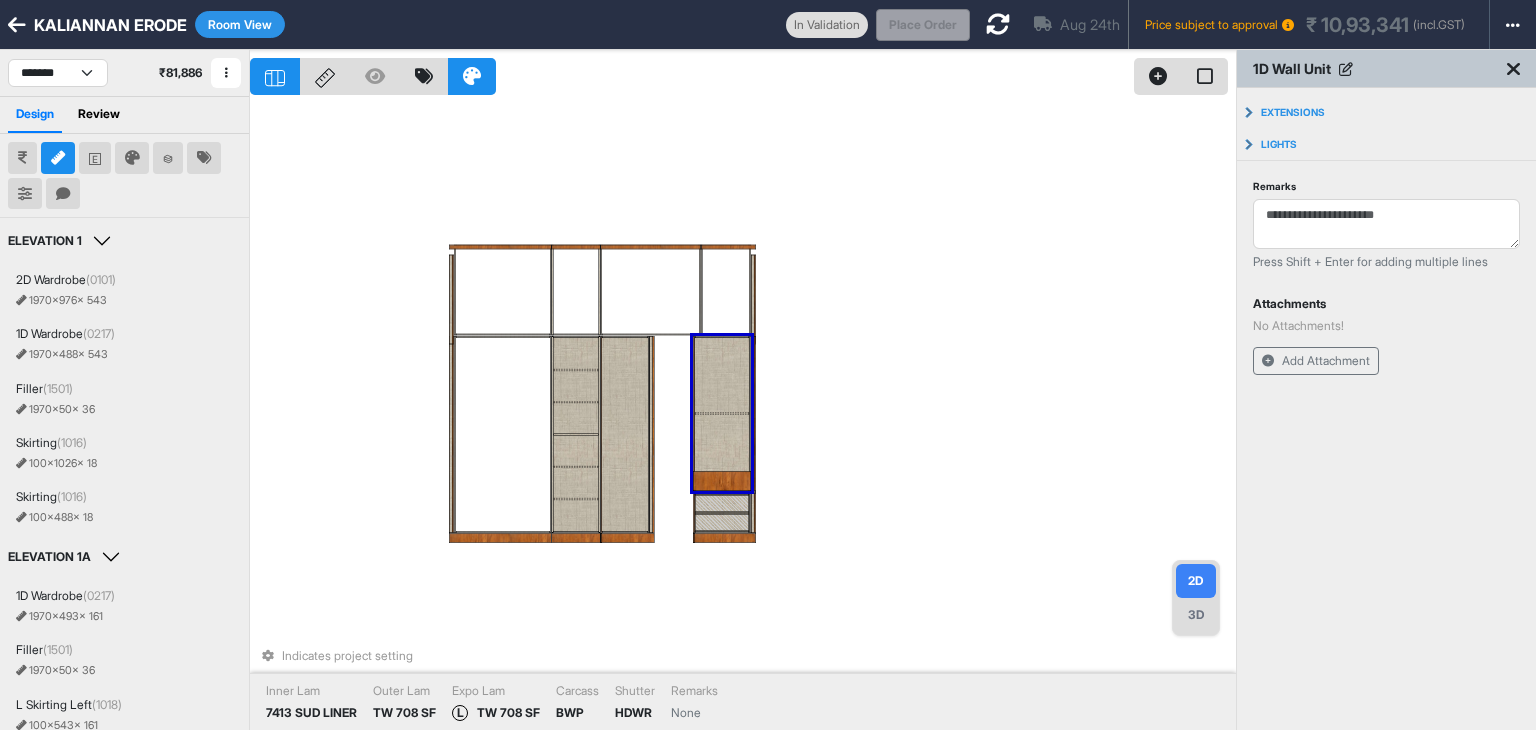 click at bounding box center (721, 375) 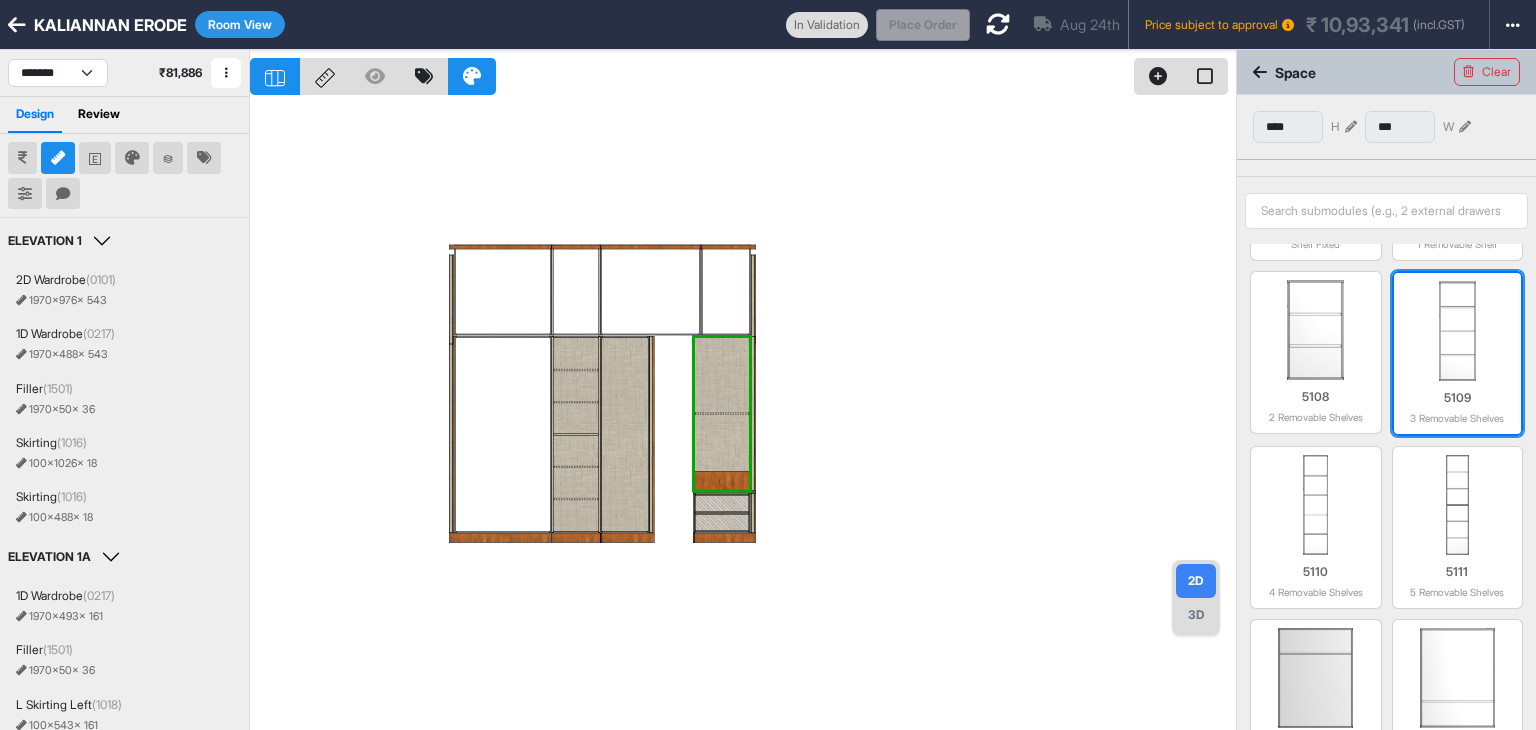 scroll, scrollTop: 183, scrollLeft: 0, axis: vertical 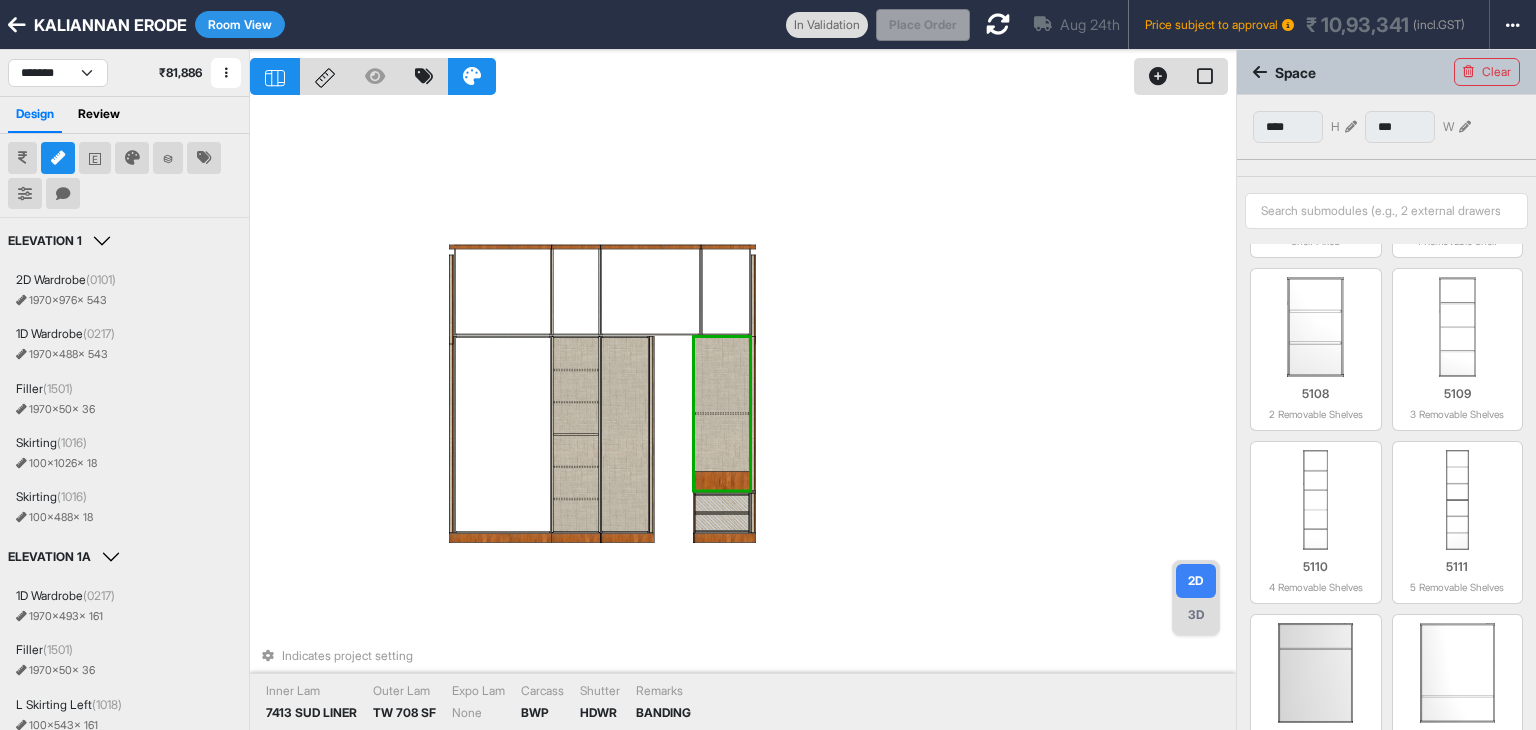 click on "**********" at bounding box center (124, 73) 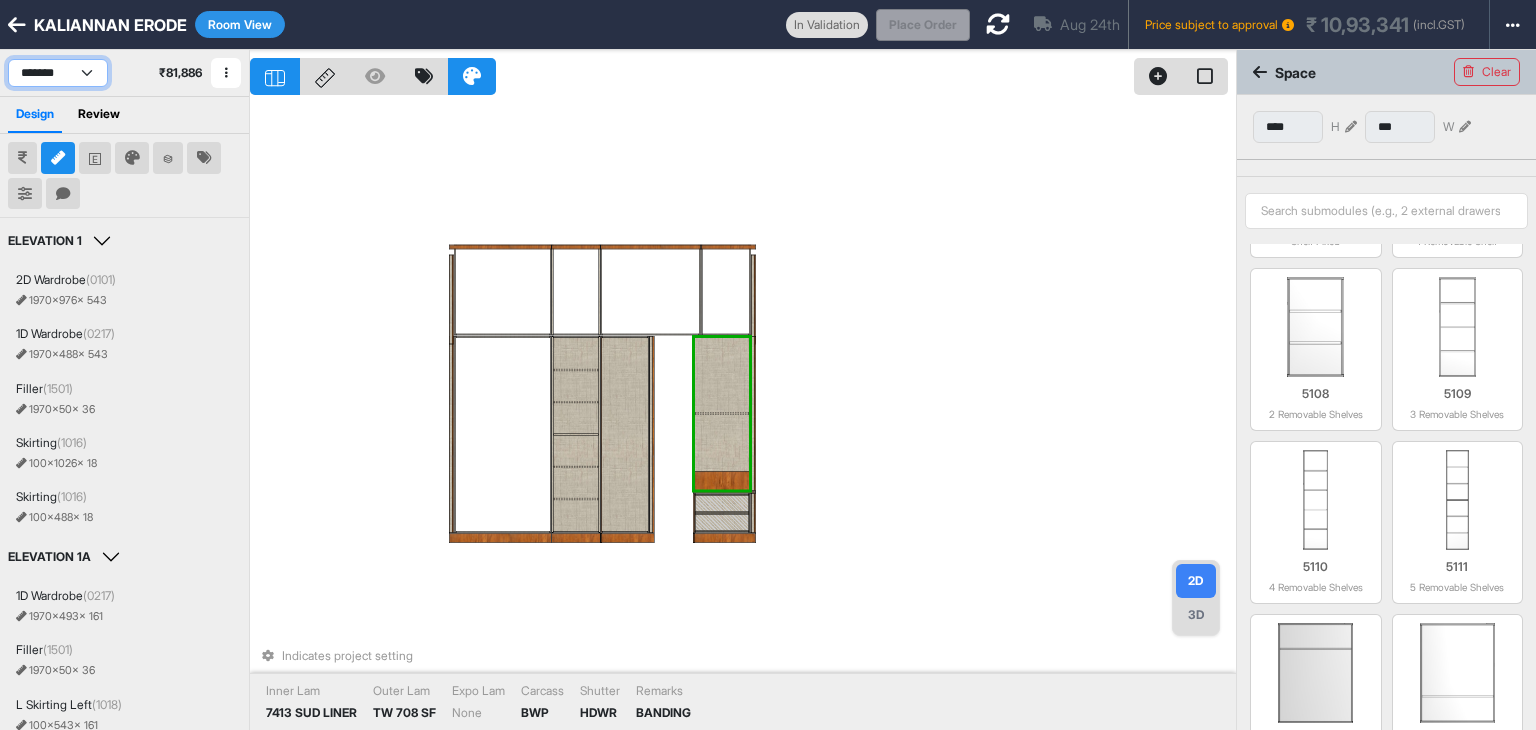 click on "**********" at bounding box center (58, 73) 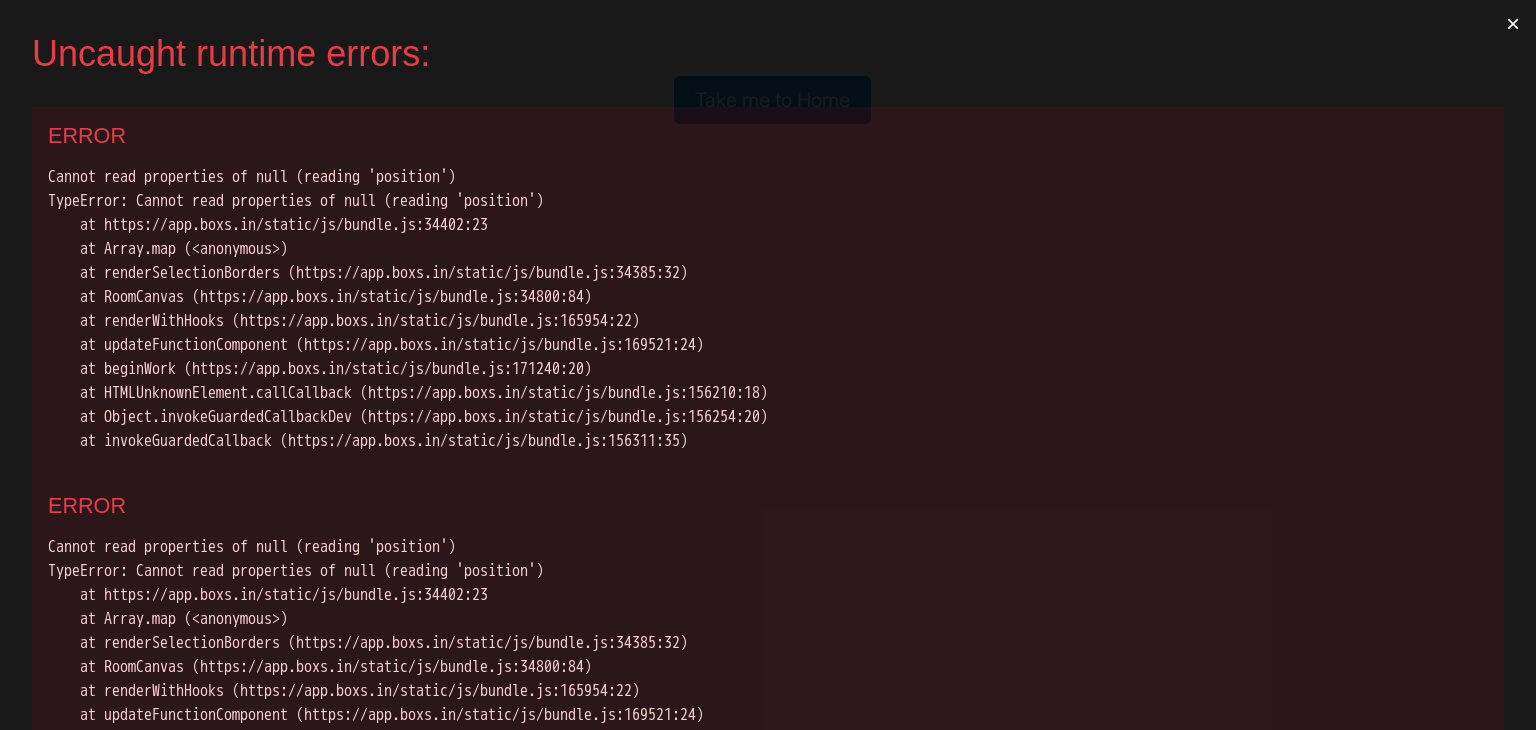 scroll, scrollTop: 0, scrollLeft: 0, axis: both 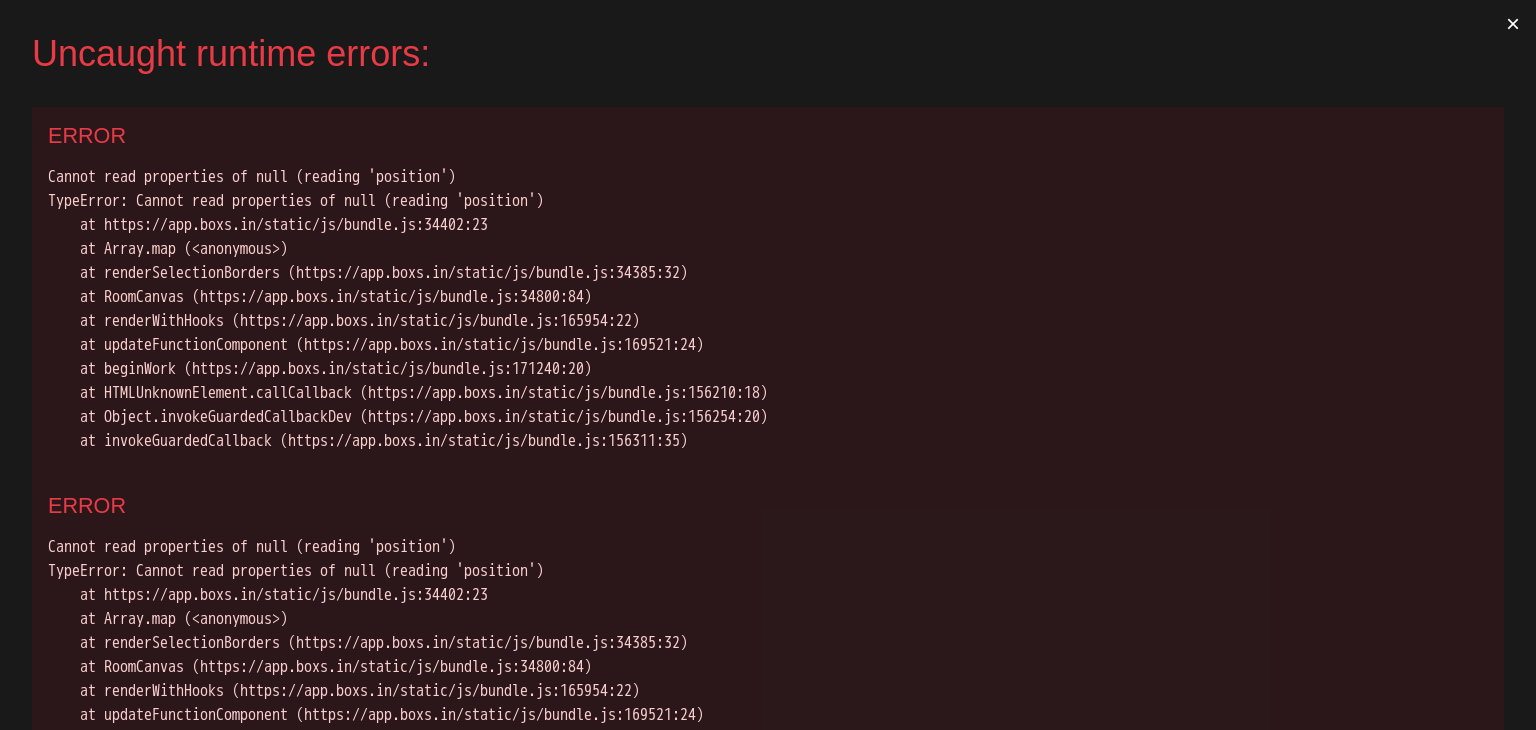 click on "×" at bounding box center [1513, 24] 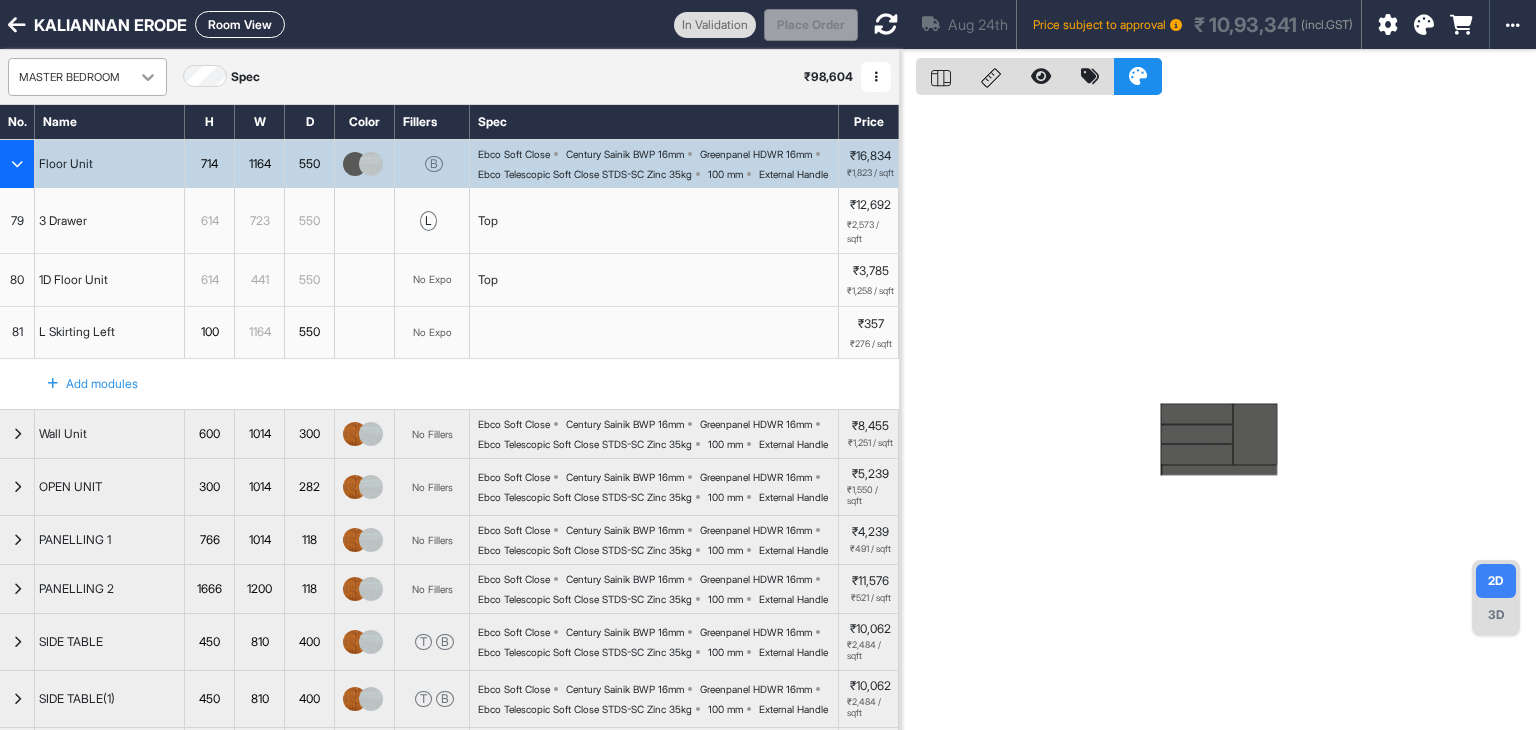 click 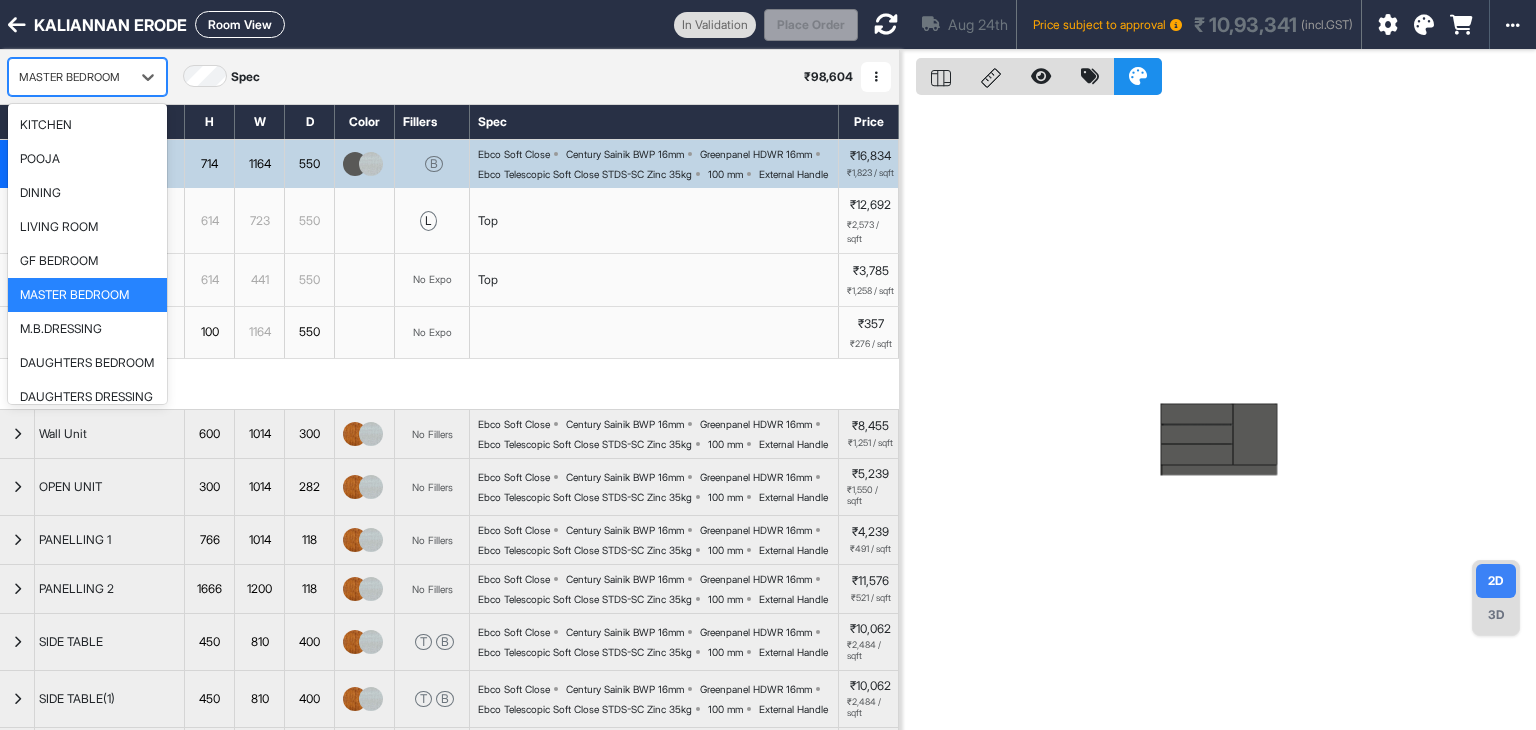 click on "MASTER BEDROOM" at bounding box center [74, 295] 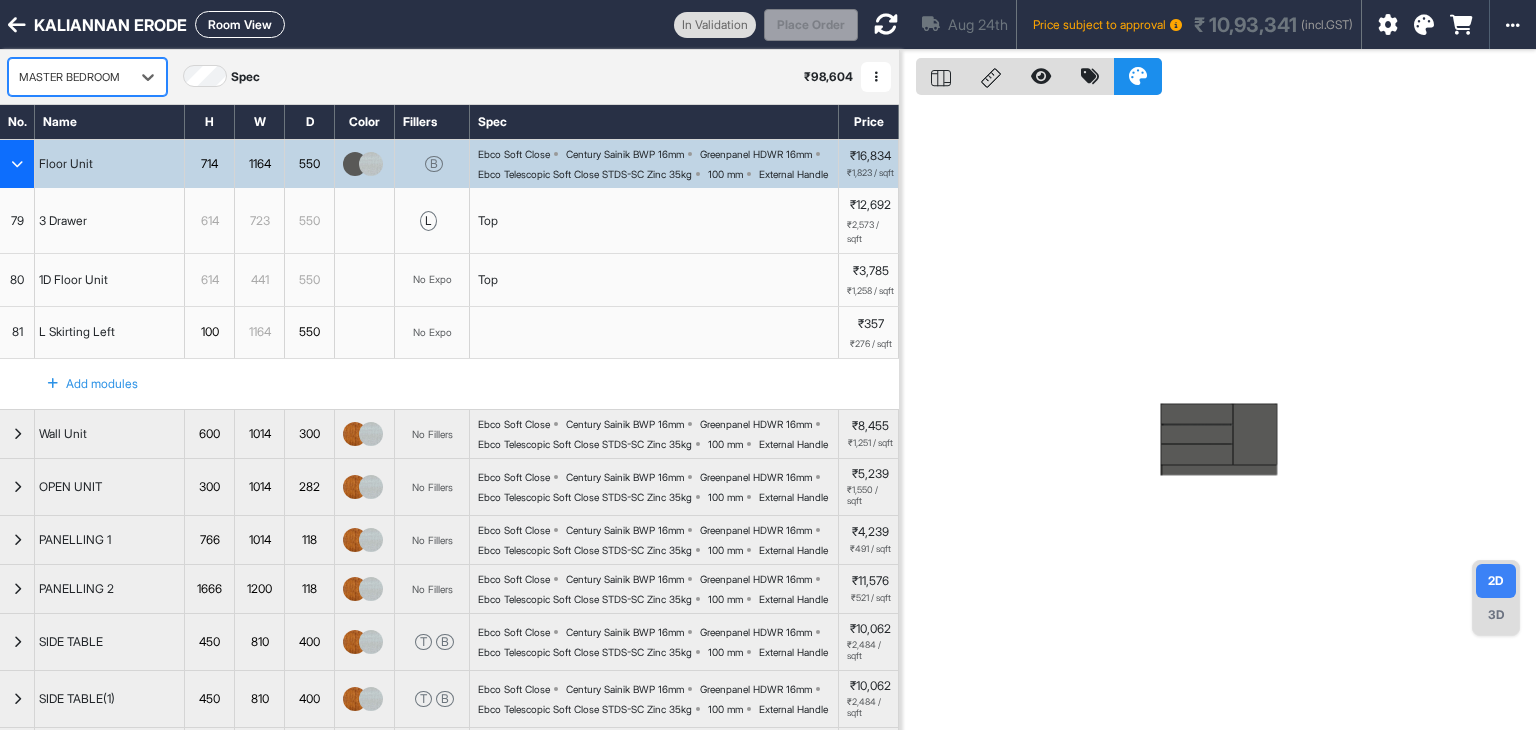 click on "Room View" at bounding box center [240, 24] 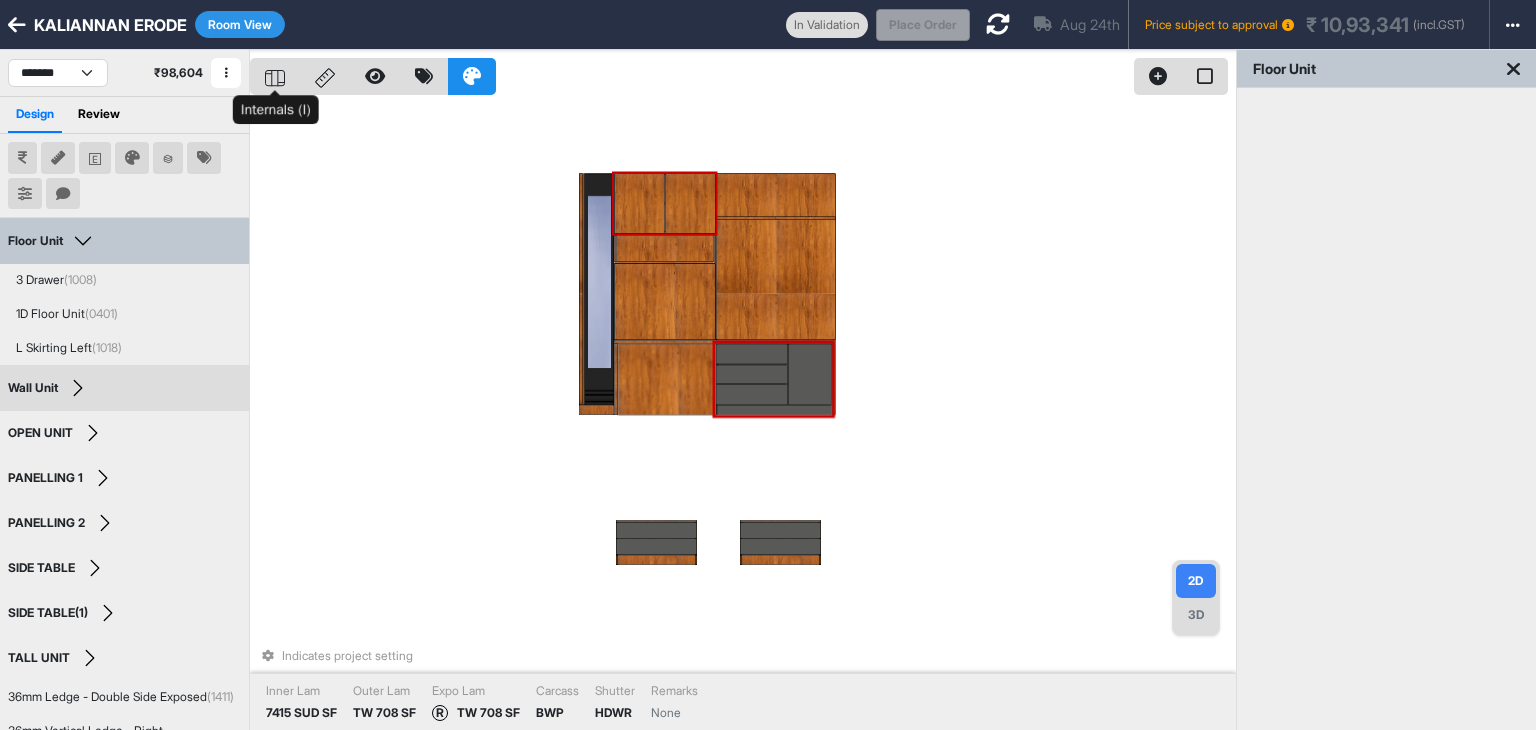 click 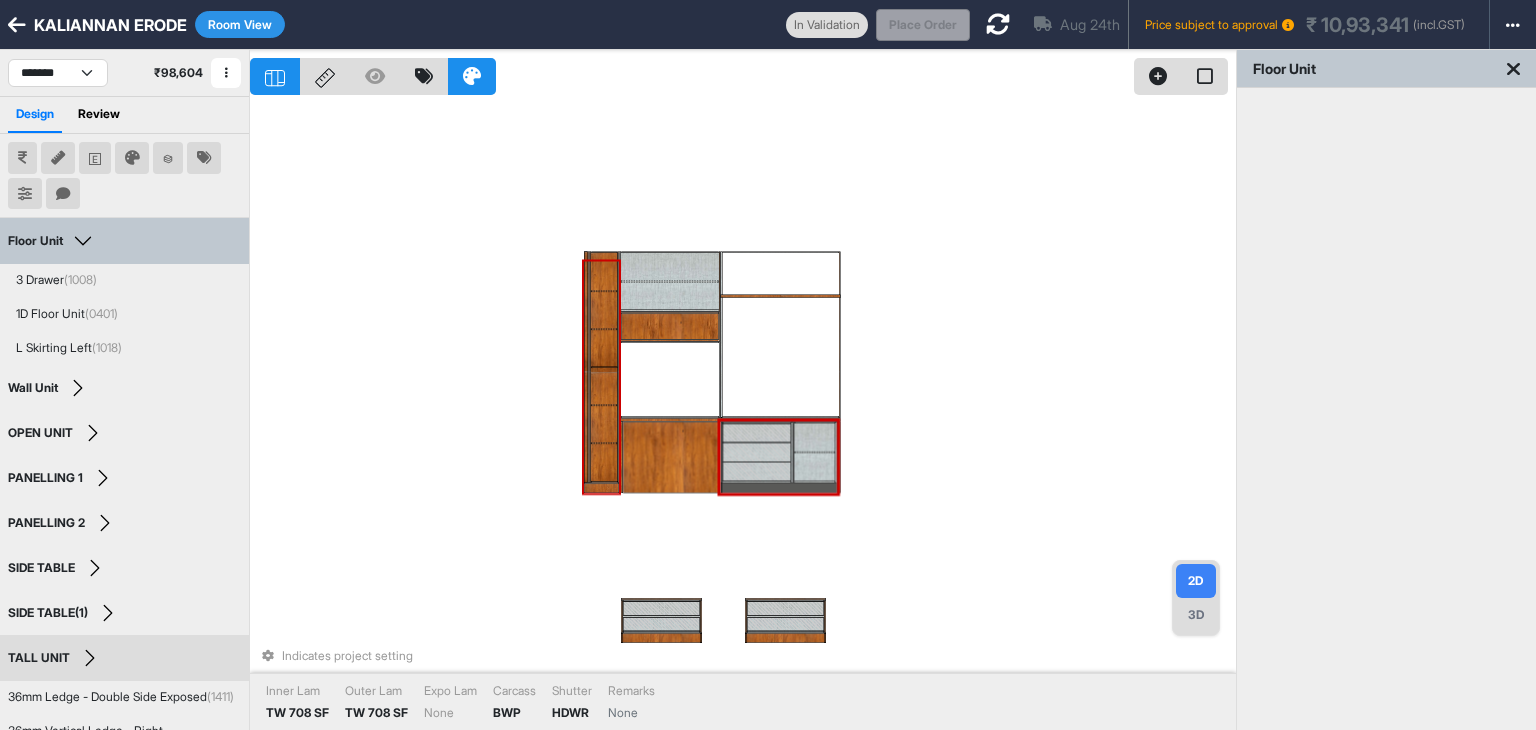 click at bounding box center [604, 310] 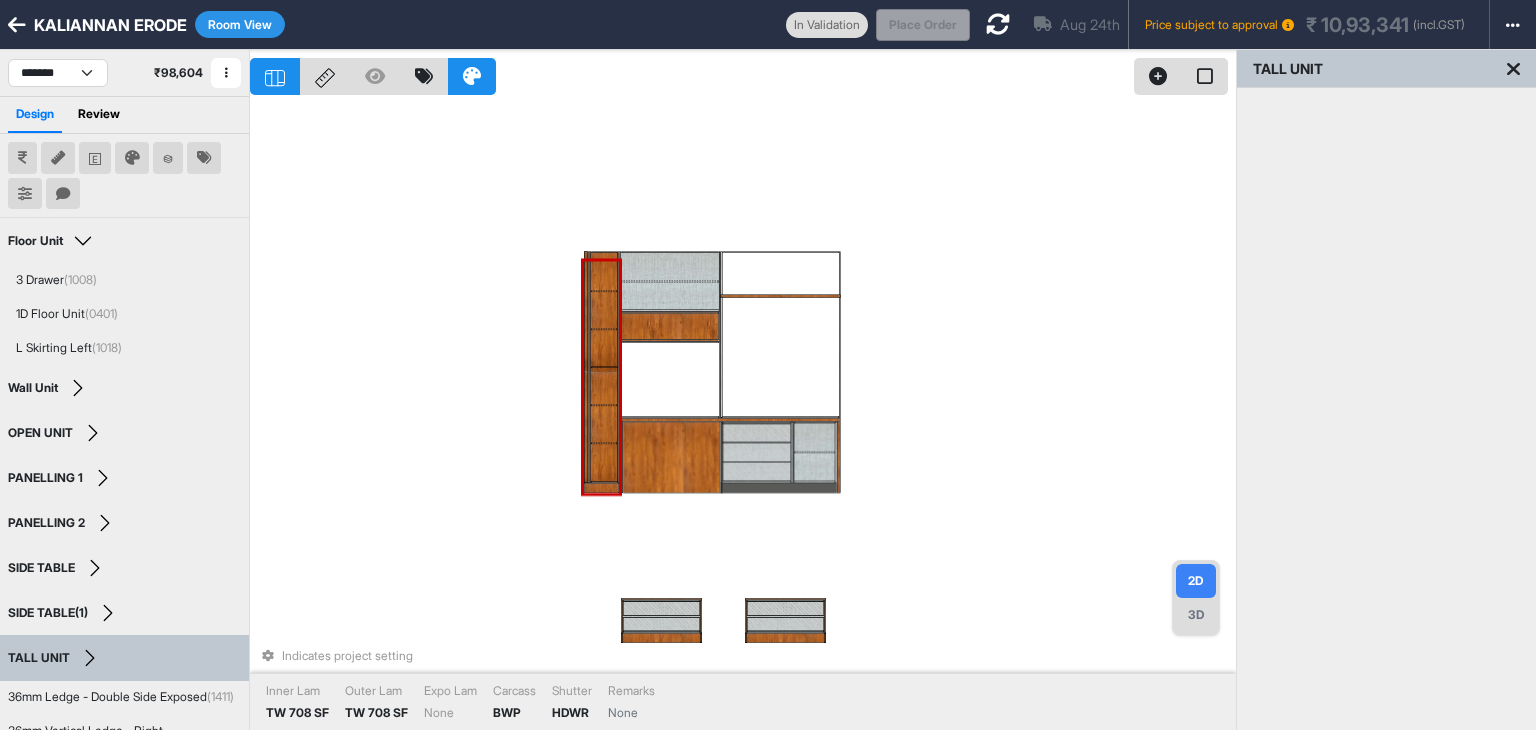 click at bounding box center (604, 271) 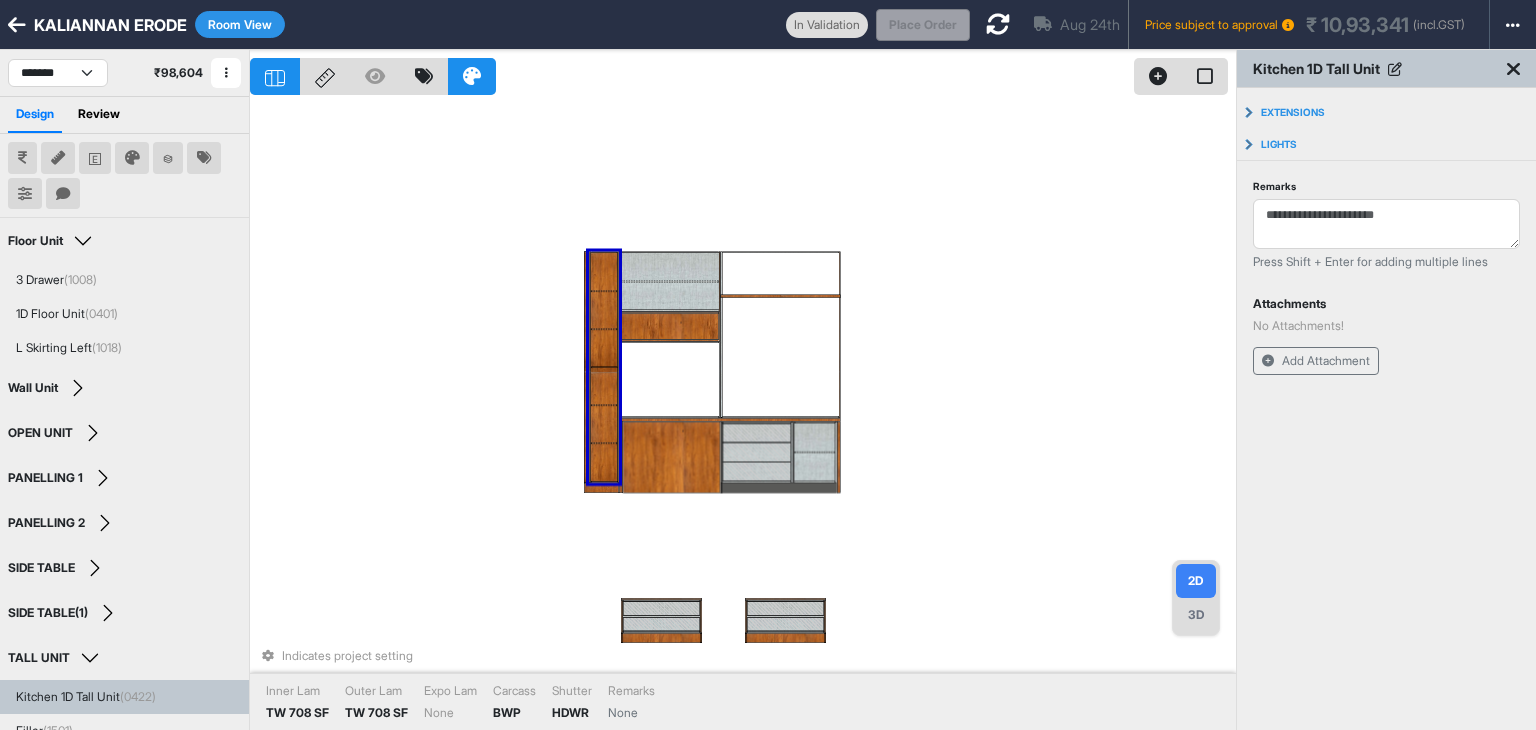 click at bounding box center [604, 271] 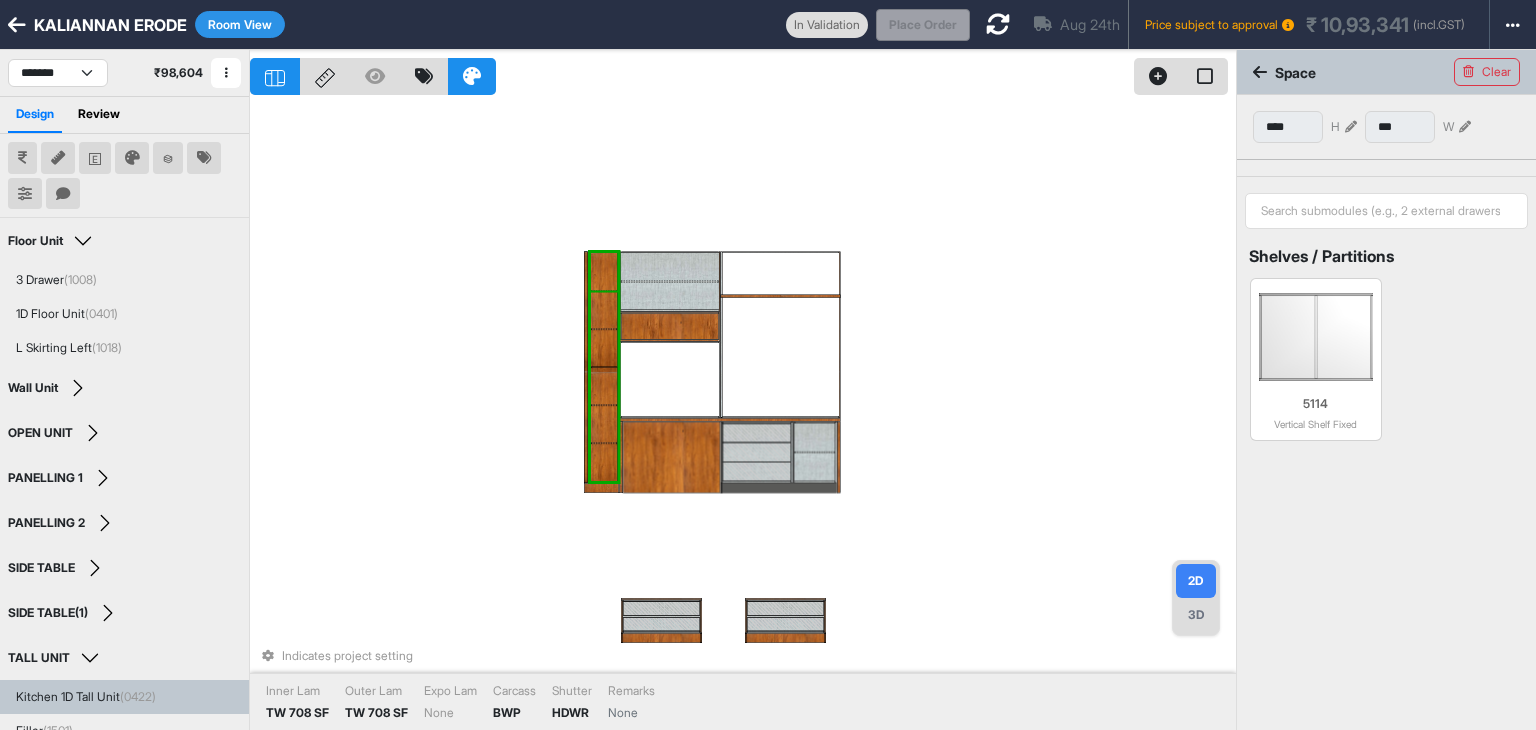click at bounding box center (604, 271) 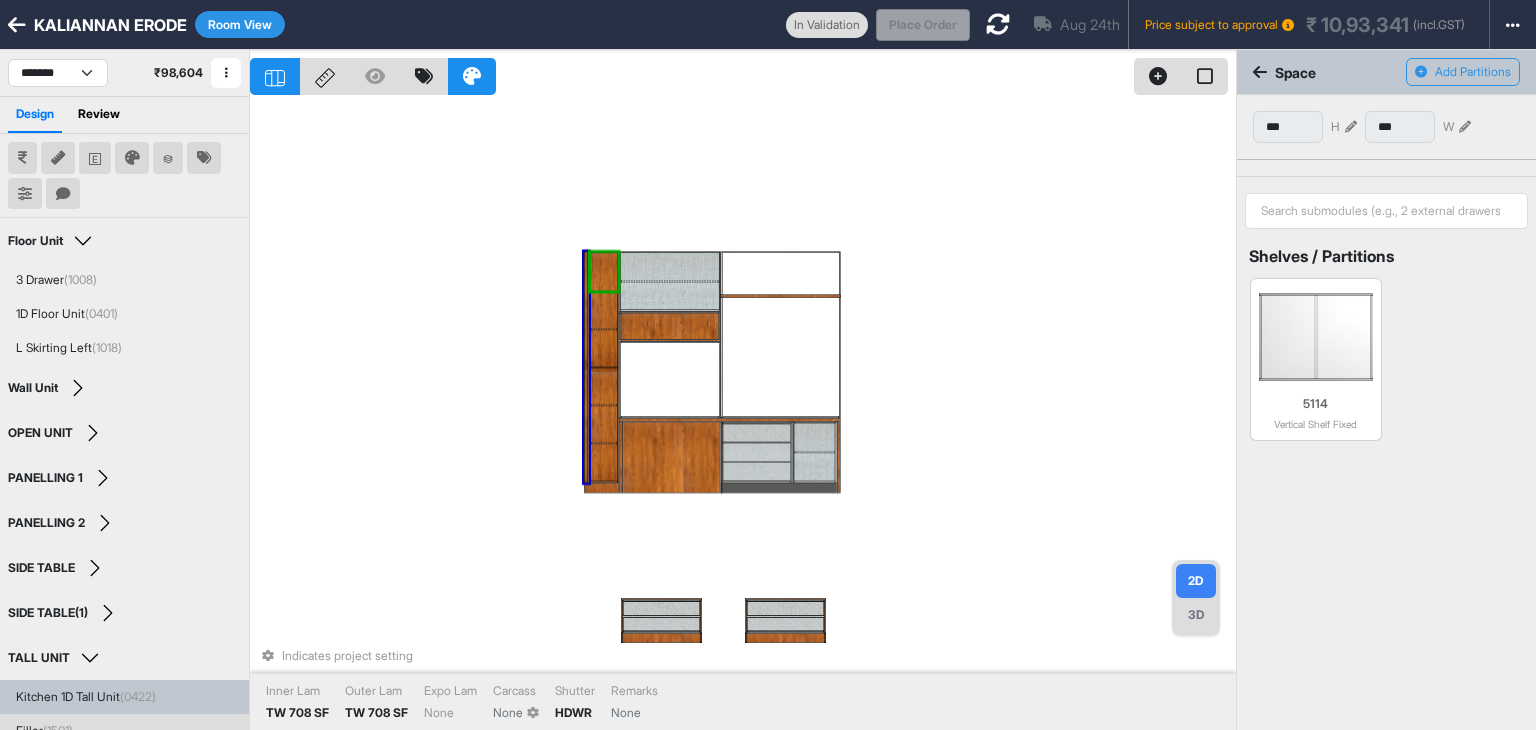 click on "Indicates project setting Inner Lam TW 708 SF Outer Lam TW 708 SF Expo Lam None Carcass None Shutter HDWR Remarks None" at bounding box center [743, 415] 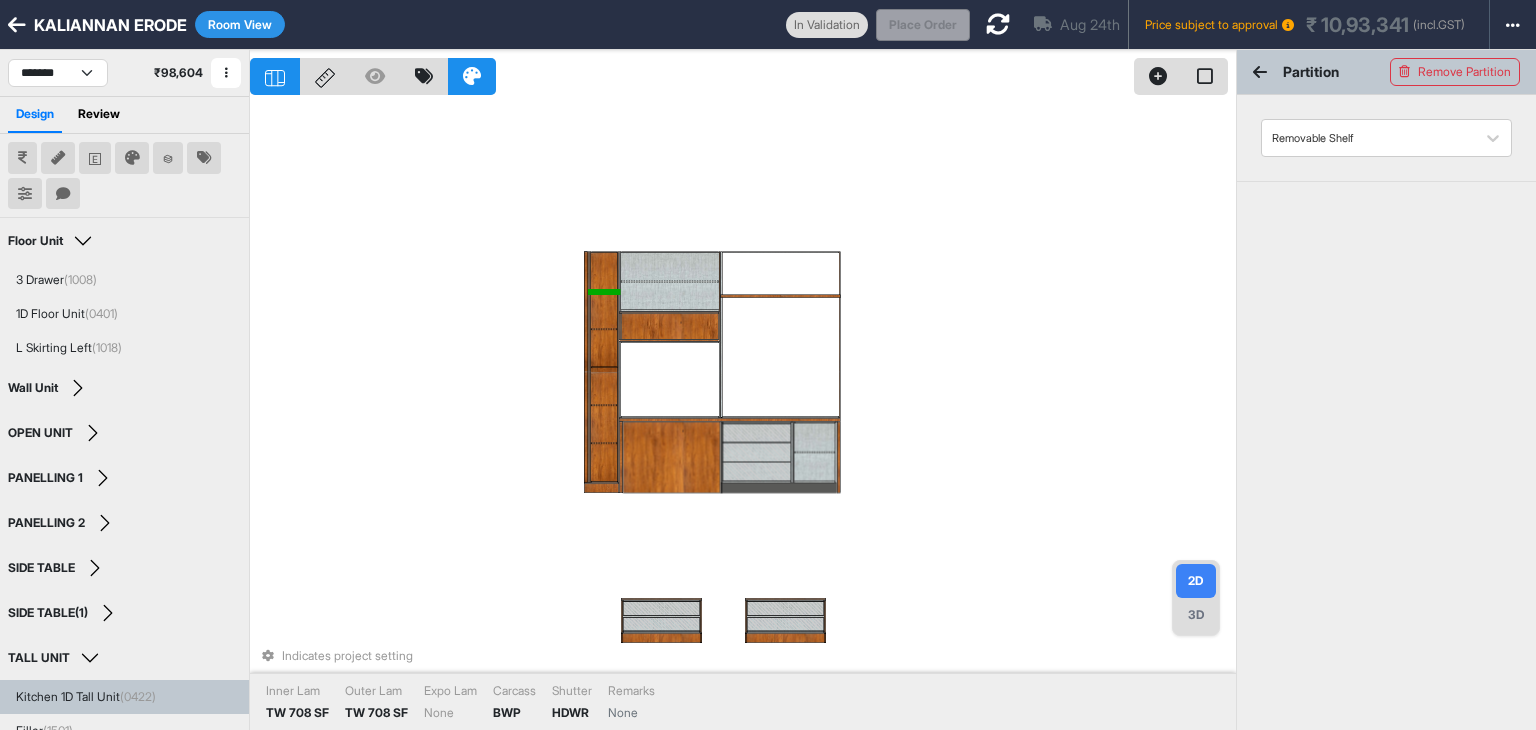 click at bounding box center [604, 310] 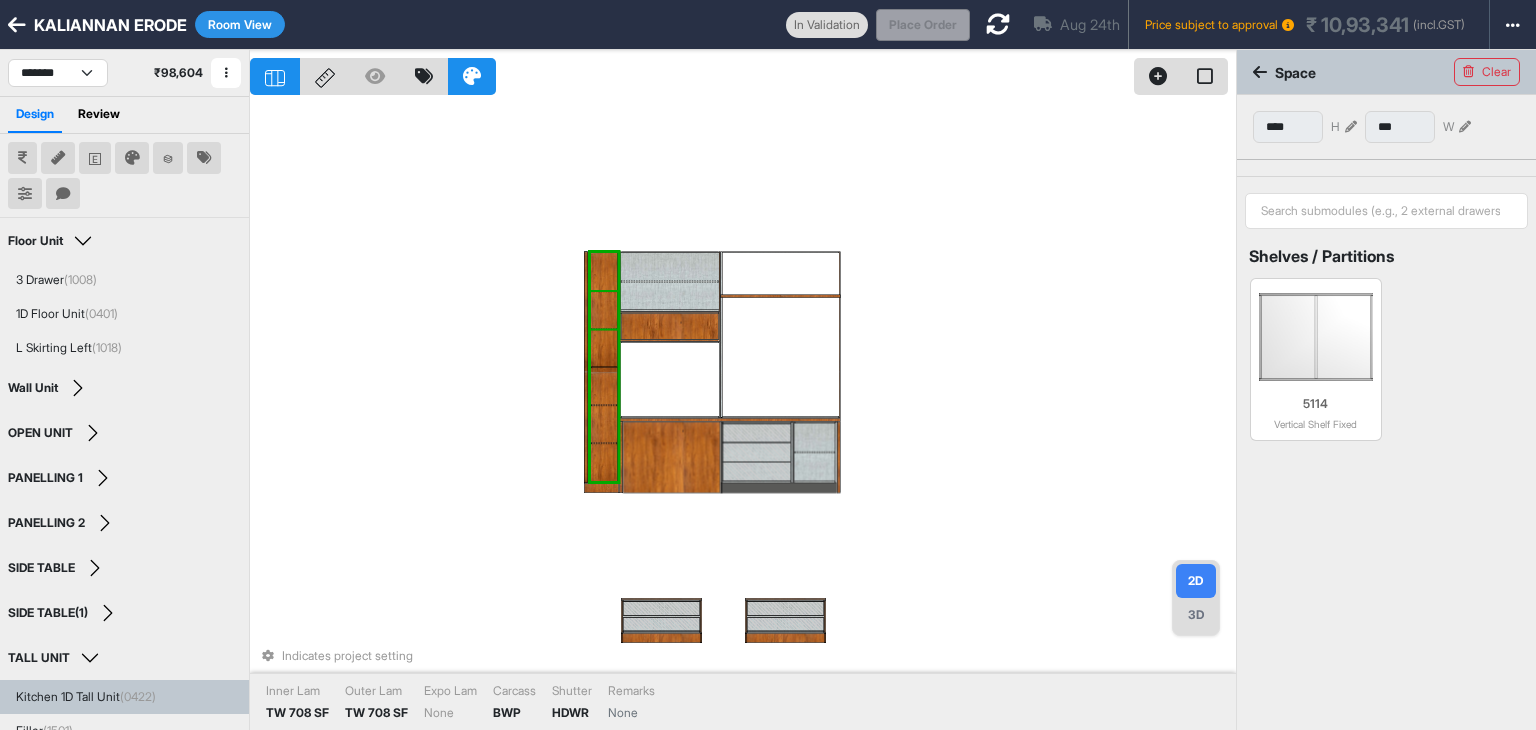 click at bounding box center (604, 310) 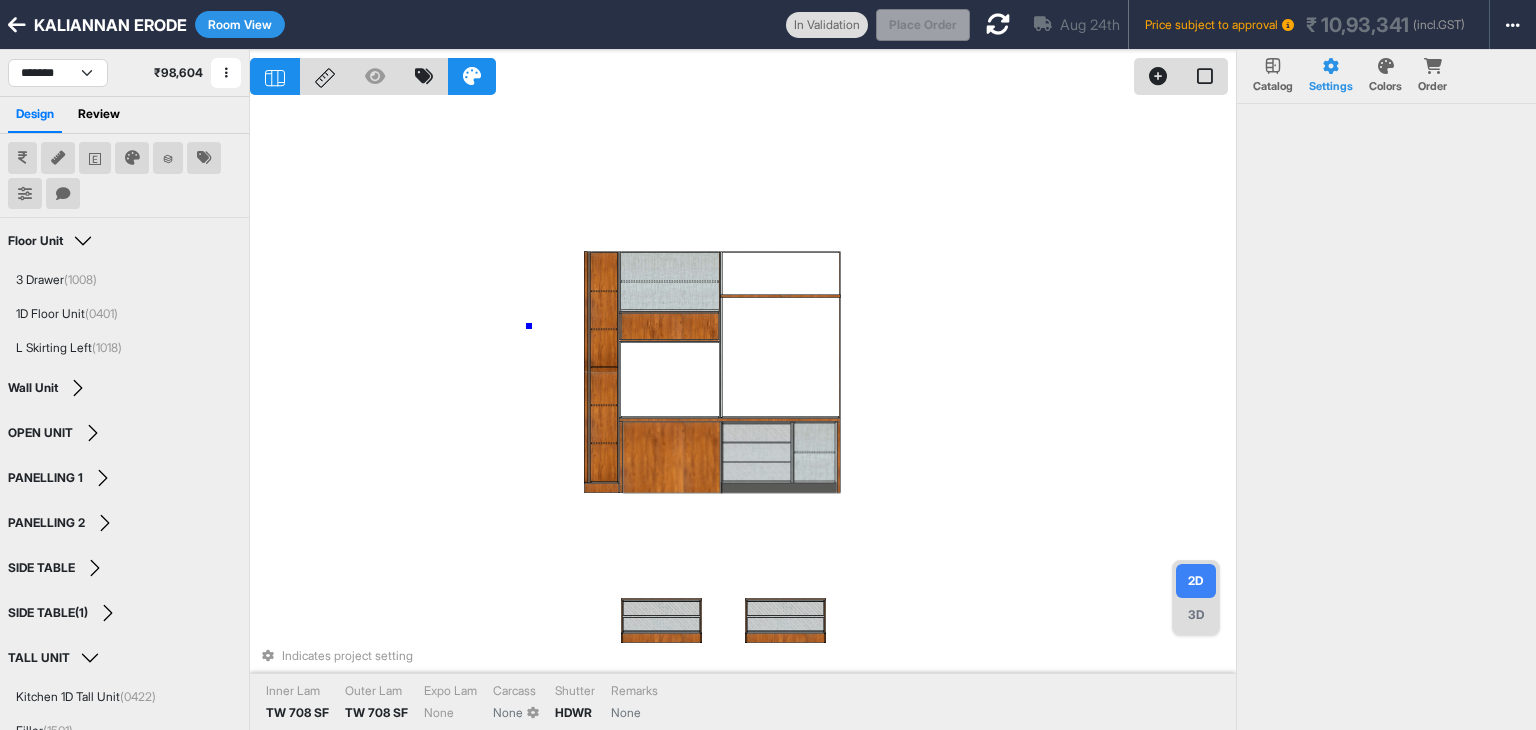 click on "Indicates project setting Inner Lam TW 708 SF Outer Lam TW 708 SF Expo Lam None Carcass None Shutter HDWR Remarks None" at bounding box center [743, 415] 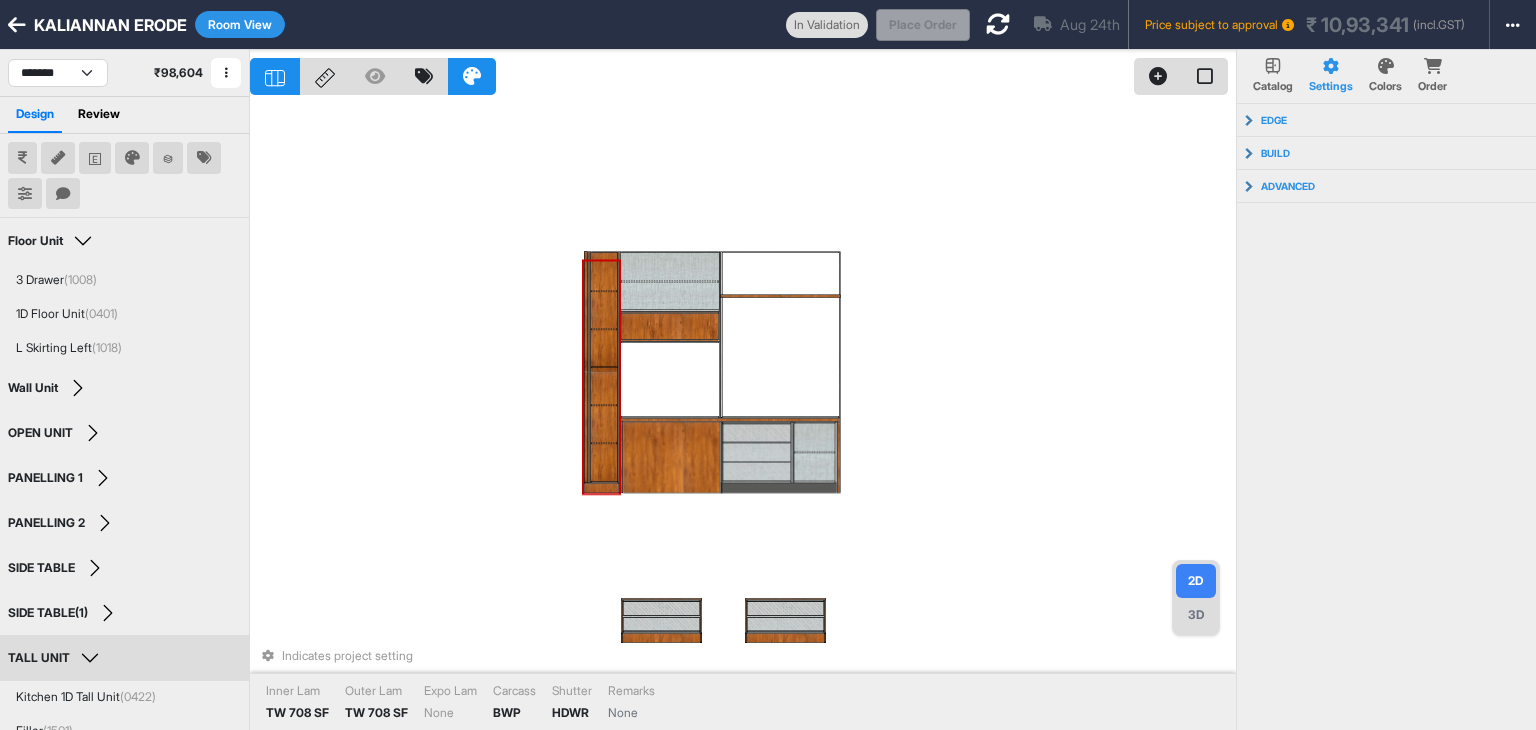 click at bounding box center (604, 310) 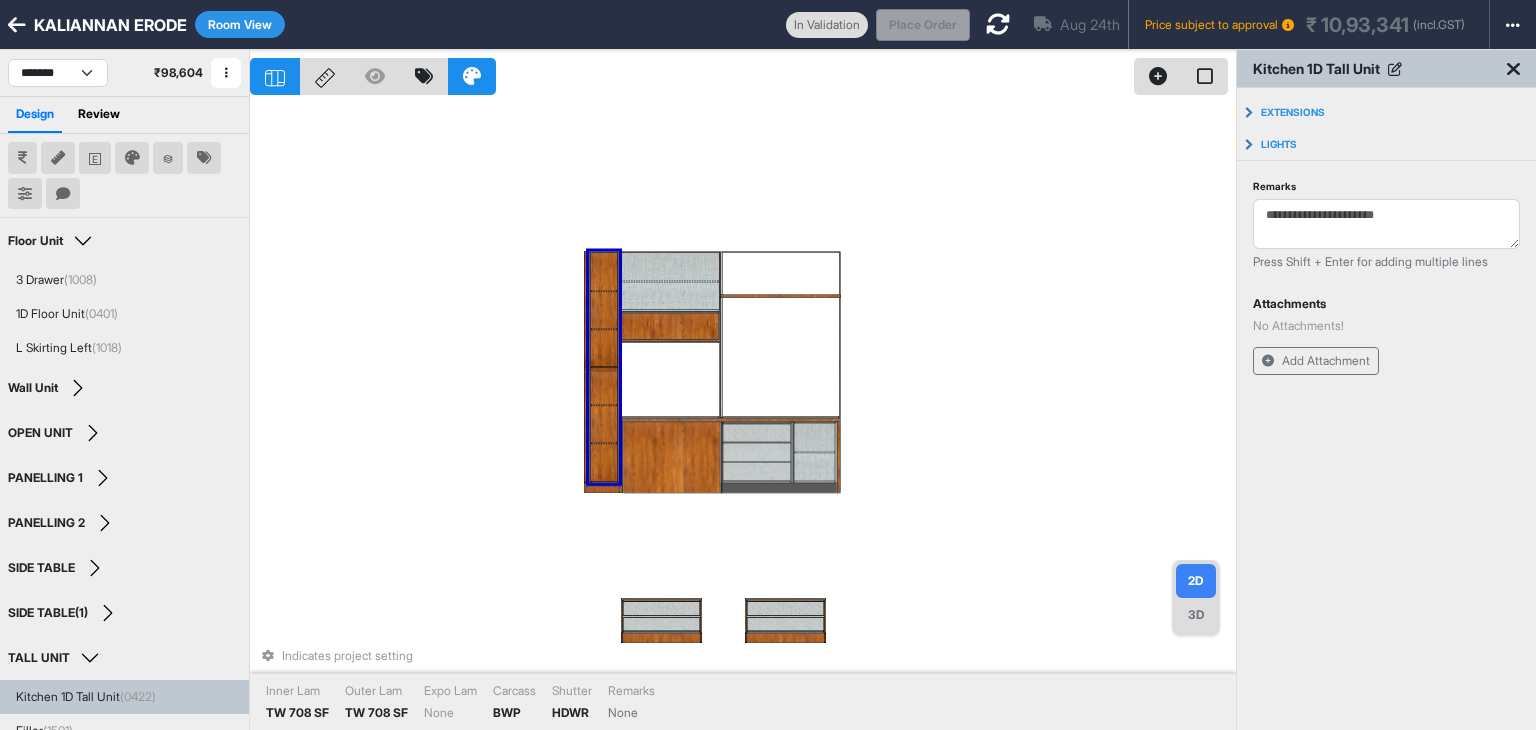 click at bounding box center (604, 310) 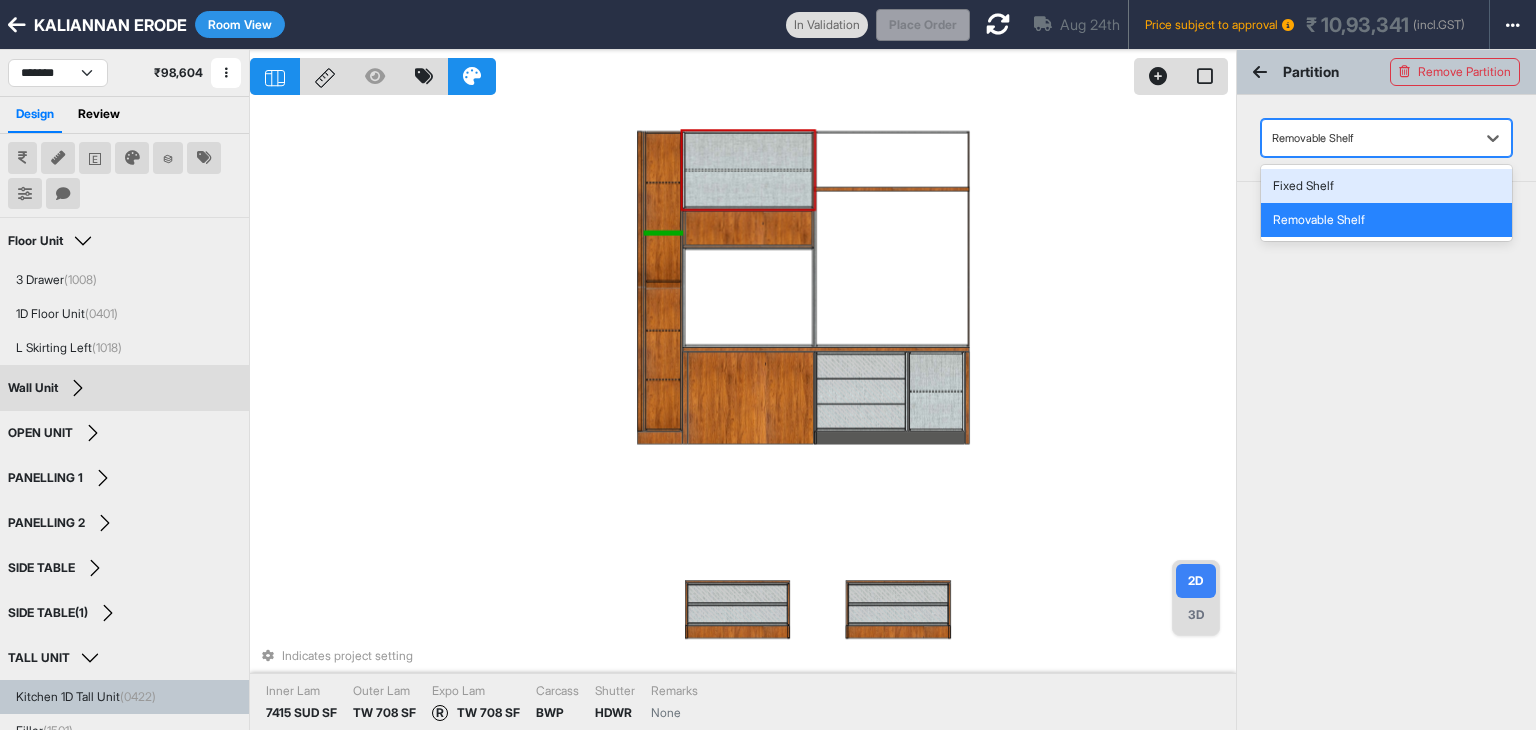 click at bounding box center (1368, 138) 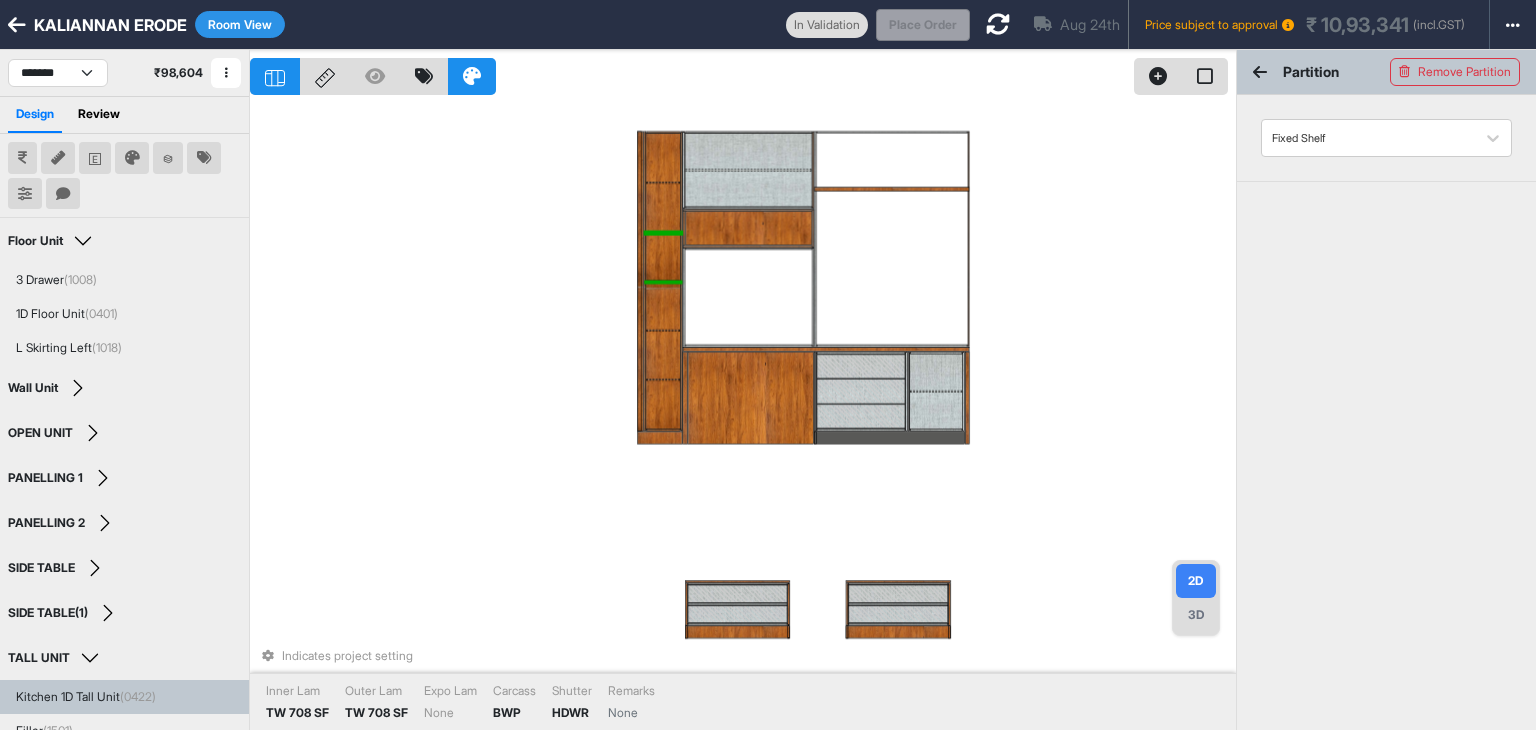 click at bounding box center (663, 281) 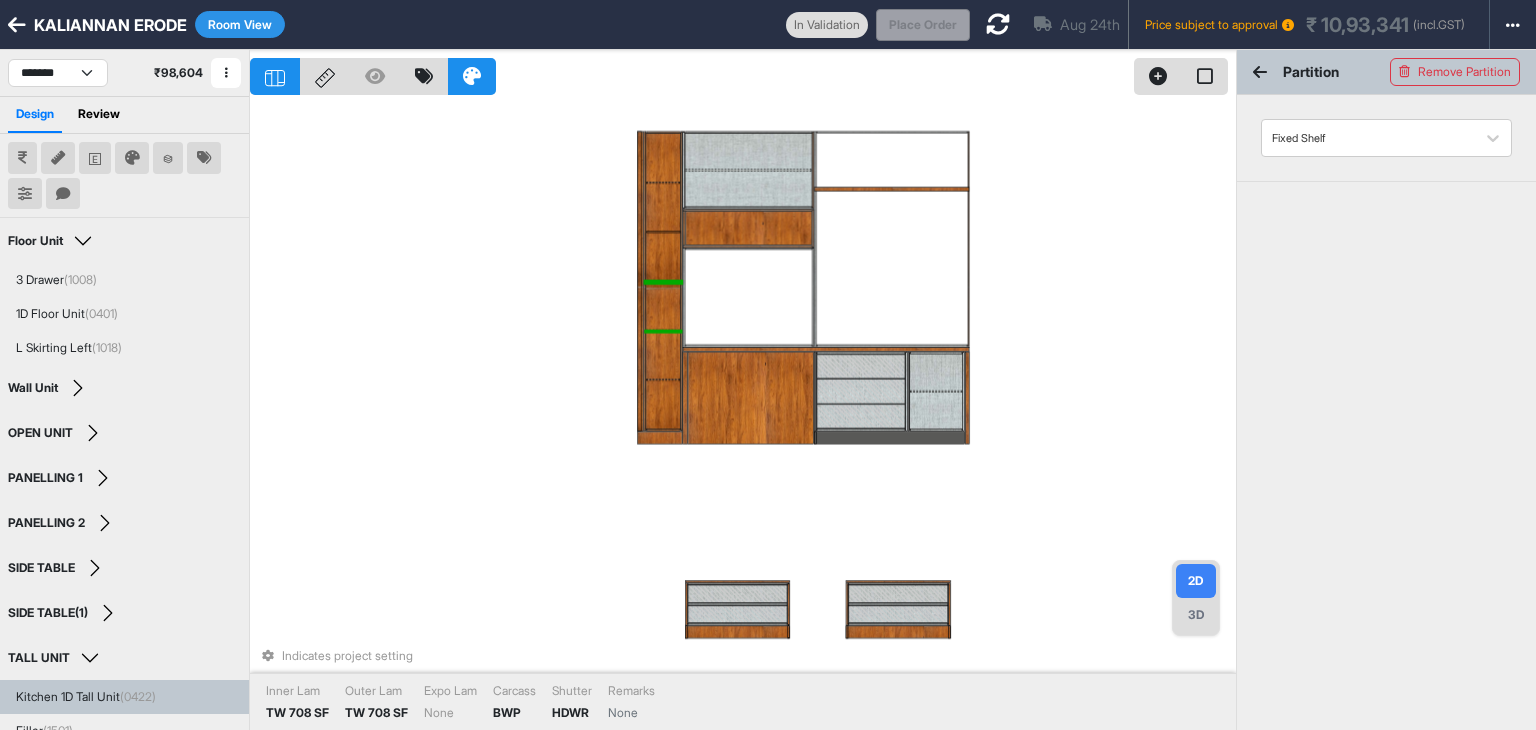 click at bounding box center [663, 330] 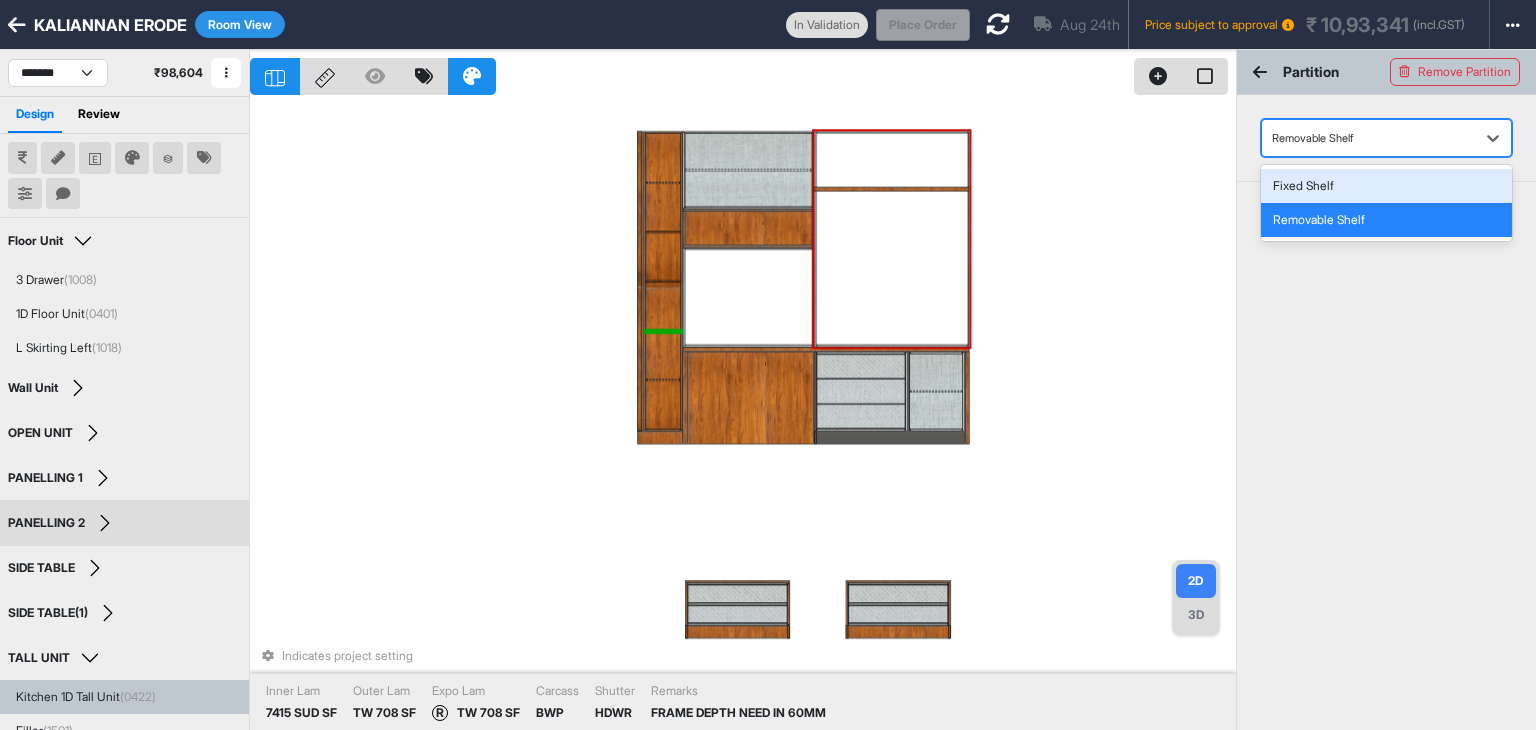 click at bounding box center (1368, 138) 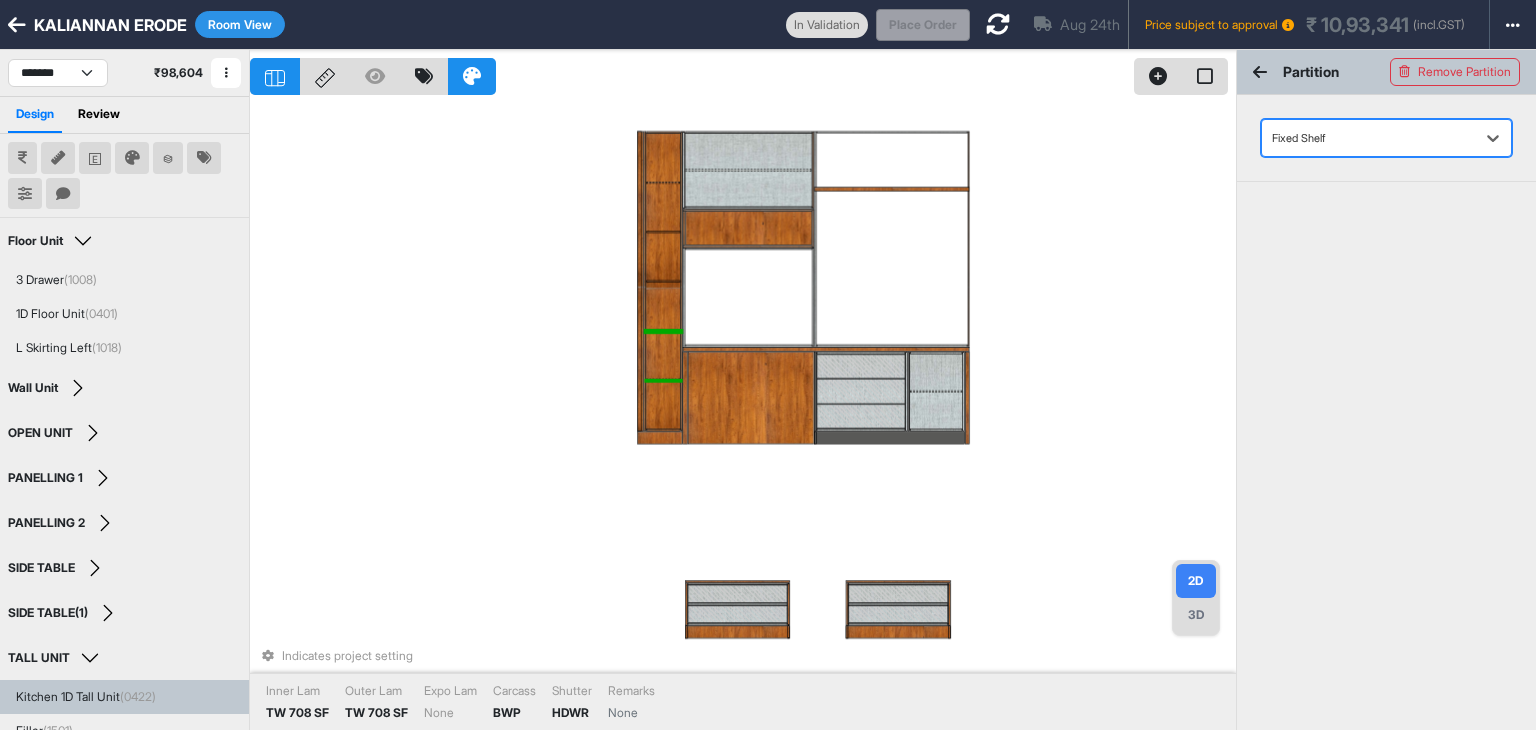 click at bounding box center (663, 379) 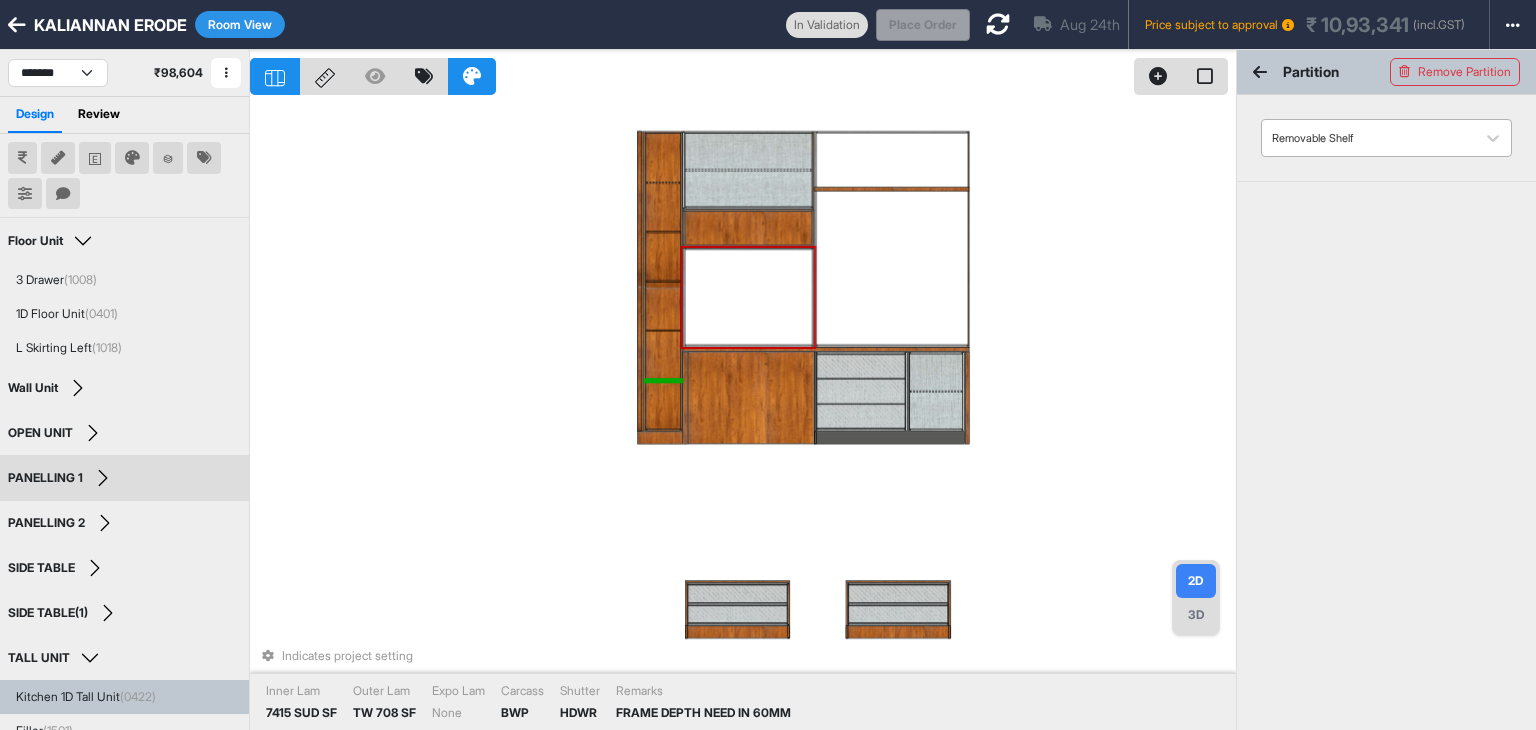 click at bounding box center (1368, 138) 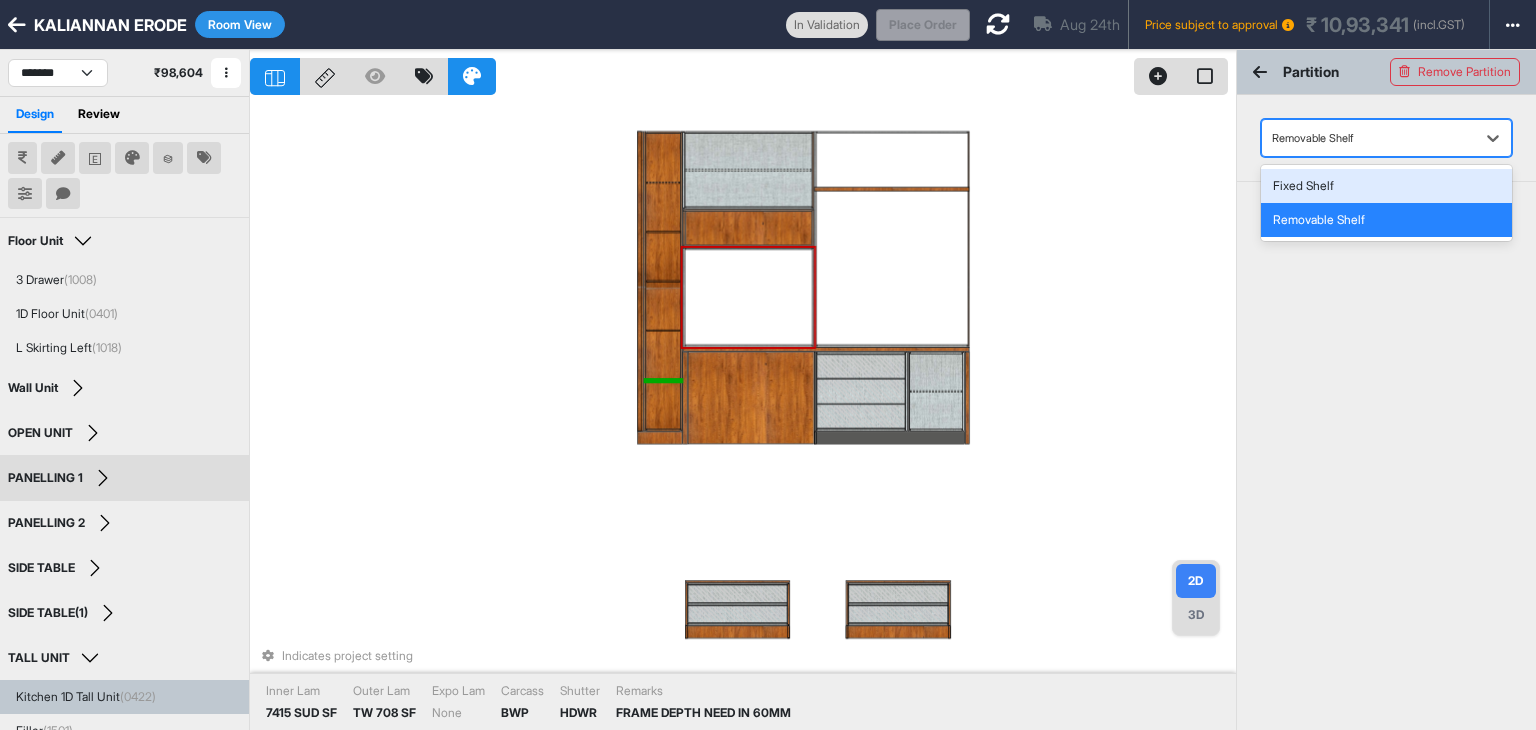 click on "Fixed Shelf" at bounding box center [1386, 186] 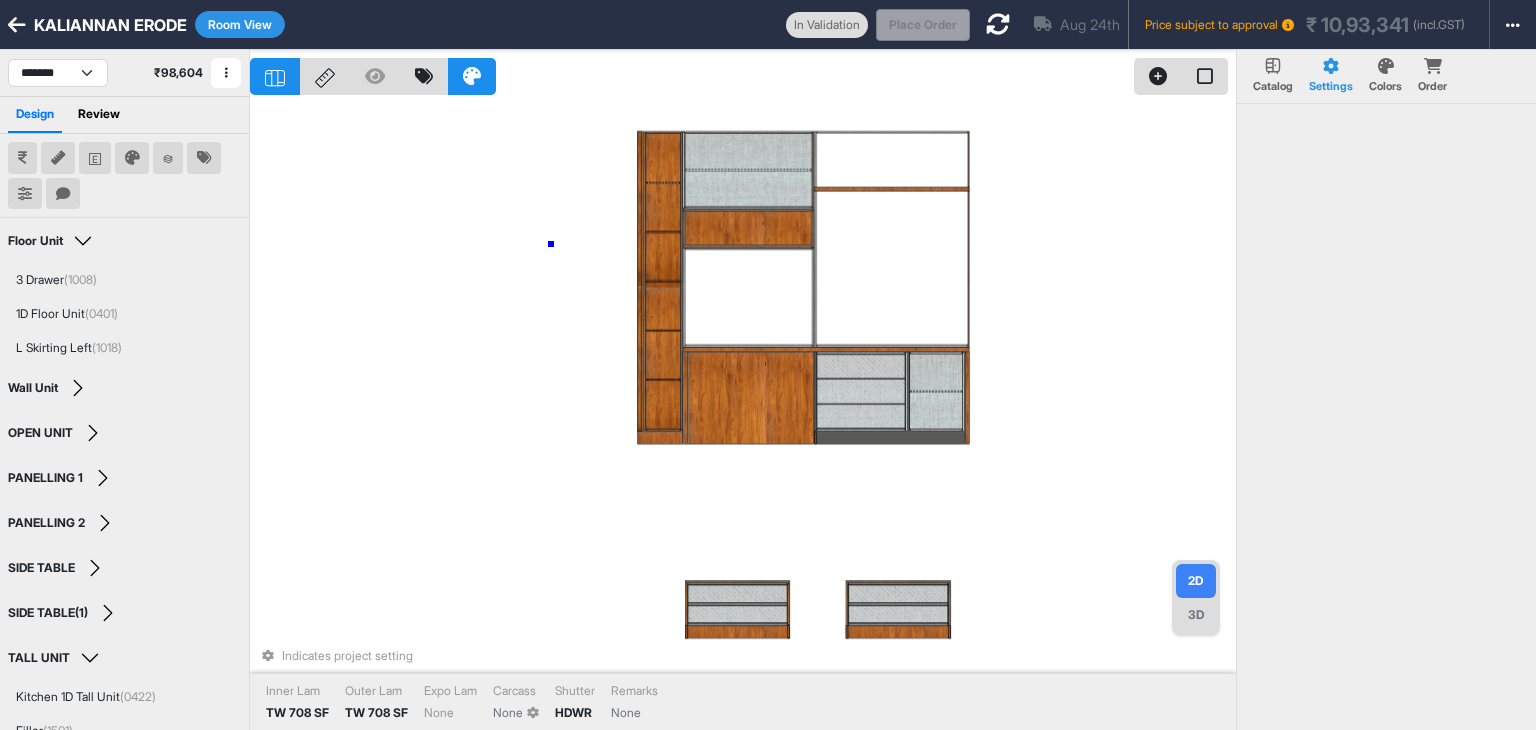 click on "Indicates project setting Inner Lam TW 708 SF Outer Lam TW 708 SF Expo Lam None Carcass None Shutter HDWR Remarks None" at bounding box center [743, 415] 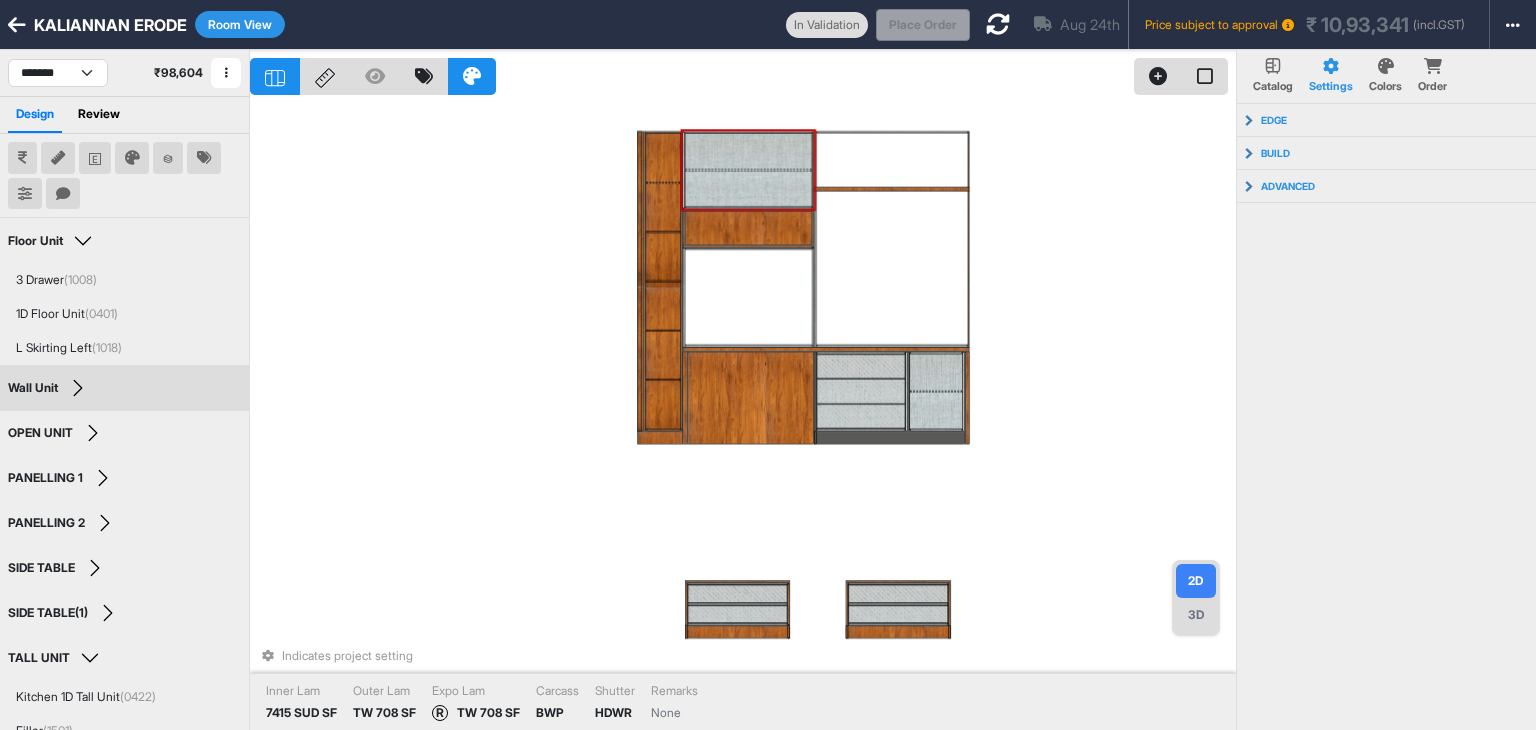 click at bounding box center (748, 169) 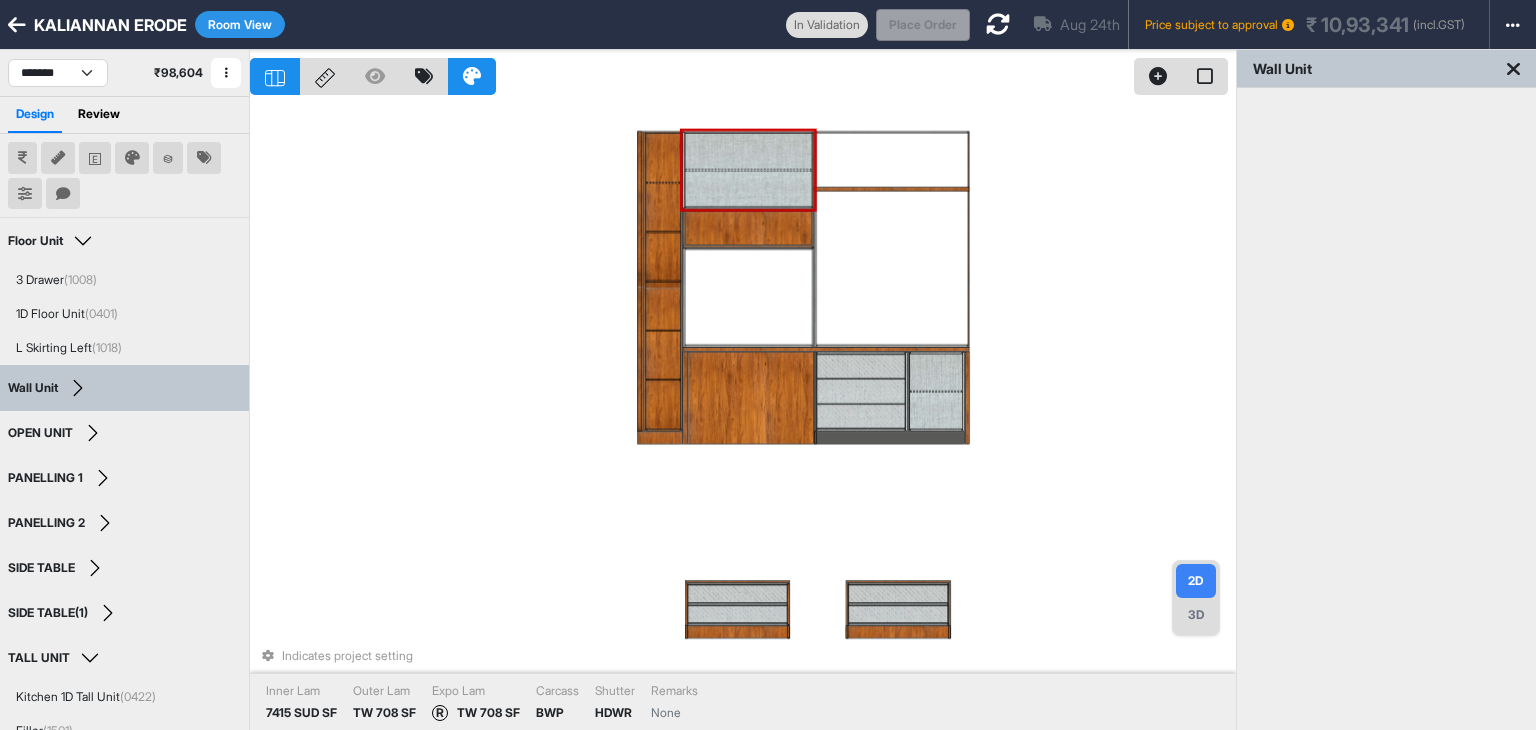 click at bounding box center (748, 169) 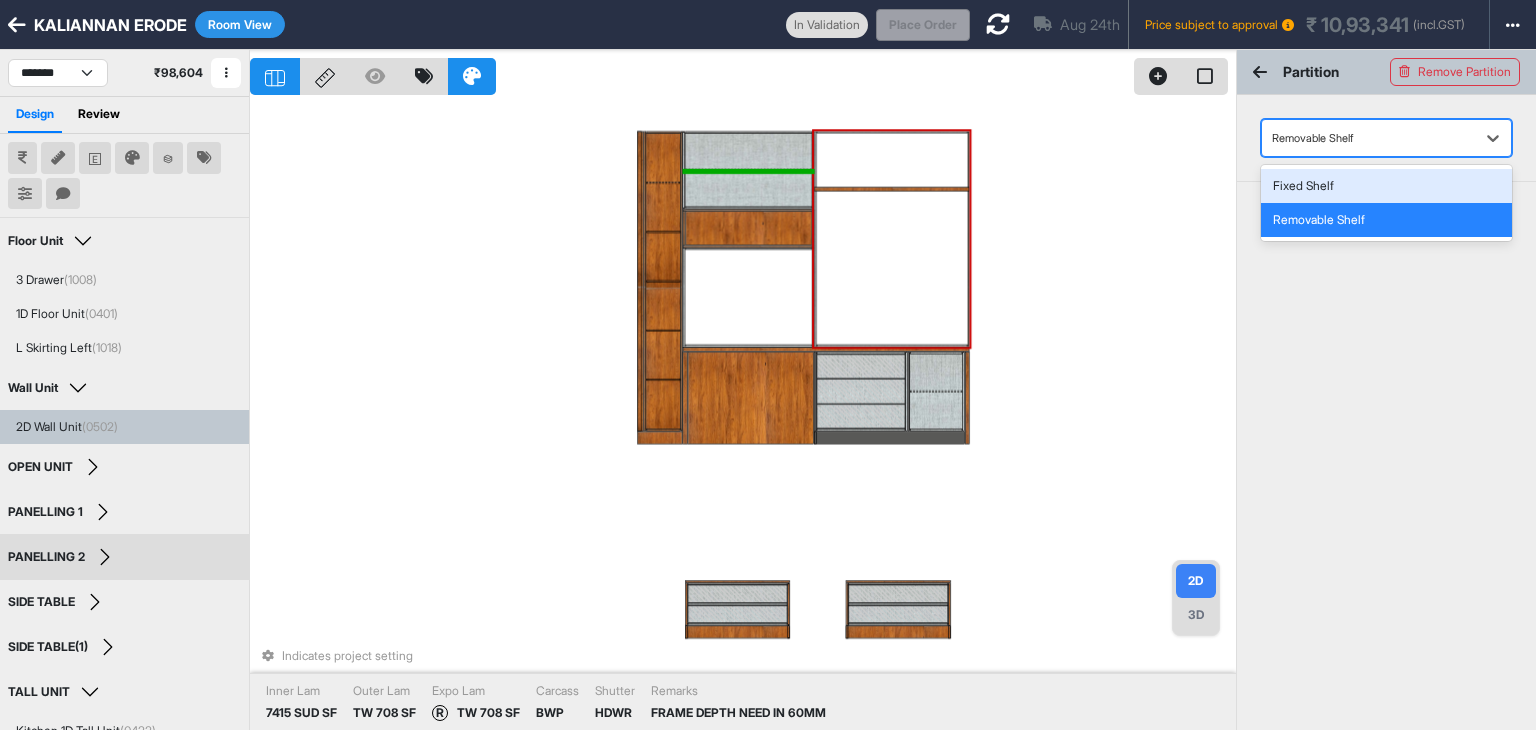click at bounding box center (1368, 138) 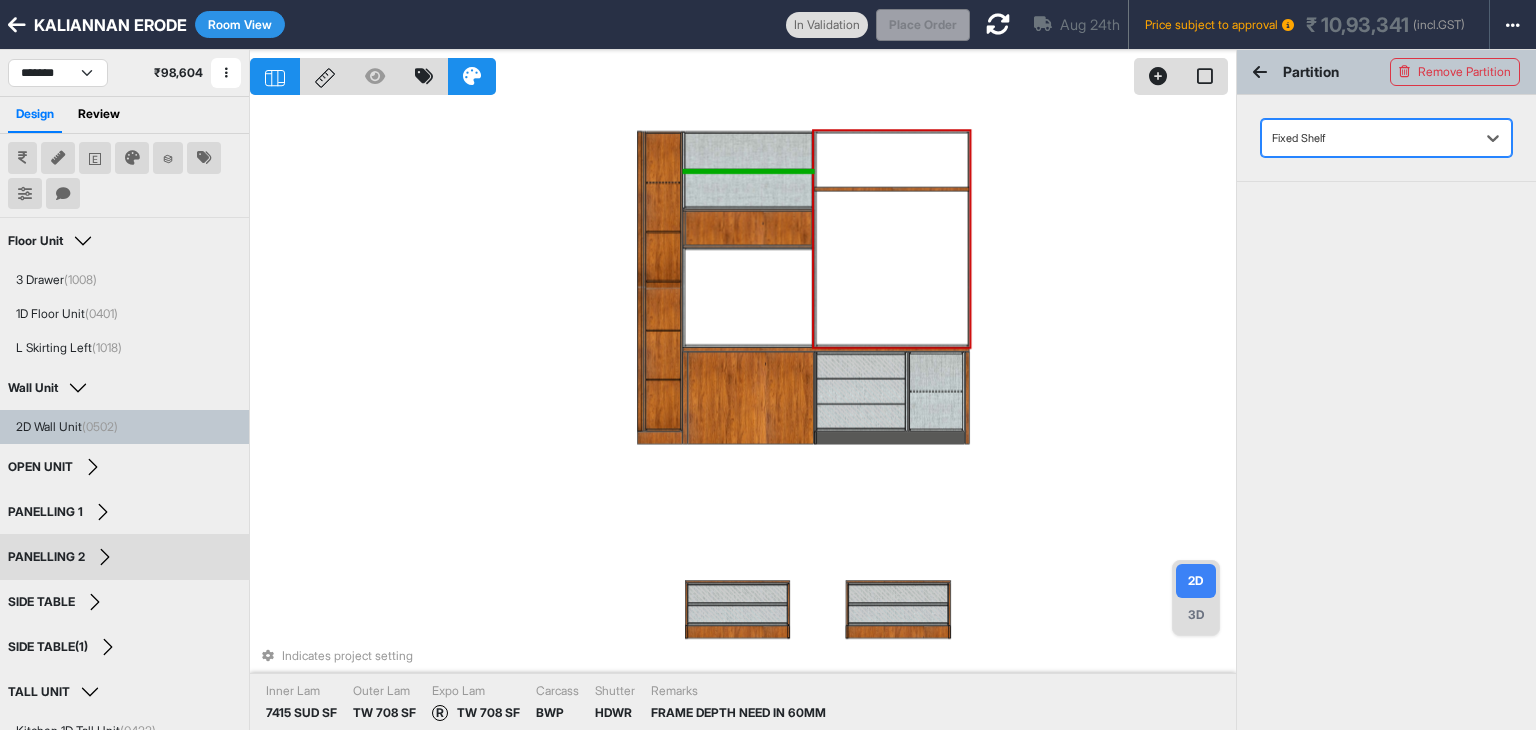 click on "Indicates project setting Inner Lam 7415 SUD SF Outer Lam TW 708 SF Expo Lam R TW 708 SF Carcass BWP Shutter HDWR Remarks FRAME DEPTH NEED IN 60MM" at bounding box center [743, 415] 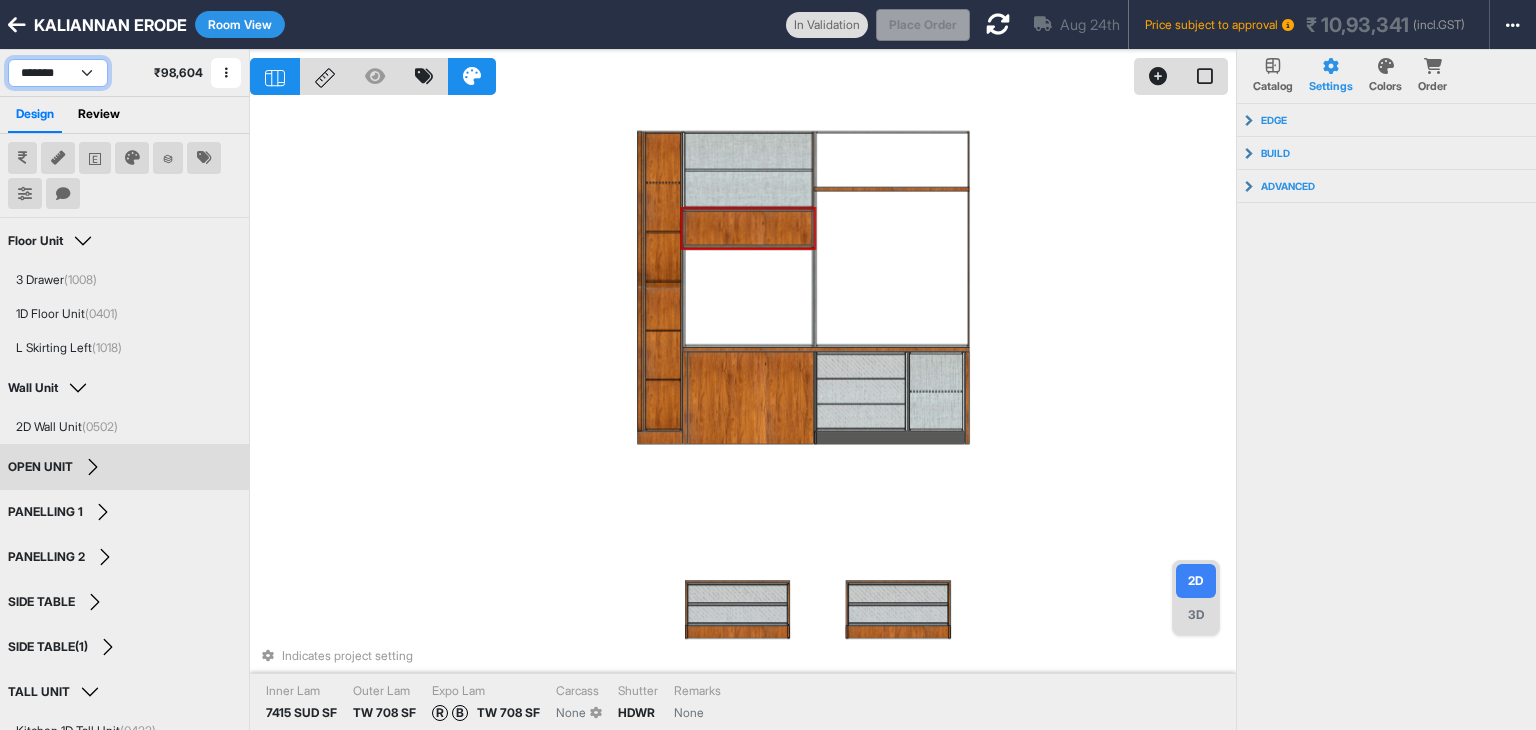 click on "**********" at bounding box center [58, 73] 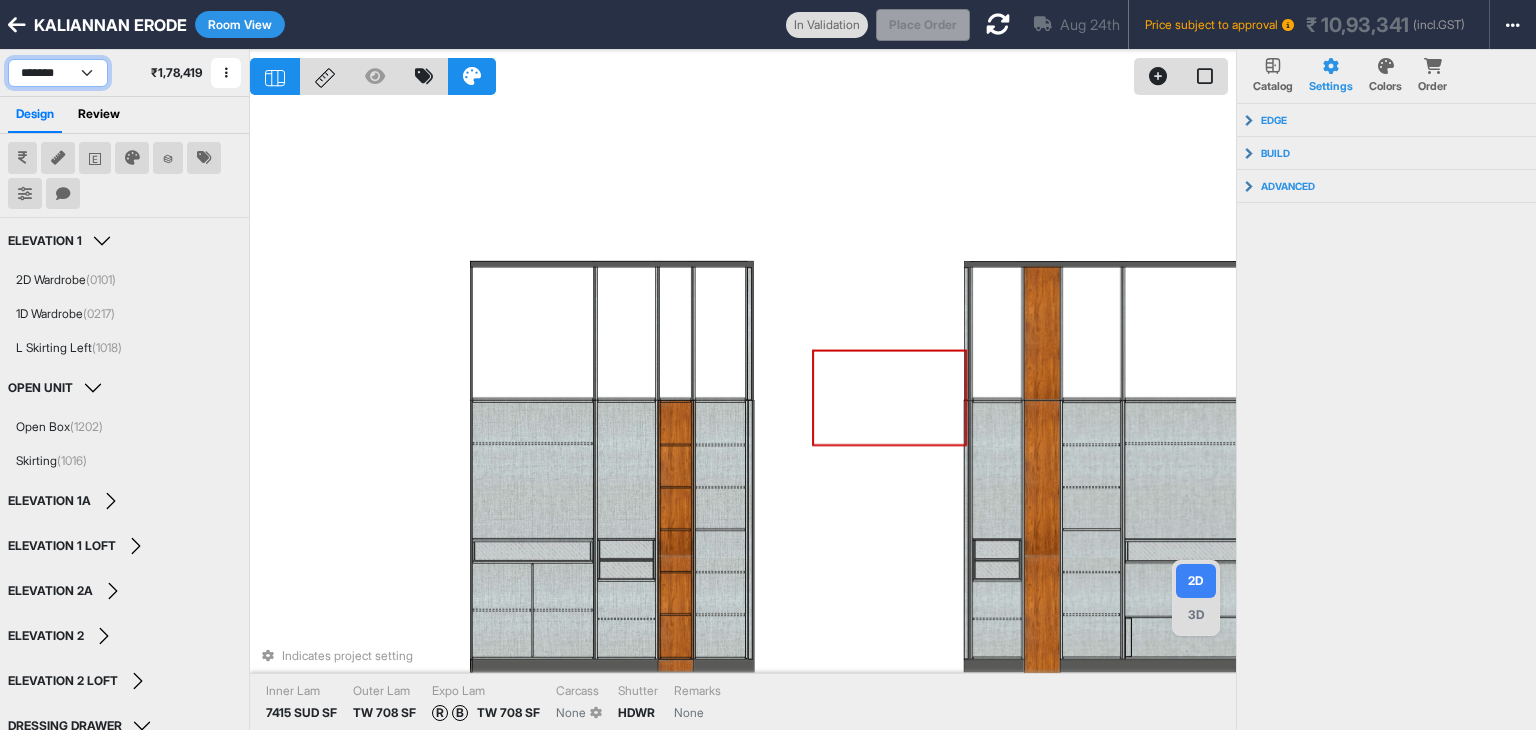 select on "****" 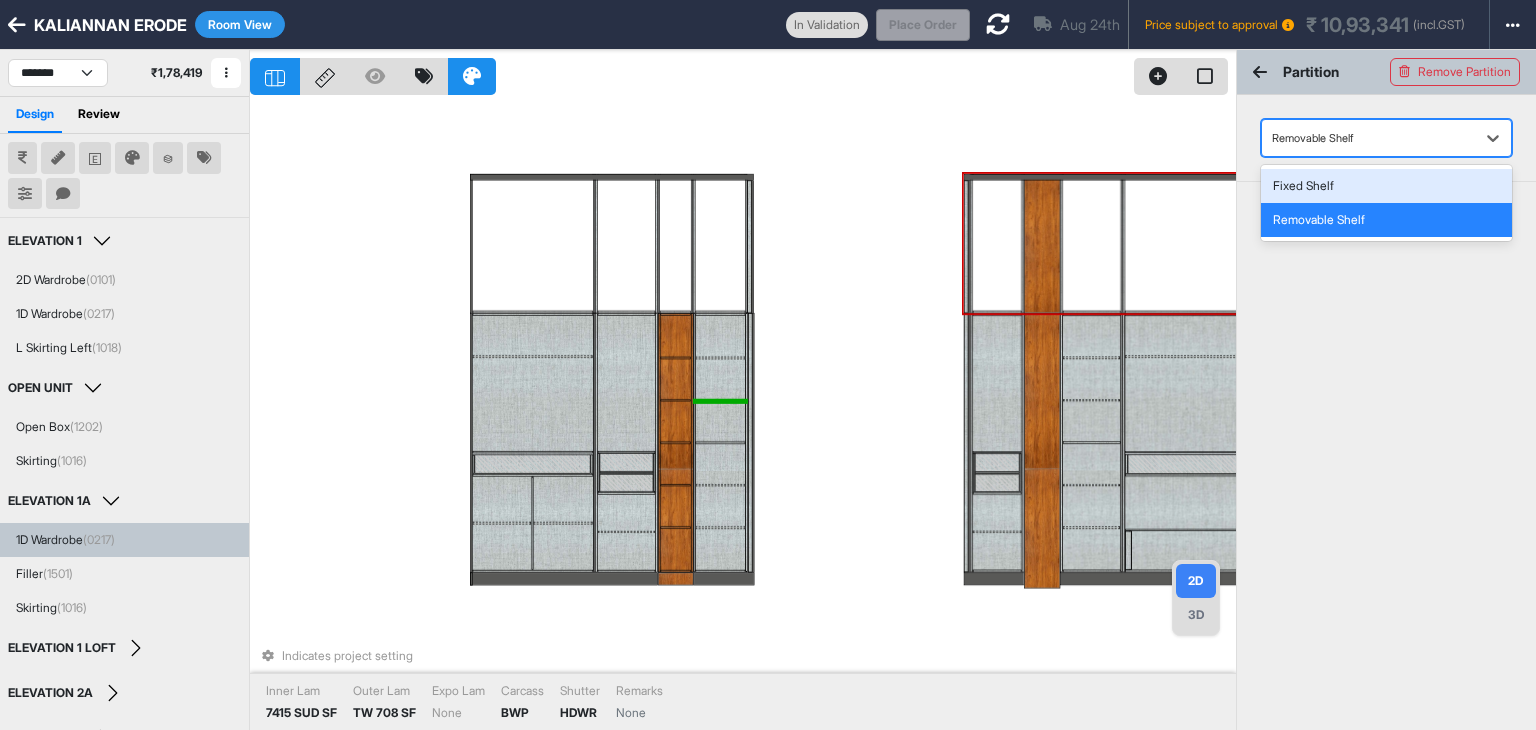 click at bounding box center [1368, 138] 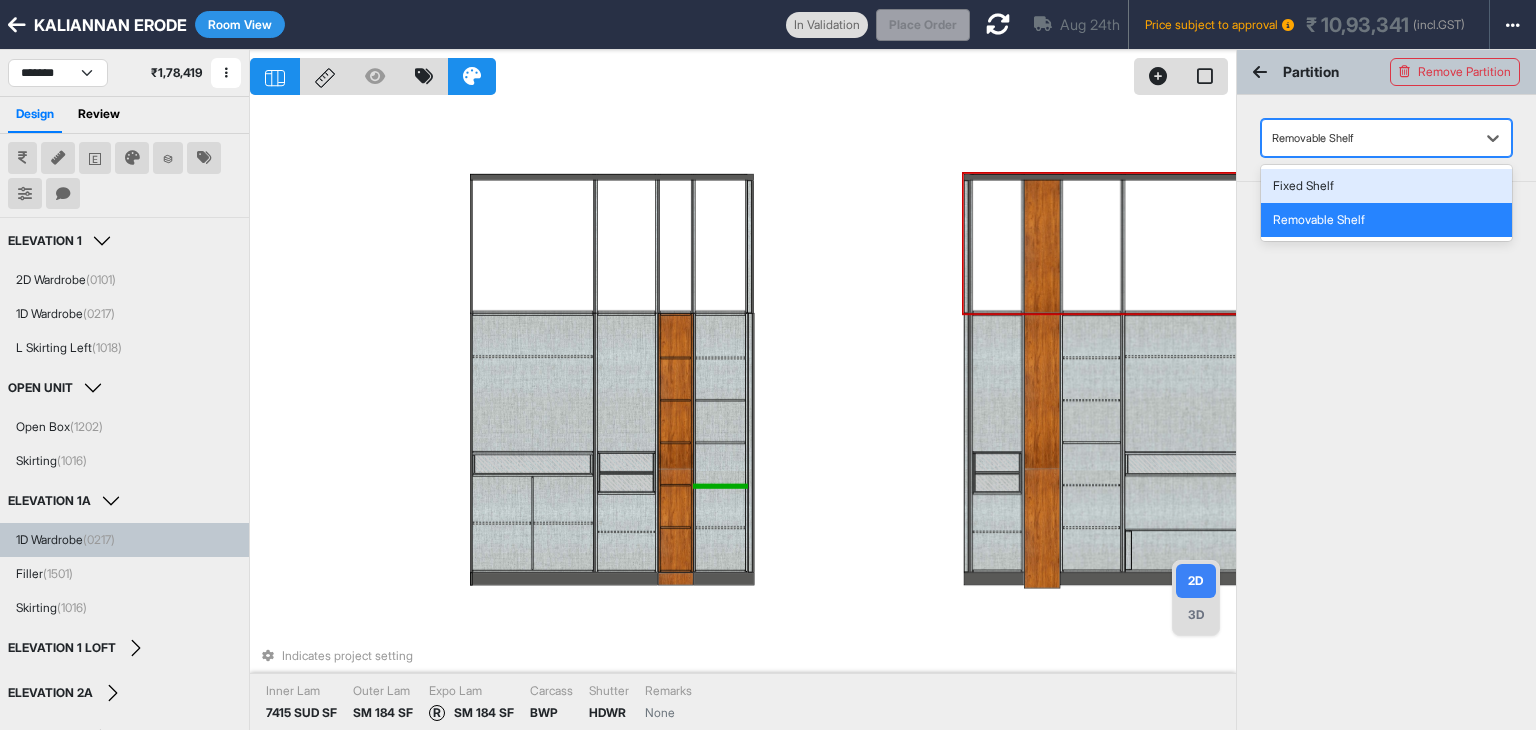 click at bounding box center (1368, 138) 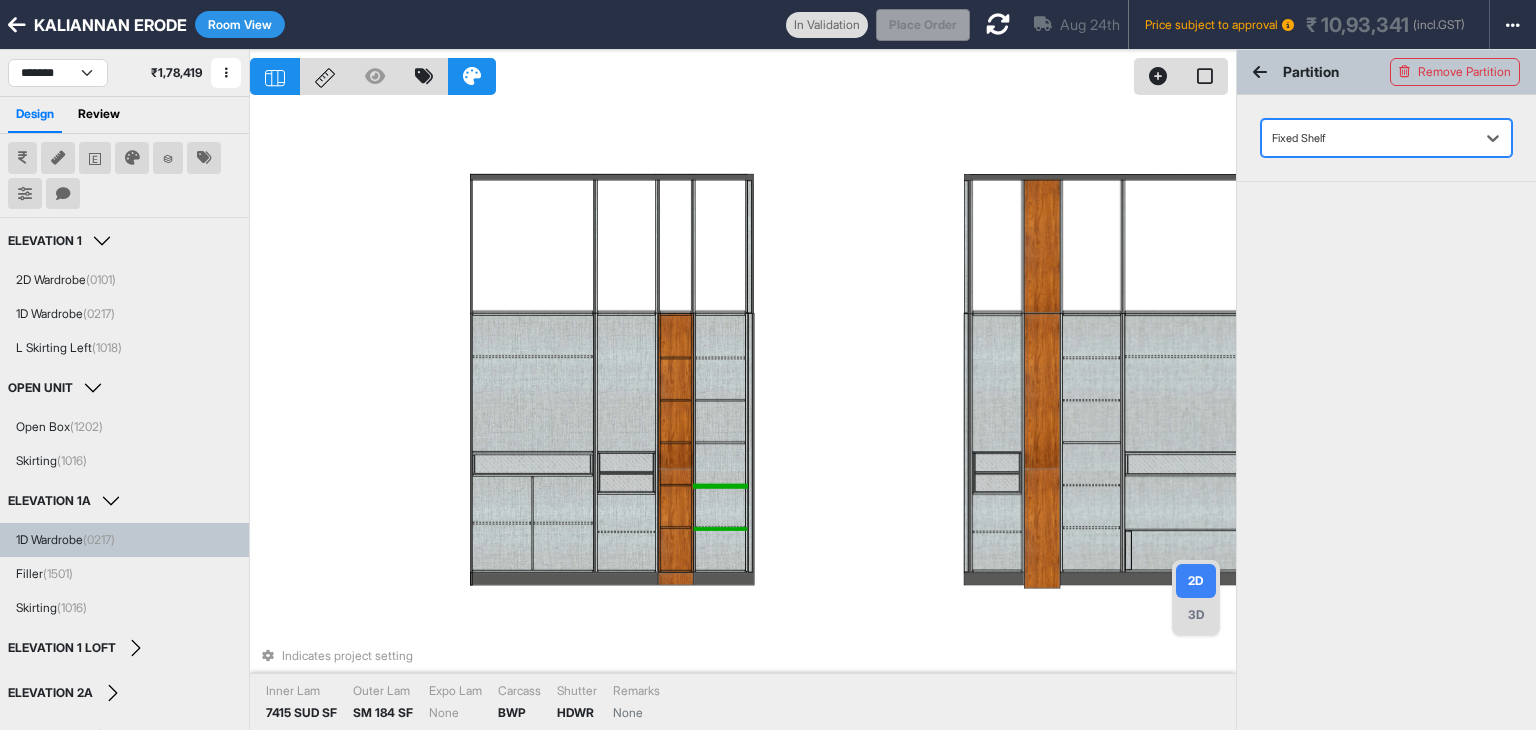 click at bounding box center [720, 527] 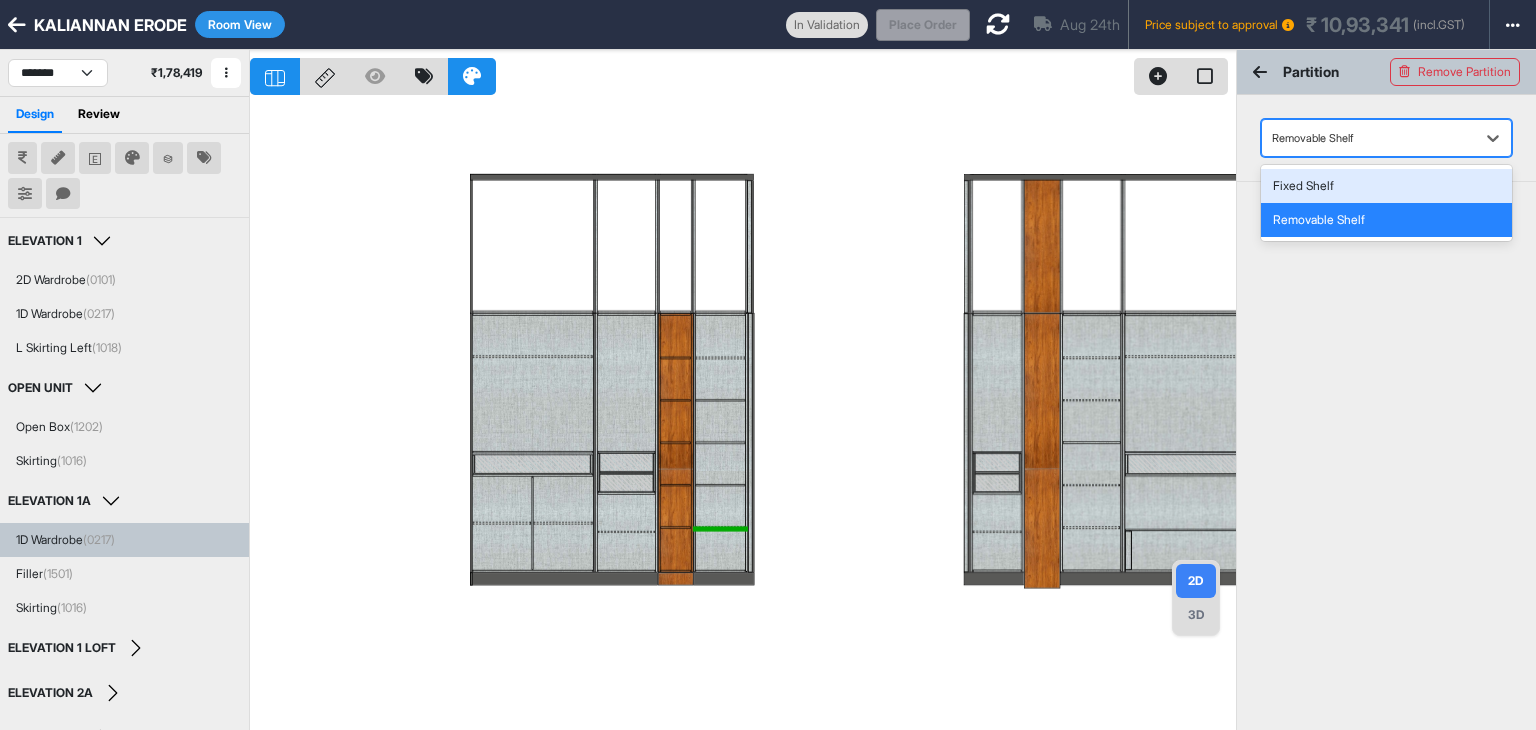 click at bounding box center [1368, 138] 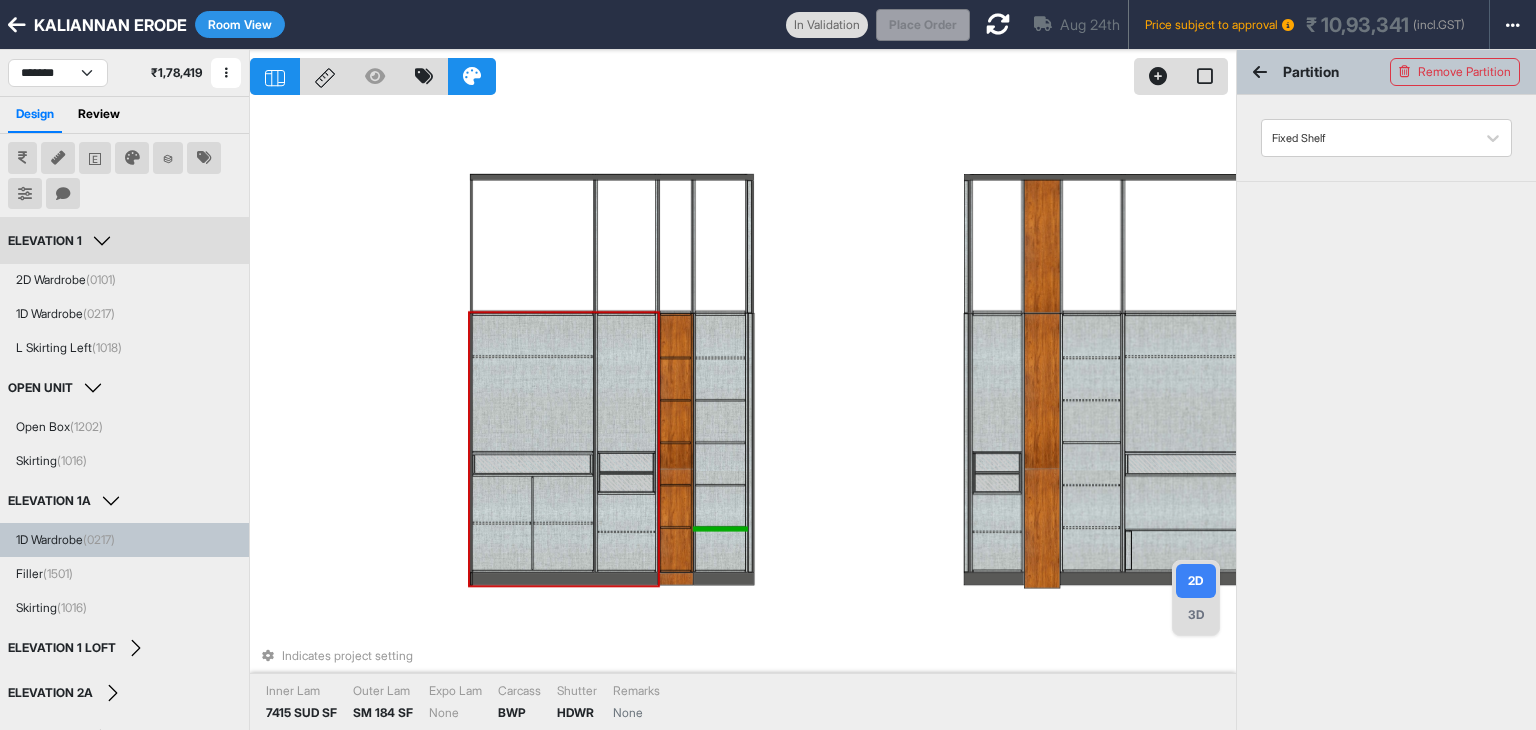 click at bounding box center [627, 550] 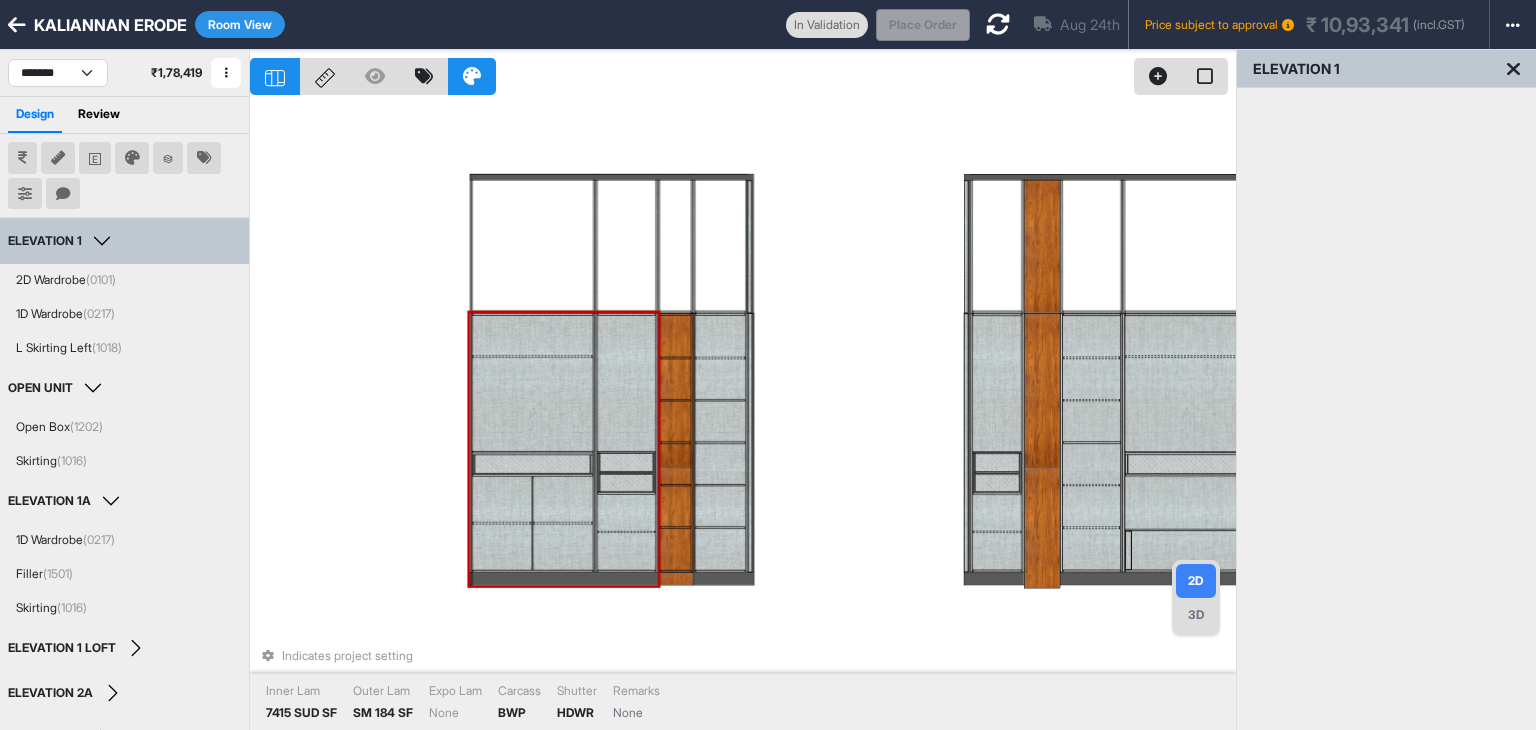 click at bounding box center (627, 512) 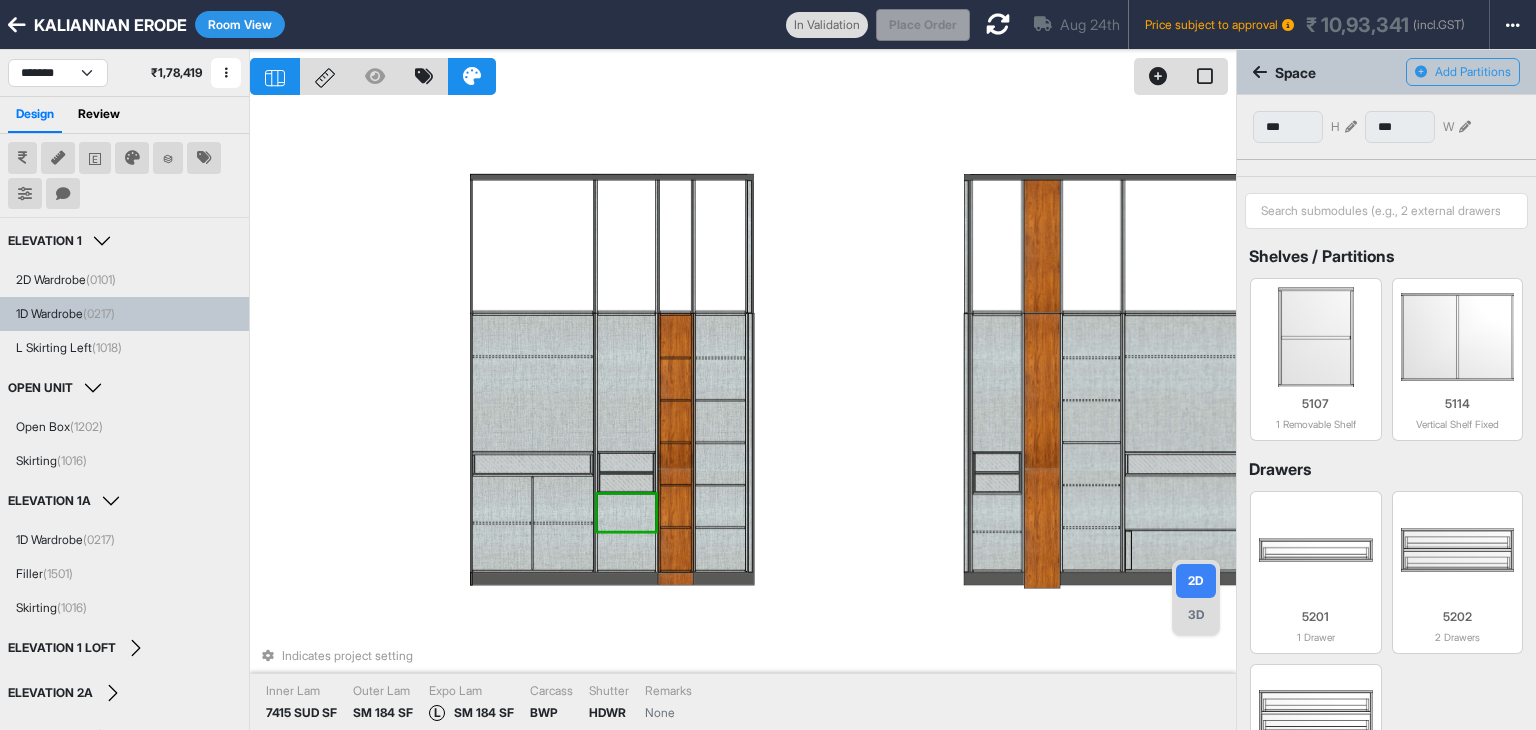 click on "Indicates project setting Inner Lam 7415 SUD SF Outer Lam SM 184 SF Expo Lam L SM 184 SF Carcass BWP Shutter HDWR Remarks None" at bounding box center (743, 415) 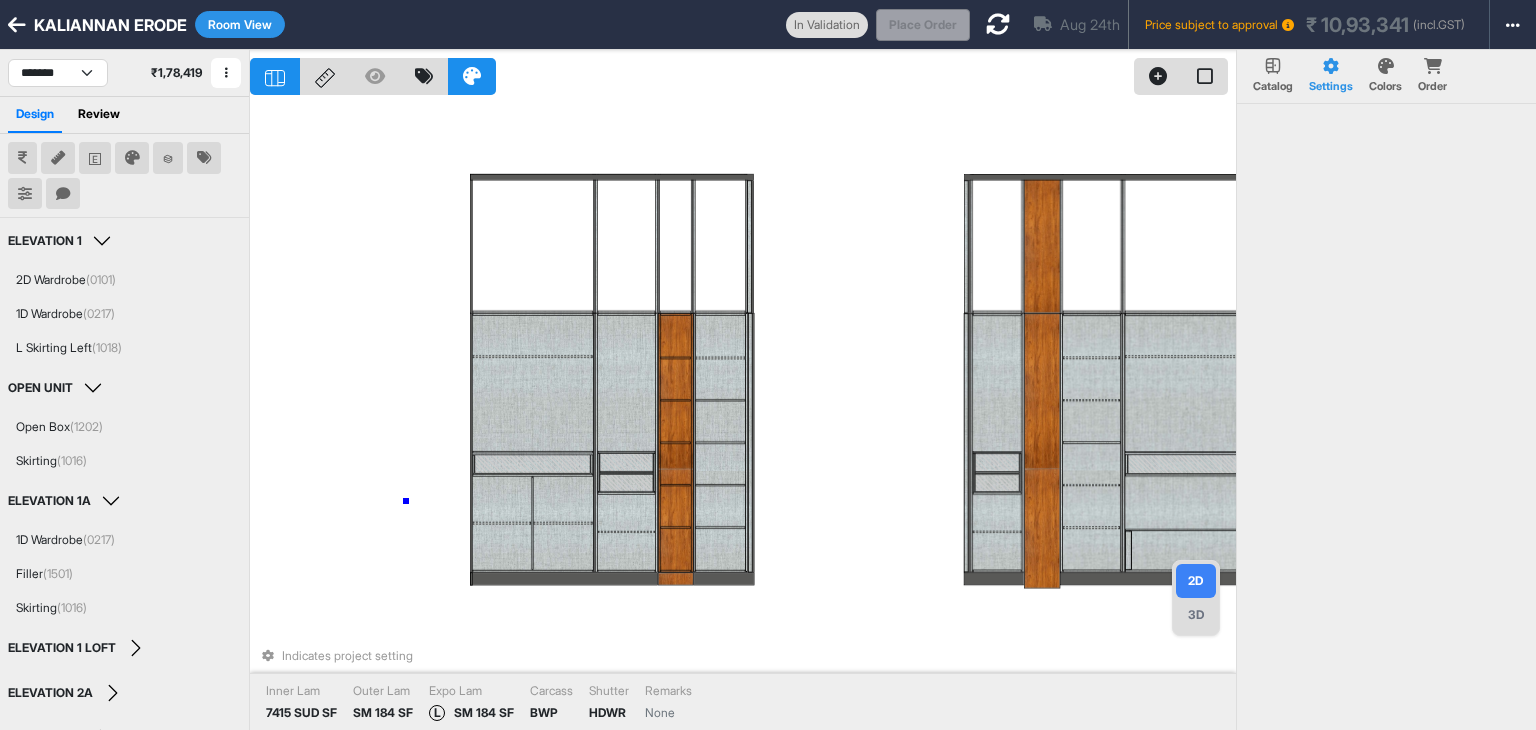 click on "Indicates project setting Inner Lam 7415 SUD SF Outer Lam SM 184 SF Expo Lam L SM 184 SF Carcass BWP Shutter HDWR Remarks None" at bounding box center (743, 415) 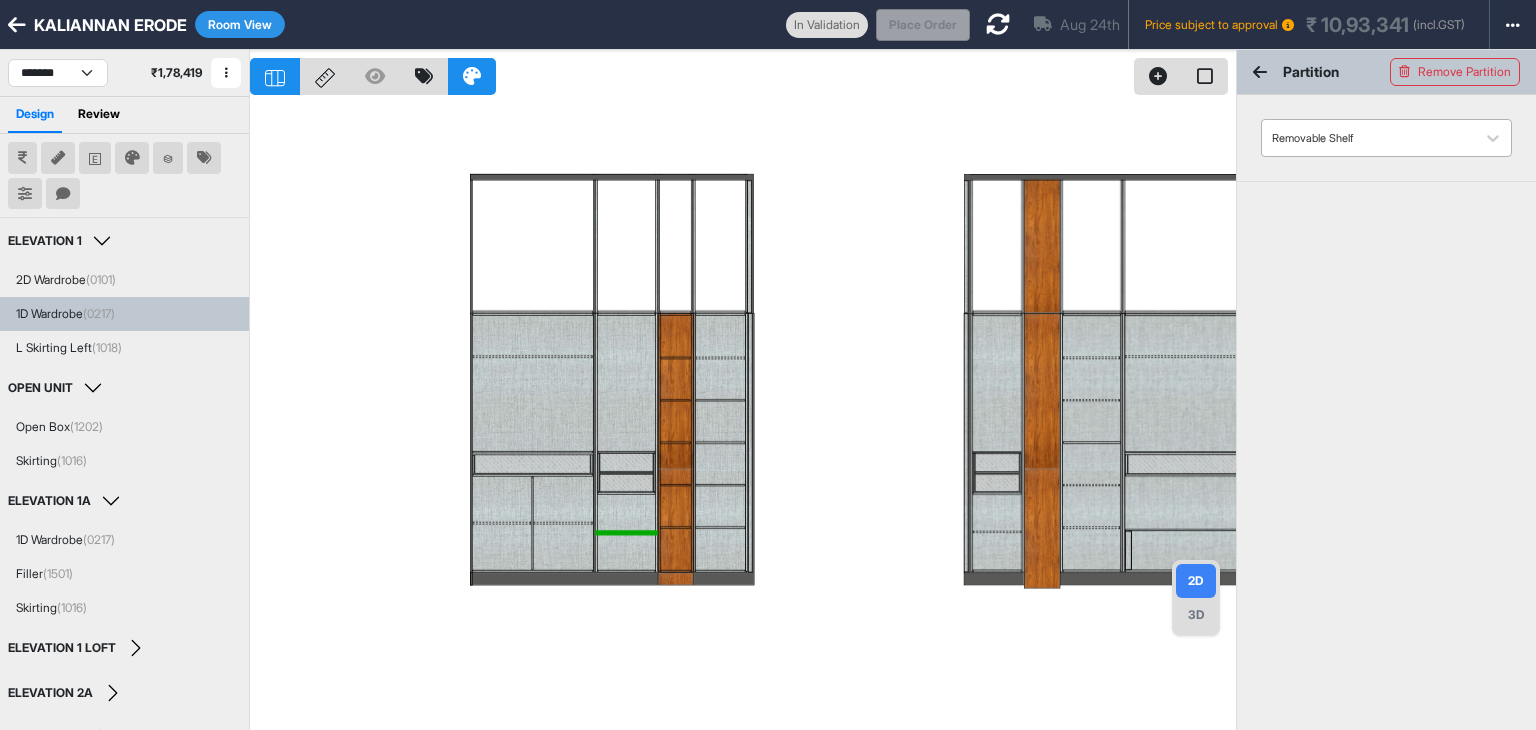 click at bounding box center (1368, 138) 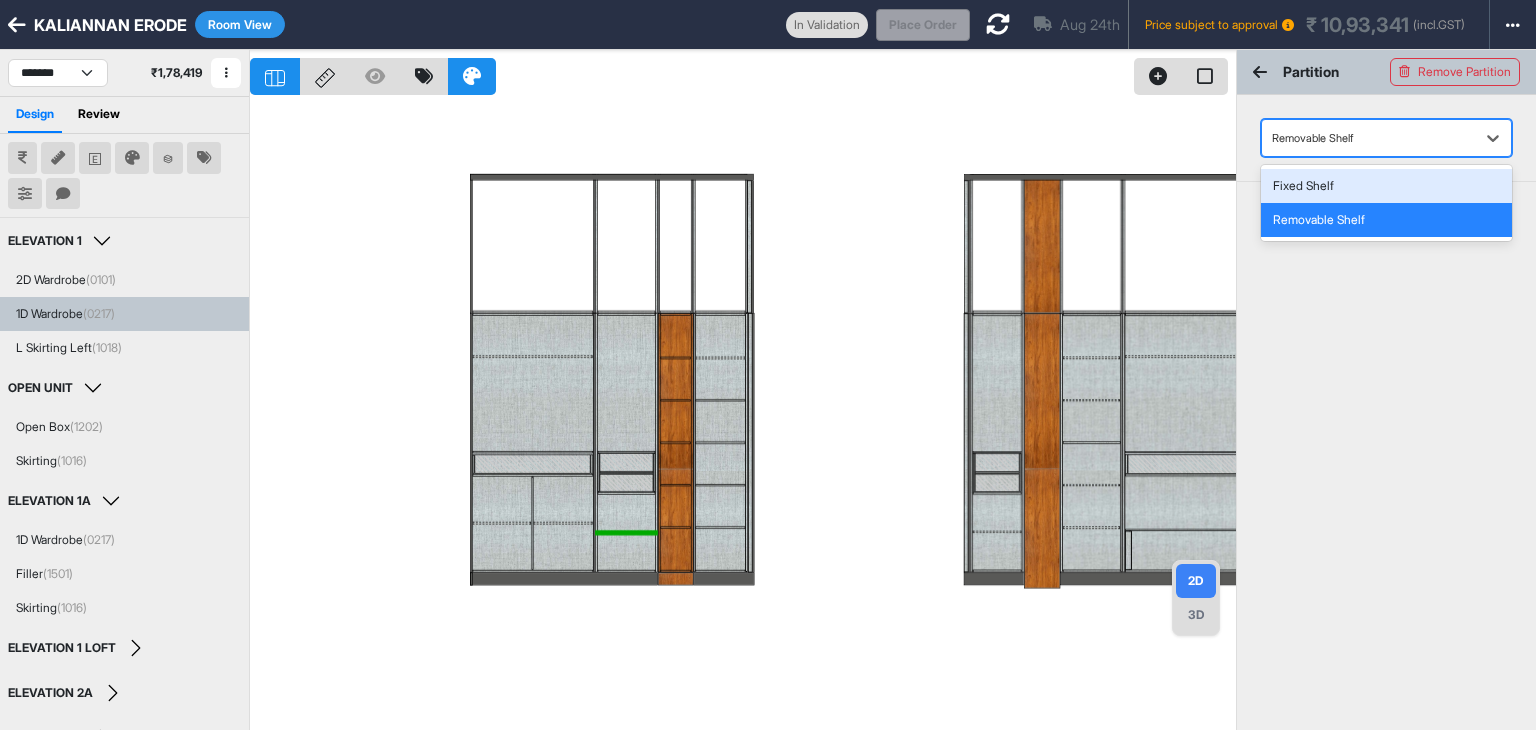 click on "Fixed Shelf" at bounding box center [1386, 186] 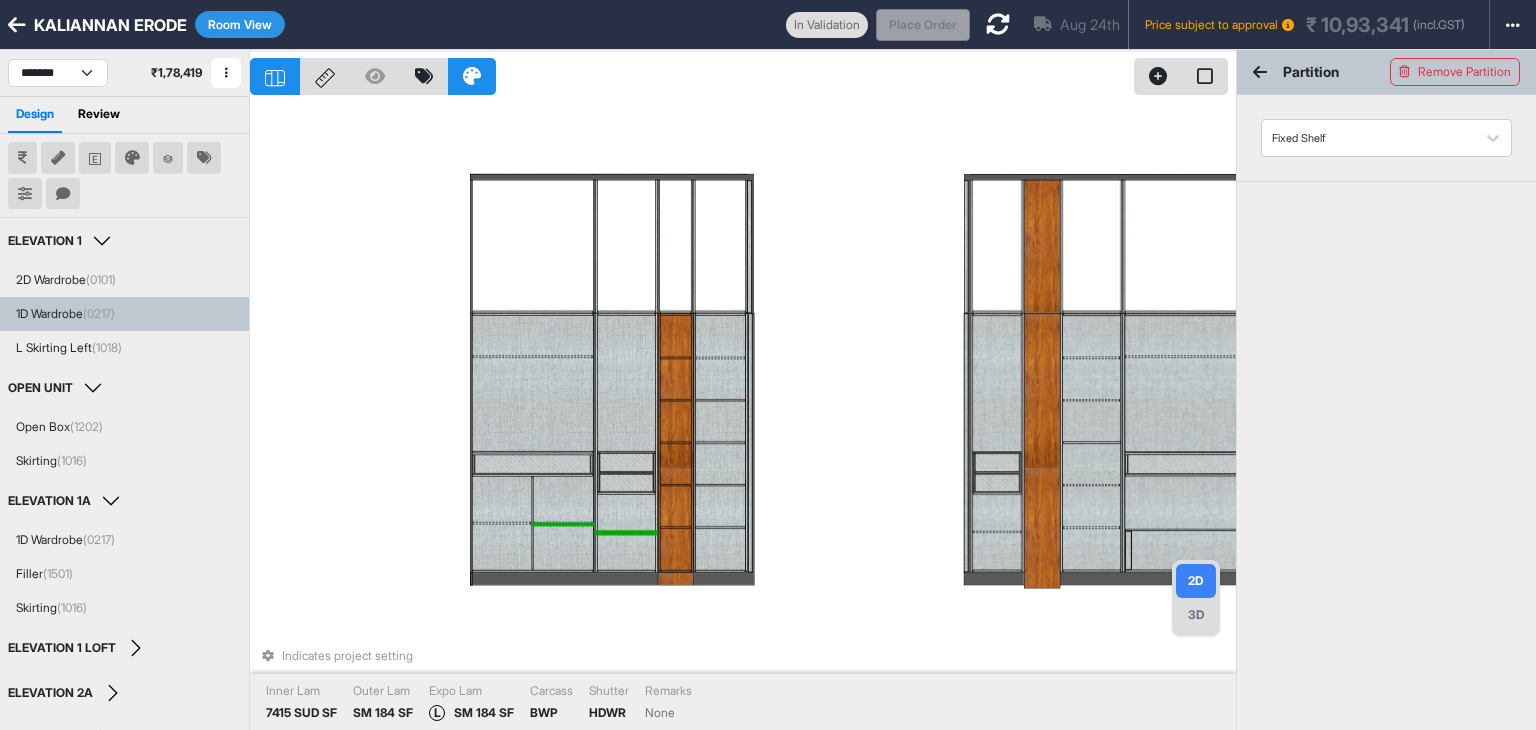 click at bounding box center (563, 523) 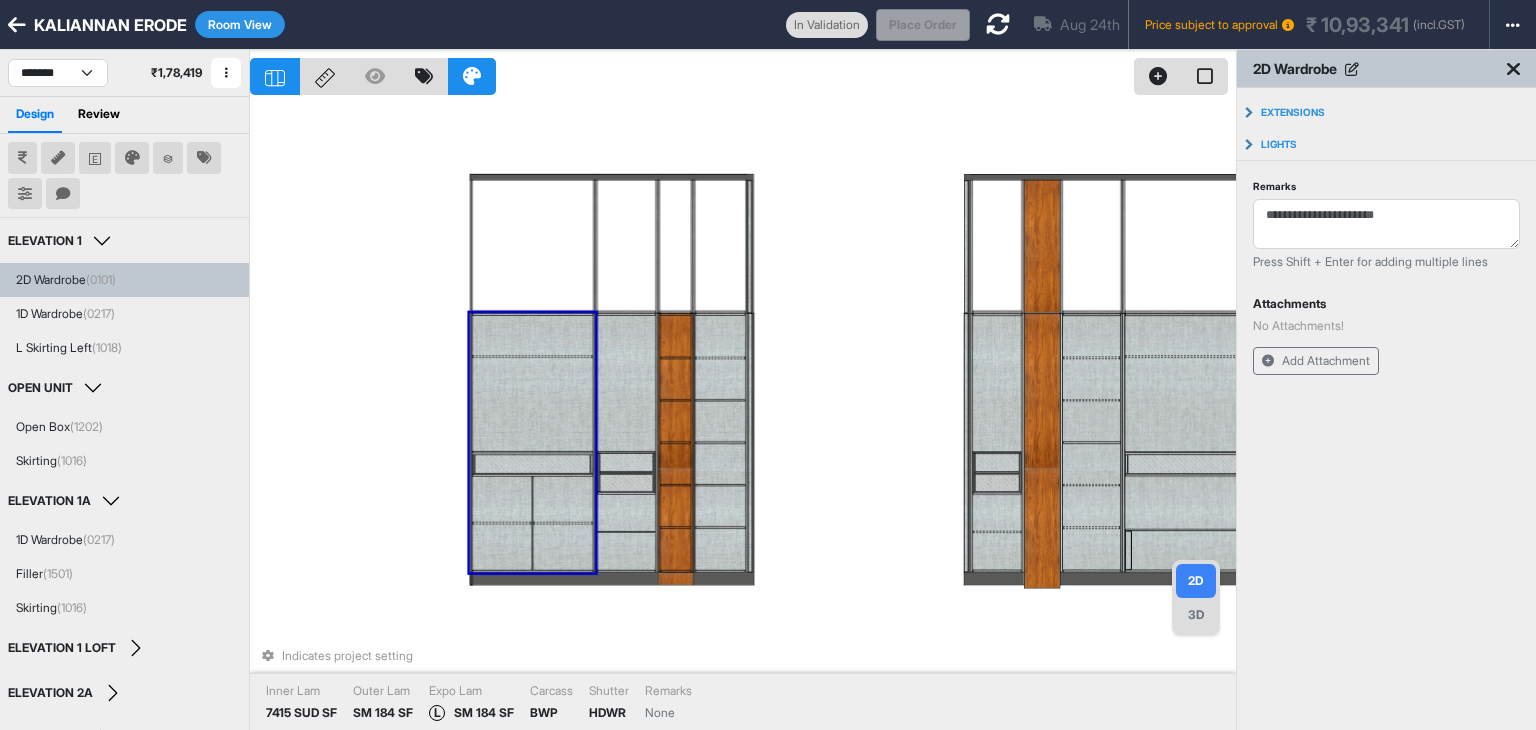 click at bounding box center [563, 523] 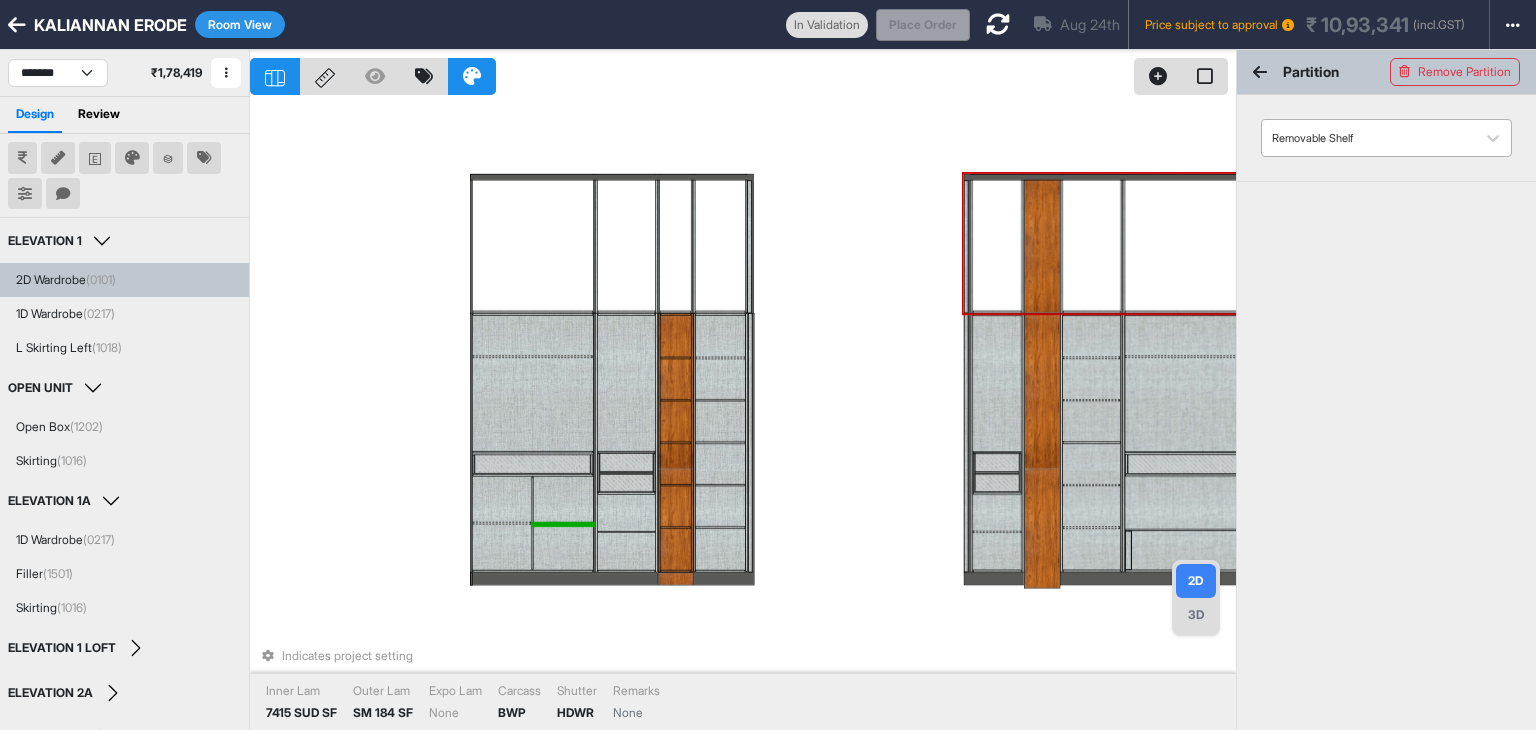 click at bounding box center (1368, 138) 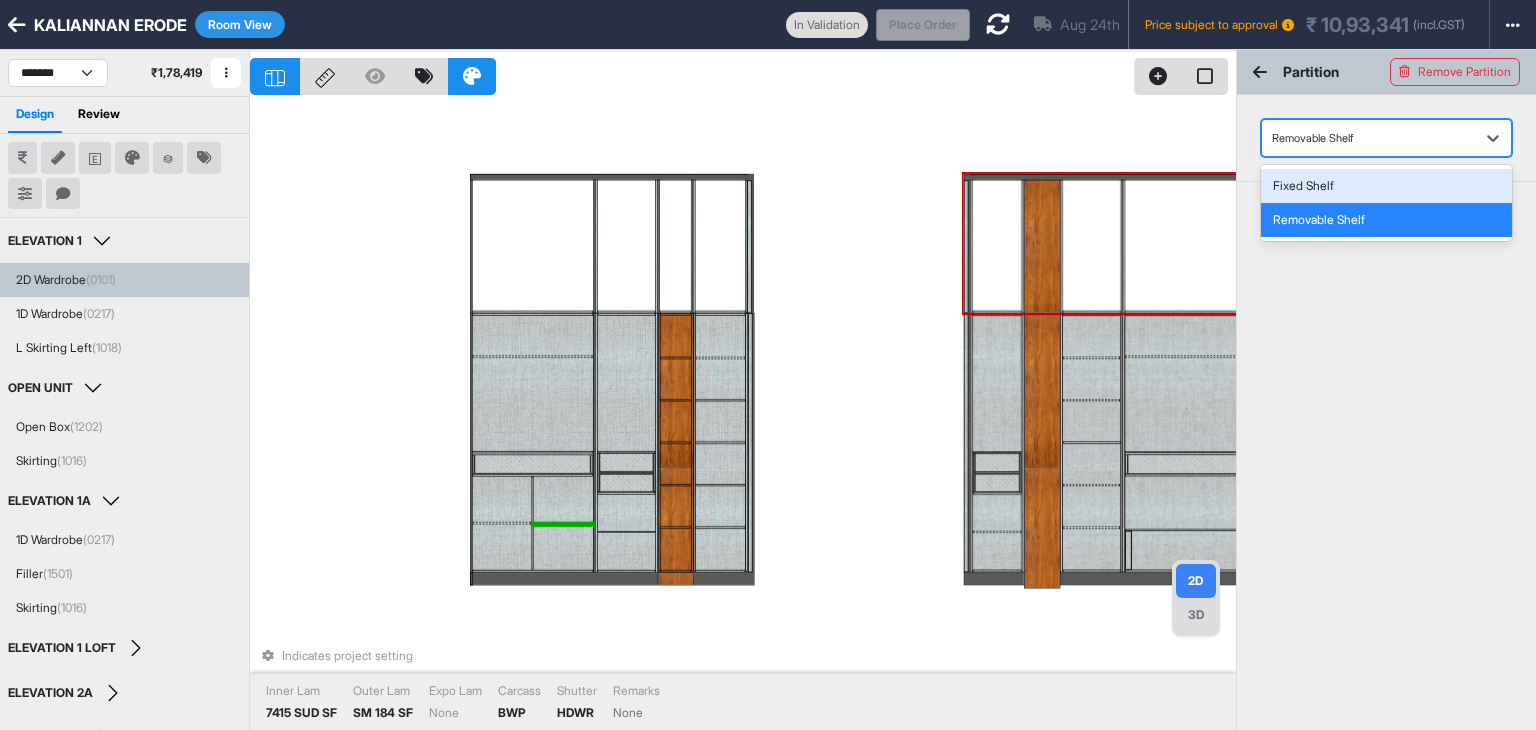 click on "Fixed Shelf" at bounding box center (1386, 186) 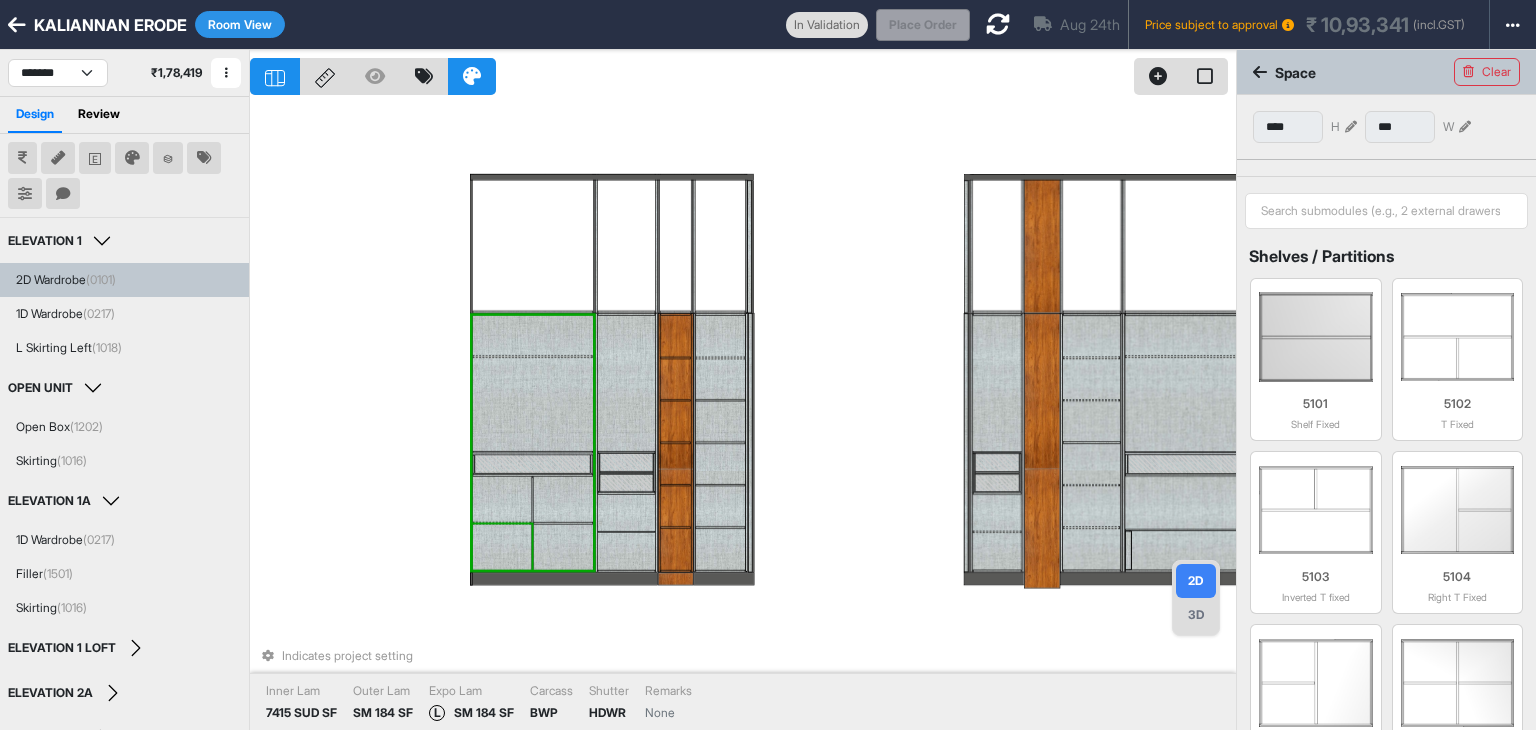 click at bounding box center [502, 547] 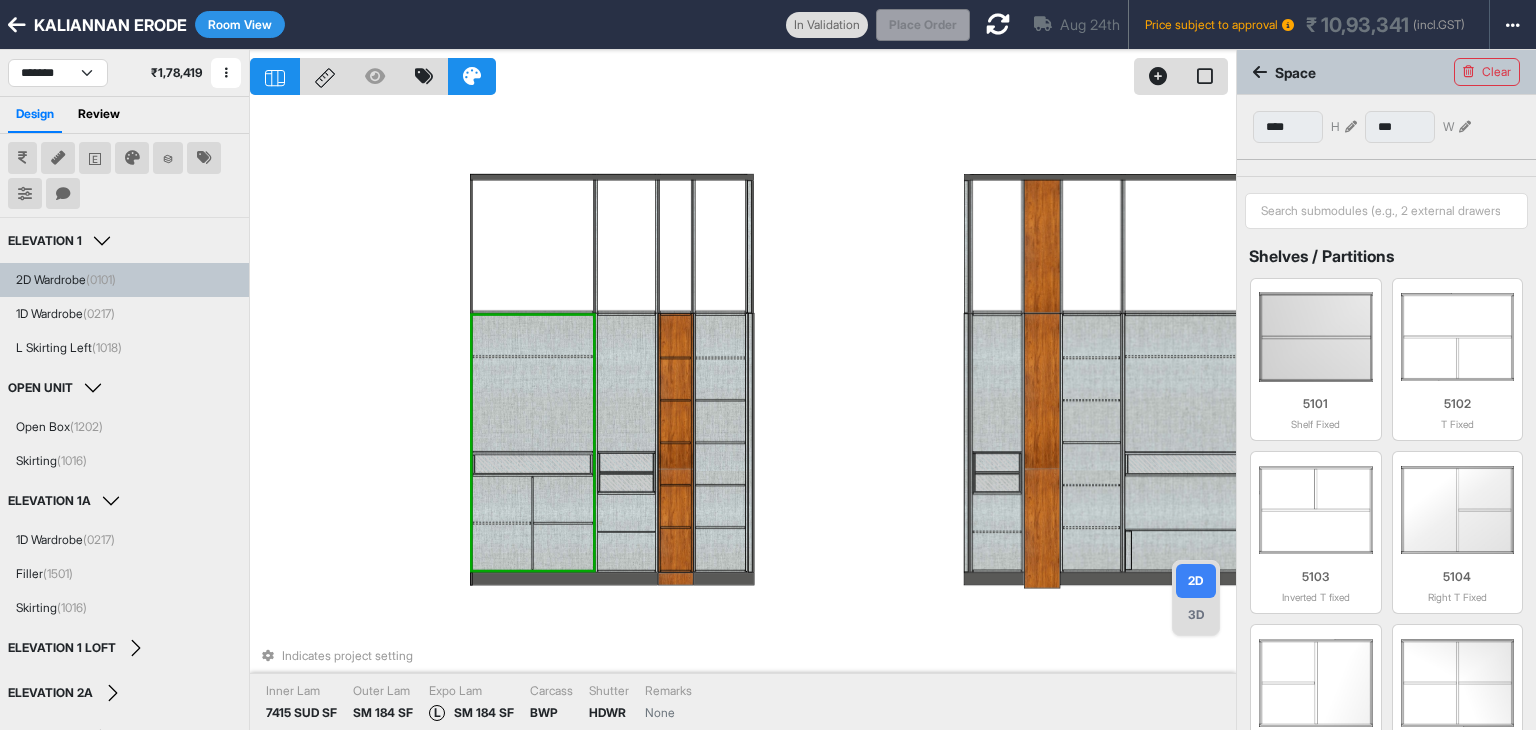 click at bounding box center [502, 523] 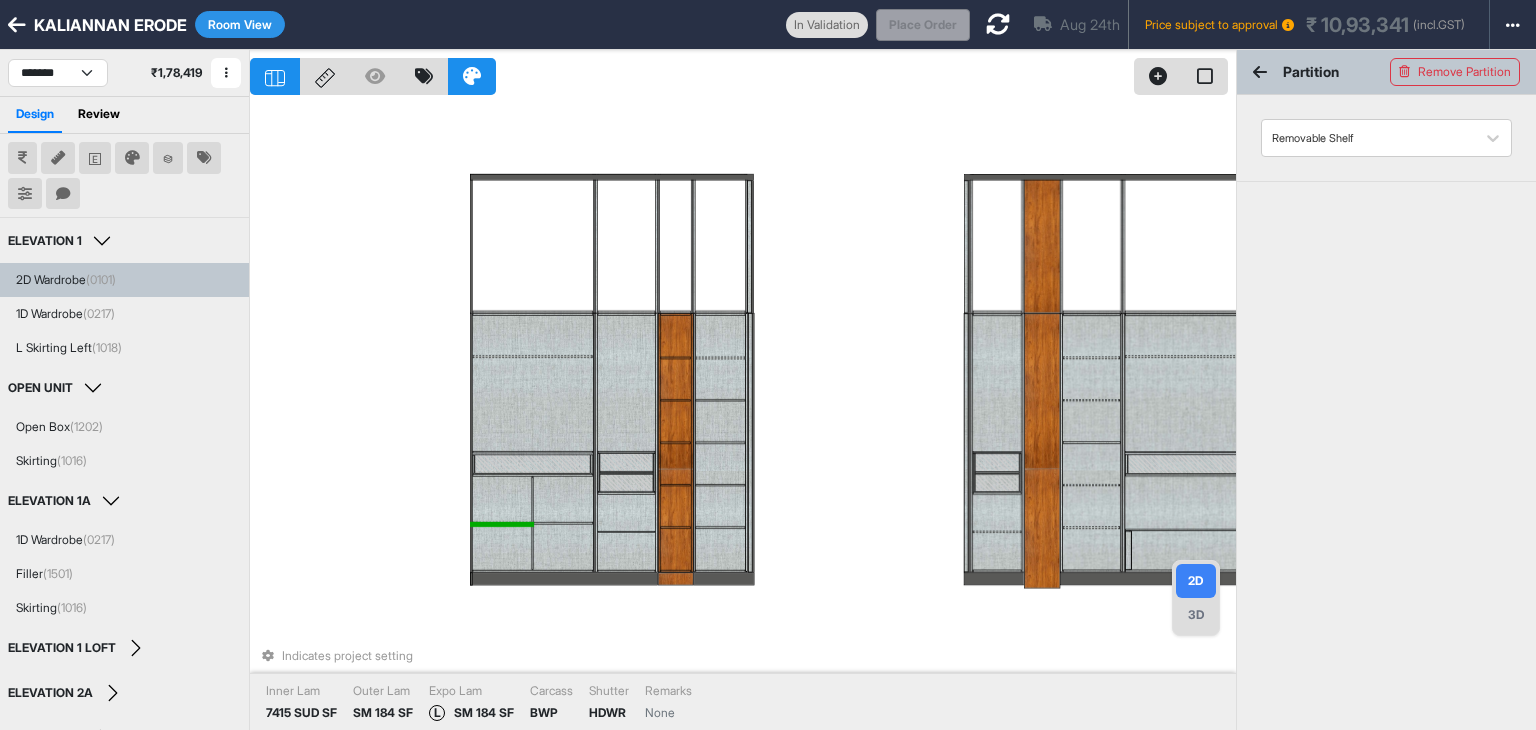 click at bounding box center [502, 523] 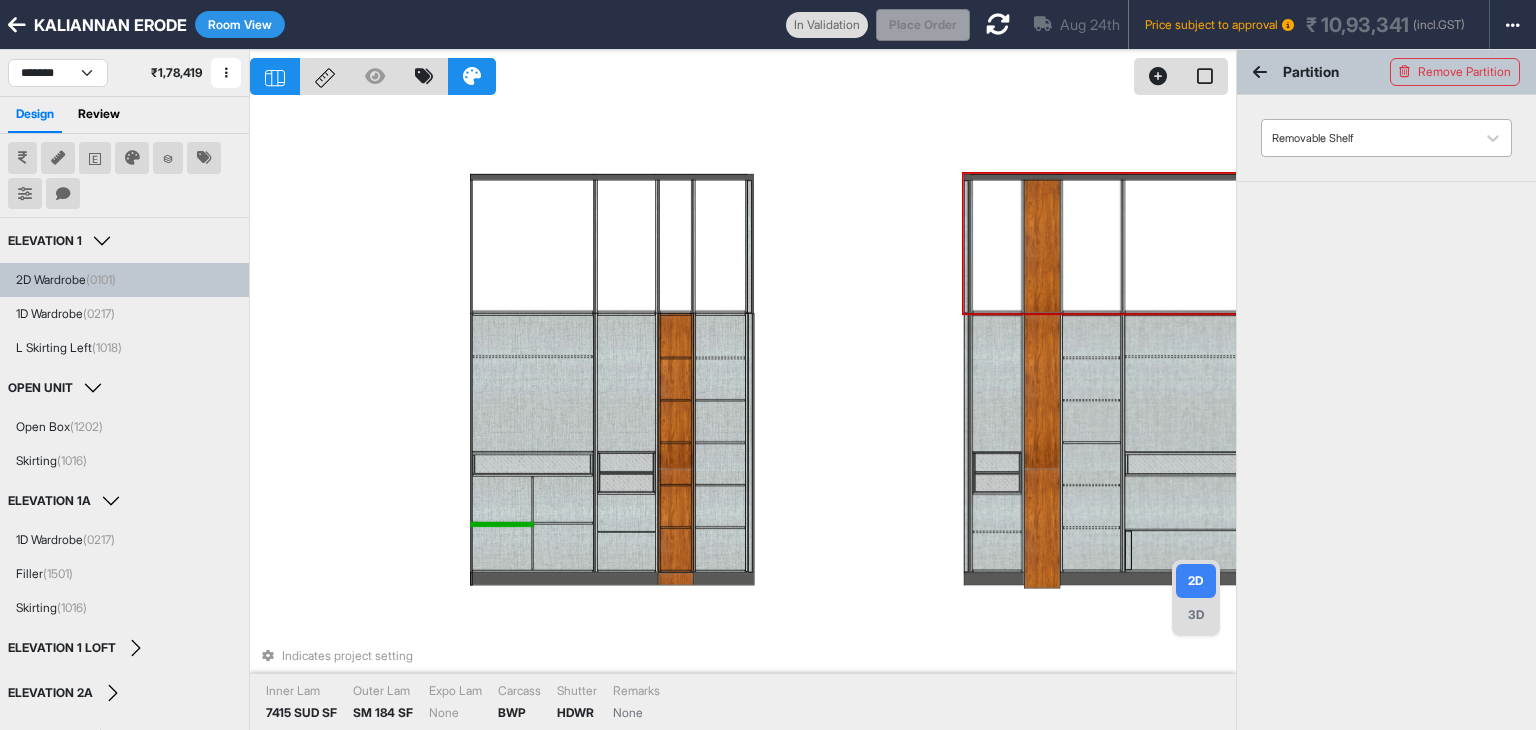 click at bounding box center (1368, 138) 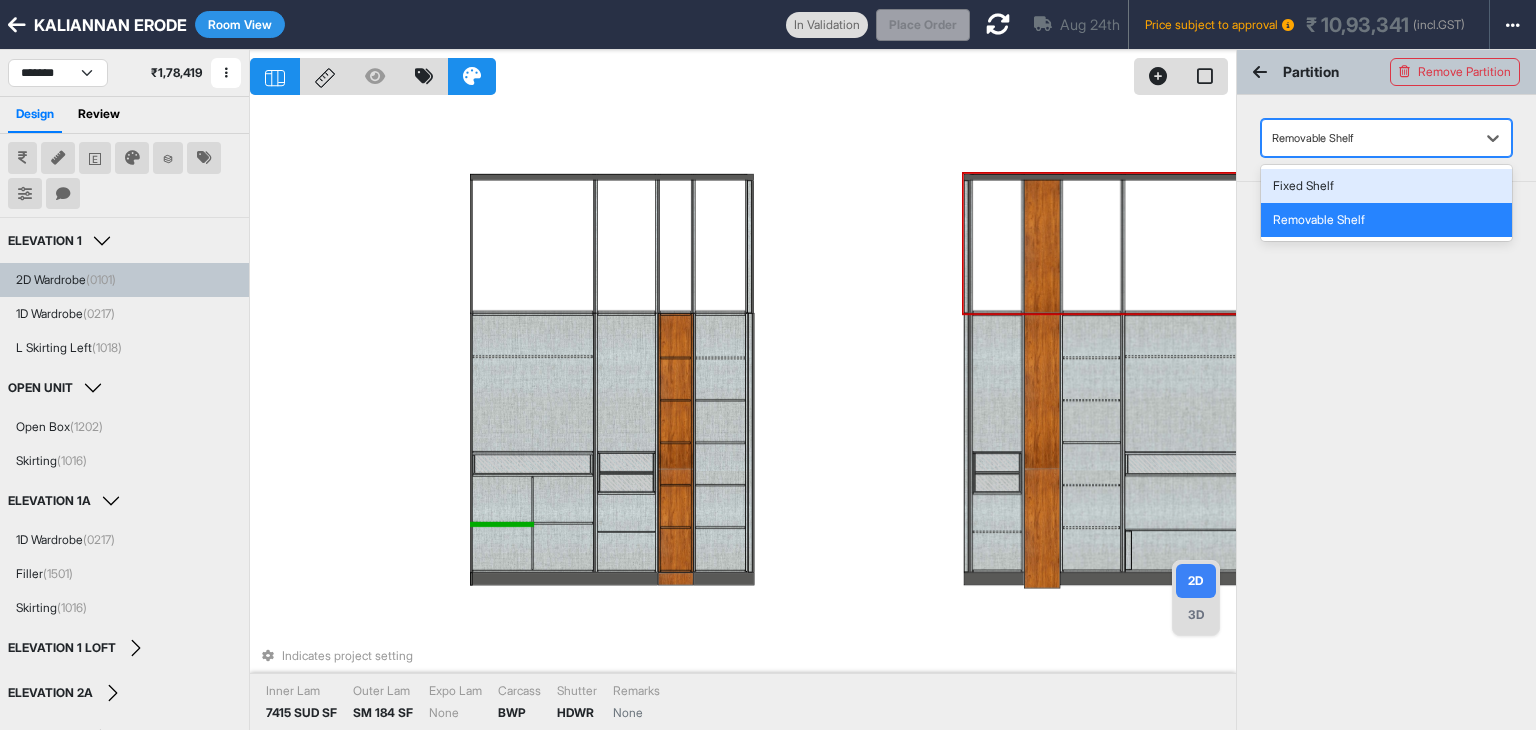 click on "Fixed Shelf" at bounding box center (1386, 186) 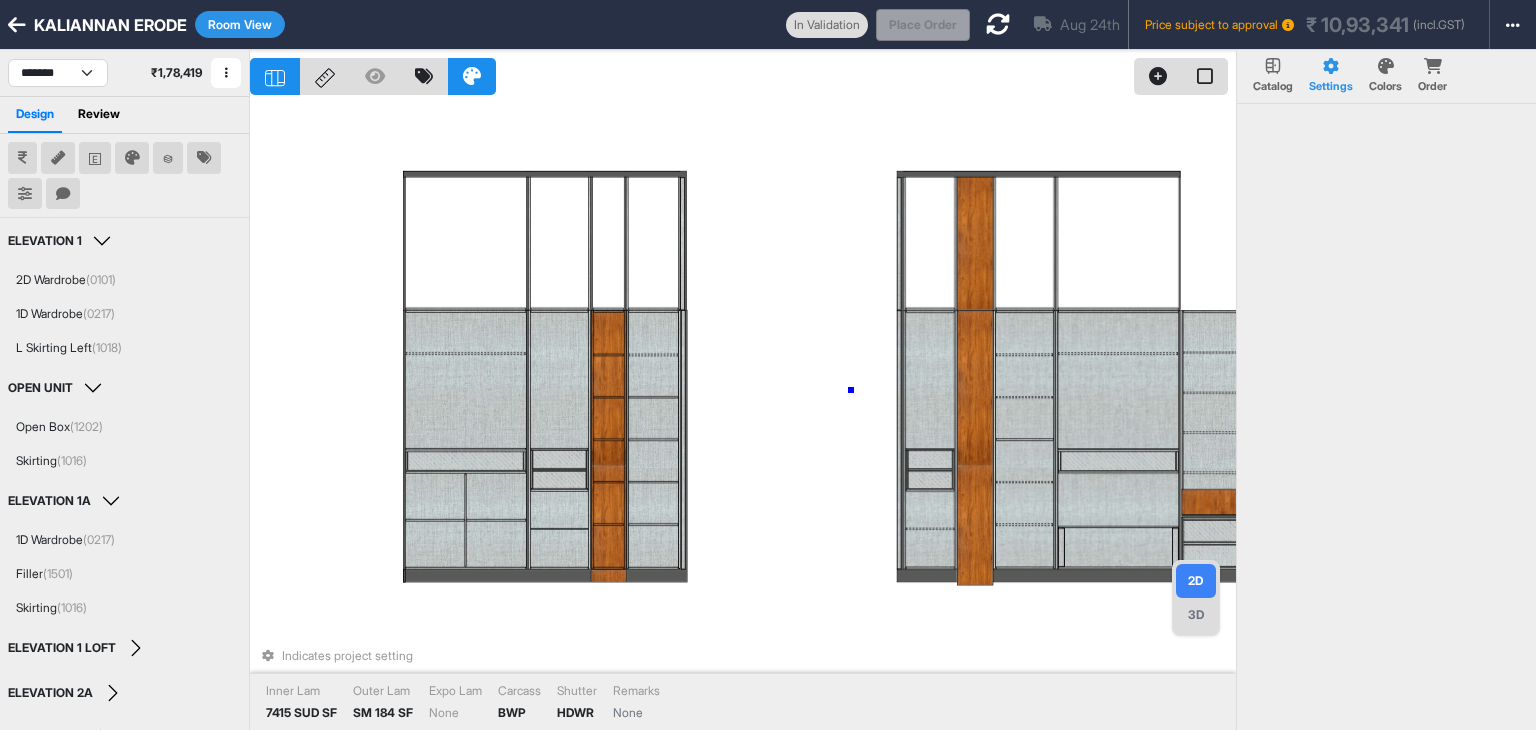 click on "Indicates project setting Inner Lam 7415 SUD SF Outer Lam SM 184 SF Expo Lam None Carcass BWP Shutter HDWR Remarks None" at bounding box center [743, 415] 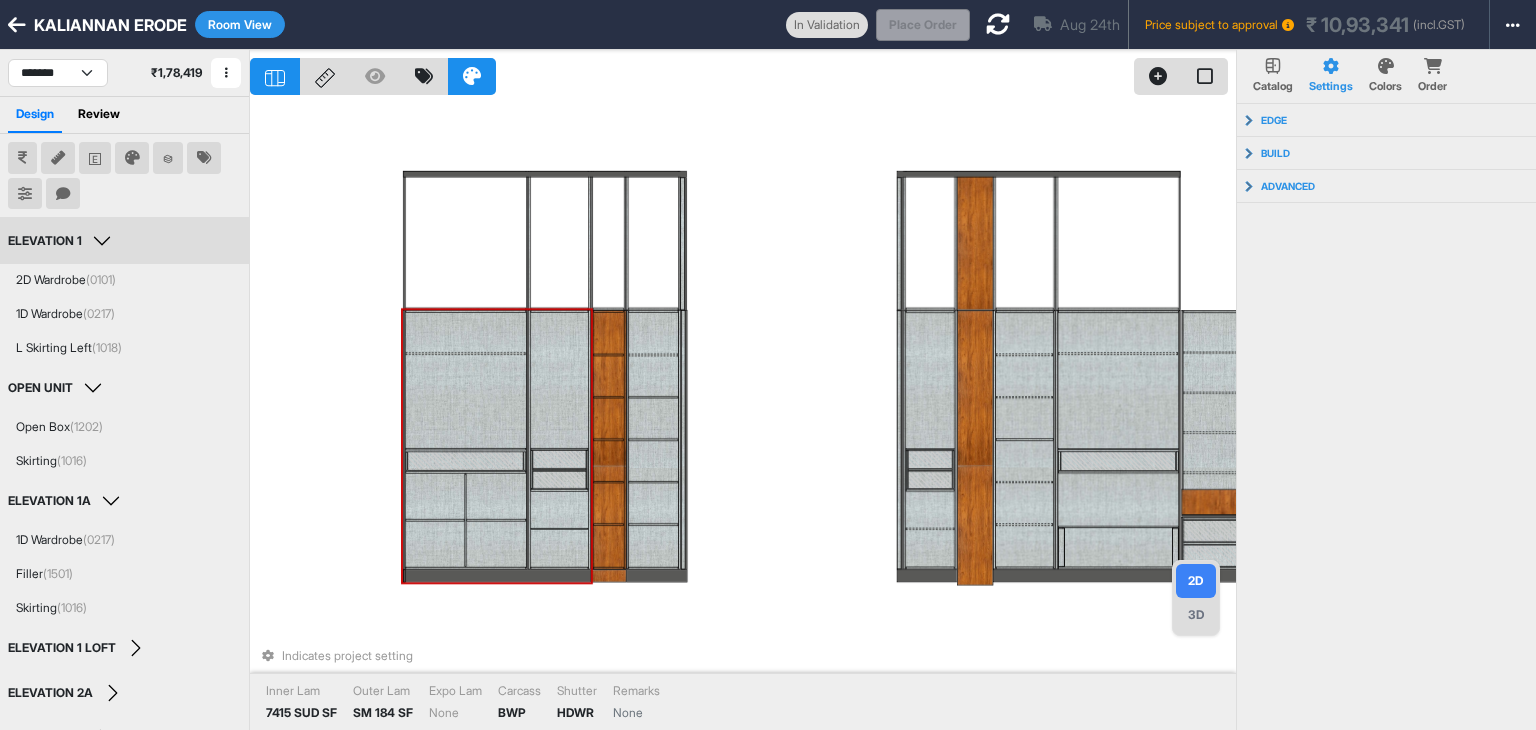 click at bounding box center [560, 381] 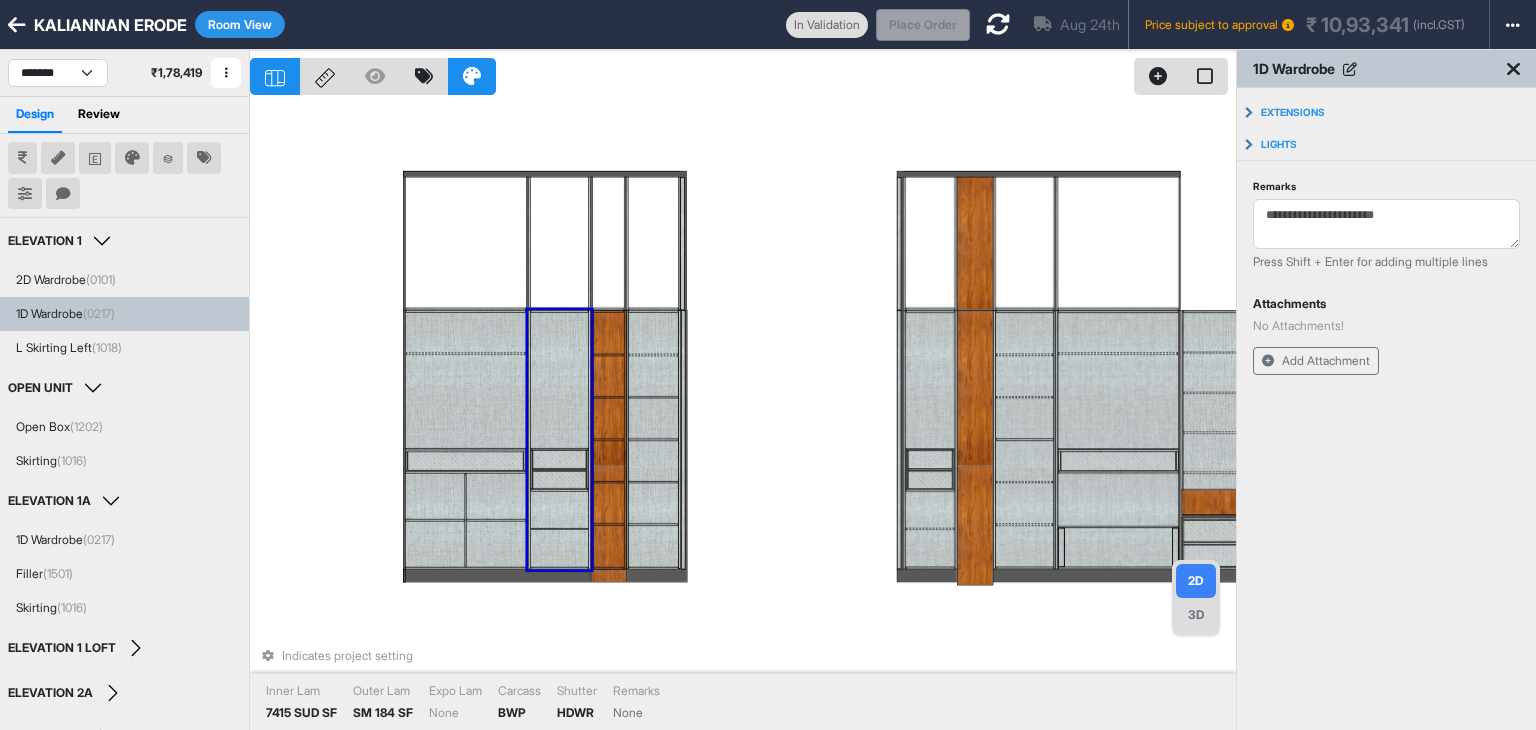 click at bounding box center [560, 381] 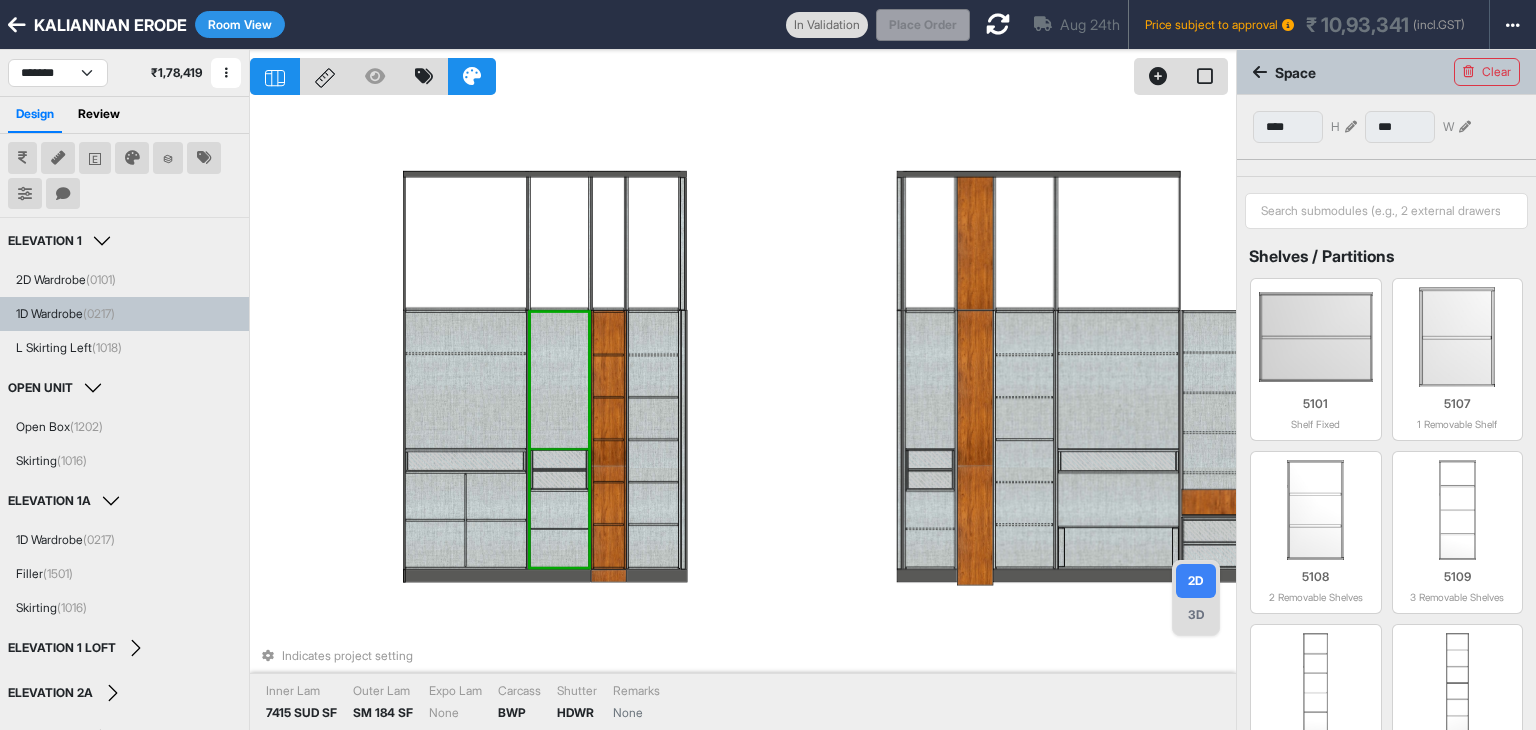 click at bounding box center [560, 381] 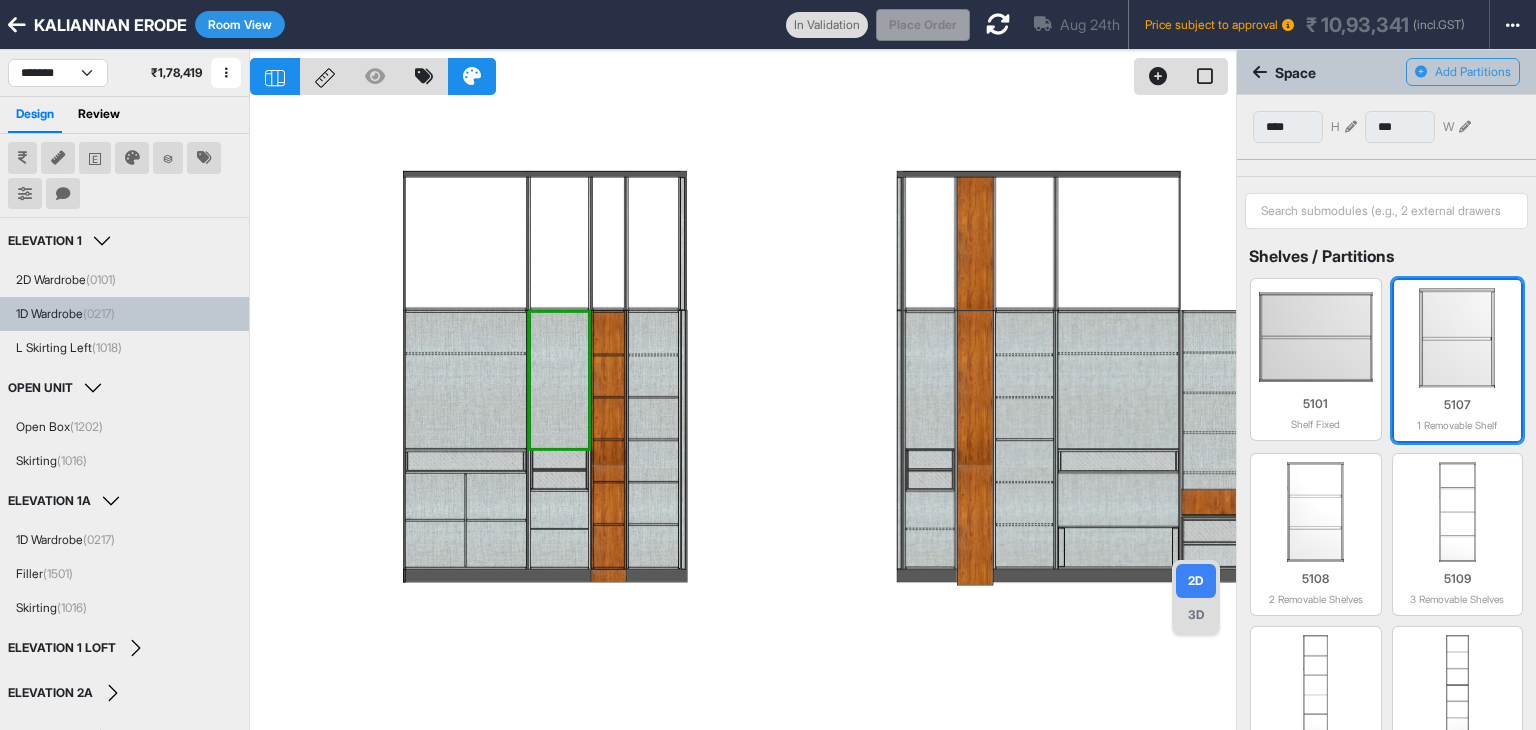click at bounding box center [1458, 338] 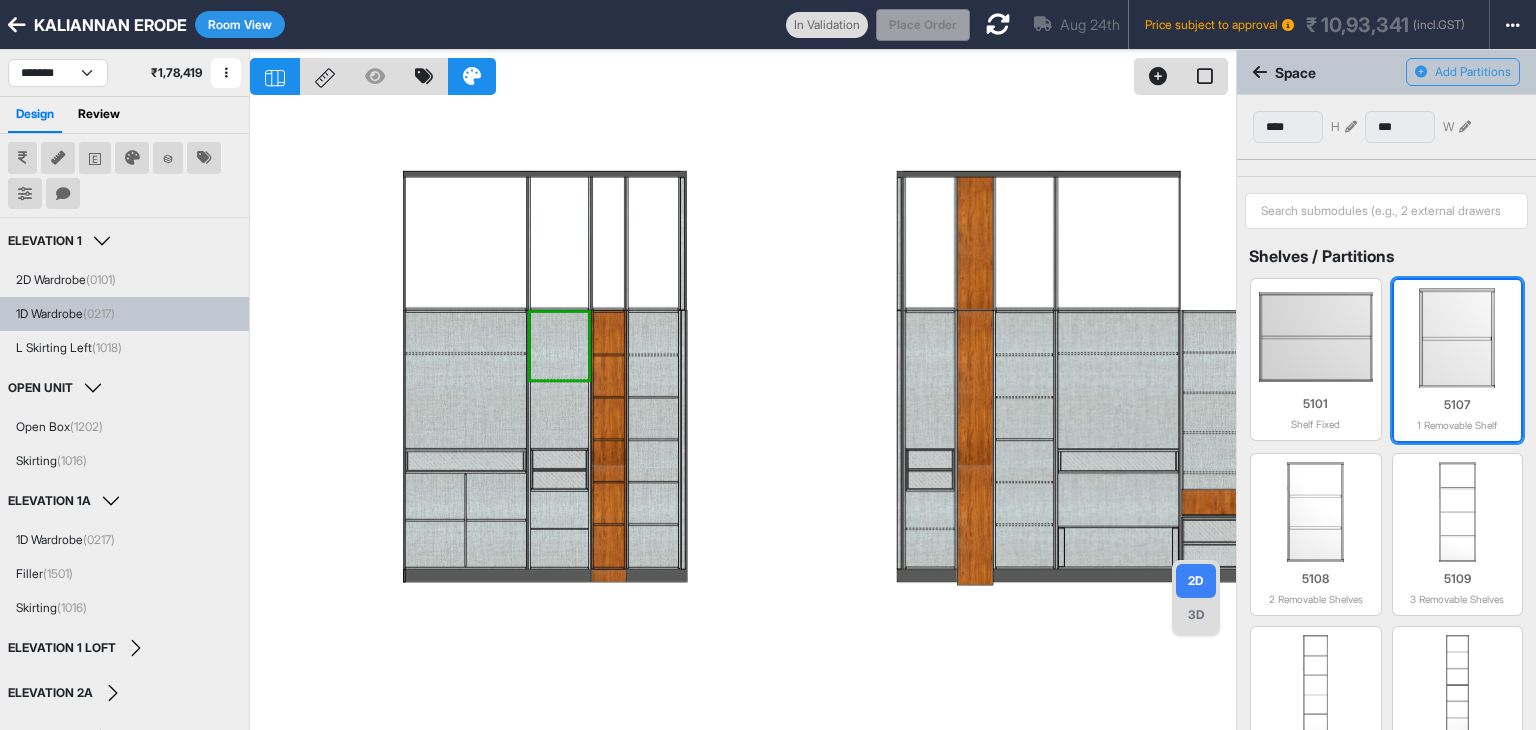 type on "***" 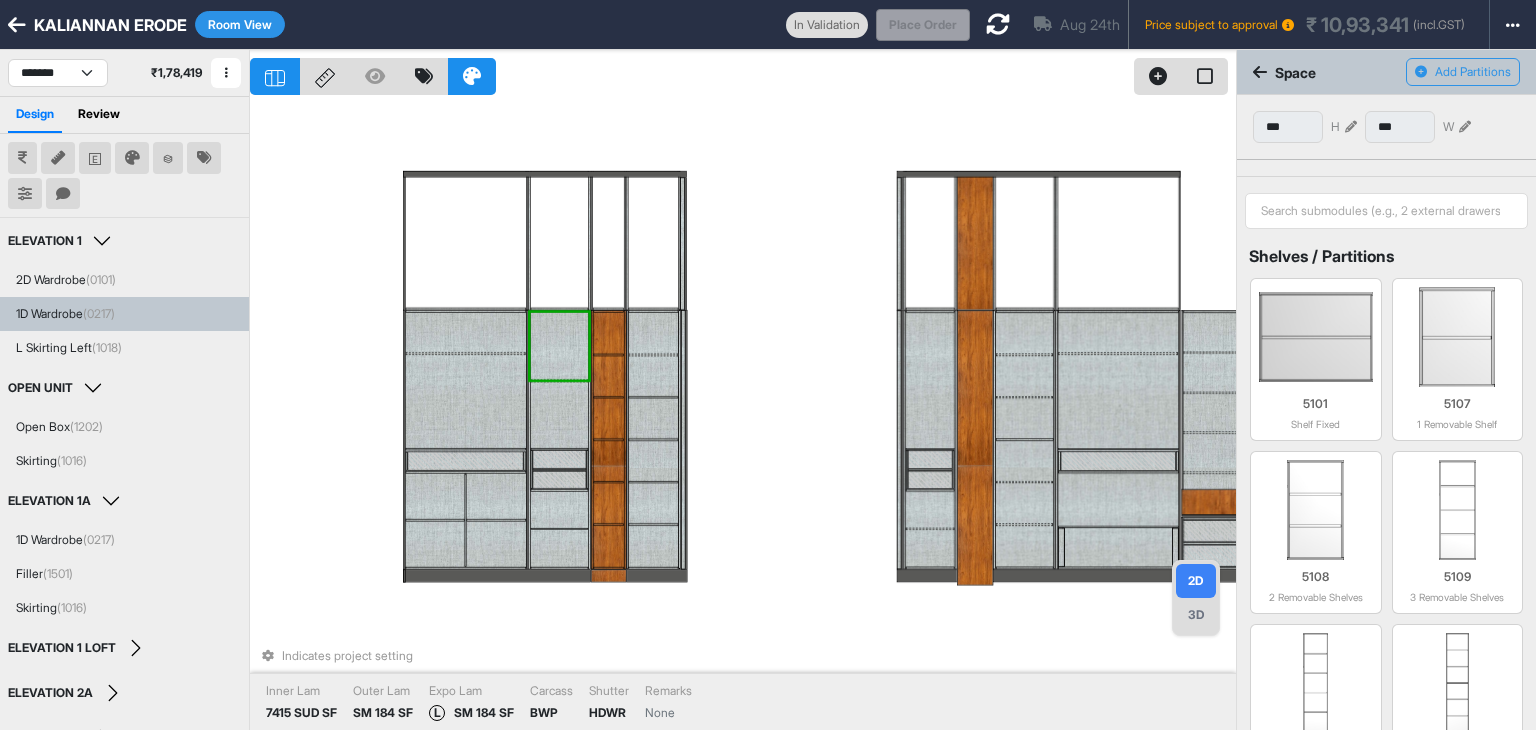 click on "Indicates project setting Inner Lam 7415 SUD SF Outer Lam SM 184 SF Expo Lam L SM 184 SF Carcass BWP Shutter HDWR Remarks None" at bounding box center (743, 415) 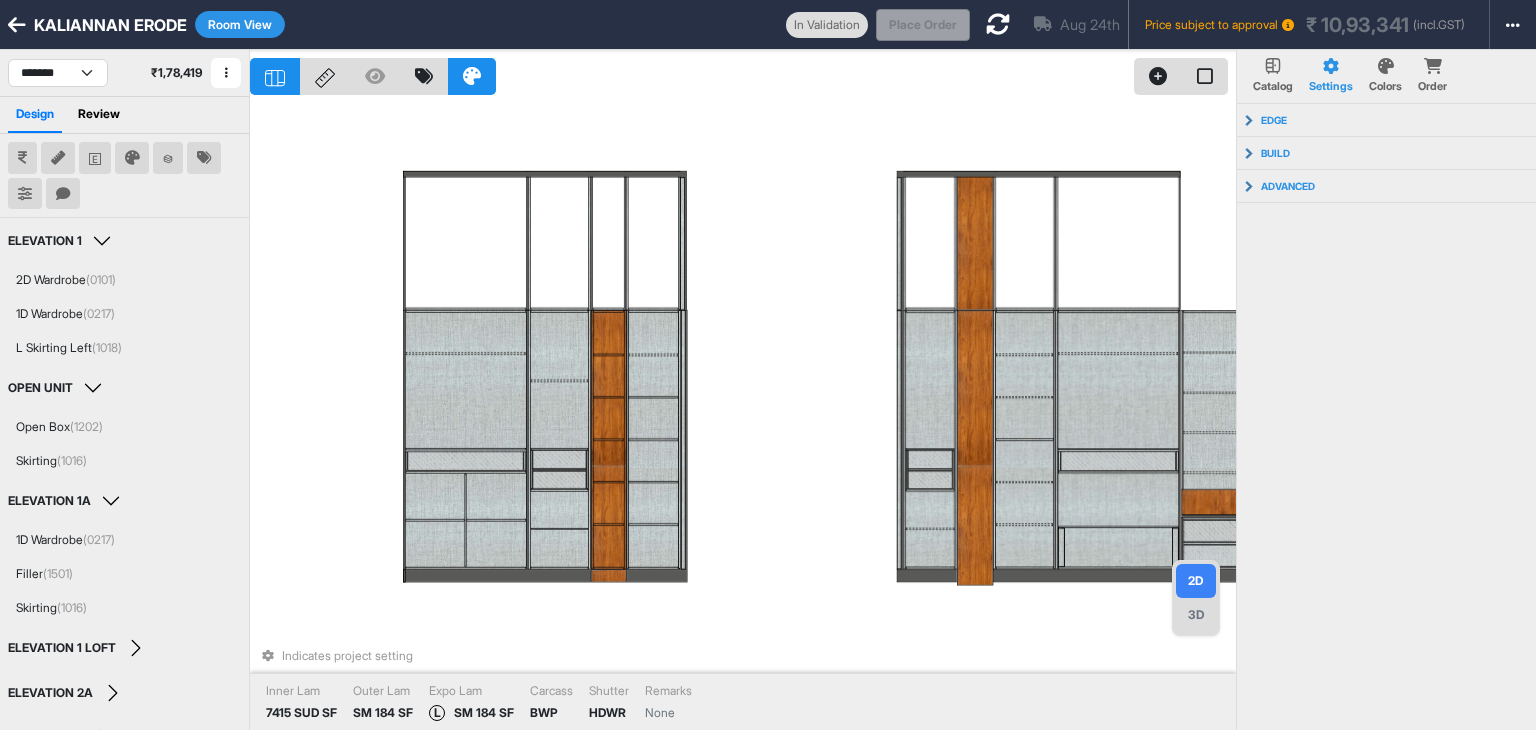 click 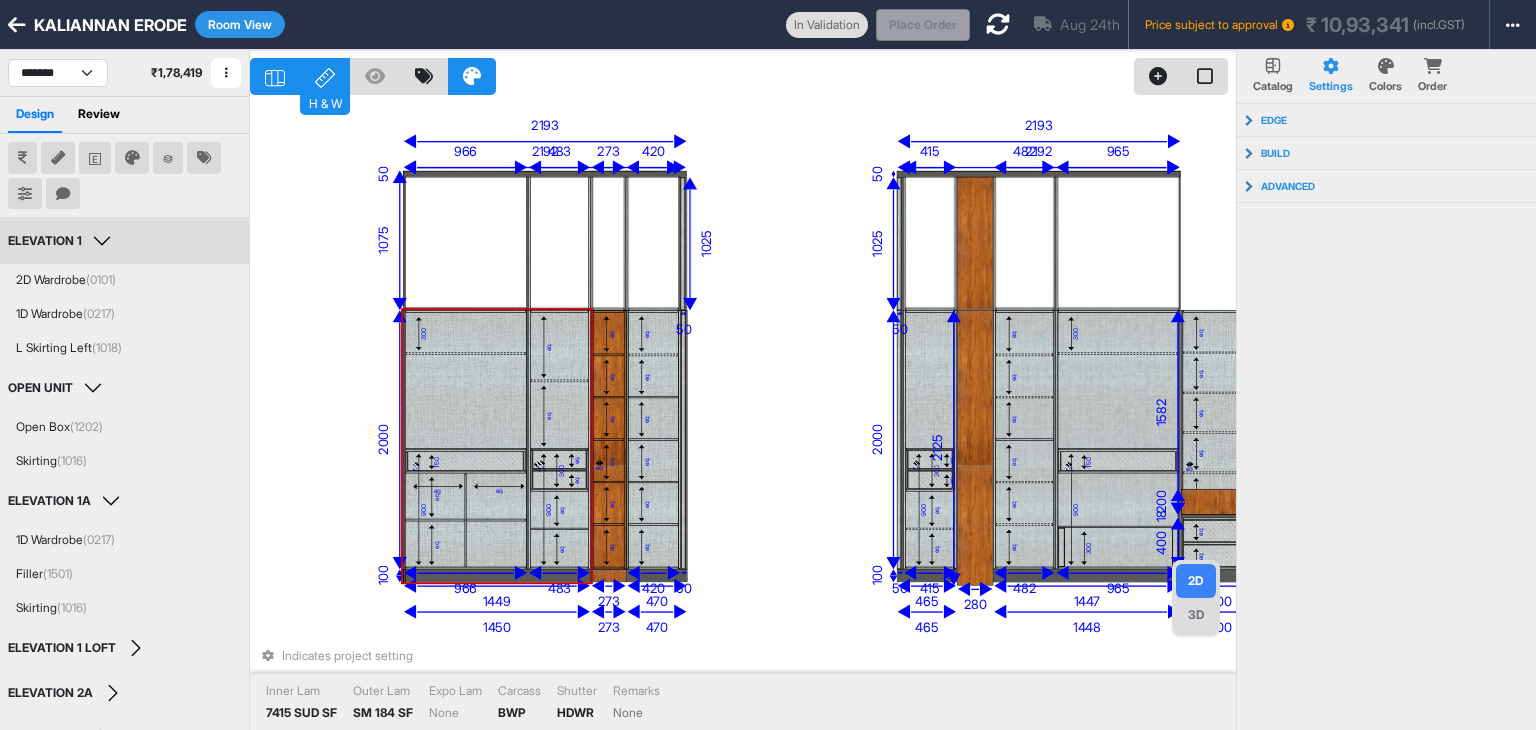 click at bounding box center [560, 381] 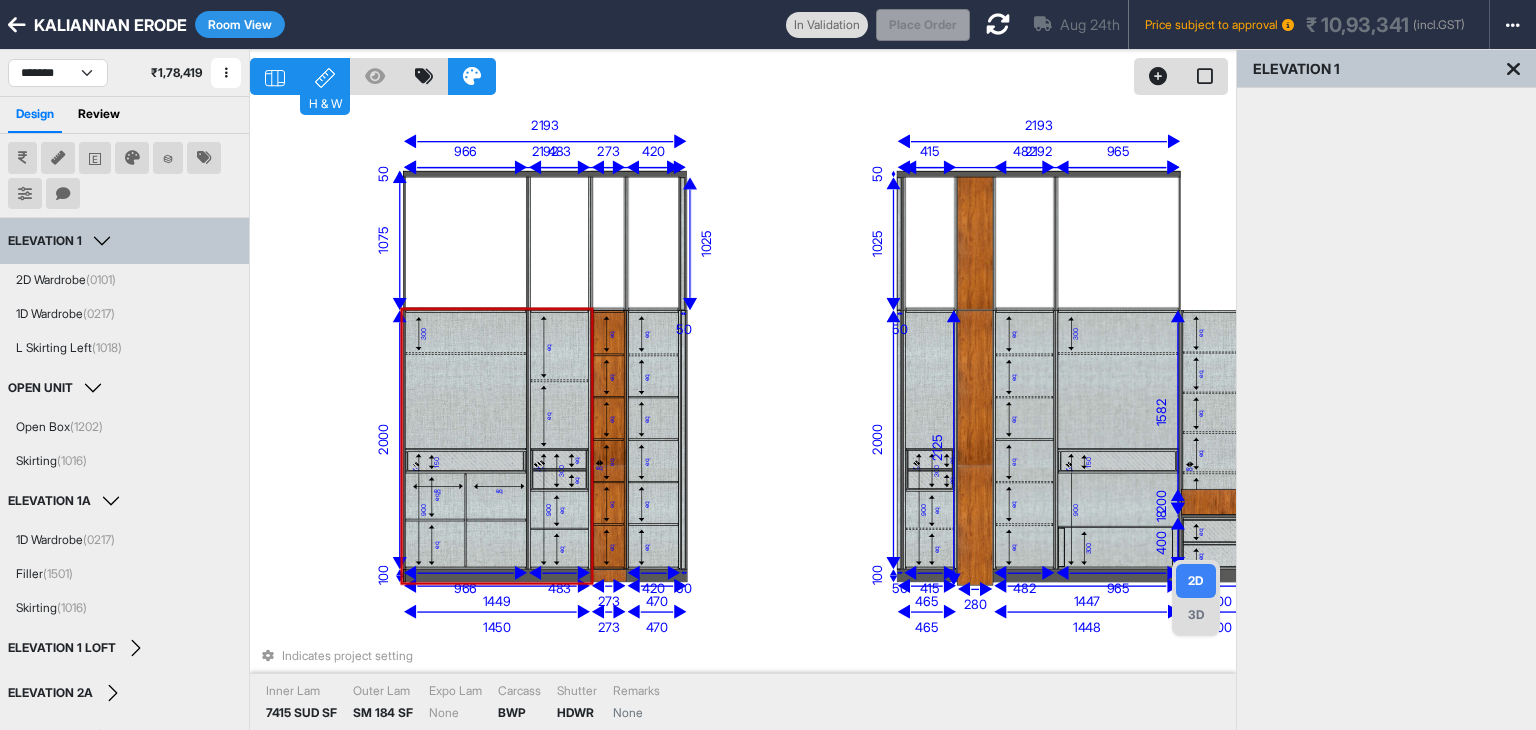 click at bounding box center [560, 381] 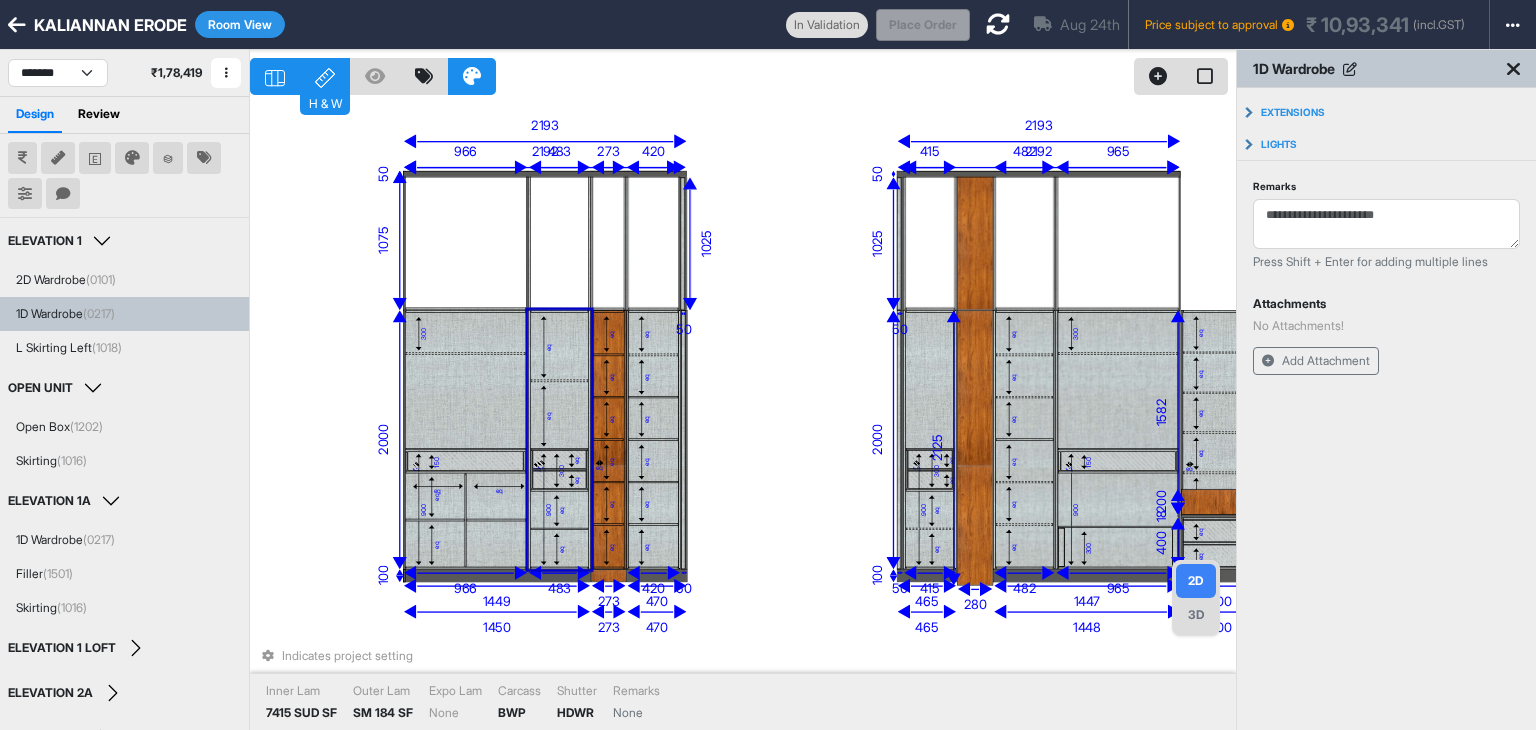 click at bounding box center [560, 381] 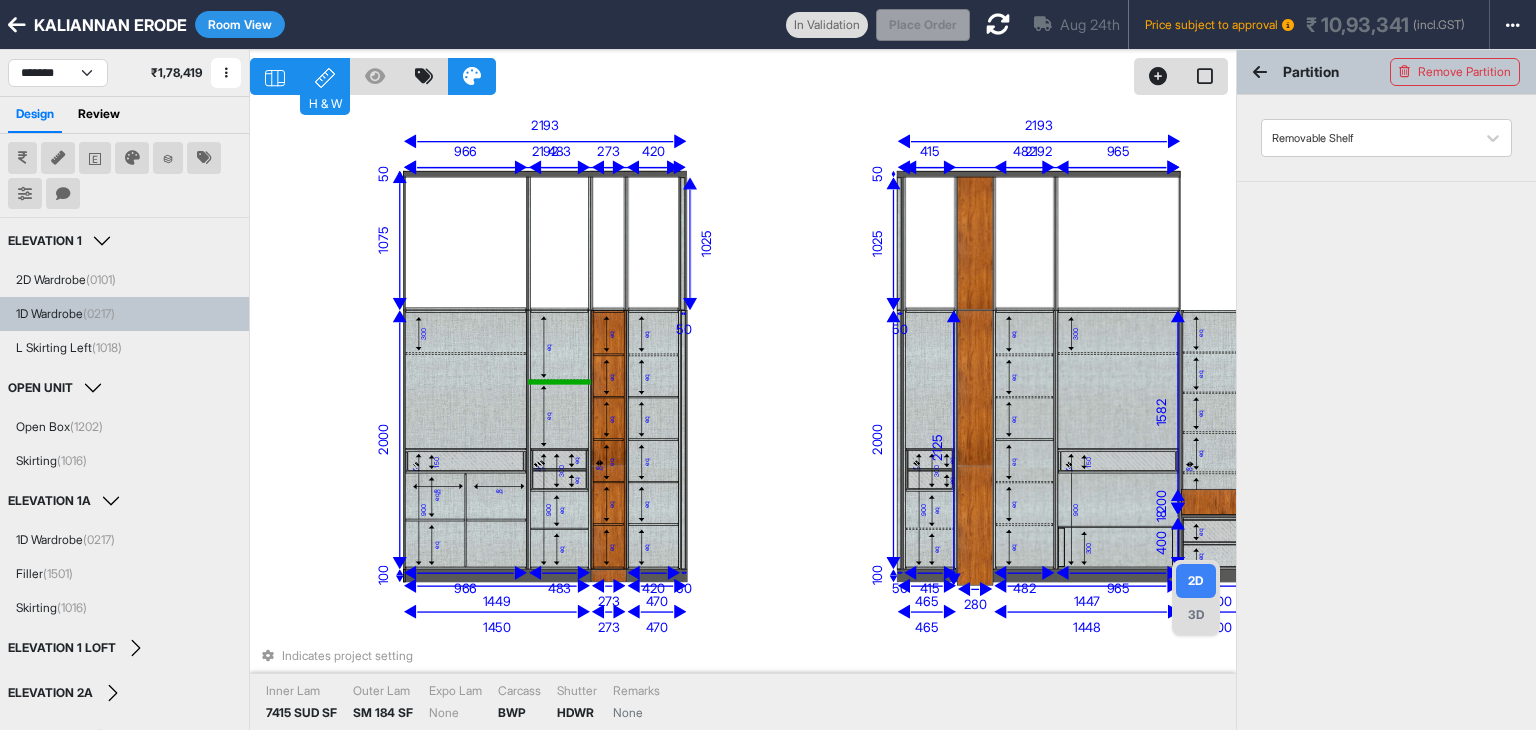 click on "eq" at bounding box center (560, 346) 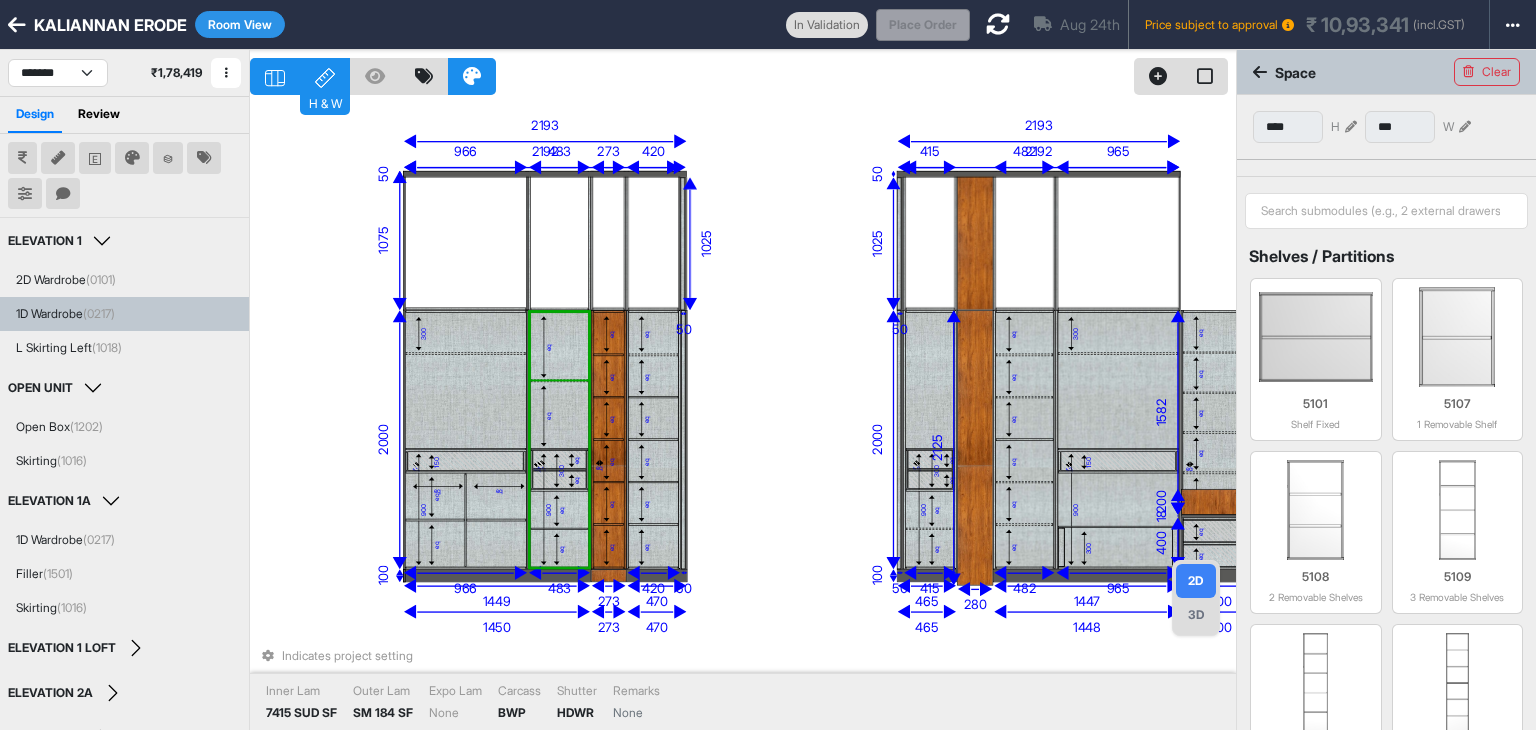 click on "eq" at bounding box center [560, 346] 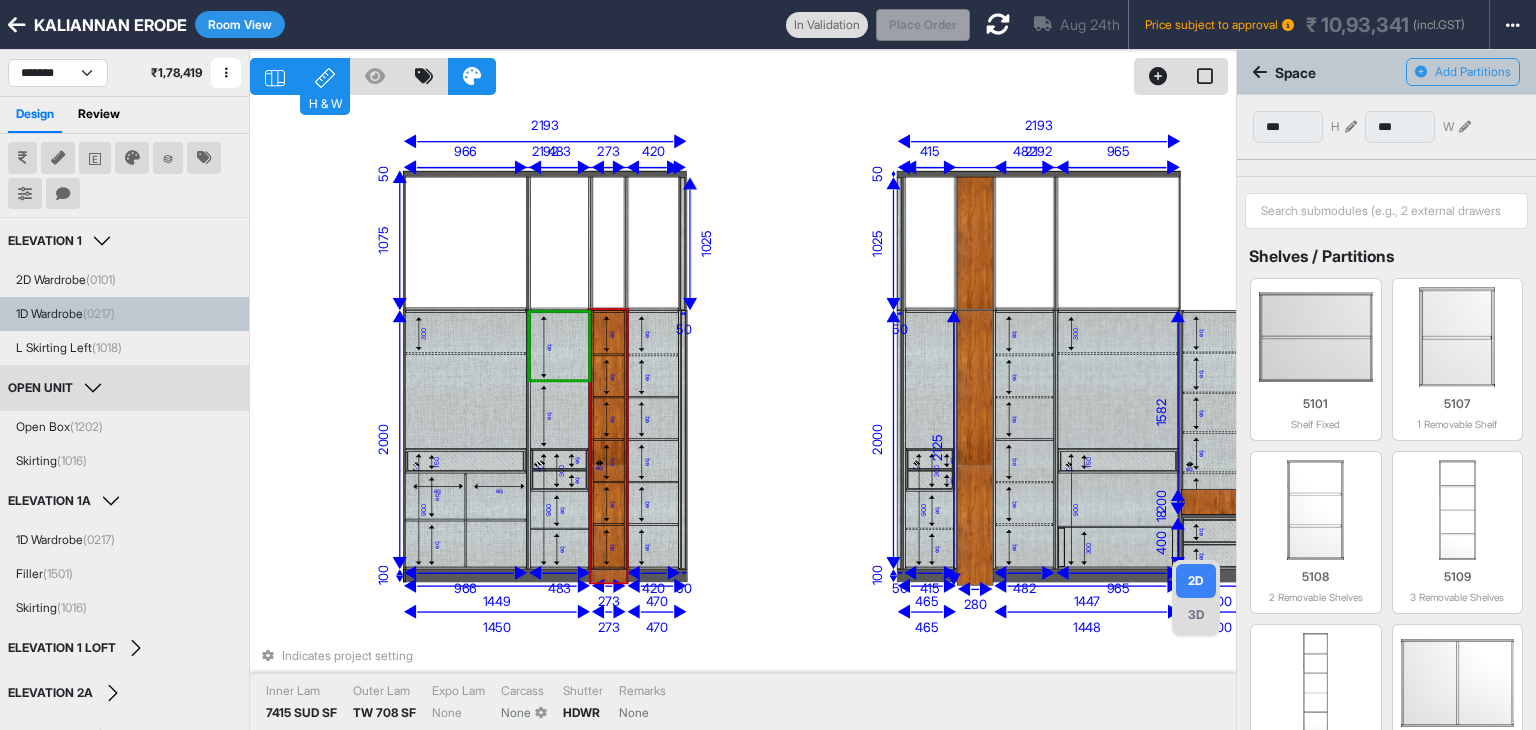 click at bounding box center (1351, 127) 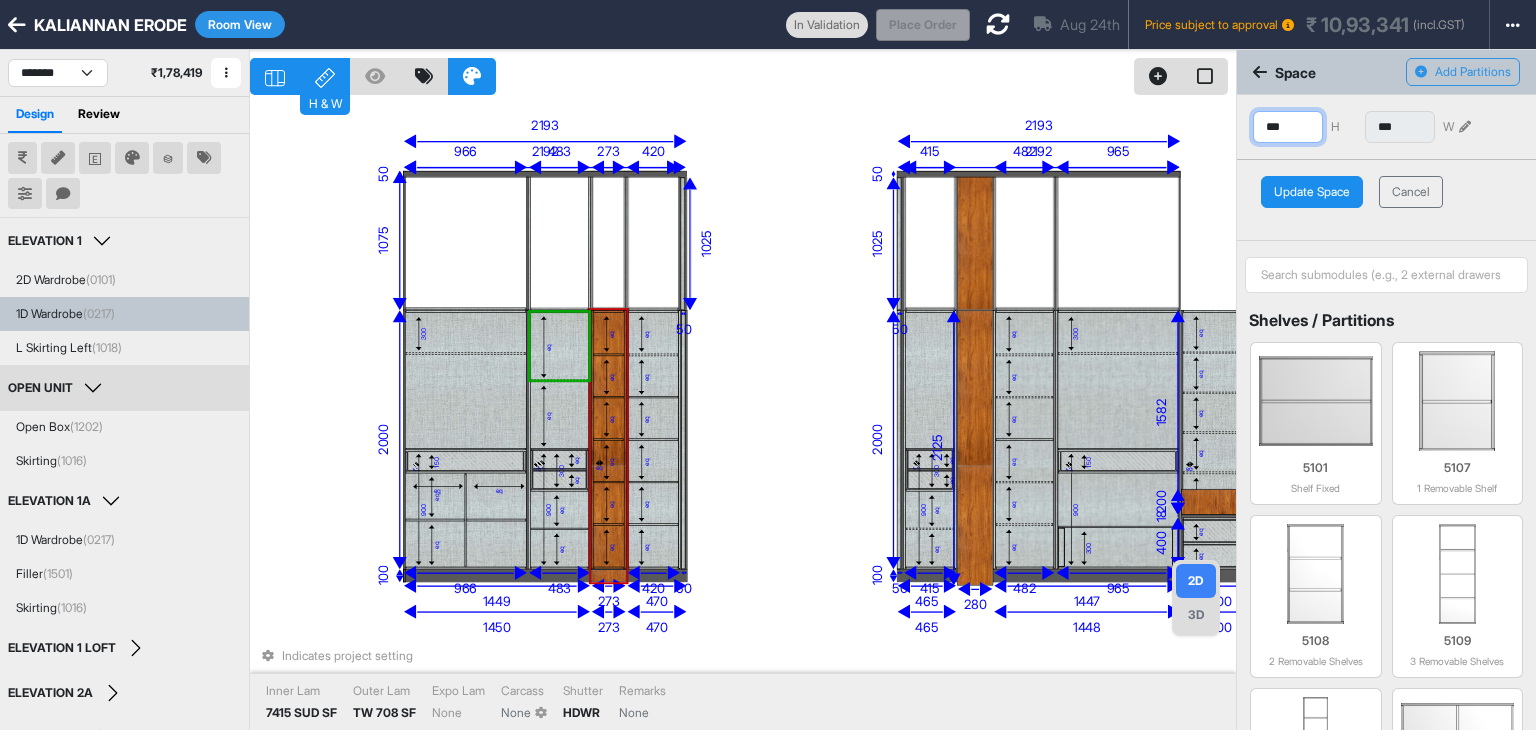 drag, startPoint x: 1294, startPoint y: 127, endPoint x: 1252, endPoint y: 127, distance: 42 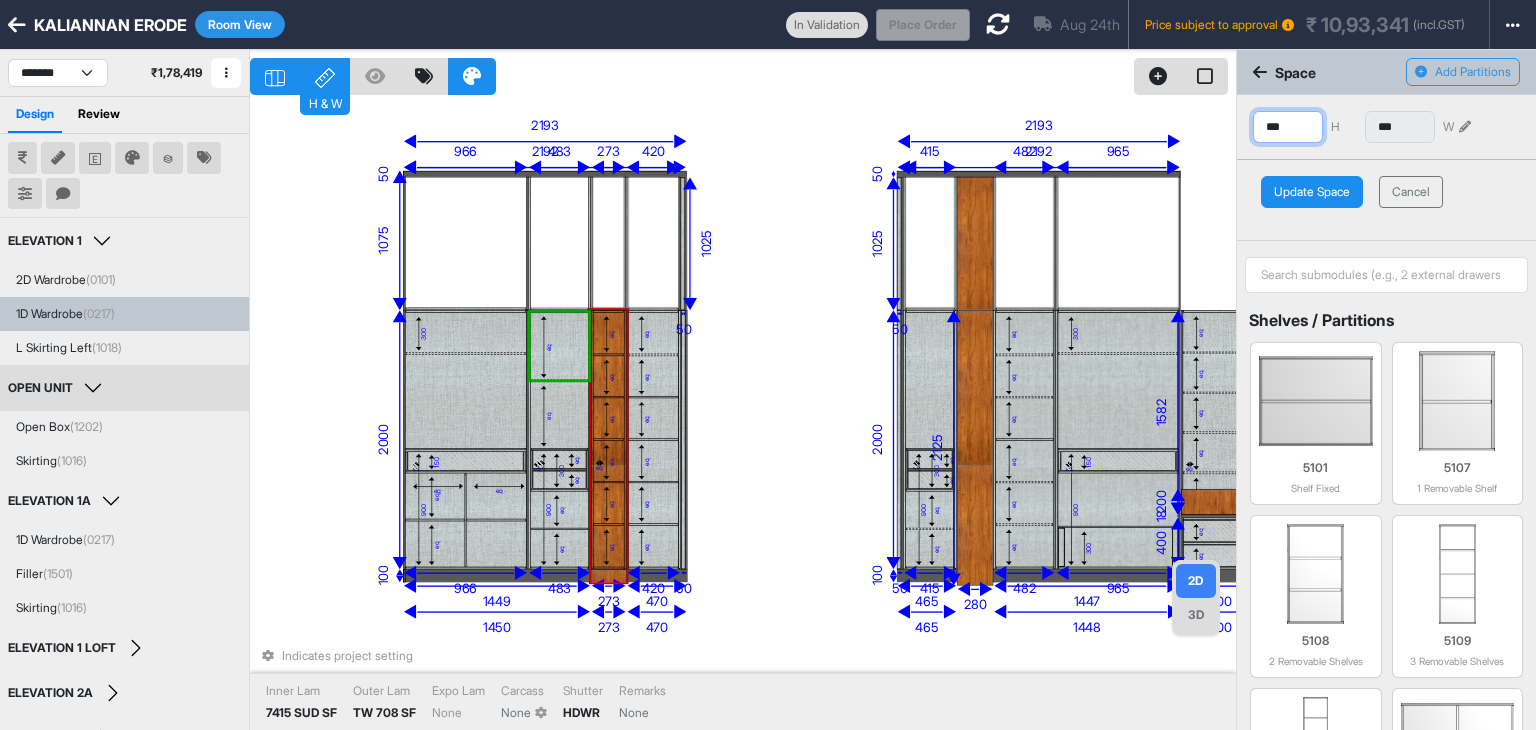 type on "***" 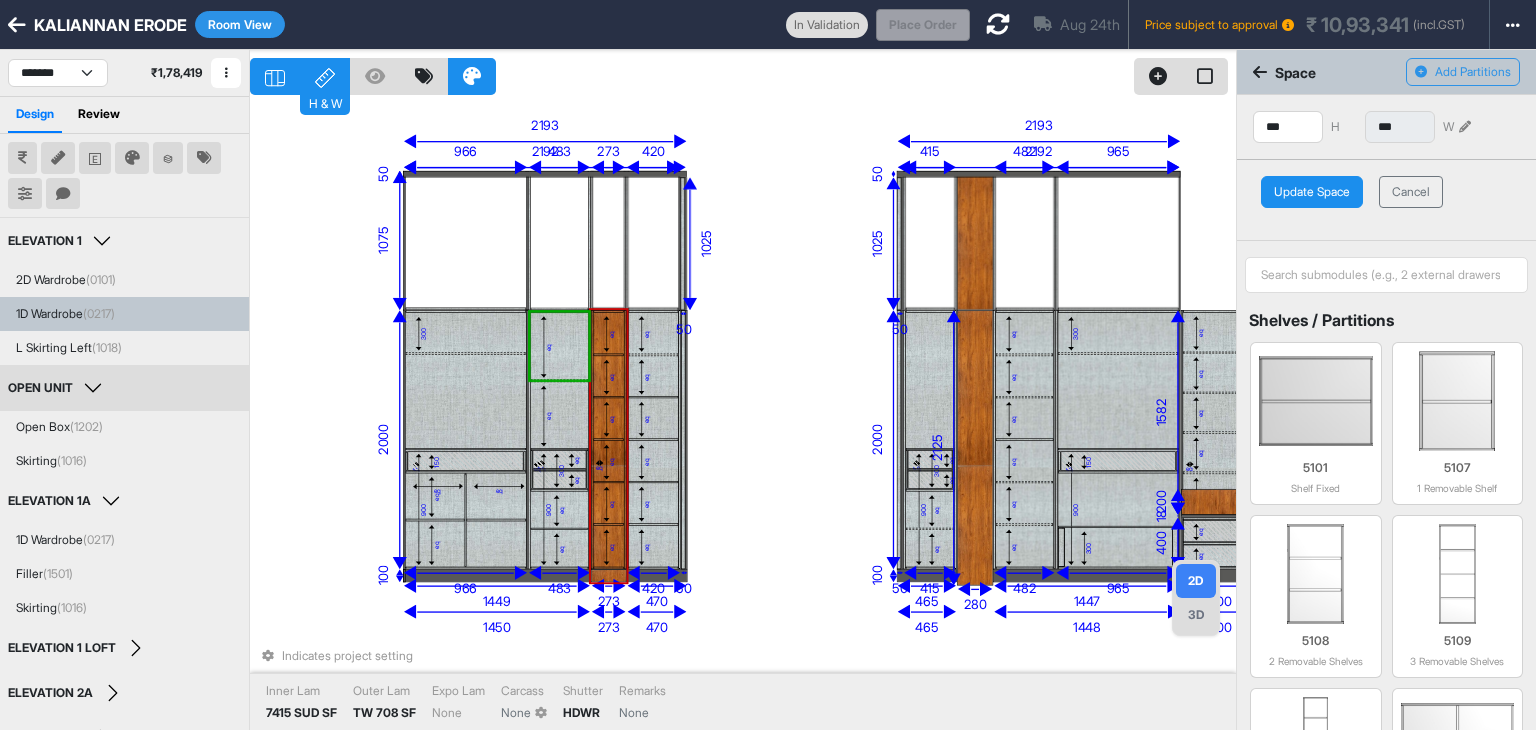 click on "Update Space" at bounding box center [1312, 192] 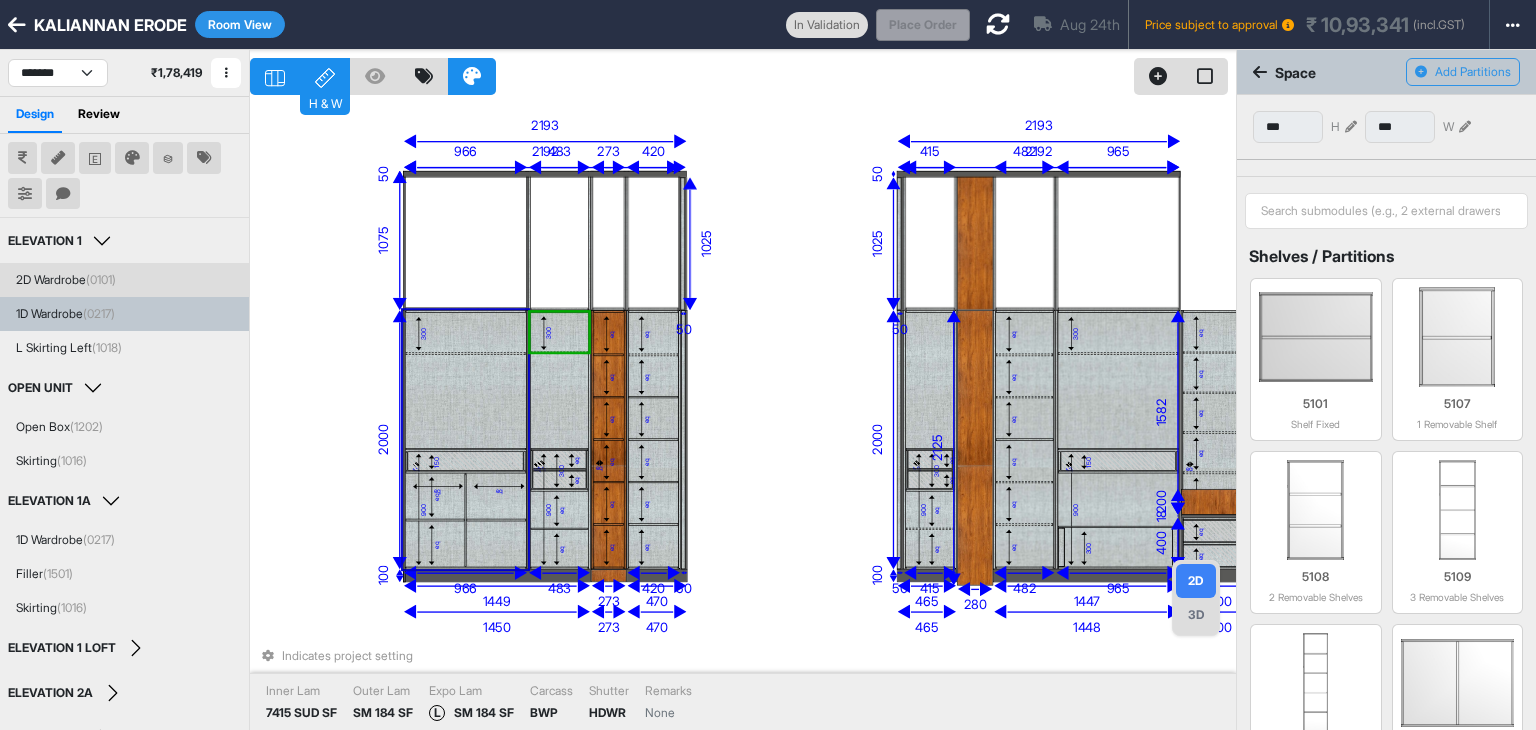 click on "300" at bounding box center (466, 333) 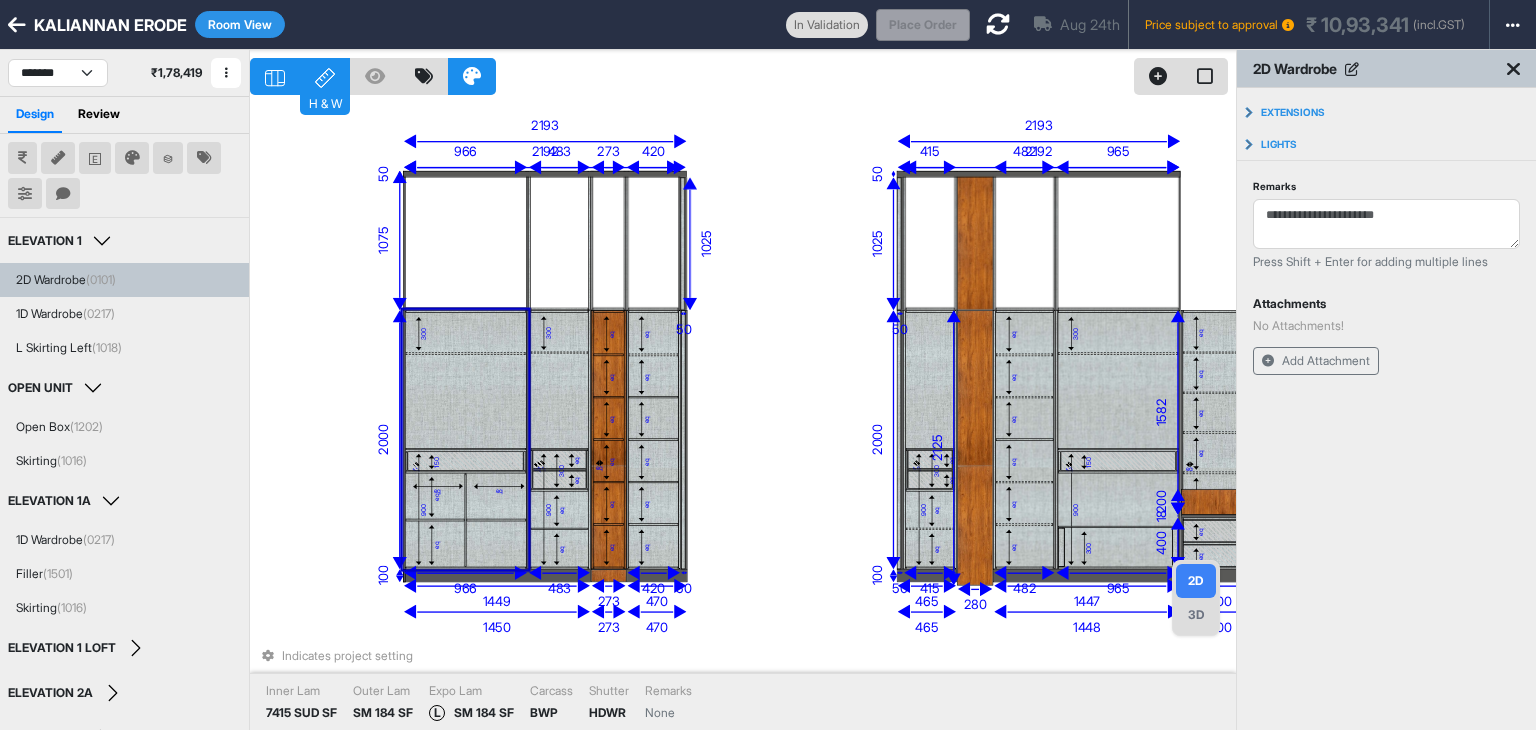 click on "300" at bounding box center (466, 333) 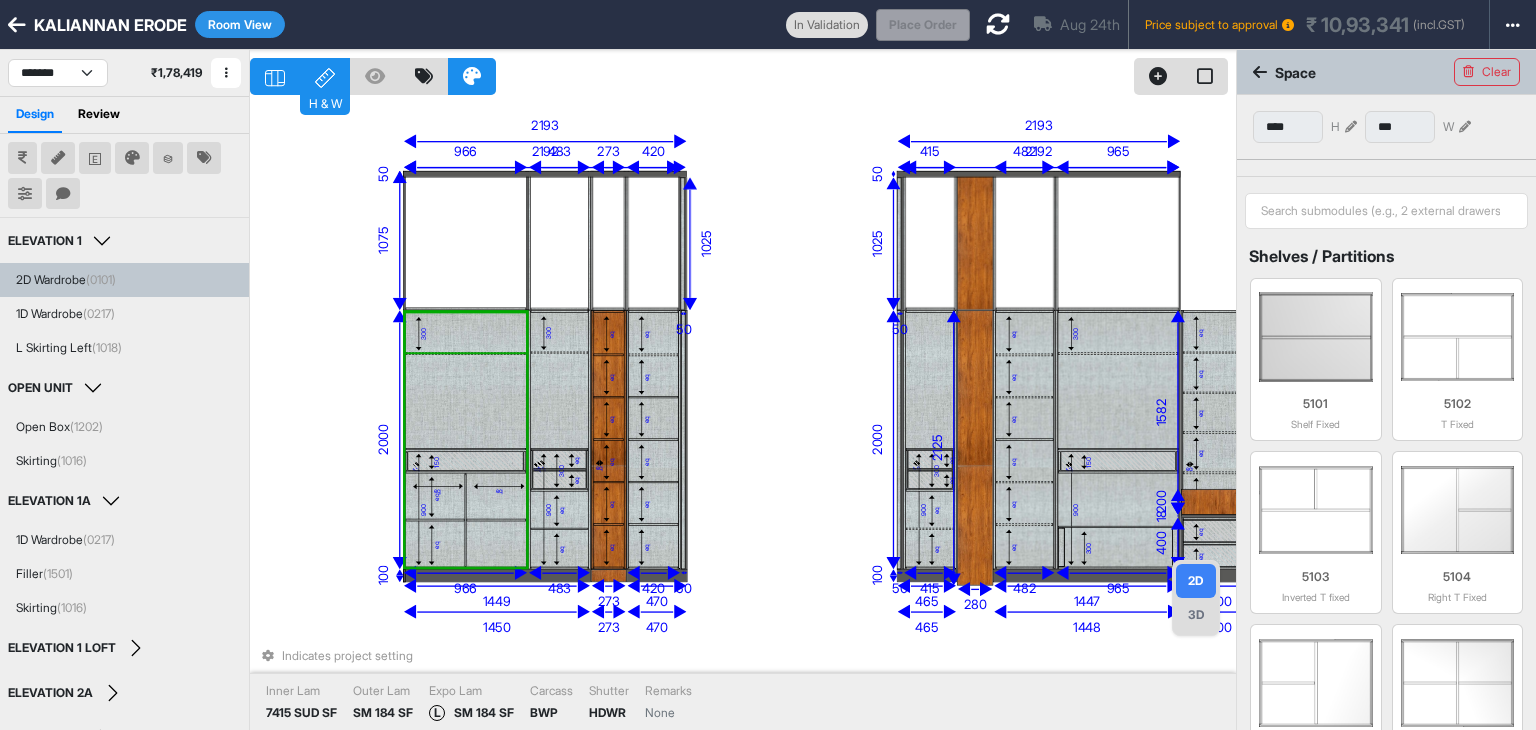click on "300" at bounding box center [466, 333] 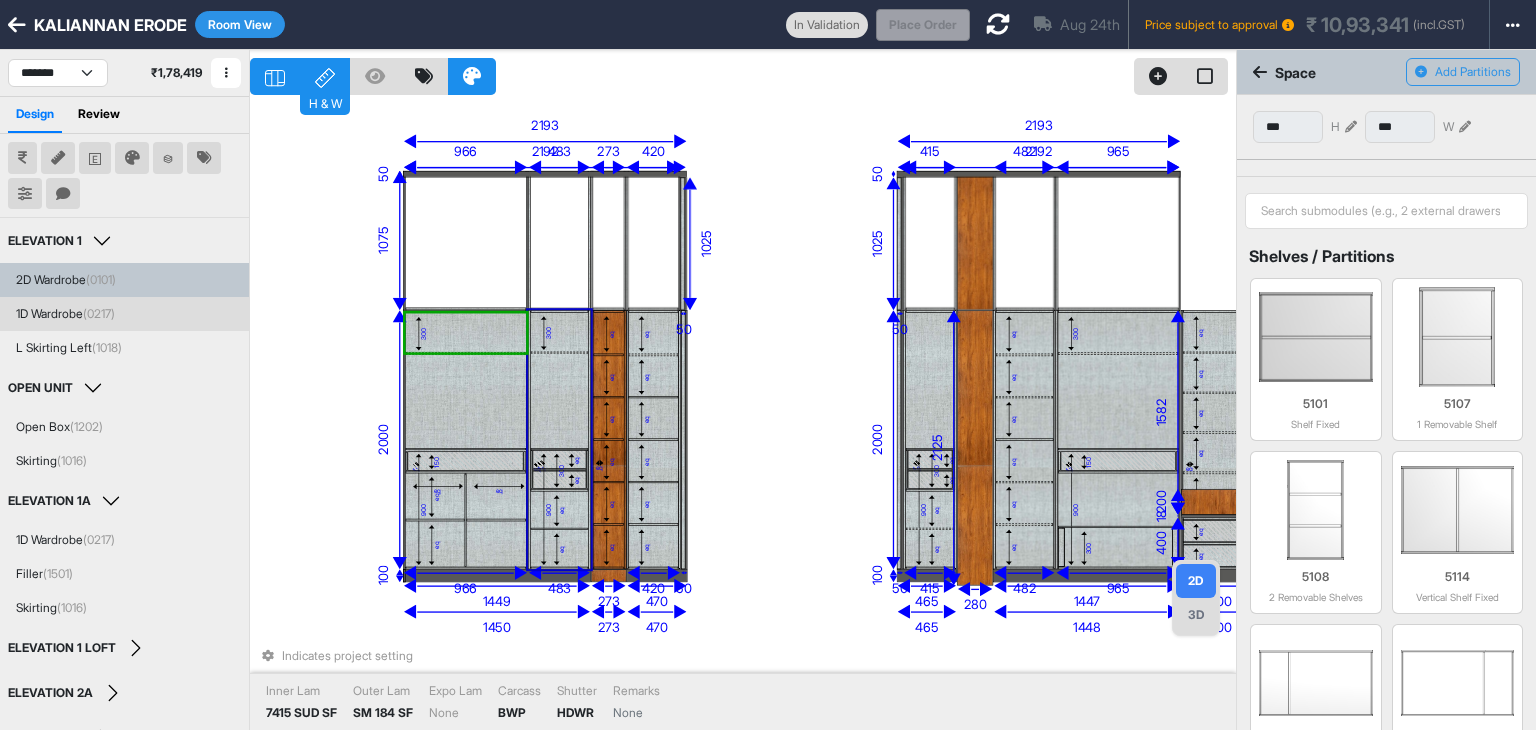 click on "300" at bounding box center (560, 332) 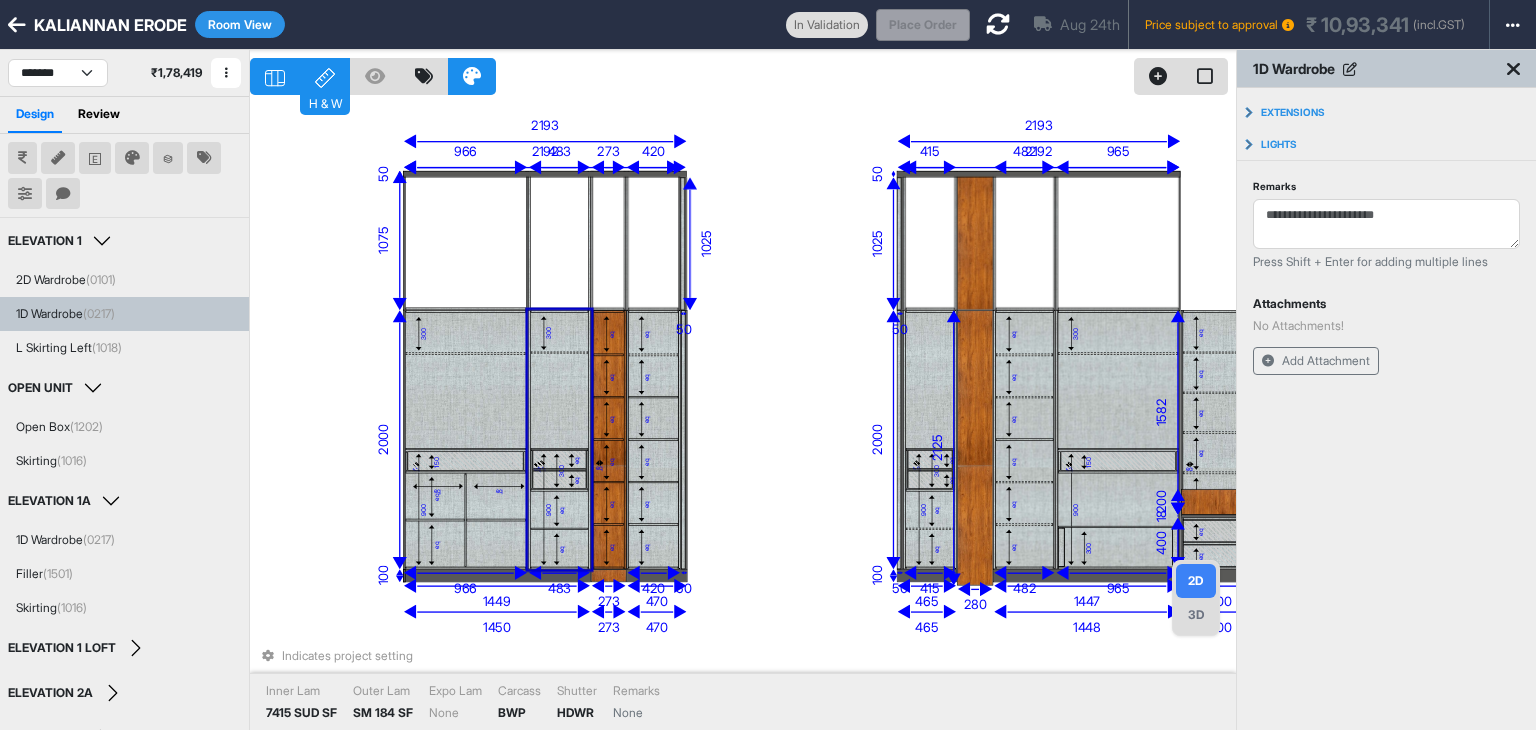 click on "300" at bounding box center (560, 332) 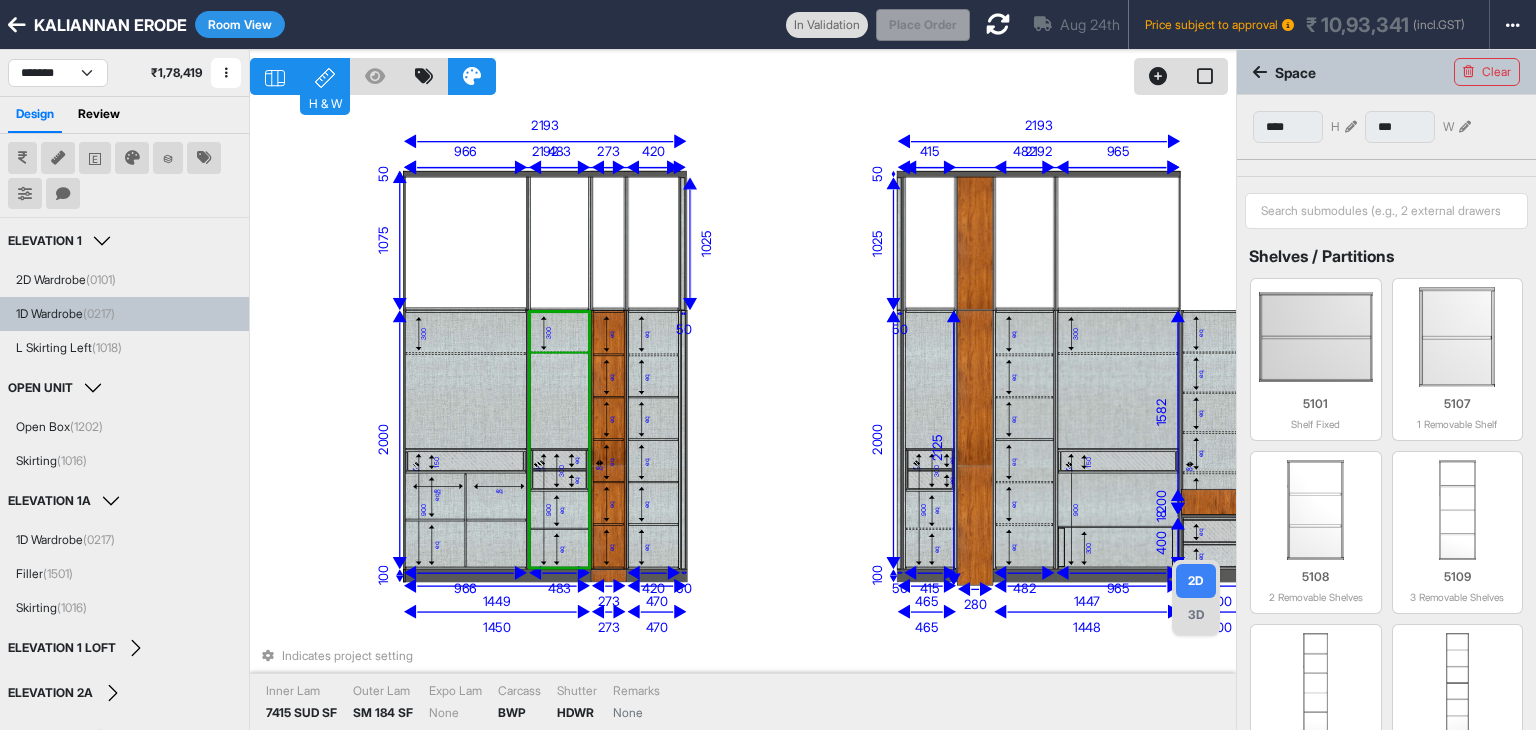 click on "300" at bounding box center [560, 332] 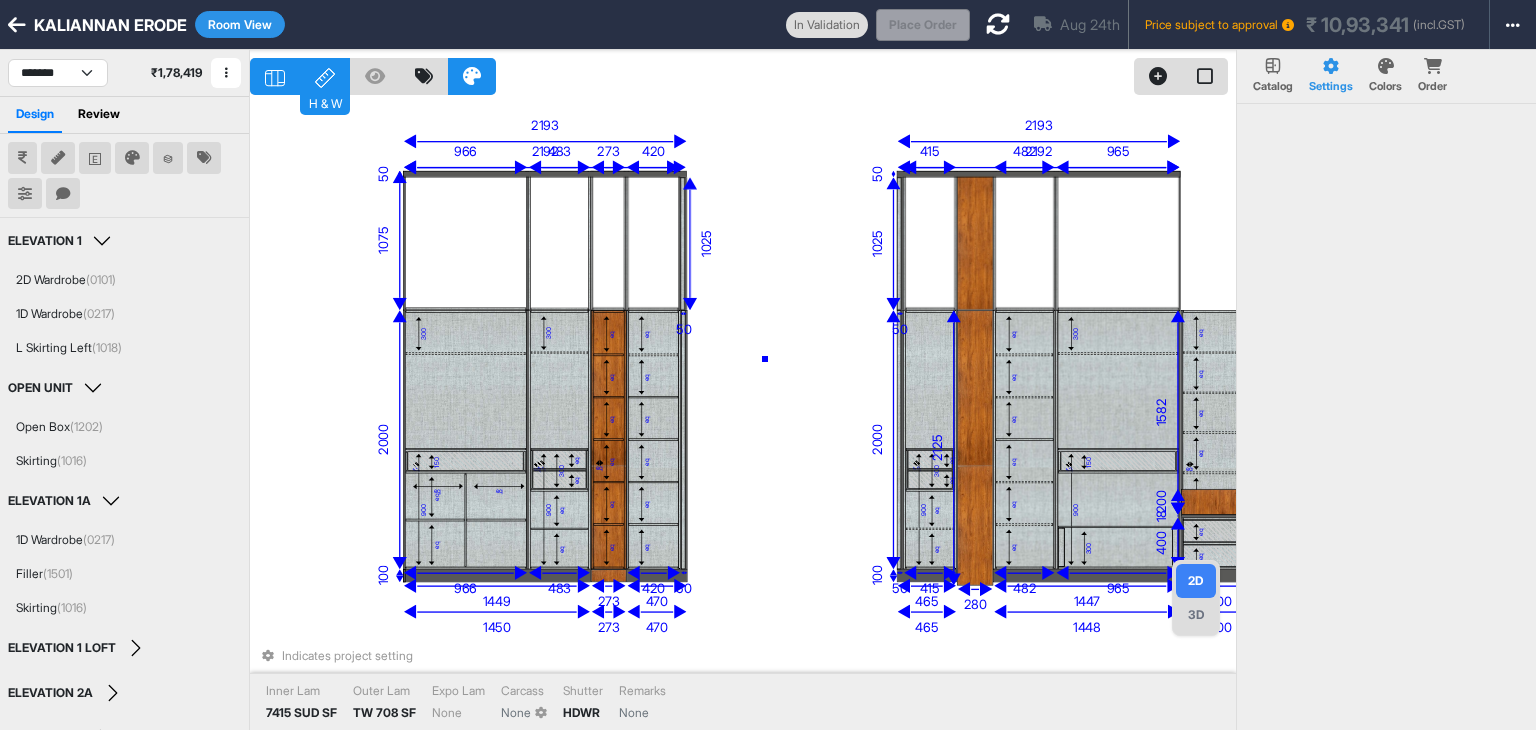 click on "300 eq eq 150 eq eq eq eq 900 300 eq eq eq eq 300 eq eq 900 eq eq eq eq eq eq eq eq eq eq eq eq eq eq eq eq 300 eq eq 900 eq eq eq eq eq eq 300 eq eq 150 300 900 eq eq eq eq eq eq eq eq eq eq eq eq eq 200 2125 280 1450 273 470 2193 465 1448 2193 600 392 2000 966 483 100 1449 273 420 50 470 1075 966 483 273 420 1025 50 50 2192 415 2000 50 100 465 482 965 1447 415 482 965 1025 50 50 2192 400 18 600 342 50 392 1582 Indicates project setting Inner Lam 7415 SUD SF Outer Lam TW 708 SF Expo Lam None Carcass None Shutter HDWR Remarks None" at bounding box center [743, 415] 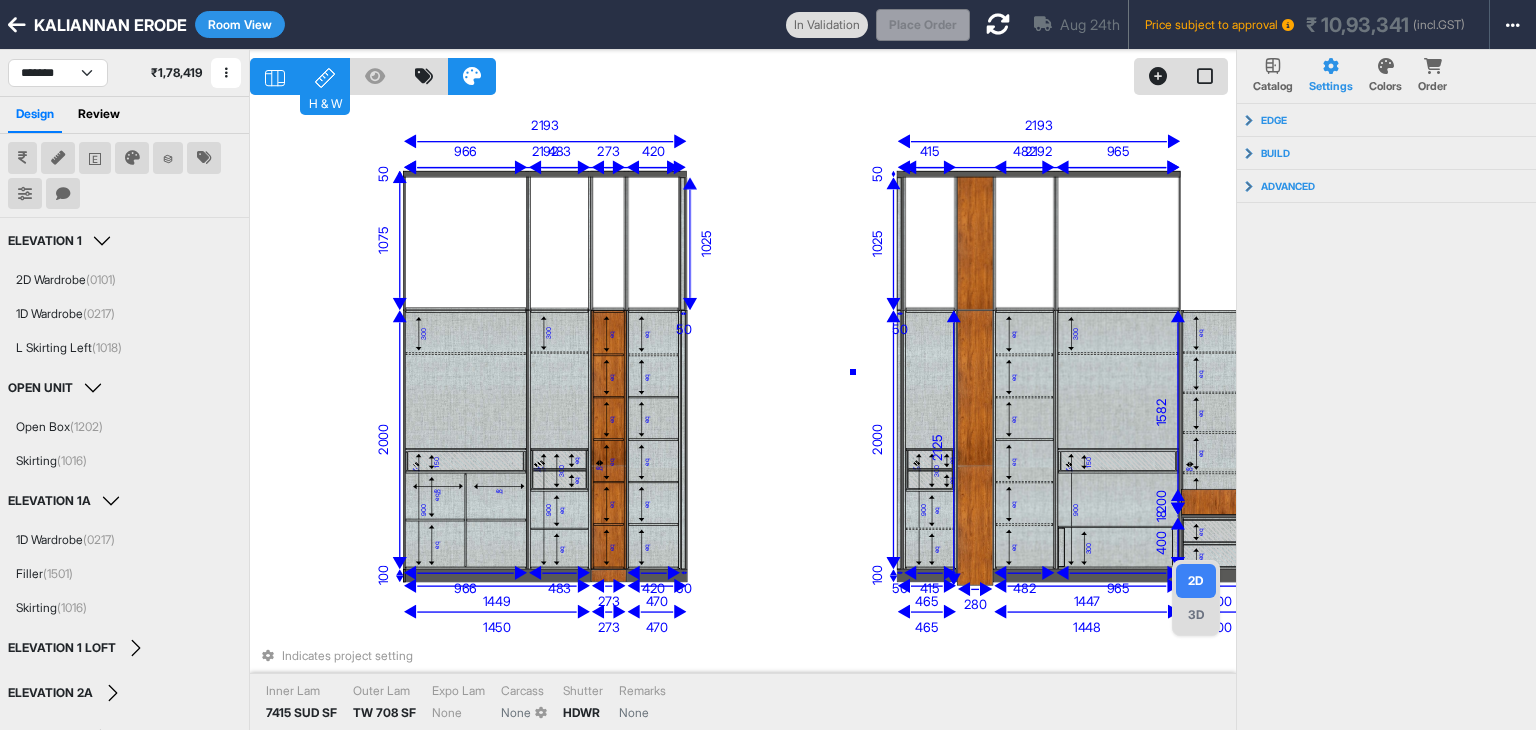 click on "300 eq eq 150 eq eq eq eq 900 300 eq eq eq eq 300 eq eq 900 eq eq eq eq eq eq eq eq eq eq eq eq eq eq eq eq 300 eq eq 900 eq eq eq eq eq eq 300 eq eq 150 300 900 eq eq eq eq eq eq eq eq eq eq eq eq eq 200 2125 280 1450 273 470 2193 465 1448 2193 600 392 2000 966 483 100 1449 273 420 50 470 1075 966 483 273 420 1025 50 50 2192 415 2000 50 100 465 482 965 1447 415 482 965 1025 50 50 2192 400 18 600 342 50 392 1582 Indicates project setting Inner Lam 7415 SUD SF Outer Lam TW 708 SF Expo Lam None Carcass None Shutter HDWR Remarks None" at bounding box center (743, 415) 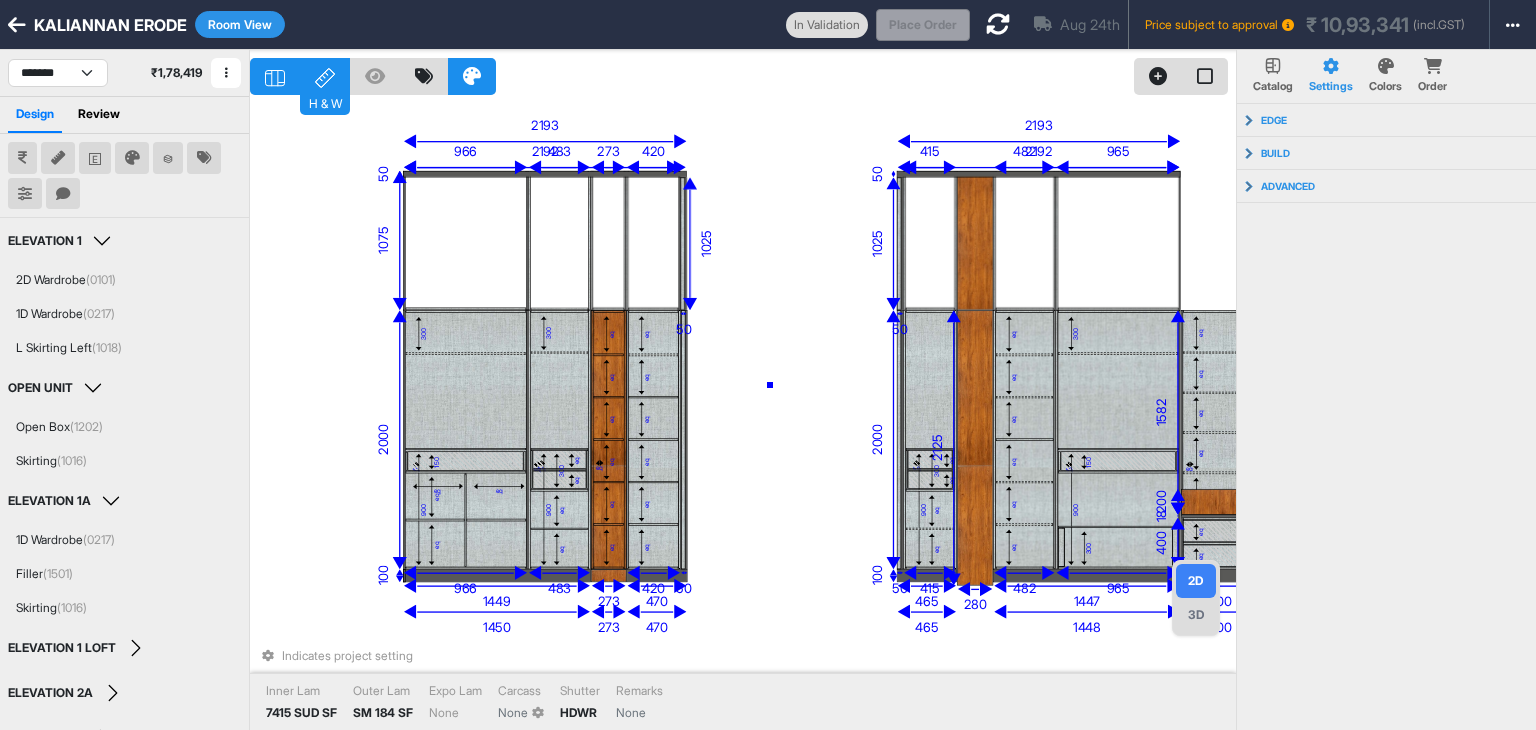 click on "300 eq eq 150 eq eq eq eq 900 300 eq eq eq eq 300 eq eq 900 eq eq eq eq eq eq eq eq eq eq eq eq eq eq eq eq 300 eq eq 900 eq eq eq eq eq eq 300 eq eq 150 300 900 eq eq eq eq eq eq eq eq eq eq eq eq eq 200 2125 280 1450 273 470 2193 465 1448 2193 600 392 2000 966 483 100 1449 273 420 50 470 1075 966 483 273 420 1025 50 50 2192 415 2000 50 100 465 482 965 1447 415 482 965 1025 50 50 2192 400 18 600 342 50 392 1582 Indicates project setting Inner Lam 7415 SUD SF Outer Lam SM 184 SF Expo Lam None Carcass None Shutter HDWR Remarks None" at bounding box center (743, 415) 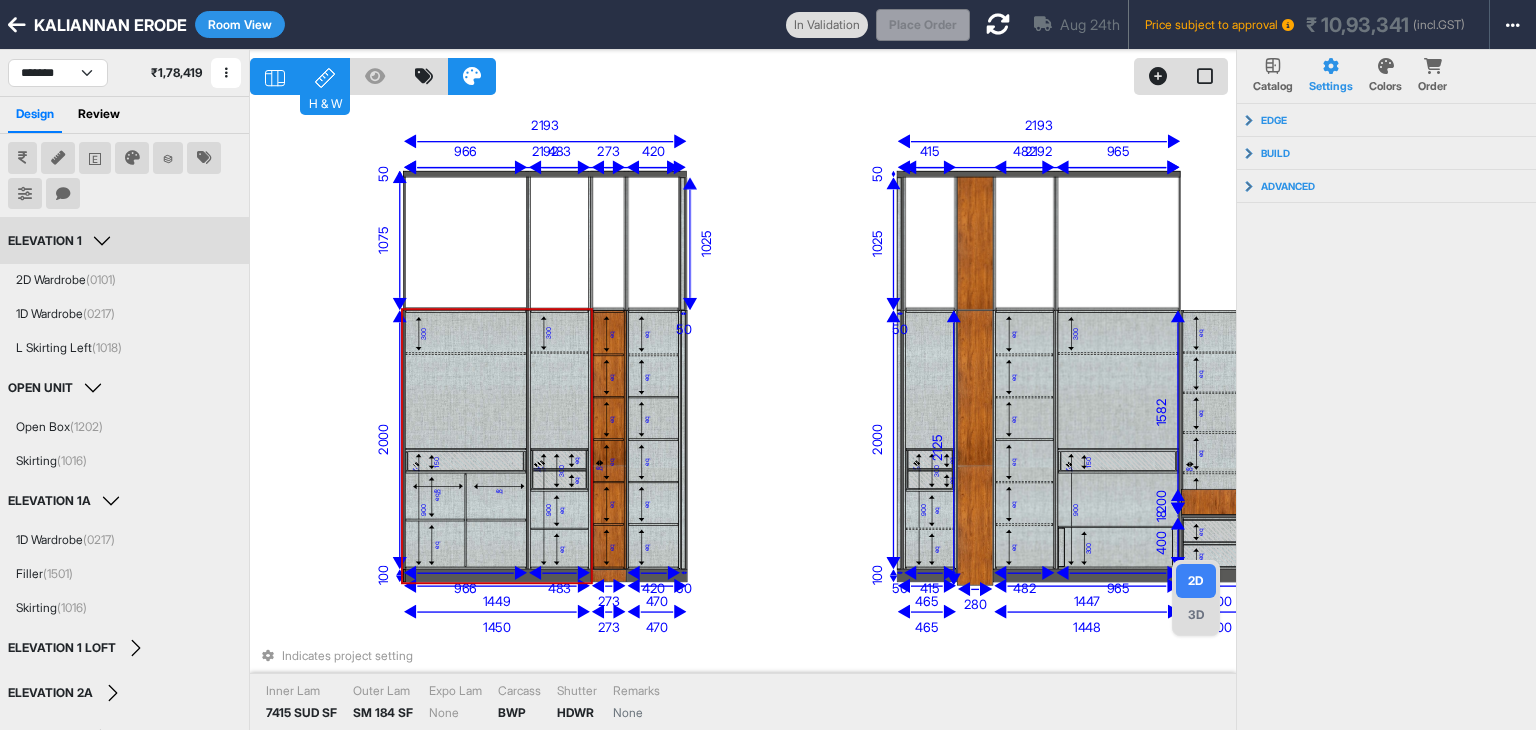 click at bounding box center [560, 401] 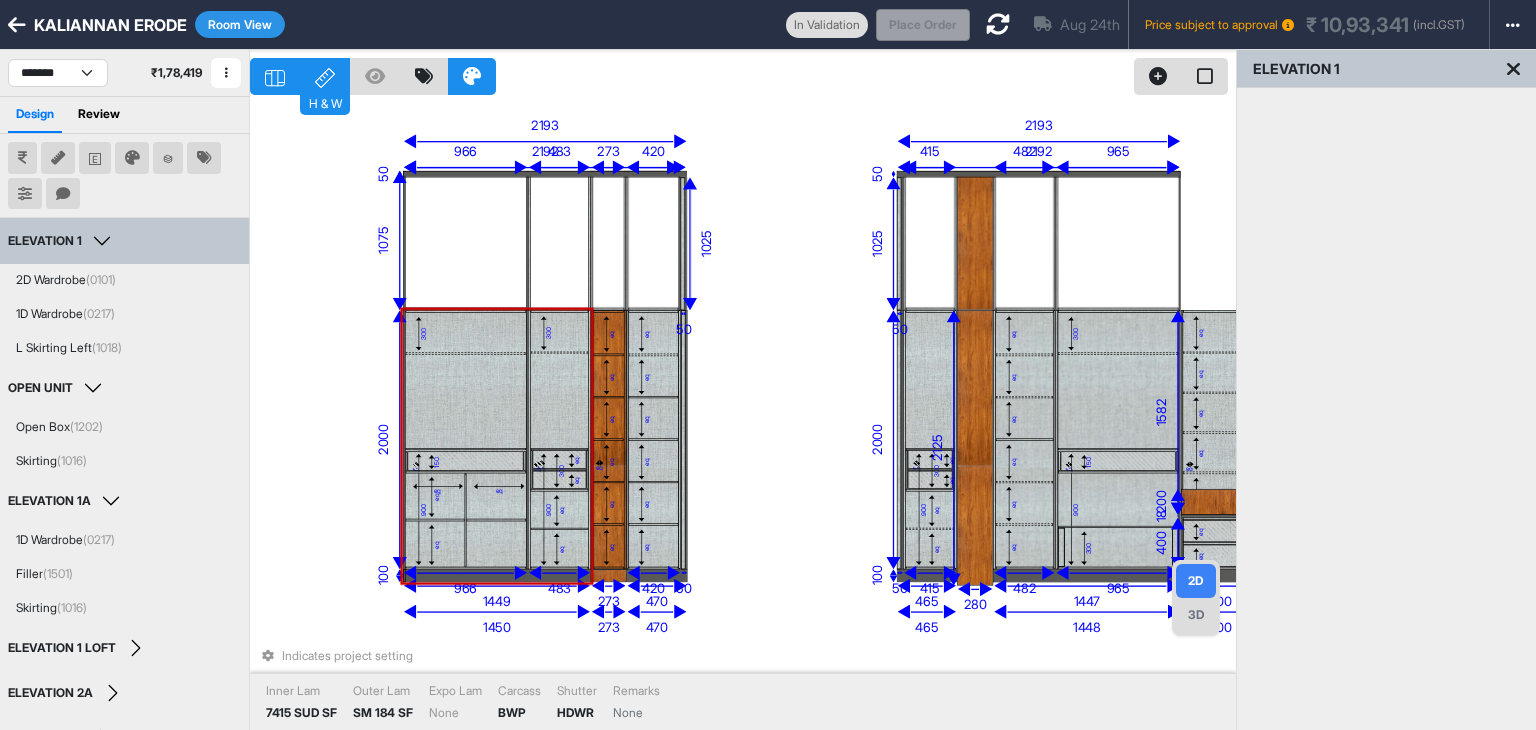 click at bounding box center (560, 401) 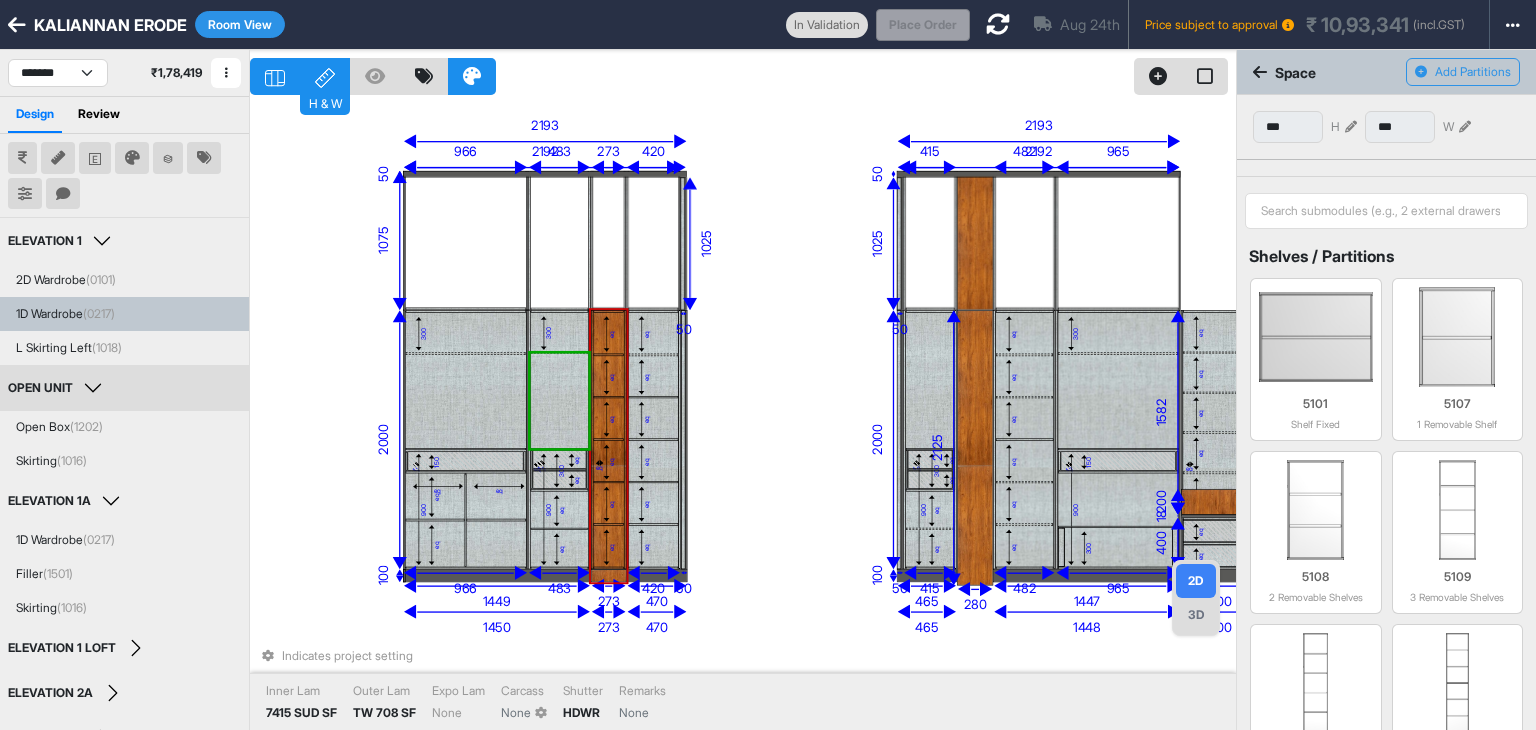 click on "300 eq eq 150 eq eq eq eq 900 300 eq eq eq eq 300 eq eq 900 eq eq eq eq eq eq eq eq eq eq eq eq eq eq eq eq 300 eq eq 900 eq eq eq eq eq eq 300 eq eq 150 300 900 eq eq eq eq eq eq eq eq eq eq eq eq eq 200 2125 280 1450 273 470 2193 465 1448 2193 600 392 2000 966 483 100 1449 273 420 50 470 1075 966 483 273 420 1025 50 50 2192 415 2000 50 100 465 482 965 1447 415 482 965 1025 50 50 2192 400 18 600 342 50 392 1582 Indicates project setting Inner Lam 7415 SUD SF Outer Lam TW 708 SF Expo Lam None Carcass None Shutter HDWR Remarks None" at bounding box center (743, 415) 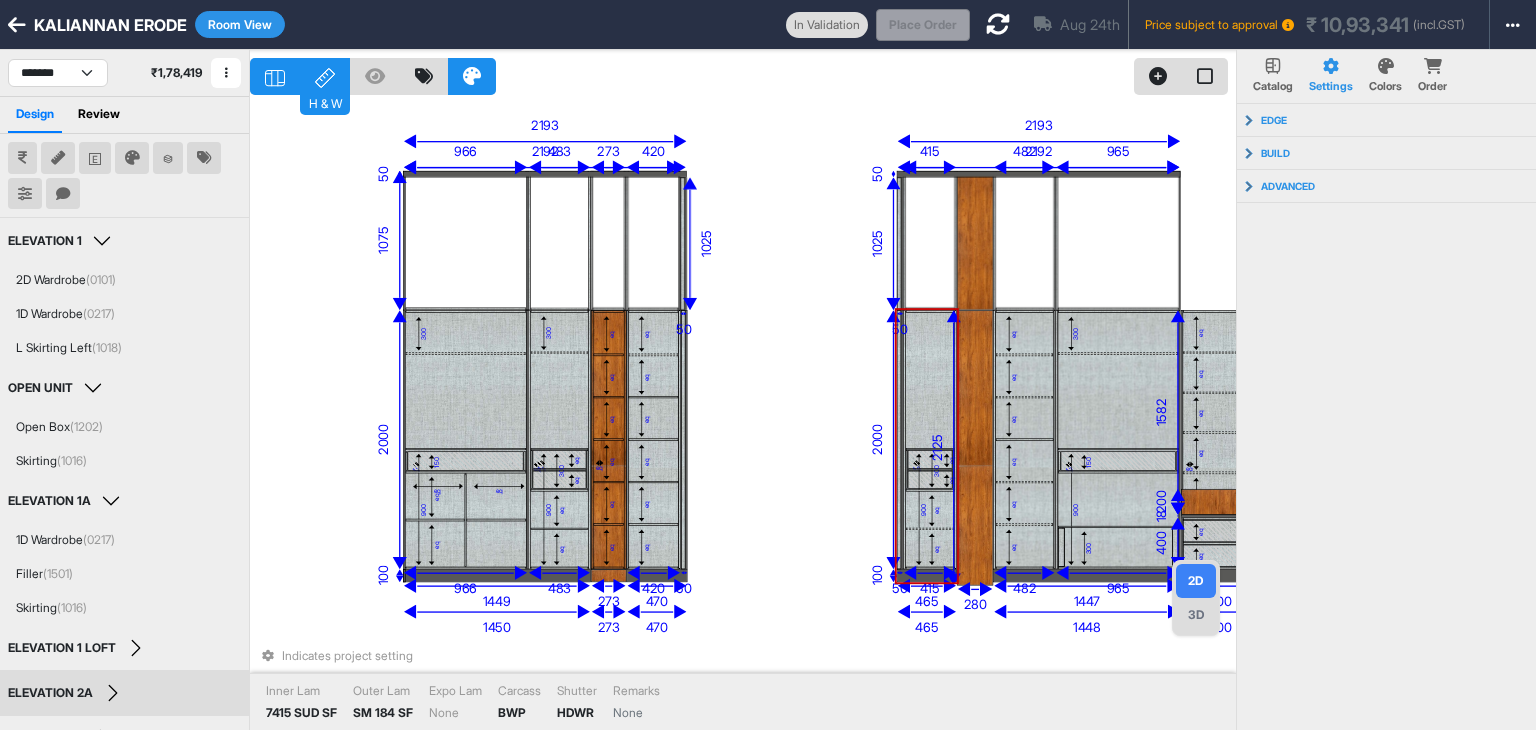 click on "2125" at bounding box center (937, 447) 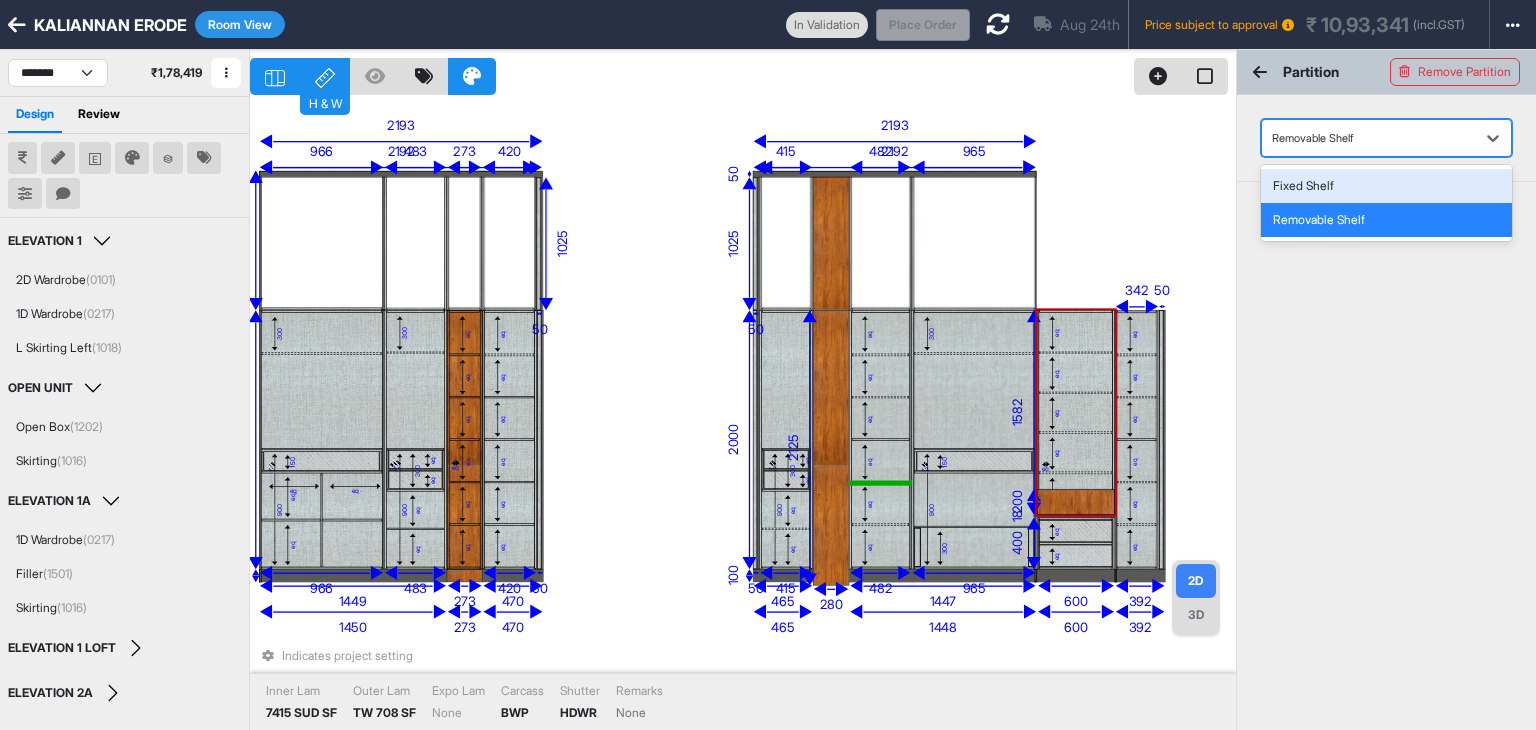 click at bounding box center (1368, 138) 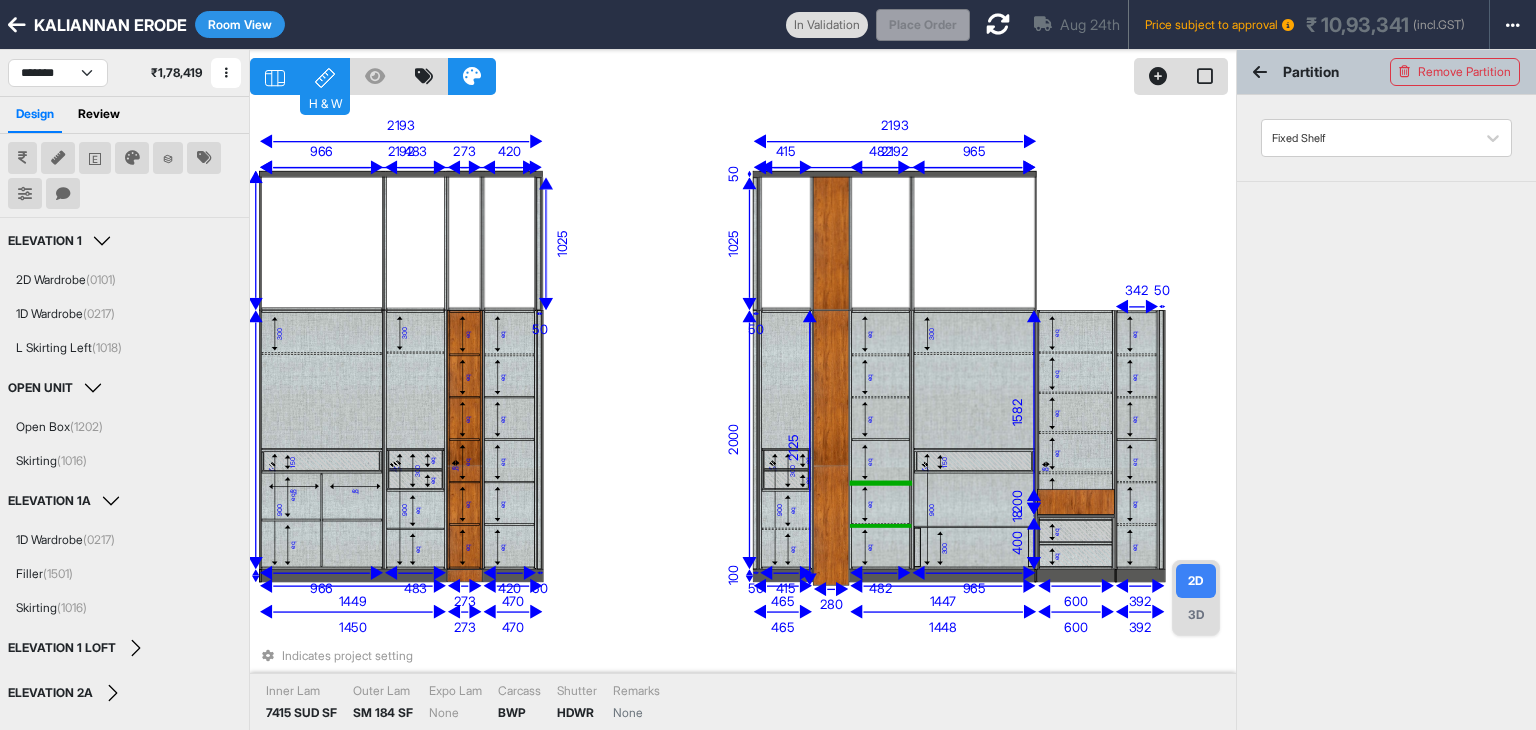 click at bounding box center (881, 525) 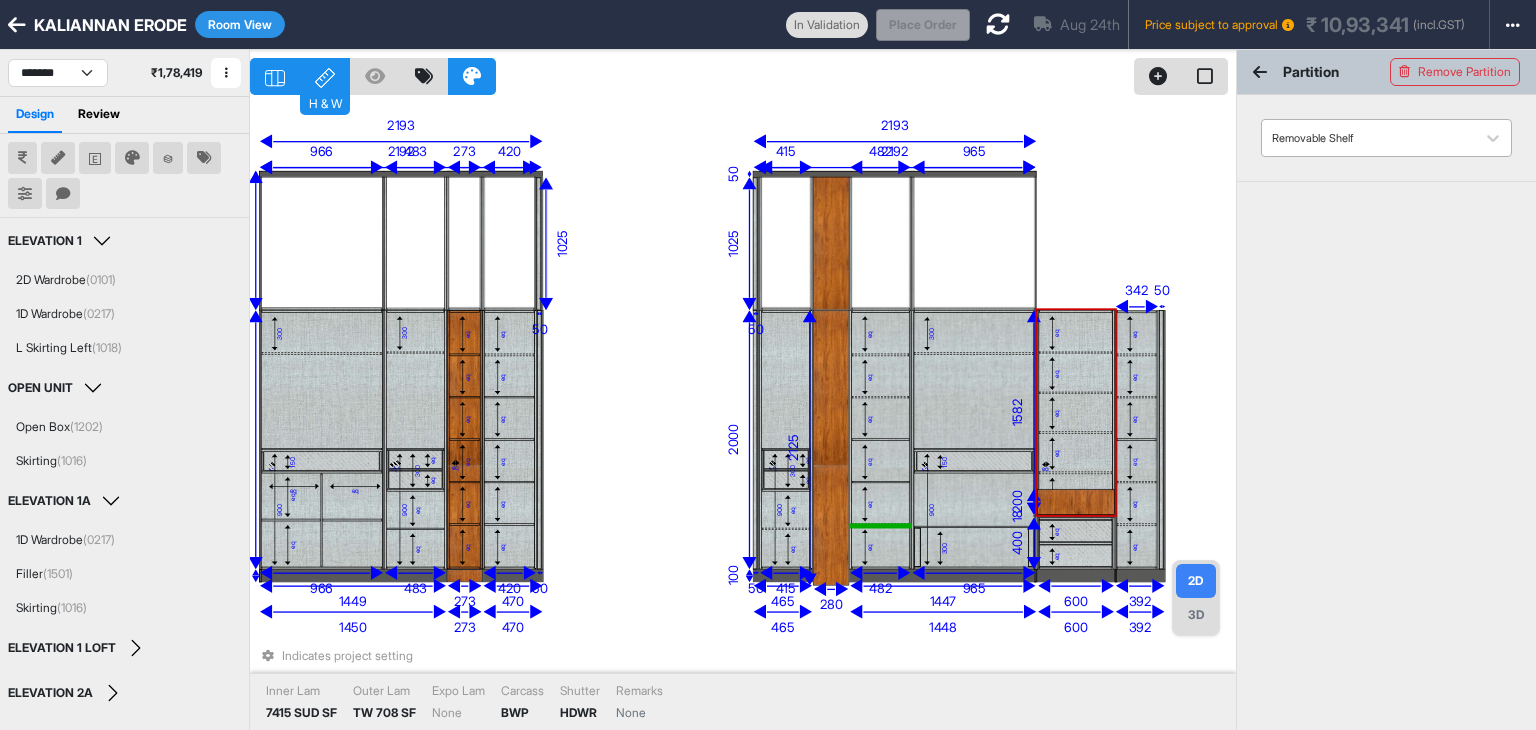click at bounding box center [1368, 138] 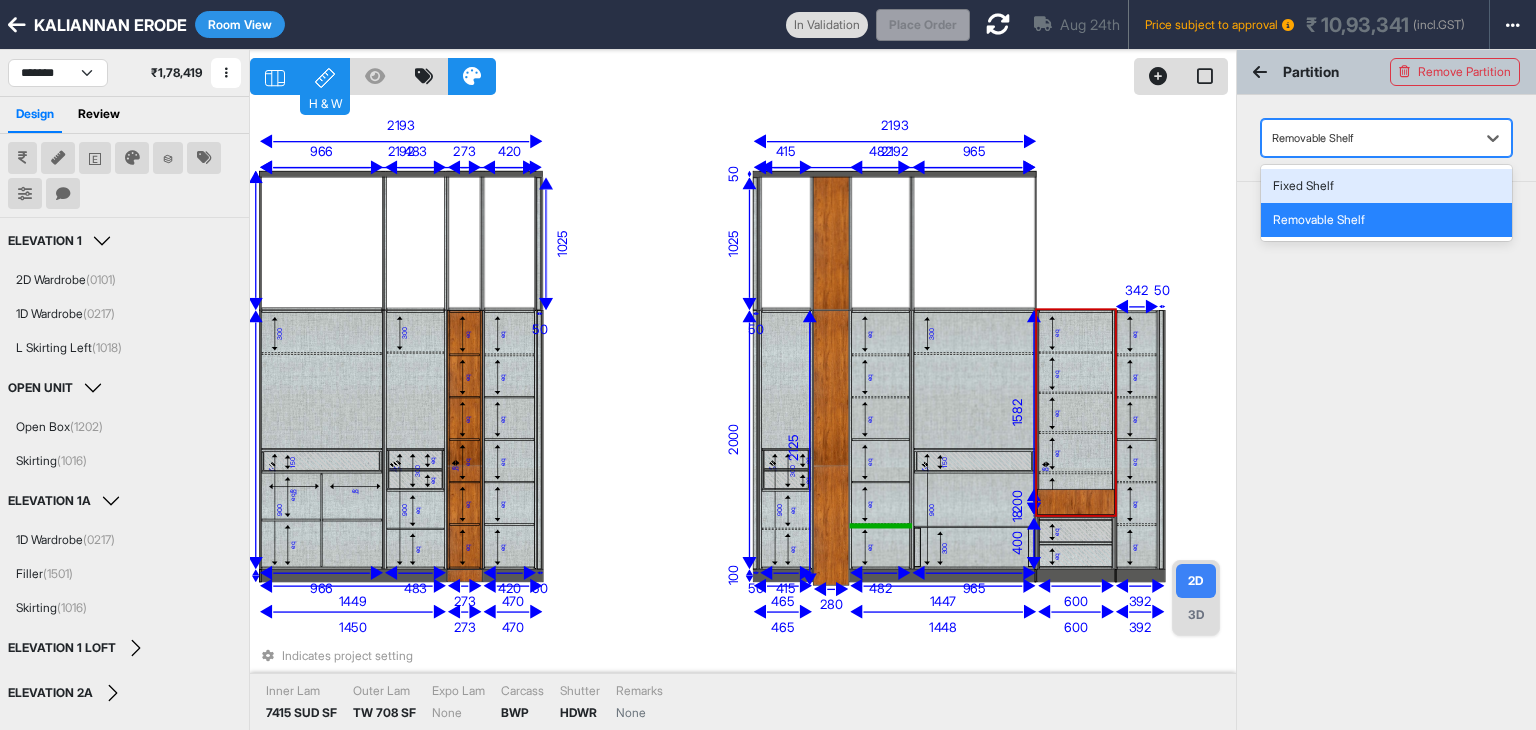 click on "Fixed Shelf" at bounding box center [1386, 186] 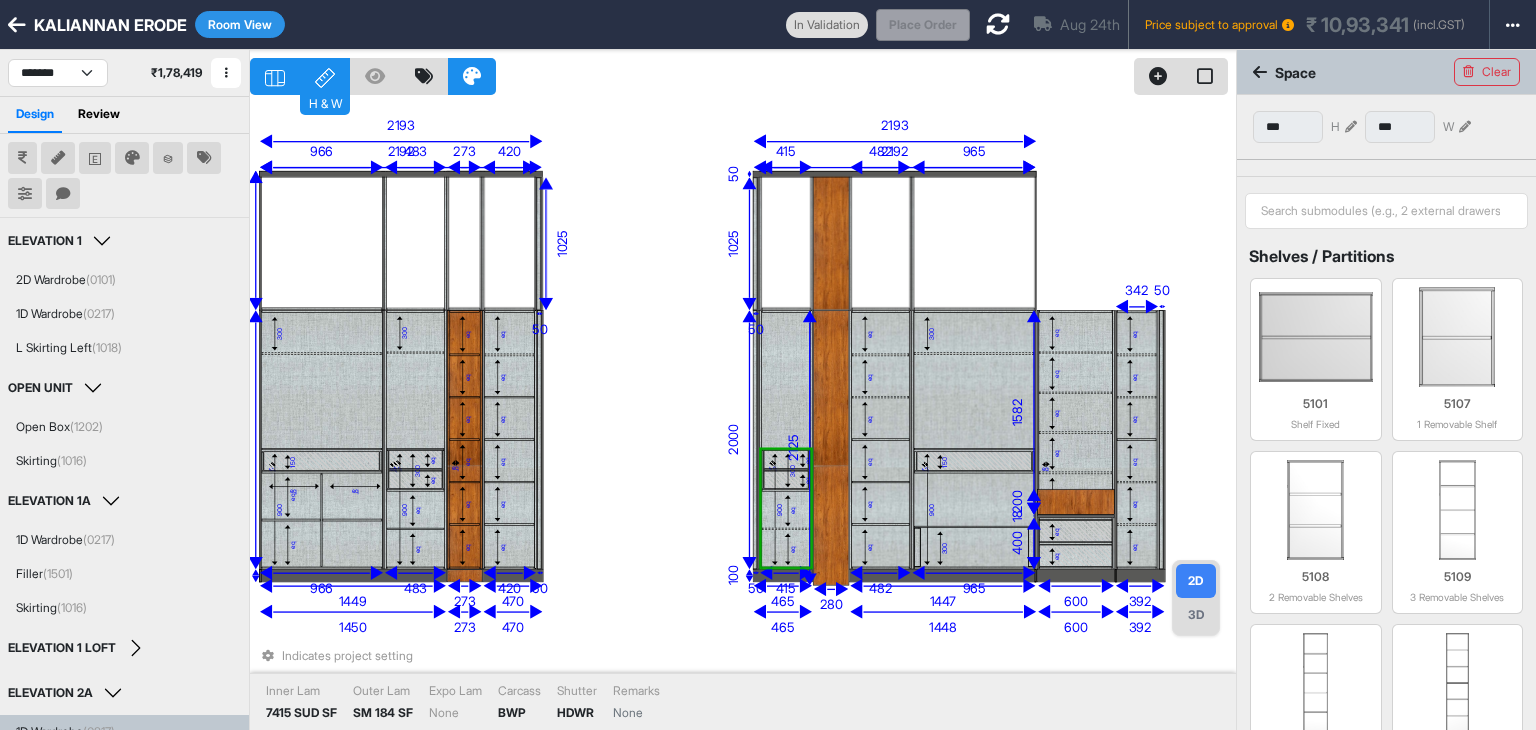 click on "900" at bounding box center [780, 509] 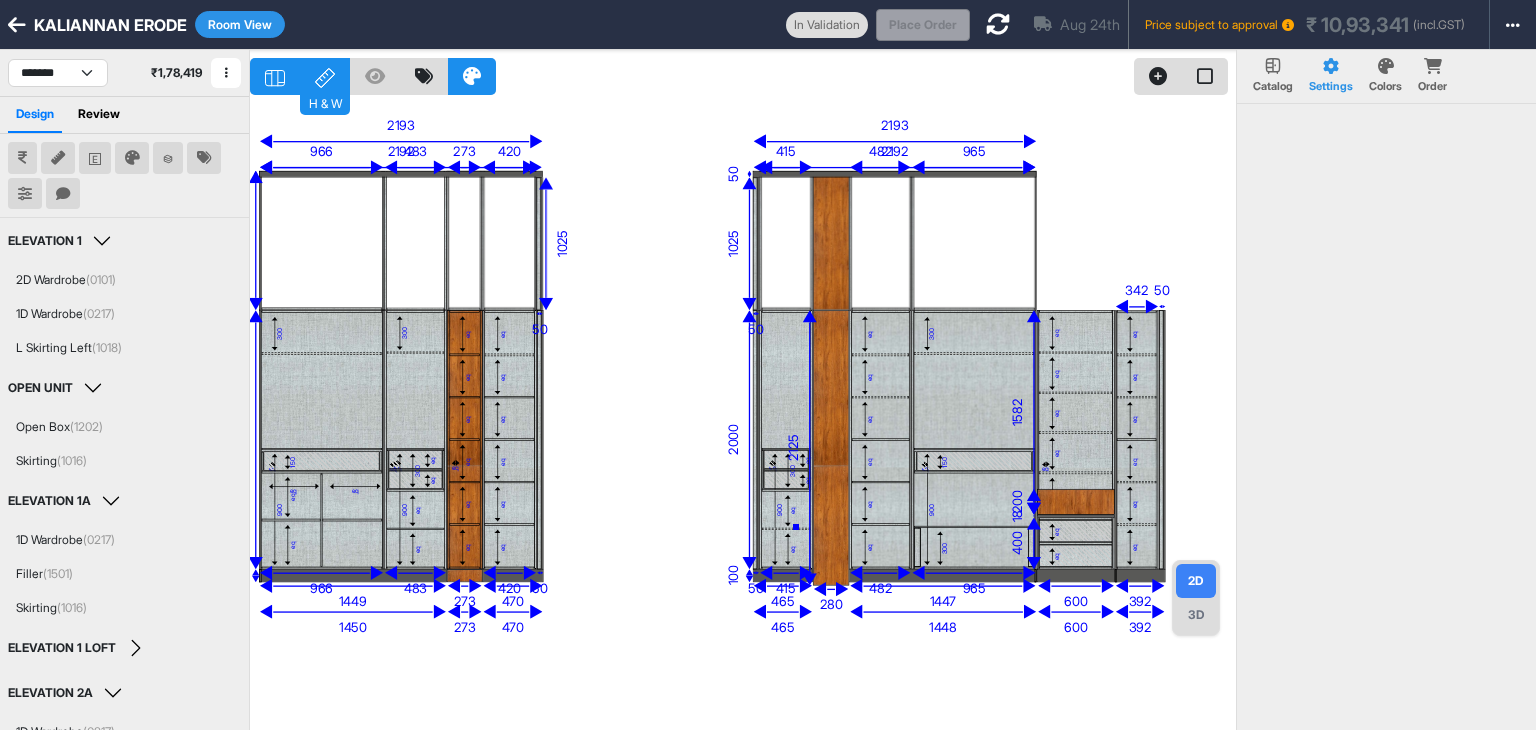 click on "2125" at bounding box center [793, 447] 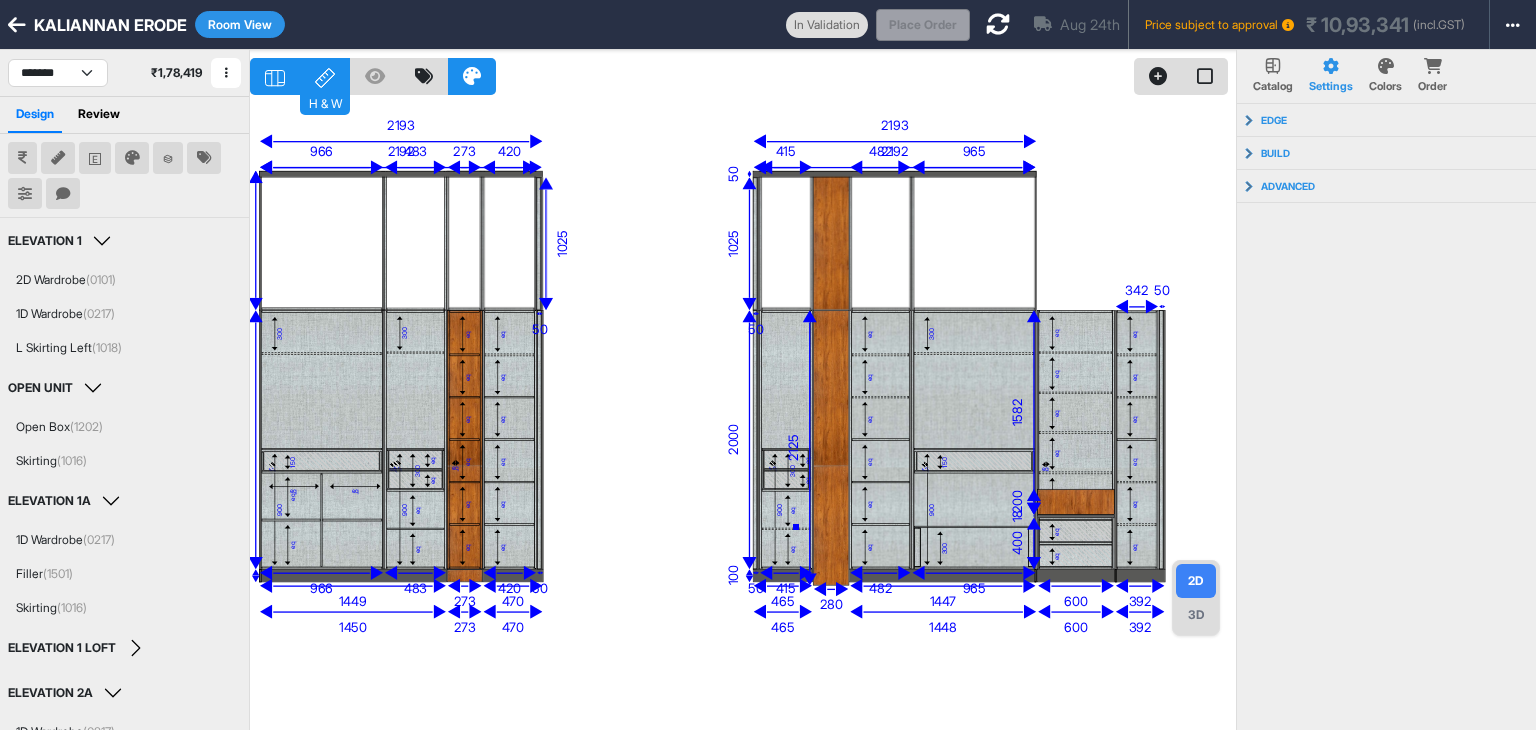 click on "2125" at bounding box center [793, 447] 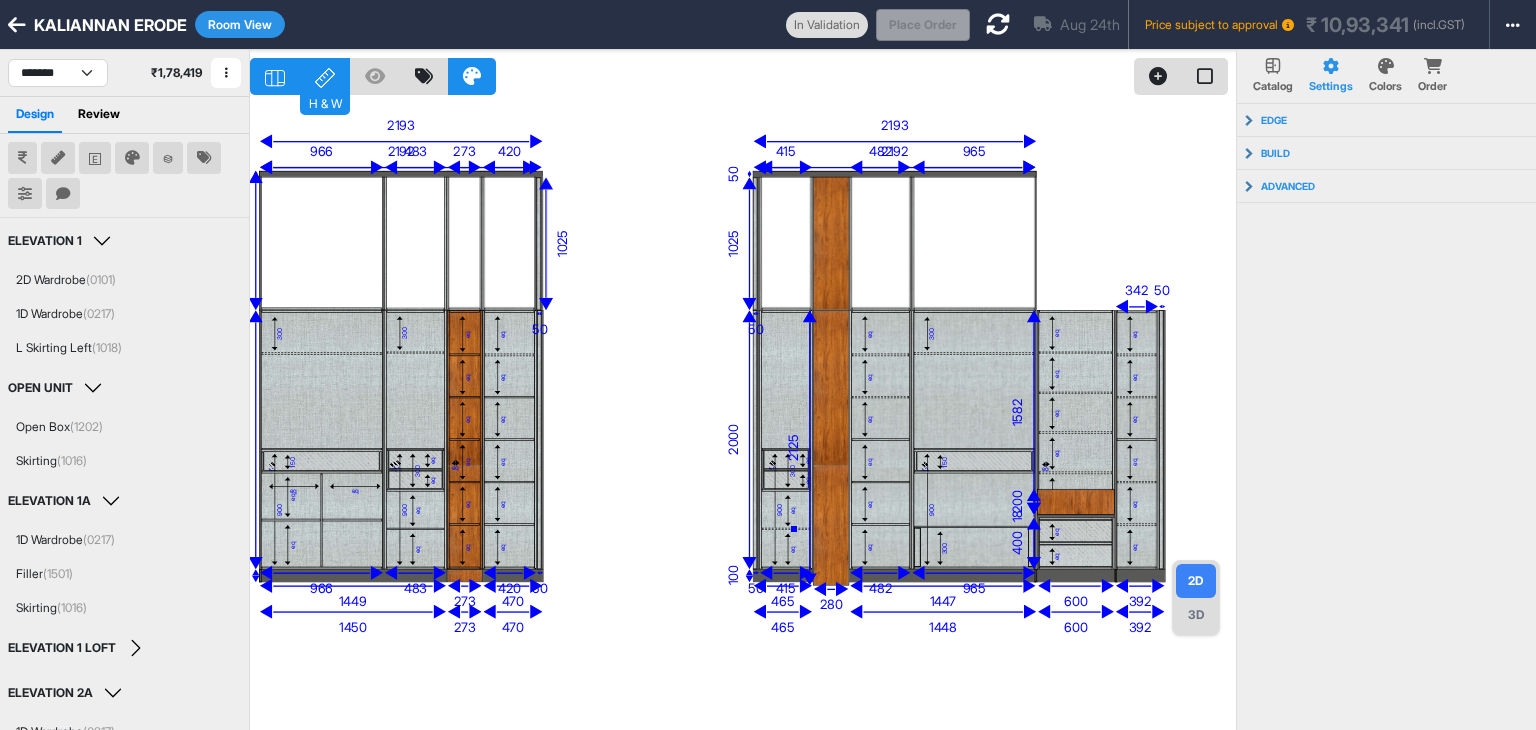 click on "2125" at bounding box center [793, 447] 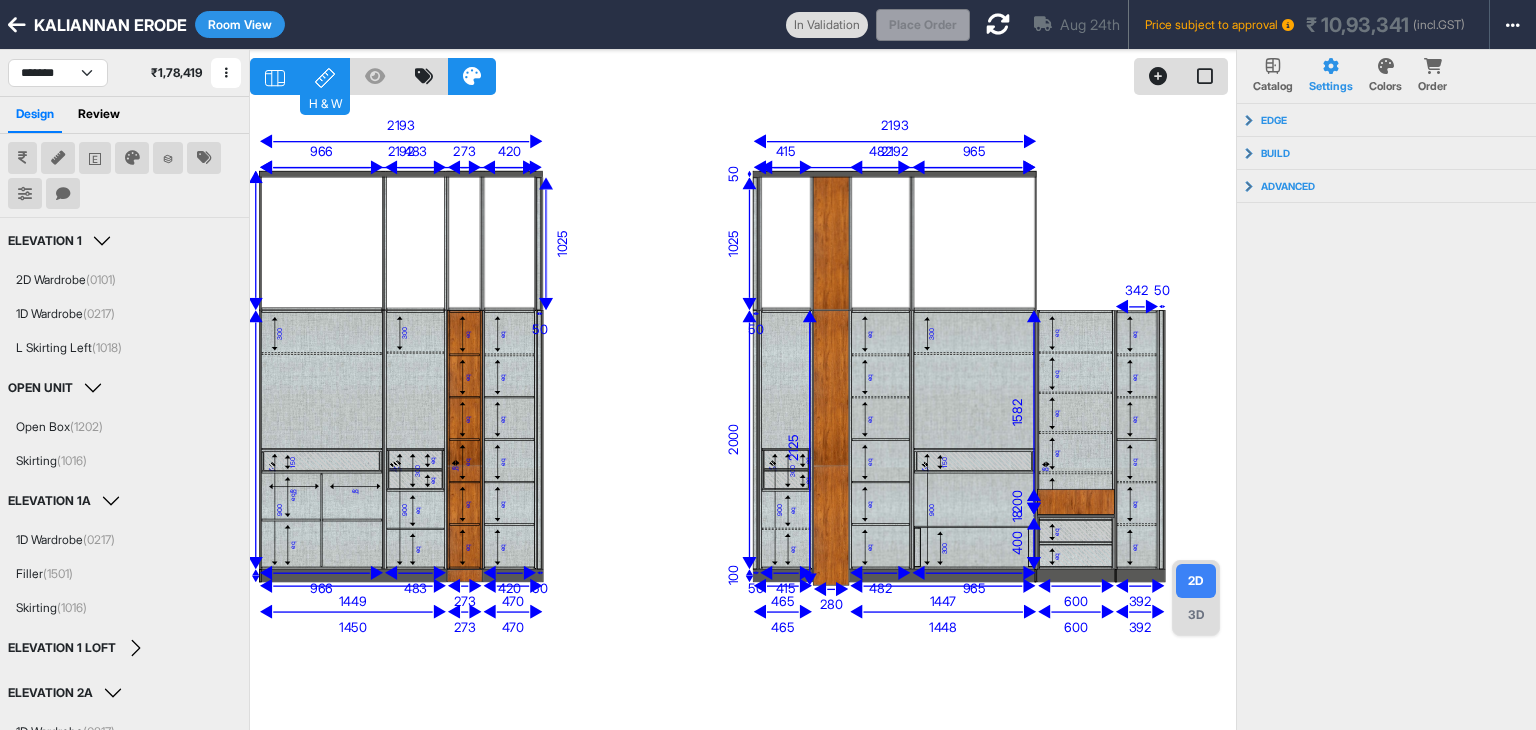 click on "2125" at bounding box center [793, 447] 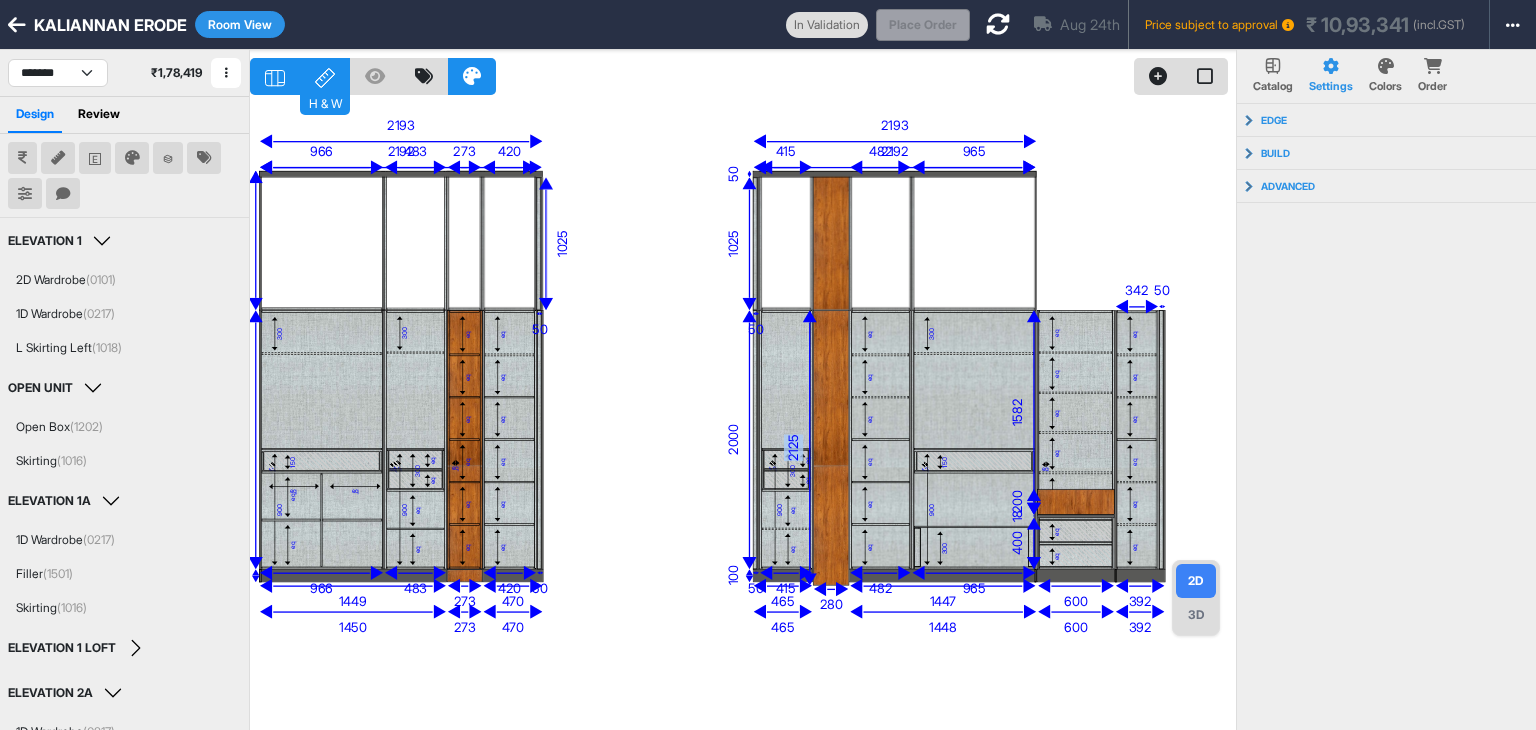 click on "2125" at bounding box center [793, 447] 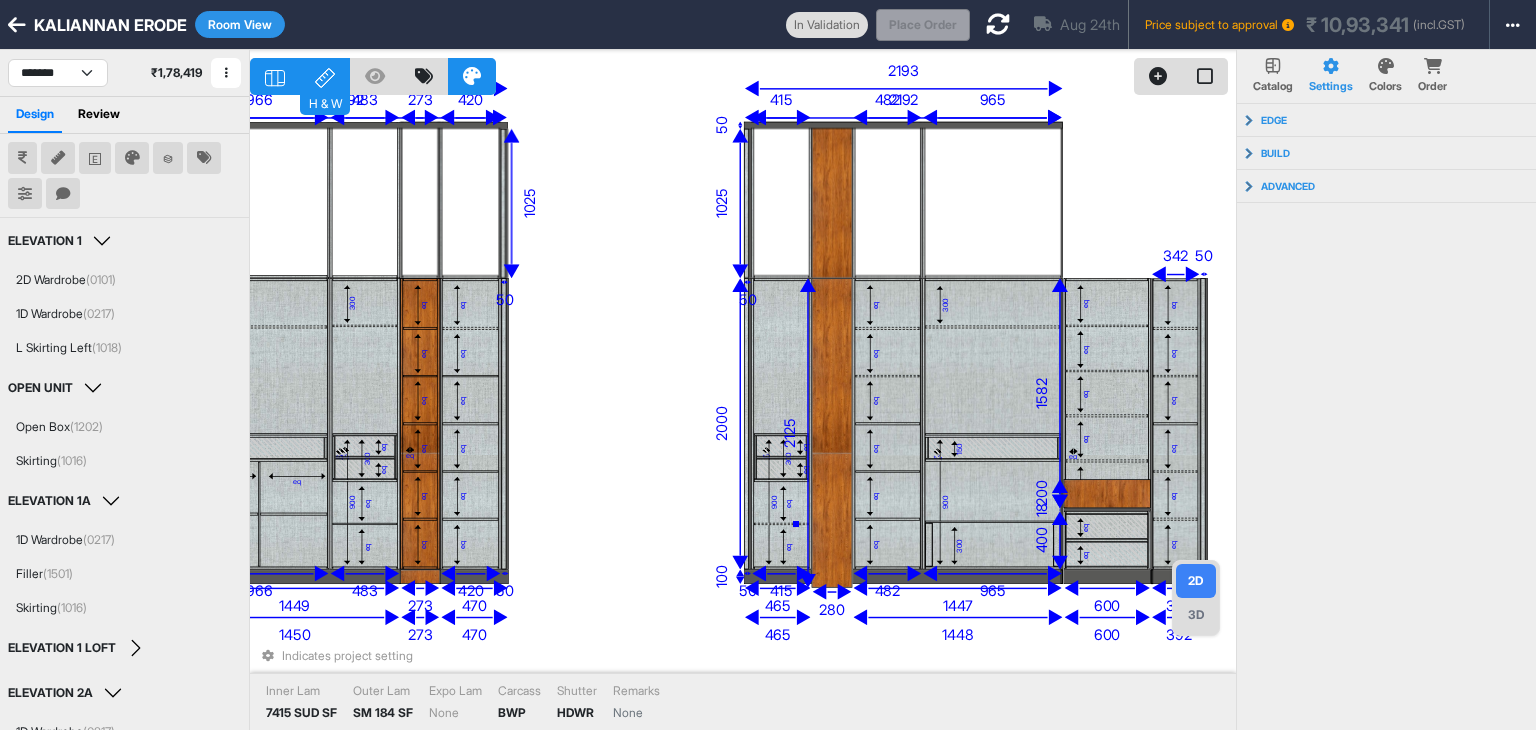 click on "2125" at bounding box center [790, 432] 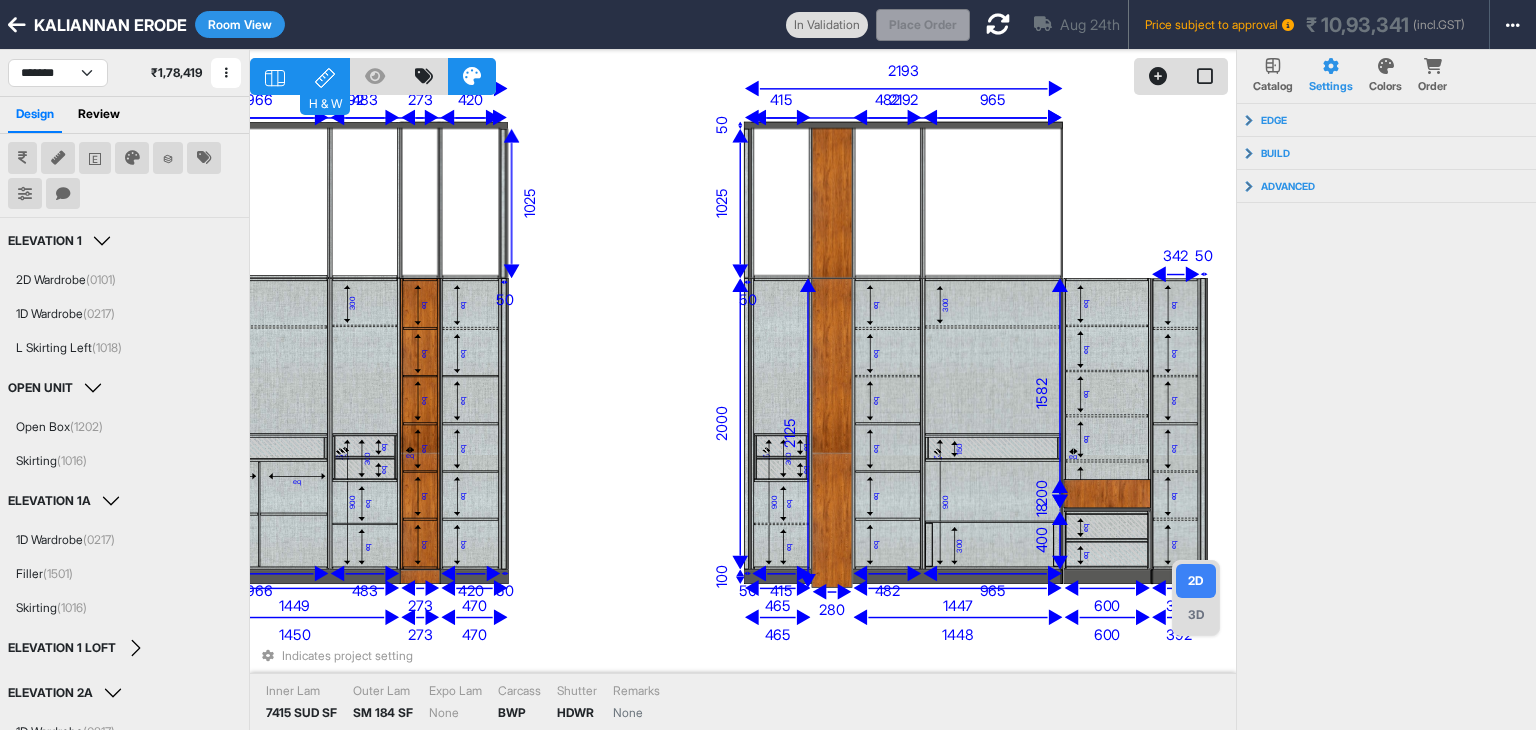 select on "****" 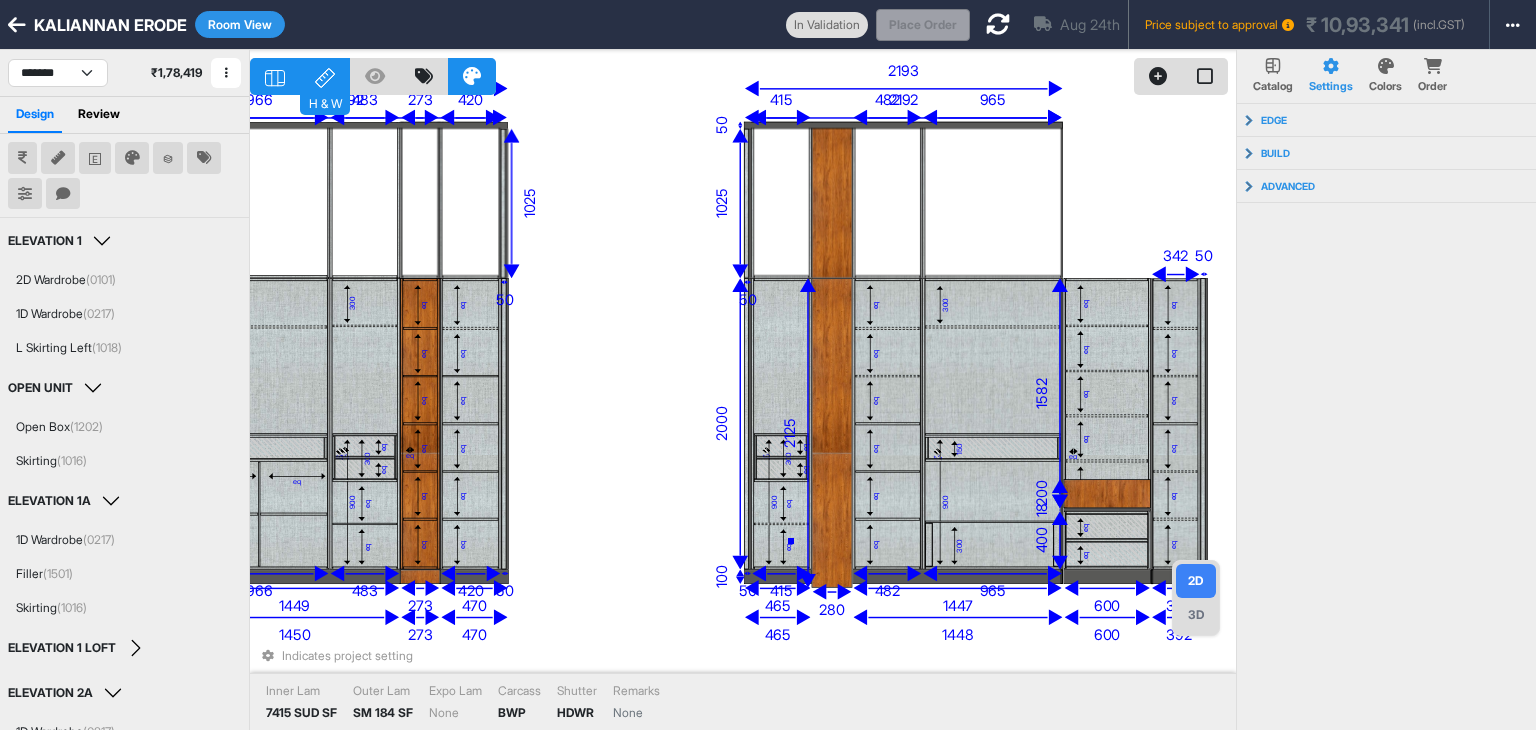 click on "2125" at bounding box center (790, 432) 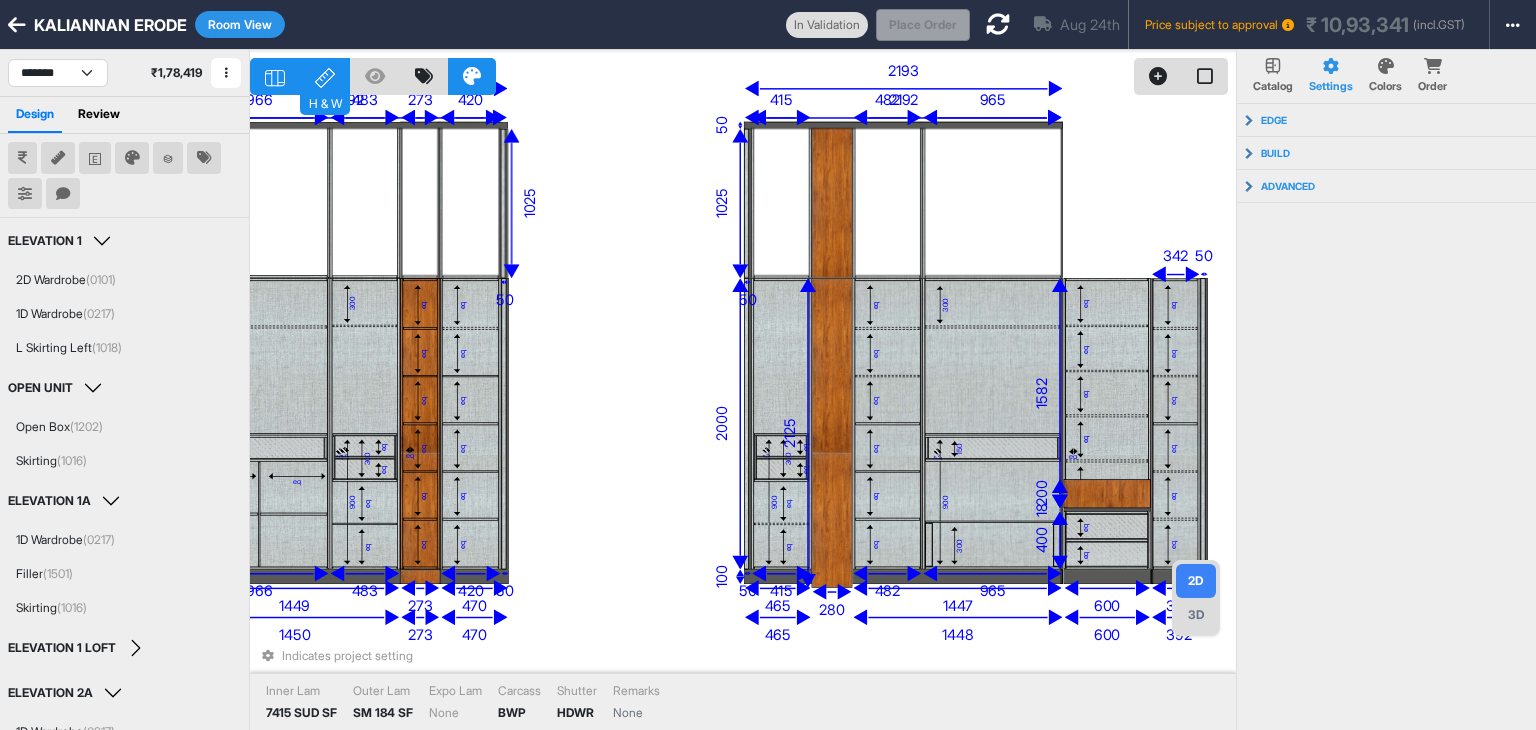 click on "2125" at bounding box center [790, 432] 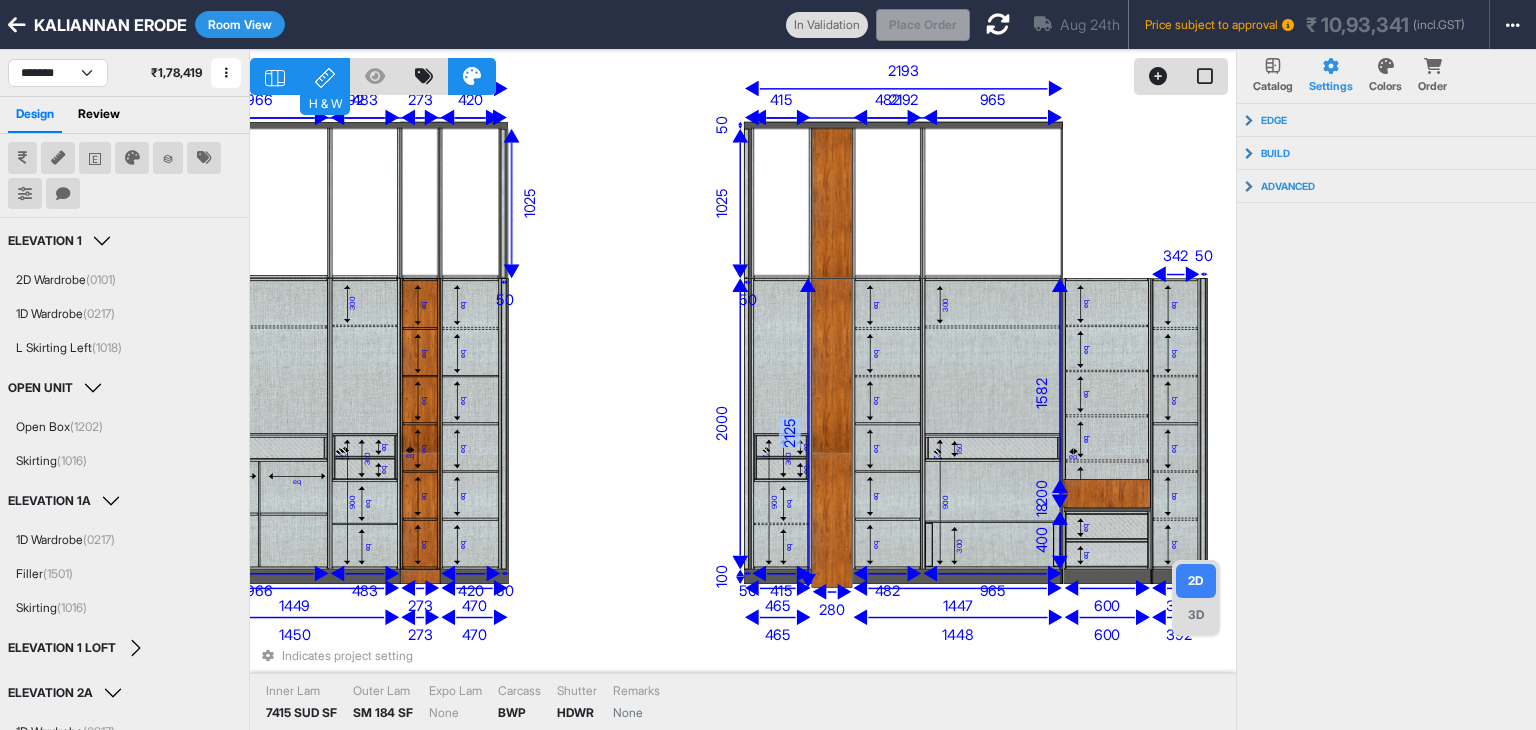 click on "2125" at bounding box center [790, 432] 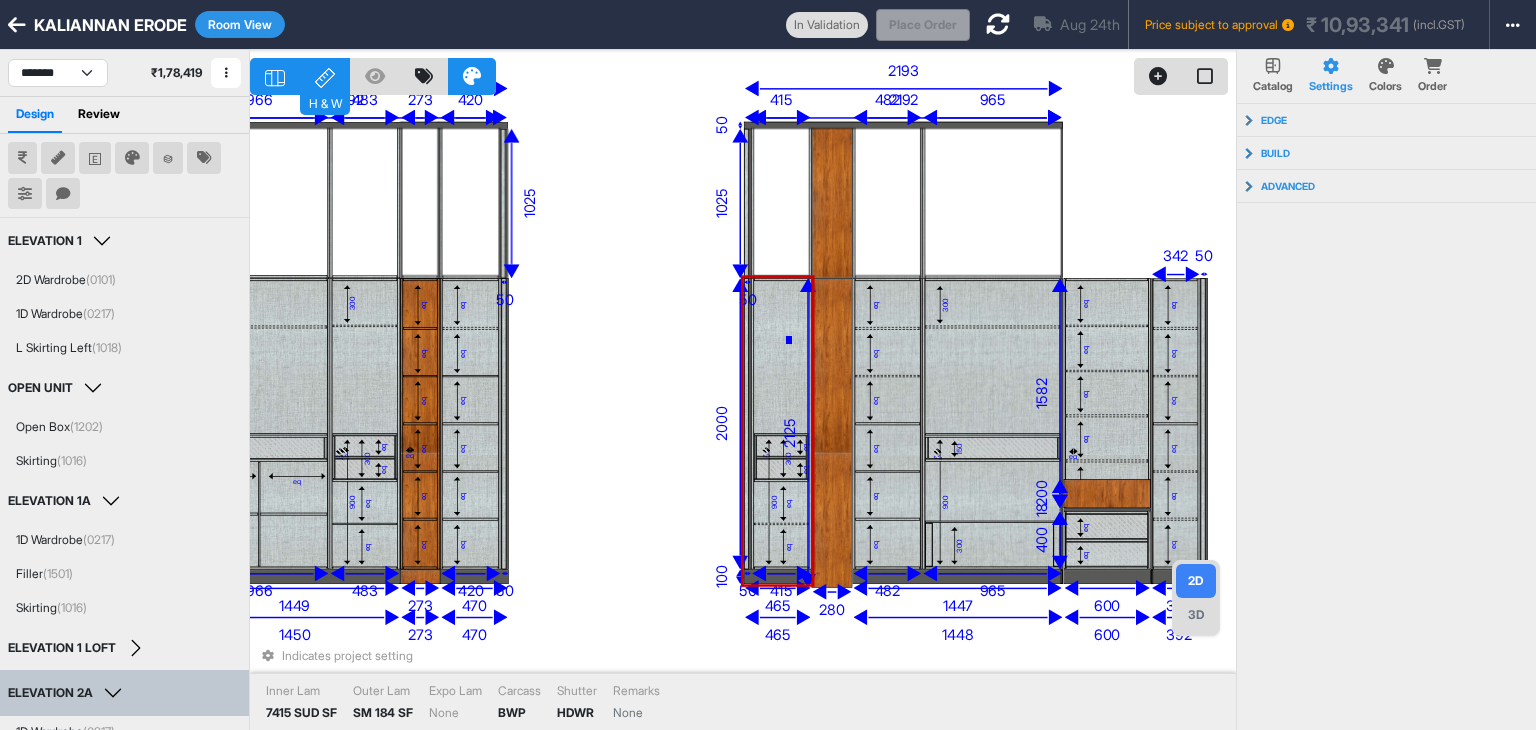click on "2125" at bounding box center [790, 432] 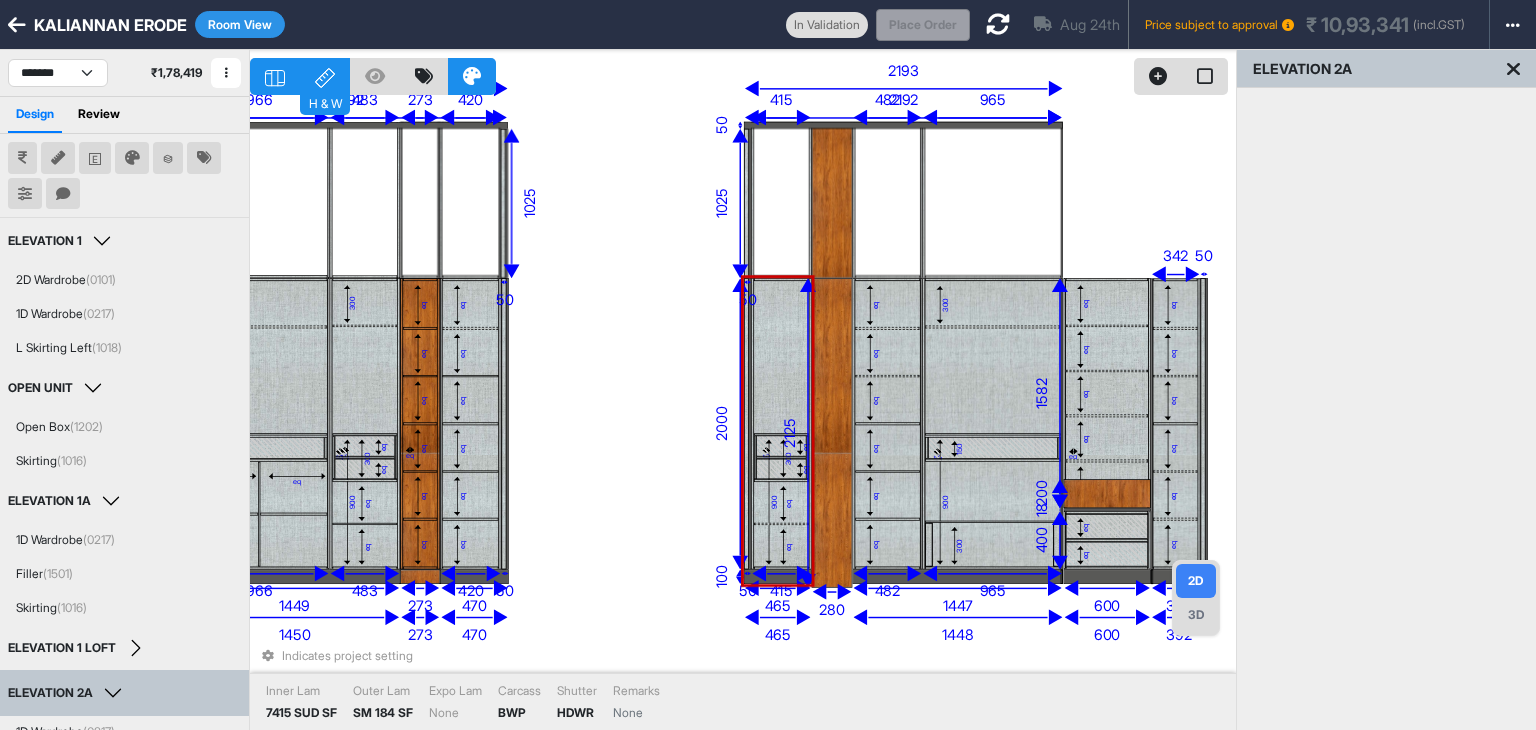 click on "2125" at bounding box center (790, 432) 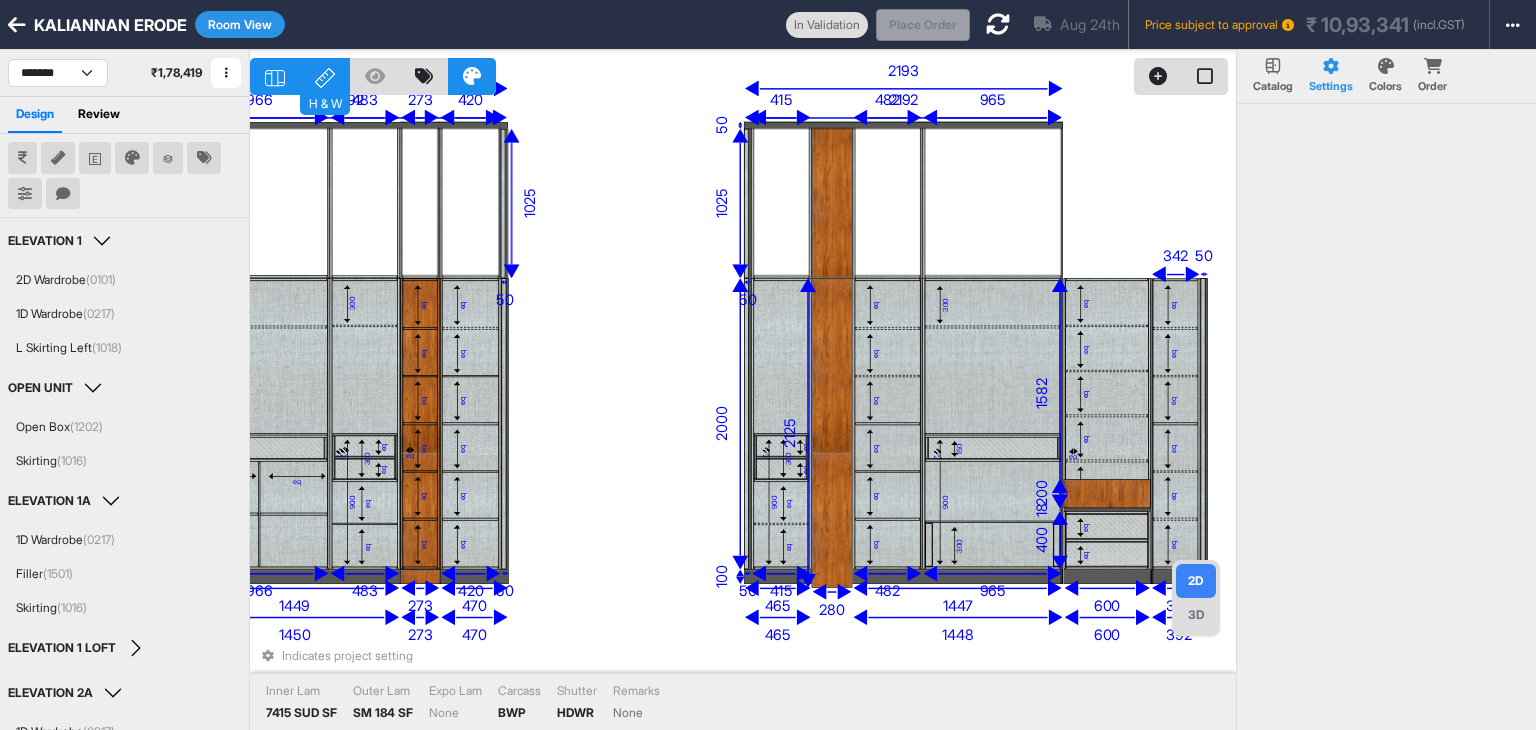 click on "2125" at bounding box center (790, 432) 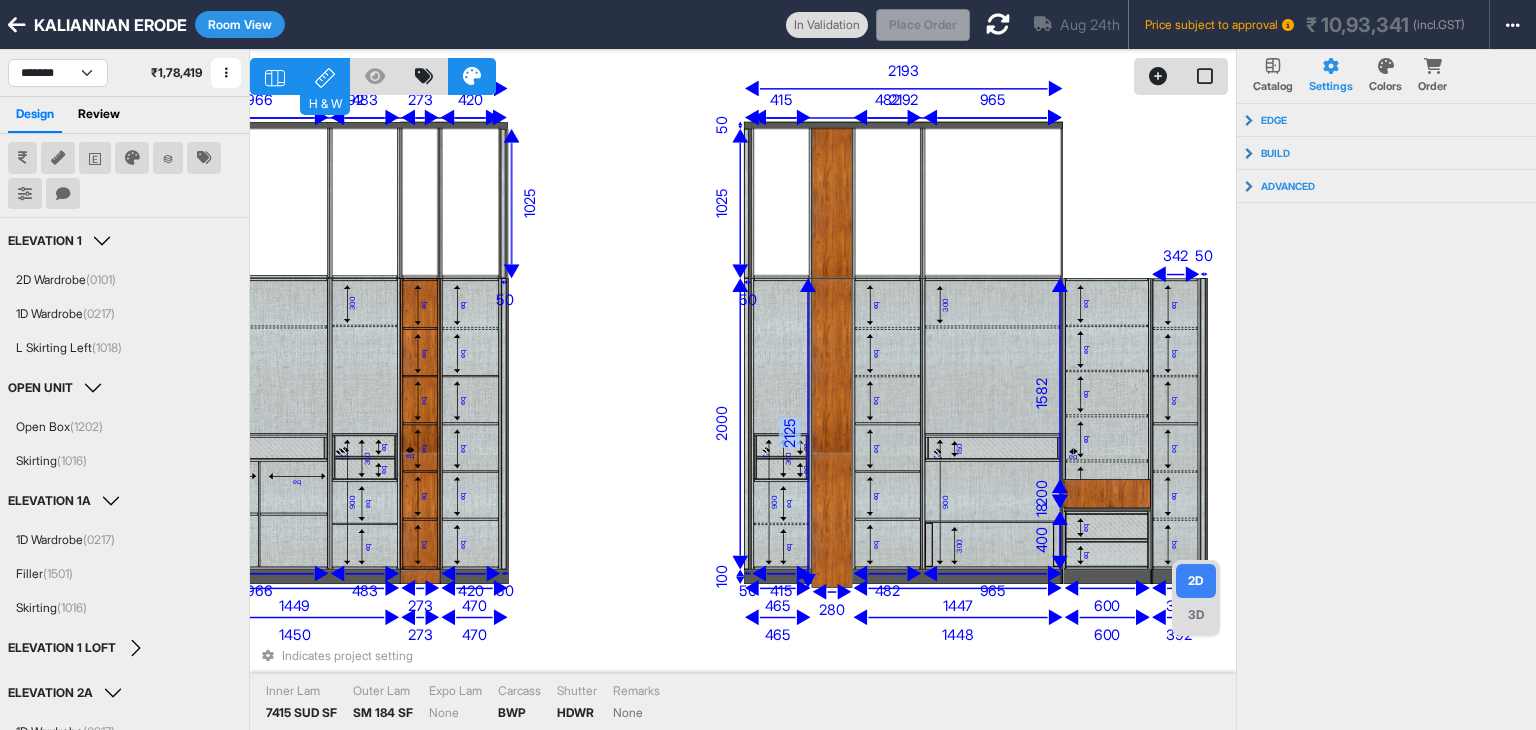 click on "2125" at bounding box center (790, 432) 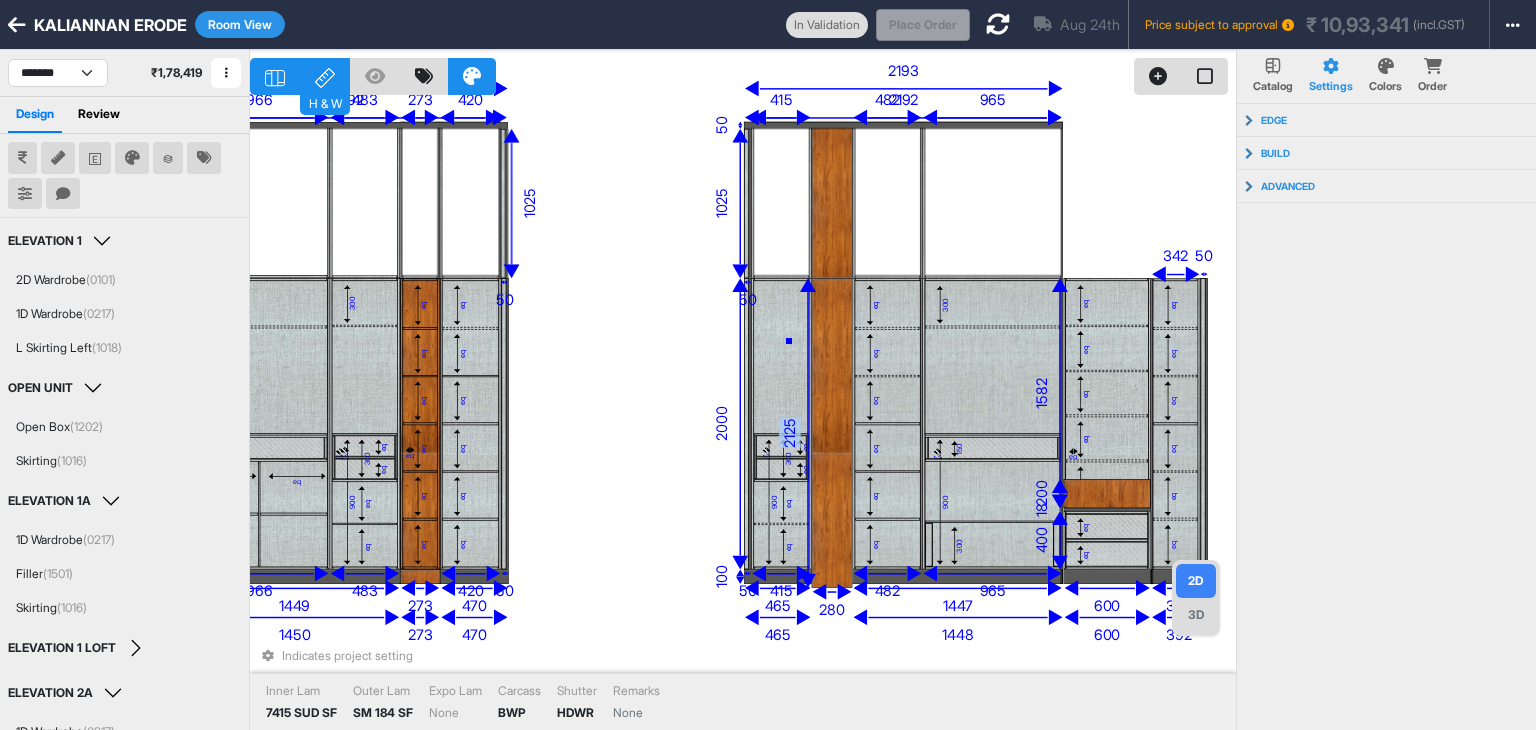 click on "2125" at bounding box center (790, 432) 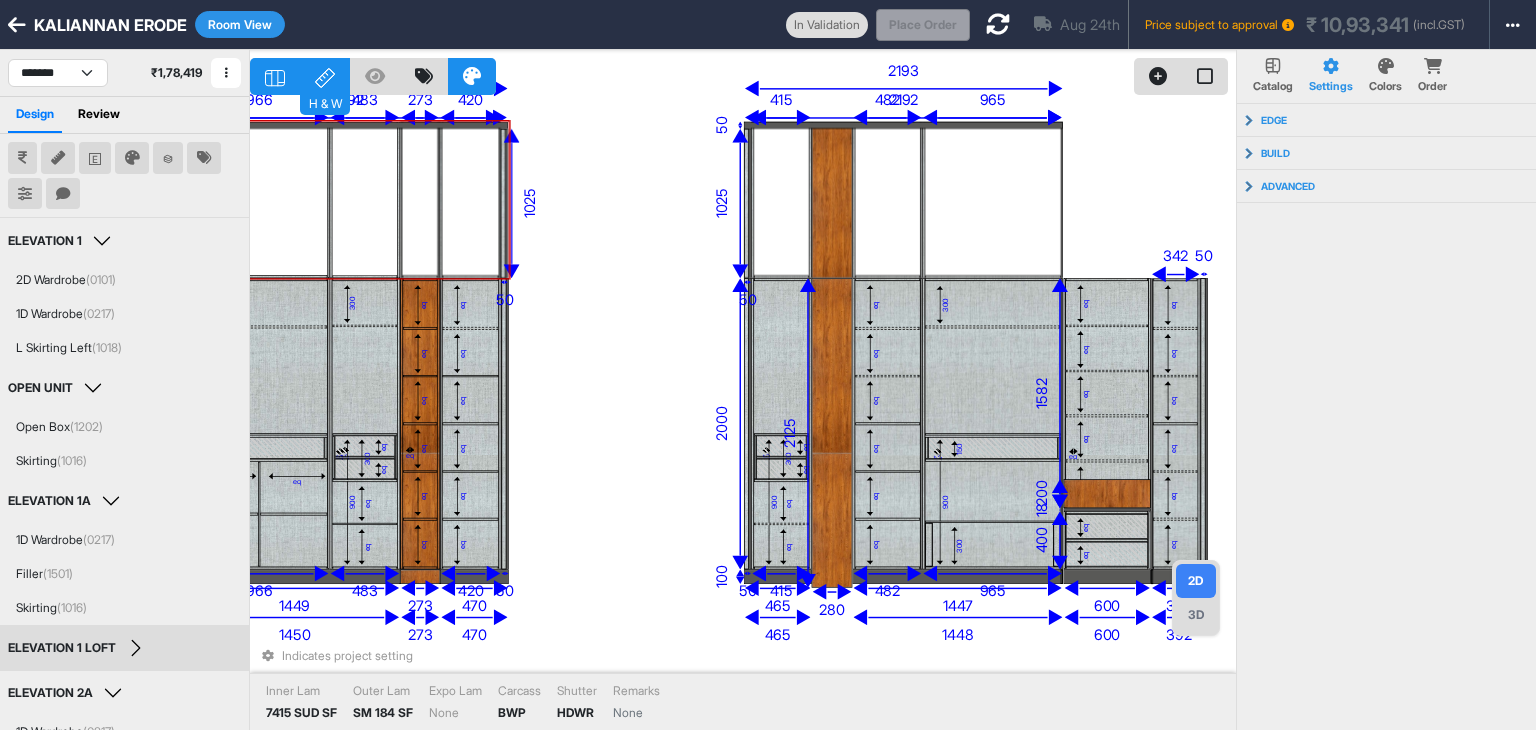 click 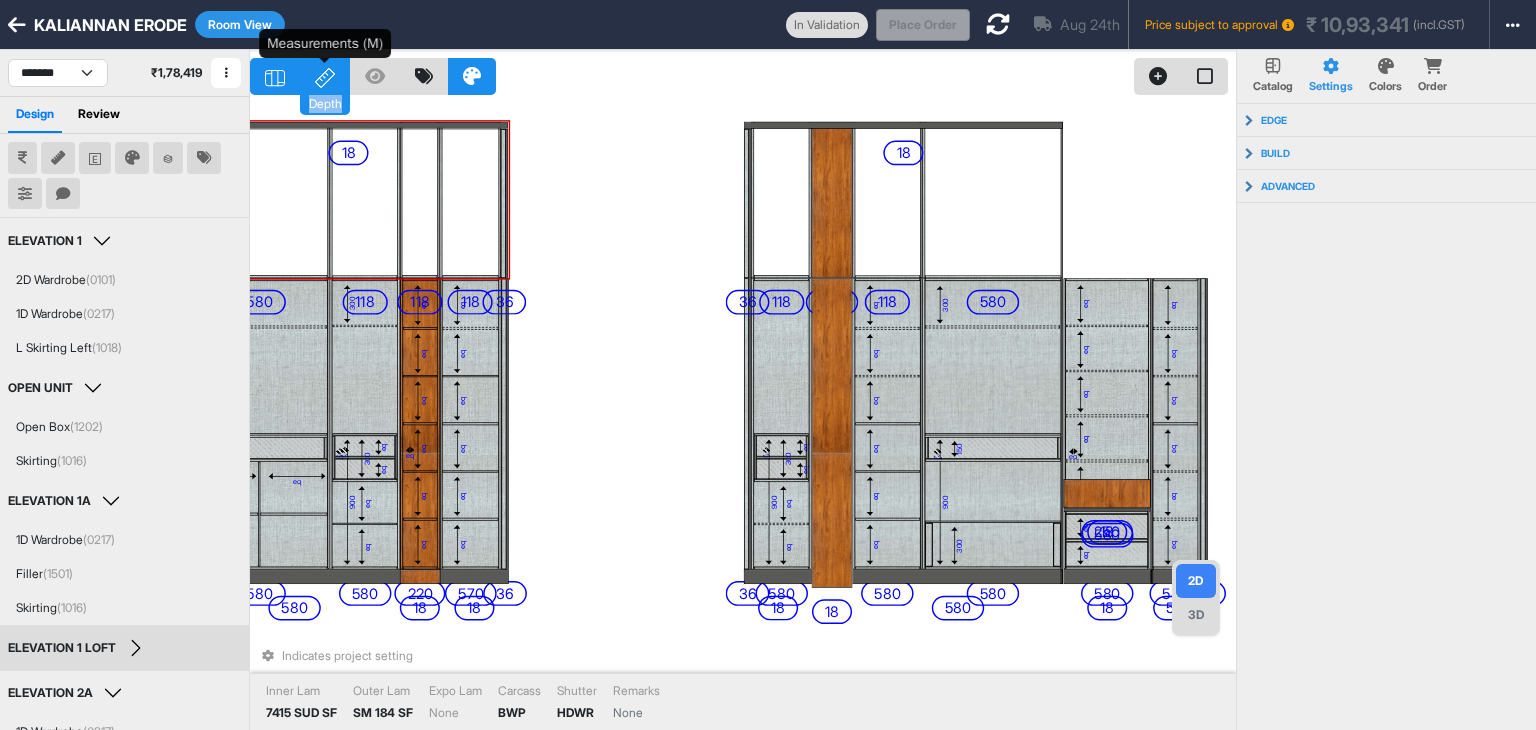 click 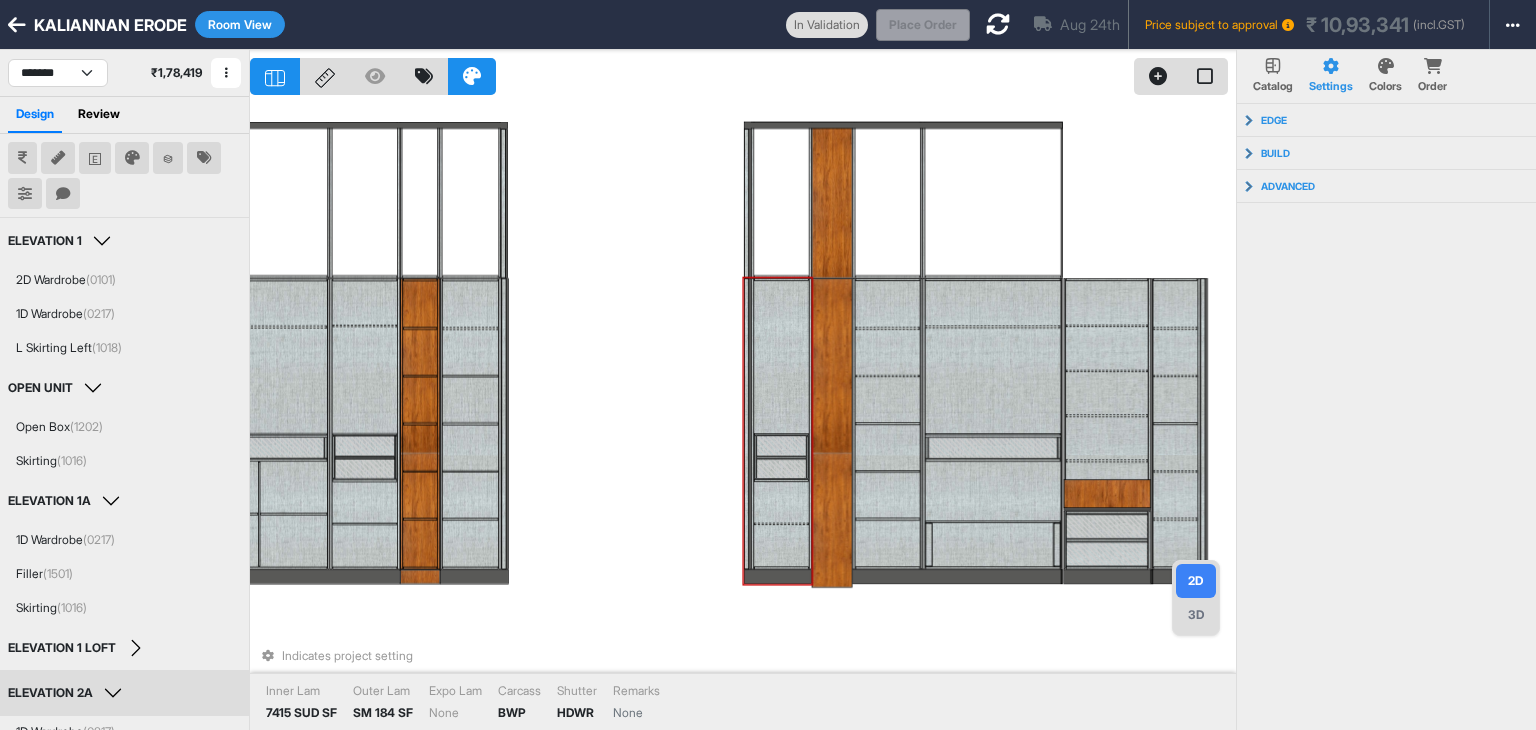 click at bounding box center (781, 546) 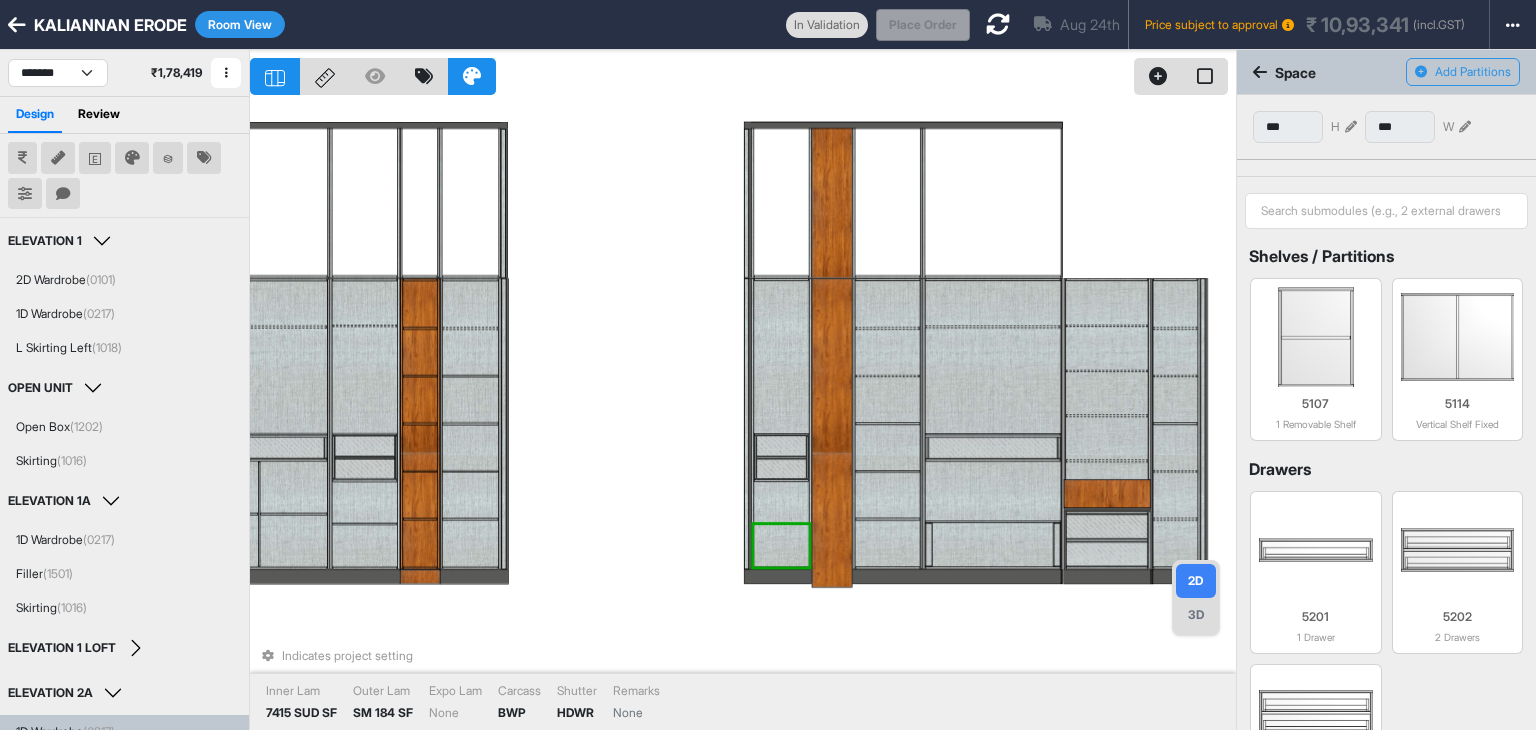 click at bounding box center (781, 502) 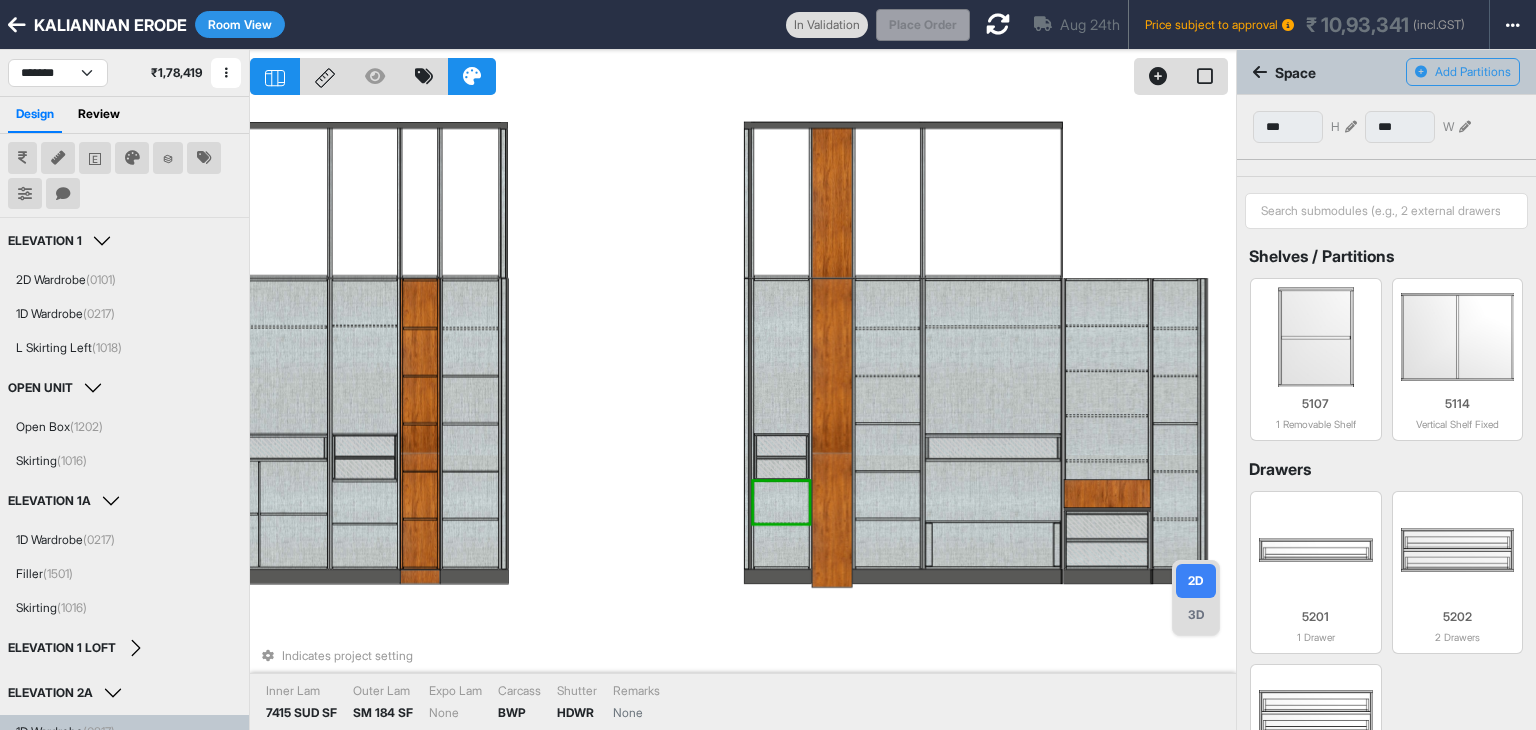 click at bounding box center (781, 357) 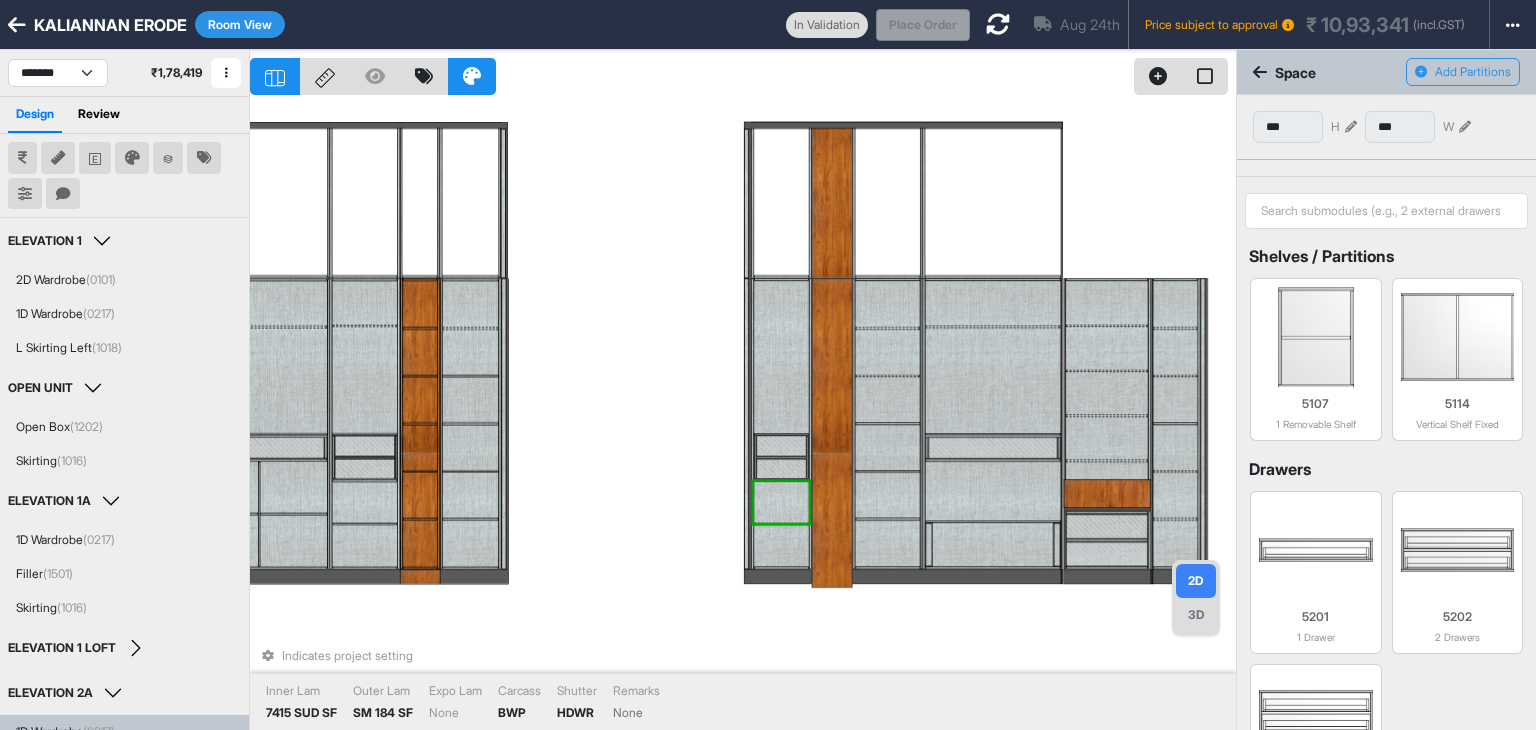 type on "****" 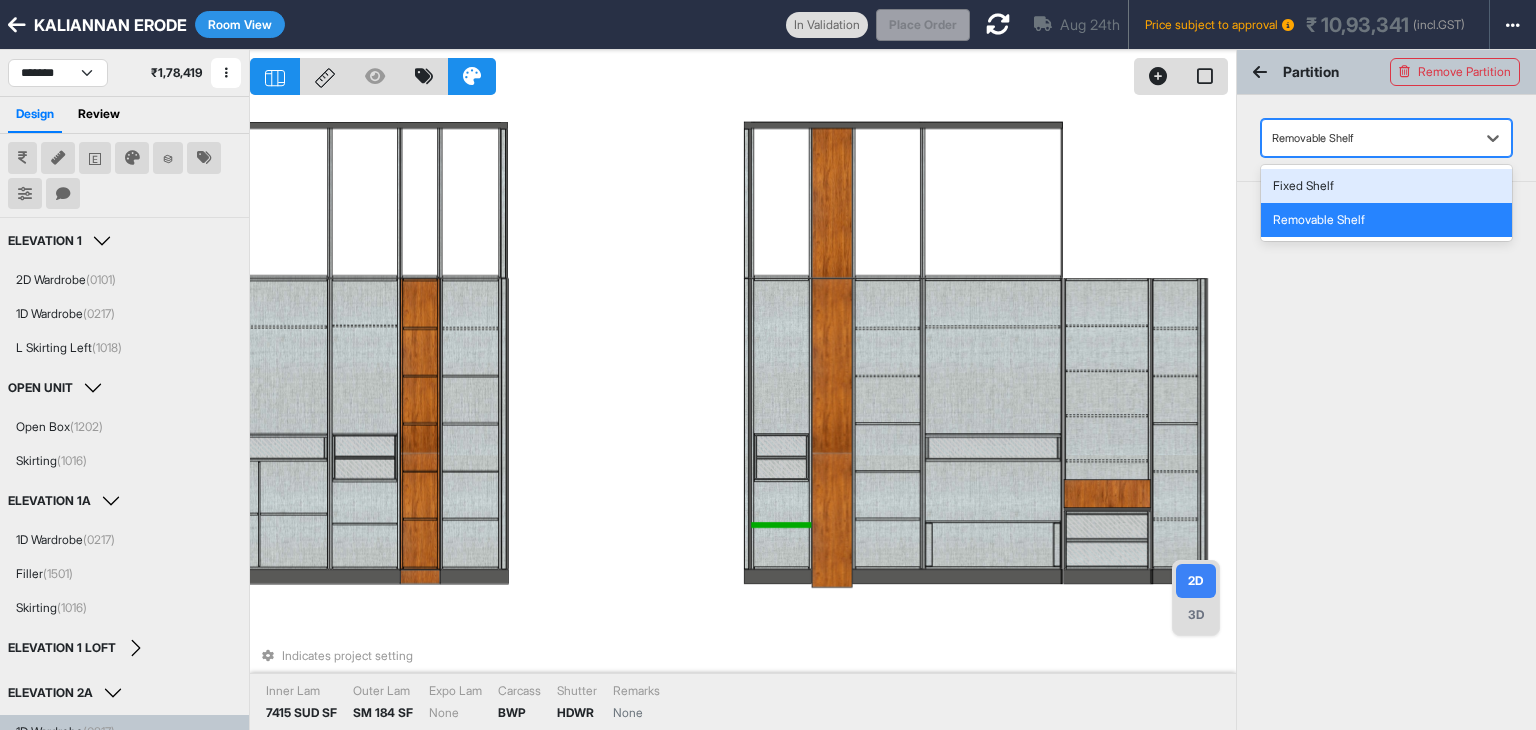 click at bounding box center (1368, 138) 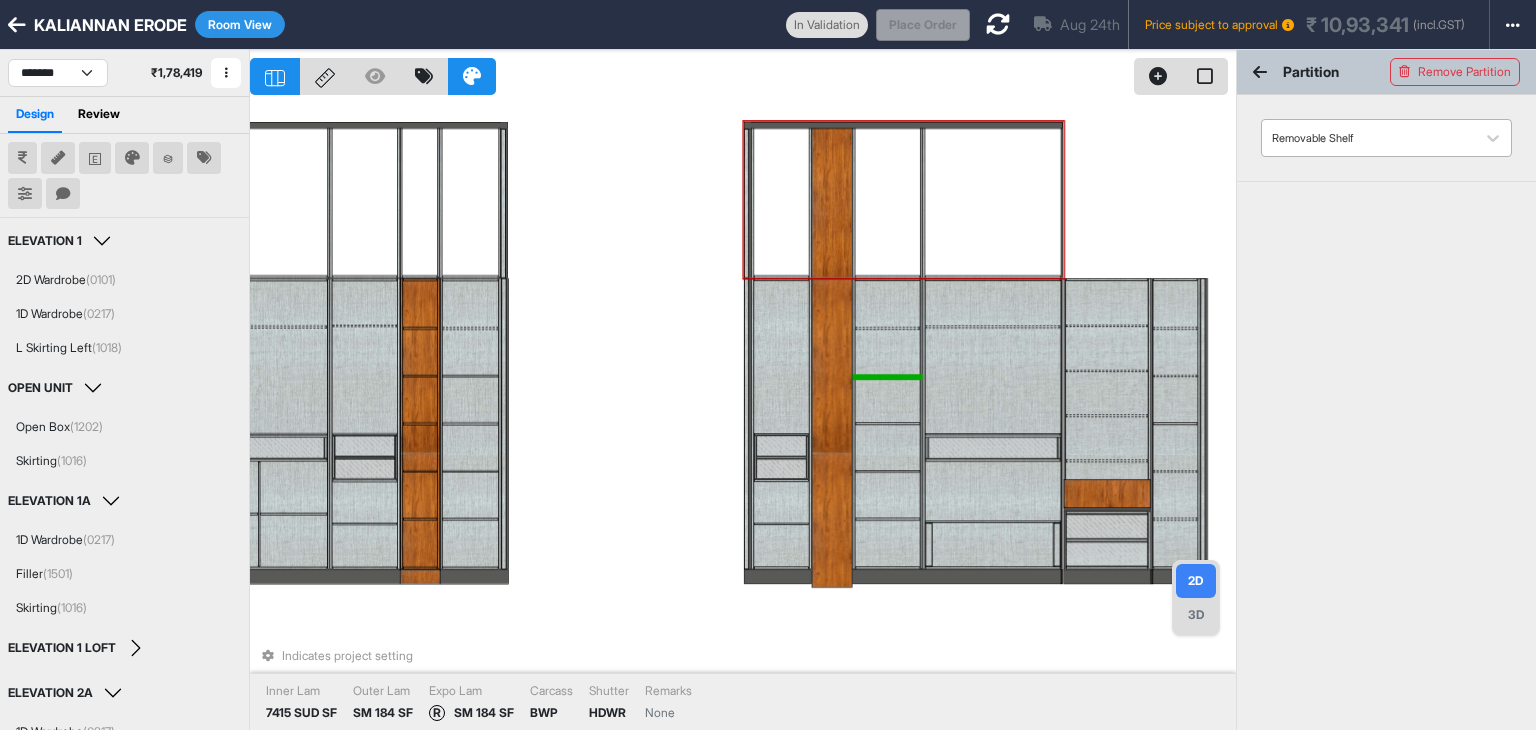 click at bounding box center [1368, 138] 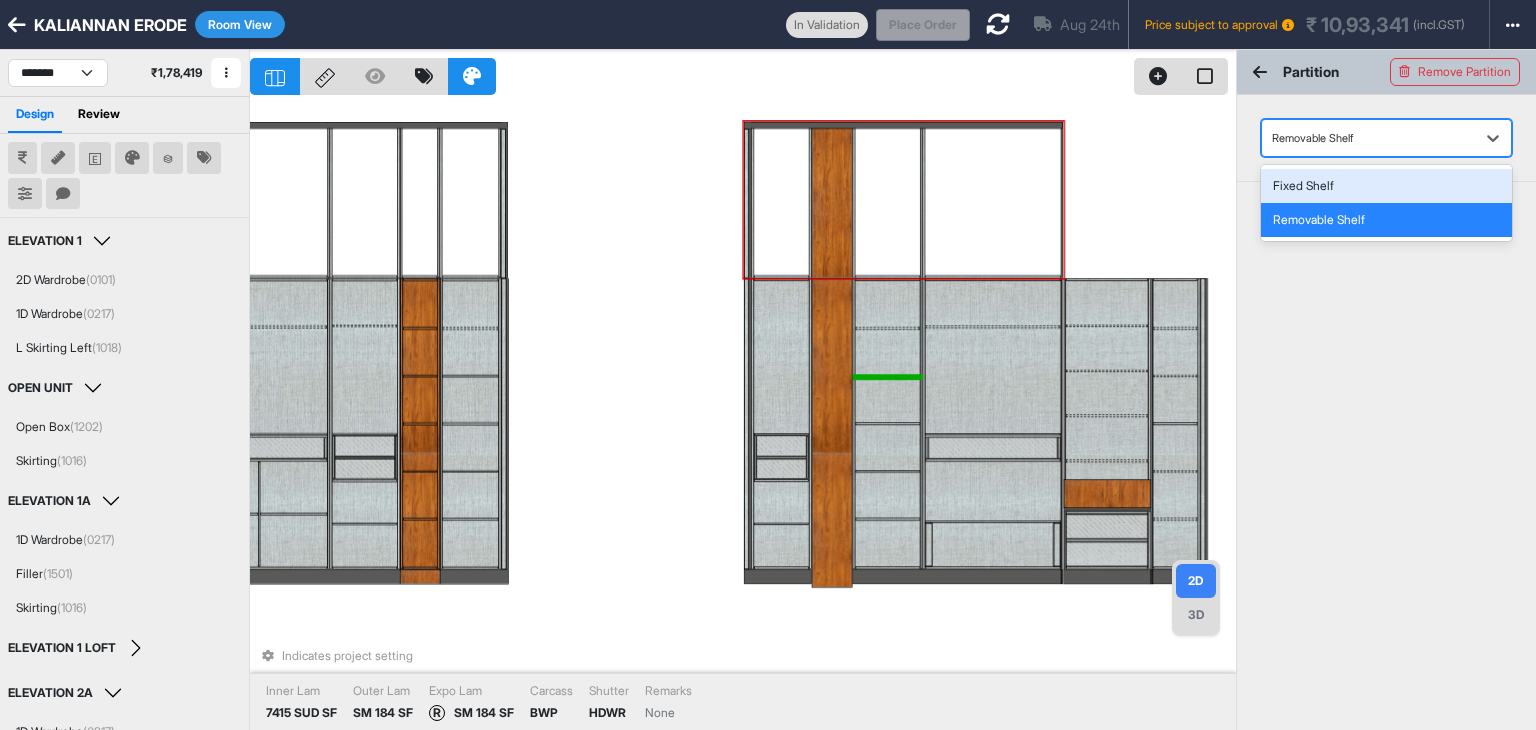 click on "Fixed Shelf" at bounding box center [1386, 186] 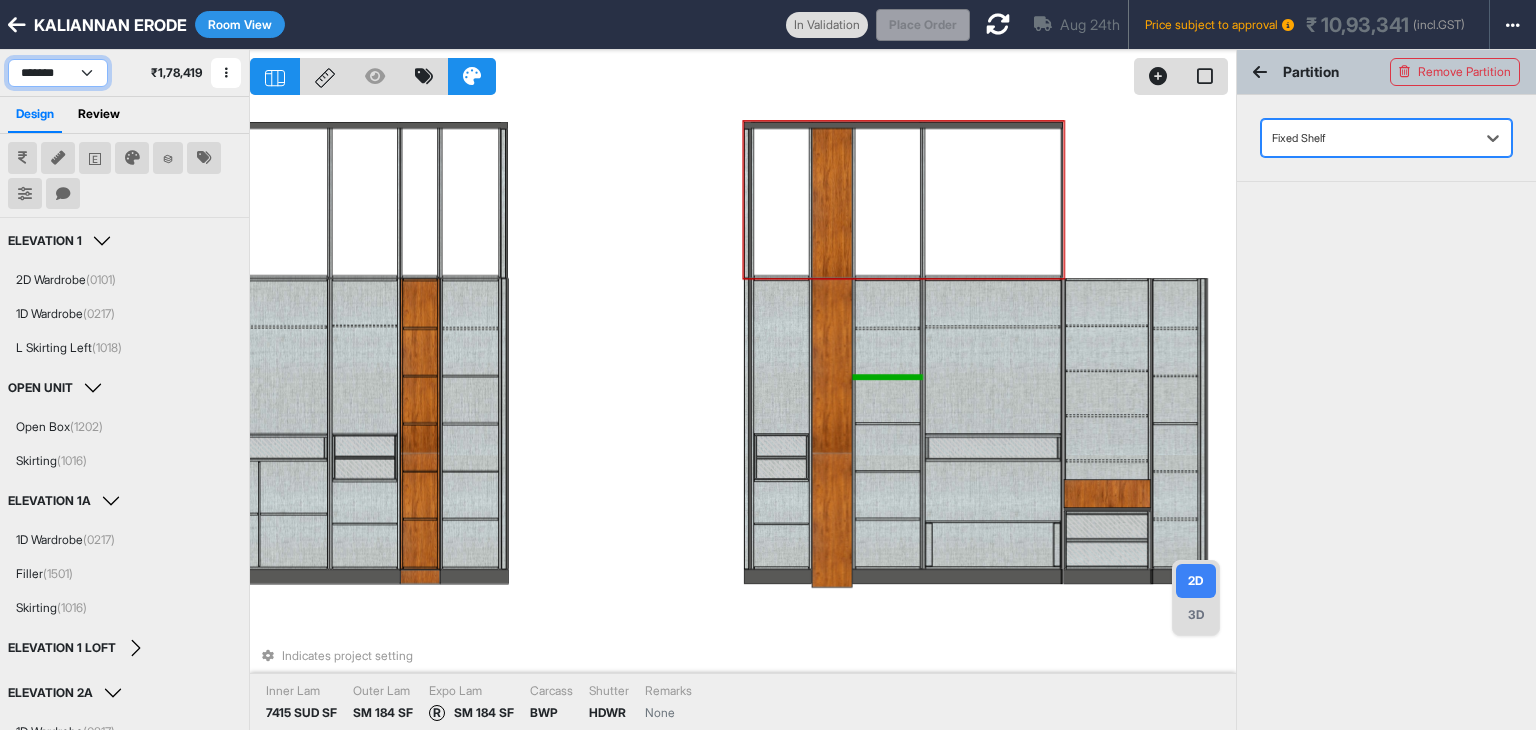 click on "**********" at bounding box center [58, 73] 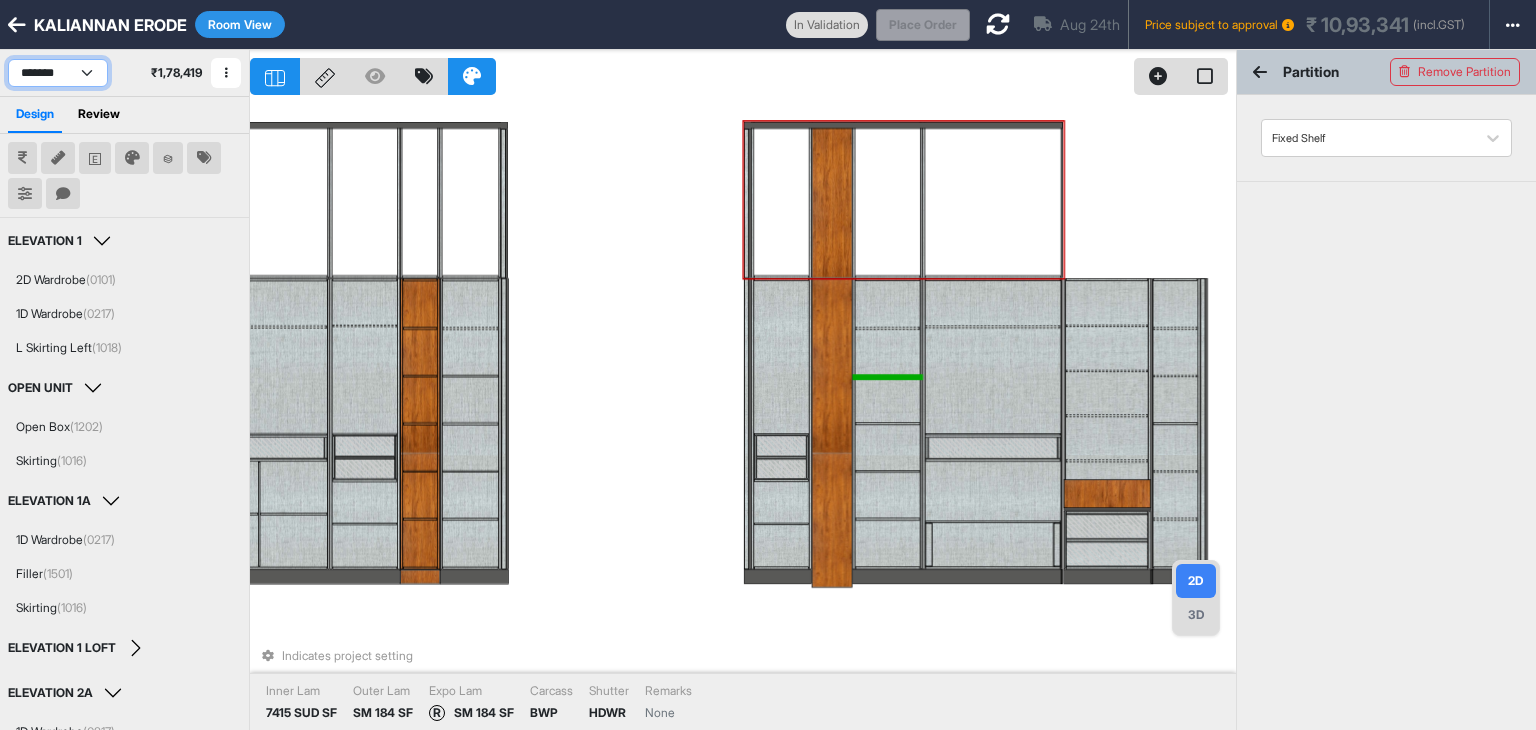 click on "**********" at bounding box center [58, 73] 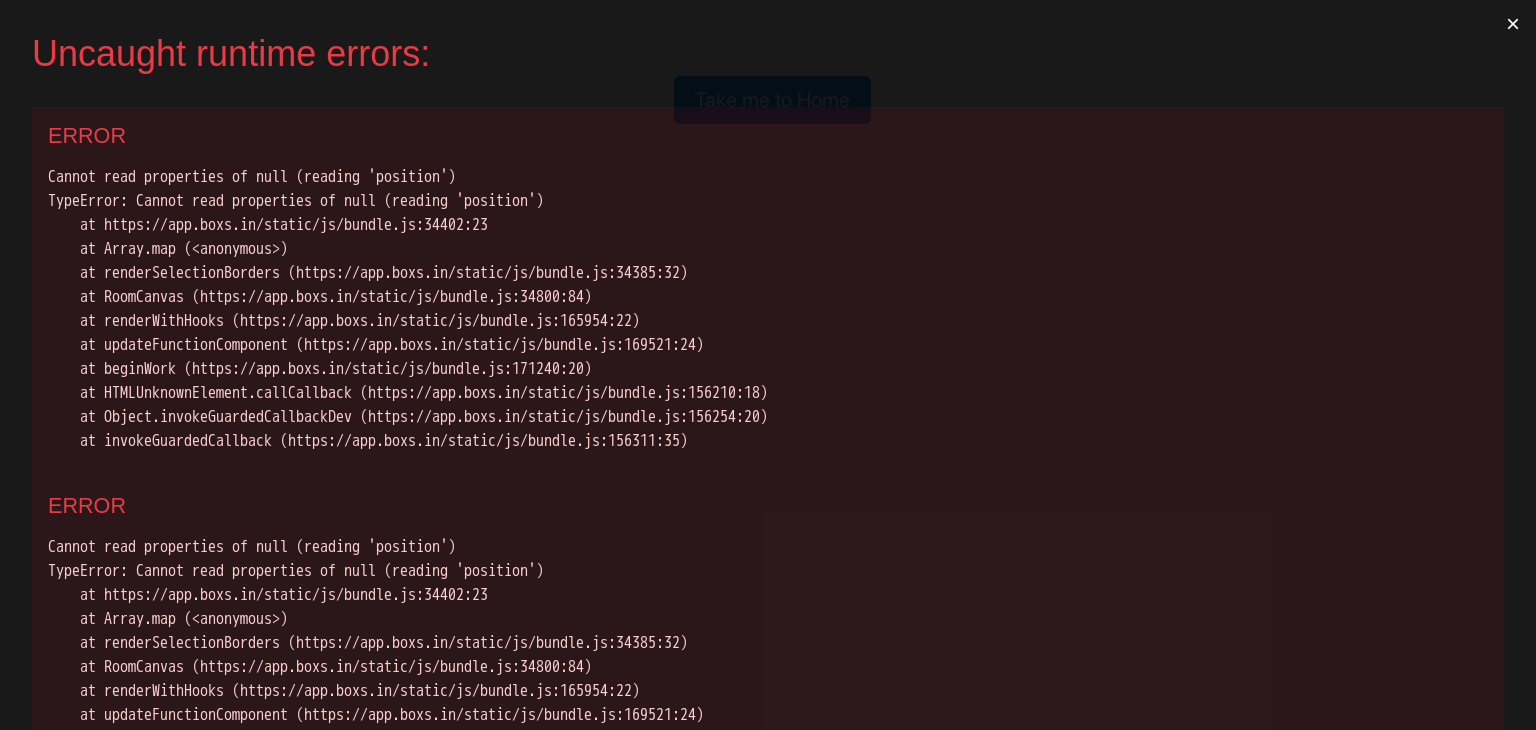 scroll, scrollTop: 0, scrollLeft: 0, axis: both 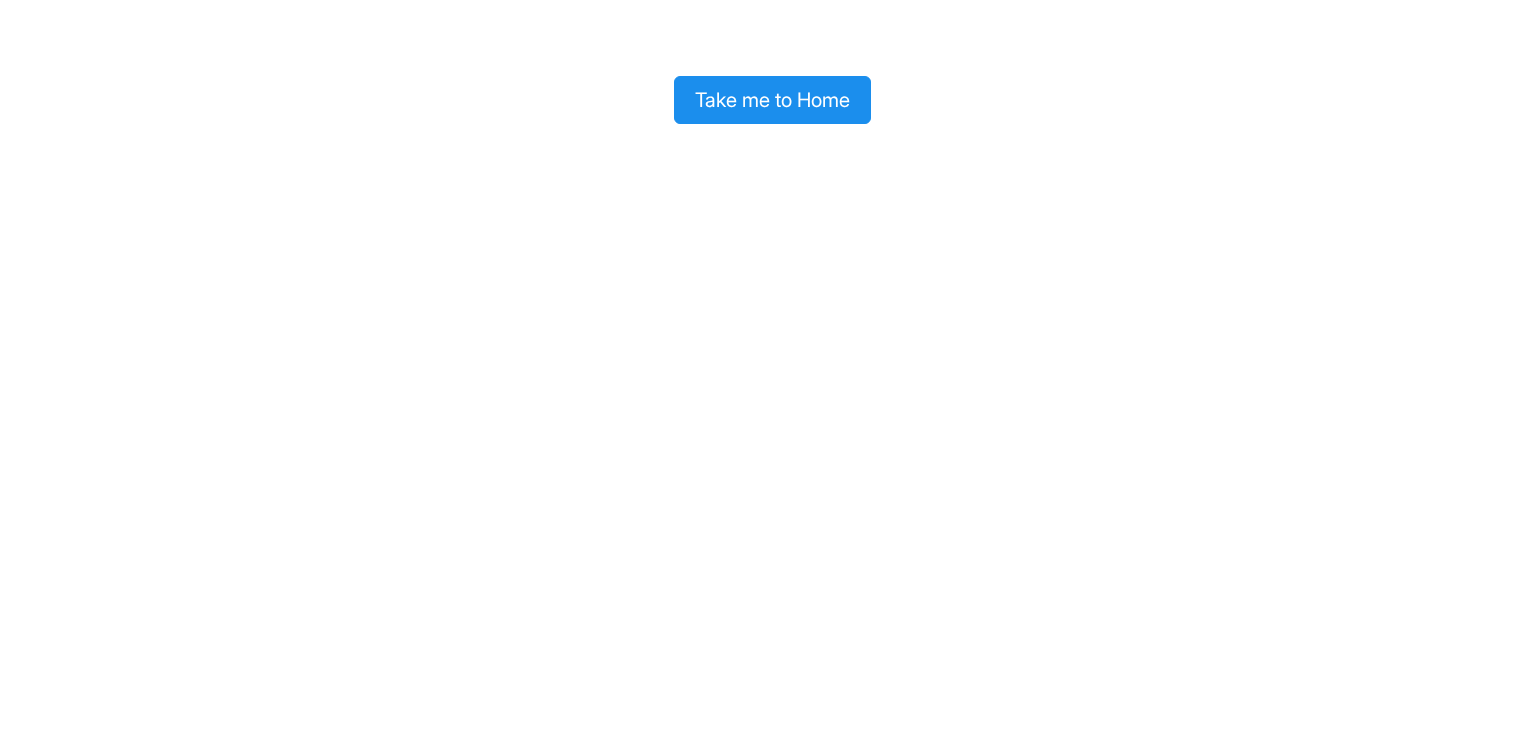 click on "Take me to Home" at bounding box center (772, 100) 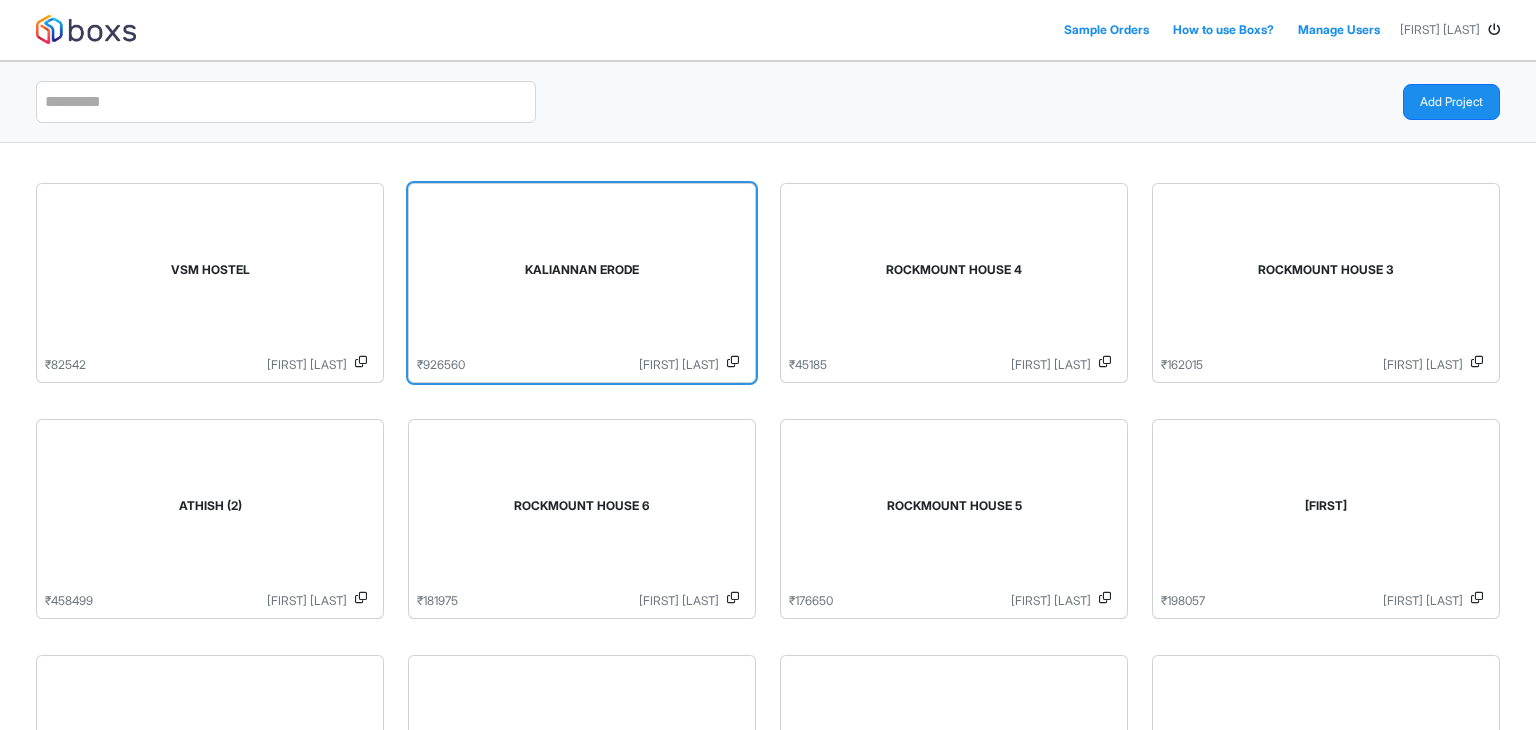 click on "KALIANNAN ERODE" at bounding box center (582, 274) 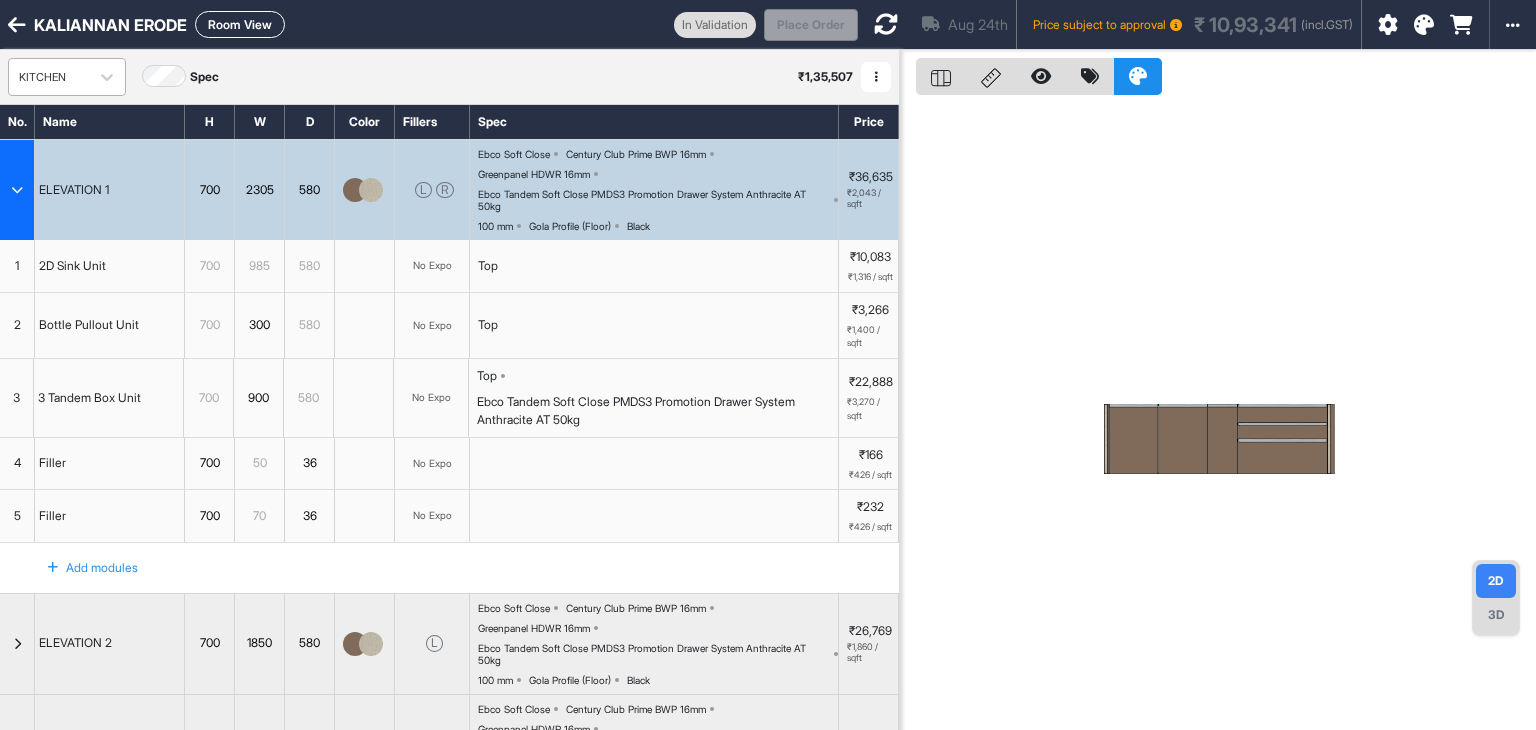 click on "KITCHEN" at bounding box center [49, 77] 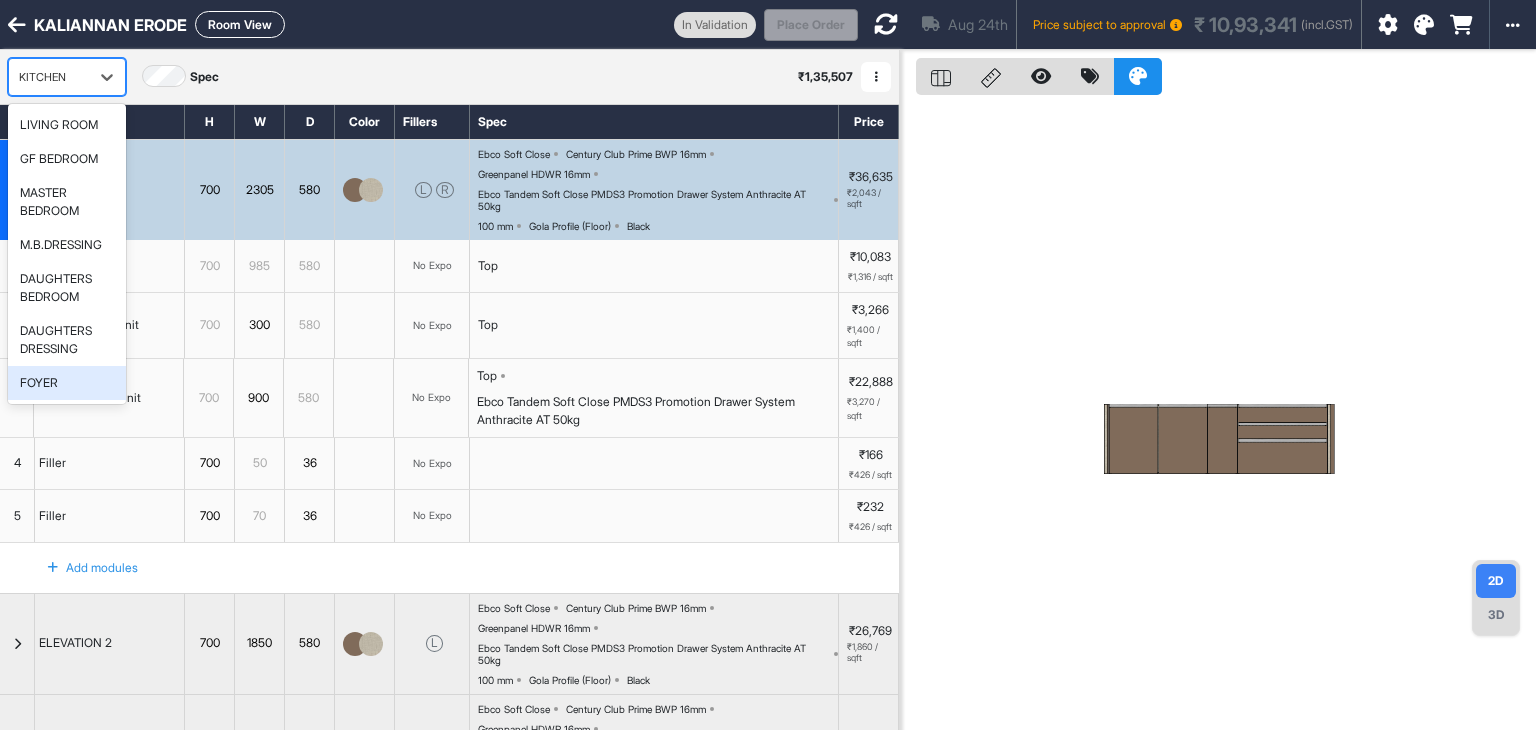 scroll, scrollTop: 102, scrollLeft: 0, axis: vertical 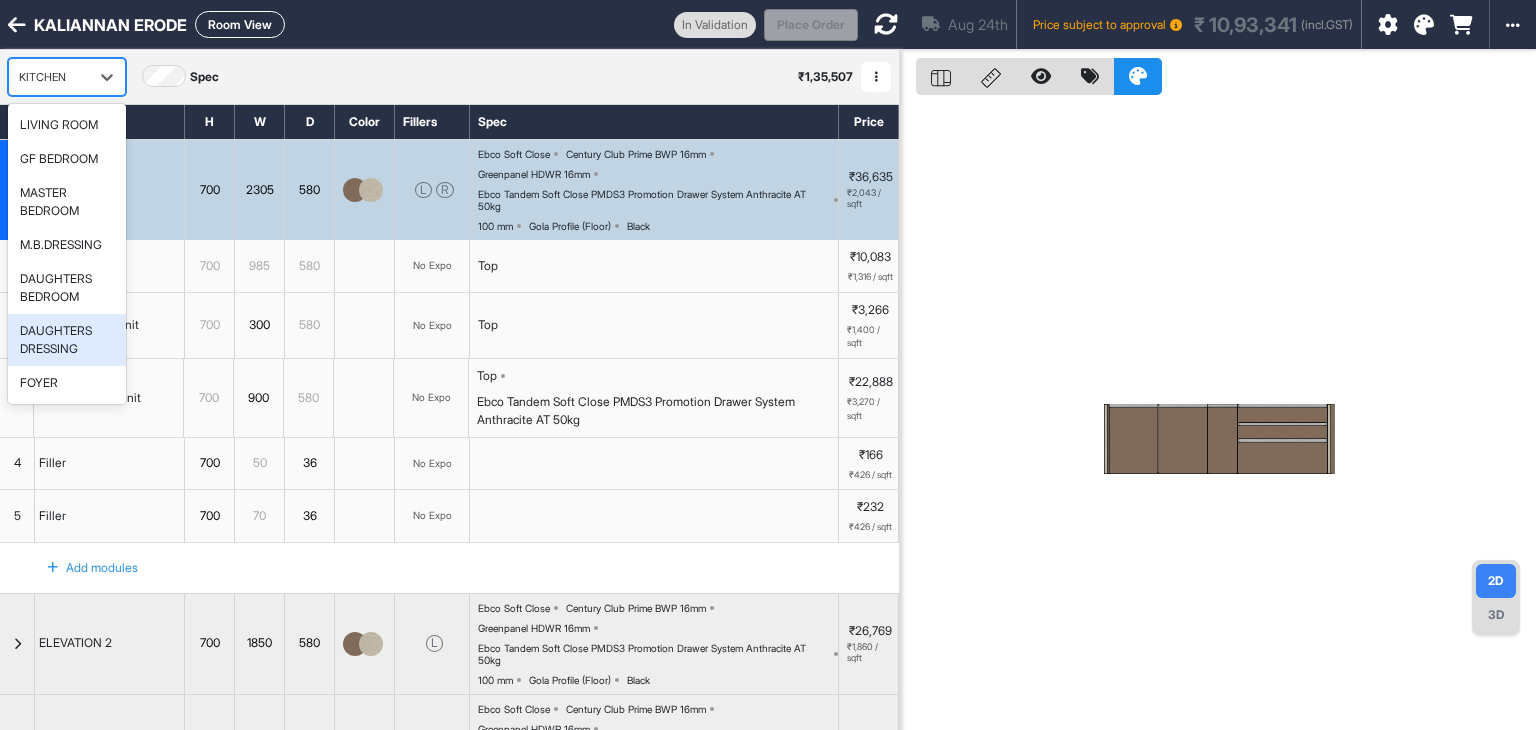 click on "DAUGHTERS DRESSING" at bounding box center [67, 340] 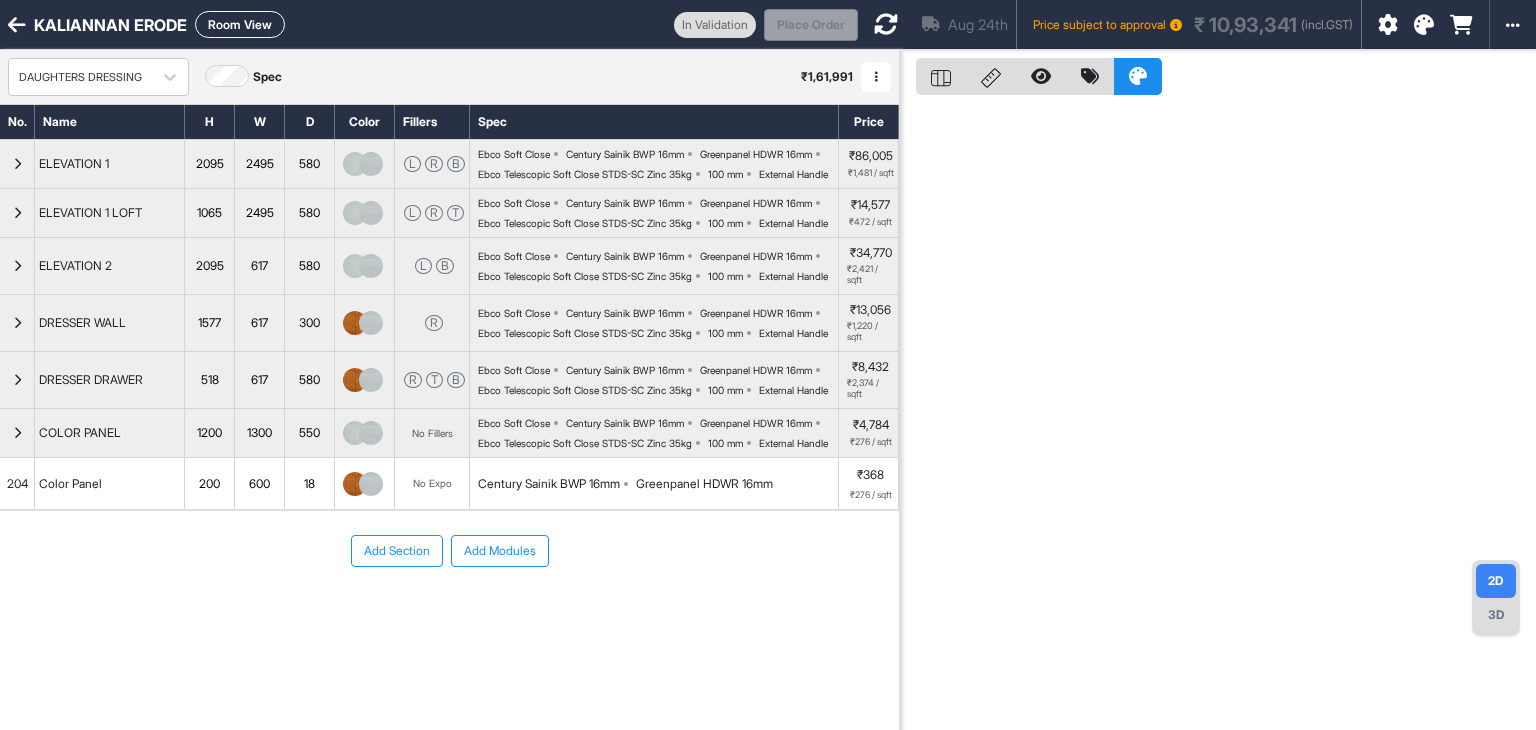 click on "Room View" at bounding box center (240, 24) 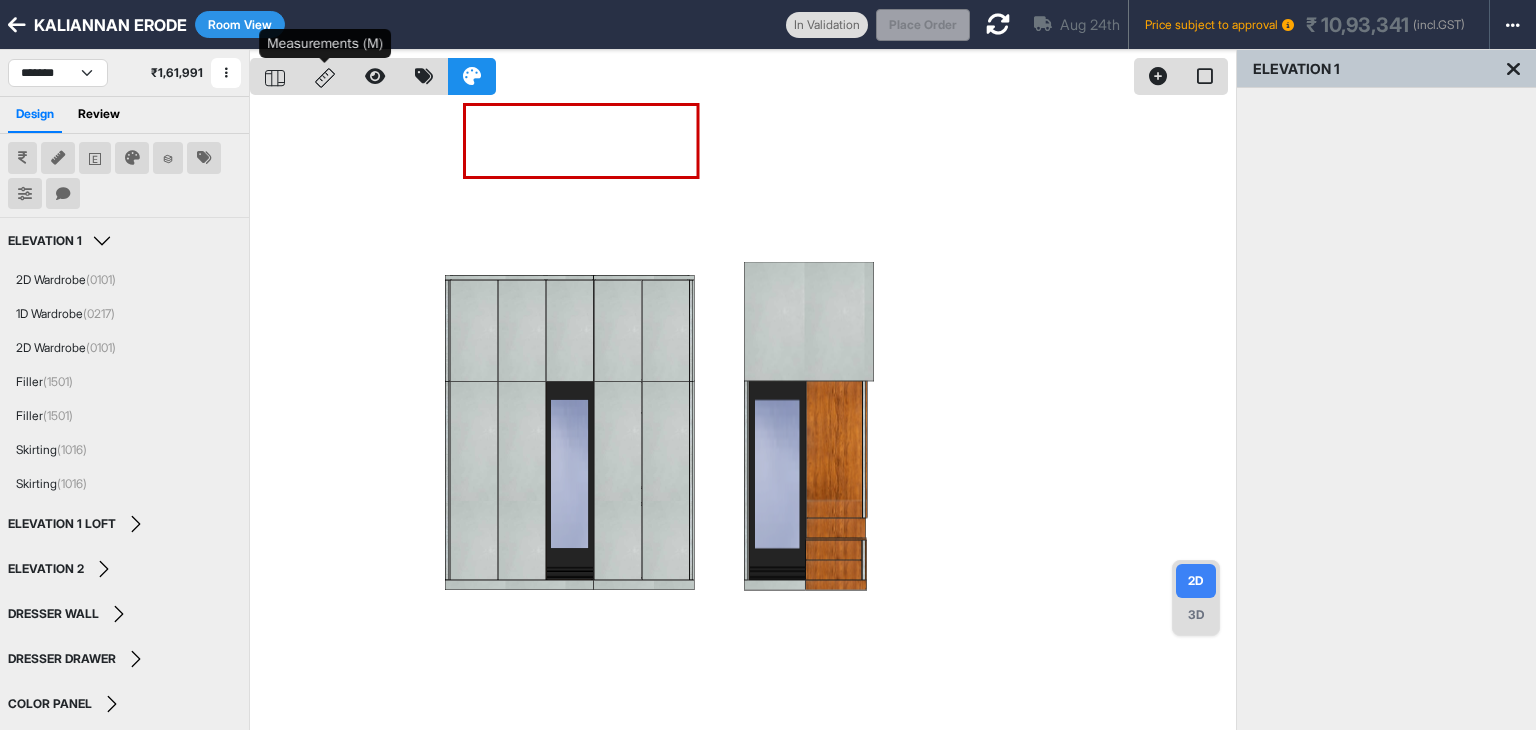 click 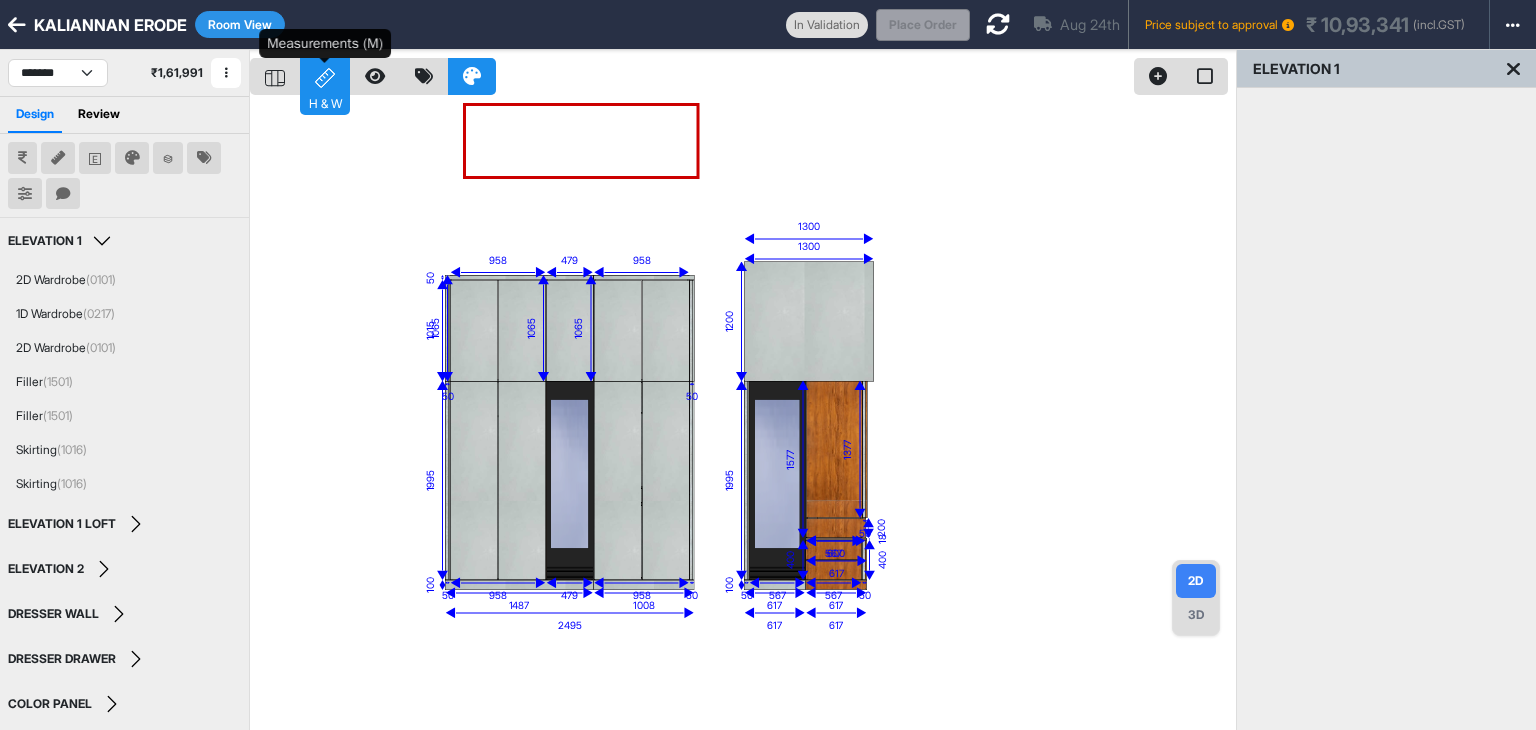click 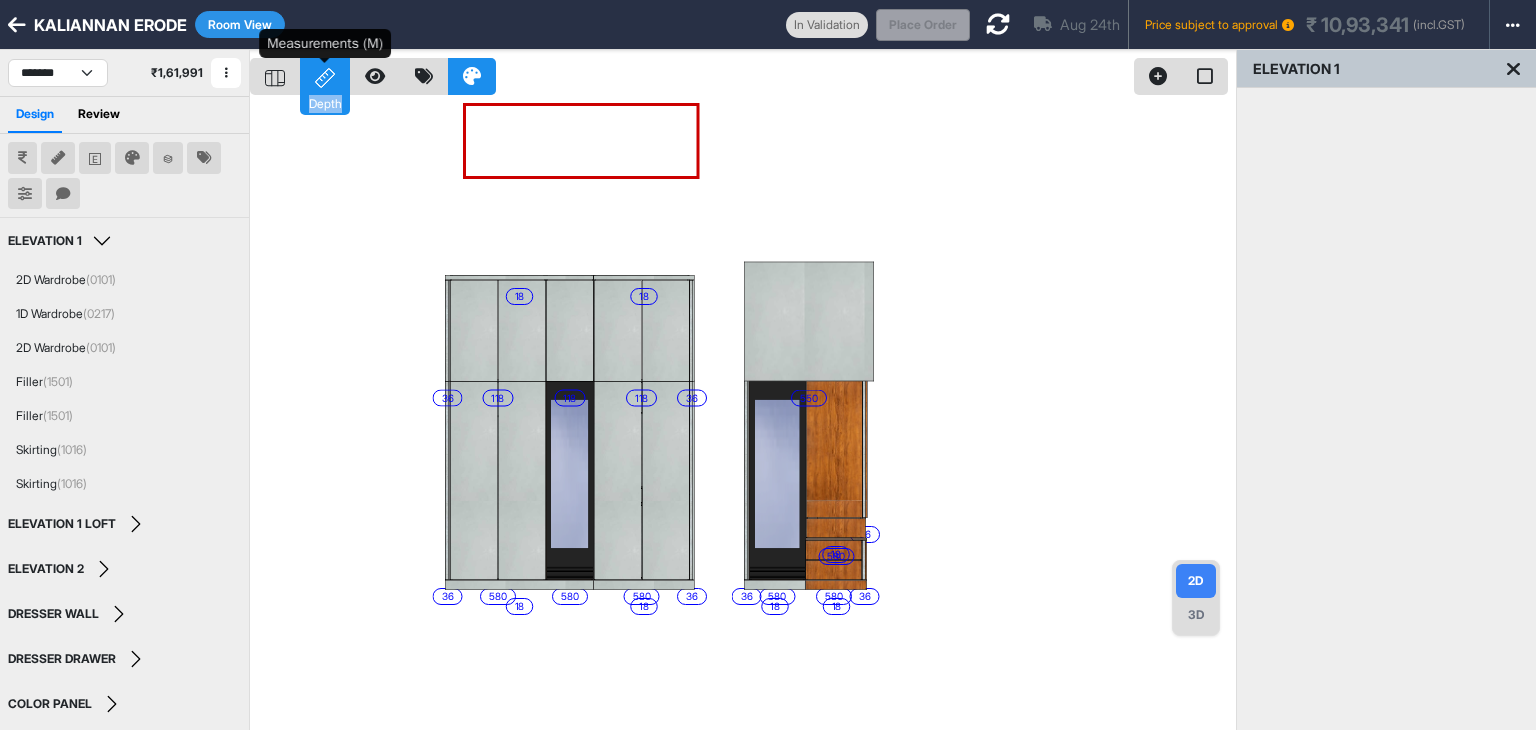 click 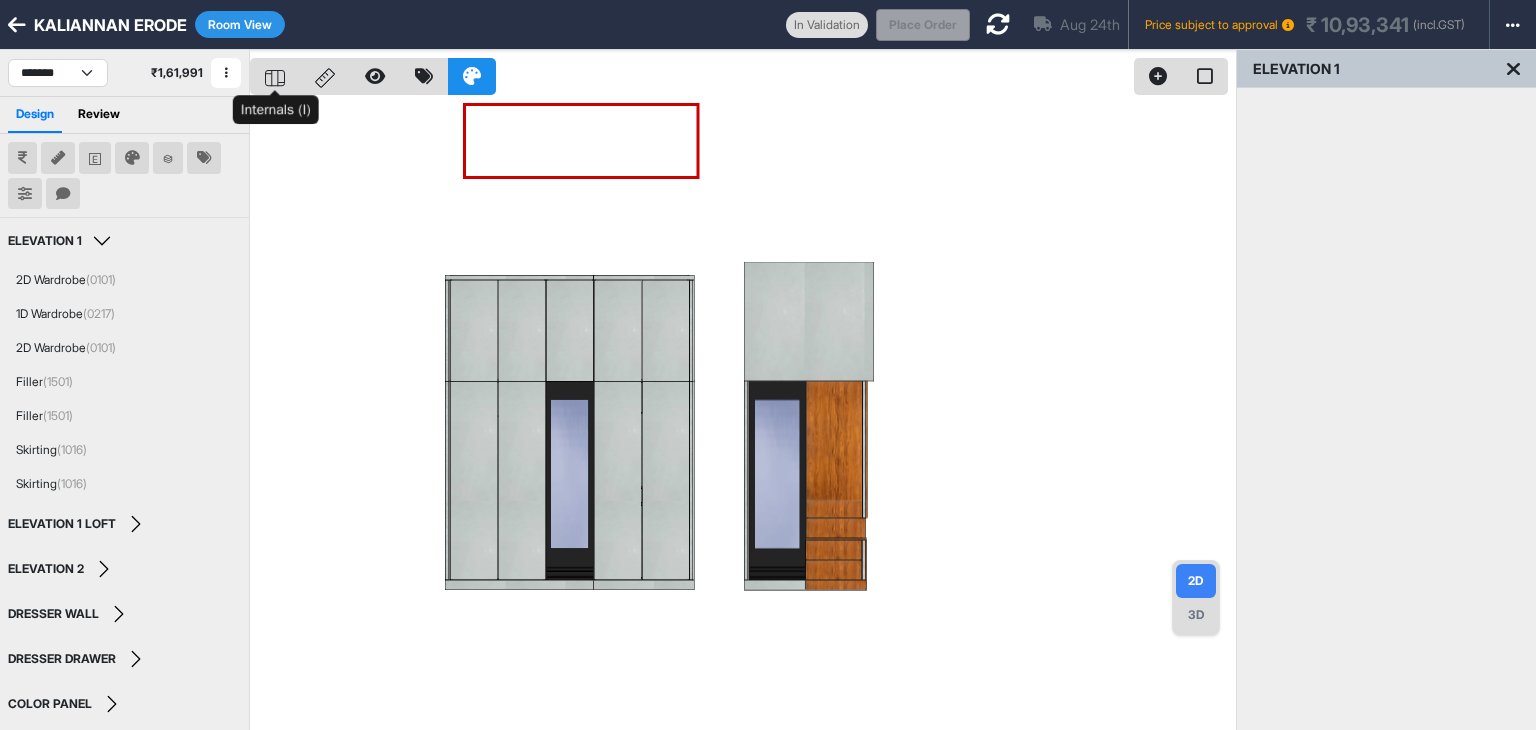 click 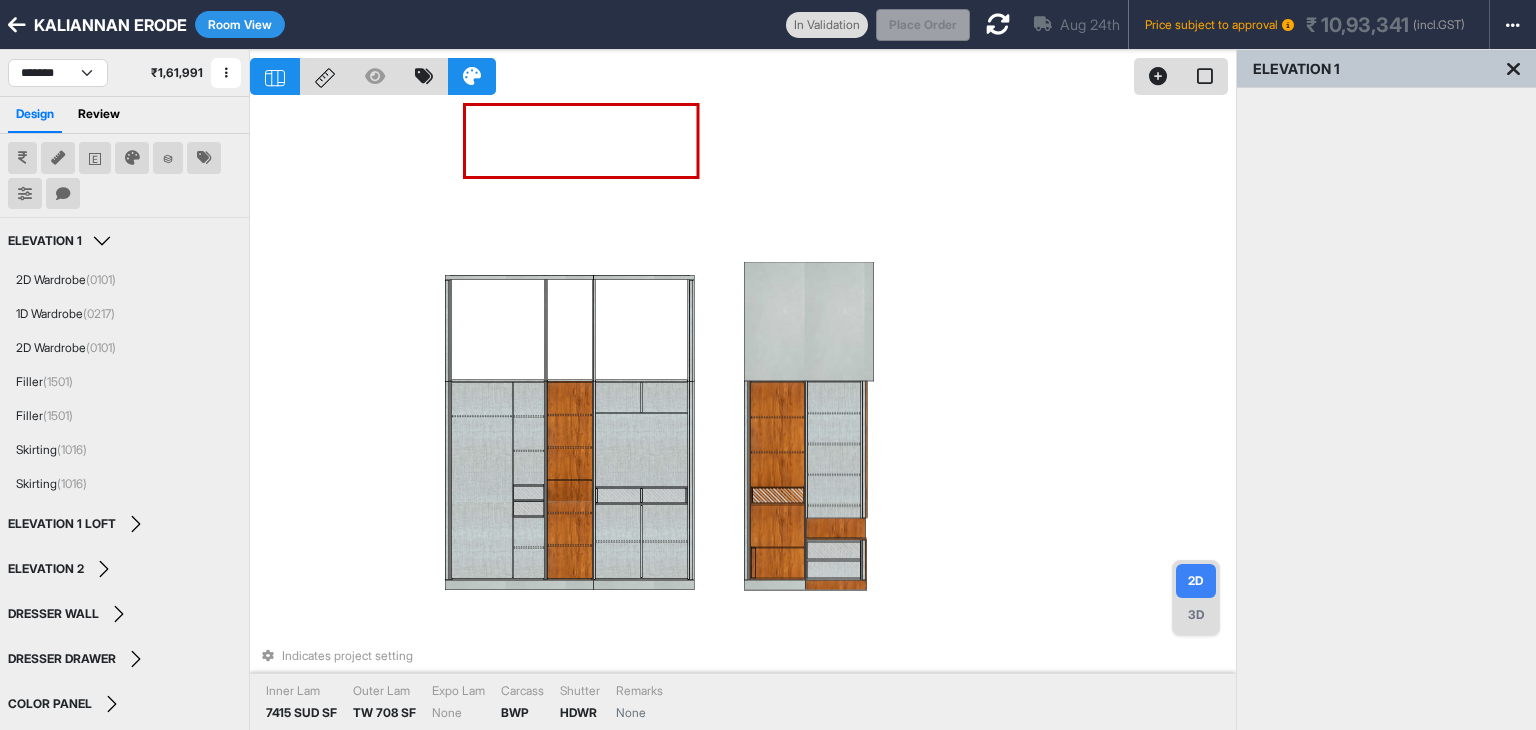 click on "3D" at bounding box center [1196, 615] 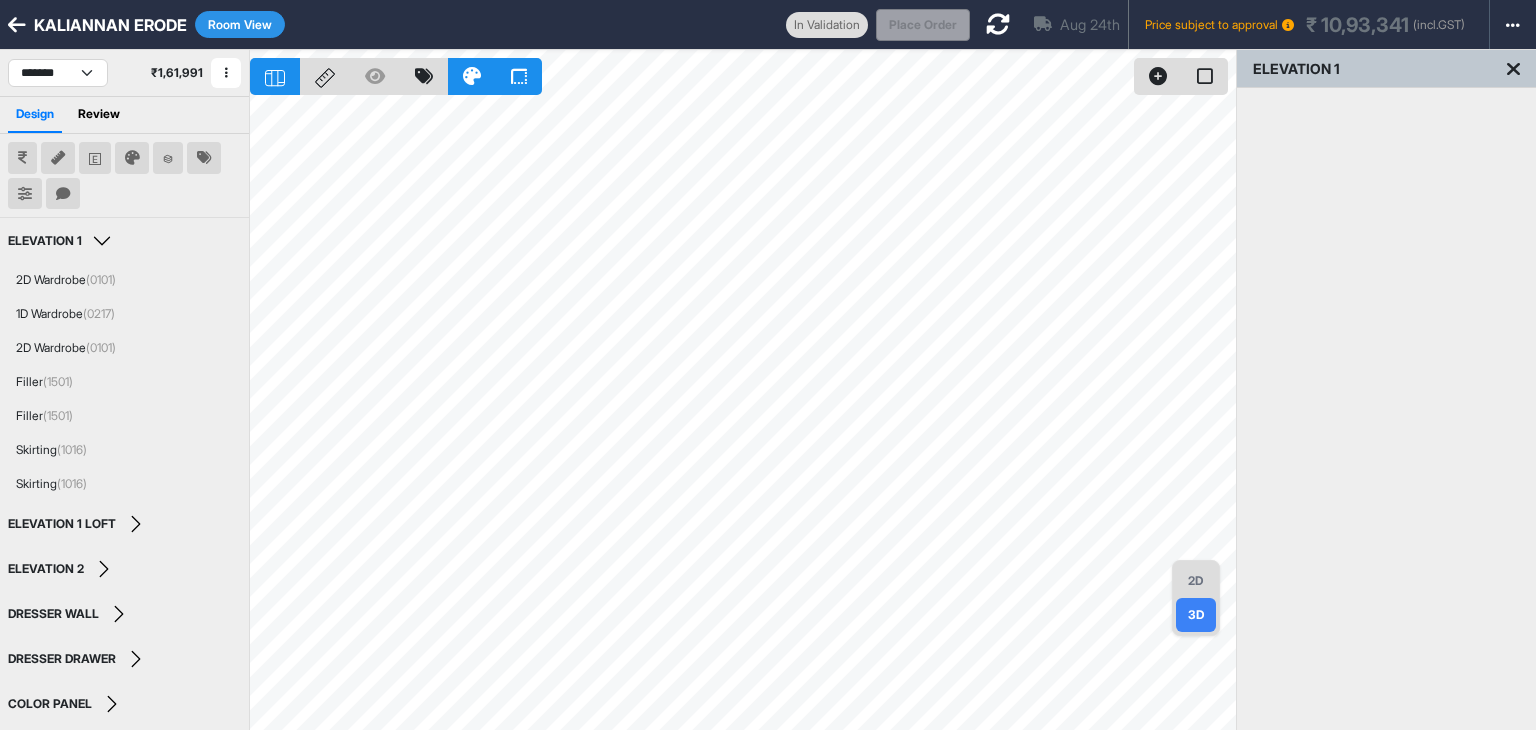 click on "Room View" at bounding box center (240, 24) 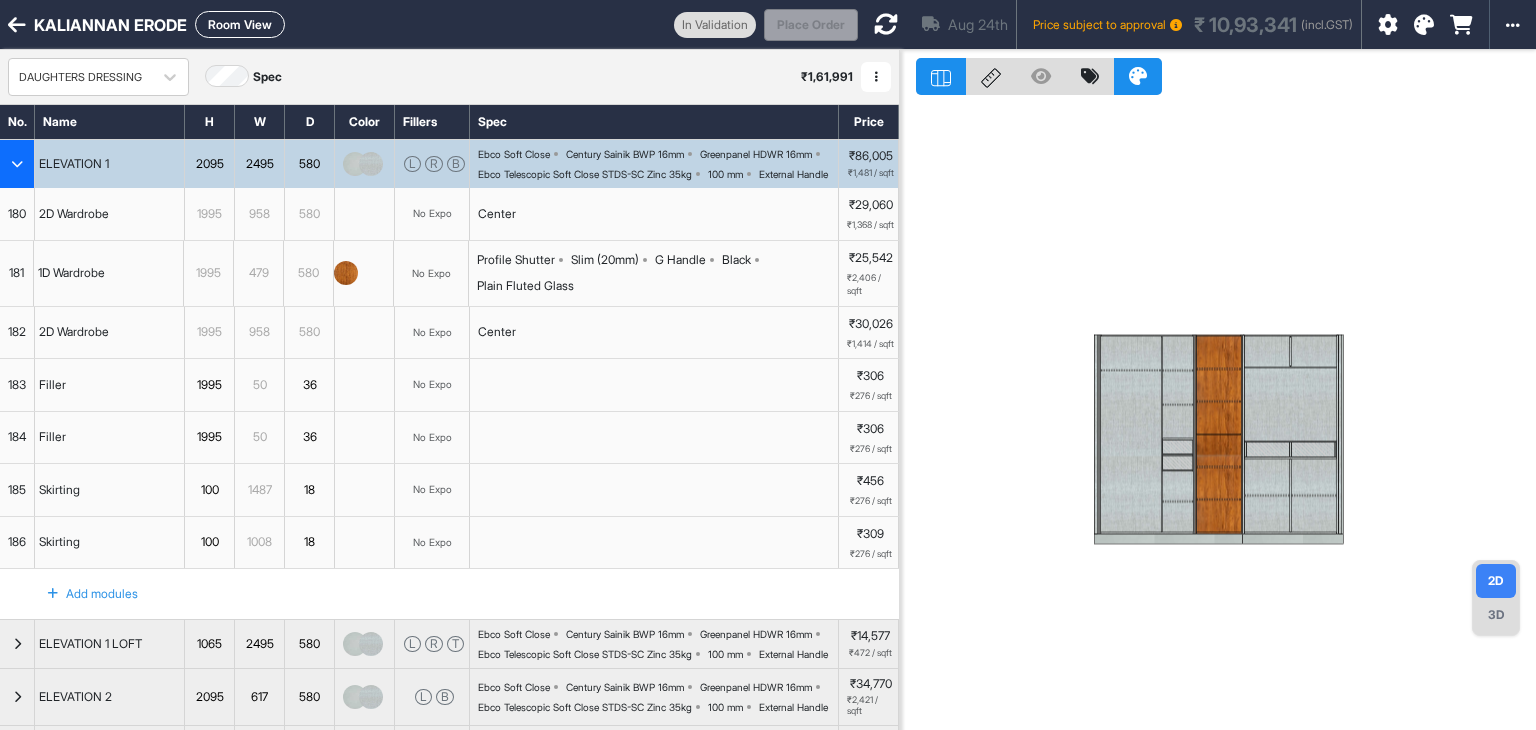 click at bounding box center [17, 164] 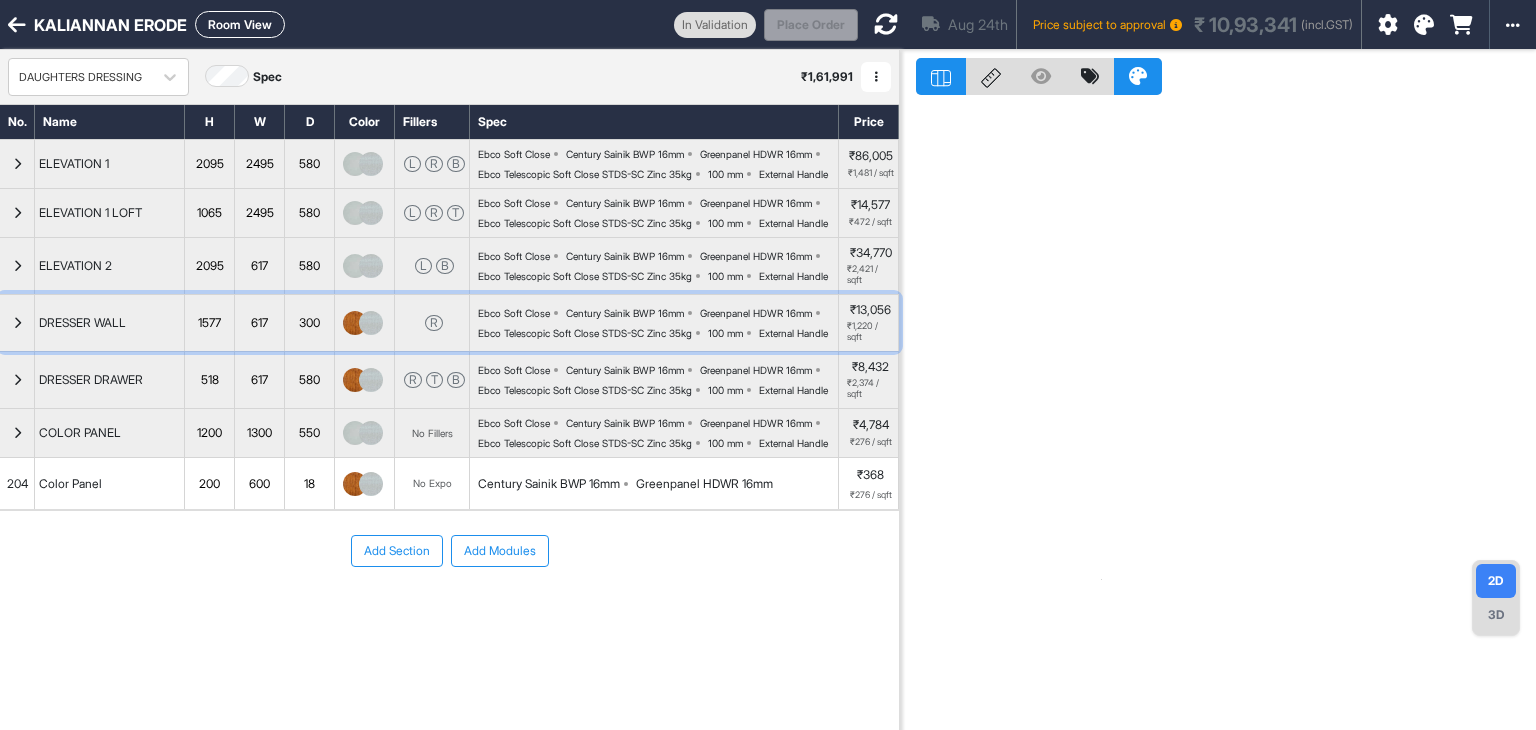 click at bounding box center [17, 323] 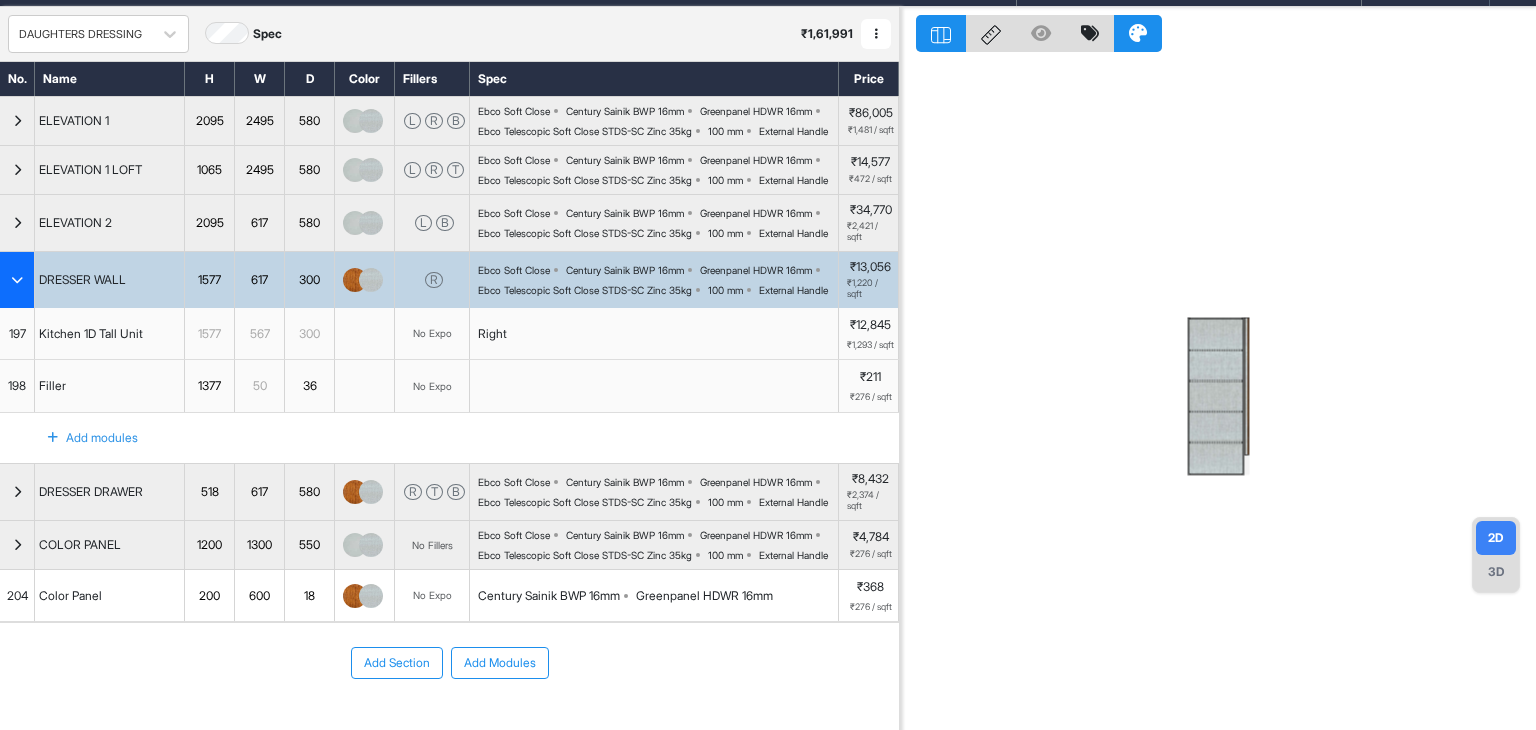 scroll, scrollTop: 0, scrollLeft: 0, axis: both 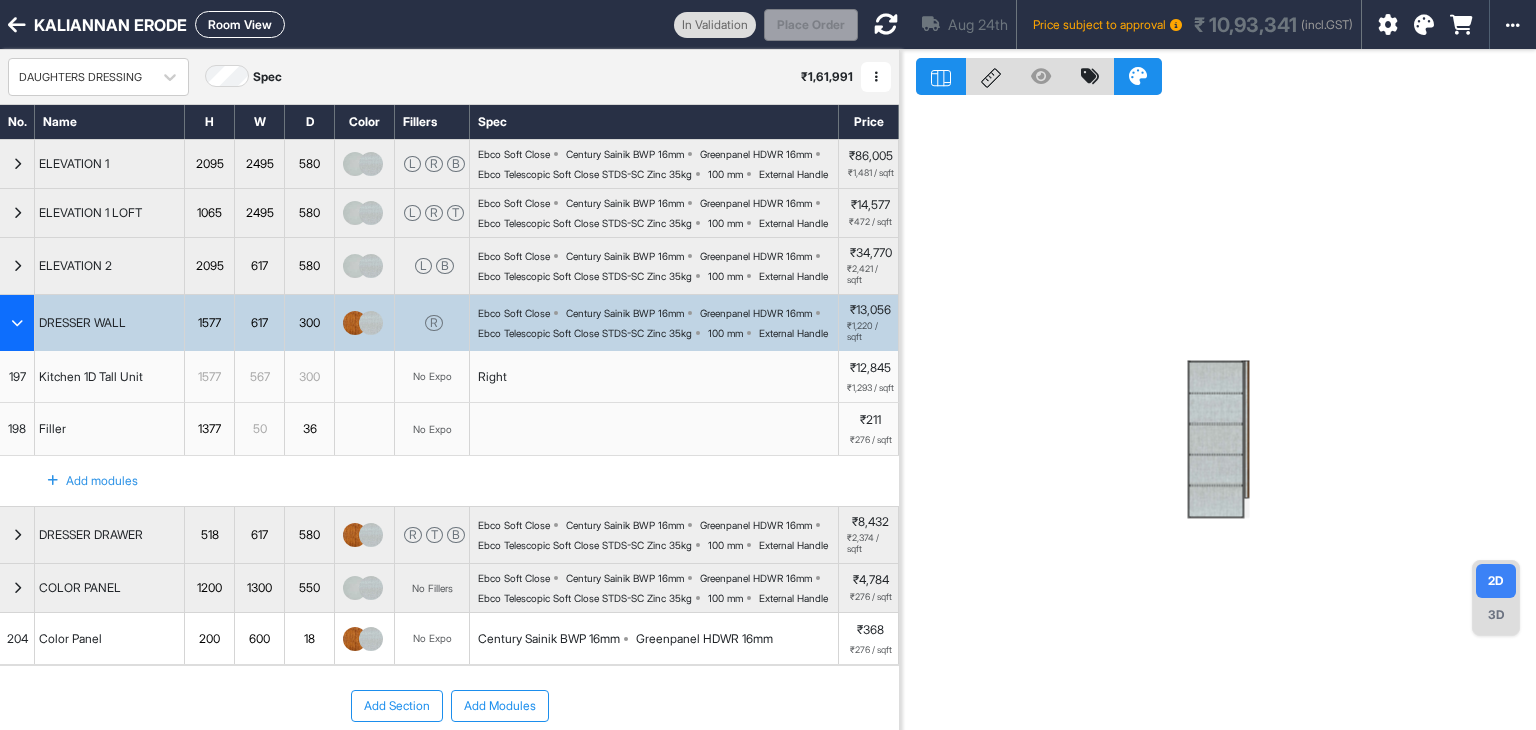click on "Room View" at bounding box center [240, 24] 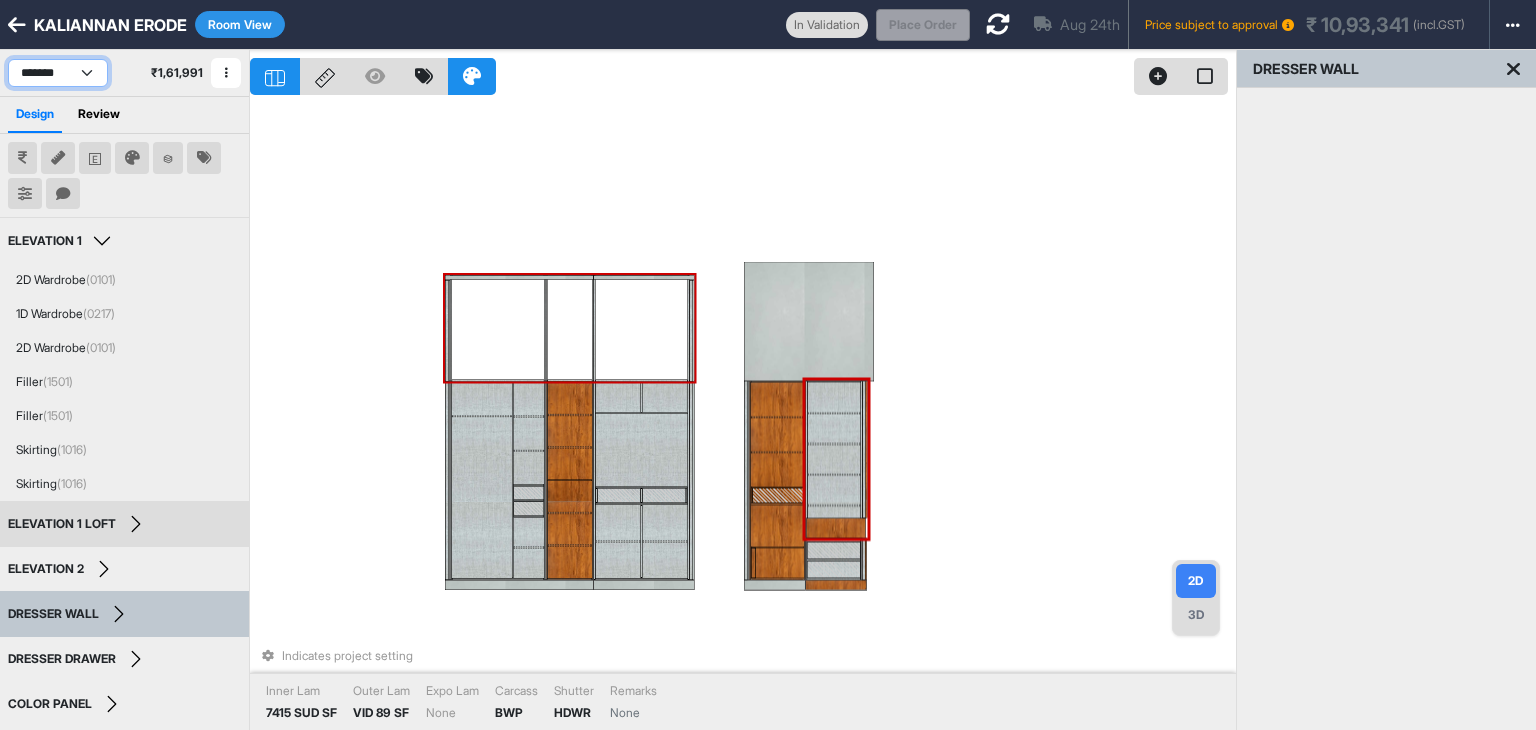 click on "**********" at bounding box center (58, 73) 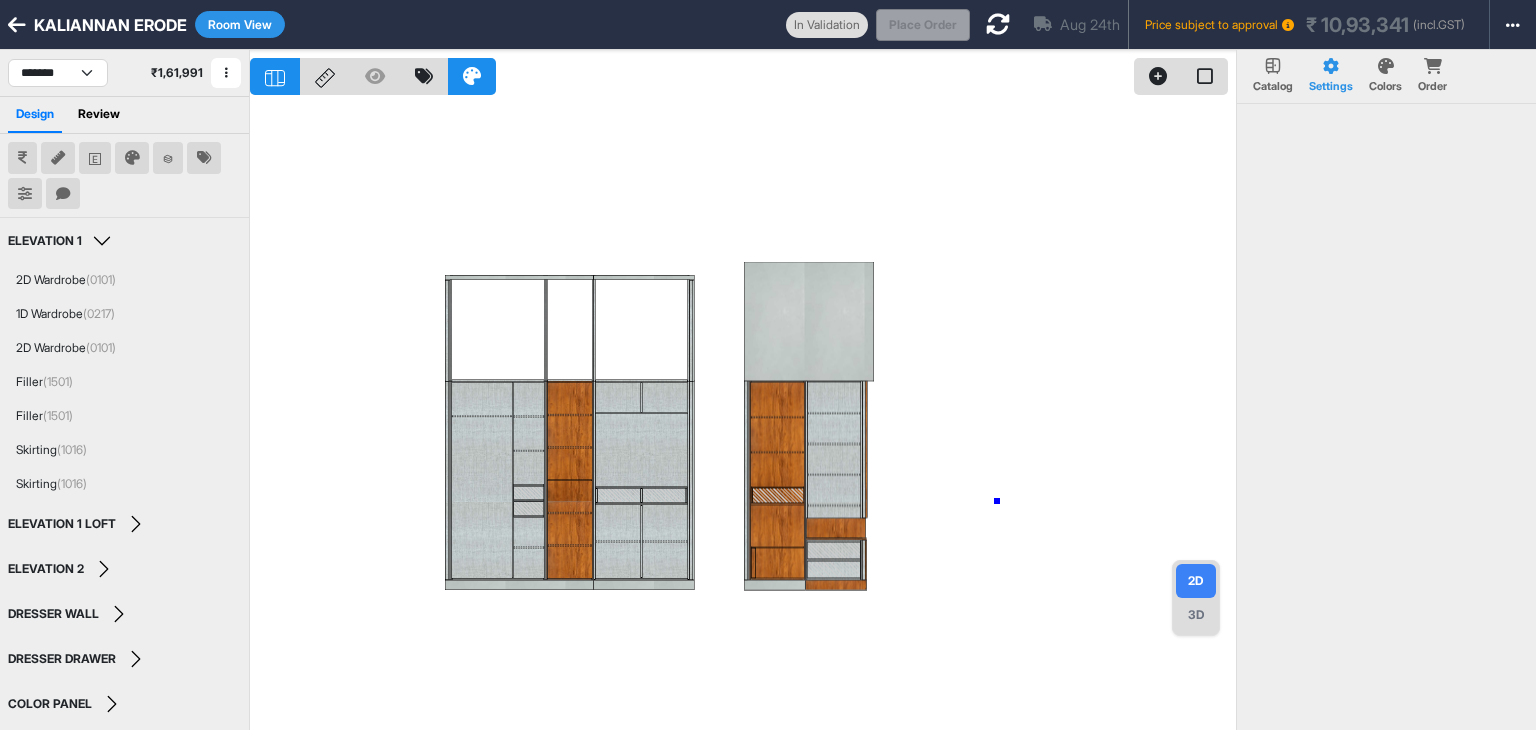 click at bounding box center [743, 415] 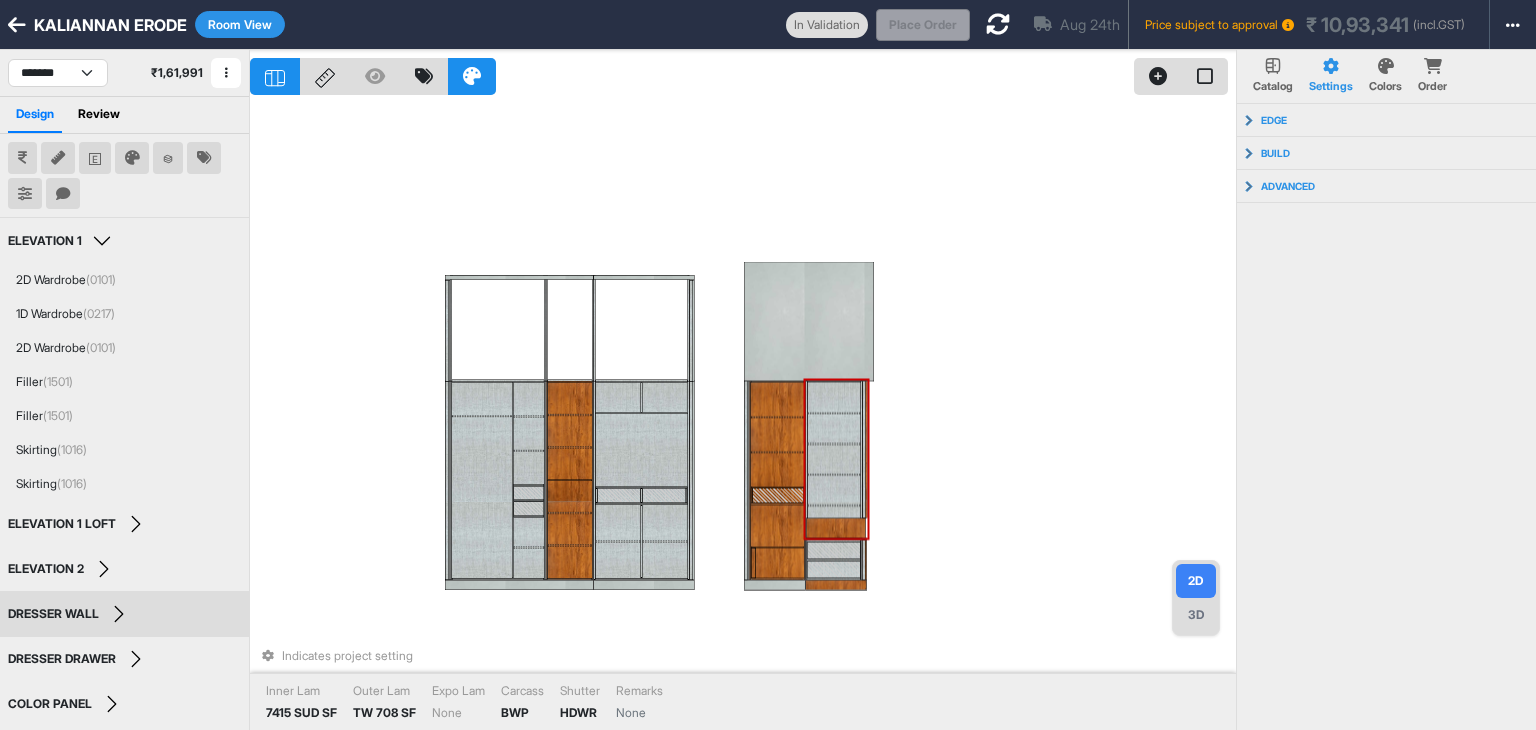click at bounding box center (833, 490) 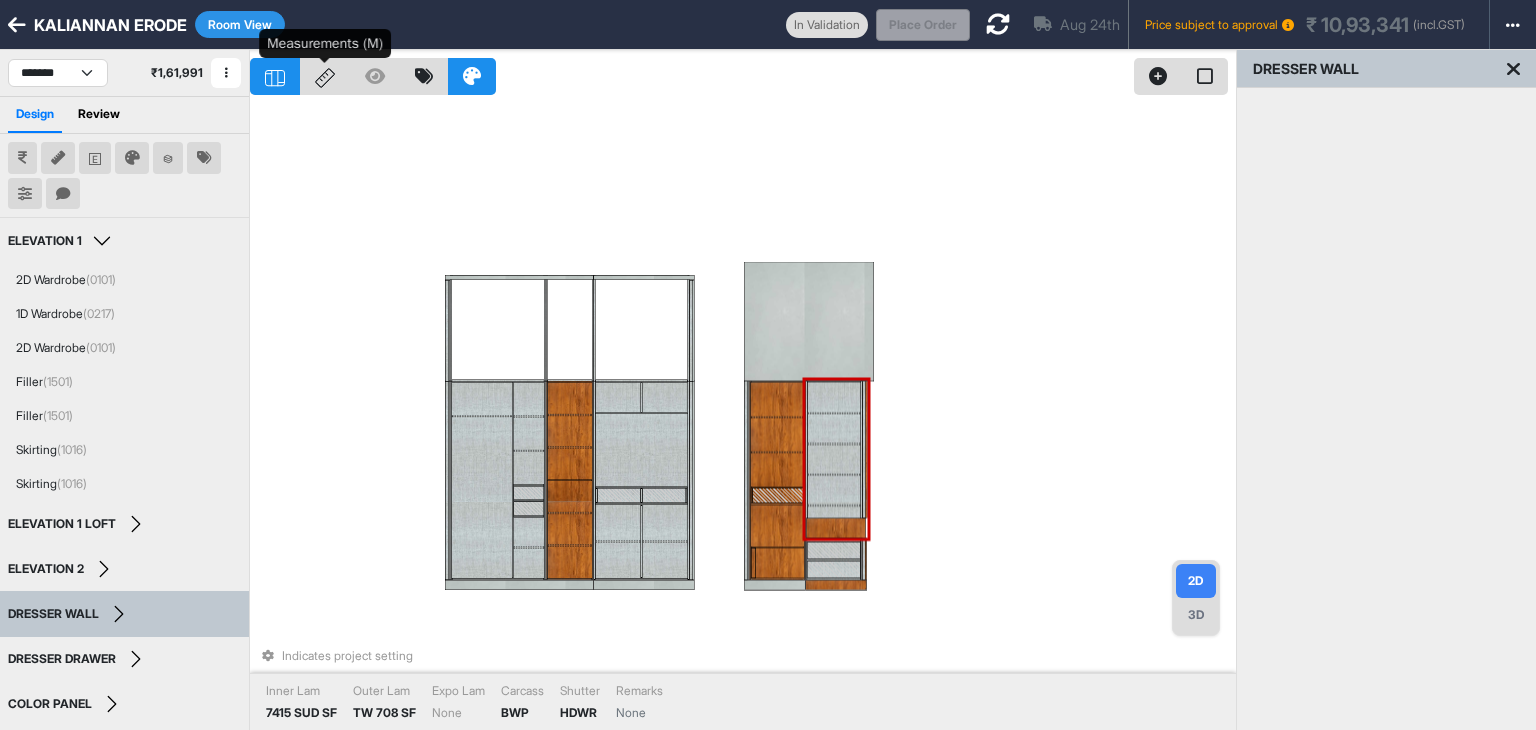 click at bounding box center [325, 76] 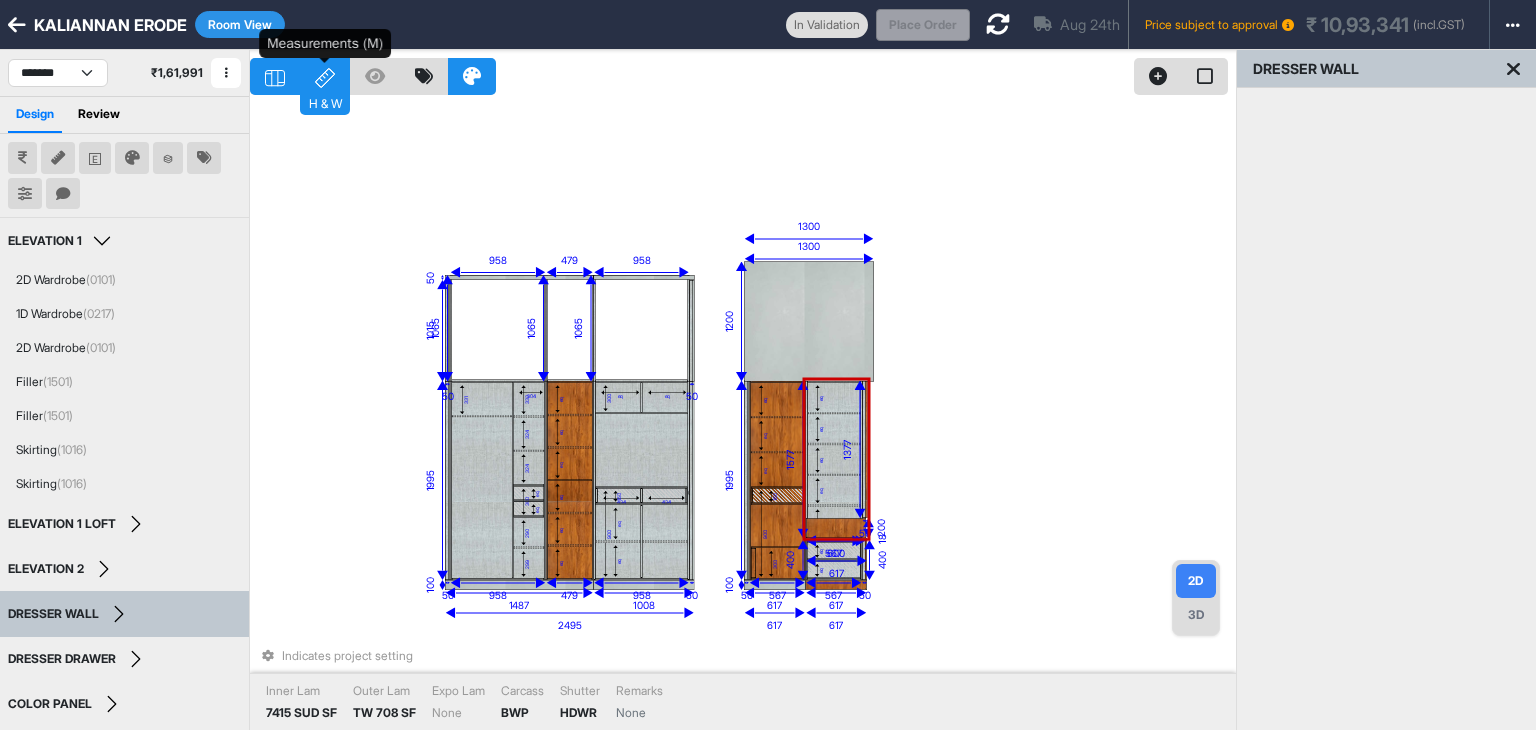 click on "H & W" at bounding box center [325, 76] 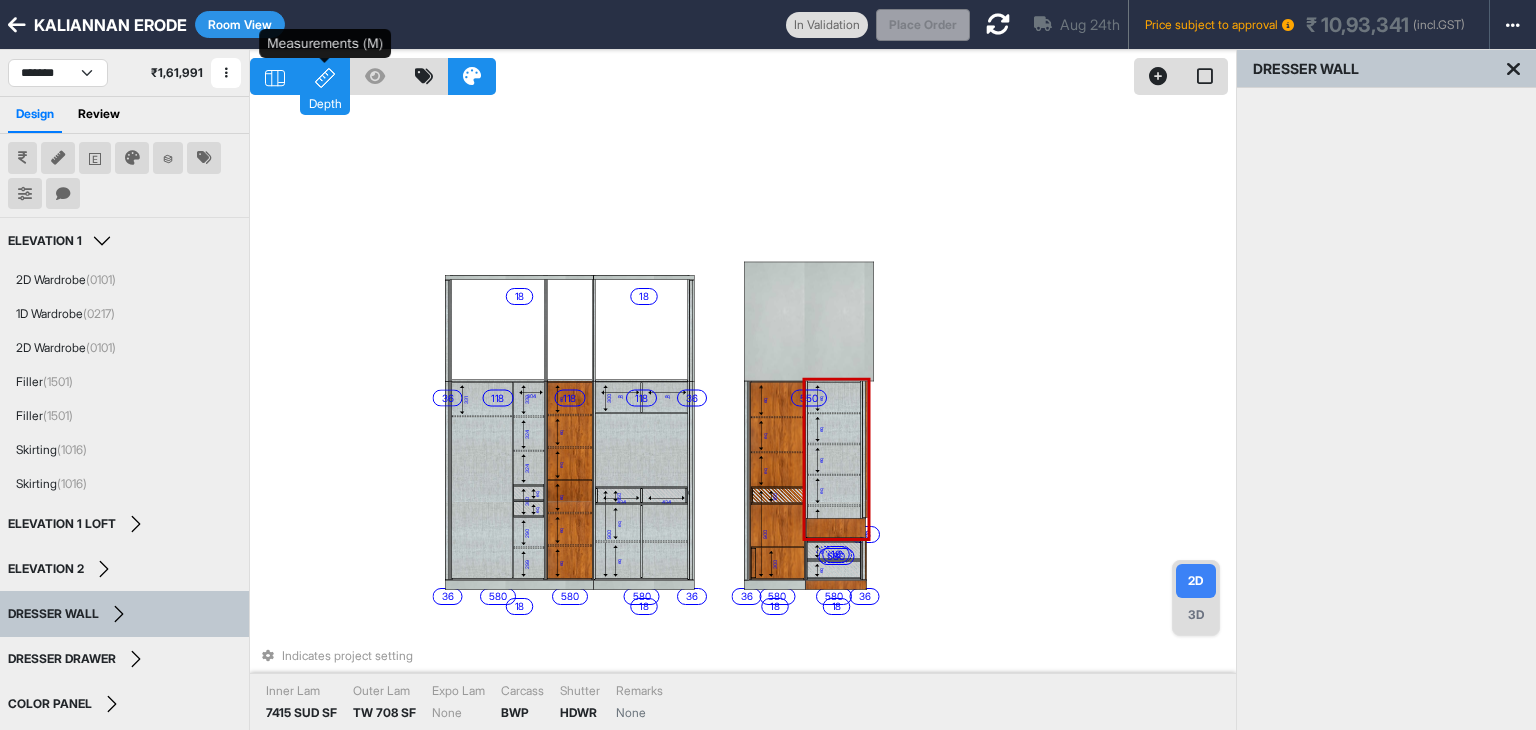 click on "Depth" at bounding box center (325, 76) 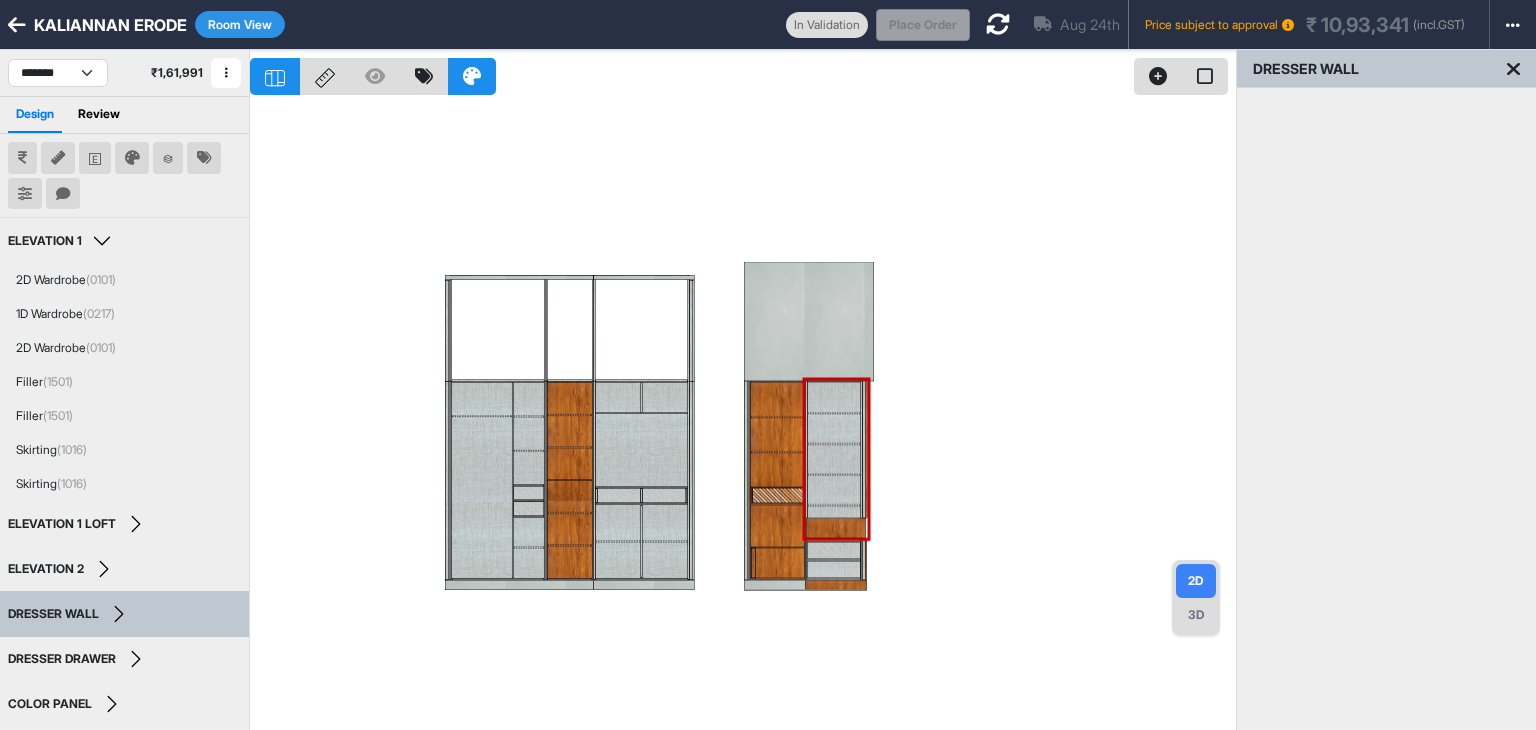 click on "3D" at bounding box center (1196, 615) 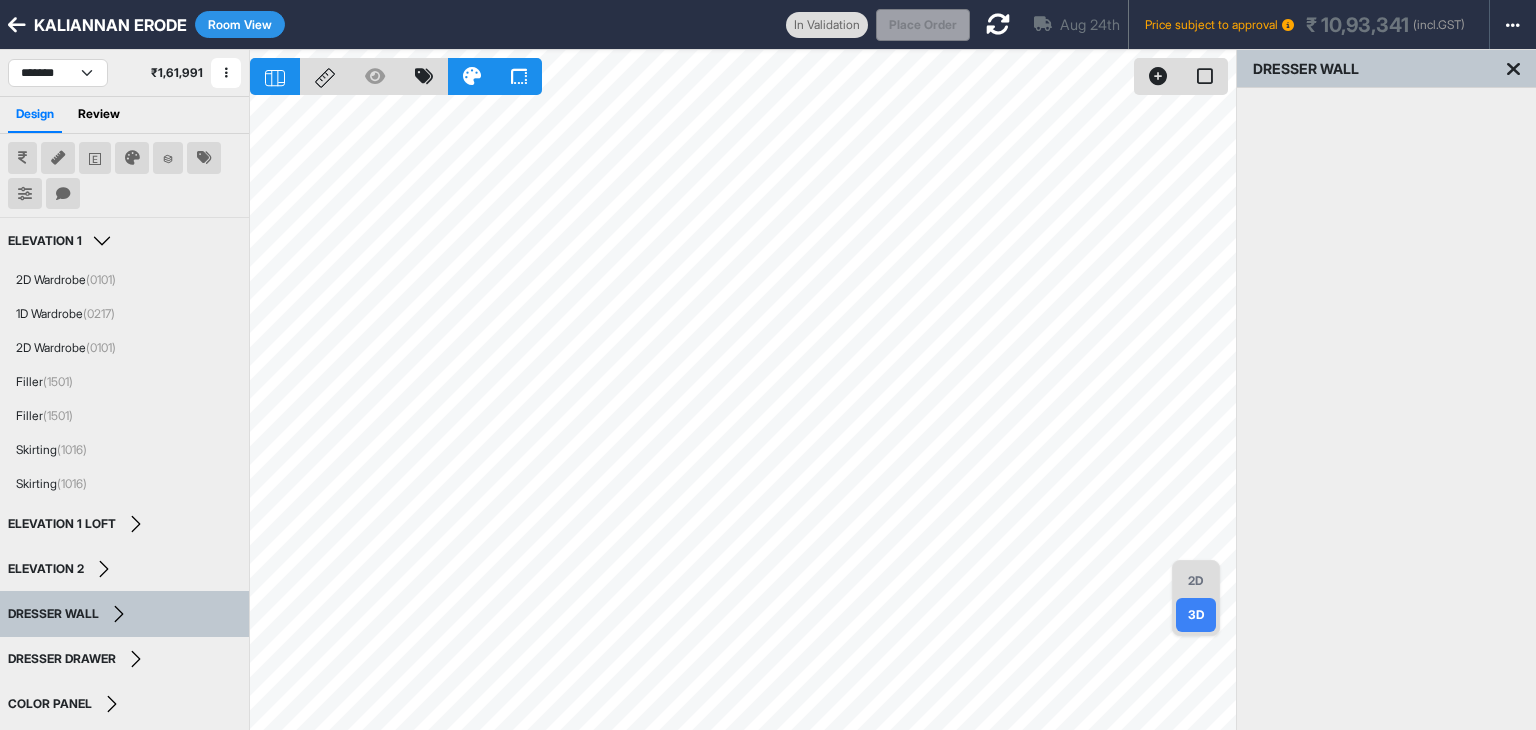 click on "2D" at bounding box center (1196, 581) 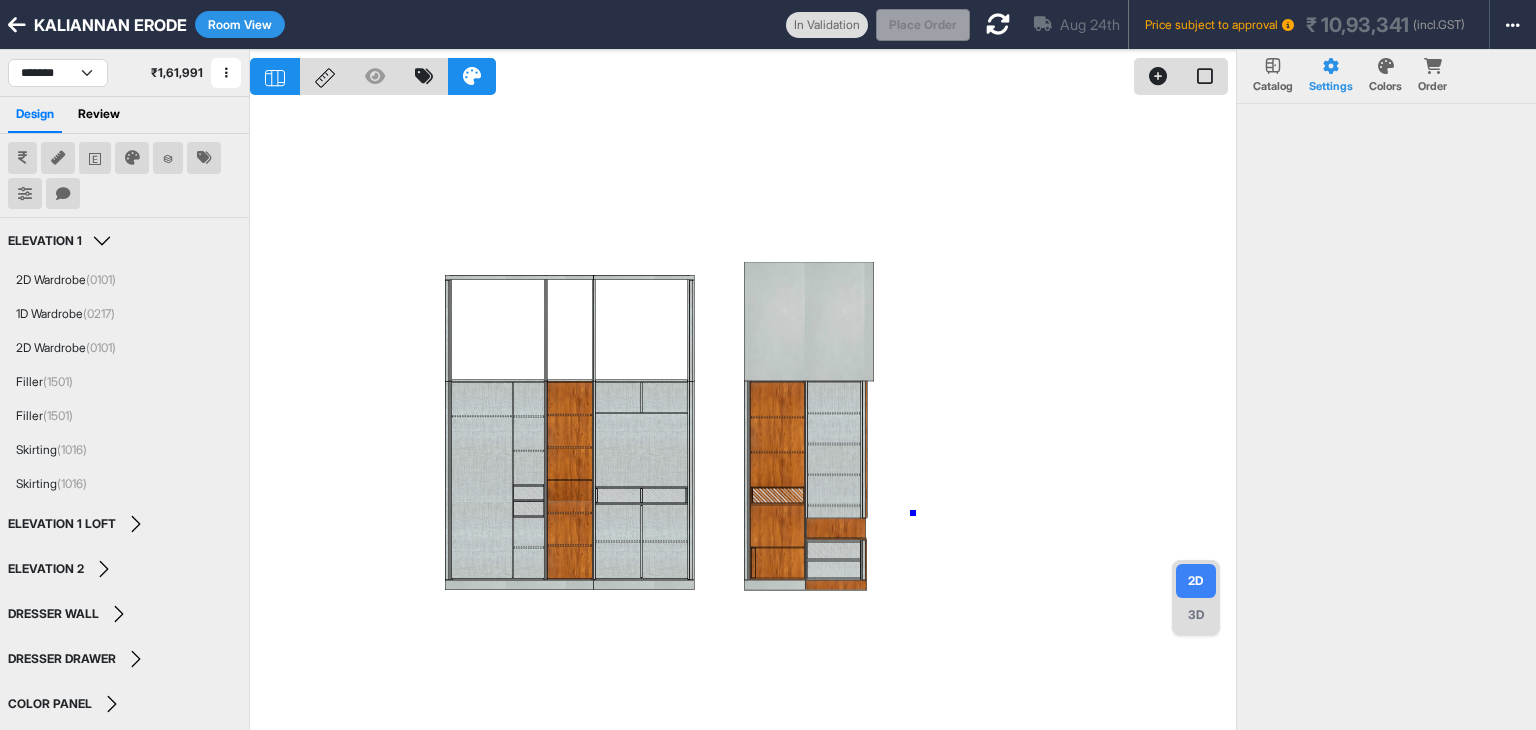click at bounding box center [743, 415] 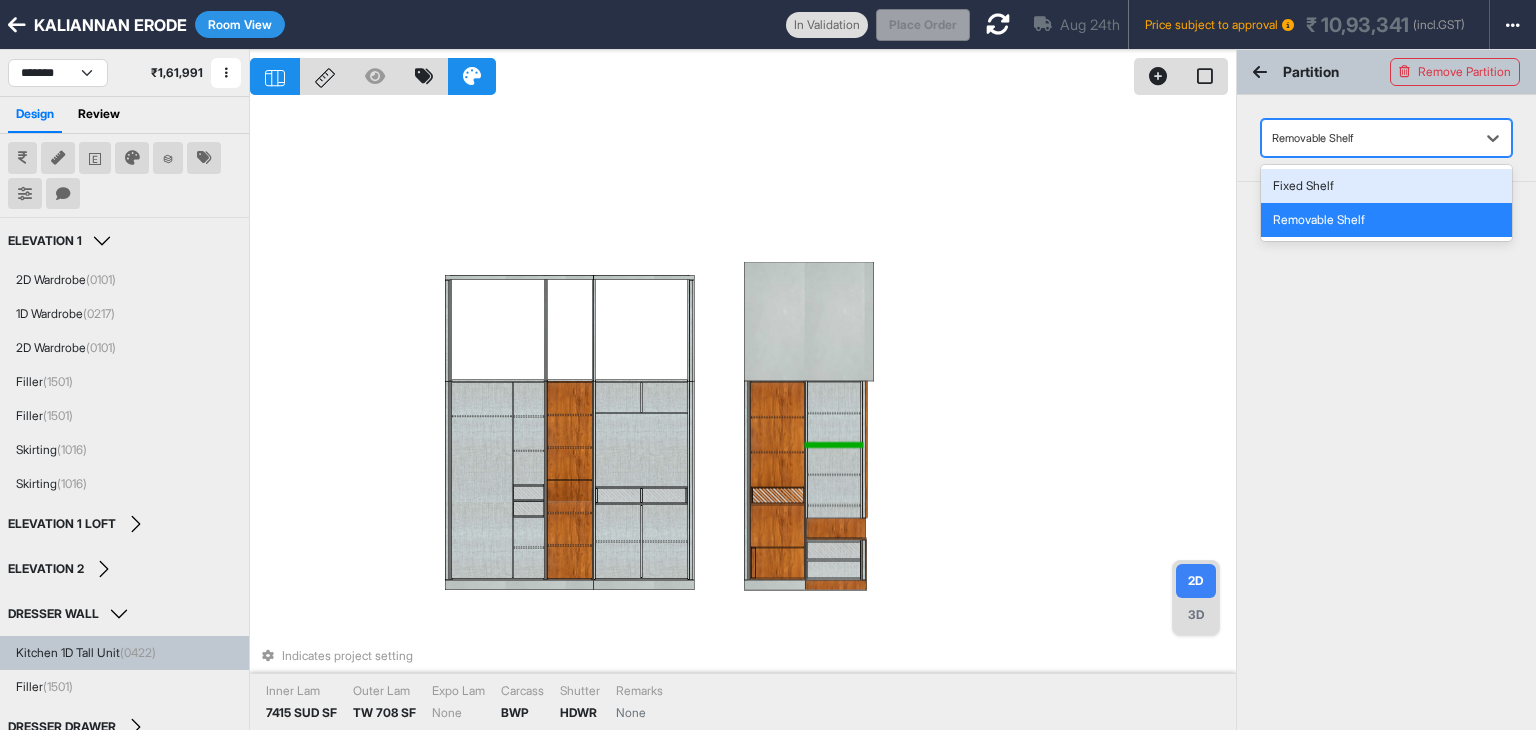click at bounding box center [1368, 138] 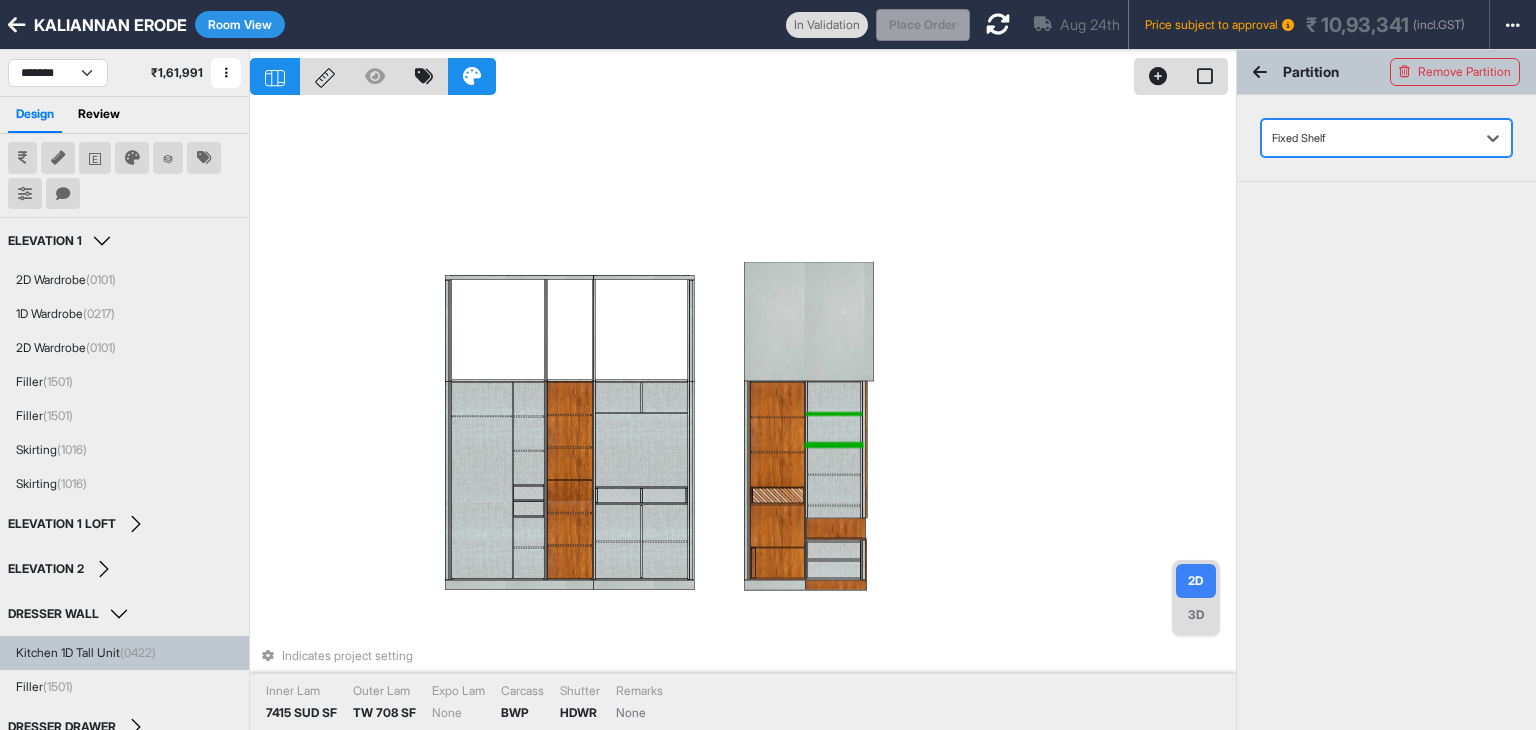 click at bounding box center [833, 413] 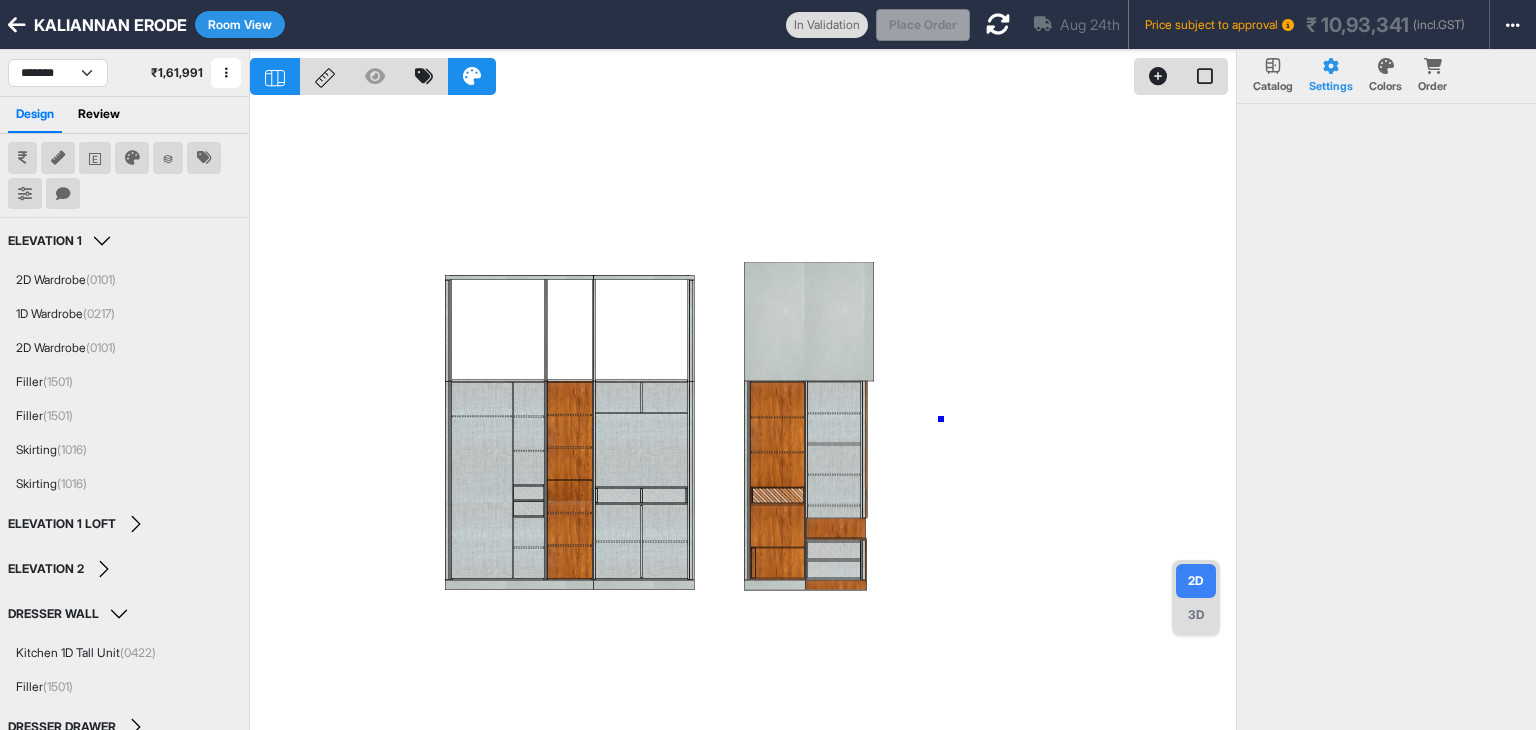 click at bounding box center [743, 415] 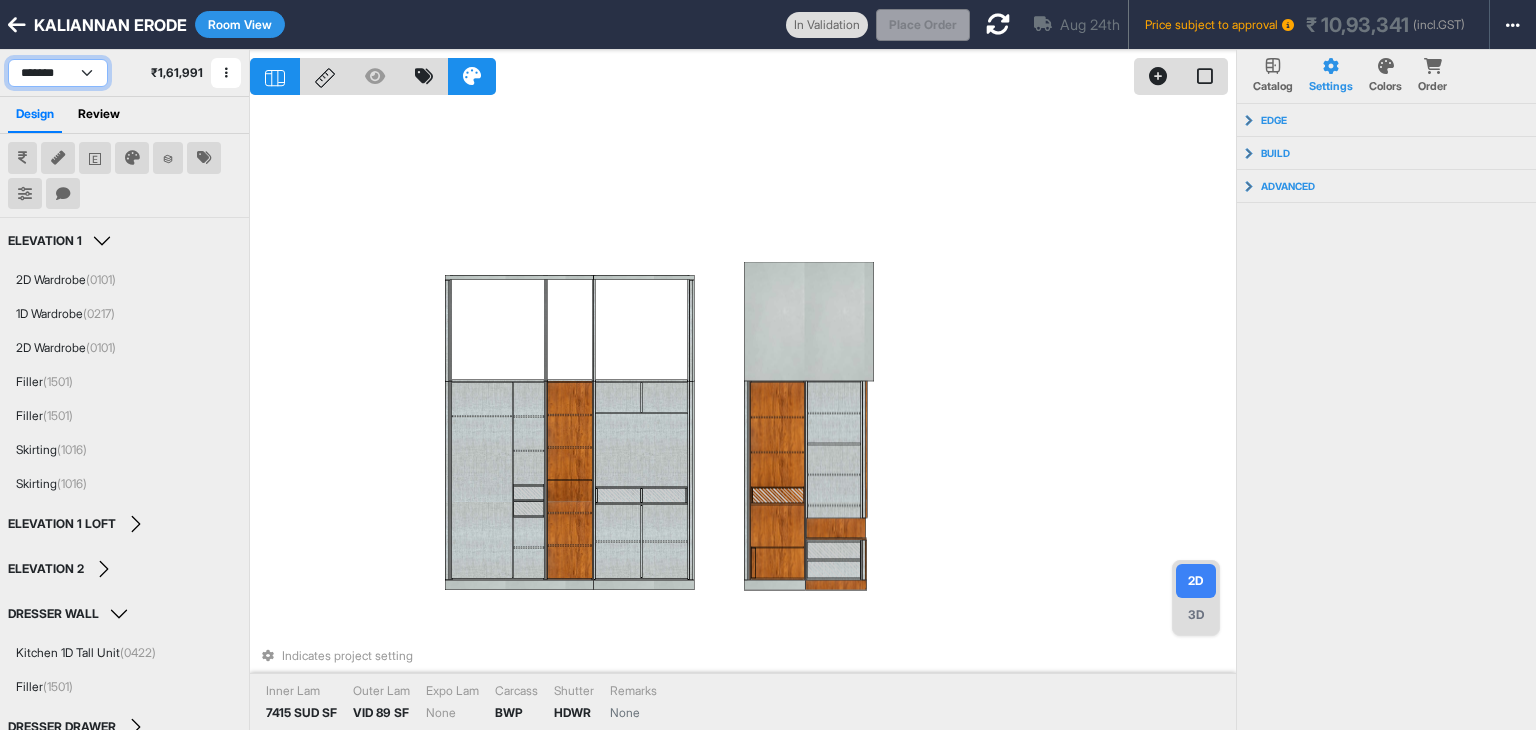 click on "**********" at bounding box center (58, 73) 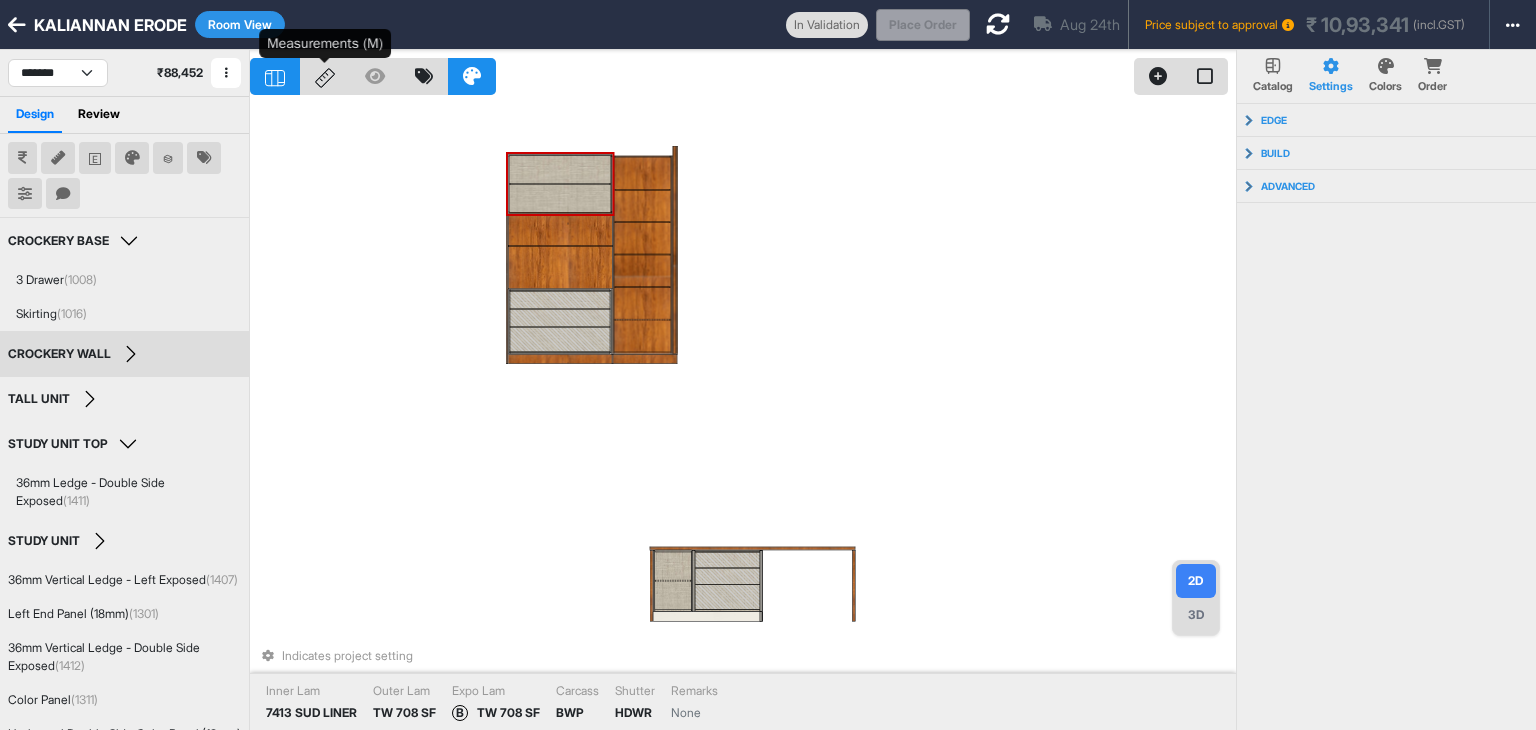 click 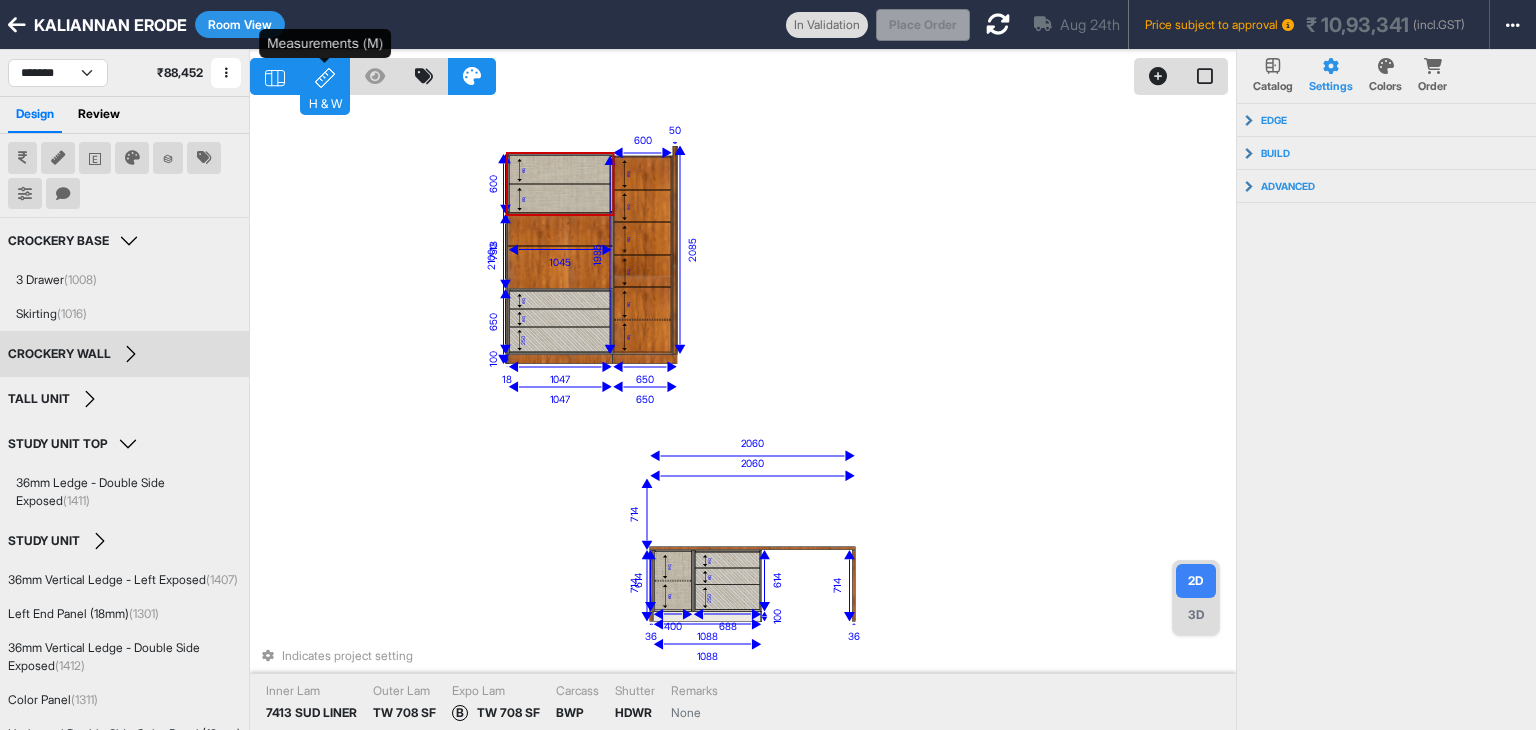 click 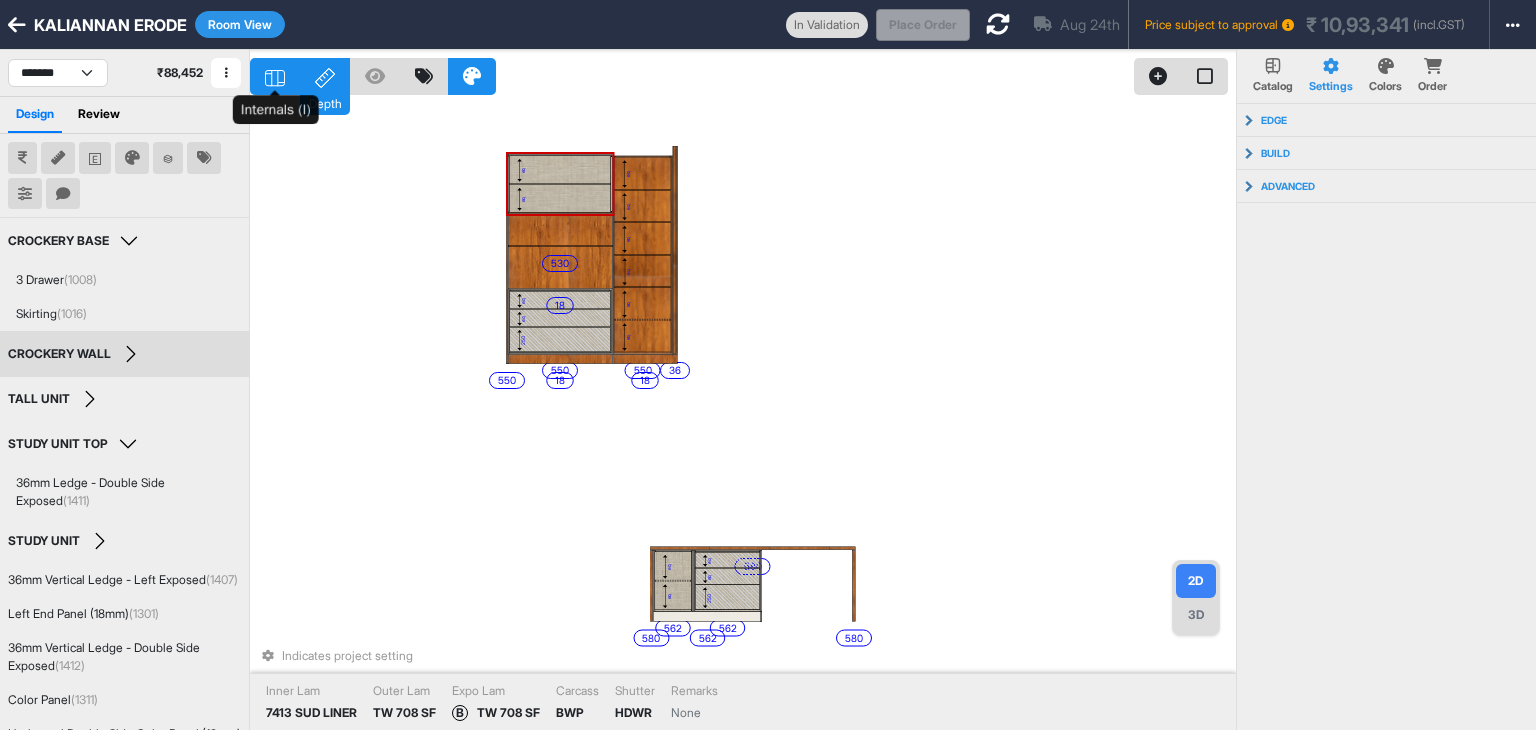 click 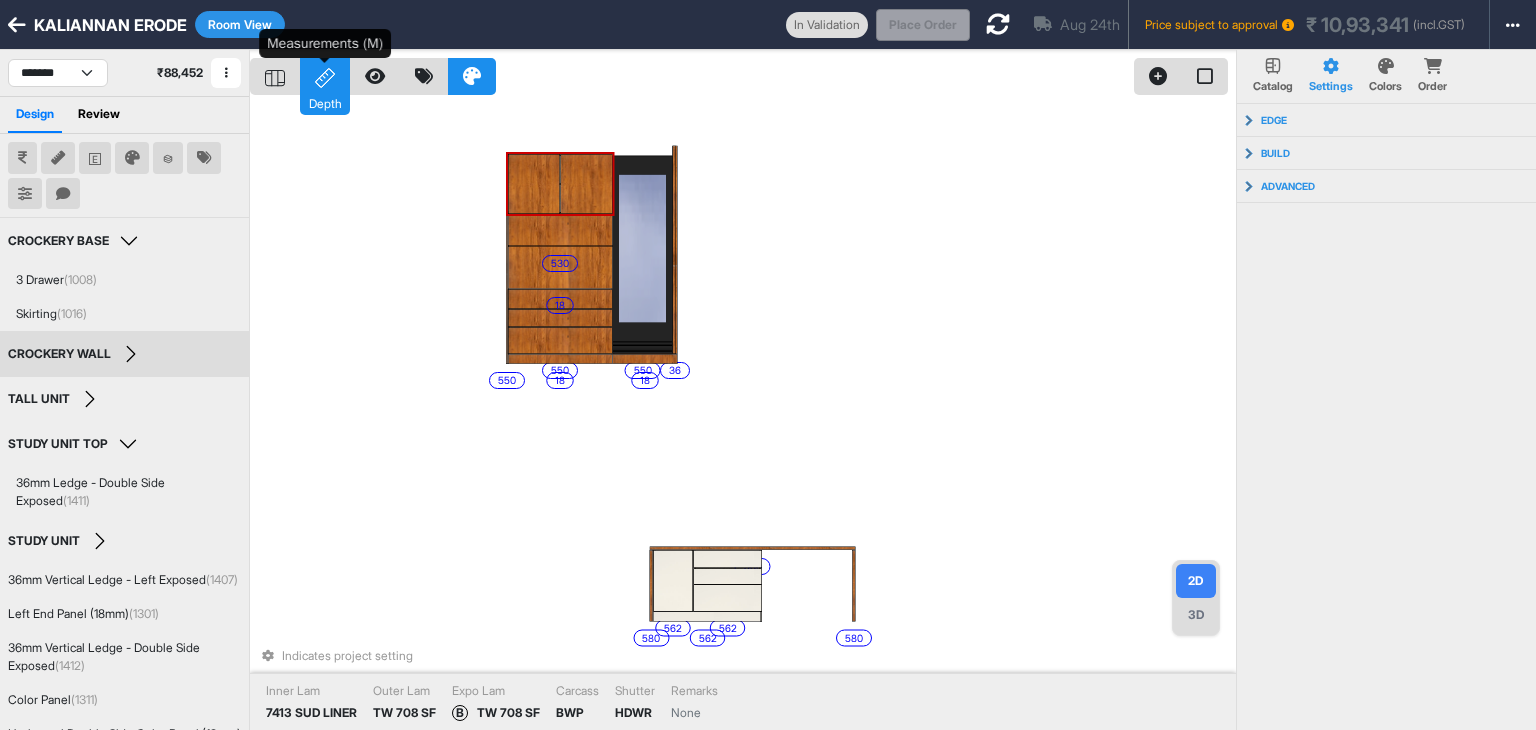 click on "Depth" at bounding box center [325, 76] 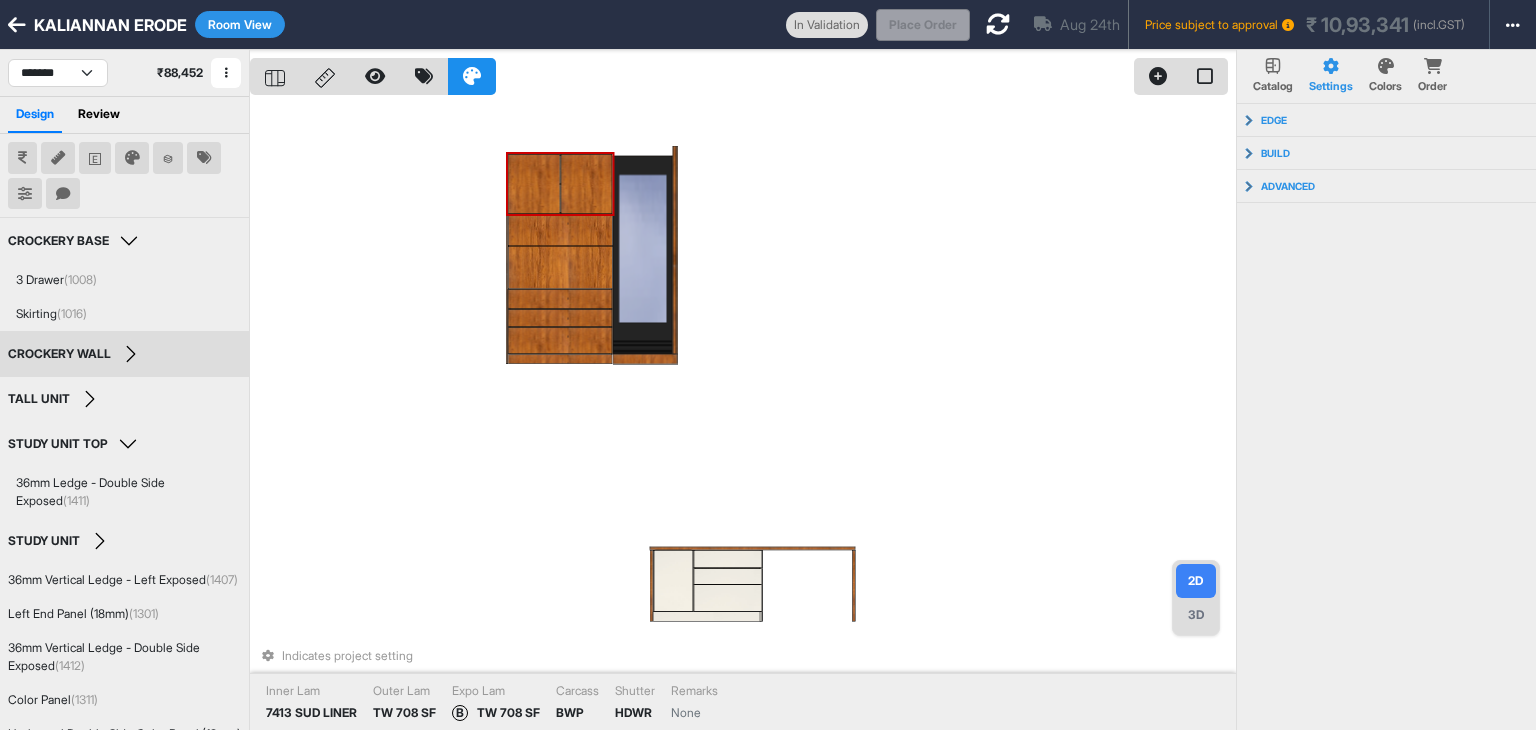 click on "Indicates project setting Inner Lam 7413 SUD LINER Outer Lam TW 708 SF Expo Lam B TW 708 SF Carcass BWP Shutter HDWR Remarks None" at bounding box center [743, 415] 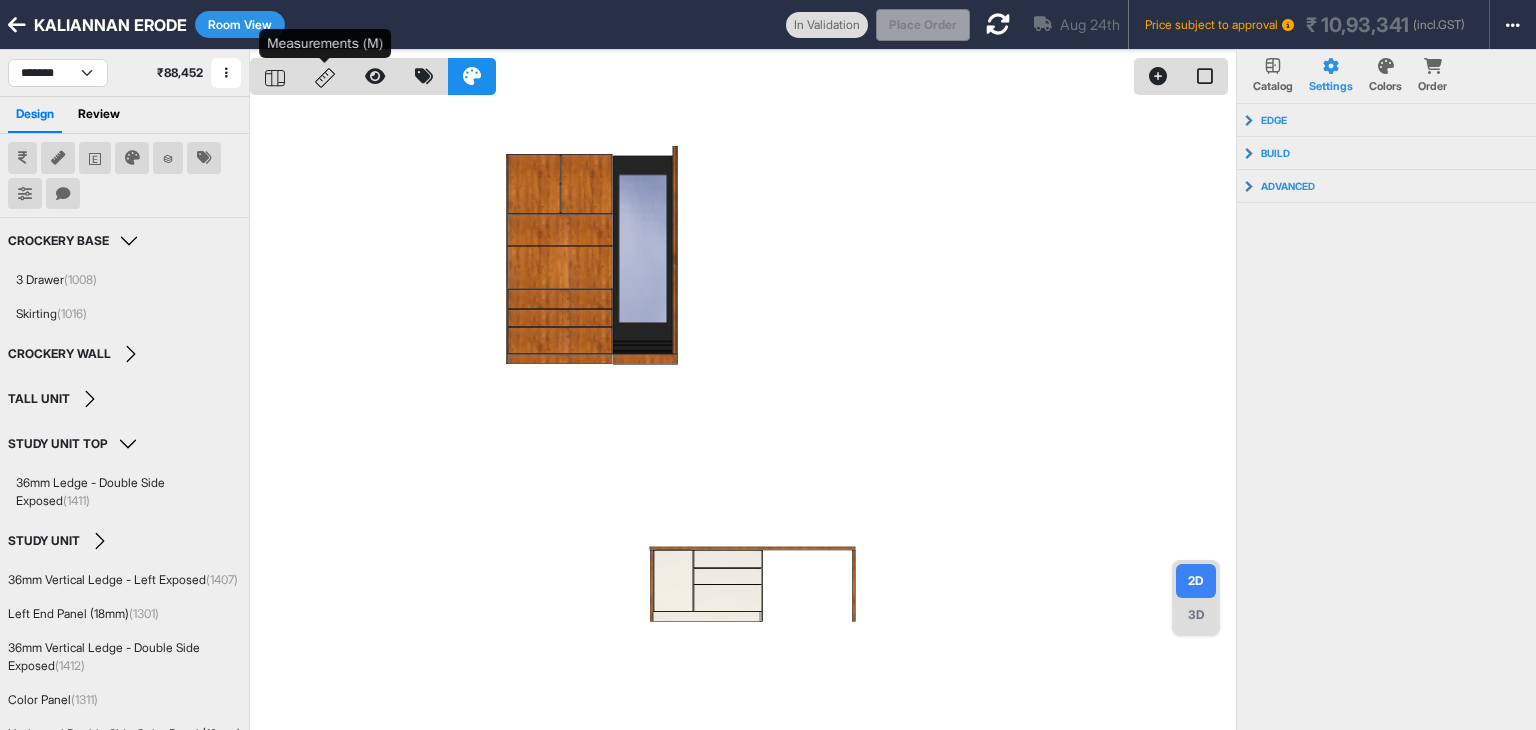 click 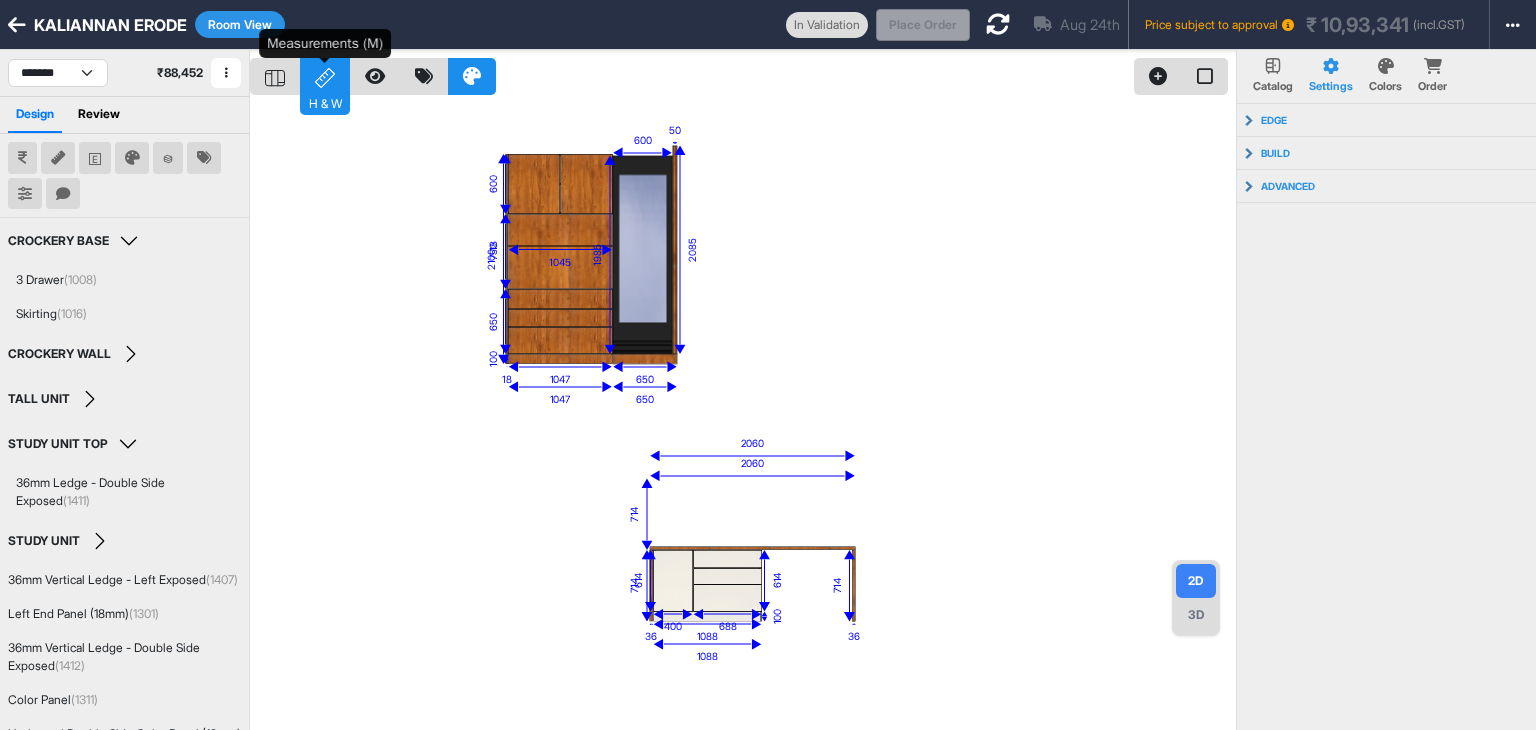 click 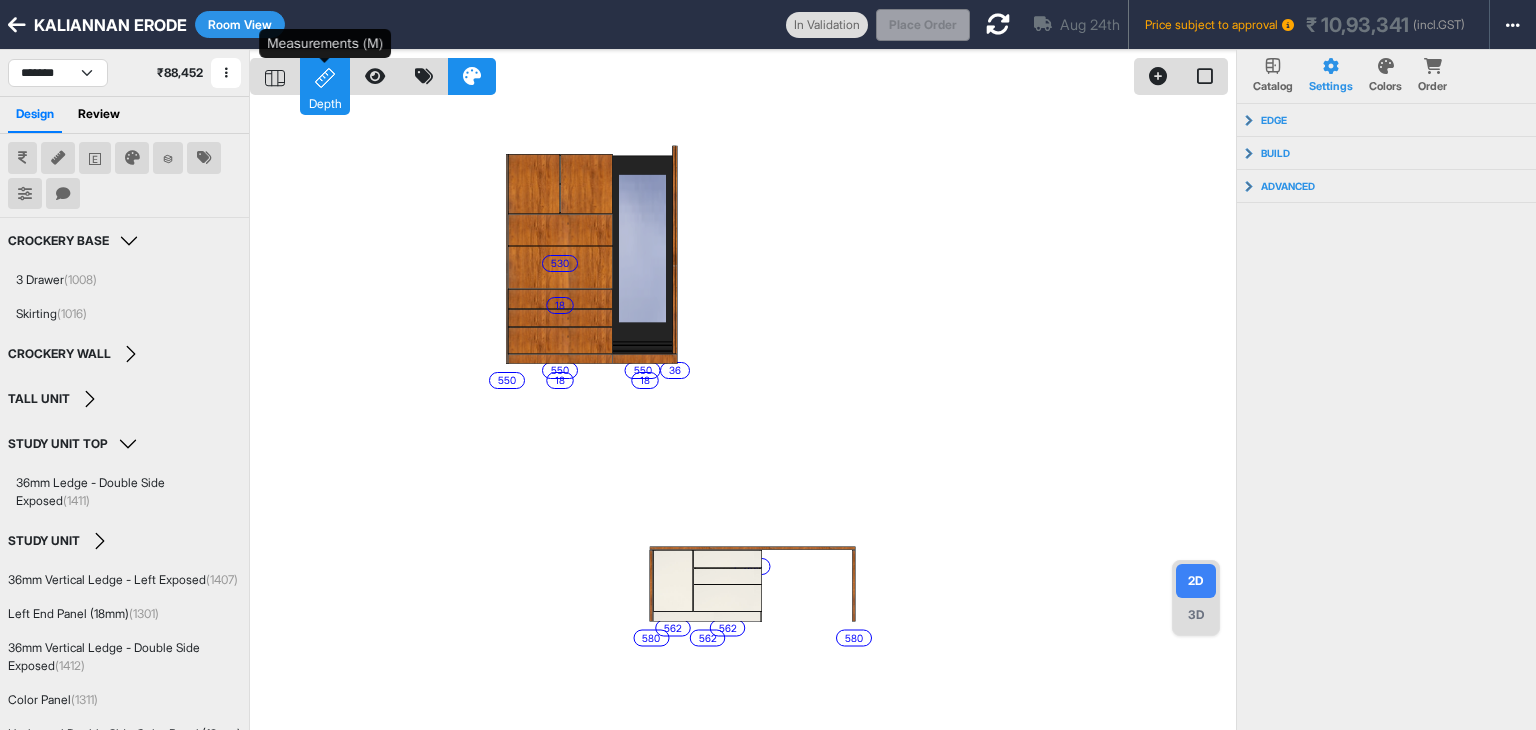 click 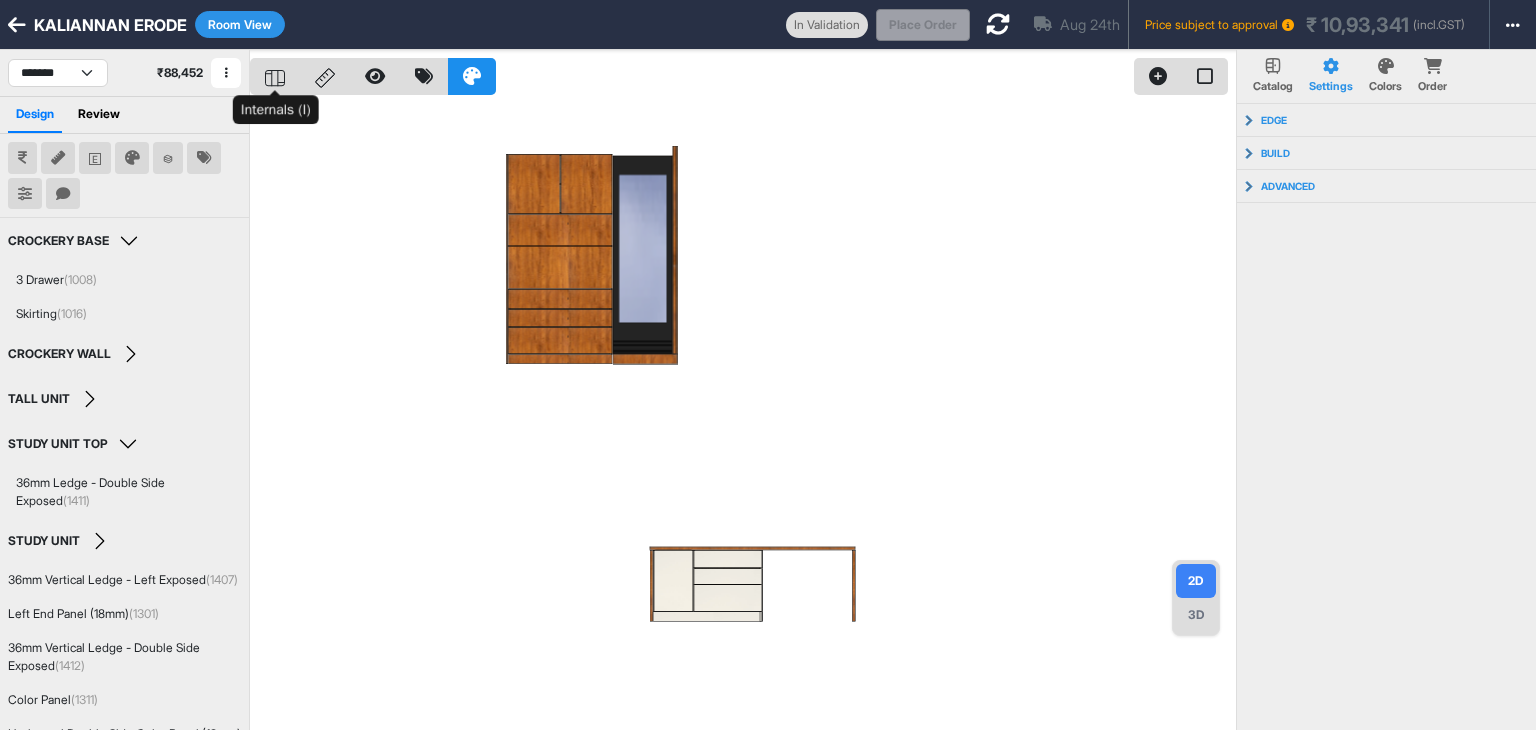 click at bounding box center (275, 76) 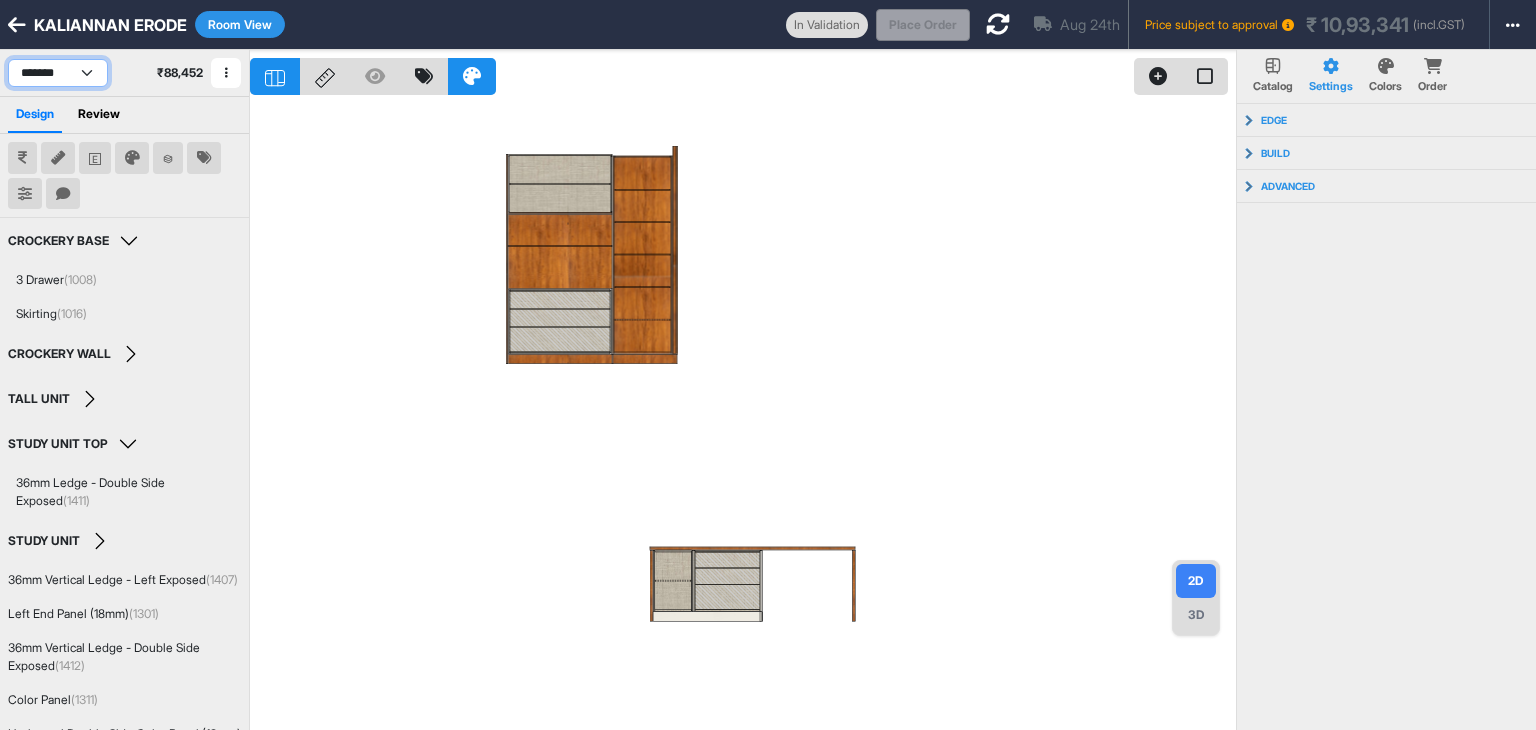 click on "**********" at bounding box center (58, 73) 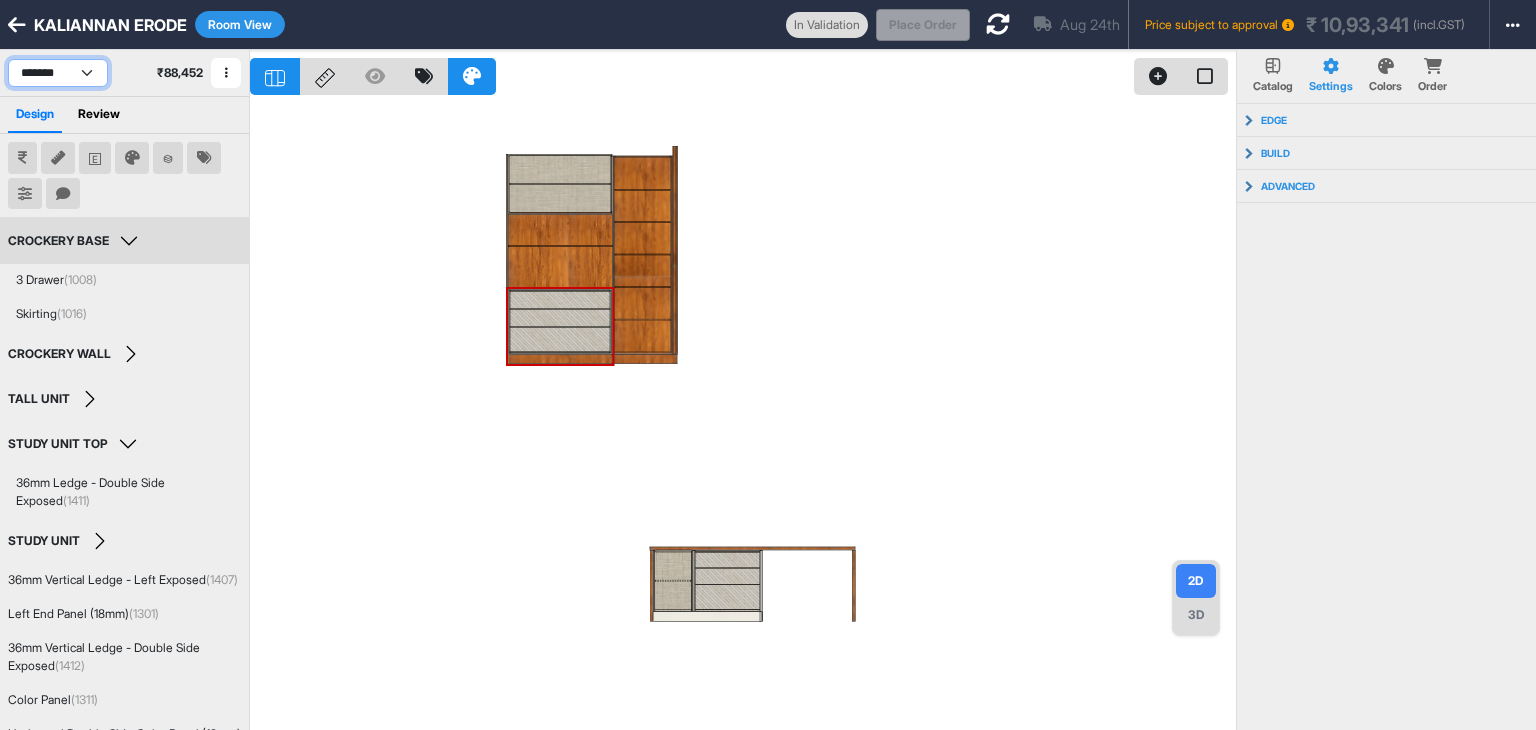 select on "****" 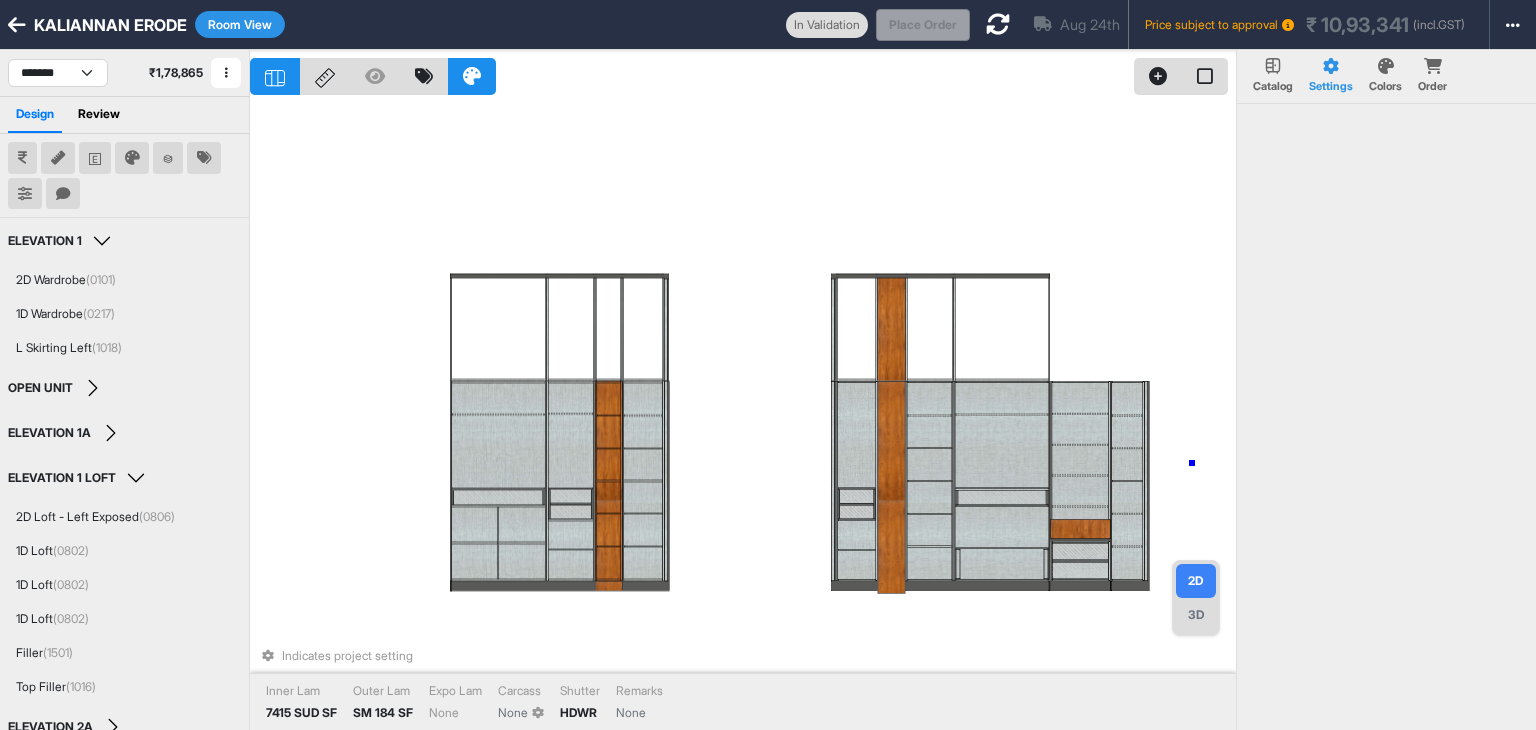 click on "Indicates project setting Inner Lam 7415 SUD SF Outer Lam SM 184 SF Expo Lam None Carcass None Shutter HDWR Remarks None" at bounding box center (743, 415) 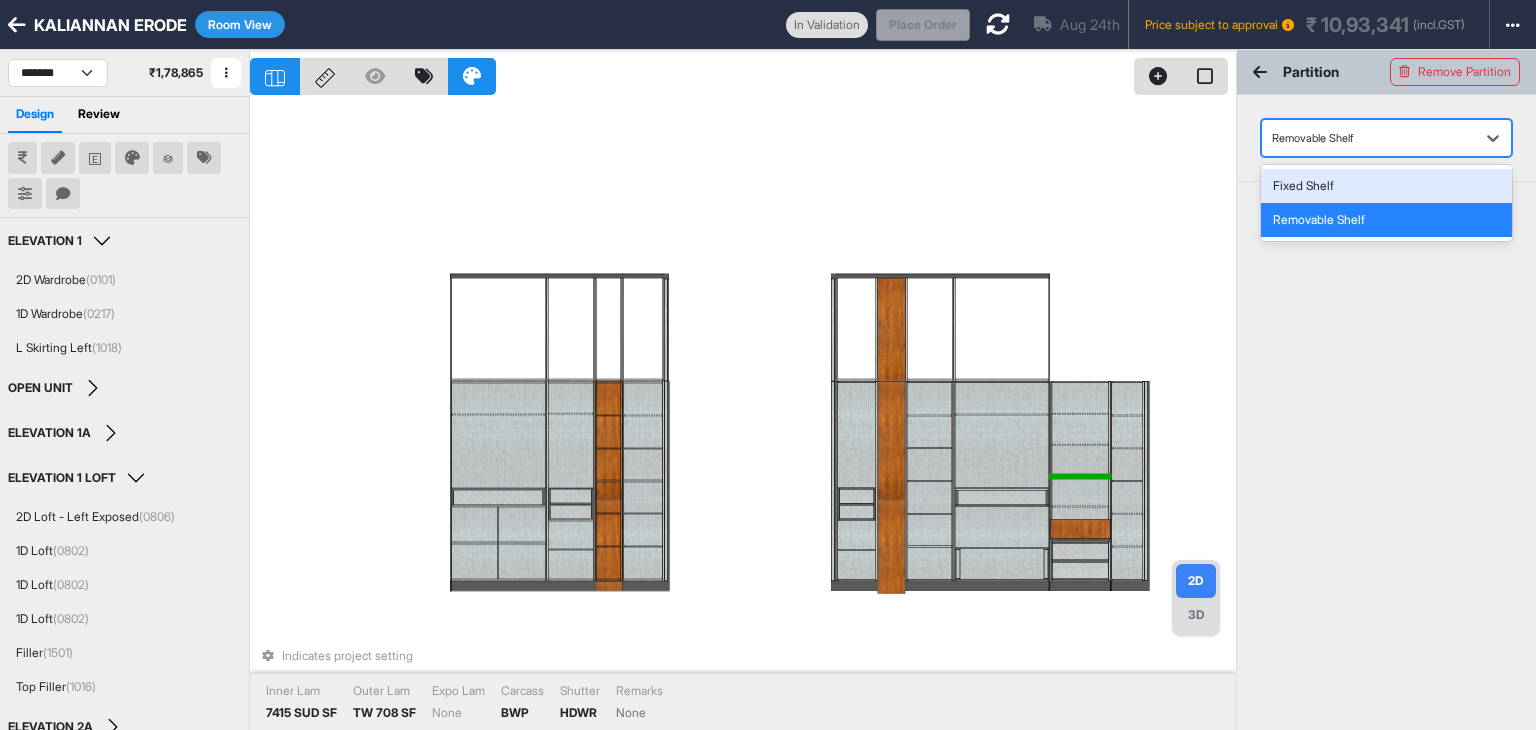 click at bounding box center (1368, 138) 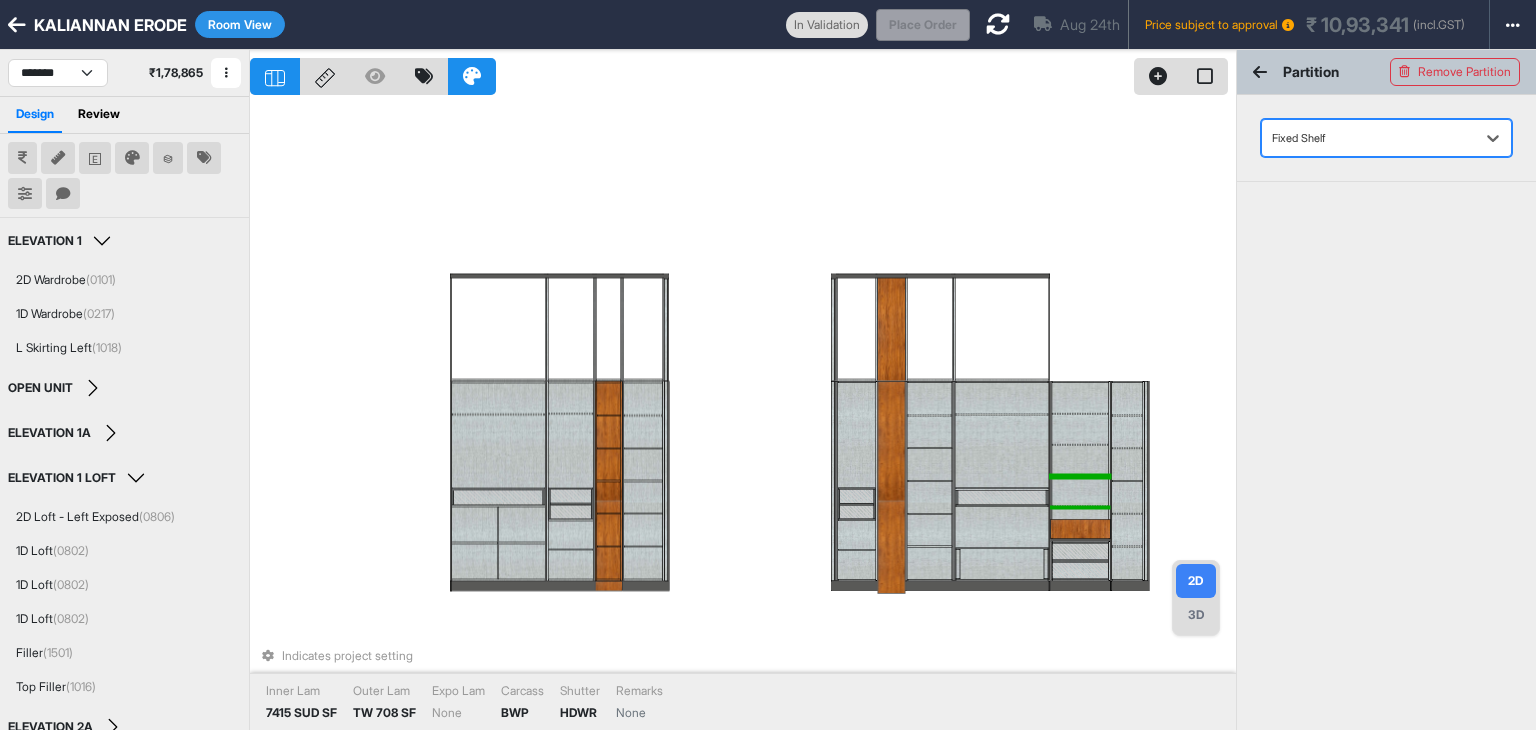 click at bounding box center (1080, 507) 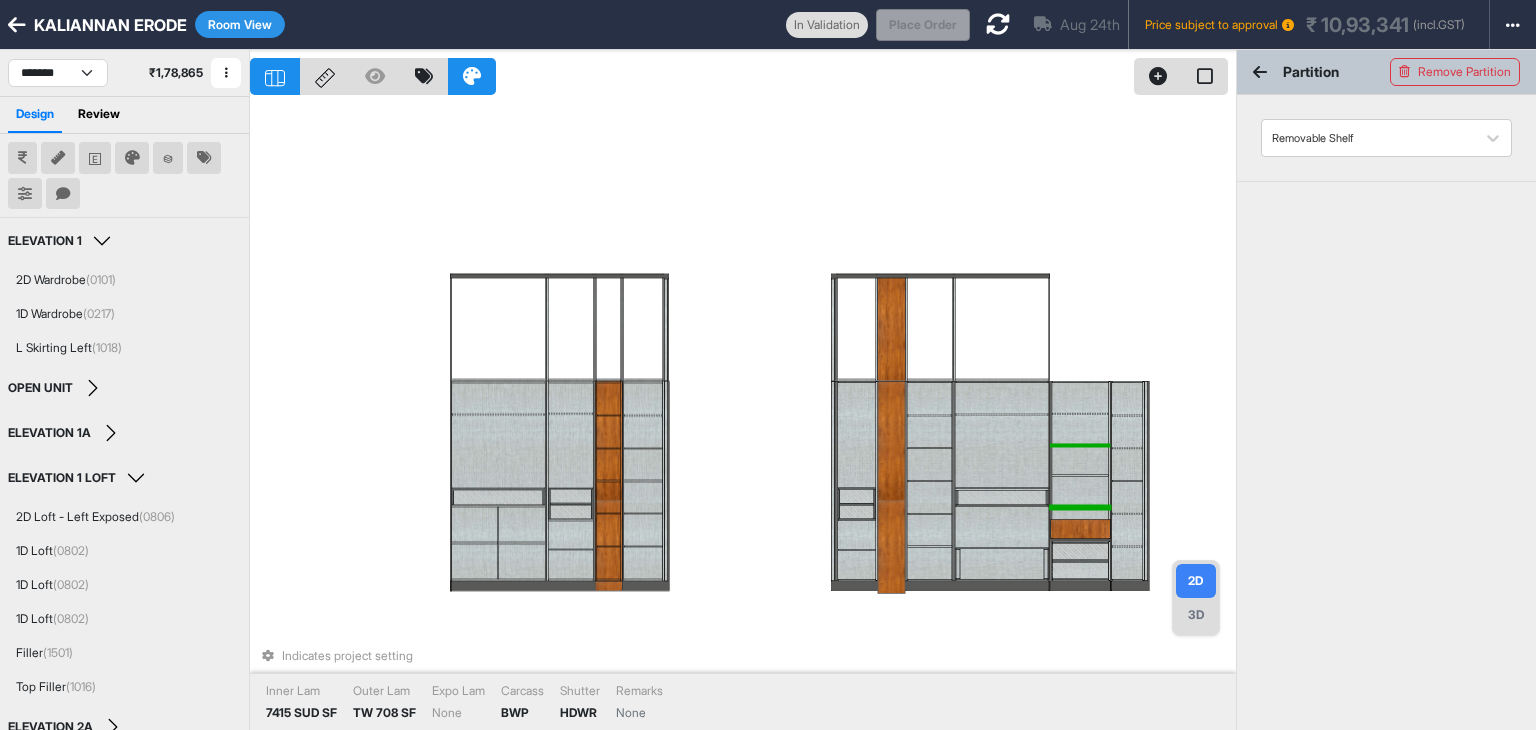 click at bounding box center [1080, 445] 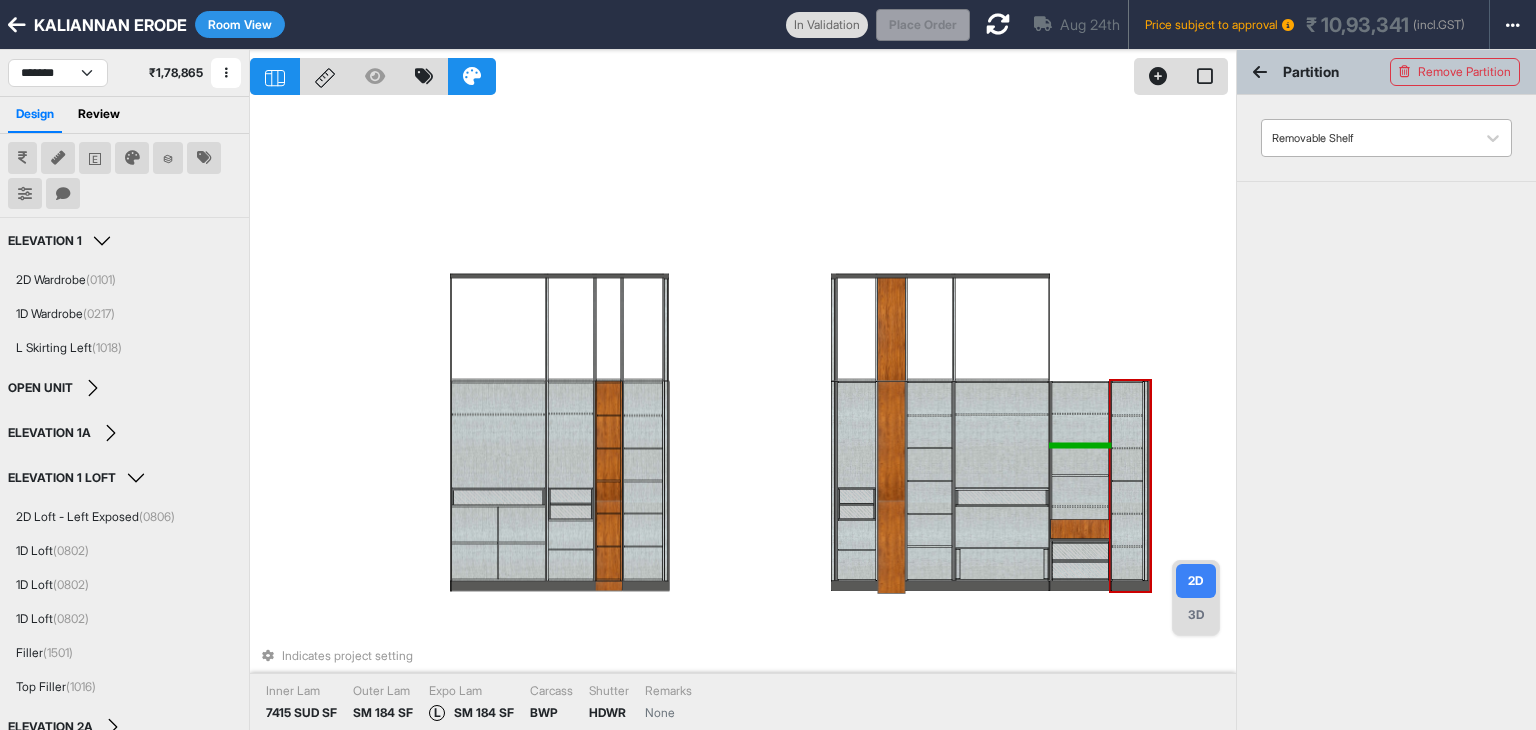 click at bounding box center [1368, 138] 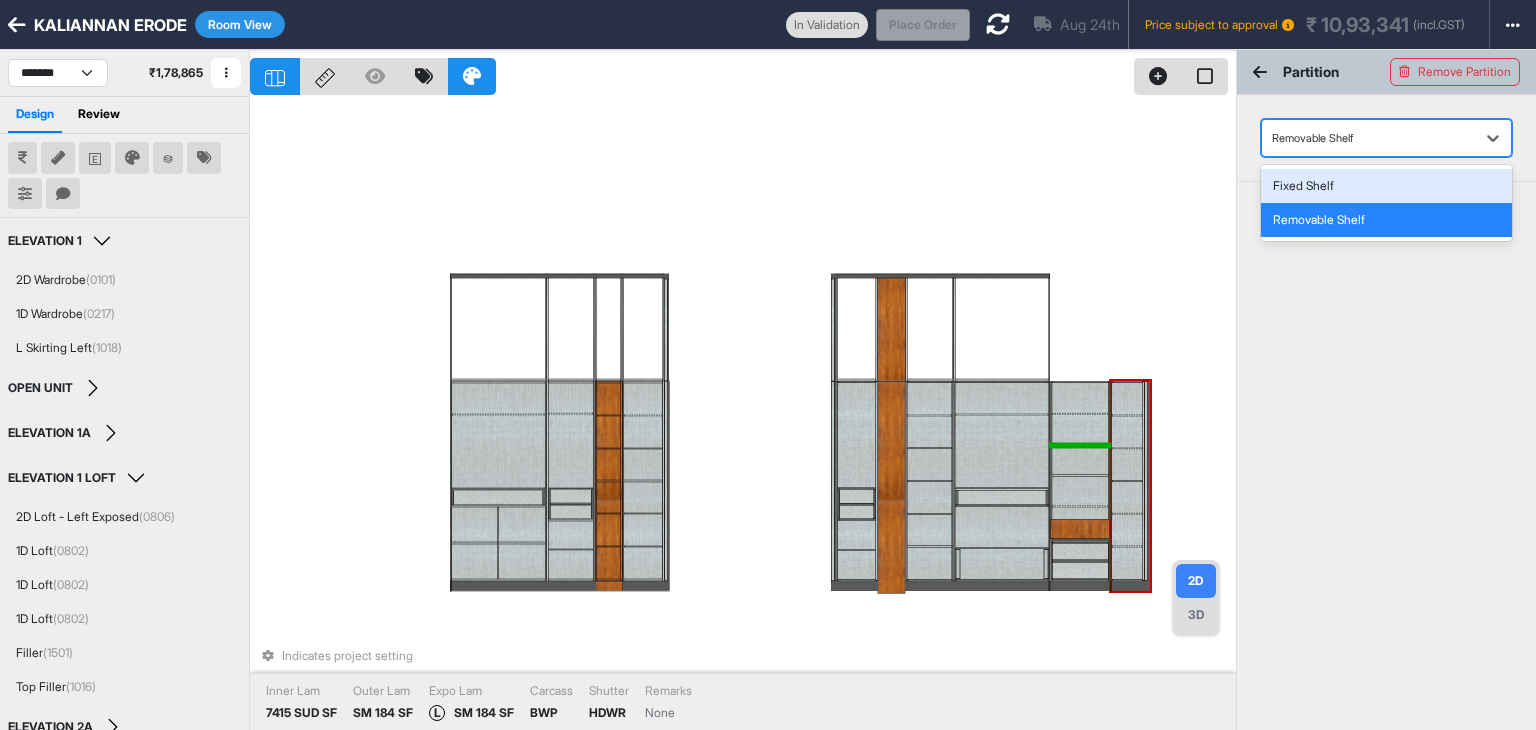 click on "Fixed Shelf" at bounding box center [1386, 186] 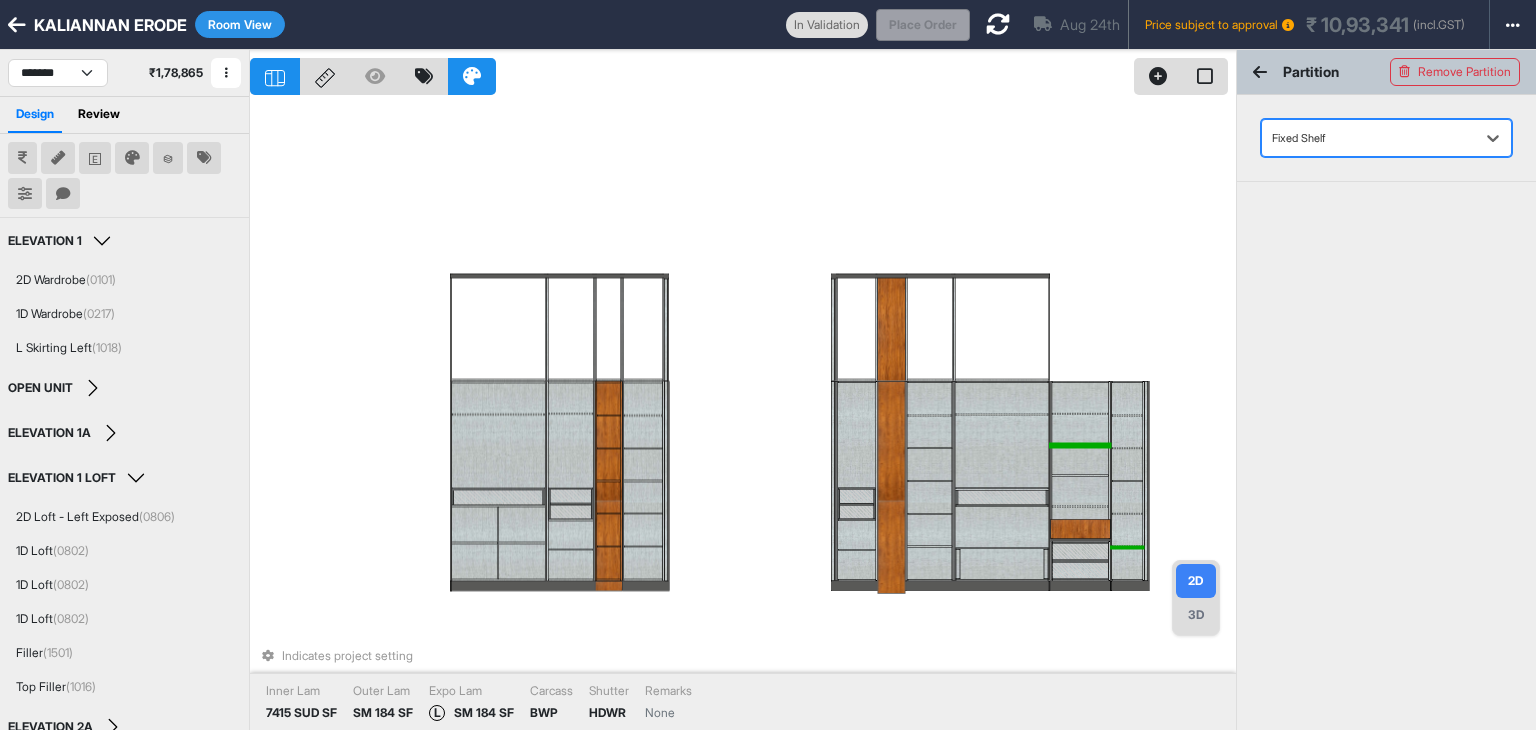 click at bounding box center [1127, 547] 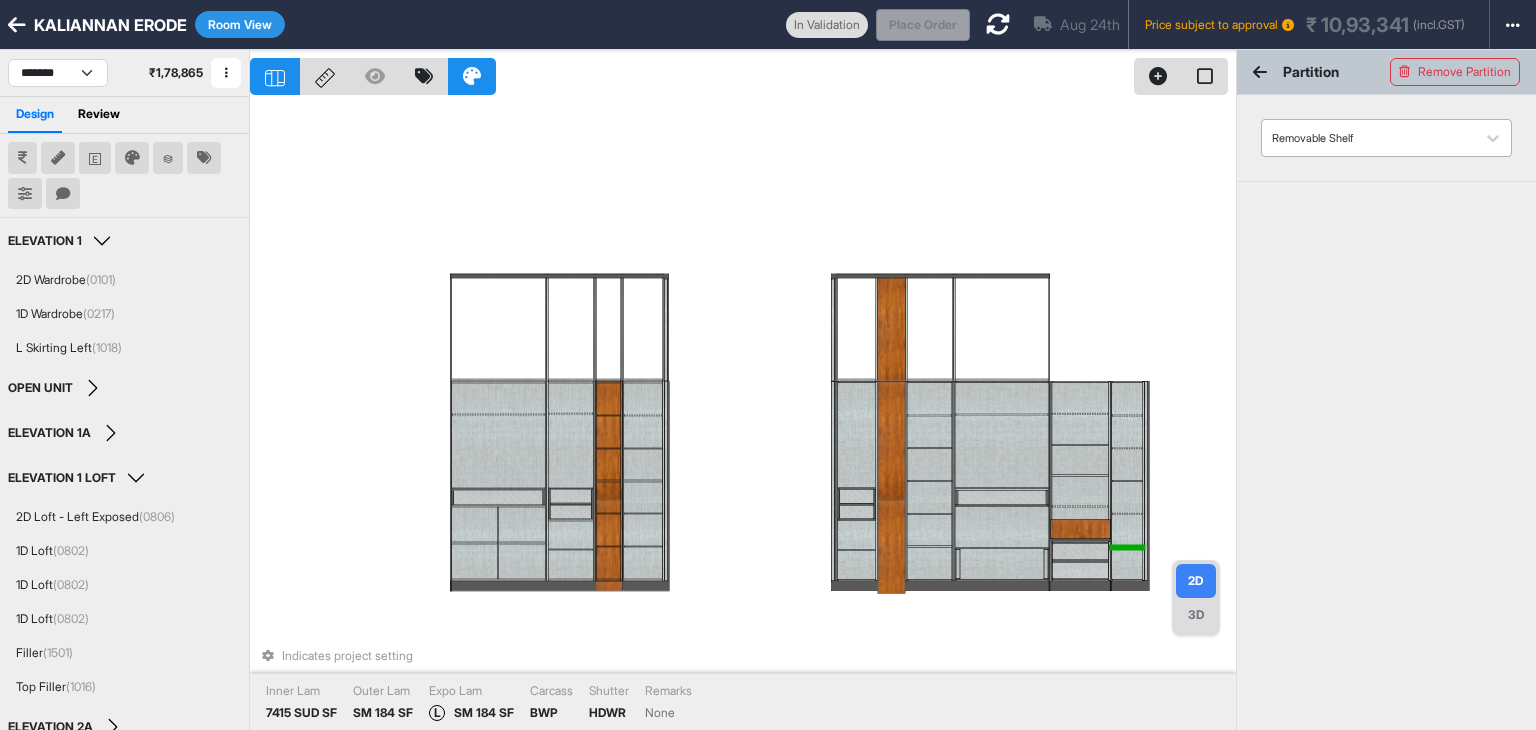 click at bounding box center (1368, 138) 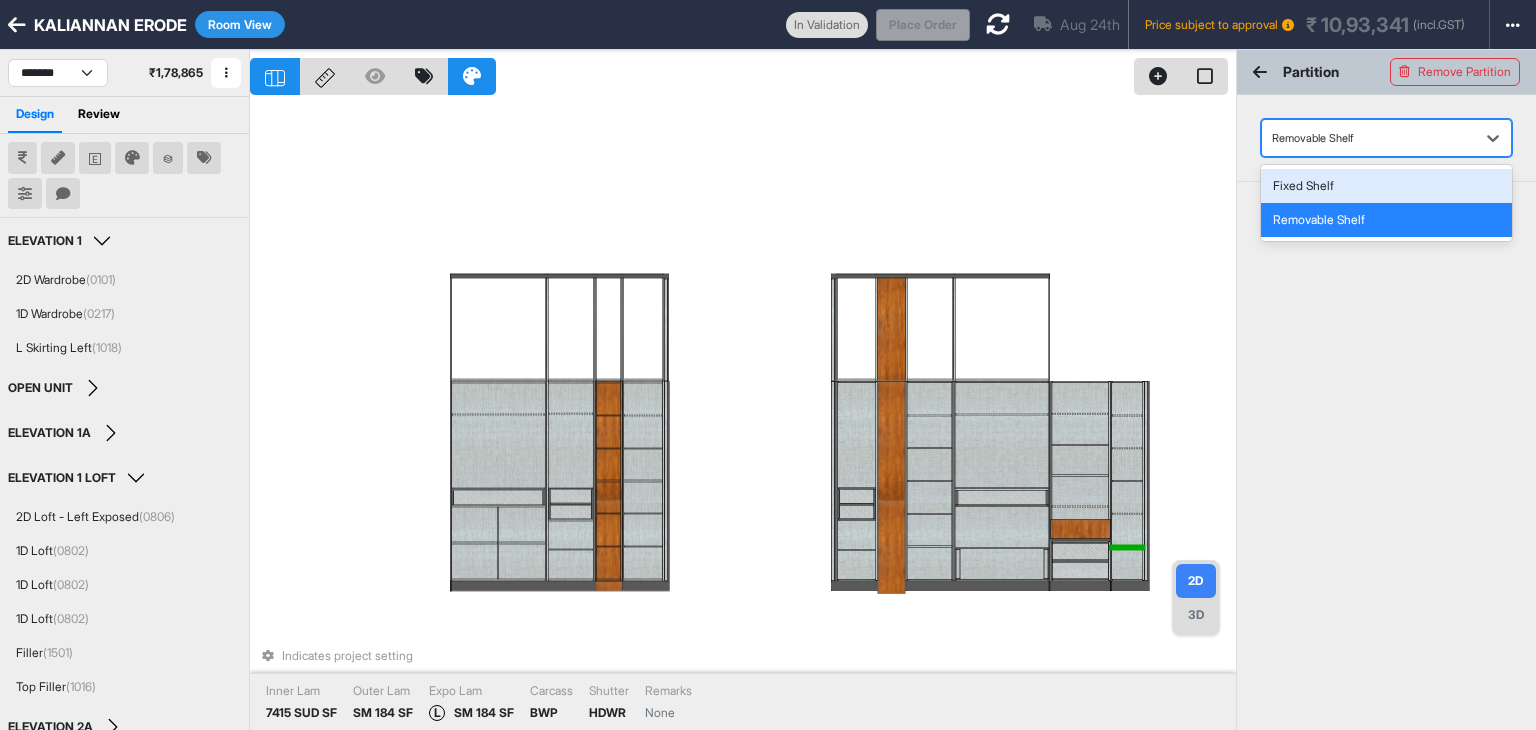 click on "Fixed Shelf" at bounding box center [1386, 186] 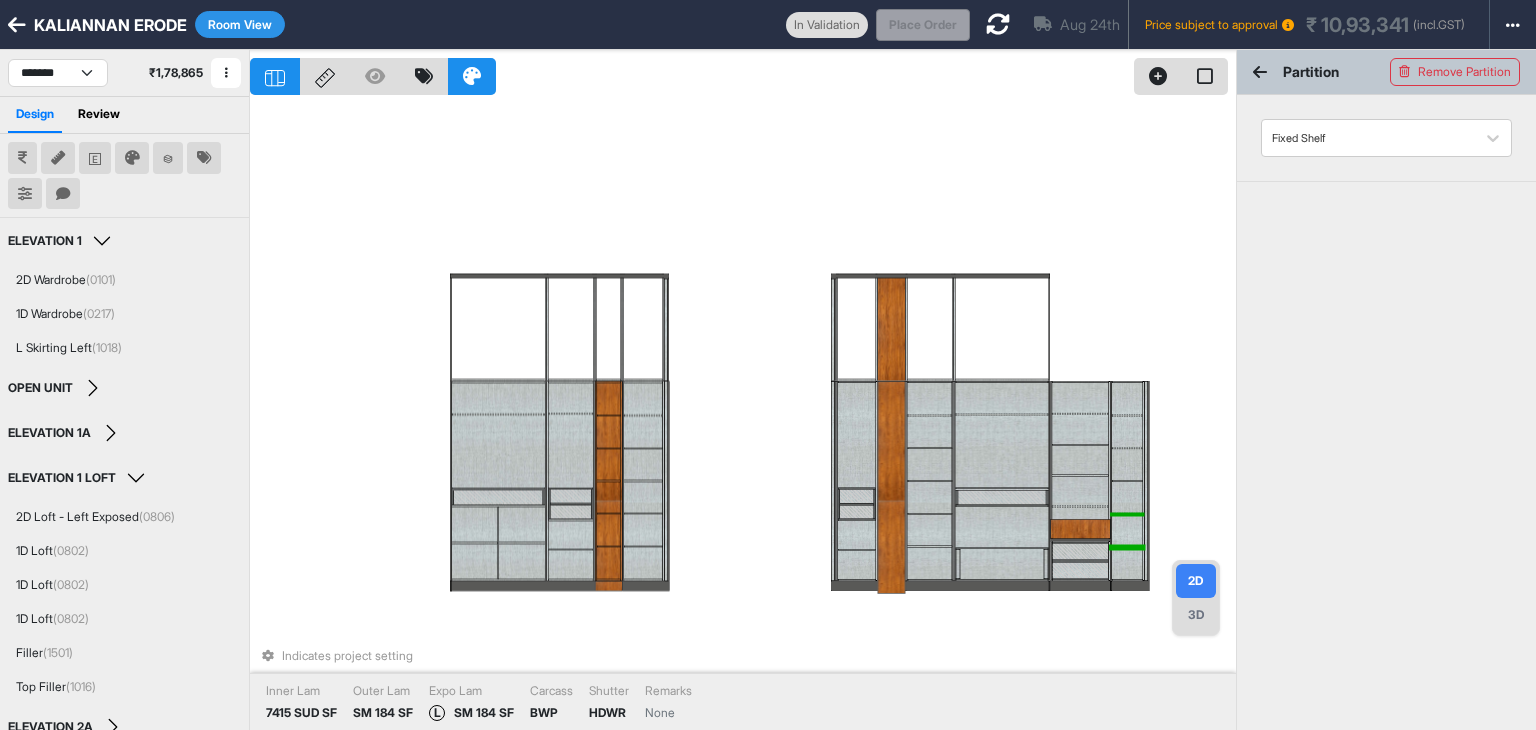 click at bounding box center (1127, 514) 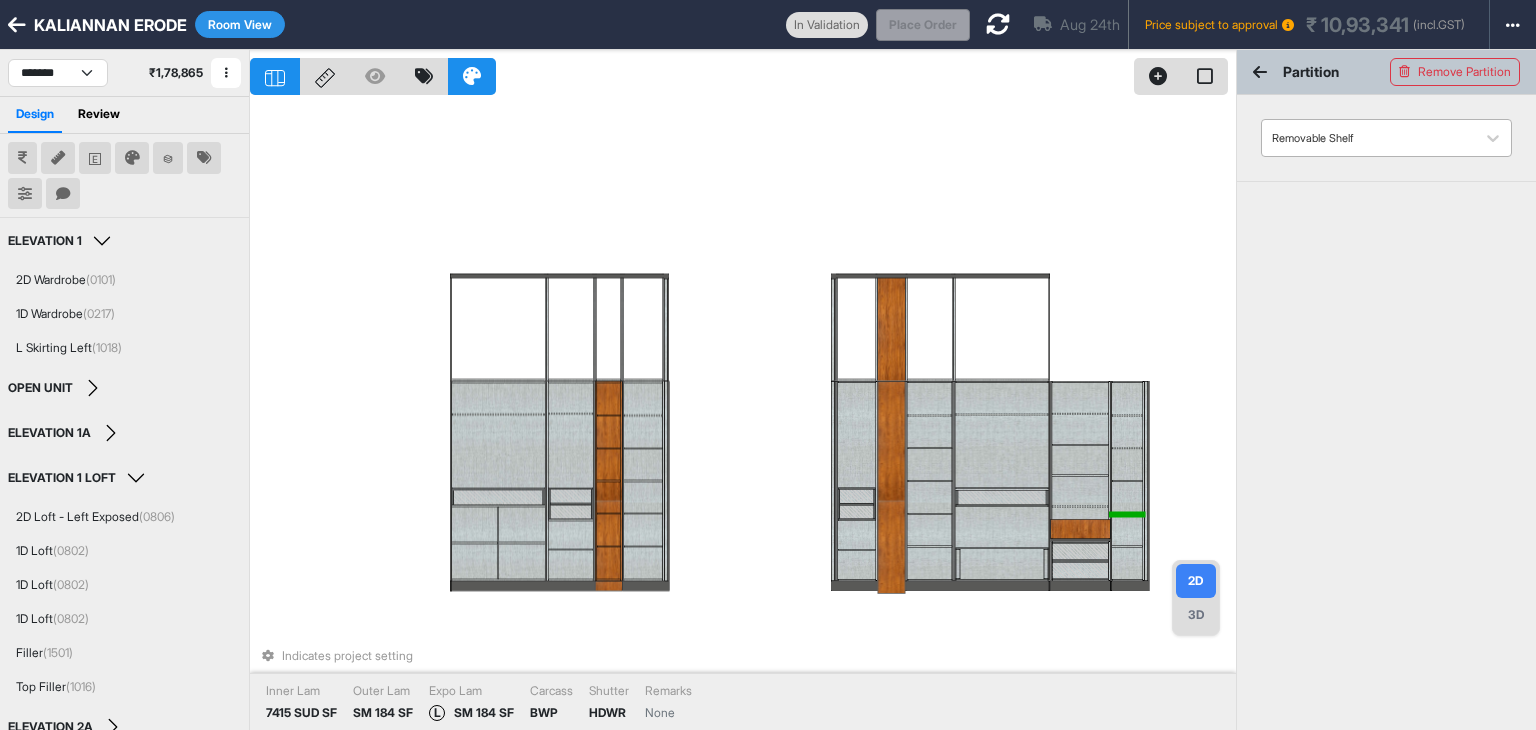 click on "Removable Shelf" at bounding box center (1386, 138) 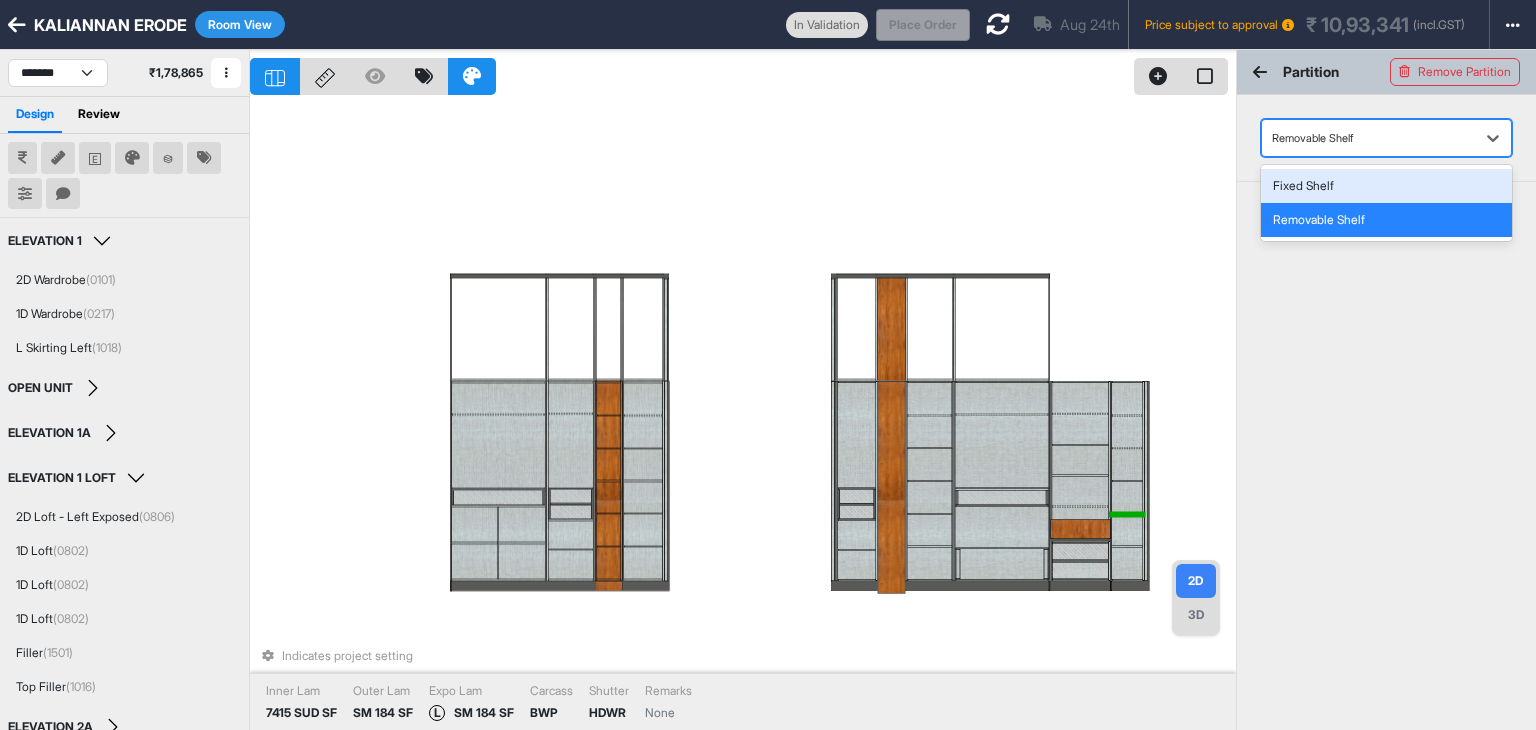 click on "Fixed Shelf" at bounding box center [1386, 186] 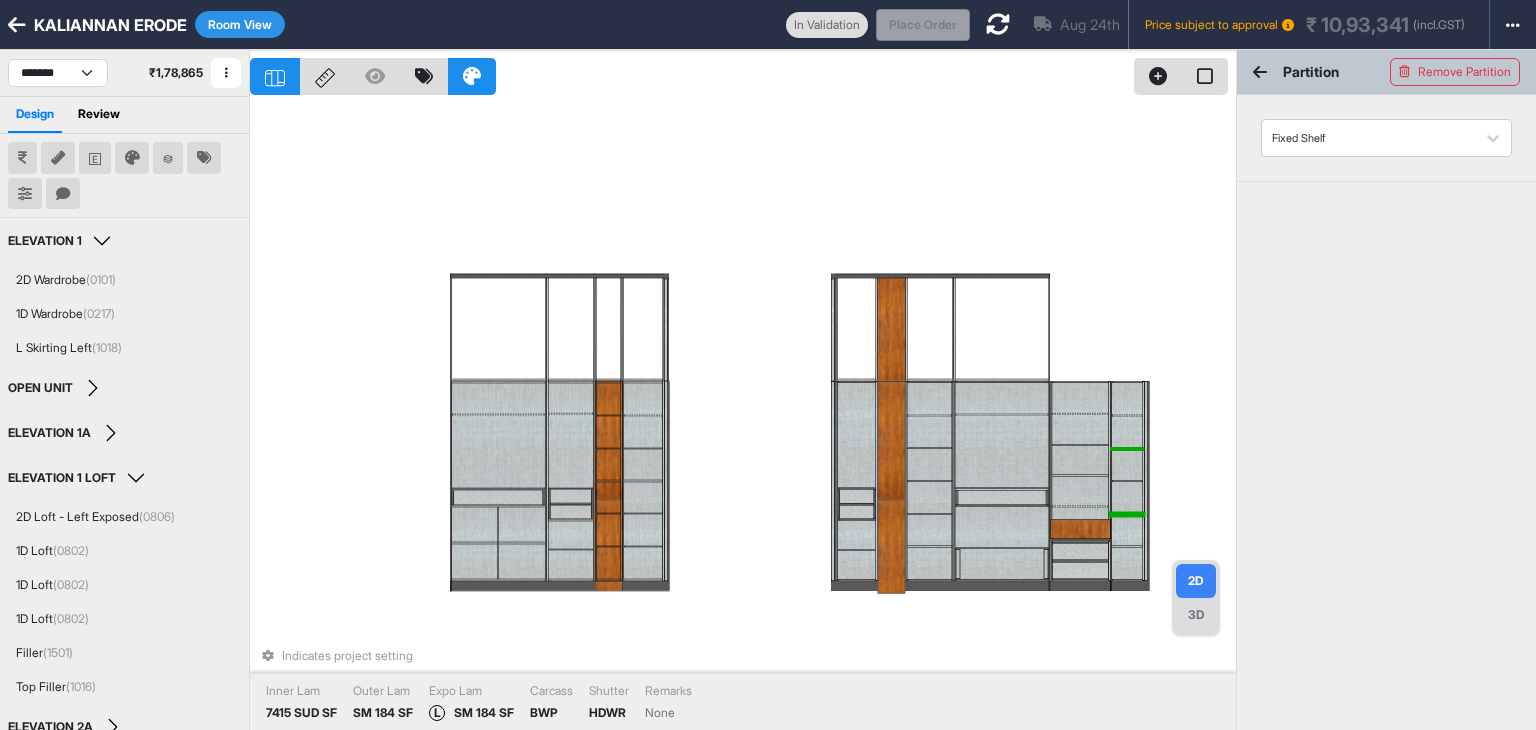 click at bounding box center (1127, 448) 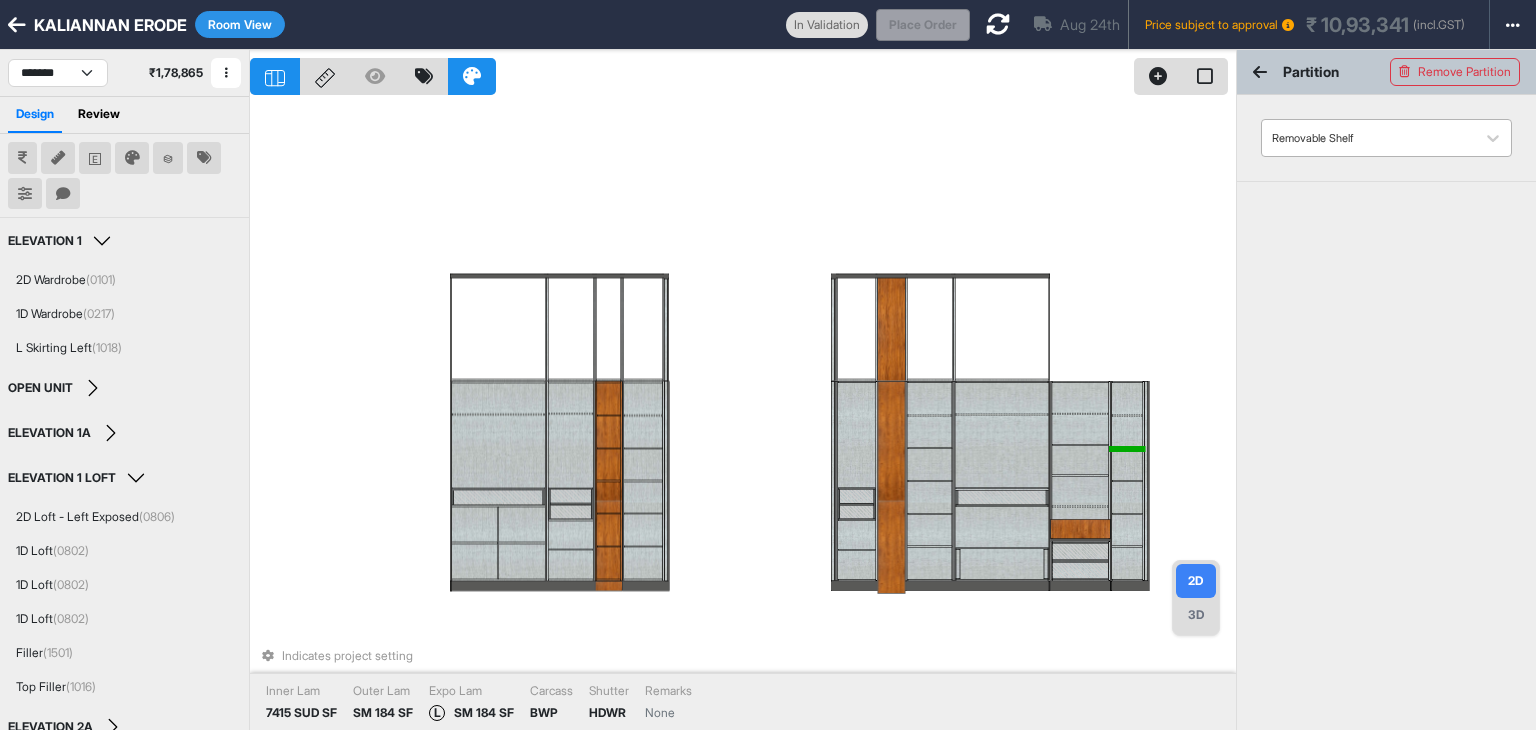click at bounding box center [1368, 138] 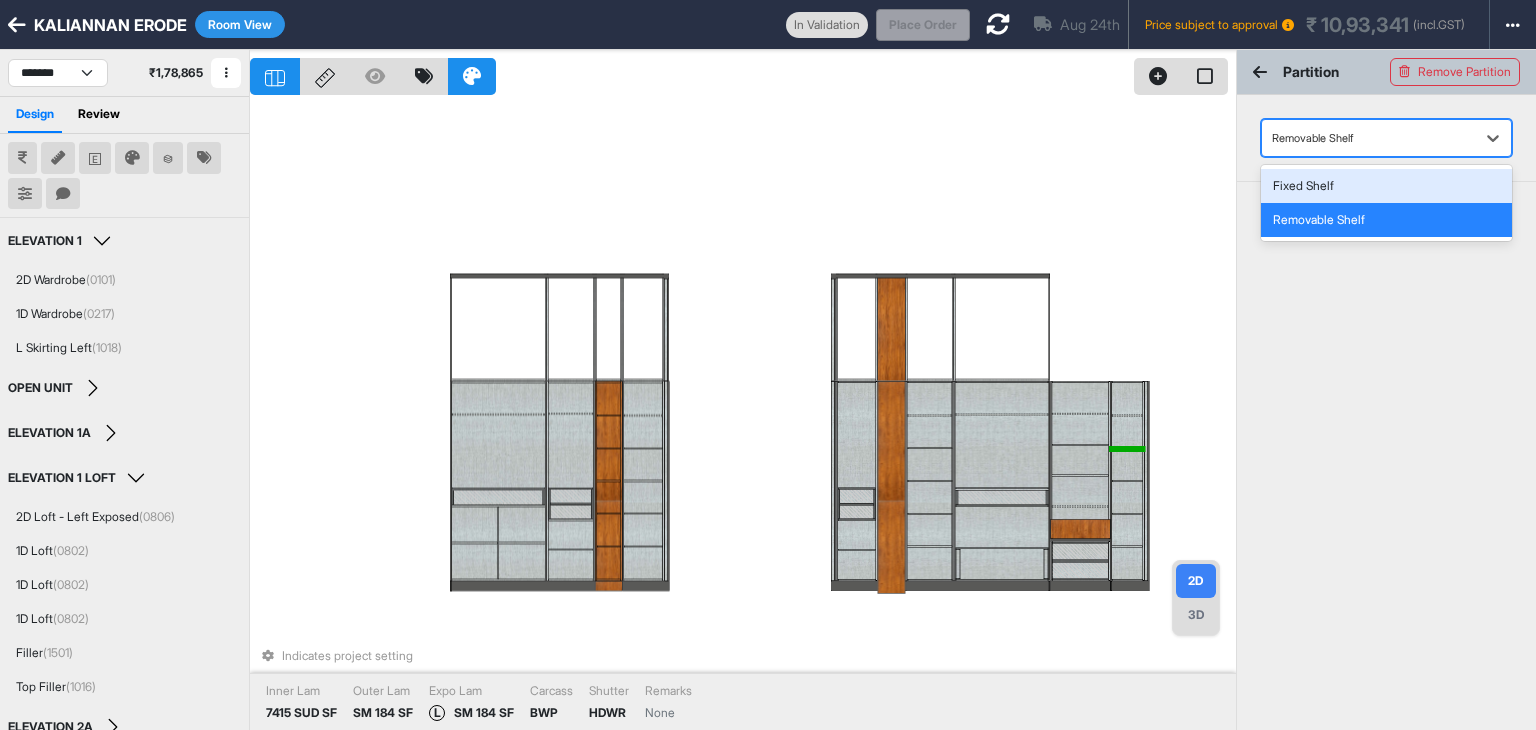 click on "Fixed Shelf" at bounding box center [1386, 186] 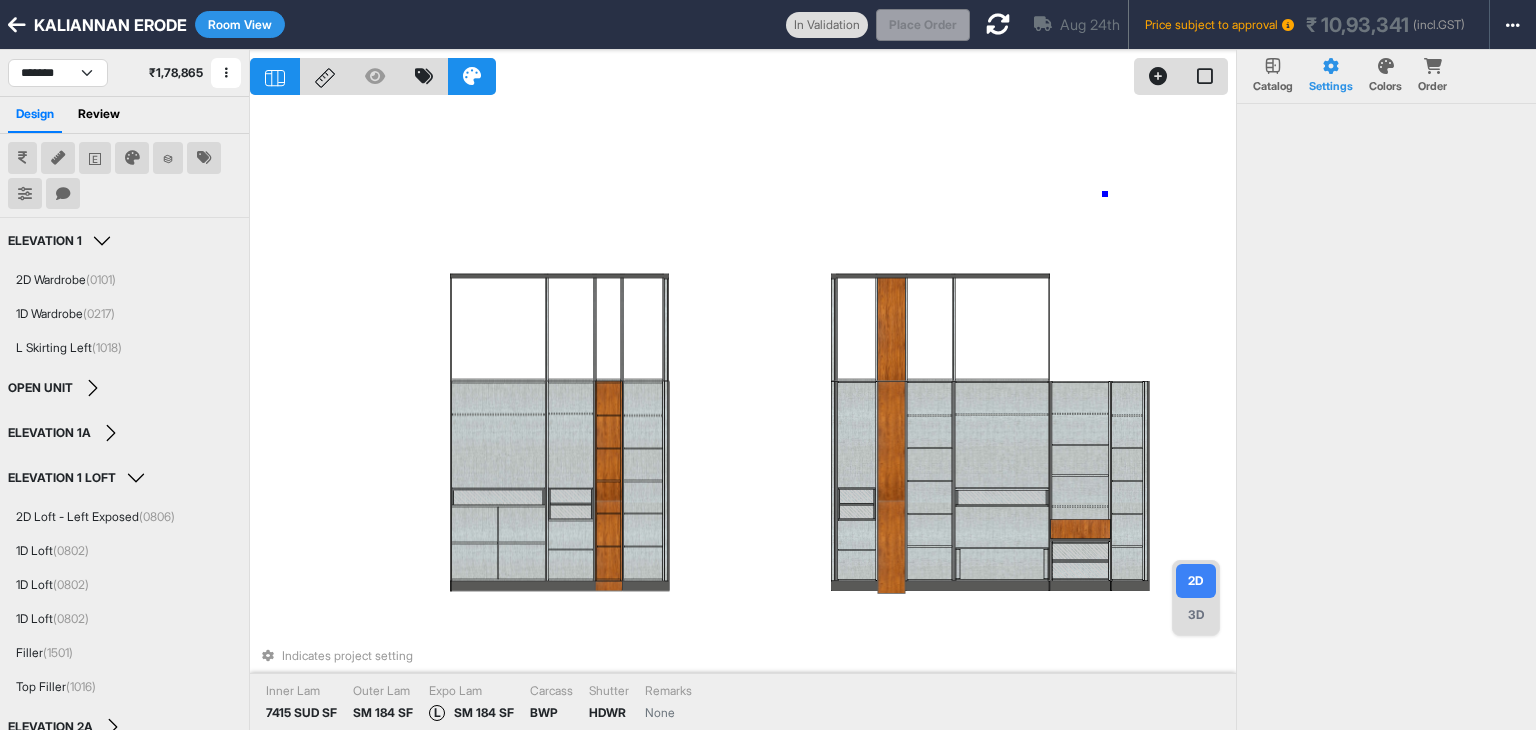 click on "Indicates project setting Inner Lam 7415 SUD SF Outer Lam SM 184 SF Expo Lam L SM 184 SF Carcass BWP Shutter HDWR Remarks None" at bounding box center [743, 415] 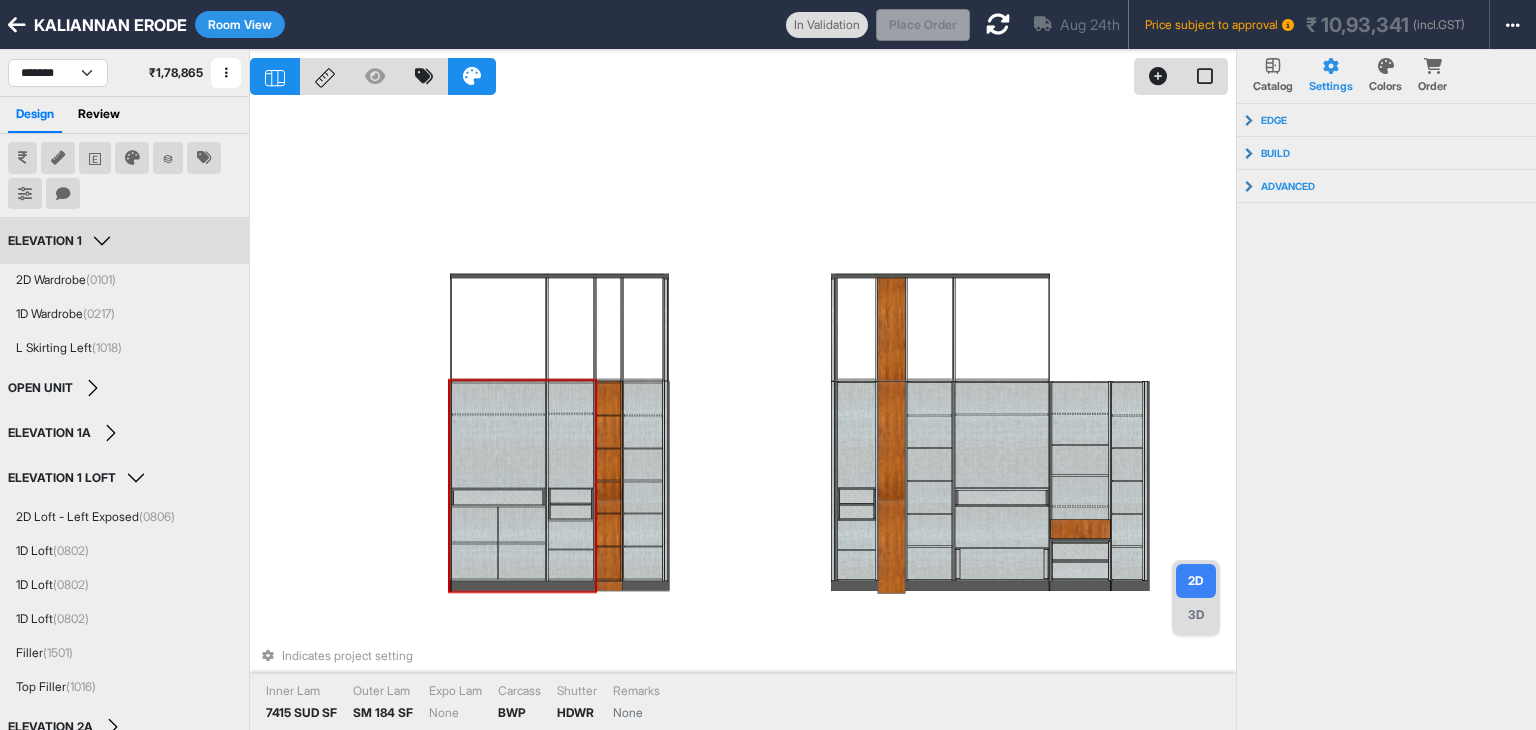 click at bounding box center (570, 398) 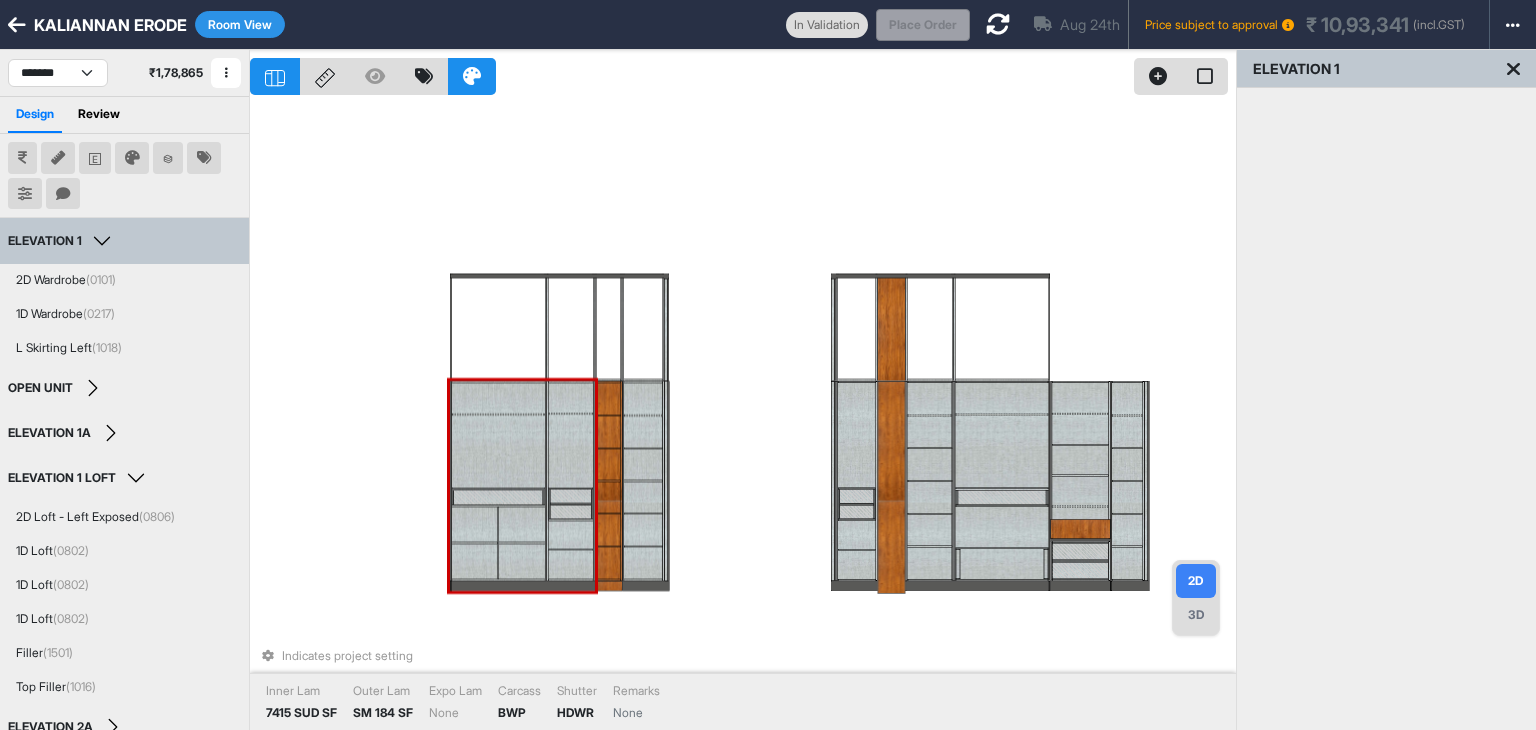 click at bounding box center (570, 398) 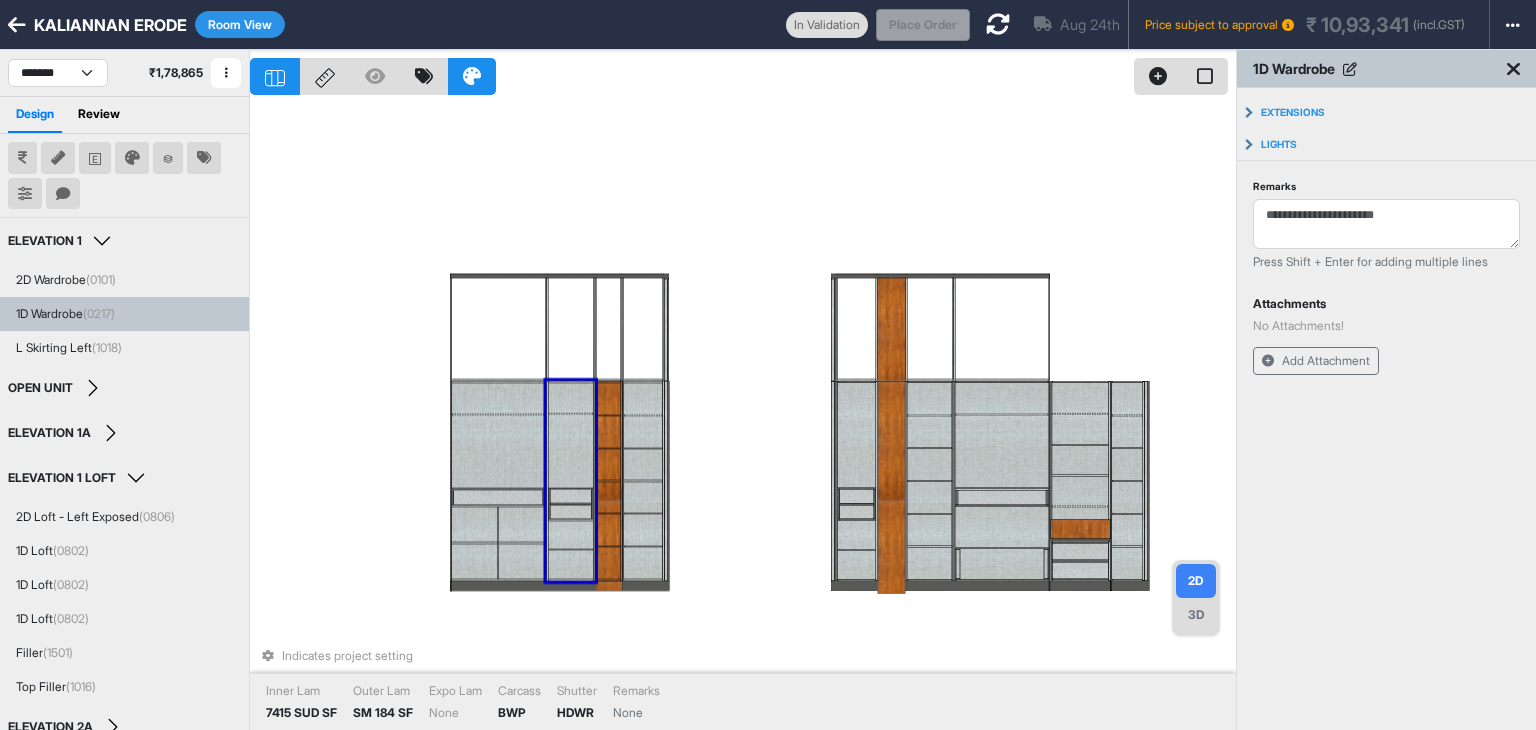 click on "Indicates project setting Inner Lam 7415 SUD SF Outer Lam SM 184 SF Expo Lam None Carcass BWP Shutter HDWR Remarks None" at bounding box center [743, 415] 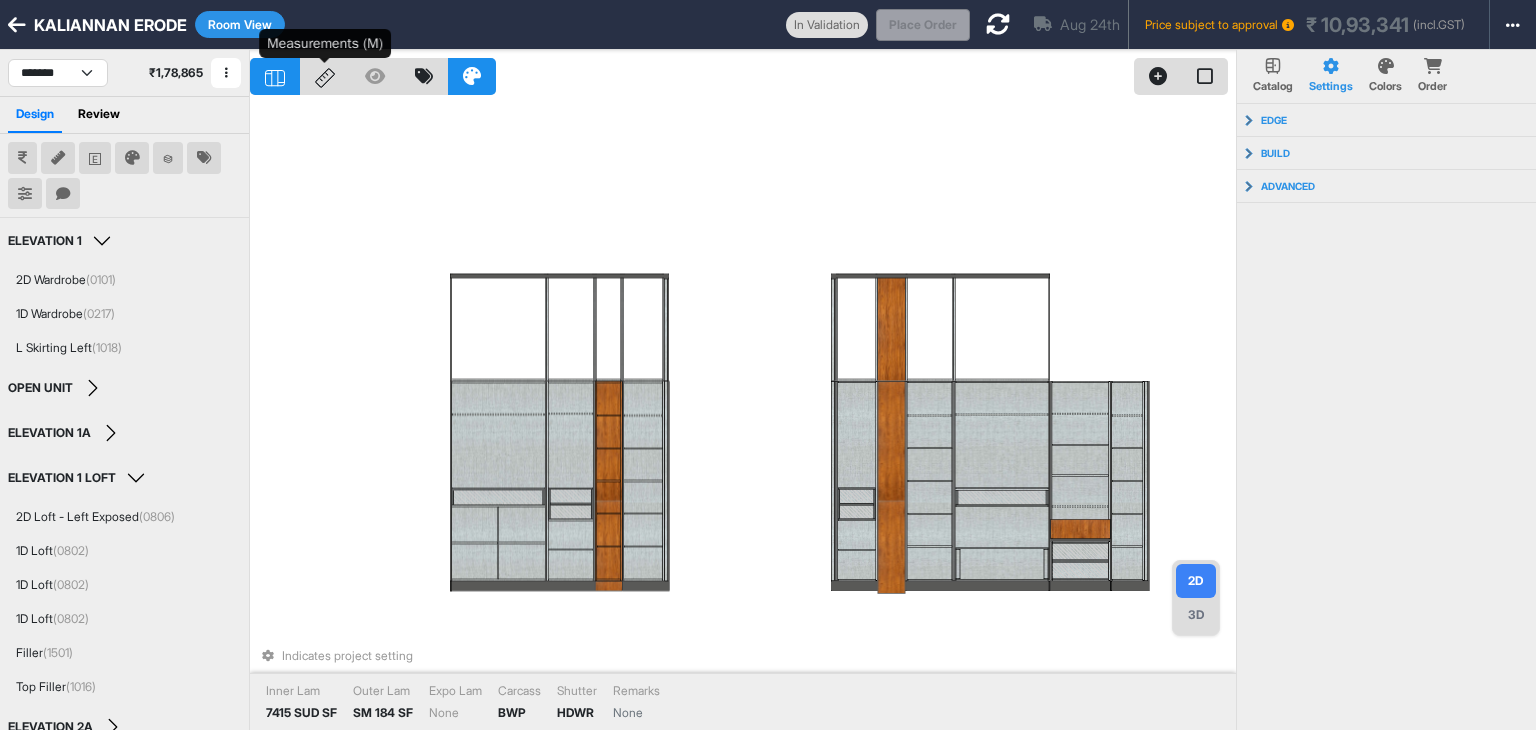 click at bounding box center [325, 76] 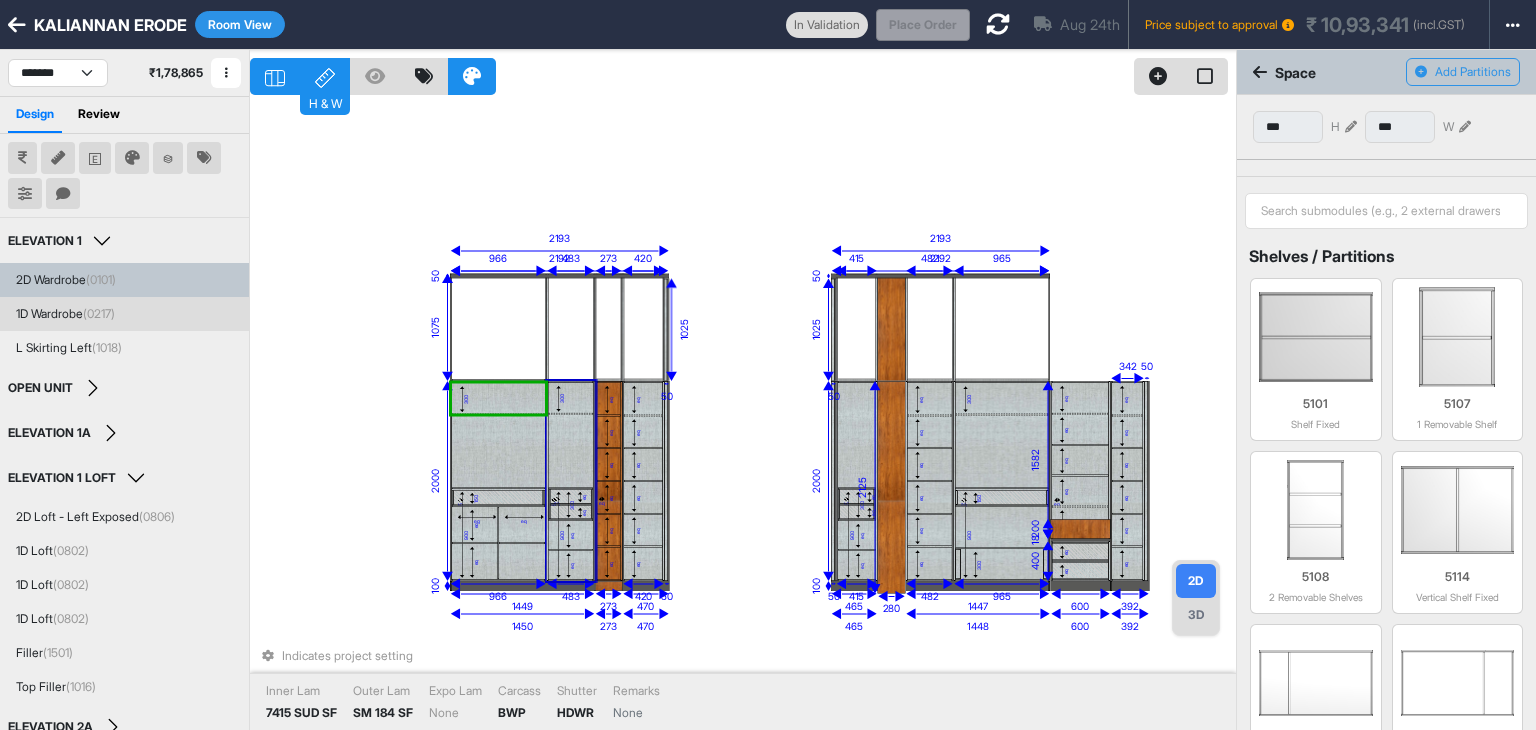 type on "***" 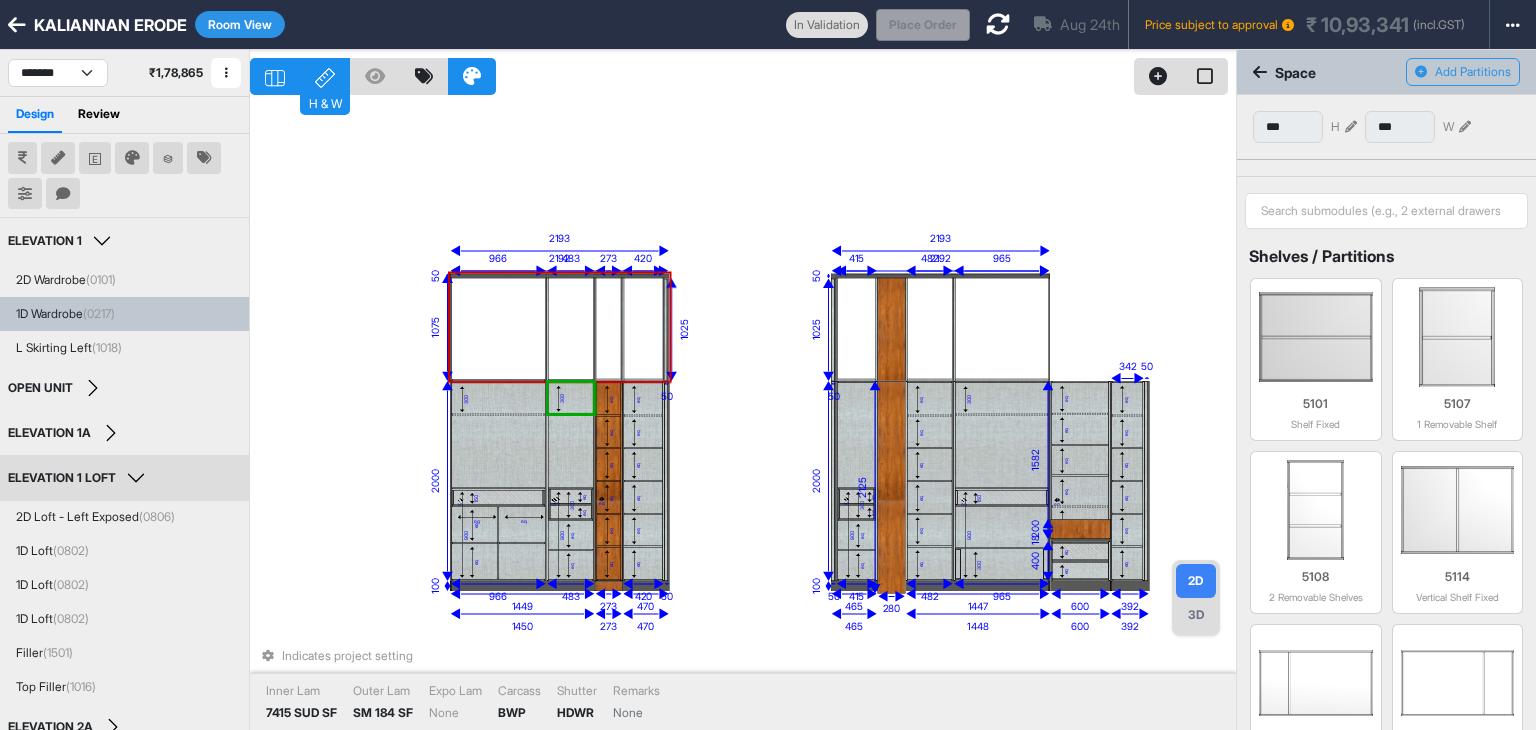 click on "300 eq eq 150 eq eq eq eq 900 300 eq eq eq eq 300 eq eq 900 eq eq eq eq eq eq eq eq eq eq eq eq eq eq eq eq 300 eq eq 900 eq eq eq eq eq eq 300 eq eq 150 300 900 eq eq eq eq eq eq eq eq eq eq eq eq eq 200 2125 280 1450 273 470 2193 465 1448 2193 600 392 2000 966 483 100 1449 273 420 50 470 1075 966 483 273 420 1025 50 50 2192 415 2000 50 100 465 482 965 1447 415 482 965 1025 50 50 2192 400 18 600 342 50 392 1582 Indicates project setting Inner Lam 7415 SUD SF Outer Lam SM 184 SF Expo Lam None Carcass BWP Shutter HDWR Remarks None" at bounding box center [743, 415] 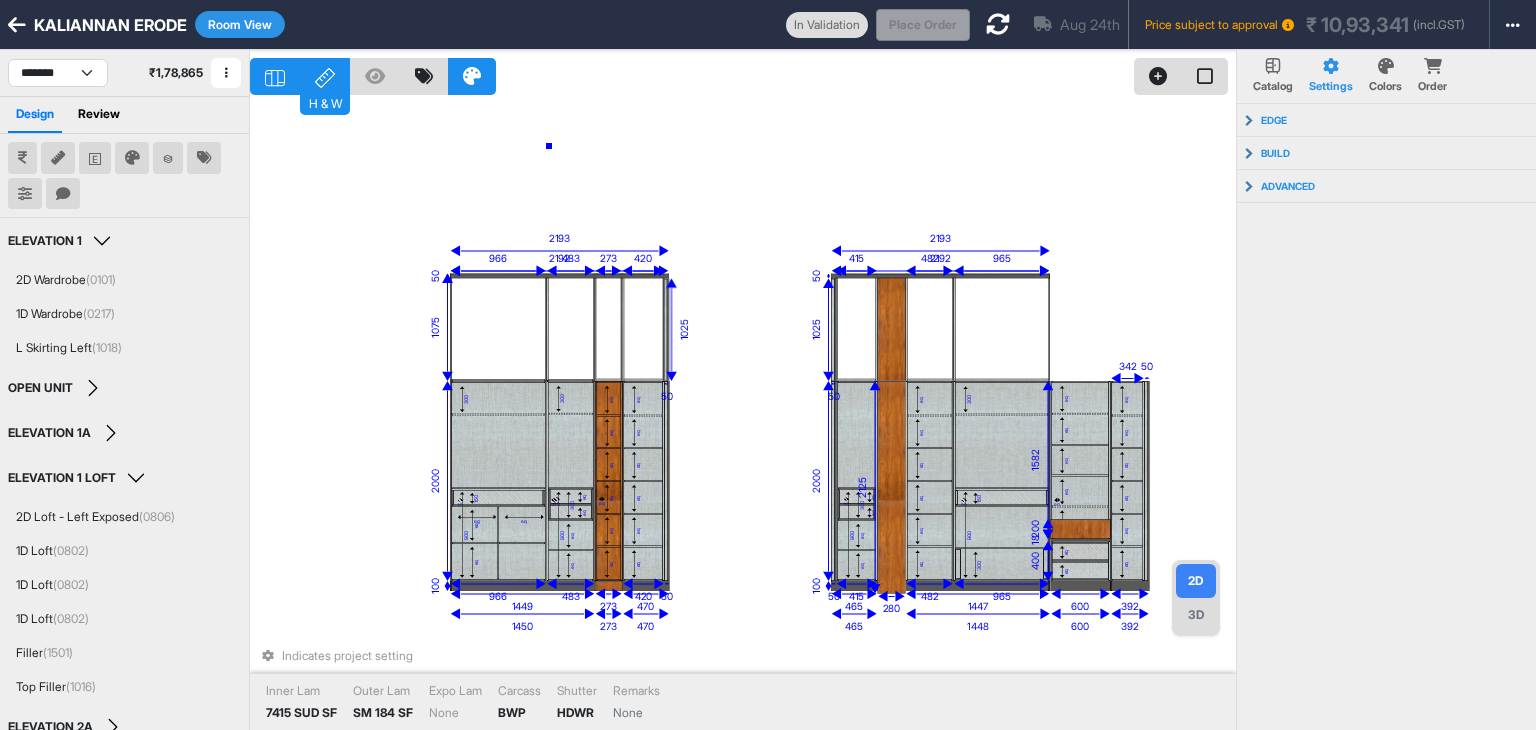 click on "300 eq eq 150 eq eq eq eq 900 300 eq eq eq eq 300 eq eq 900 eq eq eq eq eq eq eq eq eq eq eq eq eq eq eq eq 300 eq eq 900 eq eq eq eq eq eq 300 eq eq 150 300 900 eq eq eq eq eq eq eq eq eq eq eq eq eq 200 2125 280 1450 273 470 2193 465 1448 2193 600 392 2000 966 483 100 1449 273 420 50 470 1075 966 483 273 420 1025 50 50 2192 415 2000 50 100 465 482 965 1447 415 482 965 1025 50 50 2192 400 18 600 342 50 392 1582 Indicates project setting Inner Lam 7415 SUD SF Outer Lam SM 184 SF Expo Lam None Carcass BWP Shutter HDWR Remarks None" at bounding box center [743, 415] 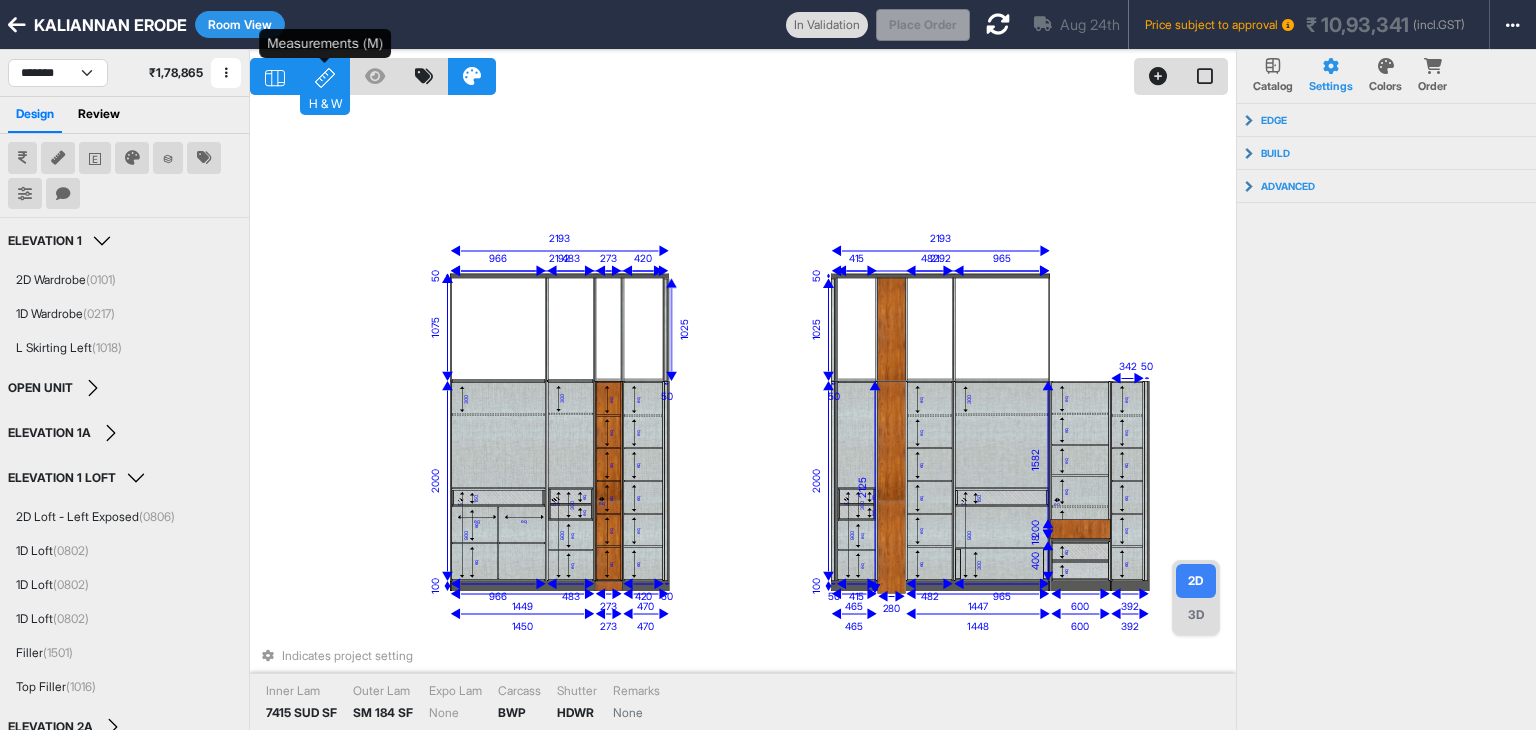 click 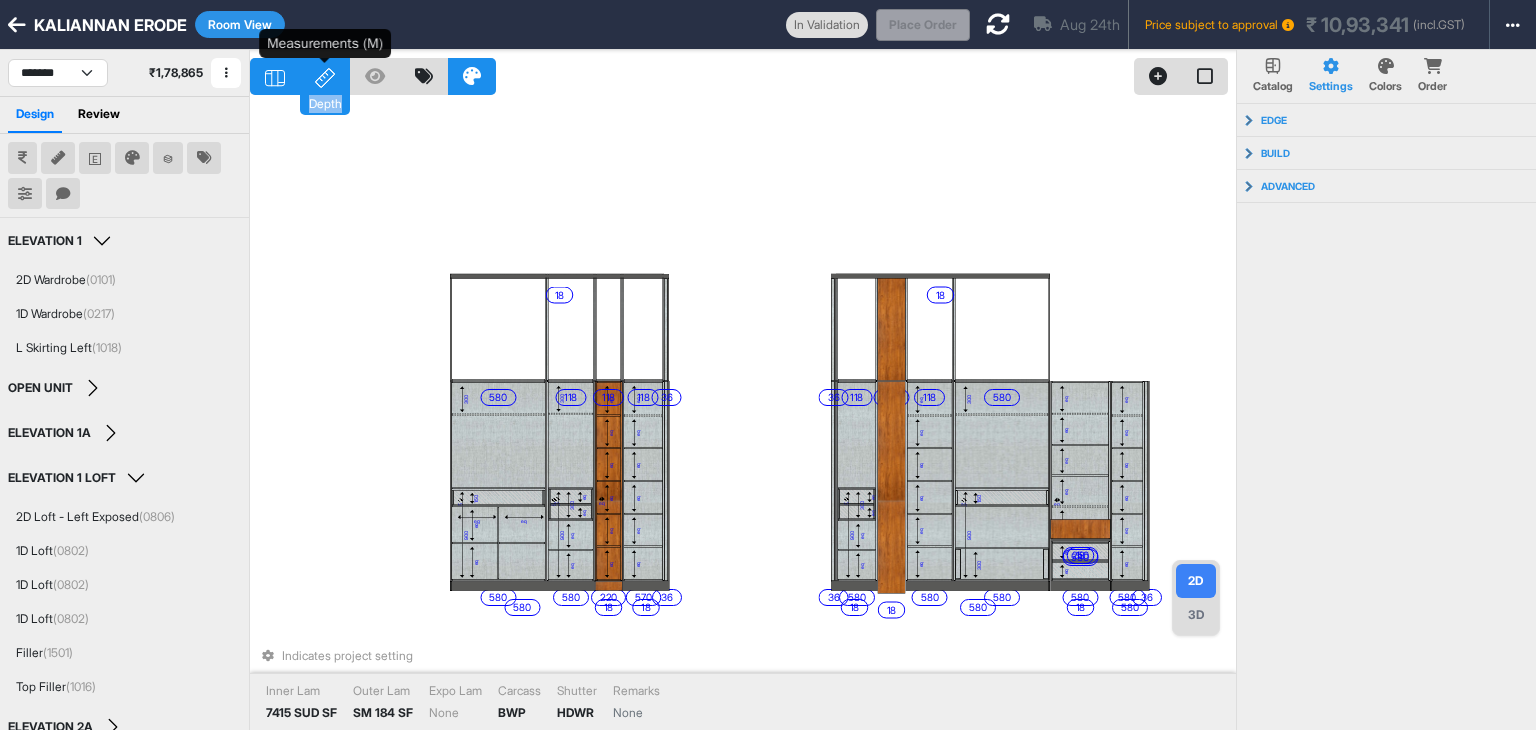 click 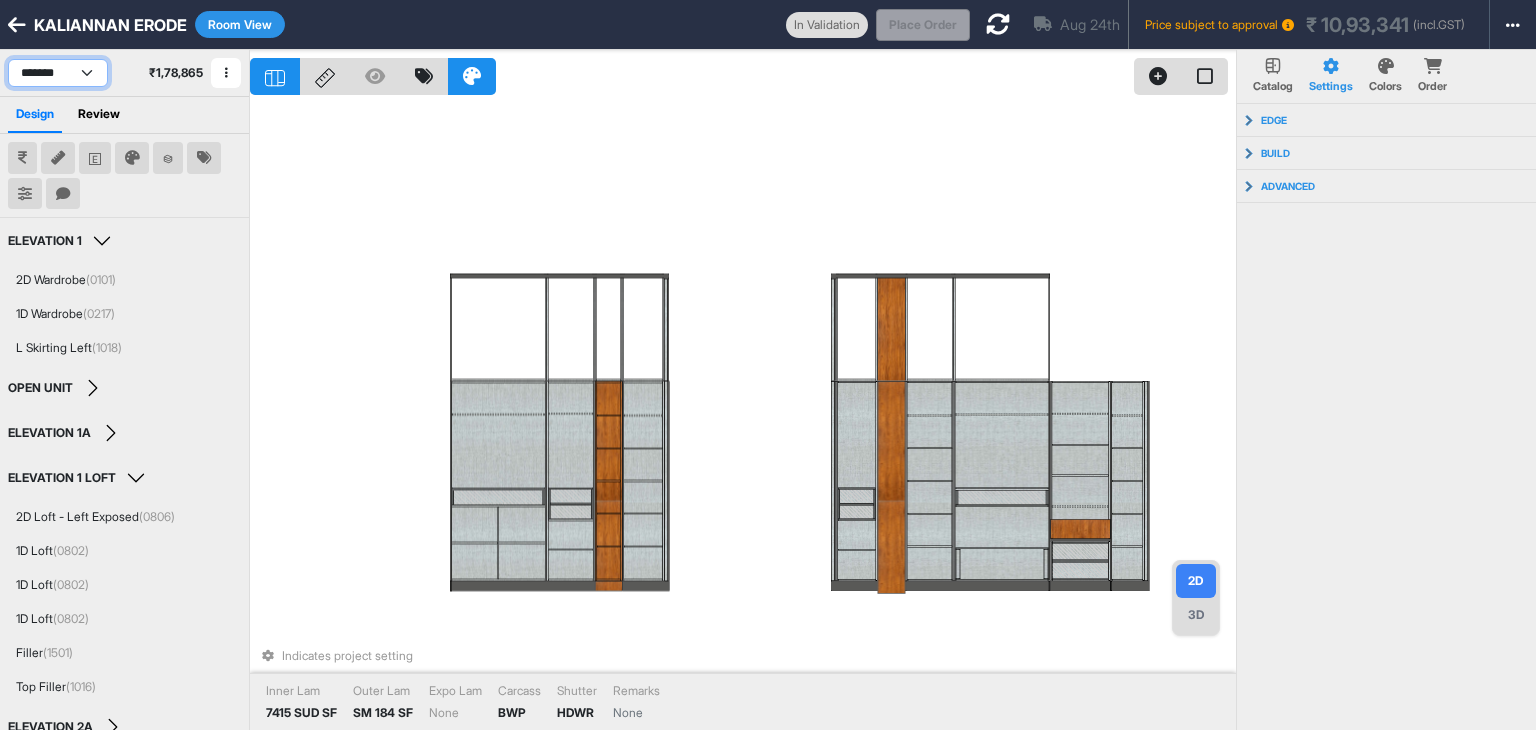 click on "**********" at bounding box center (58, 73) 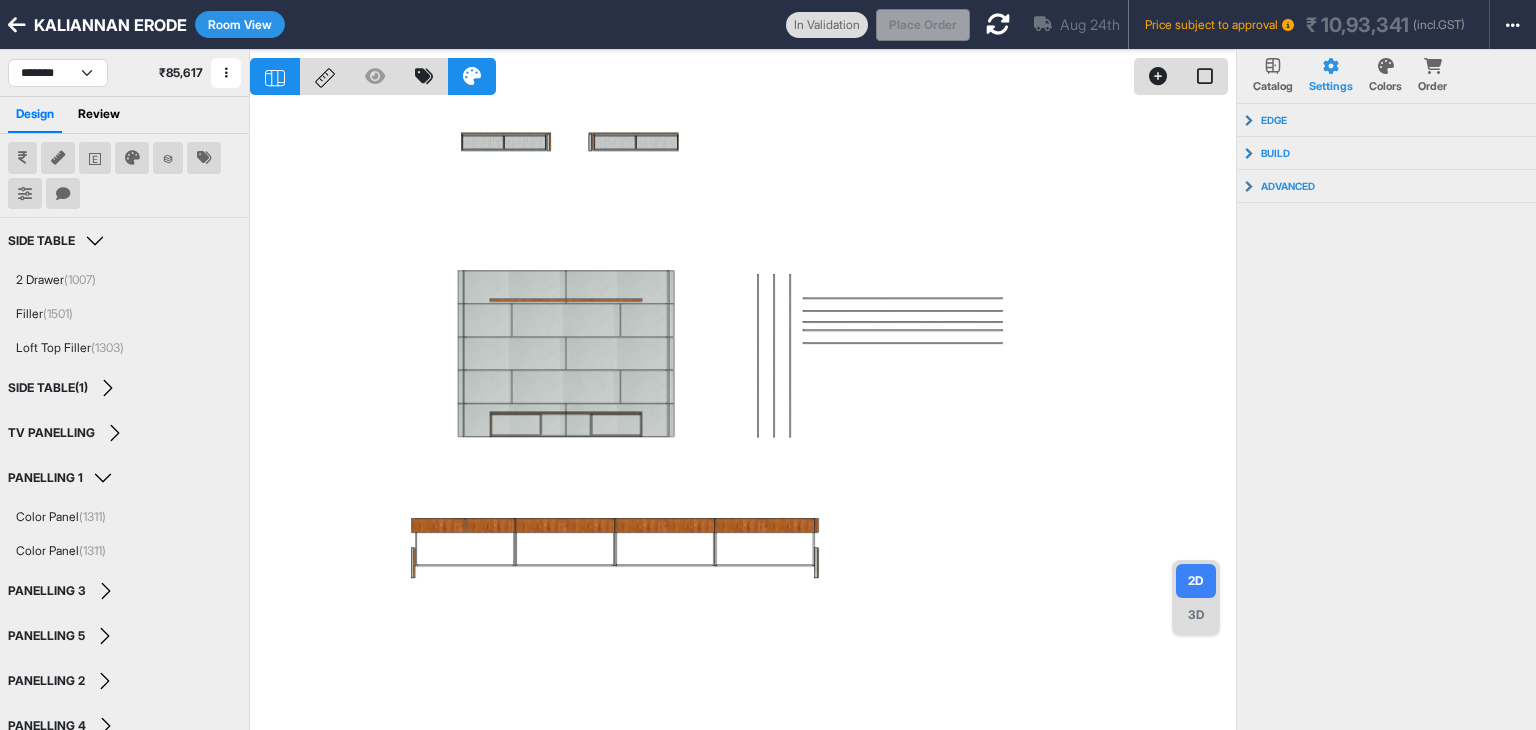 click at bounding box center [743, 415] 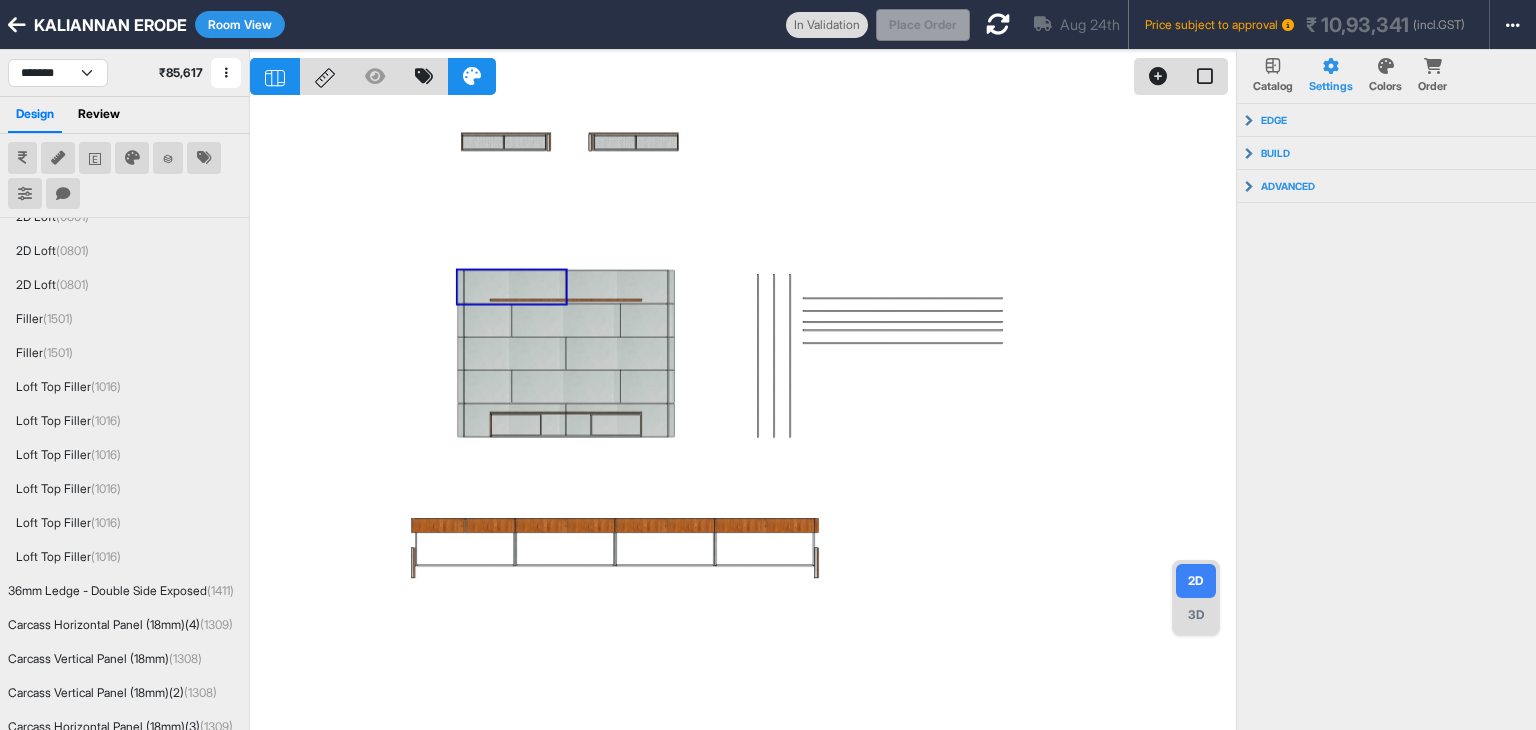 scroll, scrollTop: 0, scrollLeft: 0, axis: both 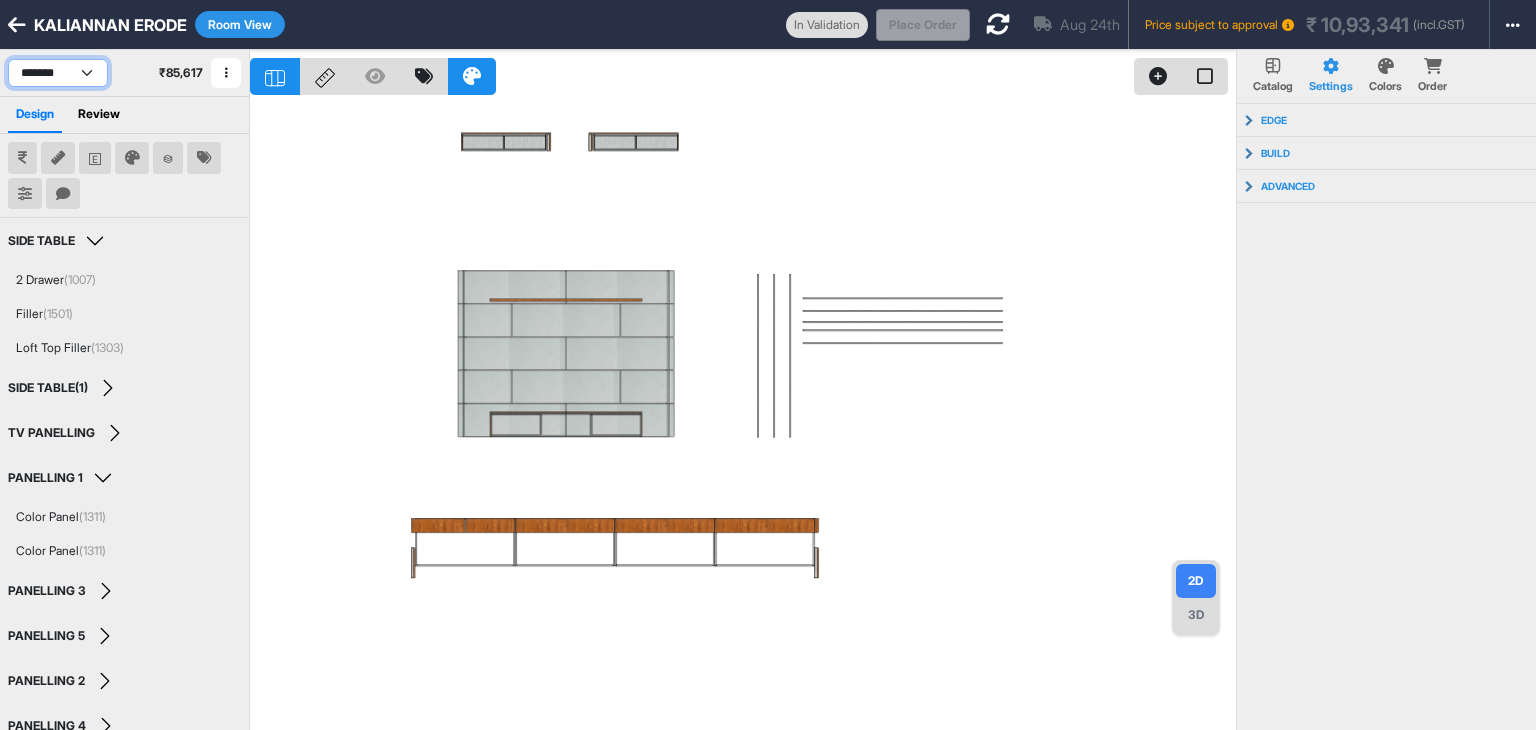 click on "**********" at bounding box center [58, 73] 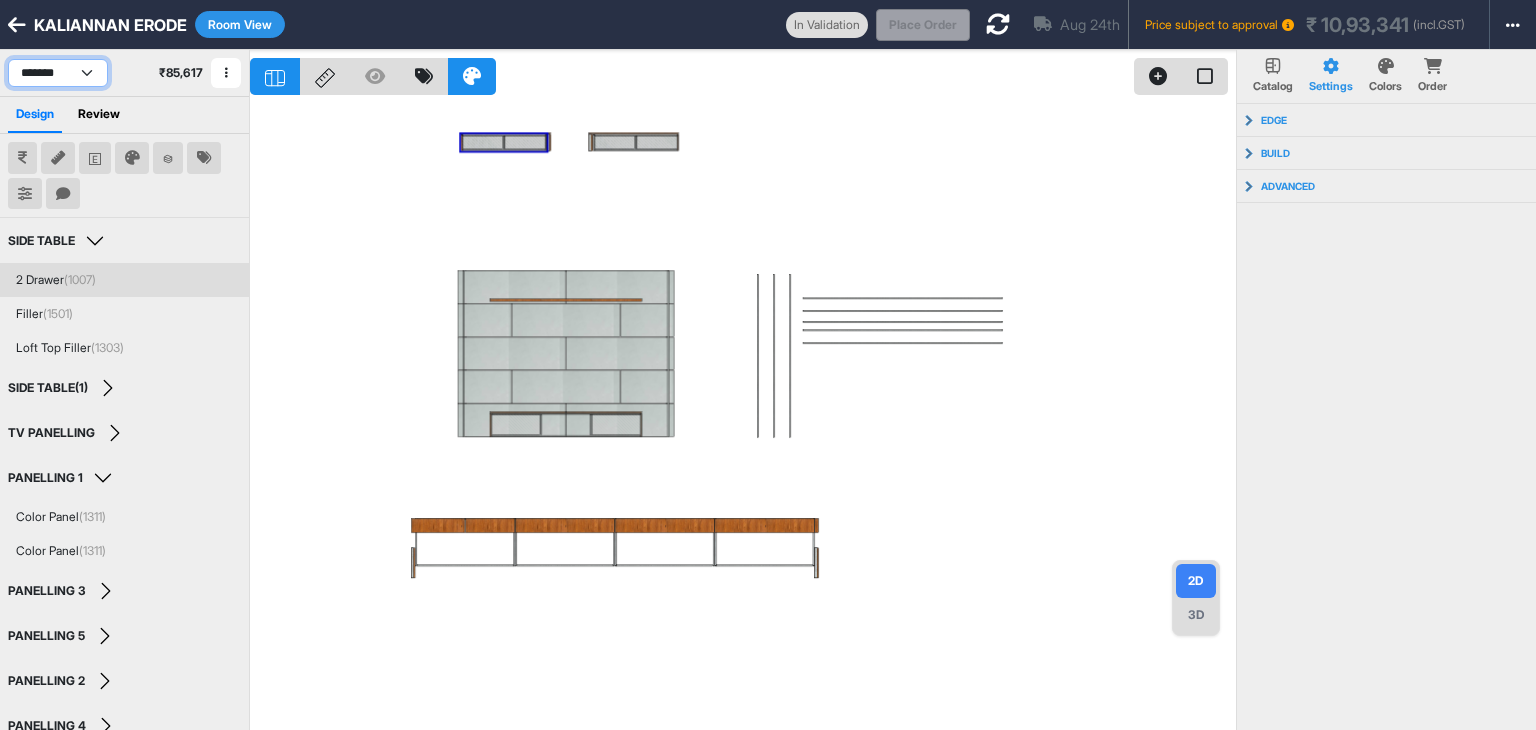 select on "****" 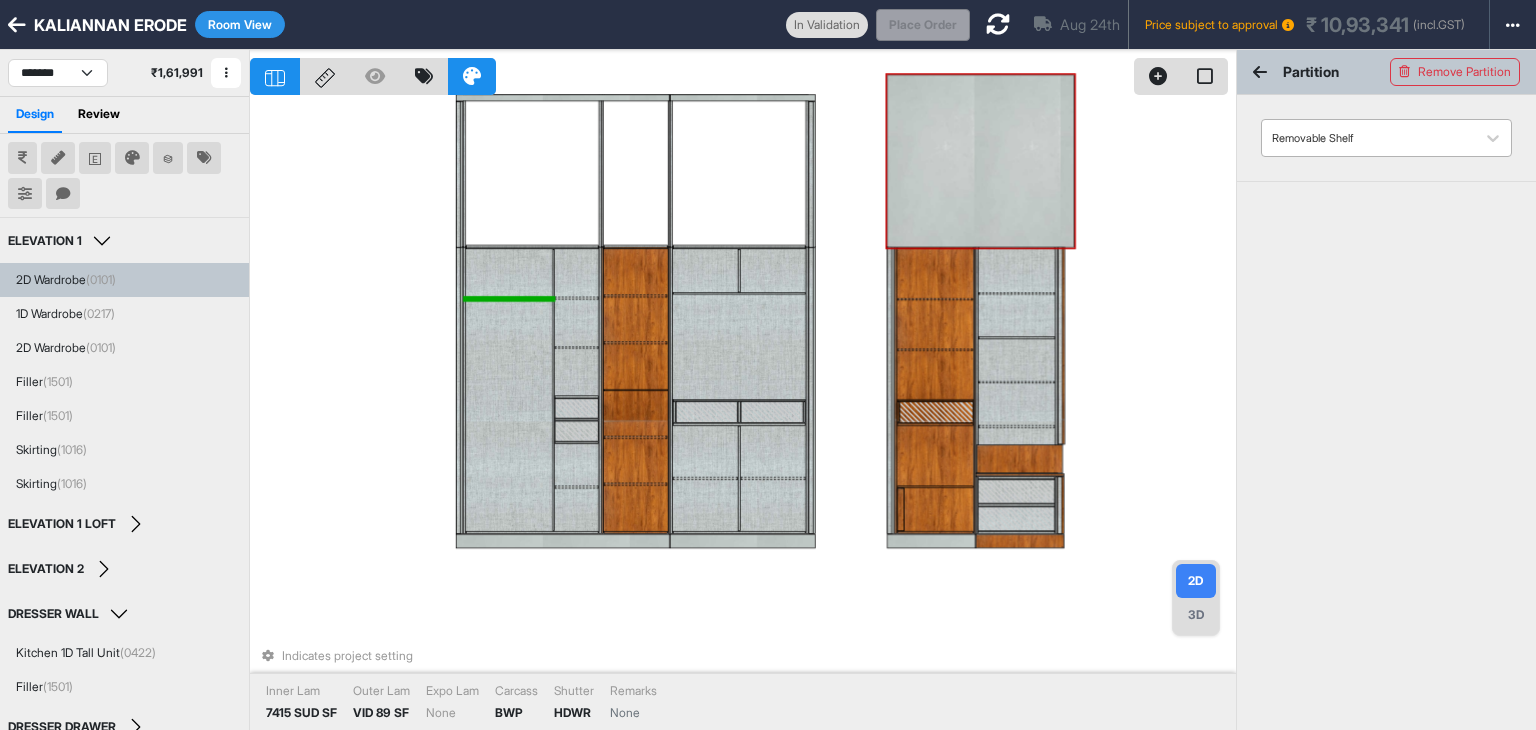 click at bounding box center (1368, 138) 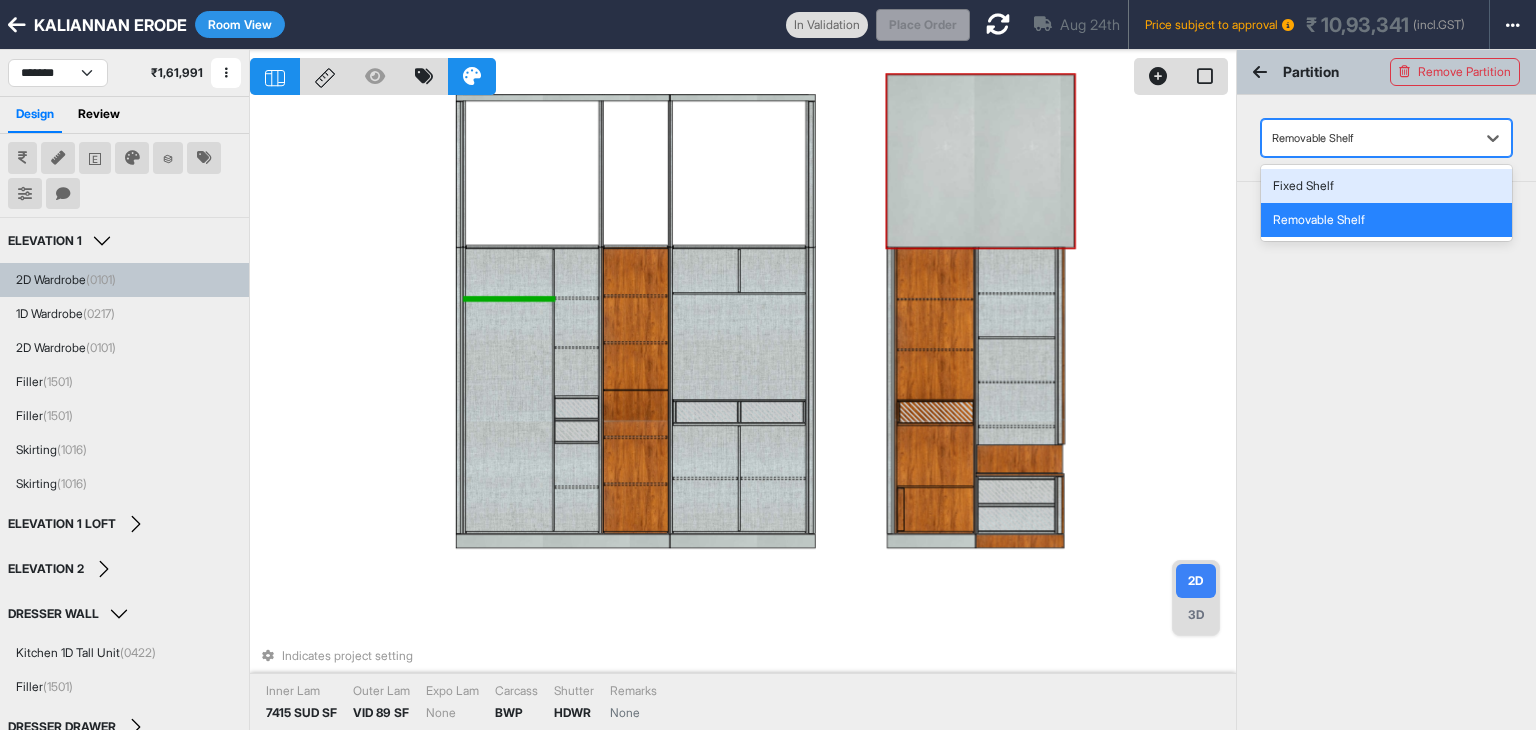 click on "Fixed Shelf" at bounding box center [1386, 186] 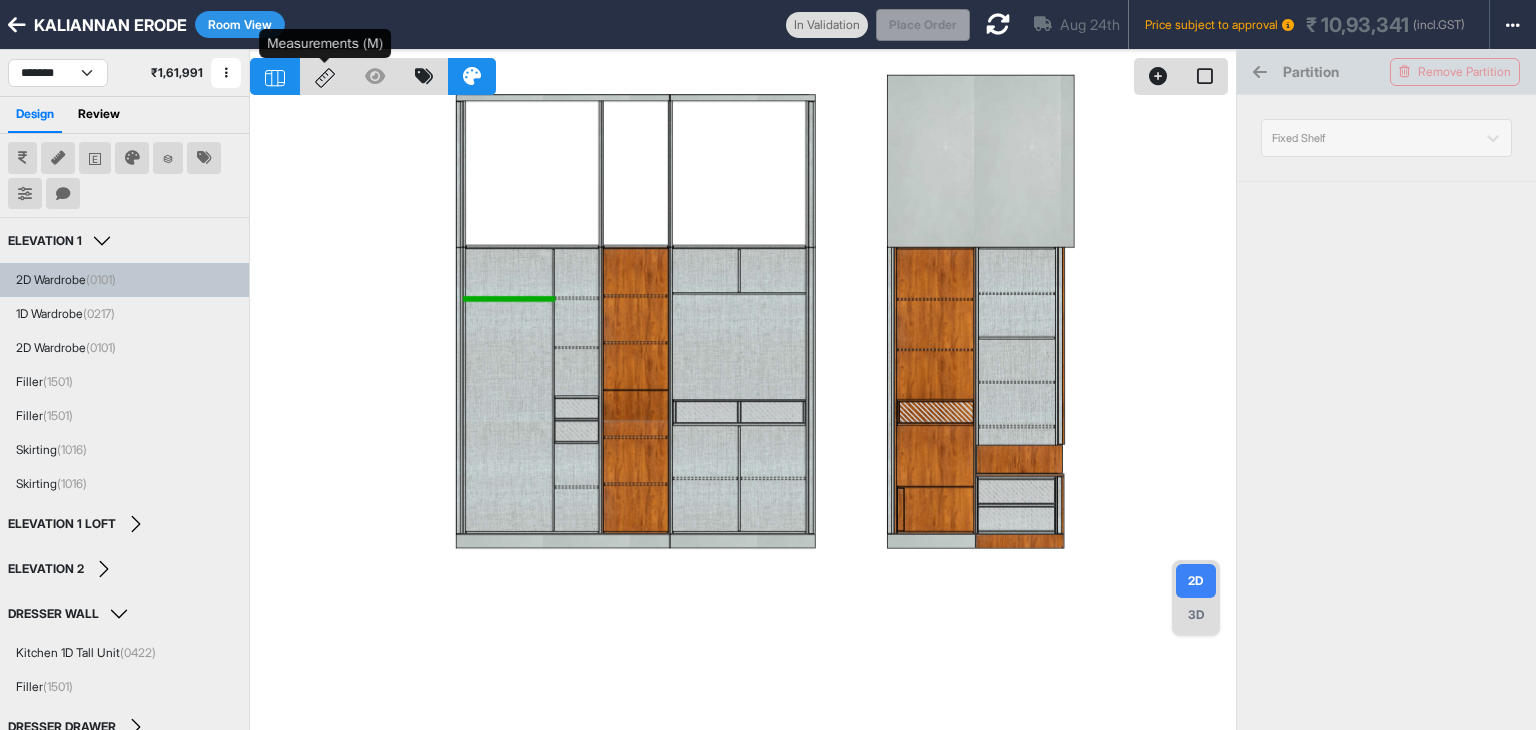 click 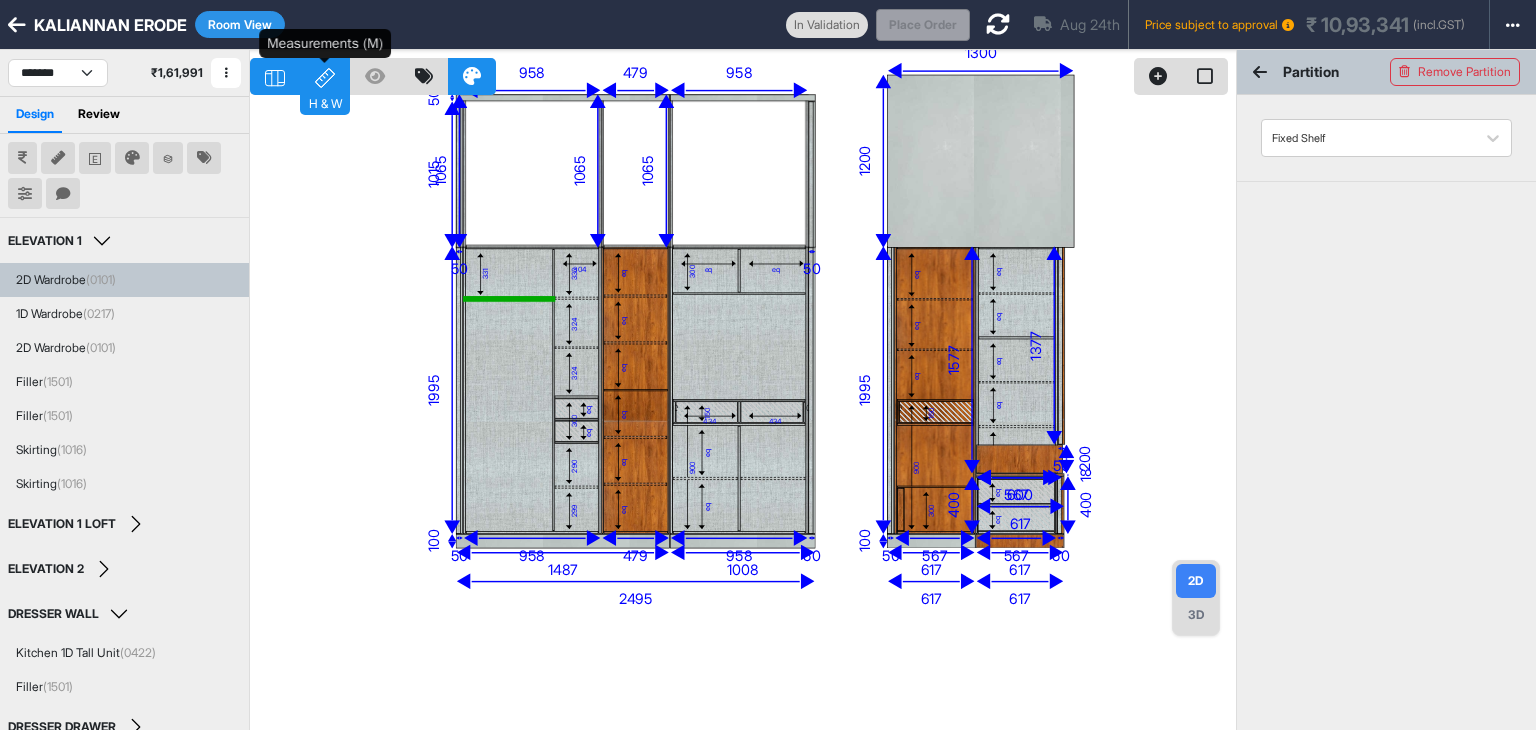 click 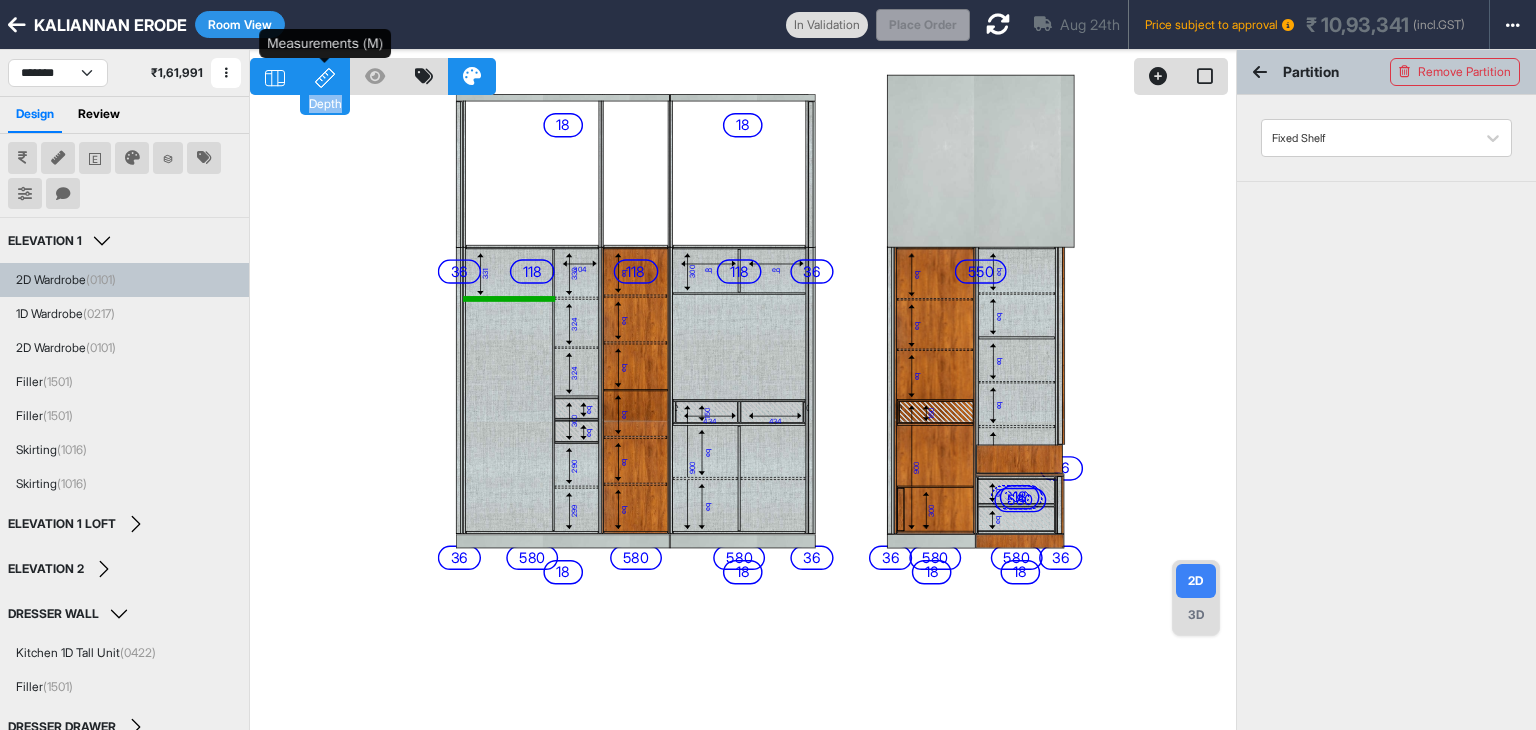 click 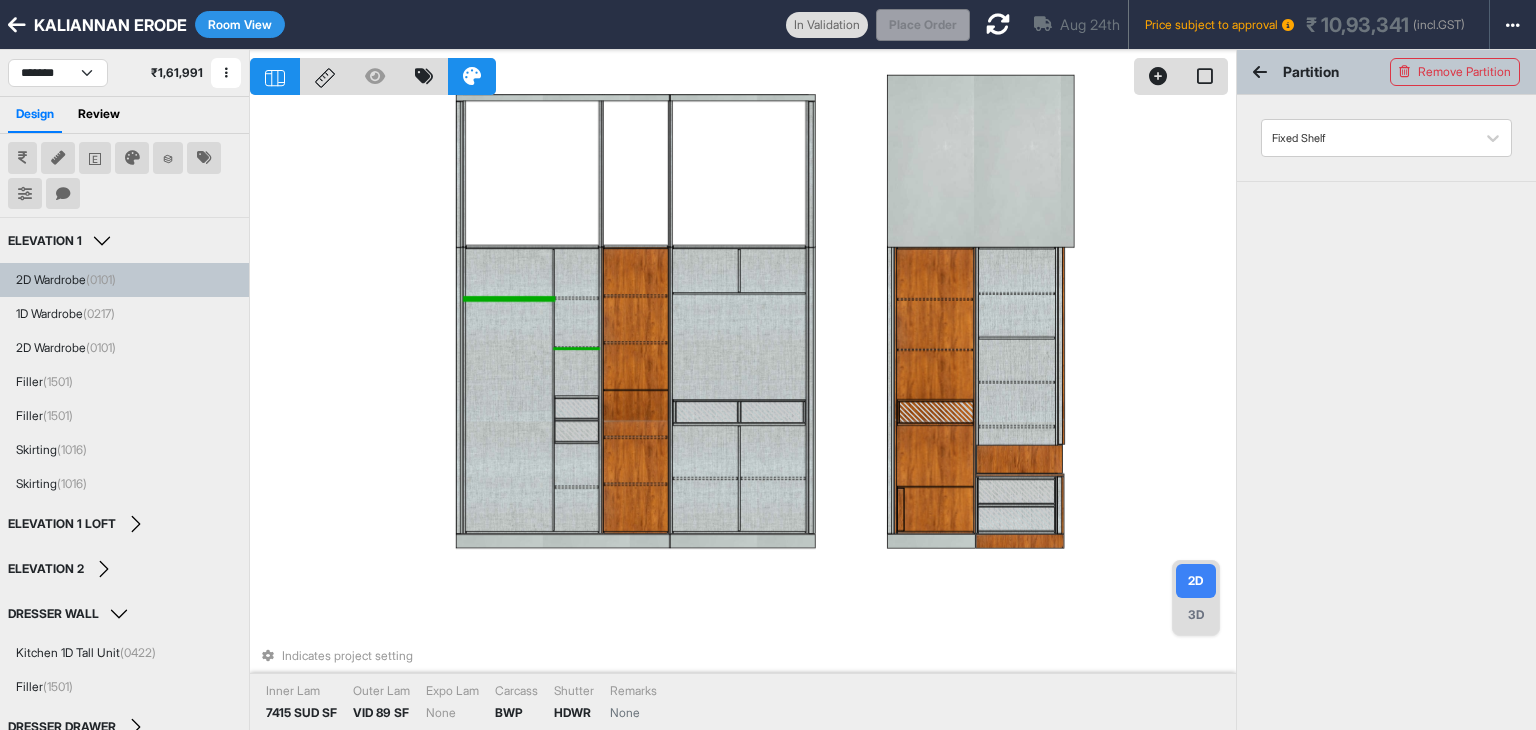 click at bounding box center (576, 347) 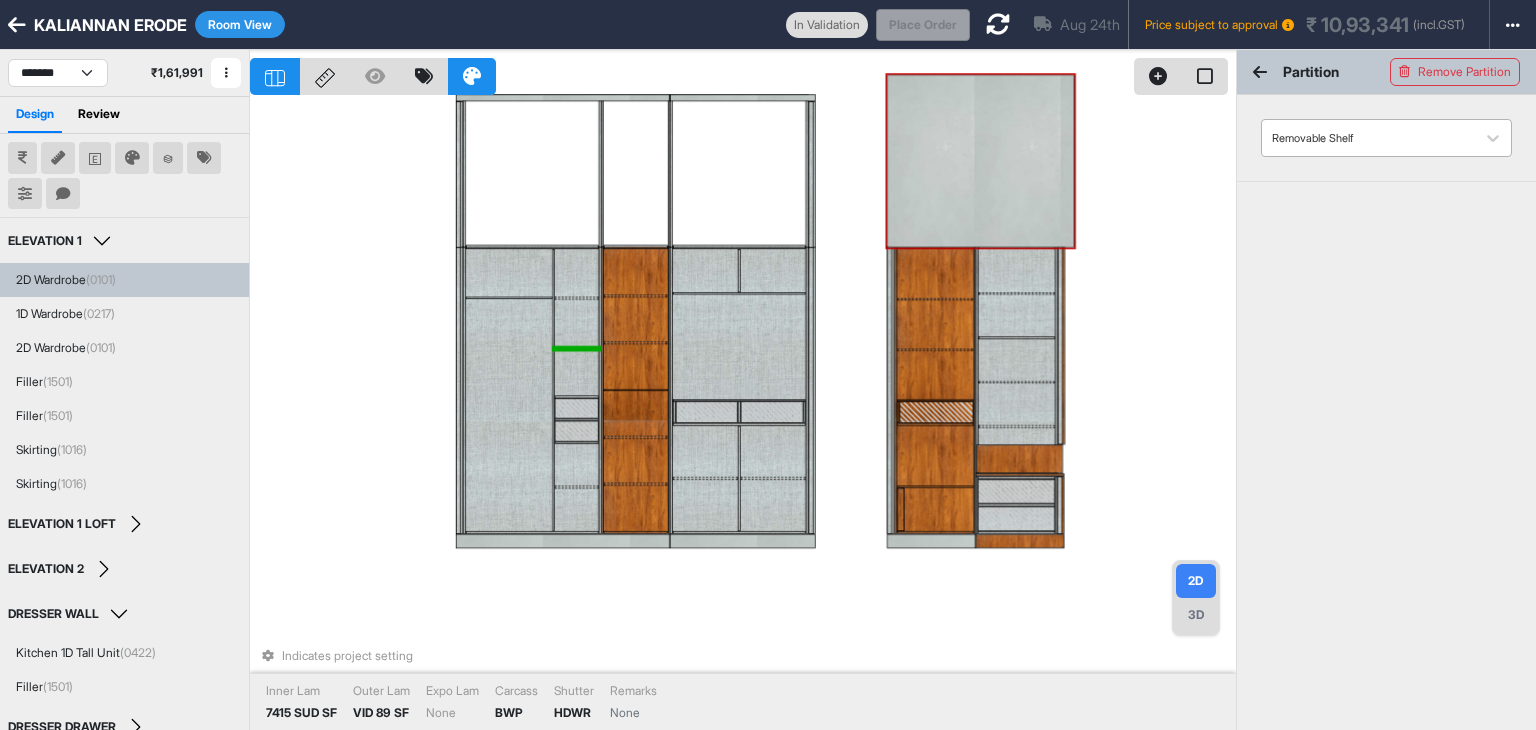 click at bounding box center (1368, 138) 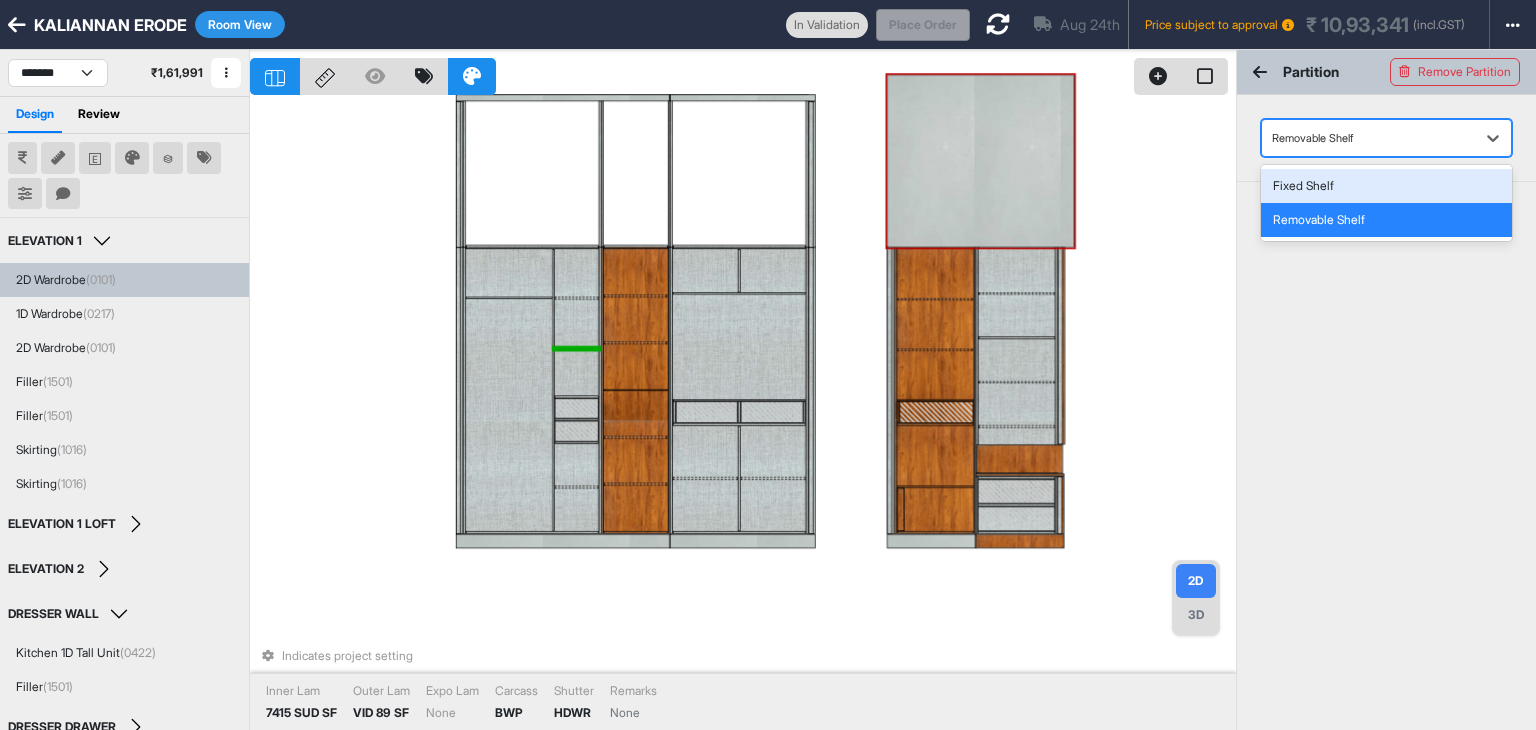 click on "Fixed Shelf" at bounding box center (1386, 186) 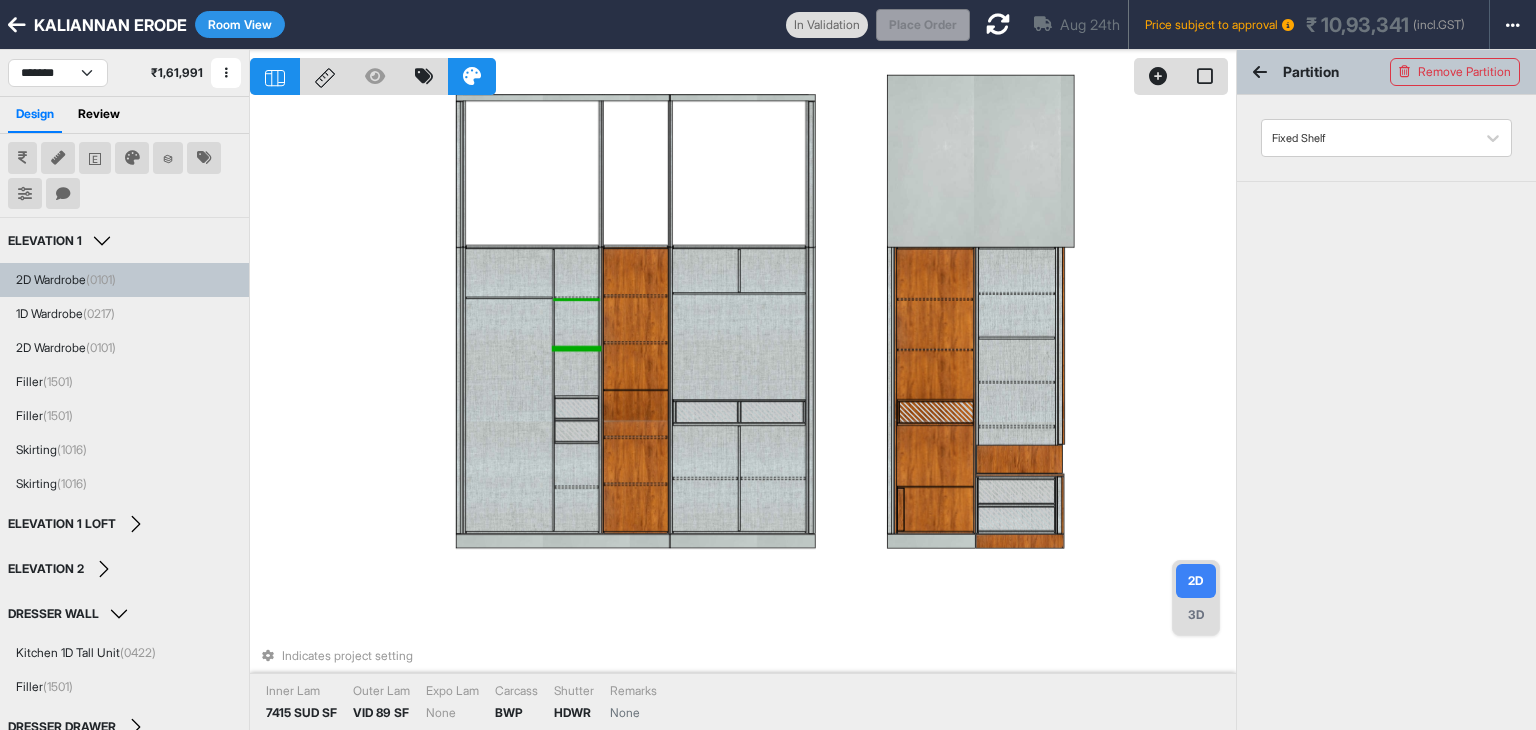 click at bounding box center (576, 298) 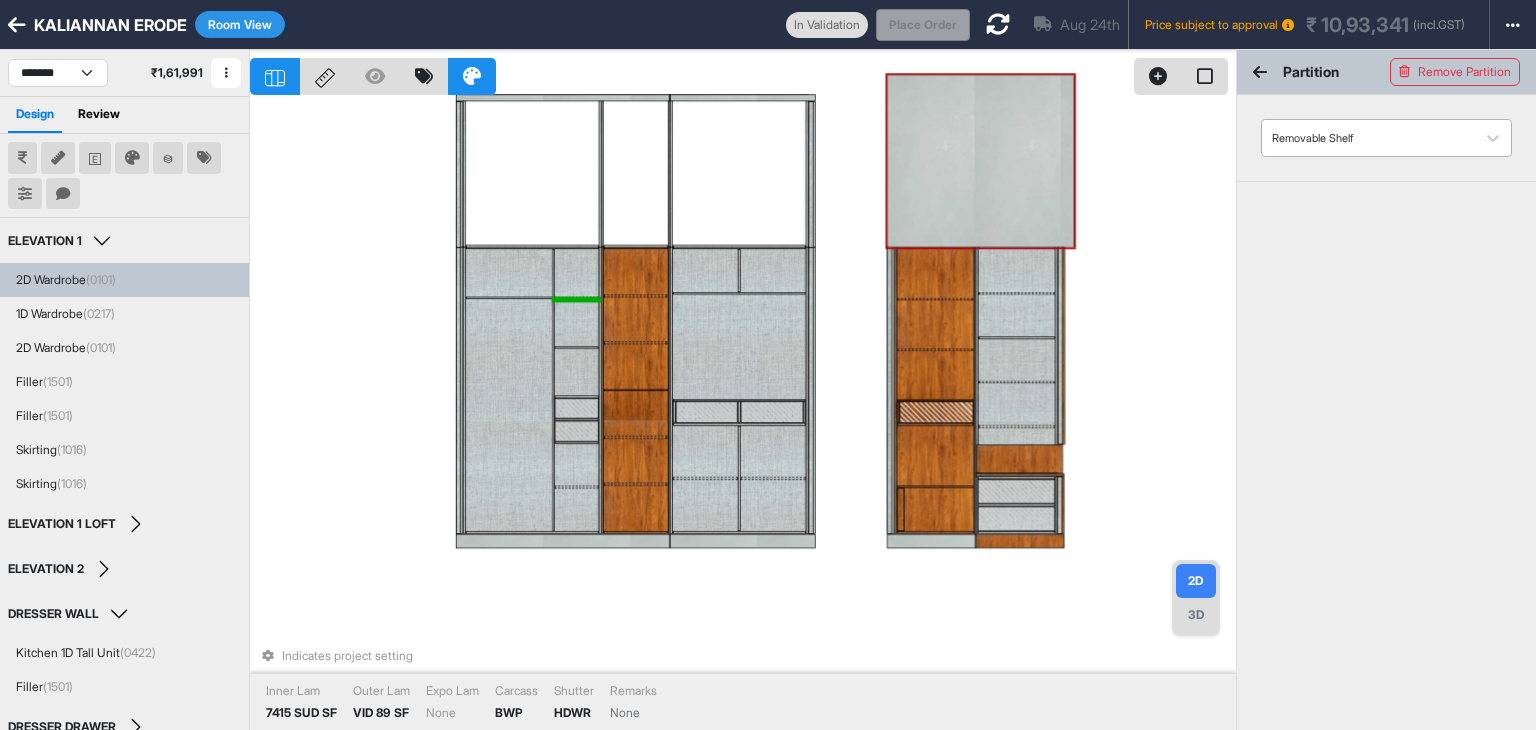 click at bounding box center [1368, 138] 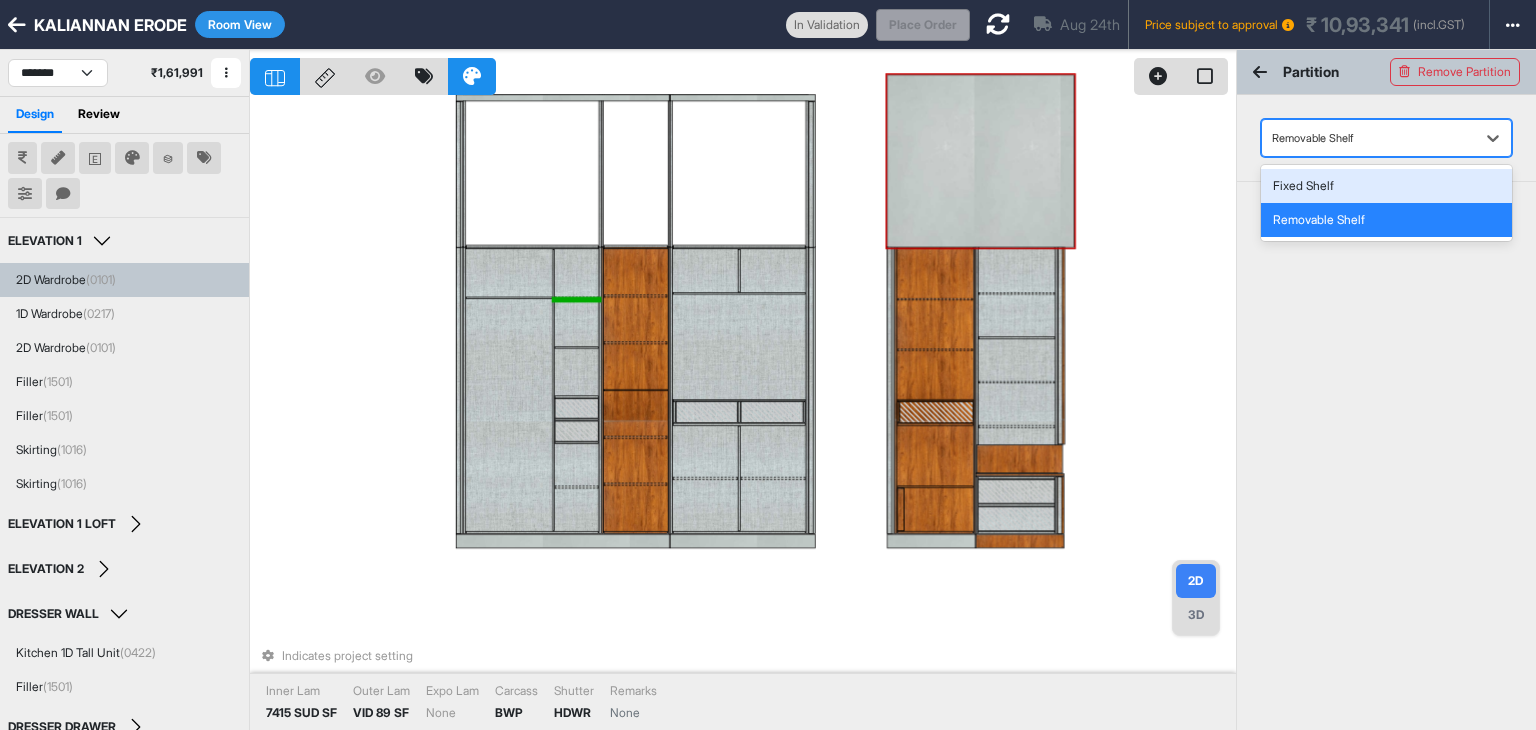 click on "Fixed Shelf" at bounding box center (1386, 186) 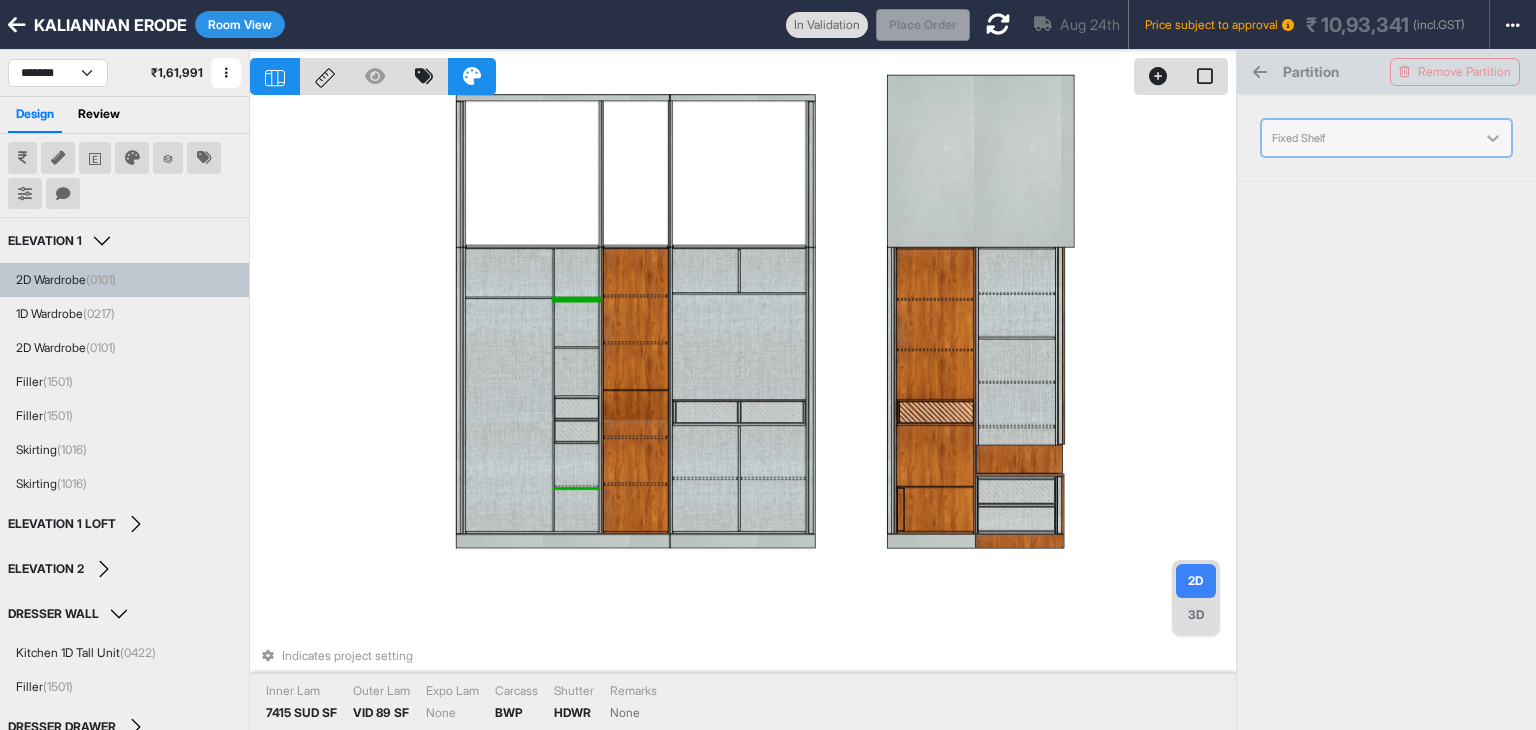 click at bounding box center (576, 487) 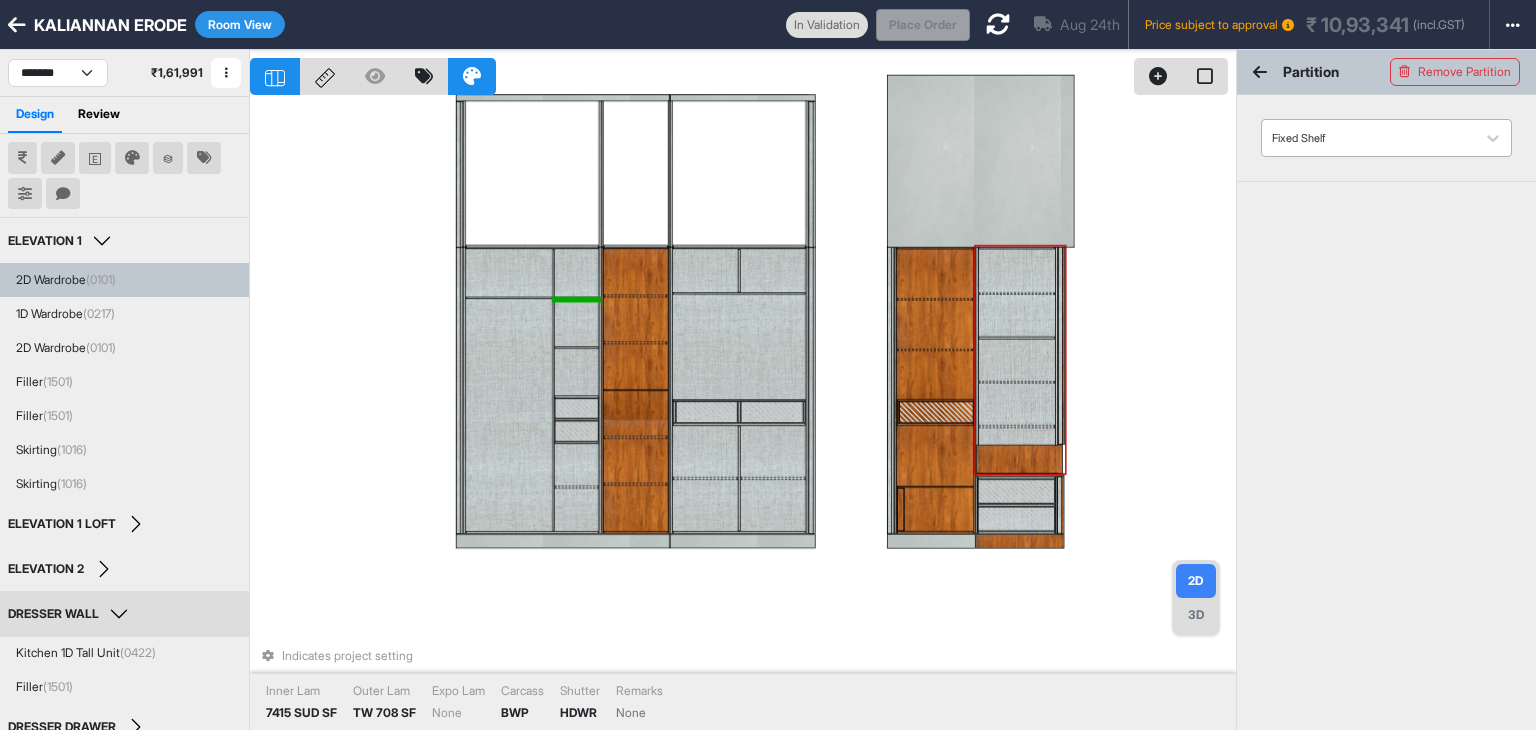 click at bounding box center (1368, 138) 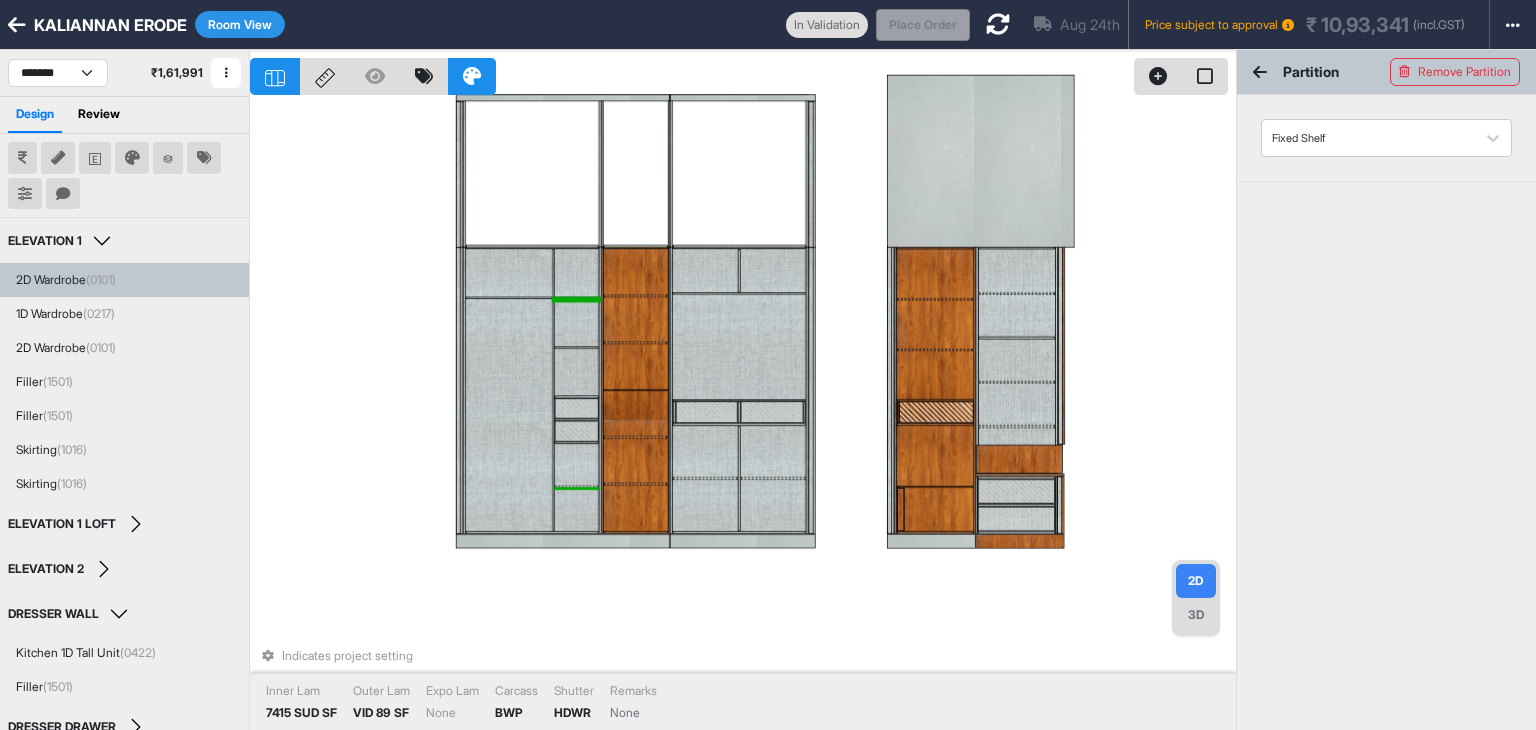 click at bounding box center [576, 487] 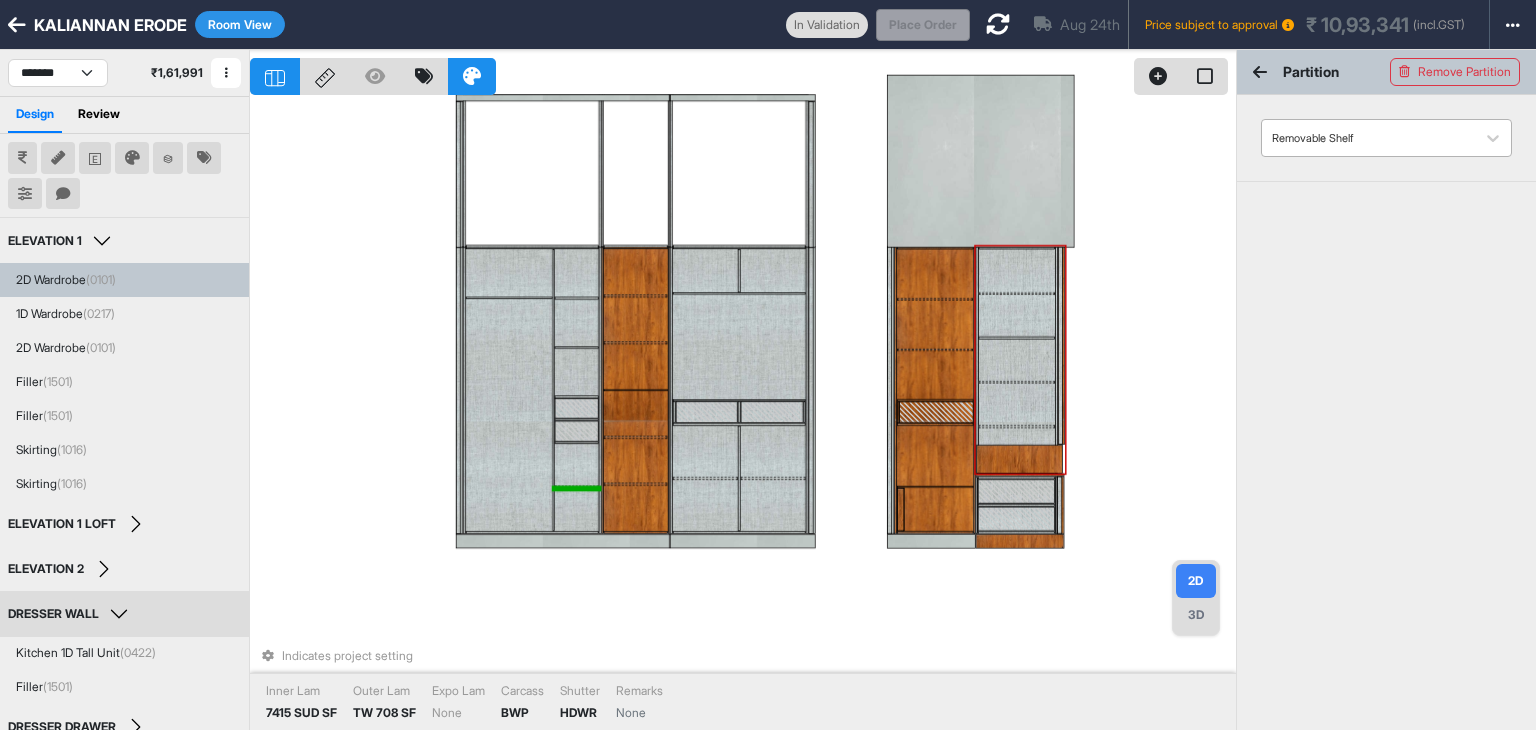 click at bounding box center [1368, 138] 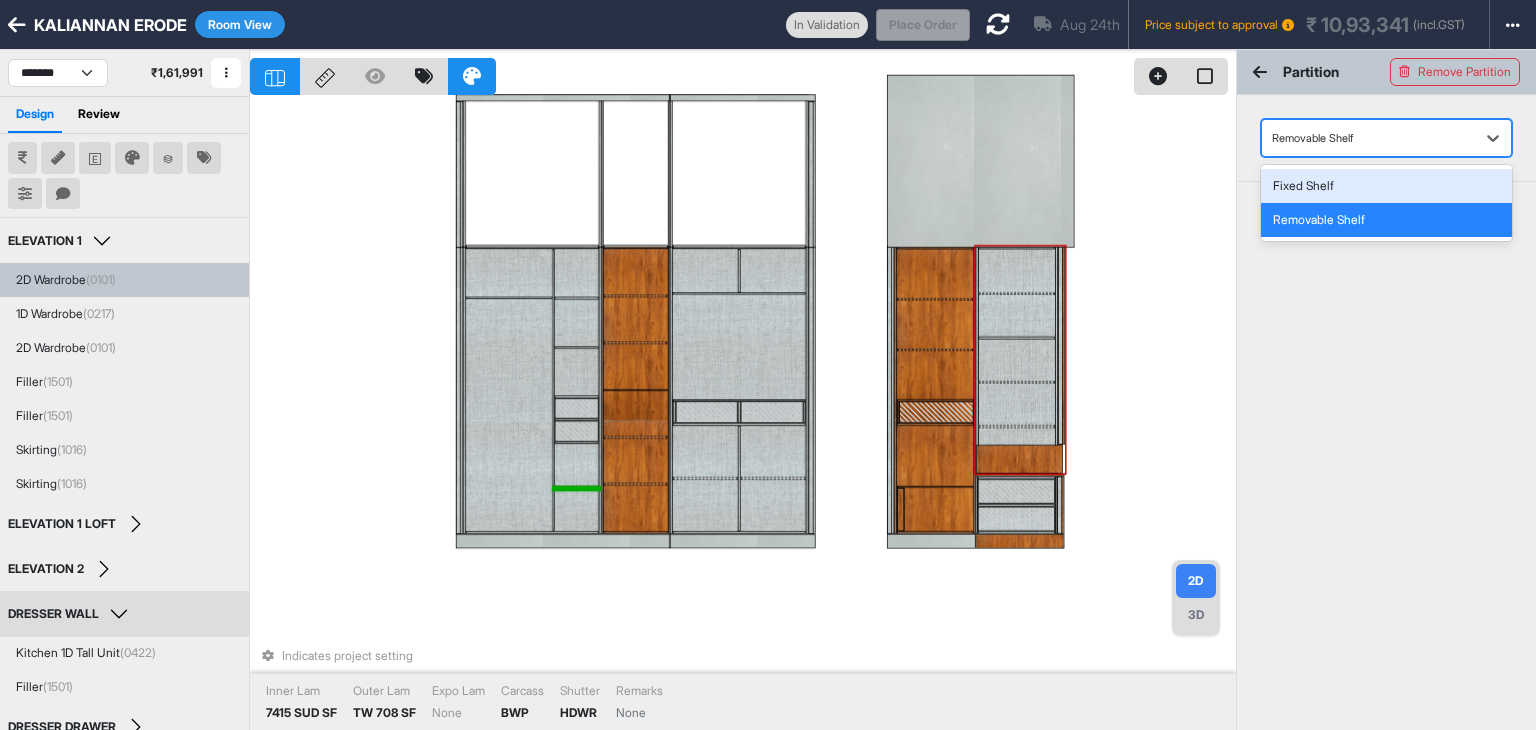 click on "Fixed Shelf" at bounding box center (1386, 186) 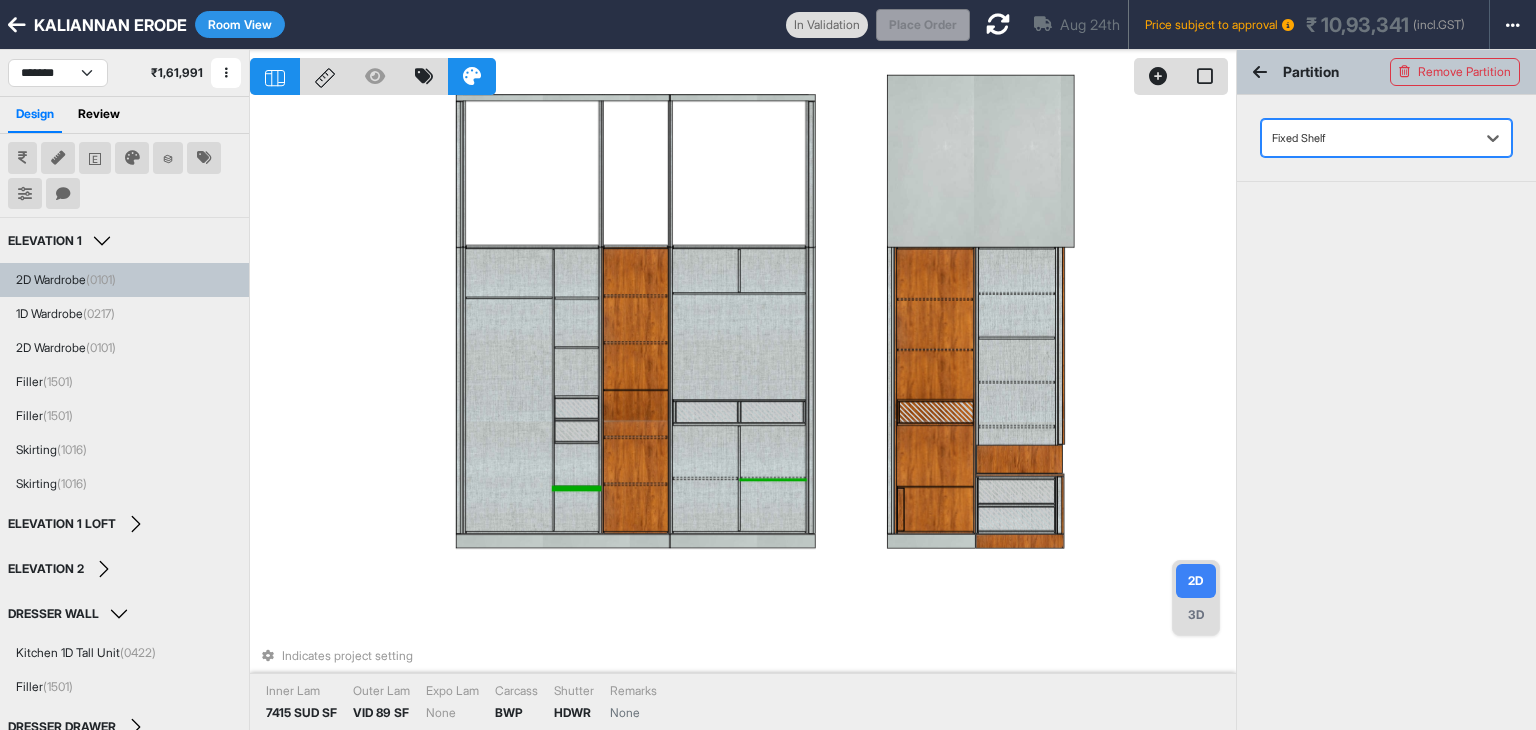 click at bounding box center (772, 478) 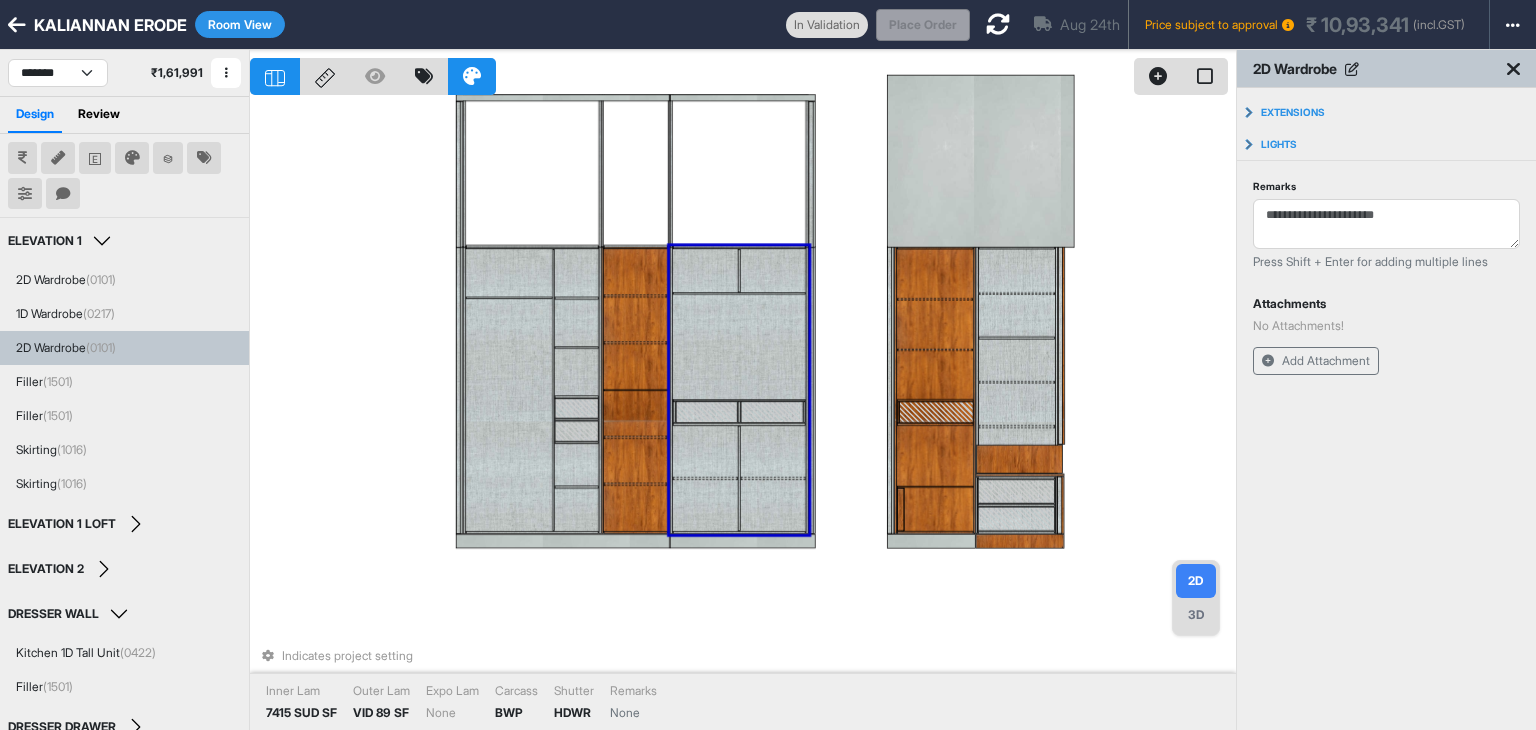 click at bounding box center (772, 478) 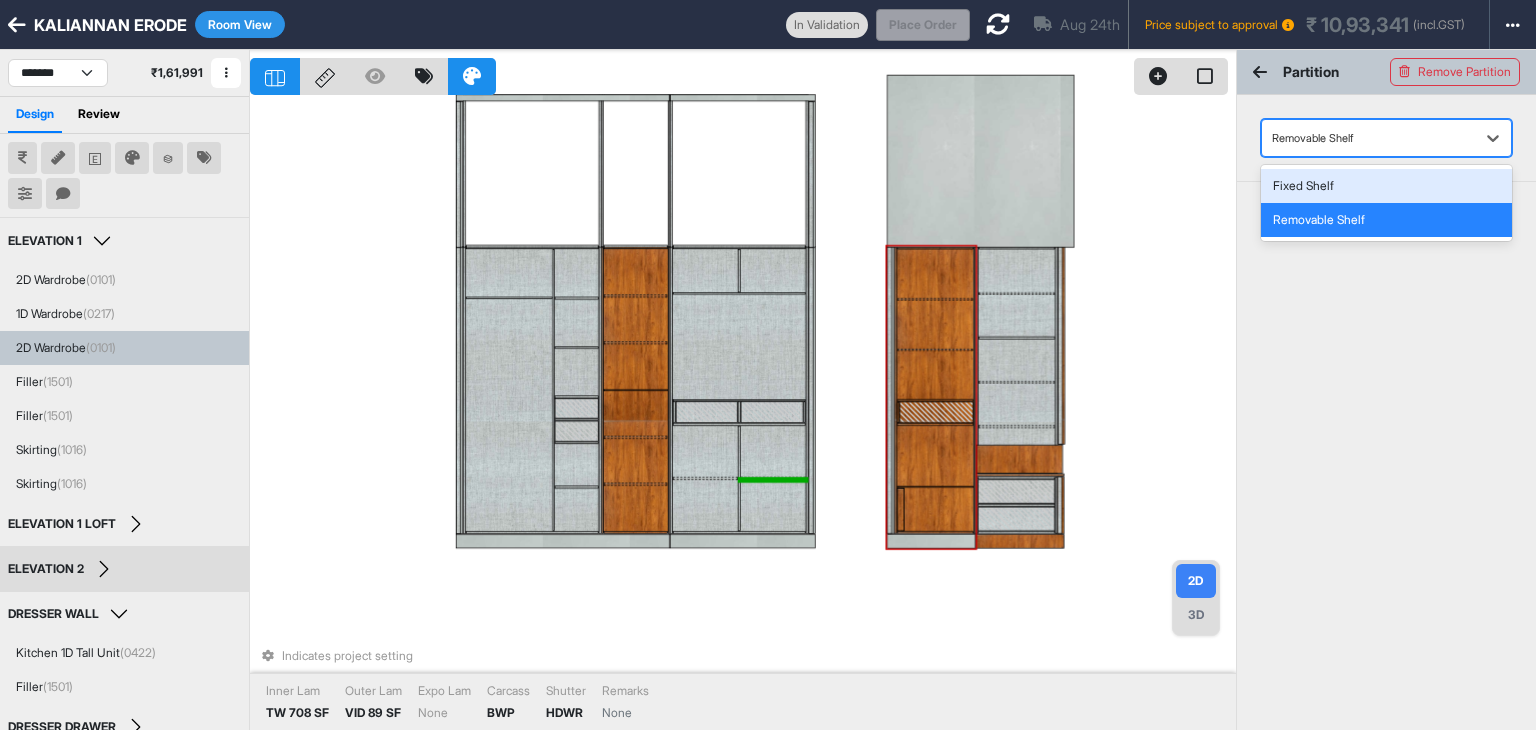 click at bounding box center (1368, 138) 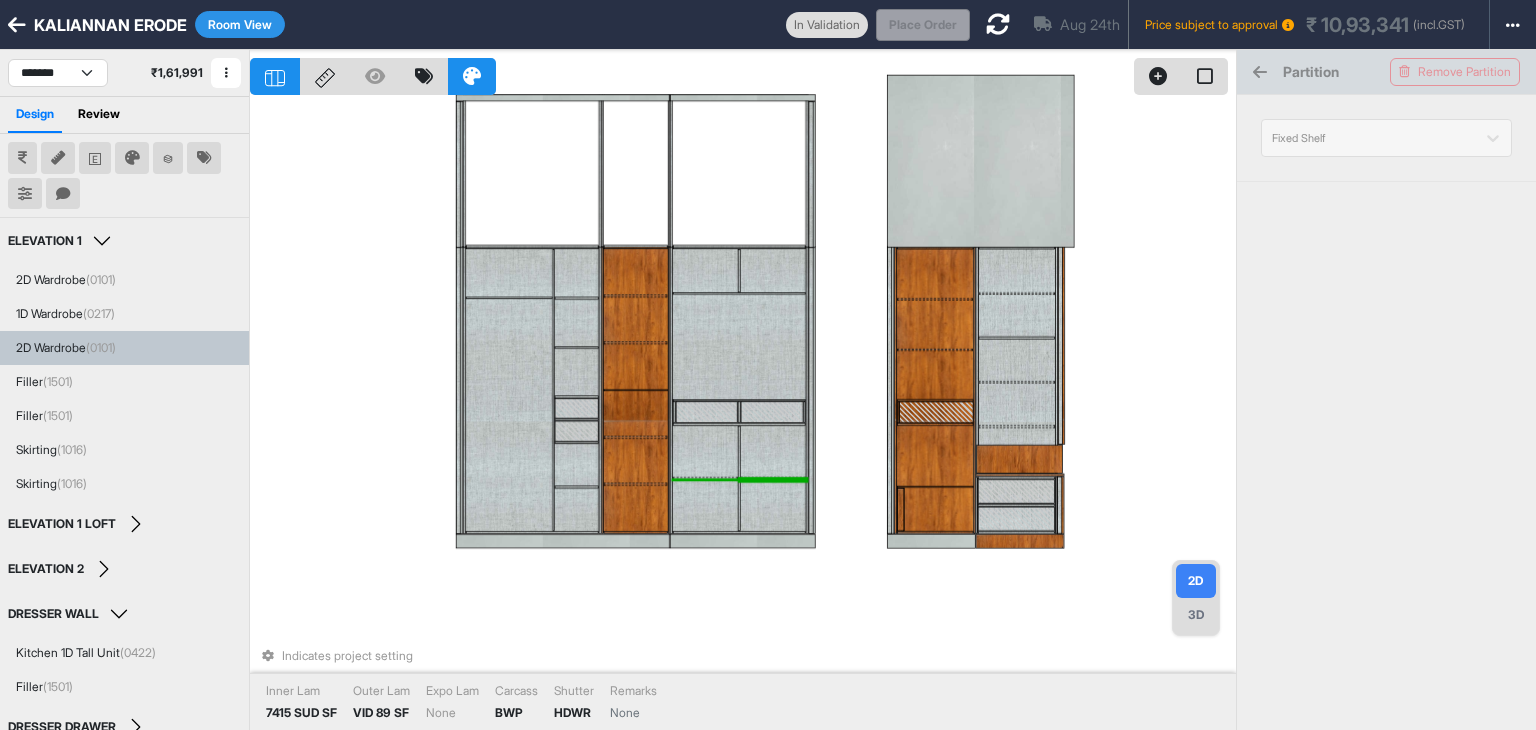 click at bounding box center (704, 478) 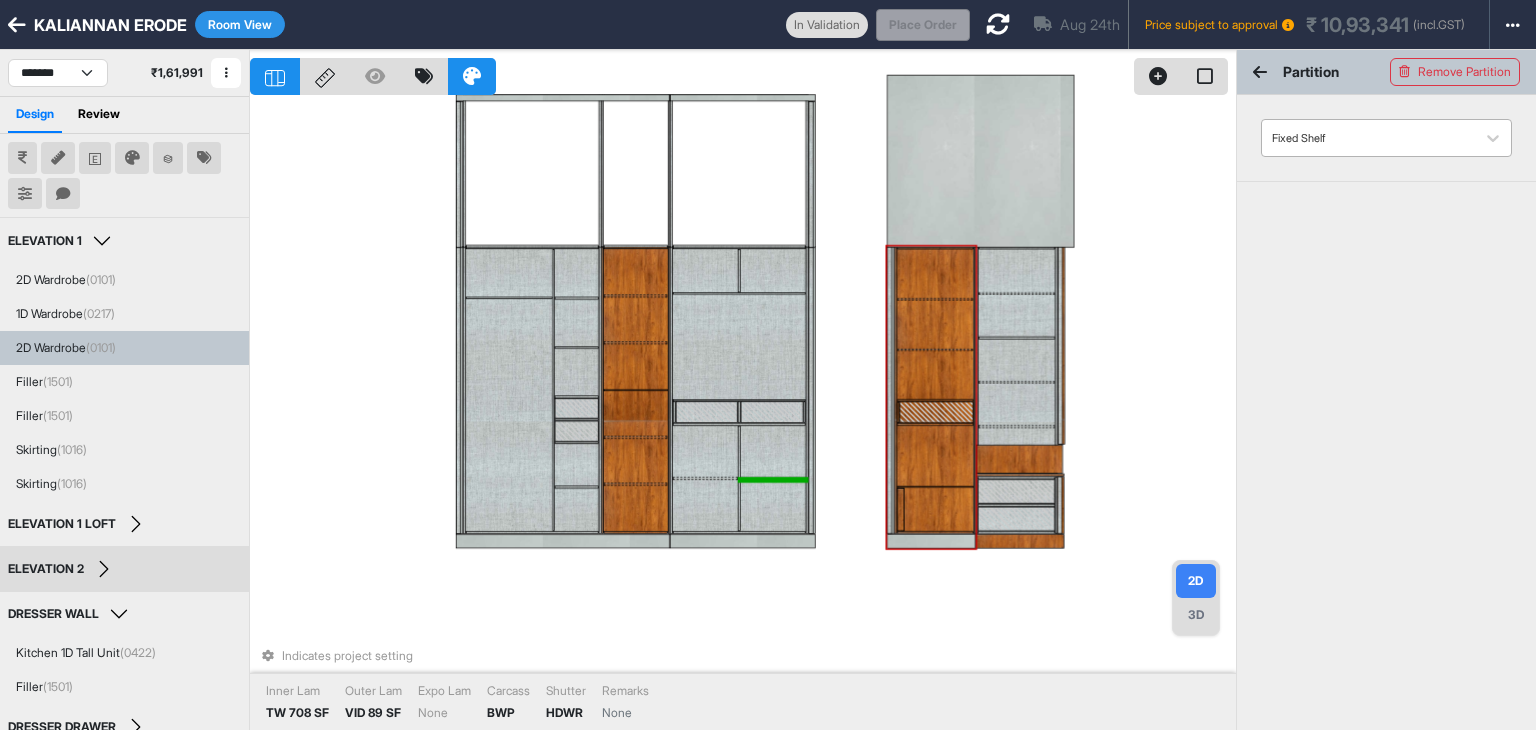 click at bounding box center (1368, 138) 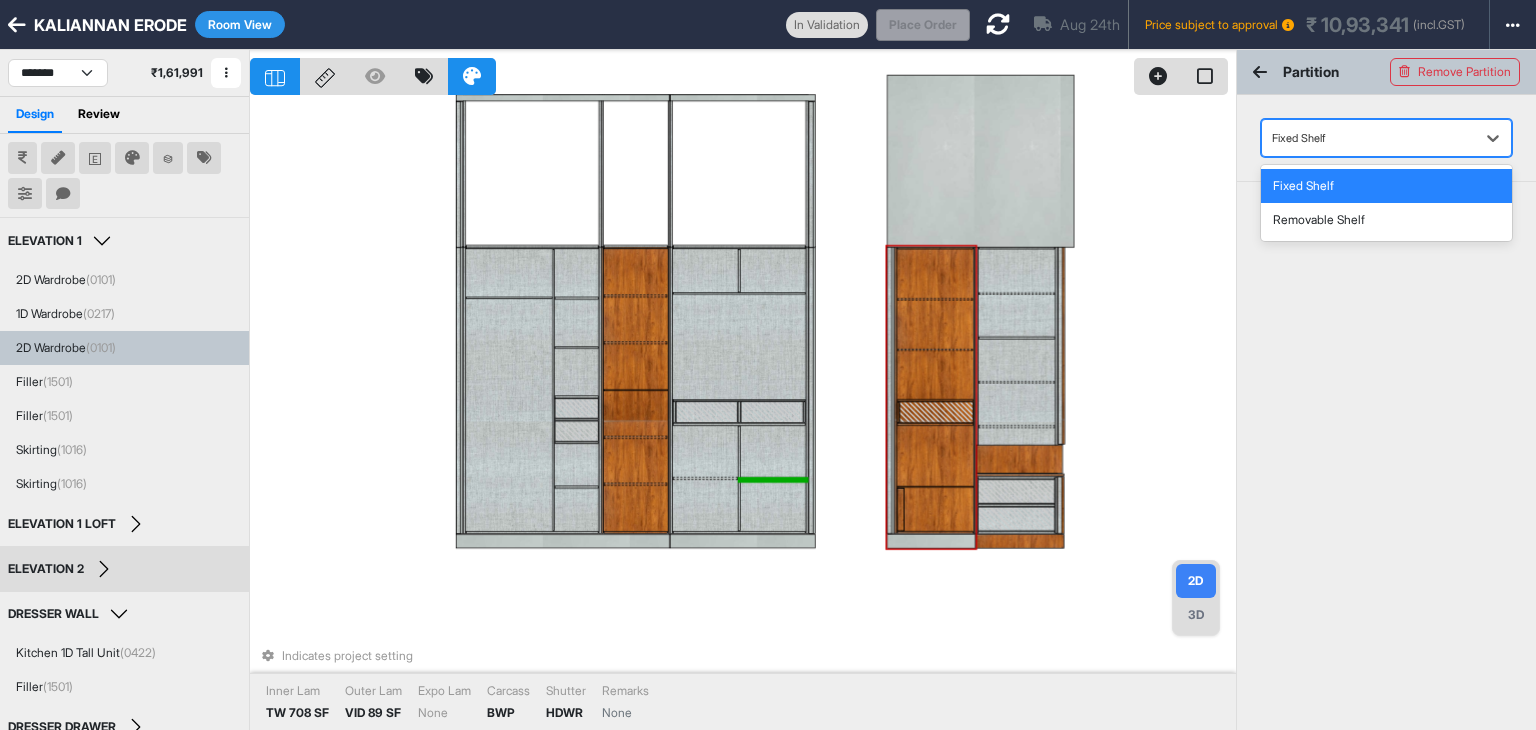 click on "Fixed Shelf" at bounding box center [1386, 186] 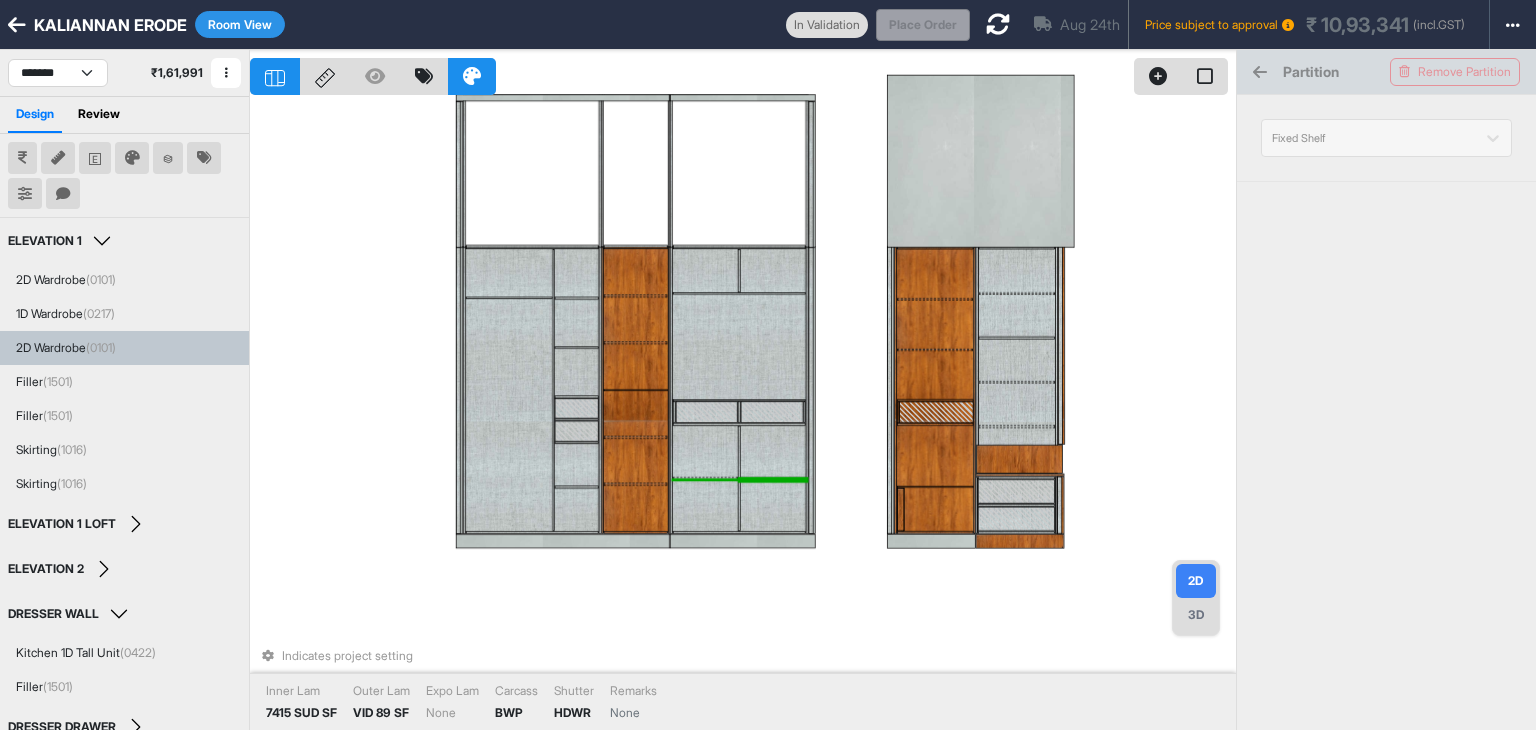 click at bounding box center (704, 478) 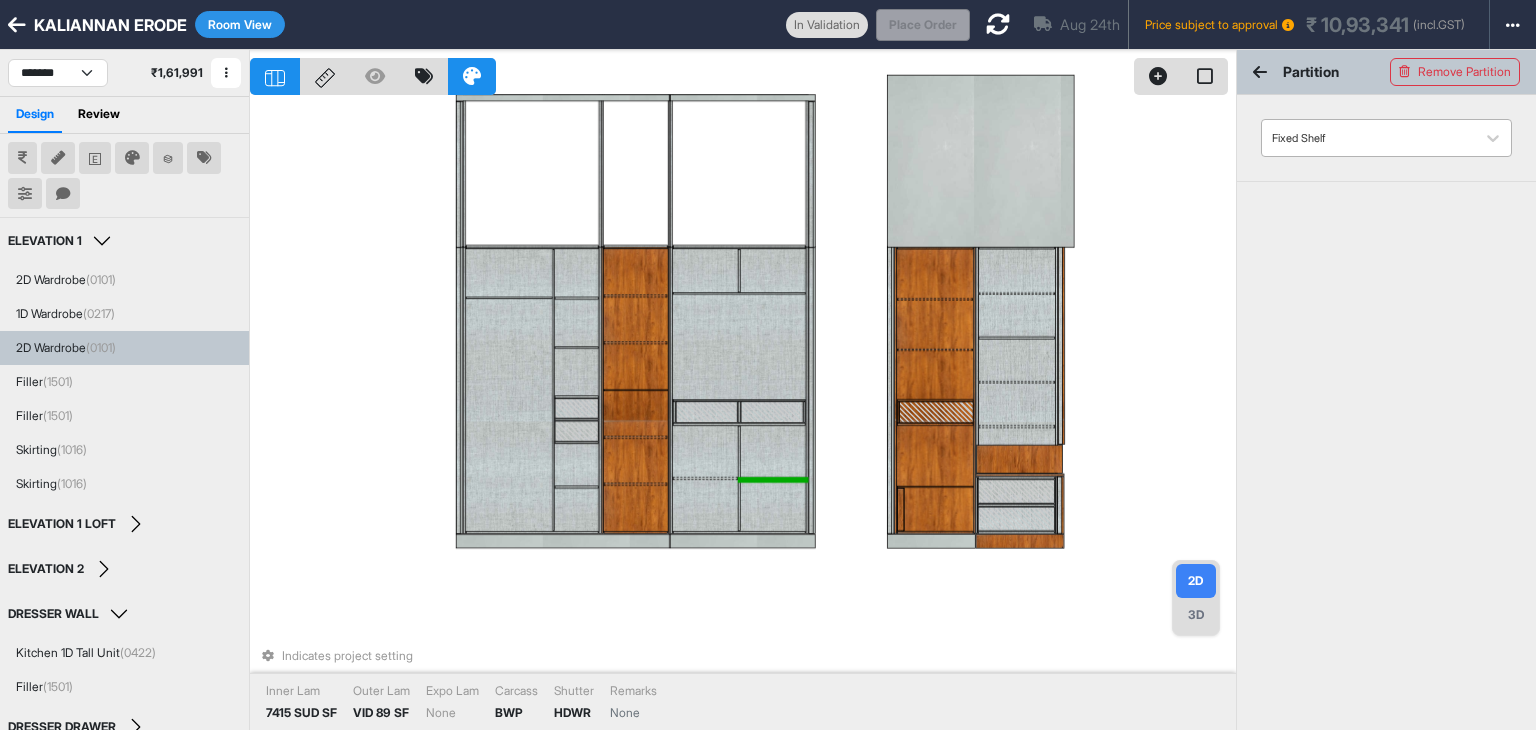 click on "Fixed Shelf" at bounding box center (1368, 138) 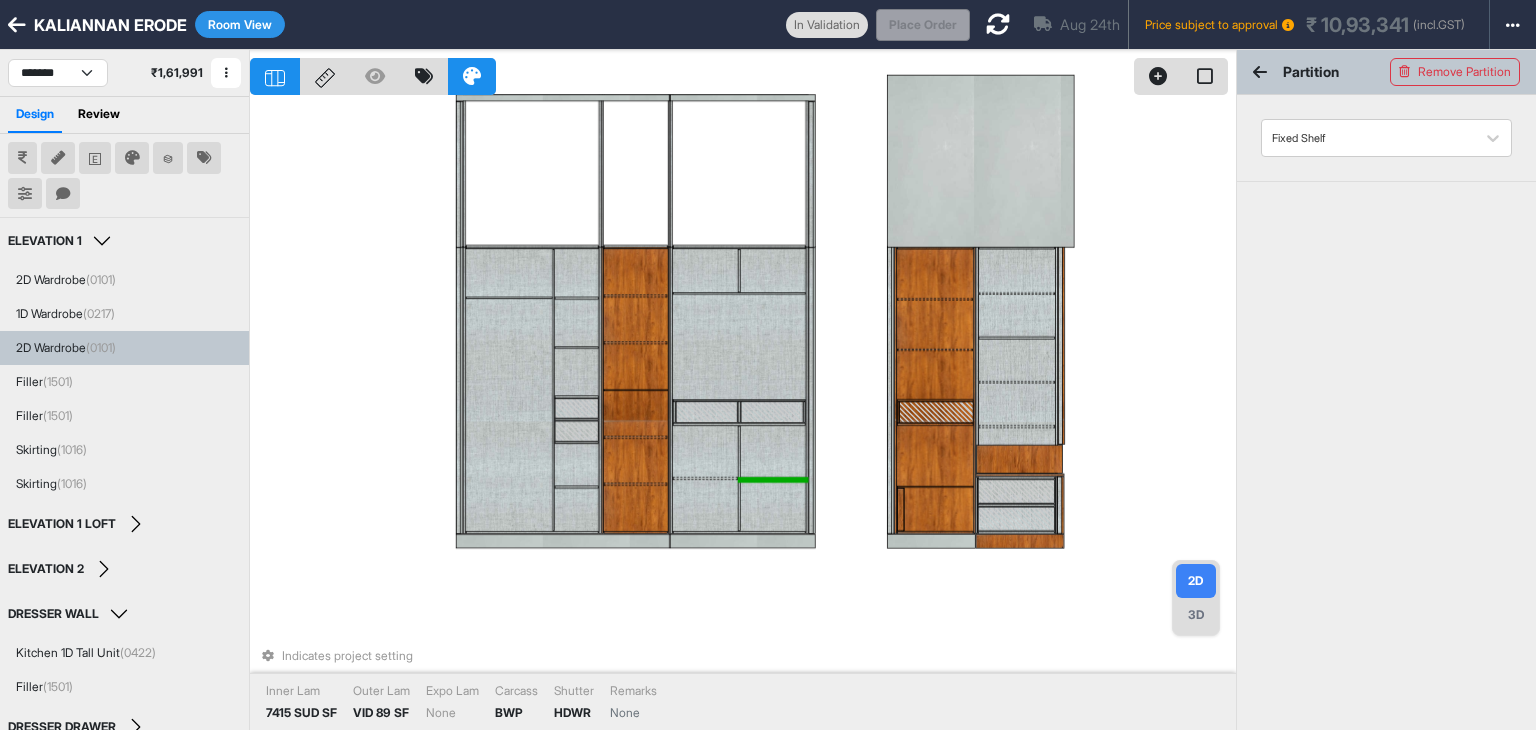 drag, startPoint x: 688, startPoint y: 479, endPoint x: 702, endPoint y: 475, distance: 14.56022 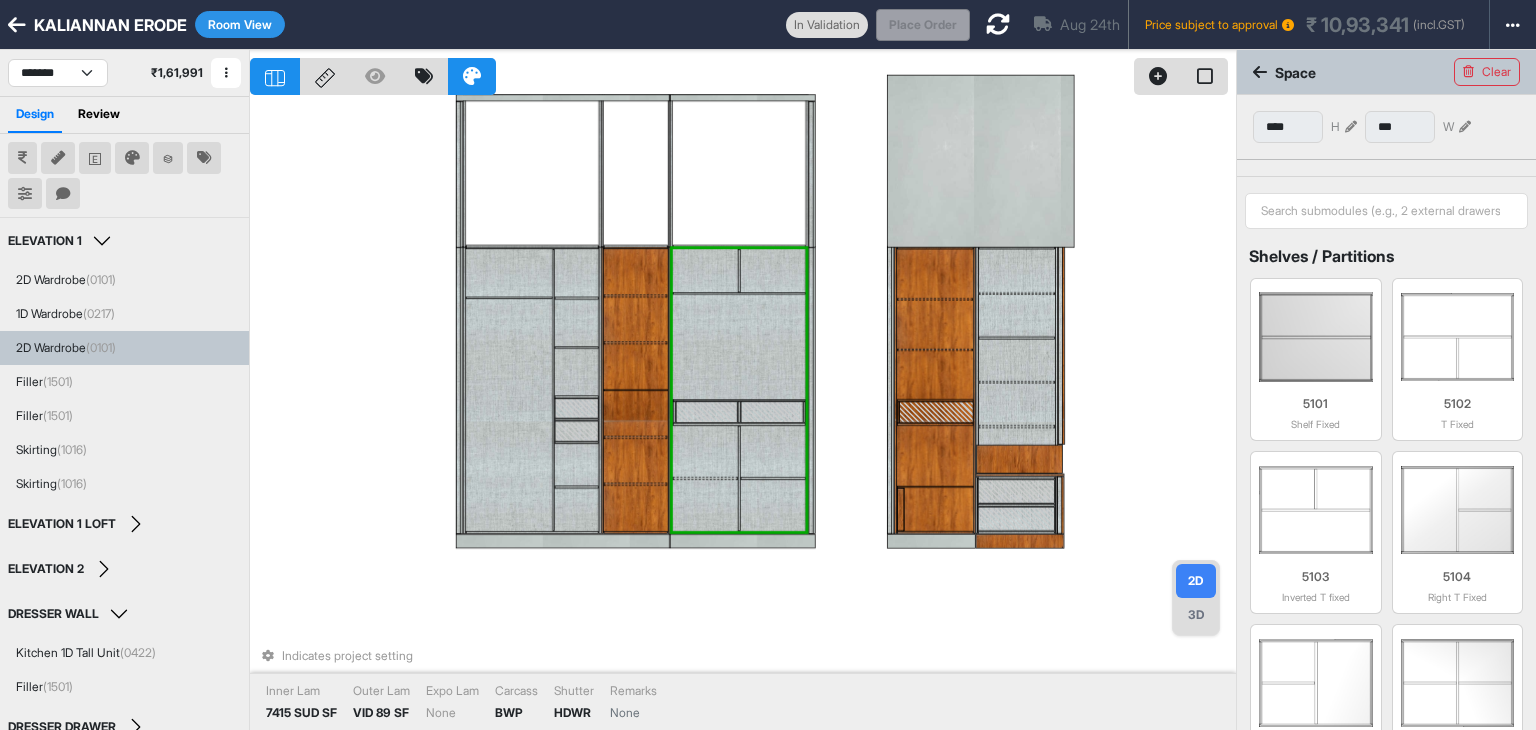 click at bounding box center (704, 478) 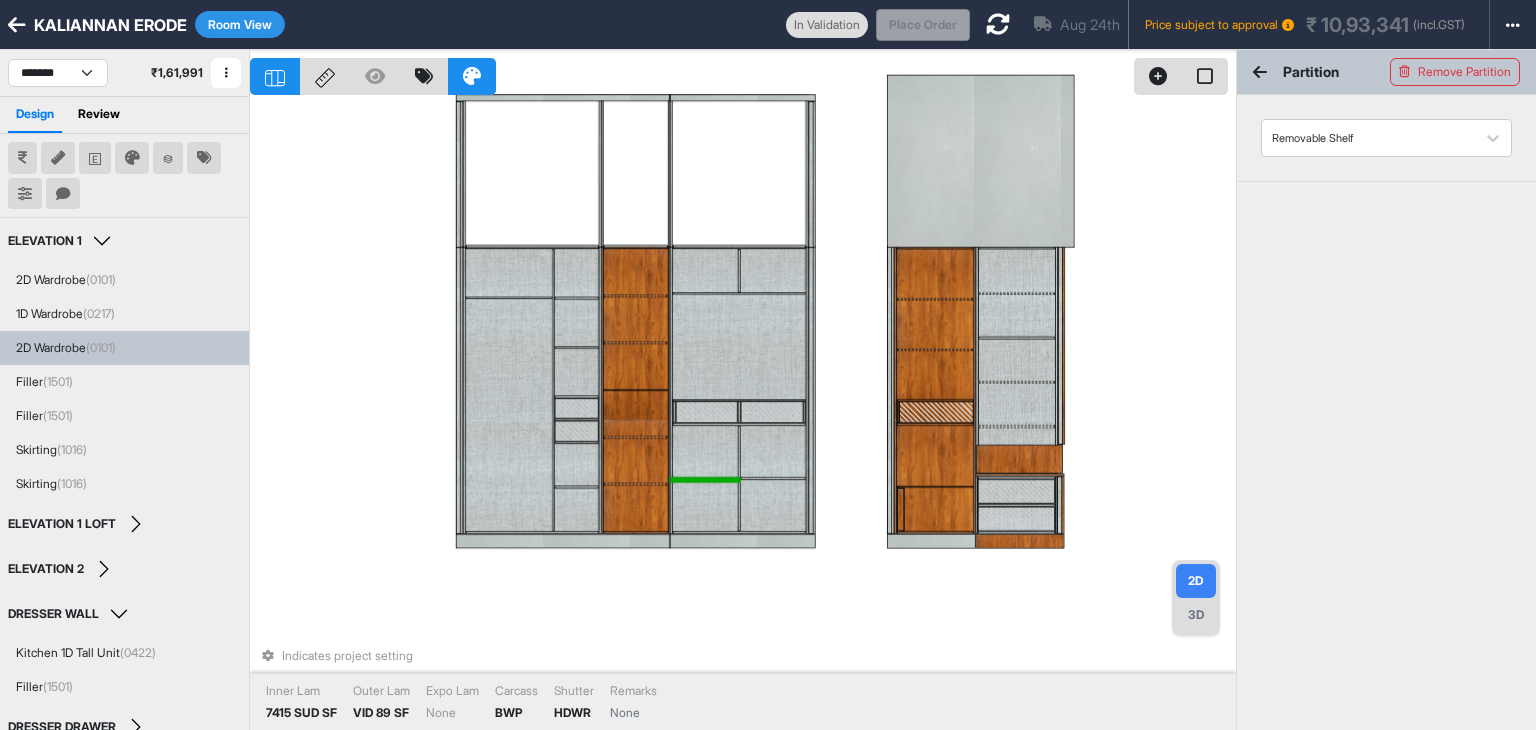 click at bounding box center (704, 478) 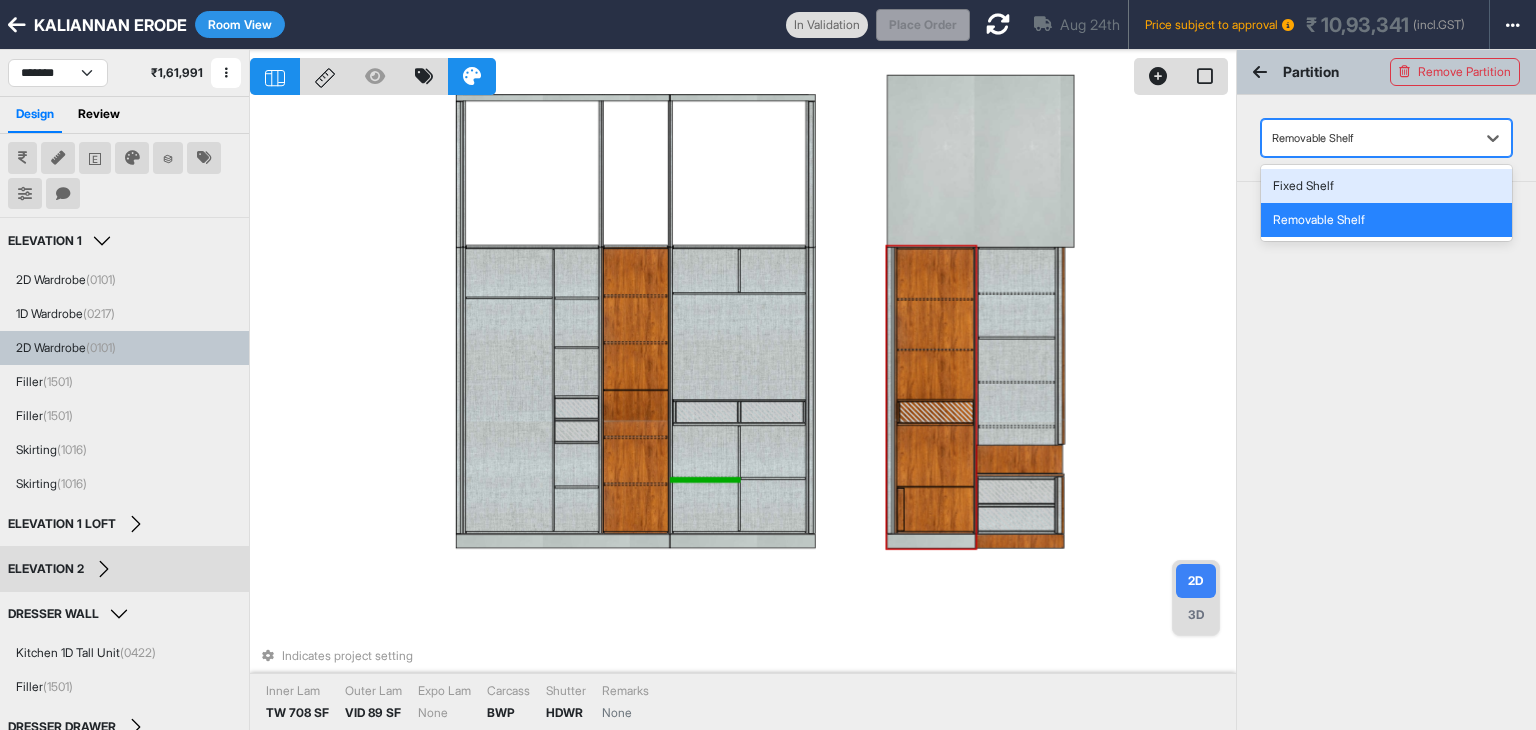 click at bounding box center (1368, 138) 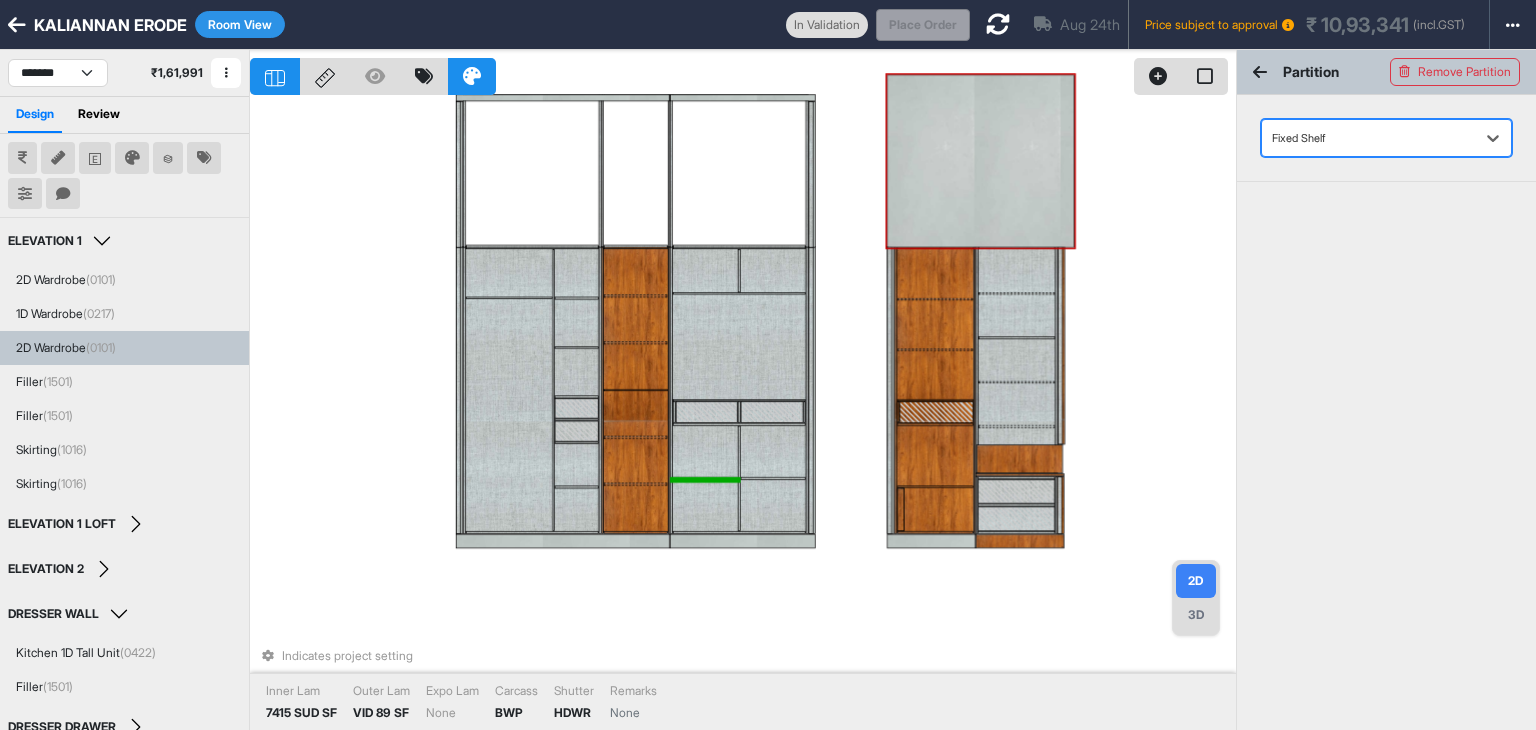 click on "Indicates project setting Inner Lam 7415 SUD SF Outer Lam VID 89 SF Expo Lam None Carcass BWP Shutter HDWR Remarks None" at bounding box center [743, 415] 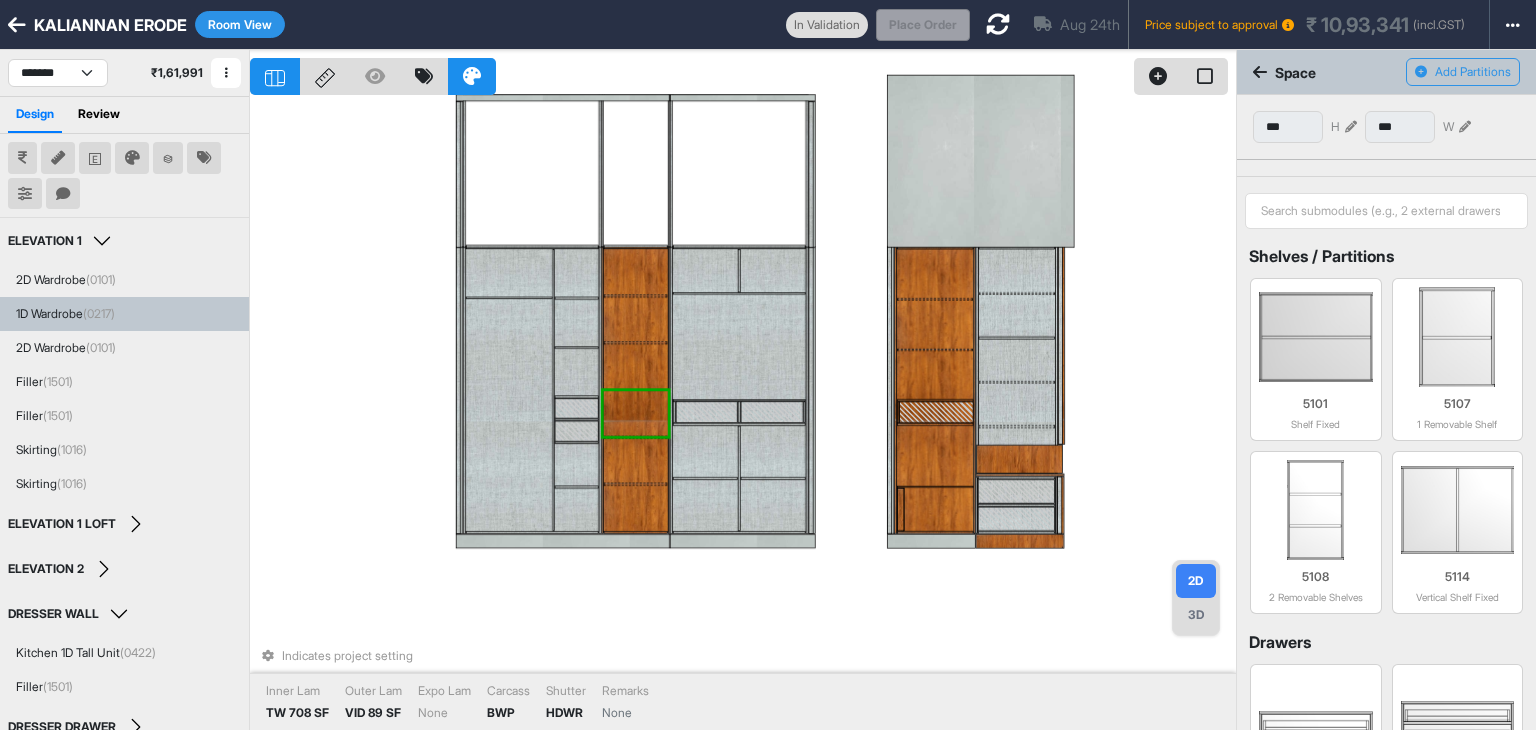 click at bounding box center (635, 460) 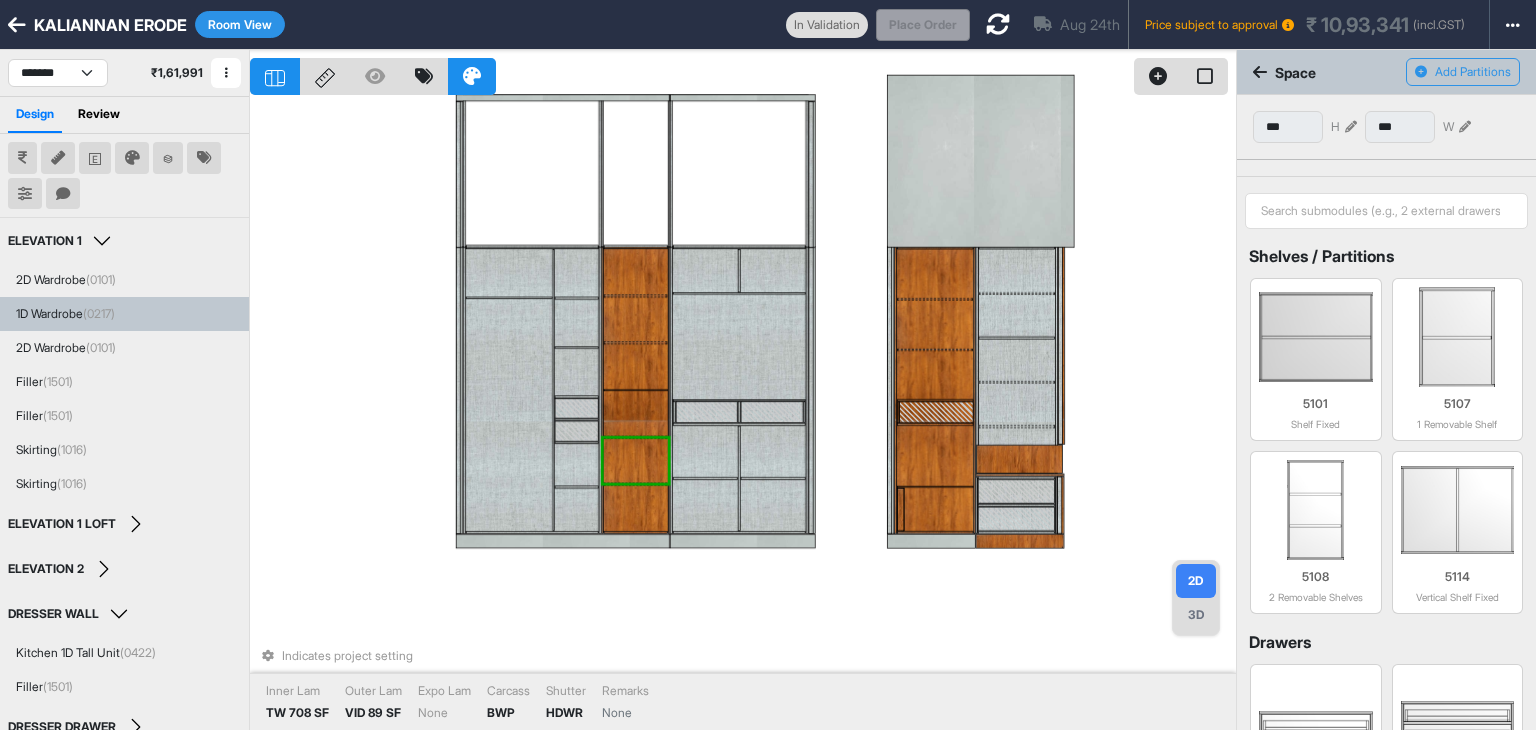 click at bounding box center [635, 508] 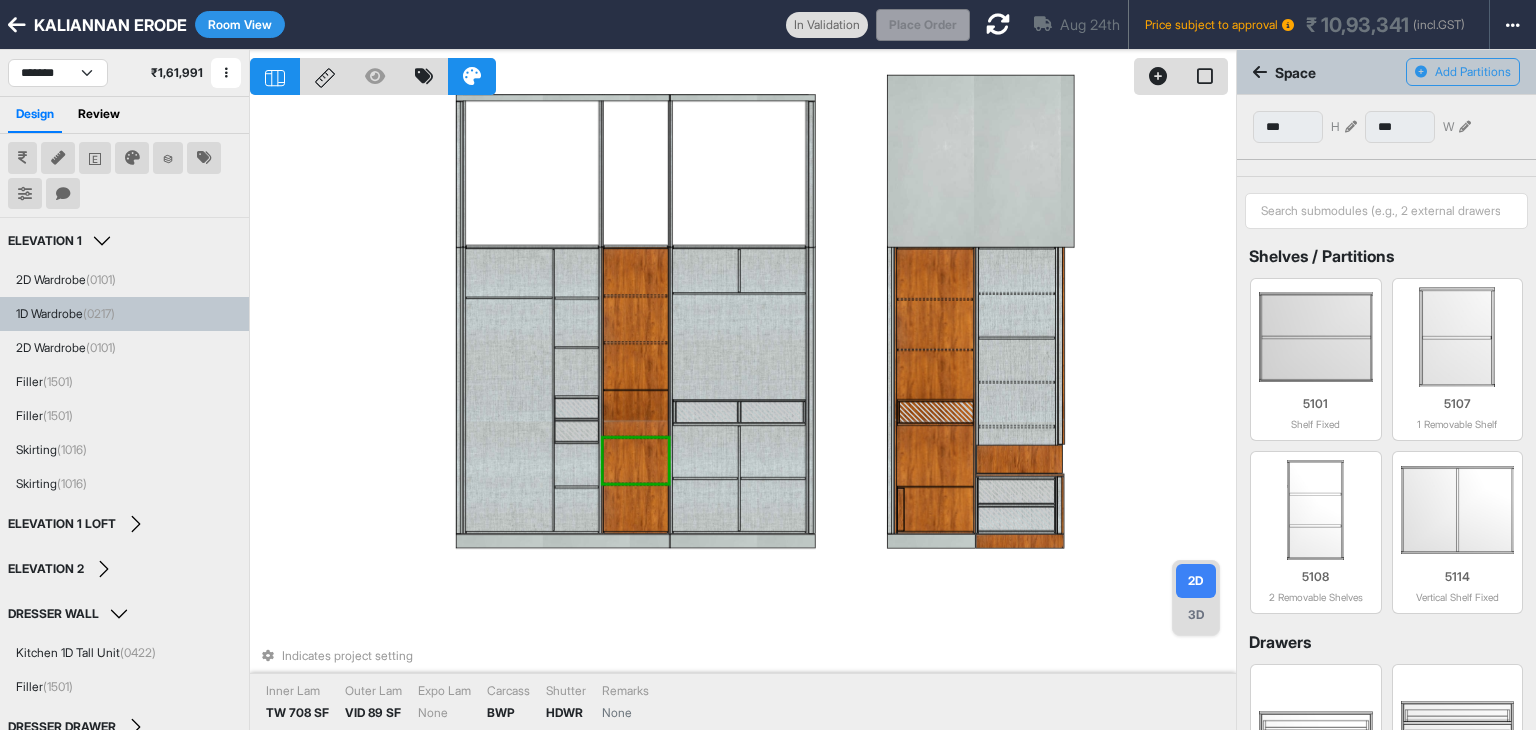 type on "***" 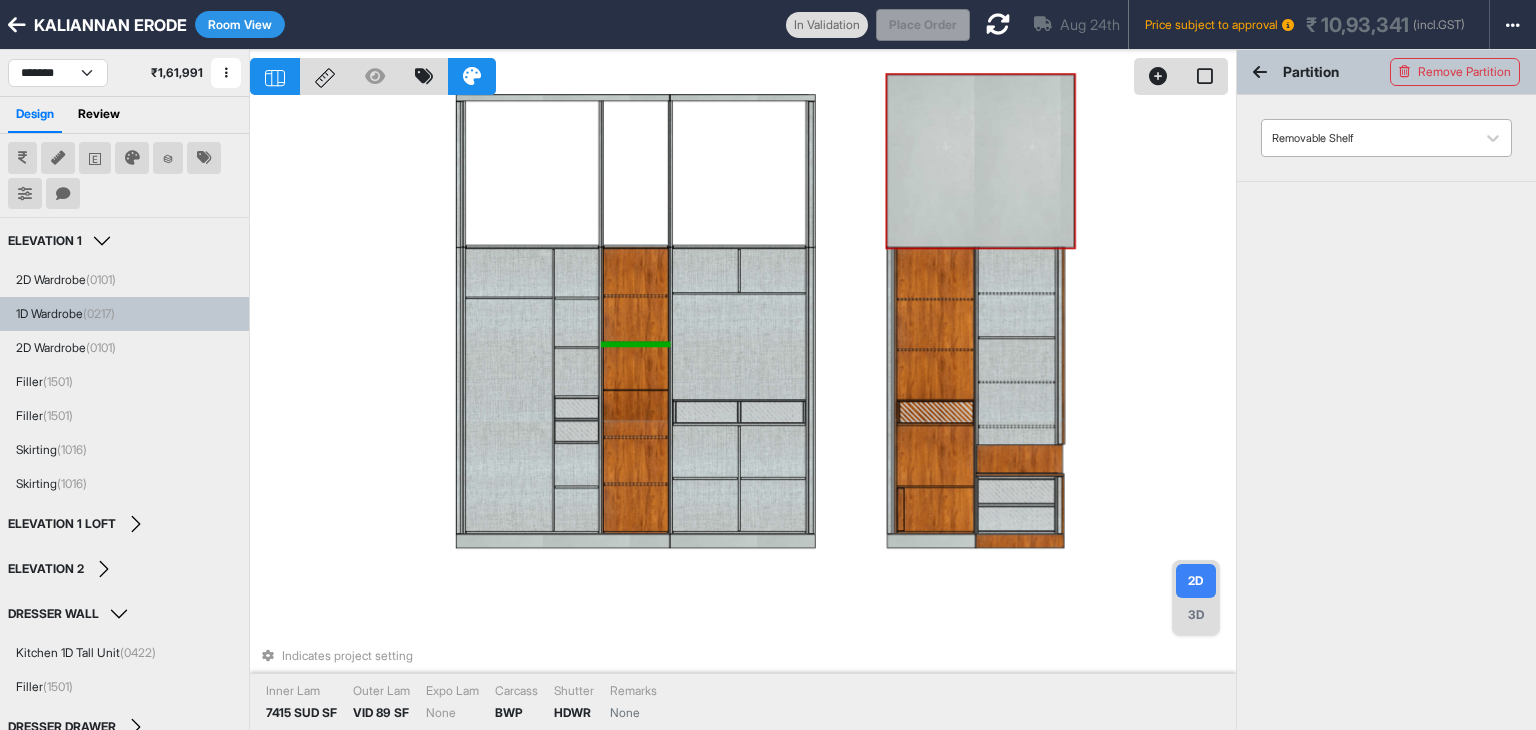 click at bounding box center [1368, 138] 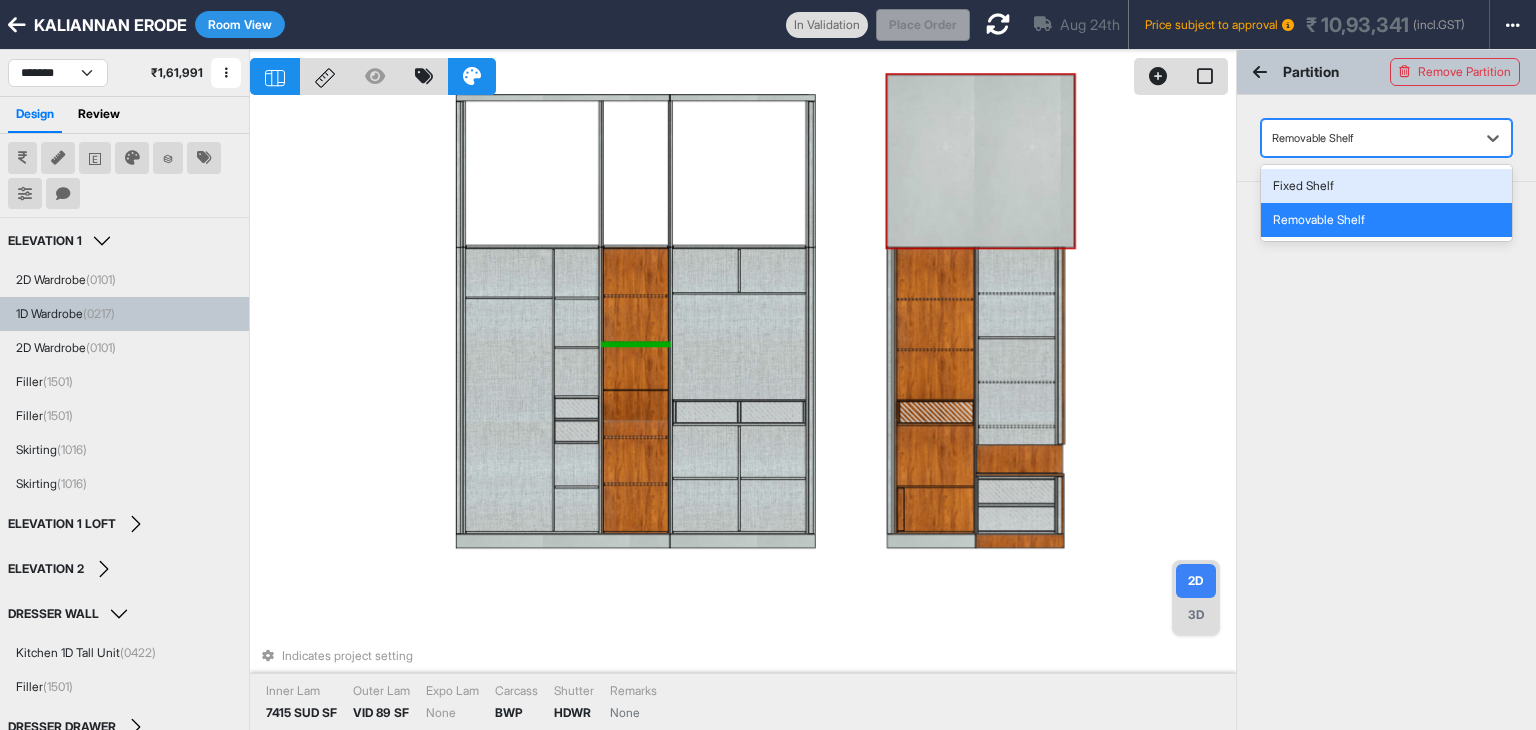 click on "Fixed Shelf" at bounding box center (1386, 186) 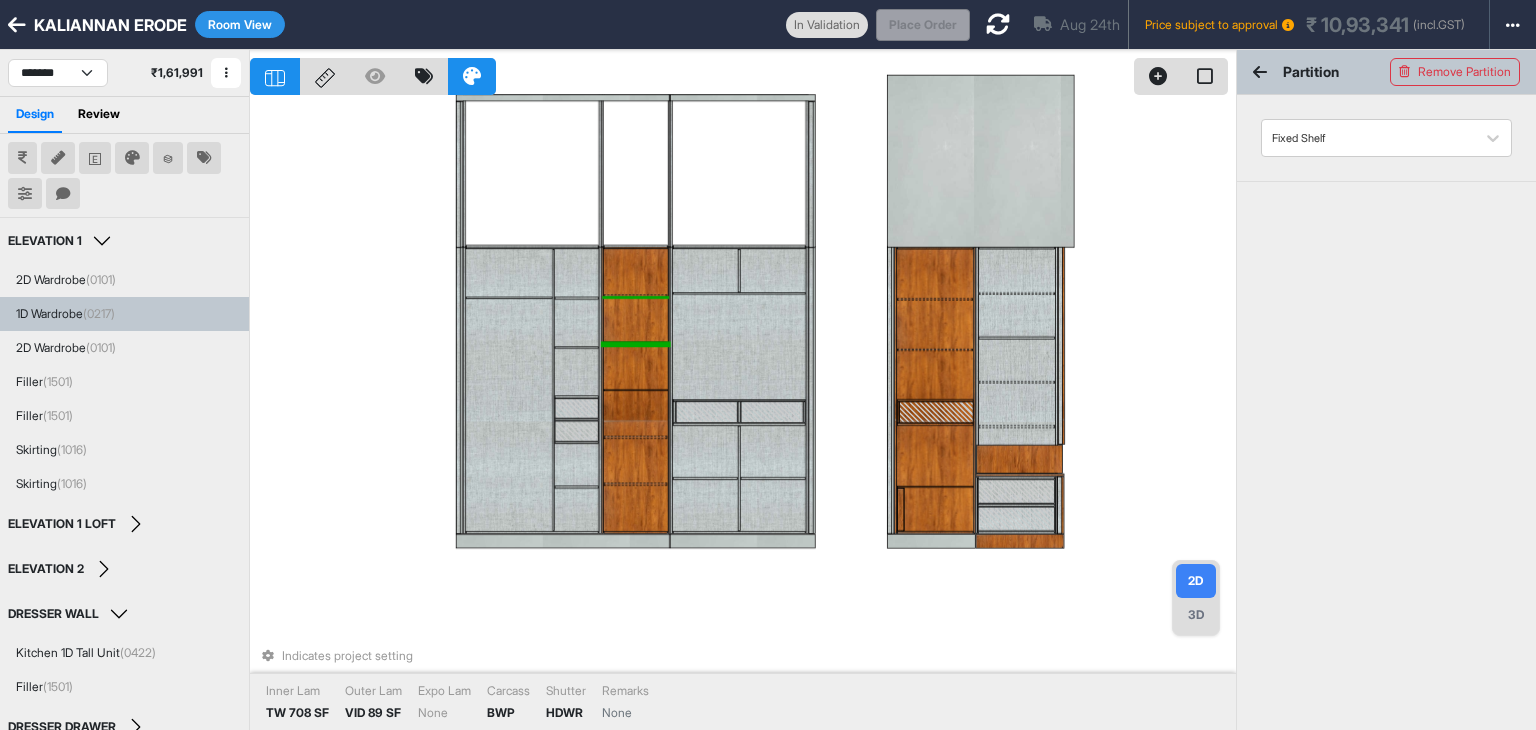 click at bounding box center (635, 295) 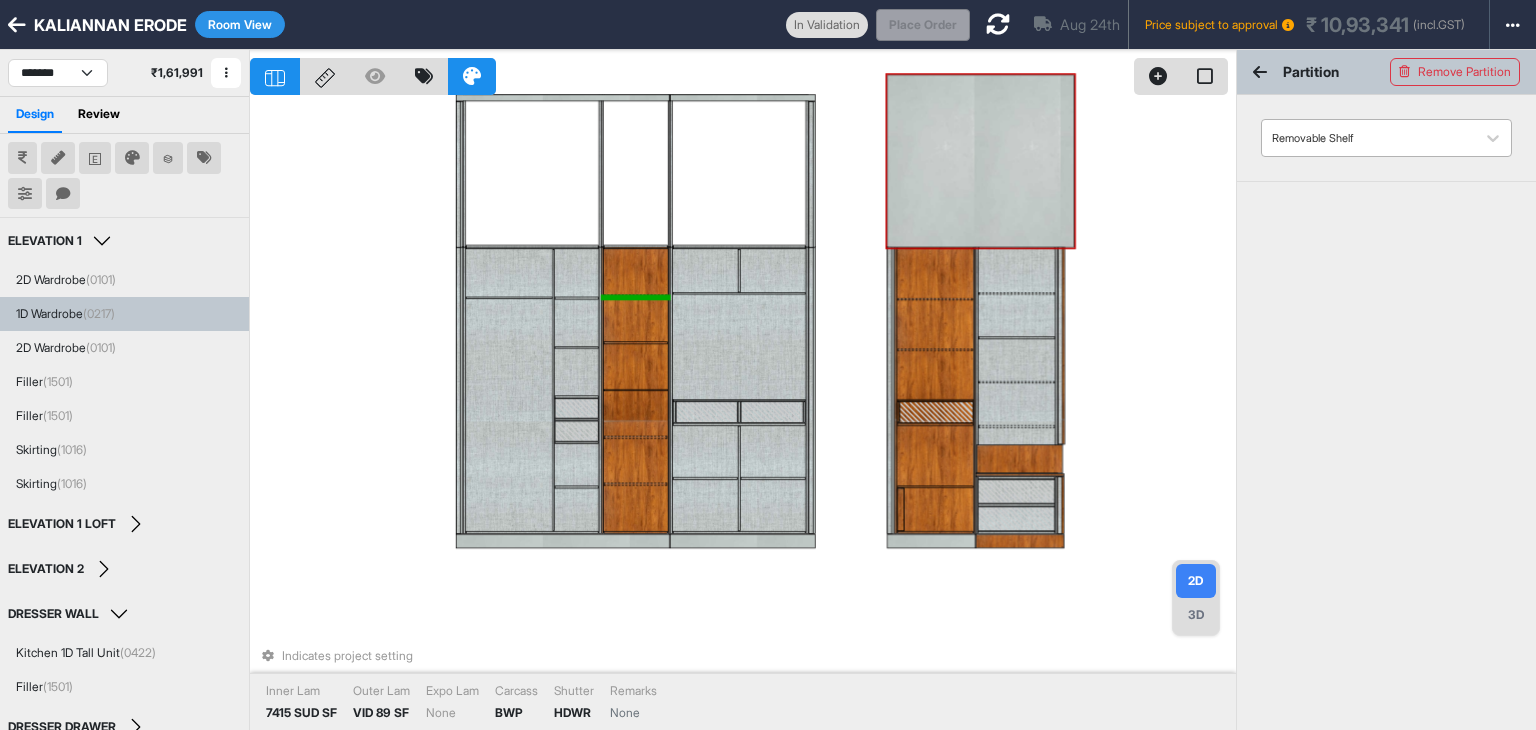 click at bounding box center (1368, 138) 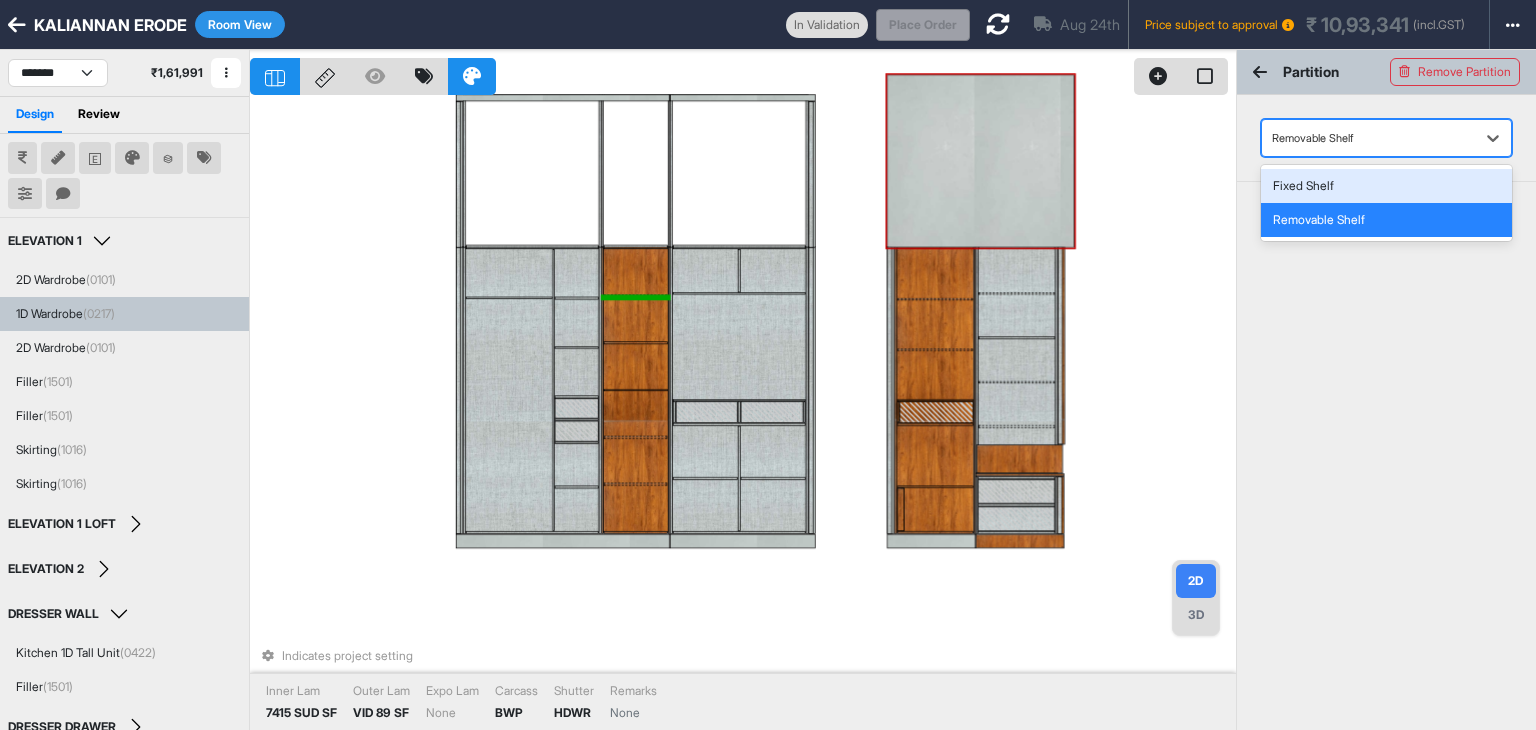 click on "Fixed Shelf" at bounding box center (1386, 186) 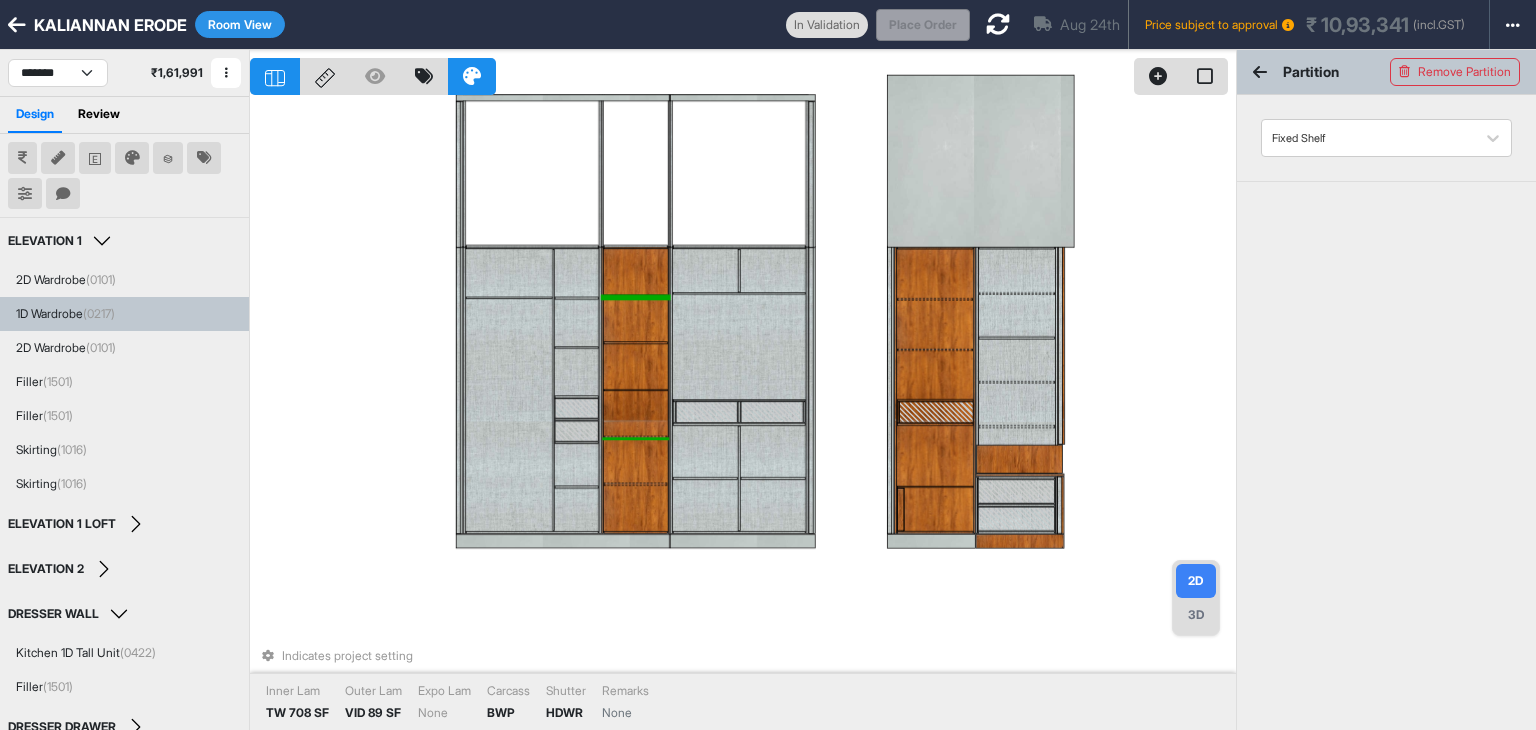 click at bounding box center [635, 437] 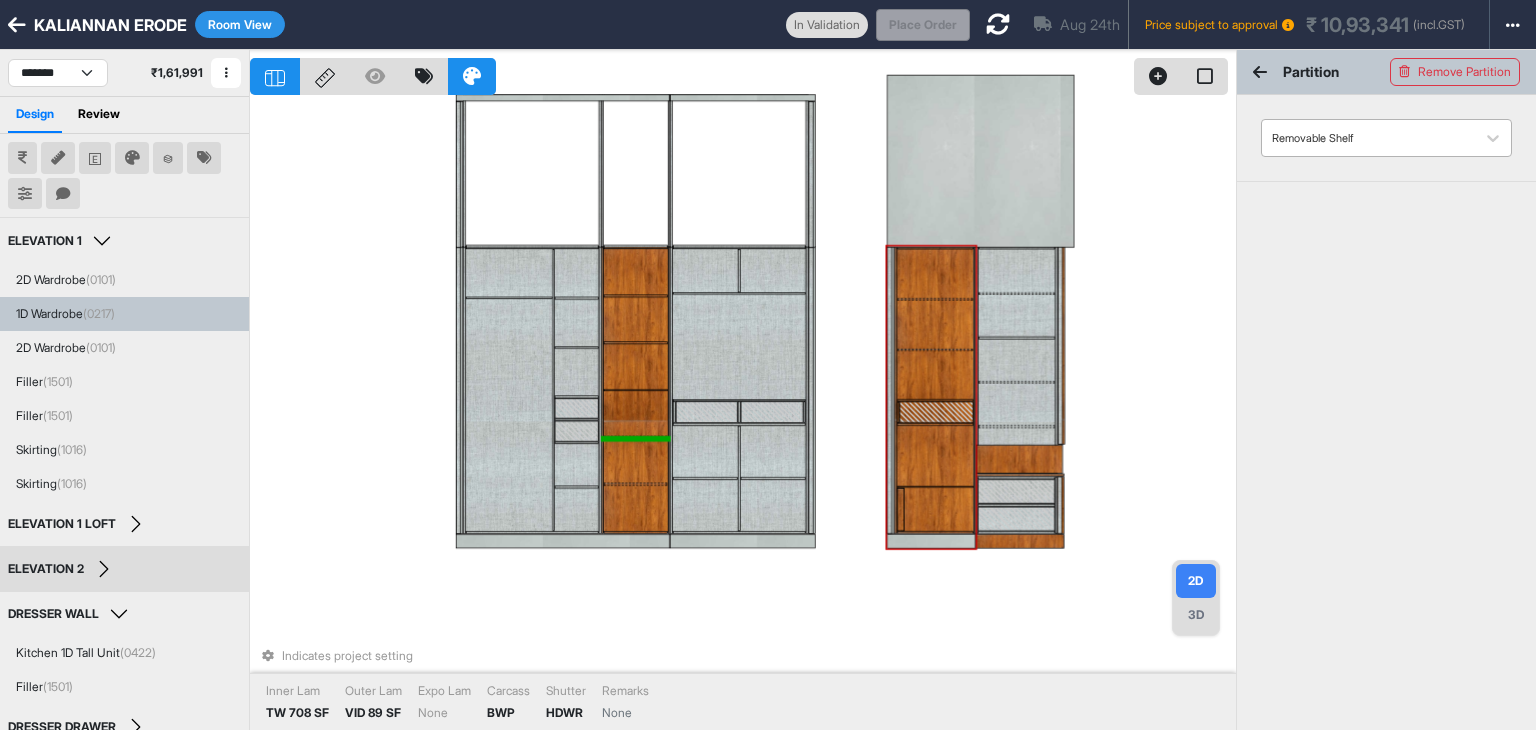 click at bounding box center (1368, 138) 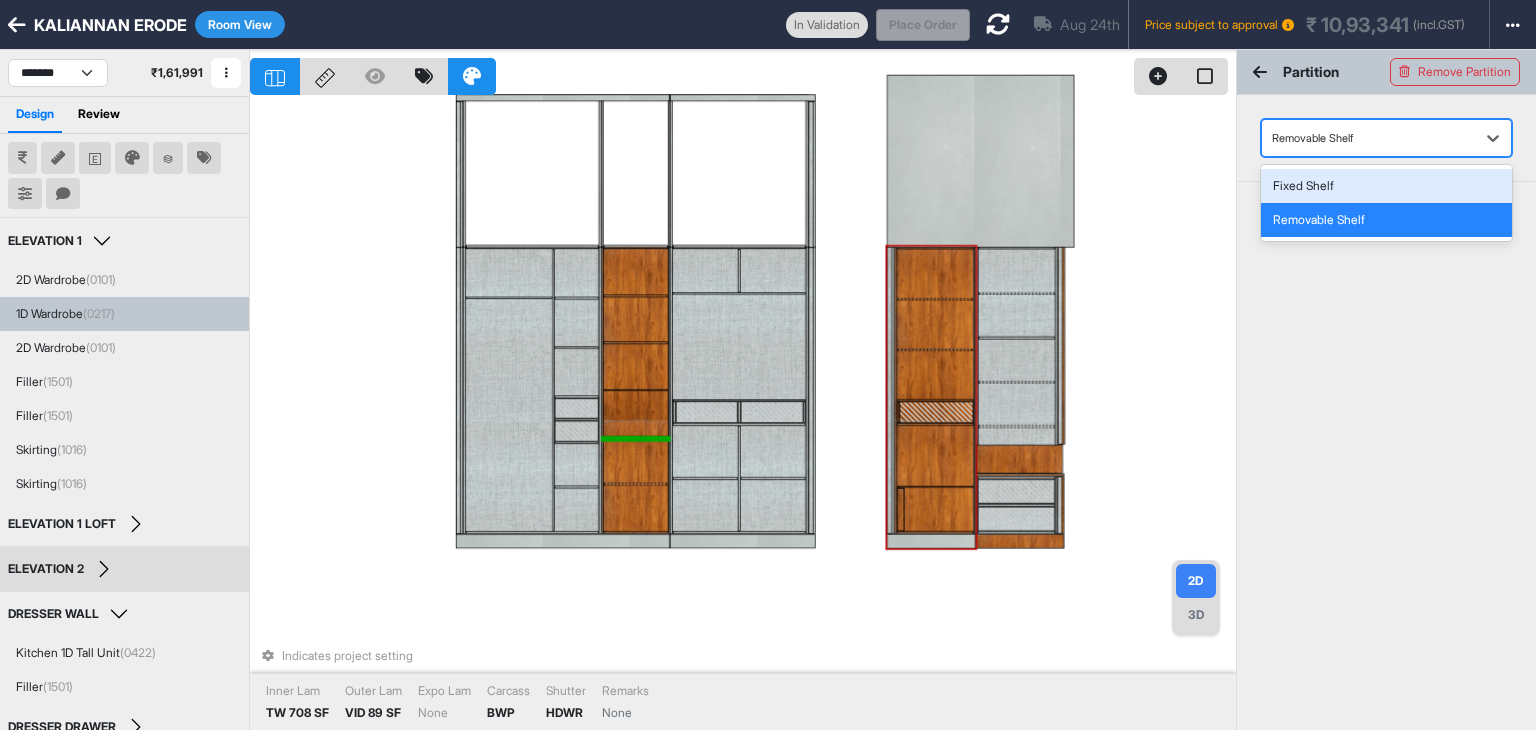 click on "Fixed Shelf" at bounding box center (1386, 186) 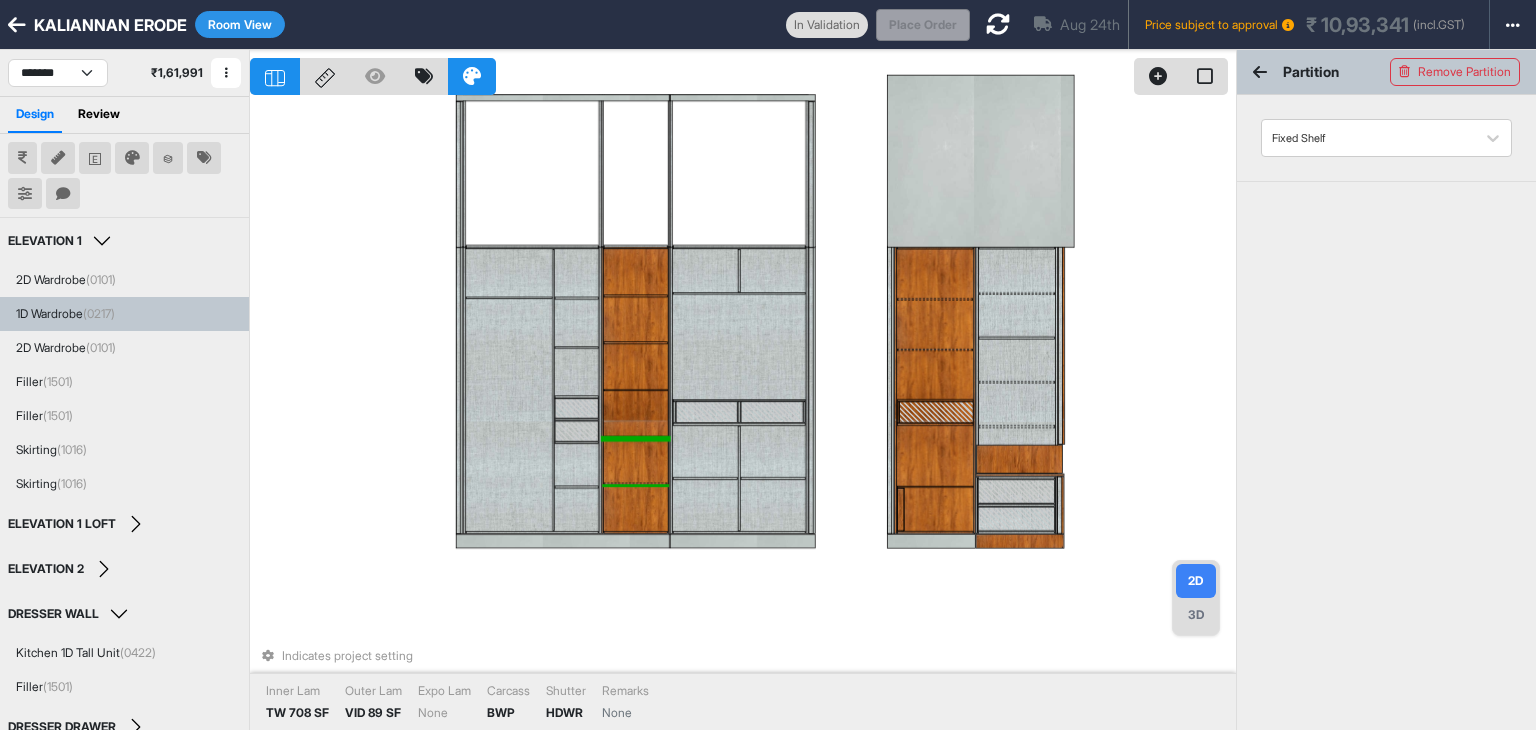 click at bounding box center [635, 484] 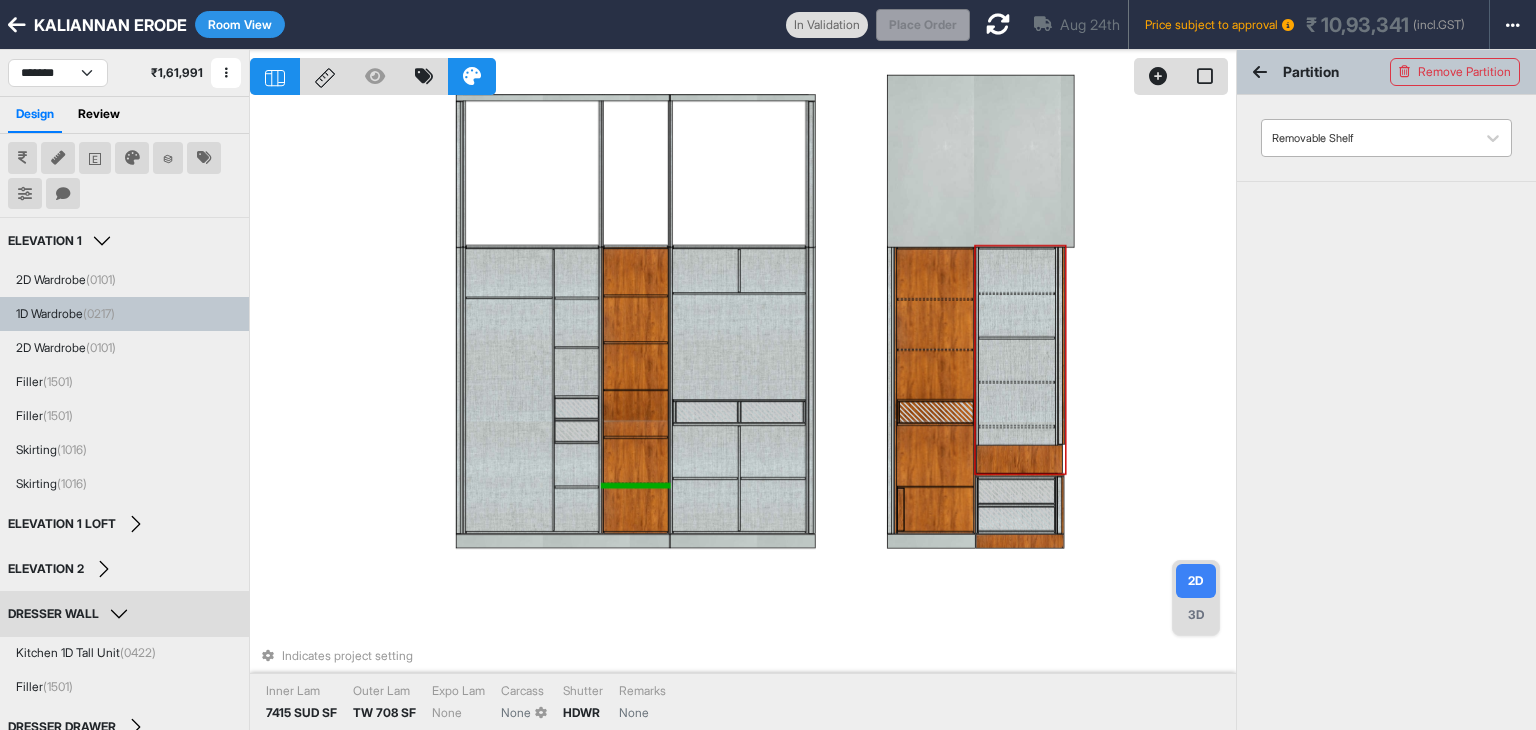 click at bounding box center (1368, 138) 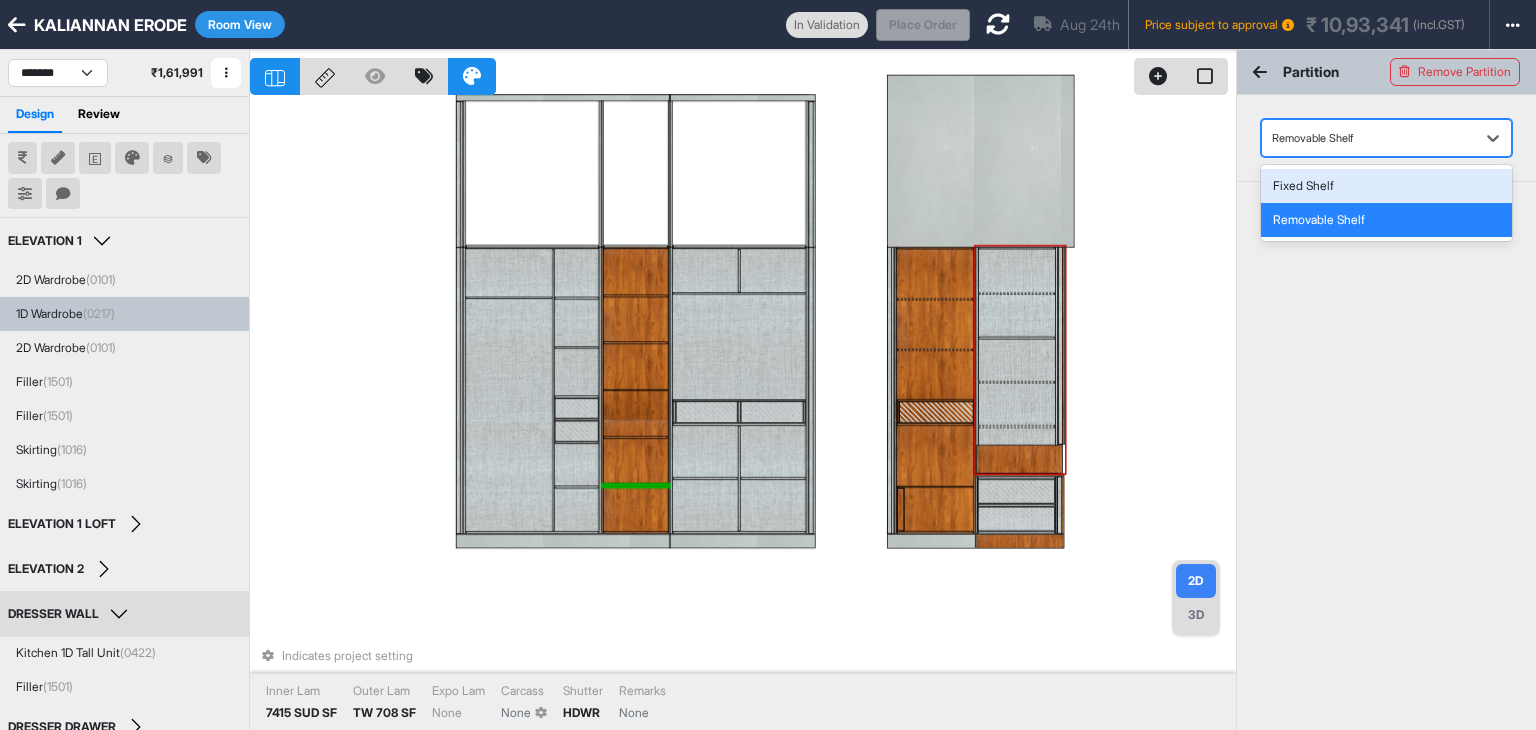 click on "Fixed Shelf" at bounding box center (1386, 186) 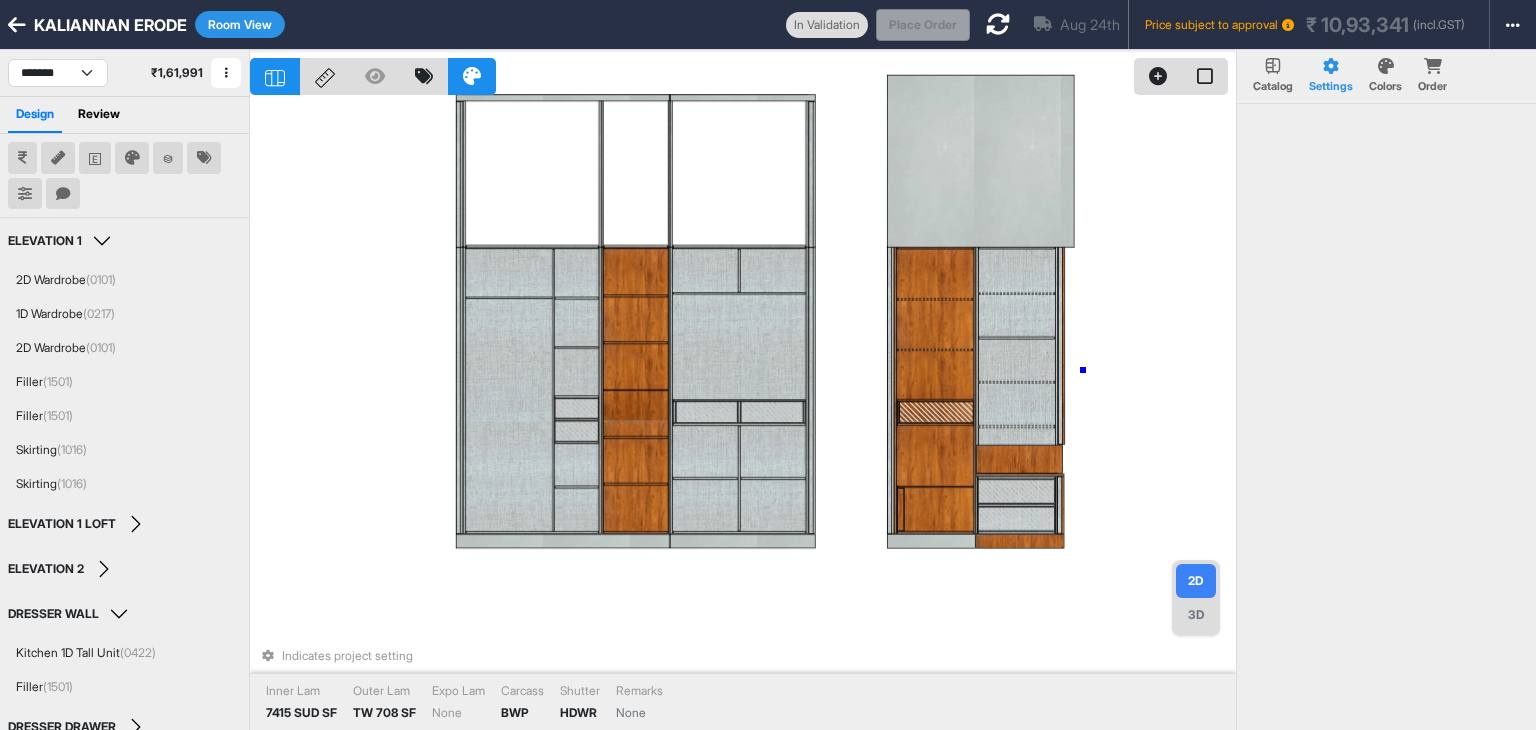 click on "Indicates project setting Inner Lam 7415 SUD SF Outer Lam TW 708 SF Expo Lam None Carcass BWP Shutter HDWR Remarks None" at bounding box center (743, 415) 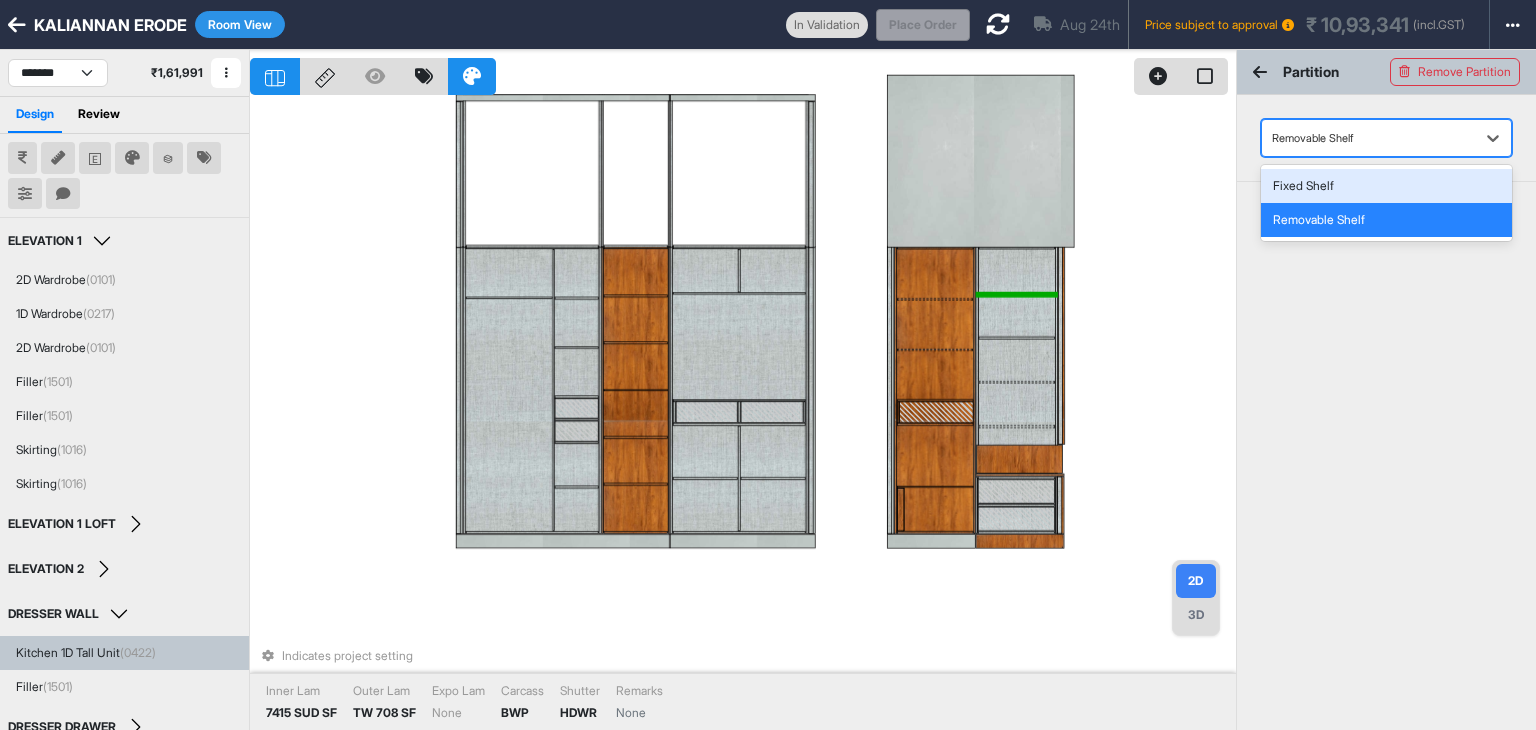click at bounding box center (1368, 138) 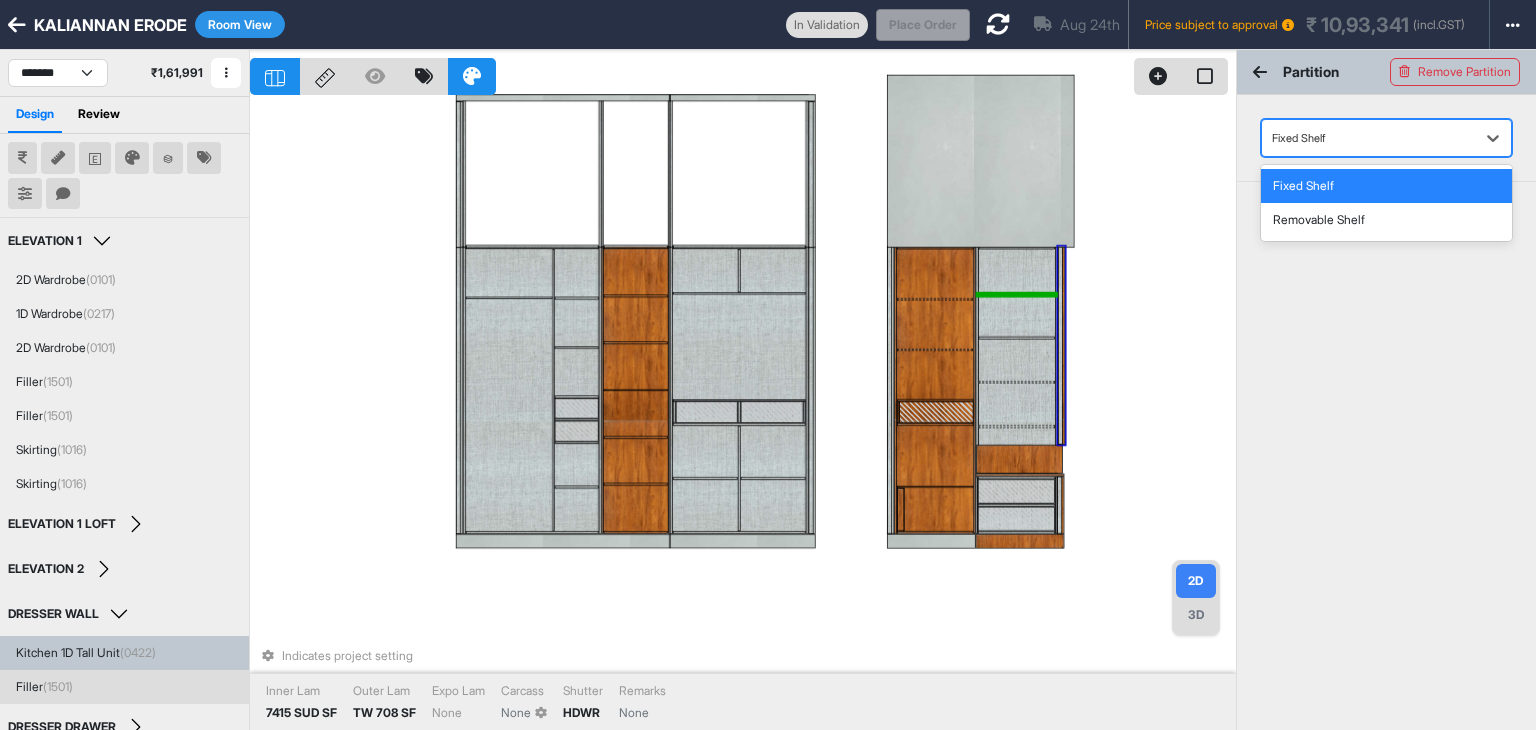 click at bounding box center (1368, 138) 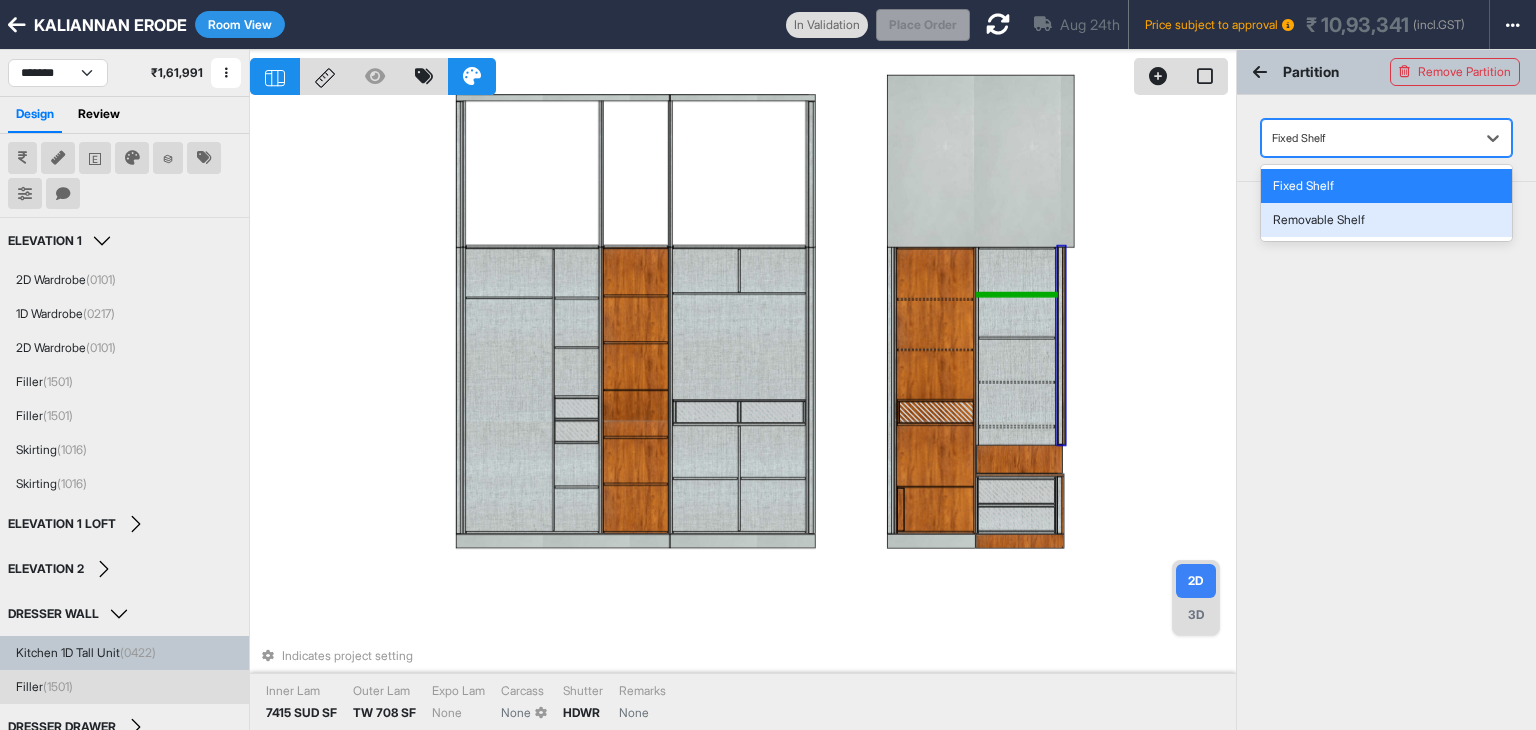 click on "Removable Shelf" at bounding box center [1386, 220] 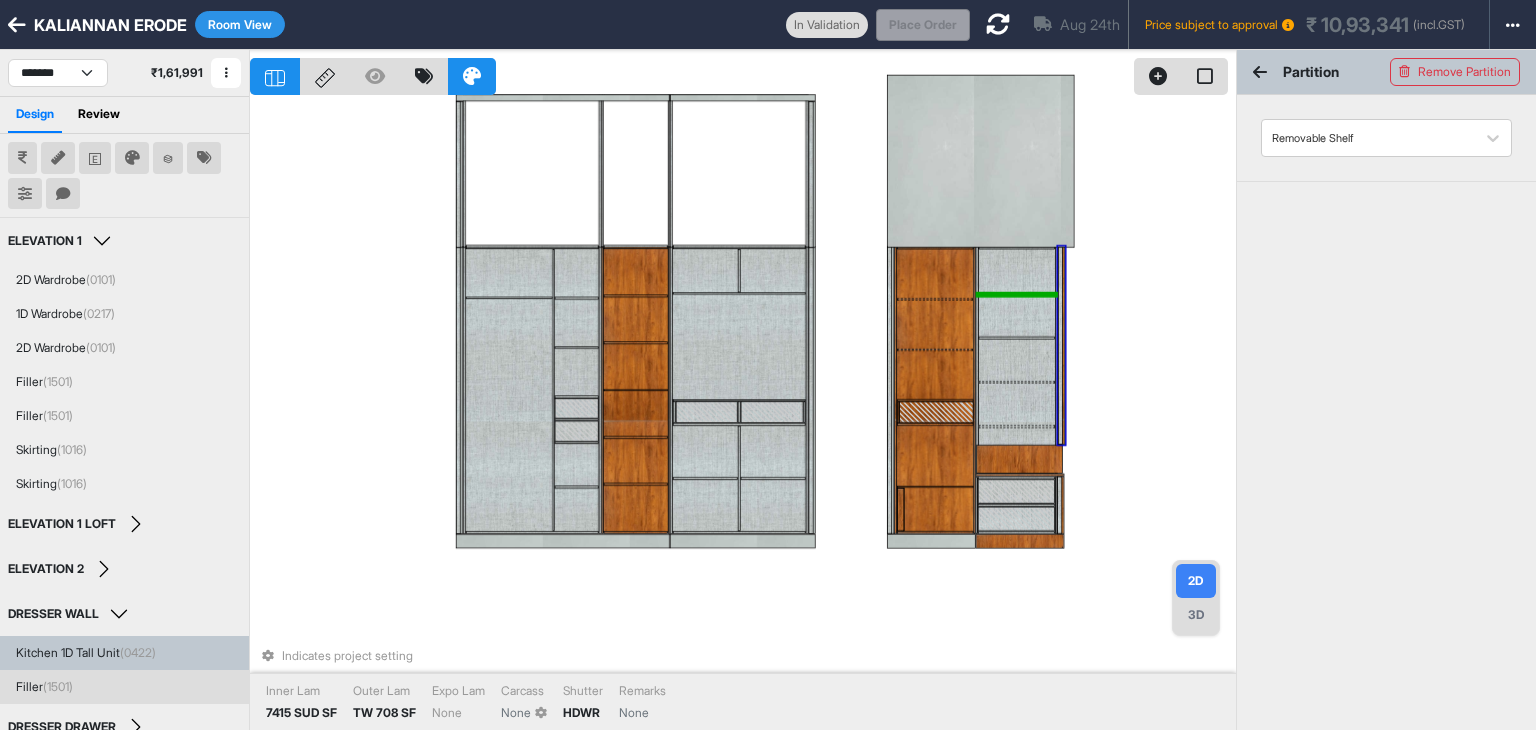 click on "Partition Remove Partition Removable Shelf" at bounding box center (1386, 415) 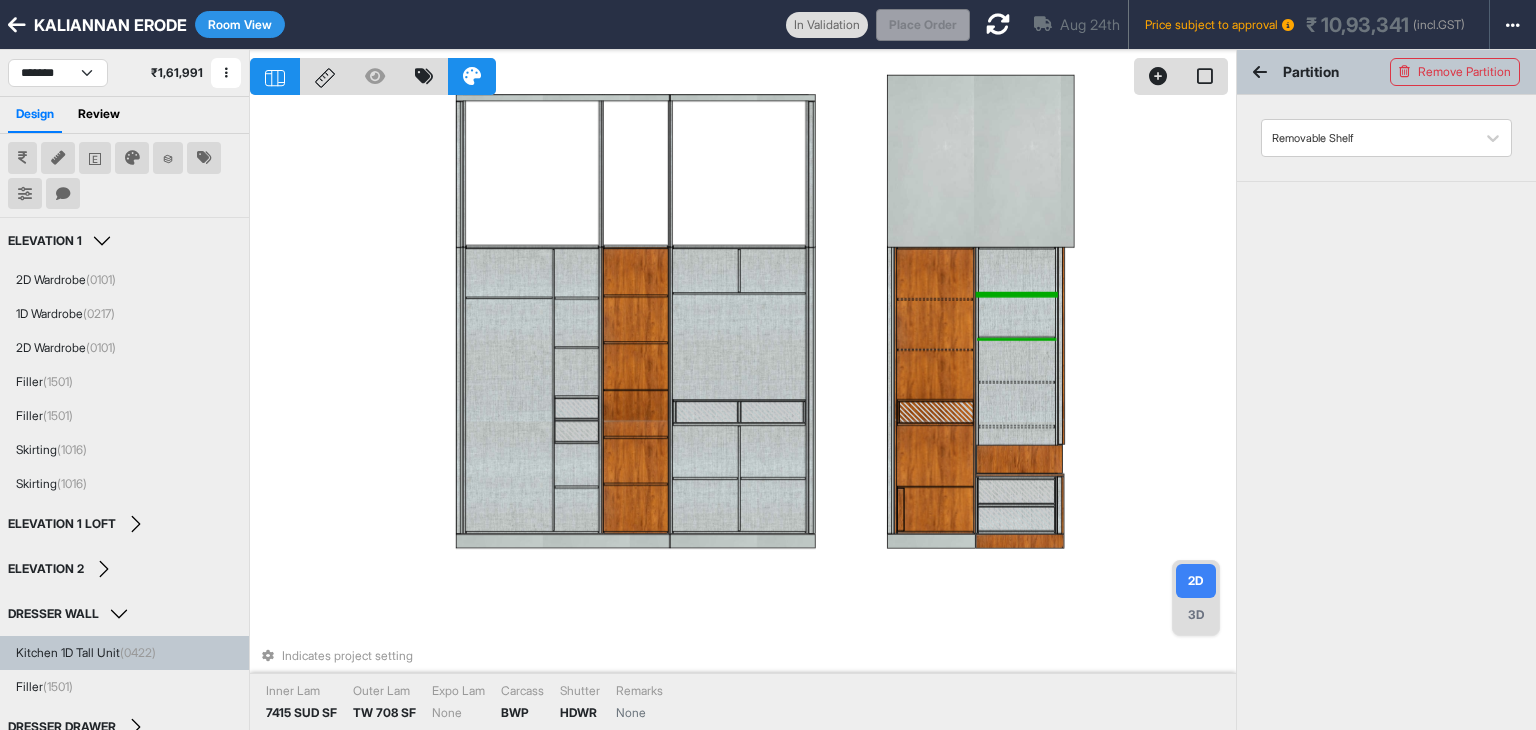 click at bounding box center (1016, 337) 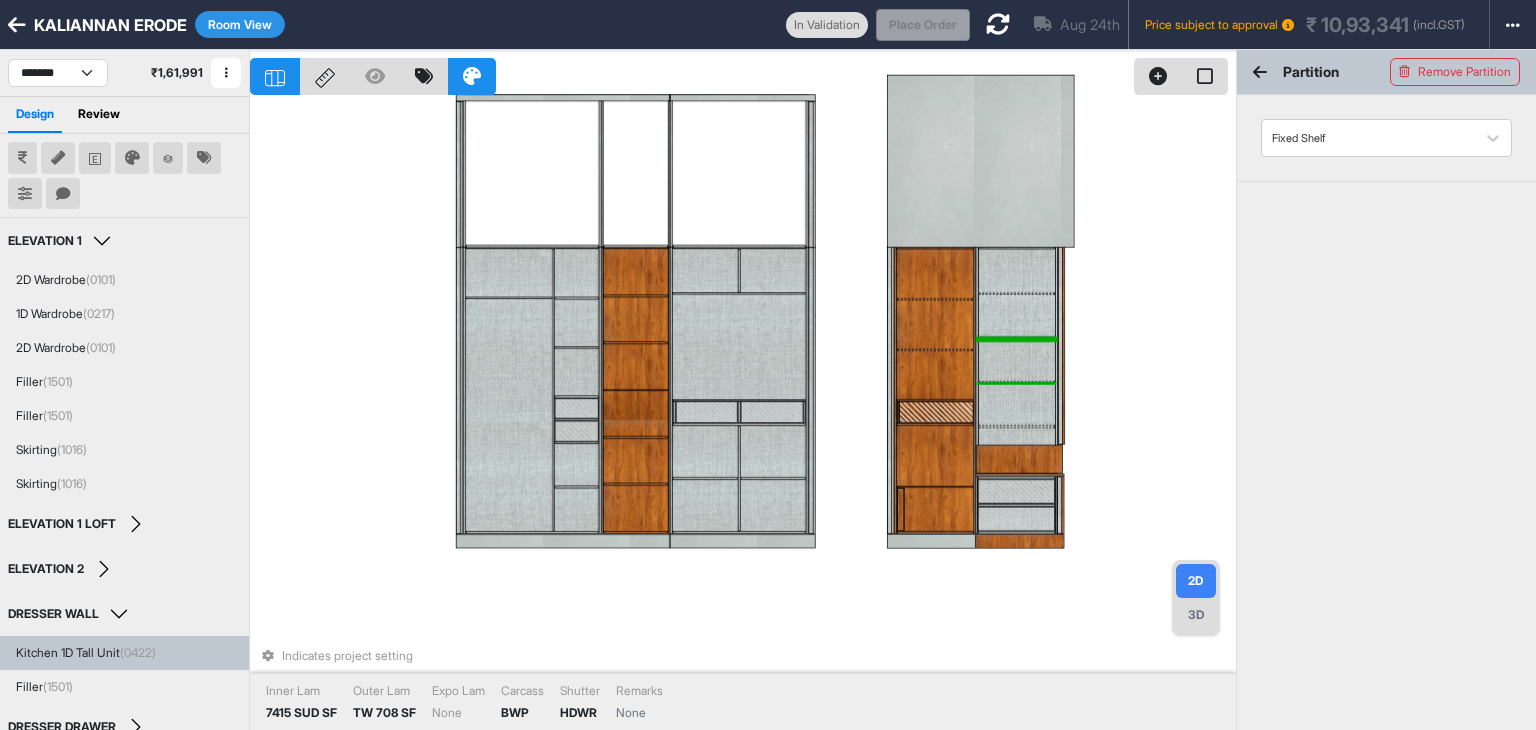 click at bounding box center [1016, 382] 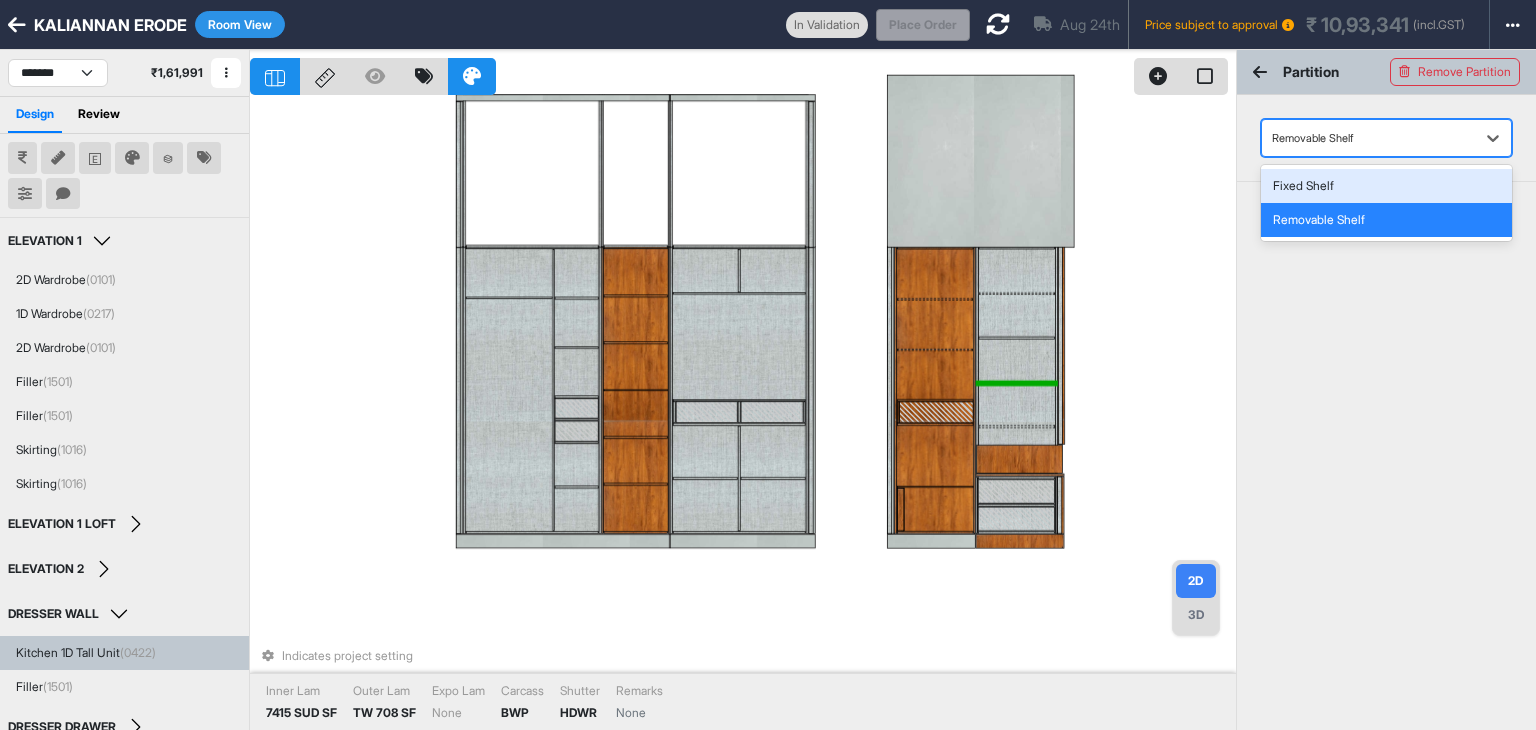 click at bounding box center [1368, 138] 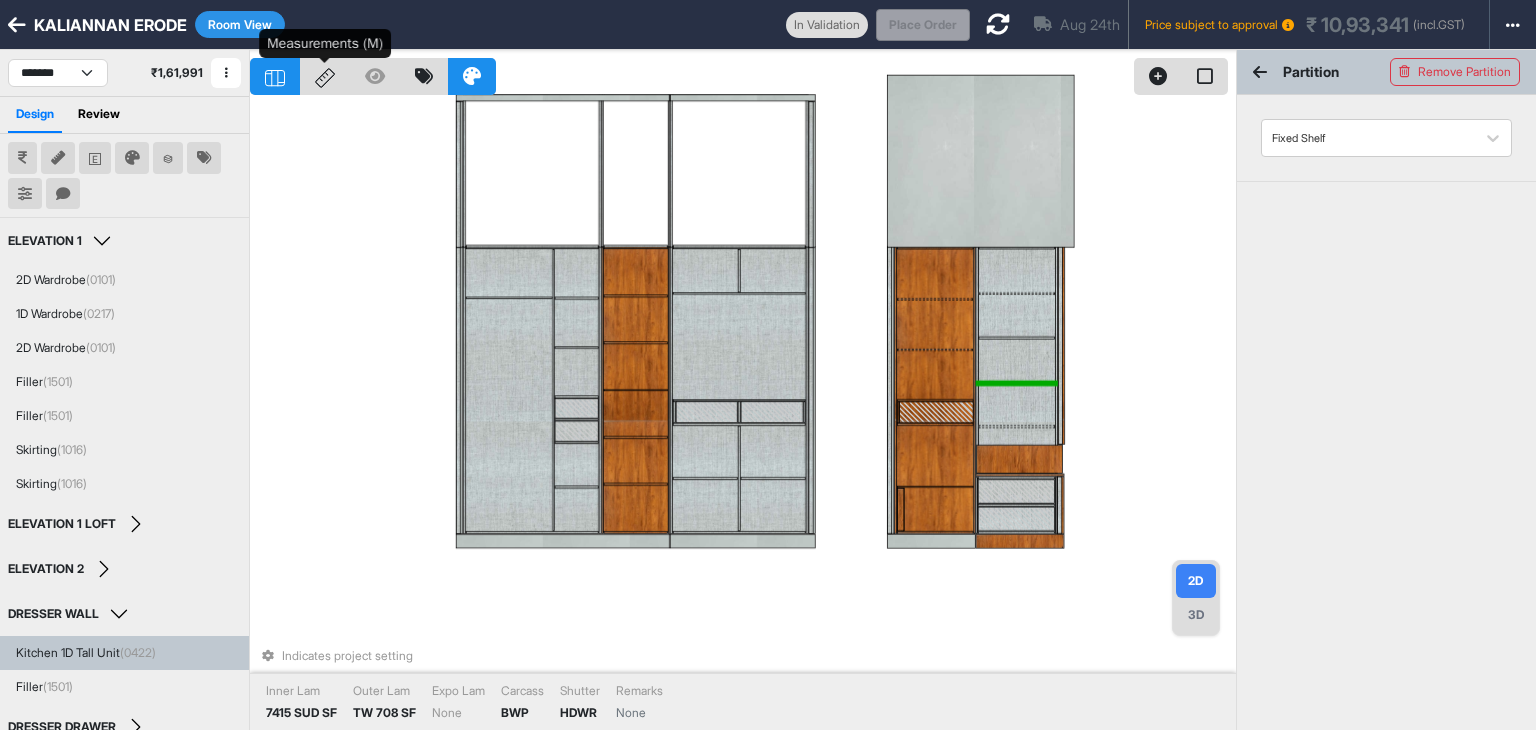 click 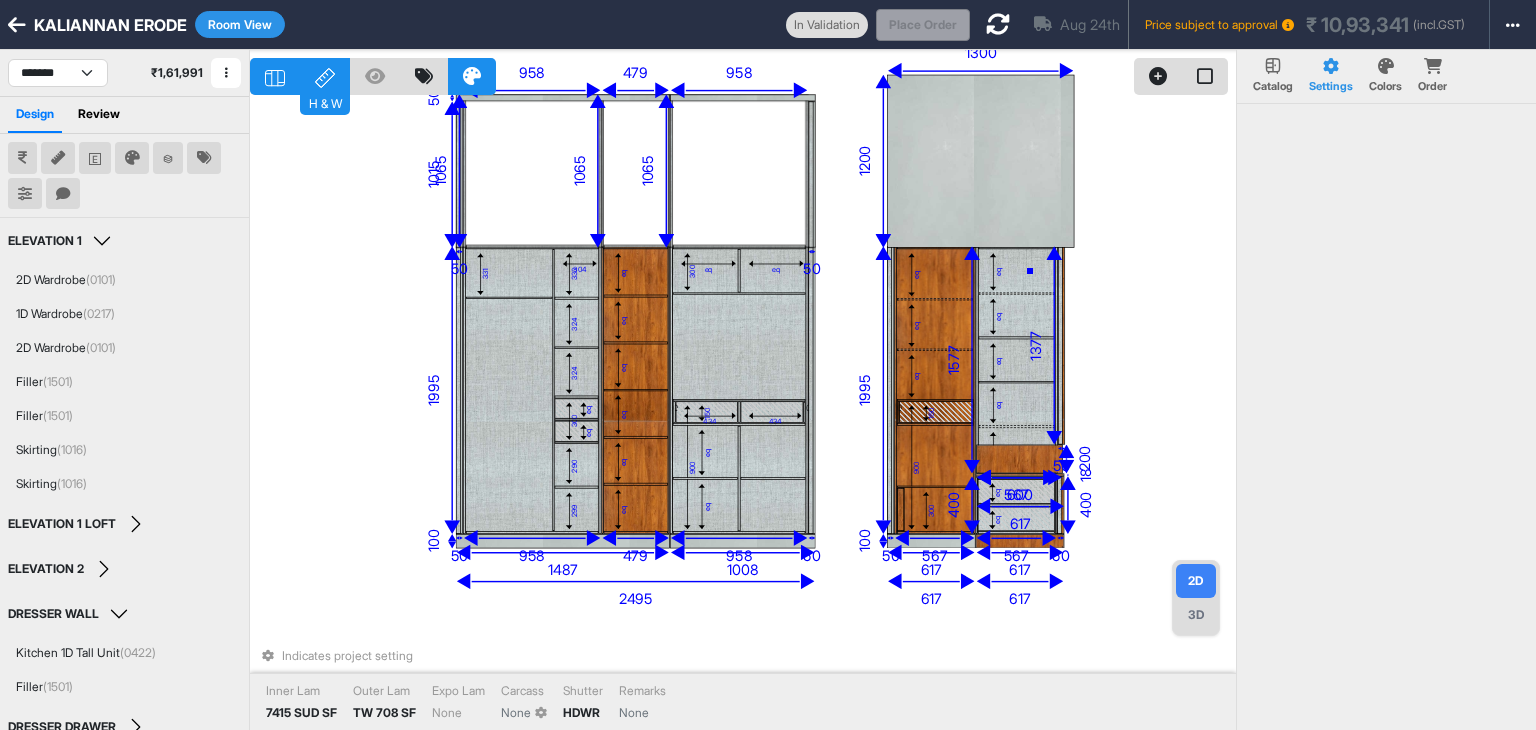 click on "1377" at bounding box center (1036, 345) 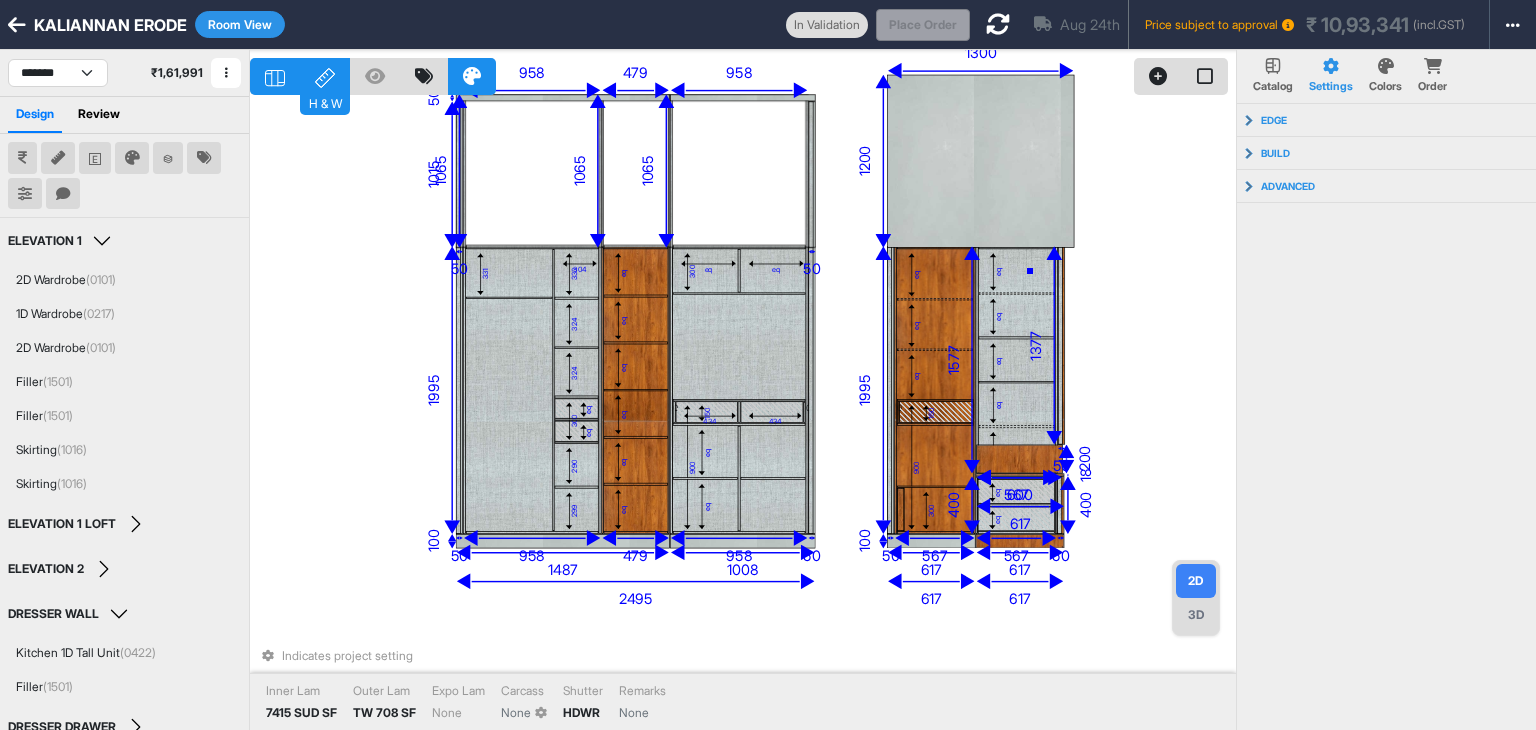 click on "1377" at bounding box center [1036, 345] 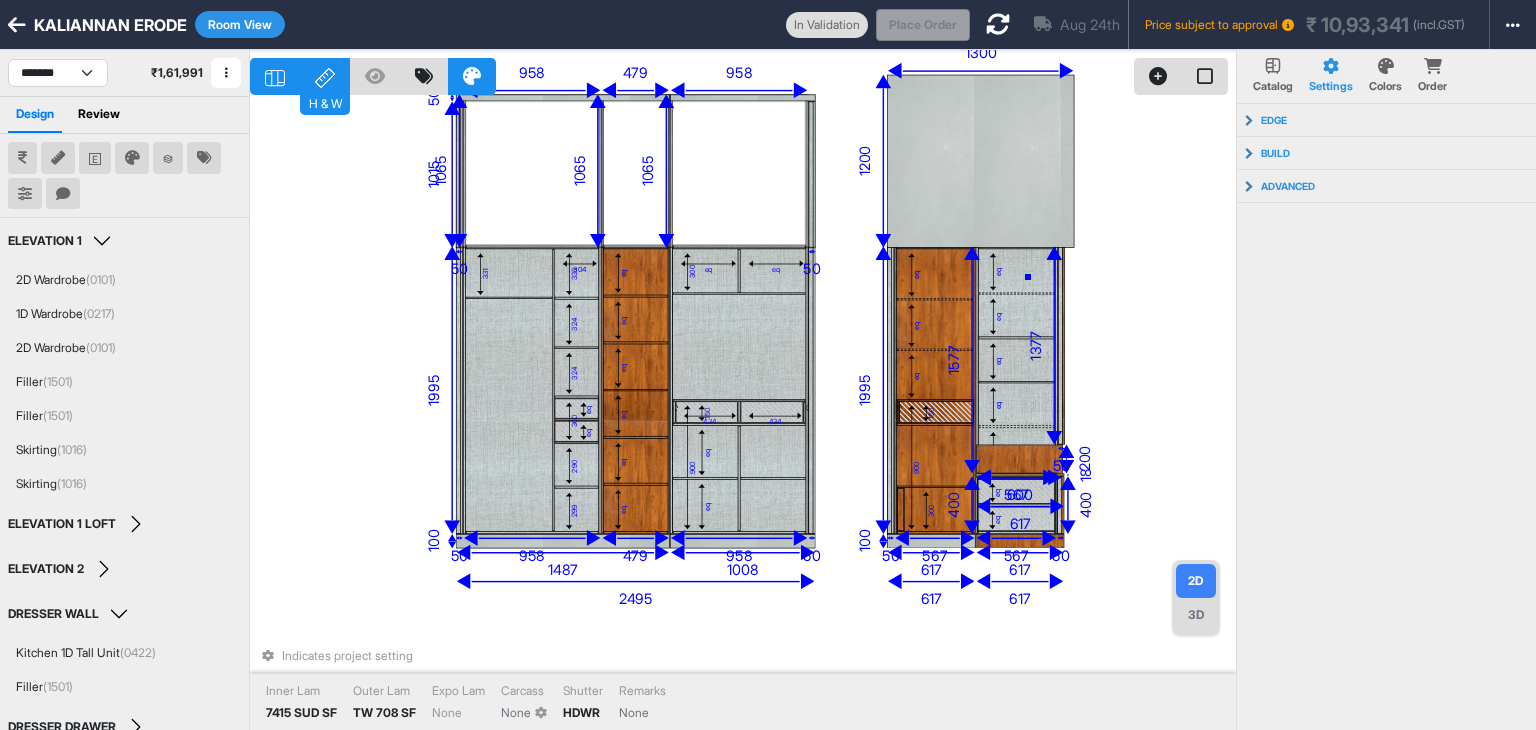 click on "1377" at bounding box center (1036, 345) 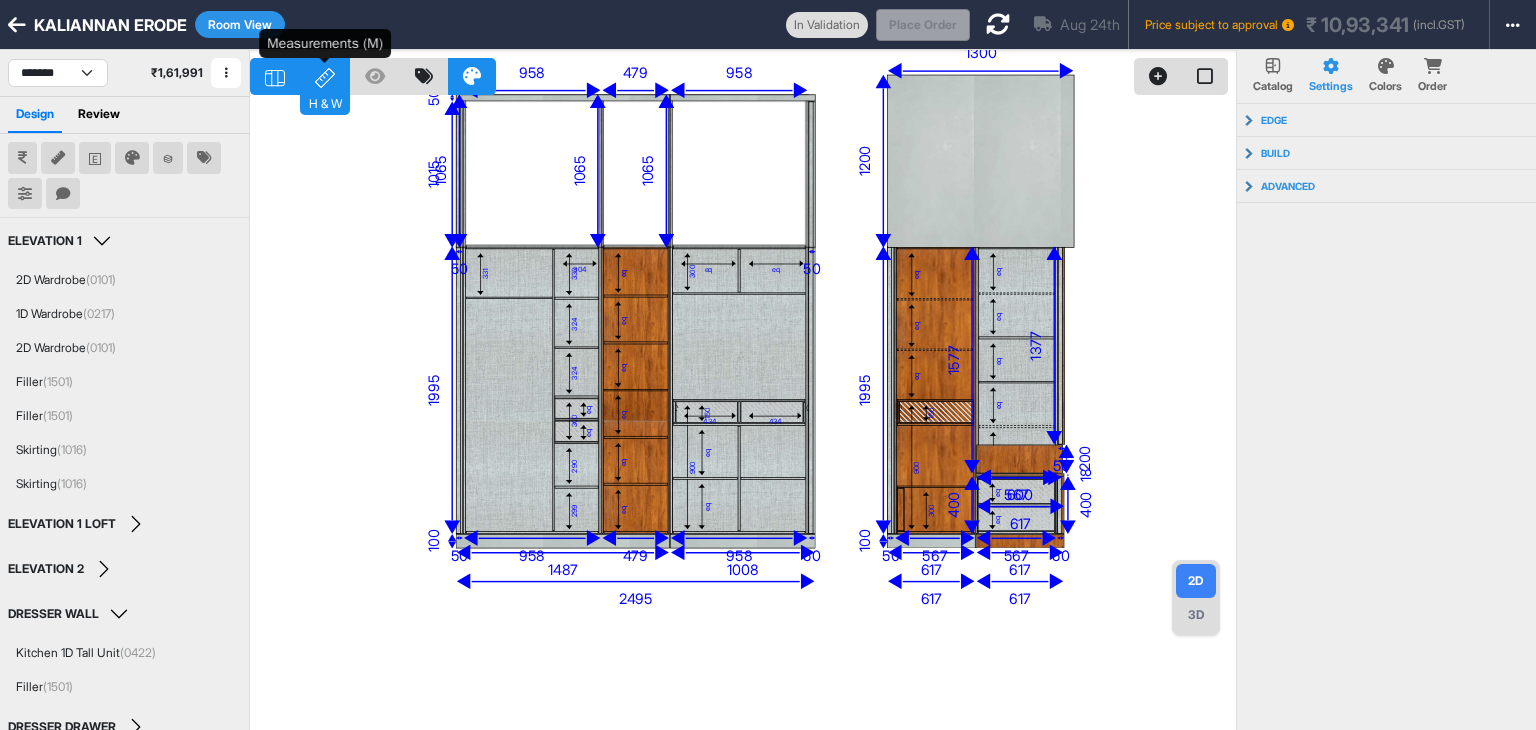 click 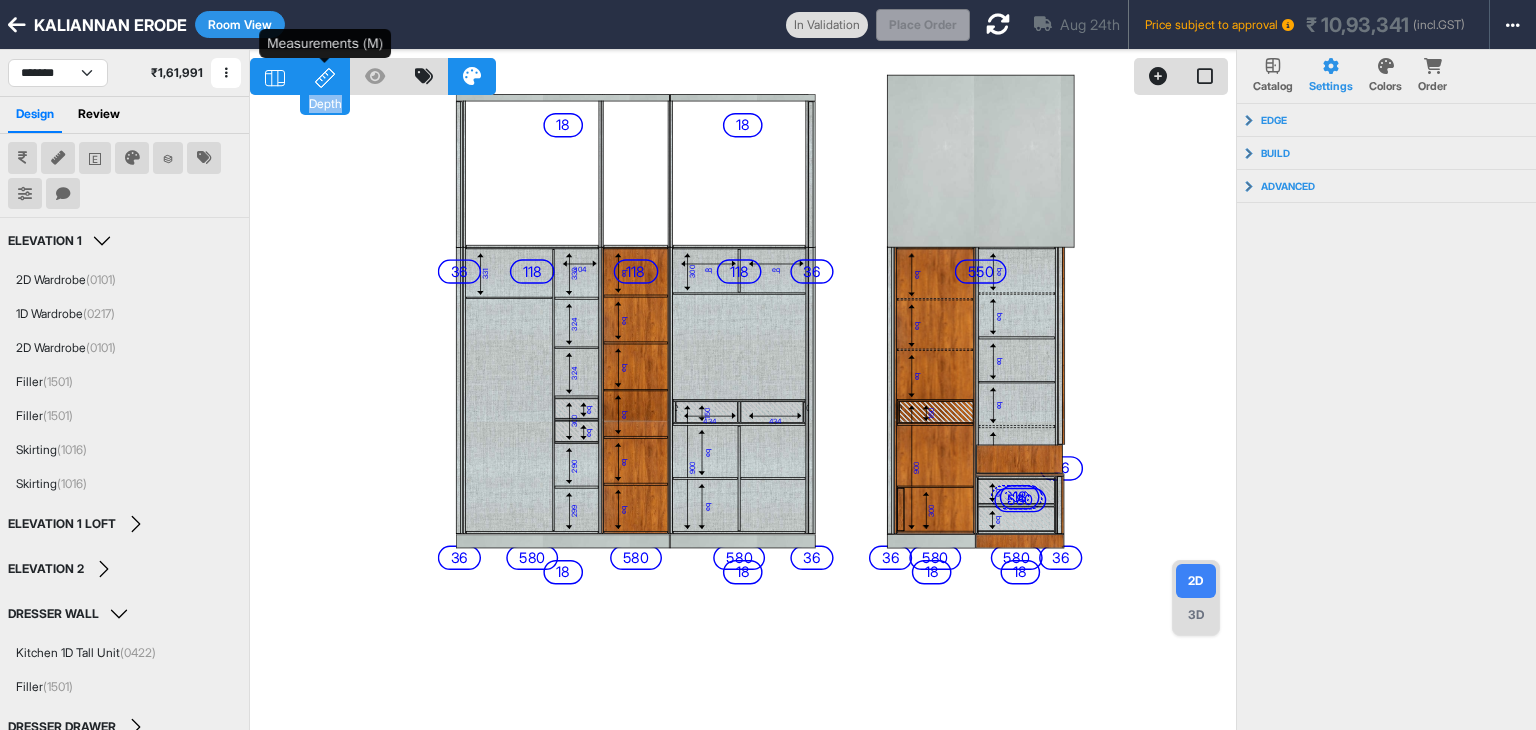 click 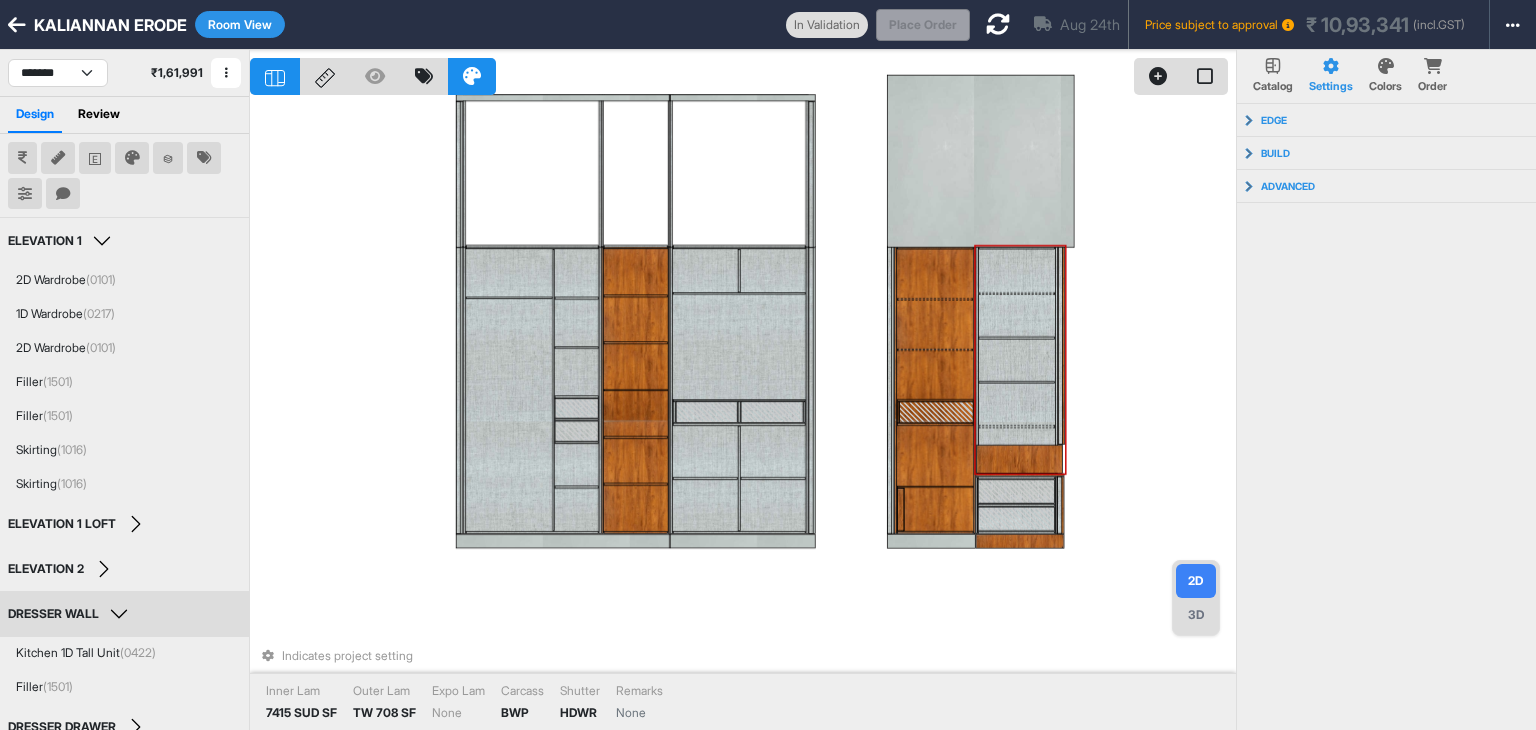 click at bounding box center [1016, 315] 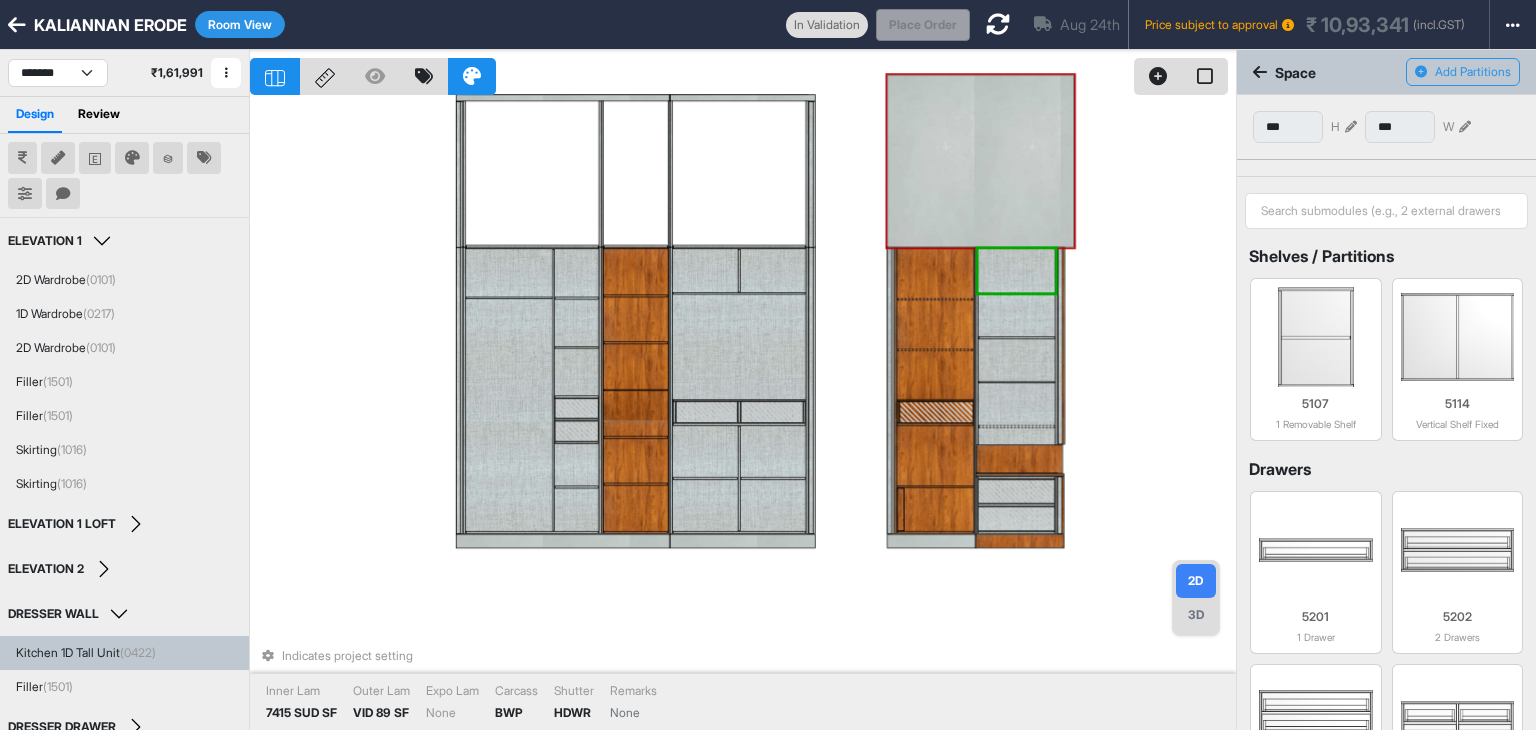 click at bounding box center (1351, 127) 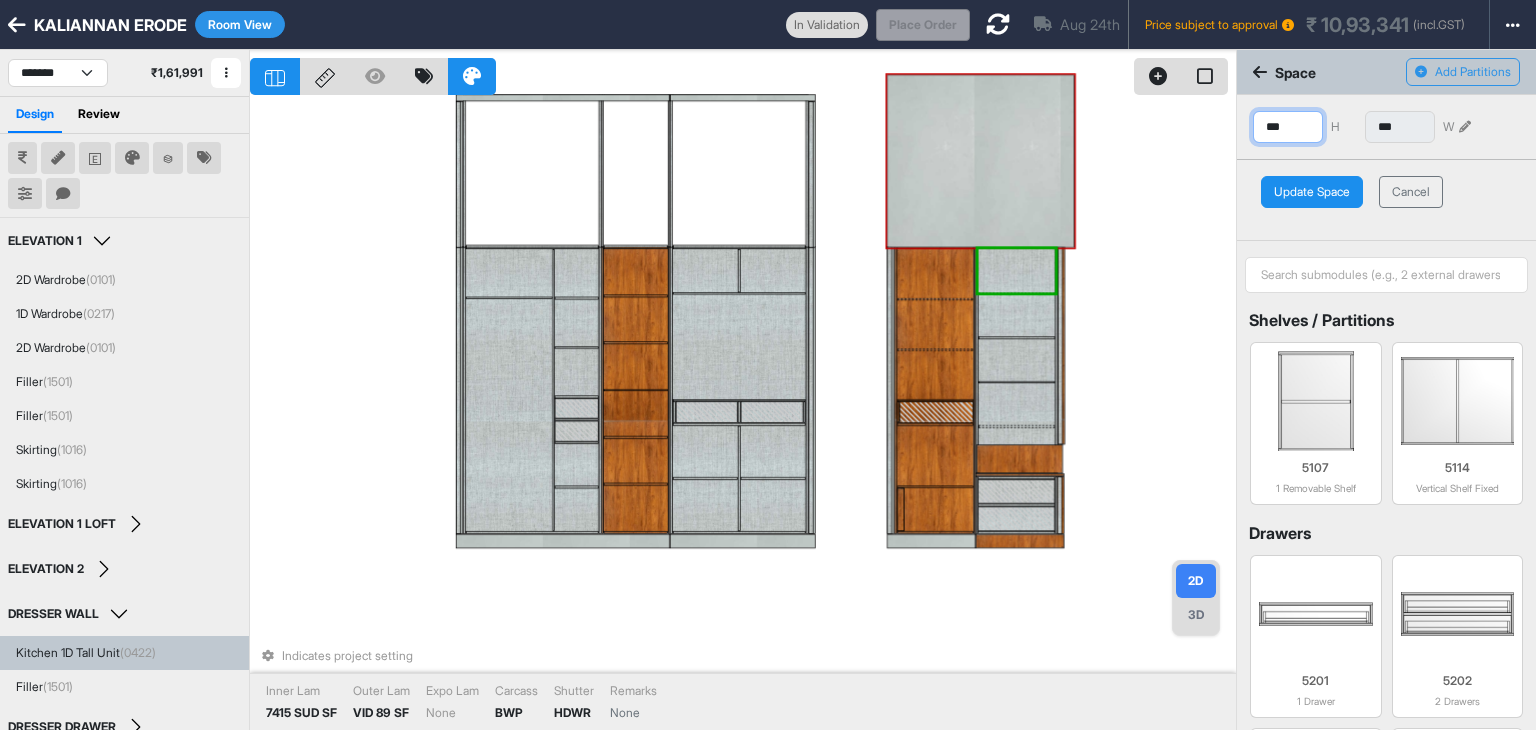 drag, startPoint x: 1299, startPoint y: 119, endPoint x: 1247, endPoint y: 125, distance: 52.34501 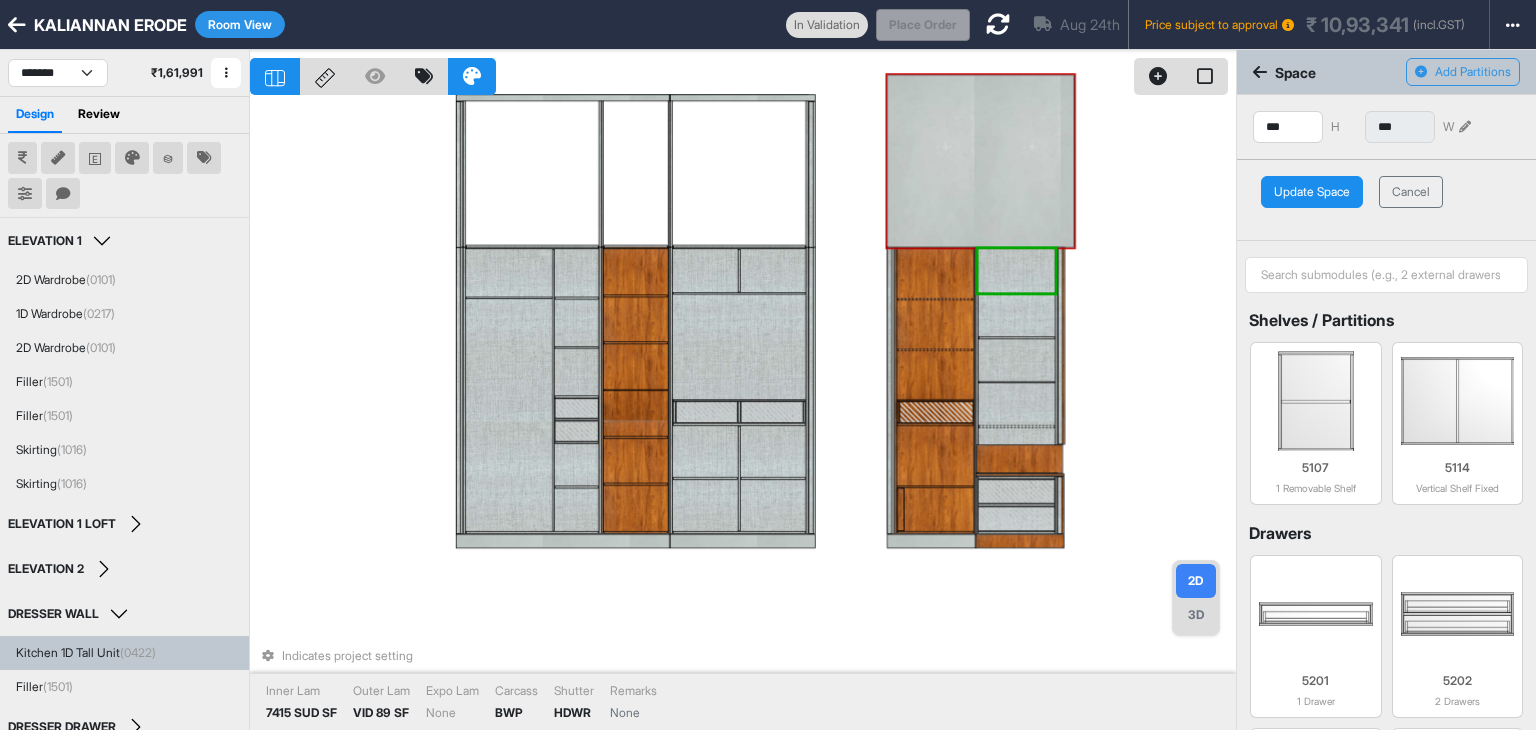 click on "Update Space" at bounding box center [1312, 192] 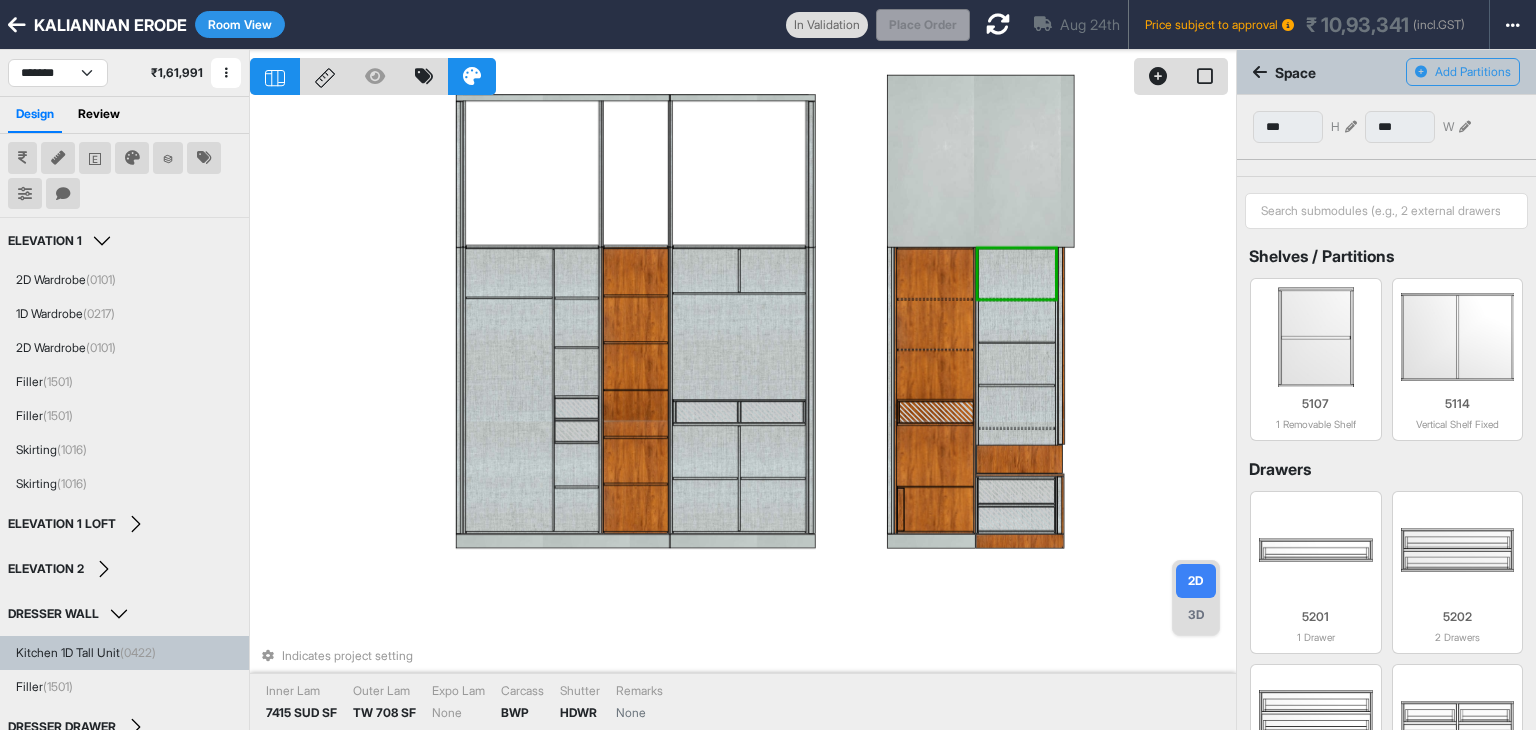 click at bounding box center (1016, 321) 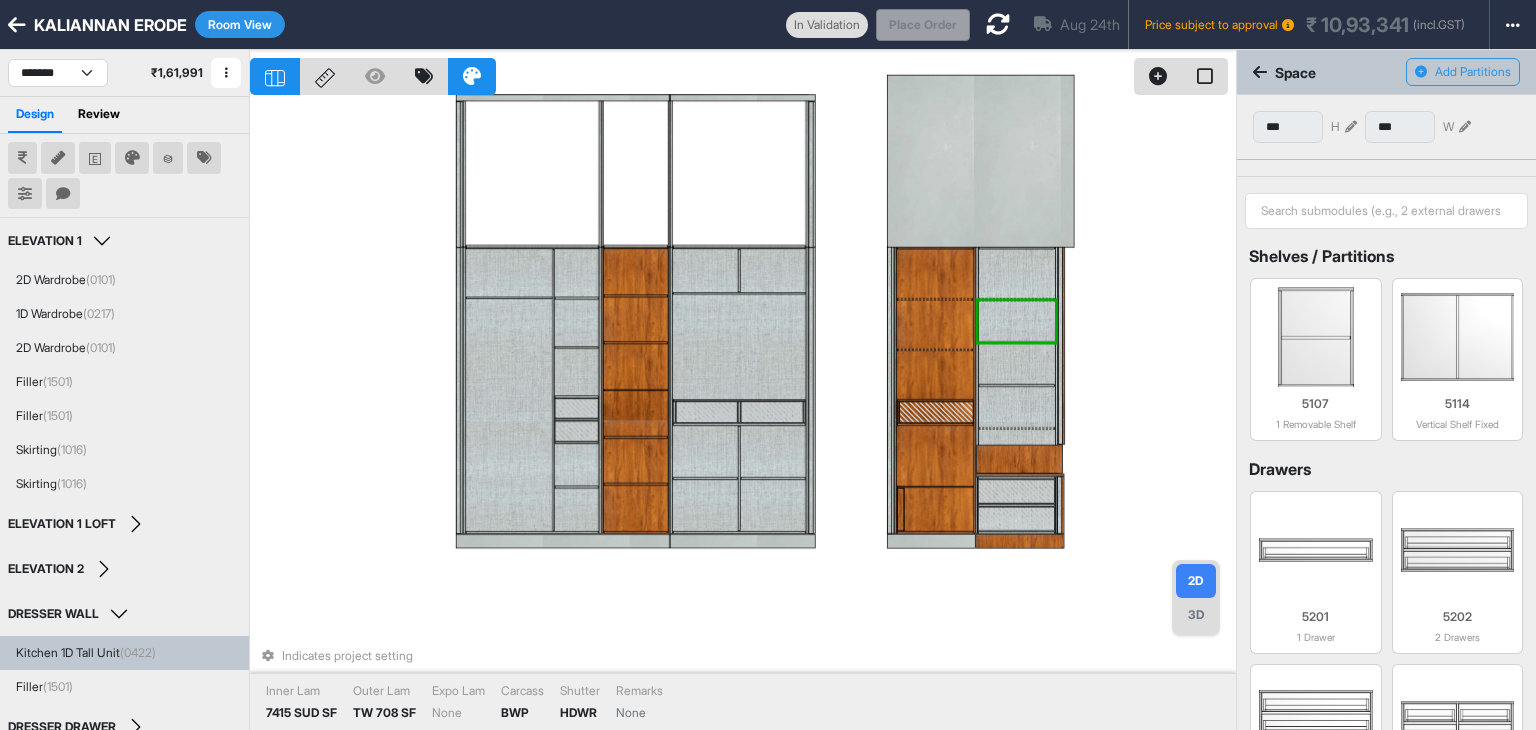 click at bounding box center (1351, 127) 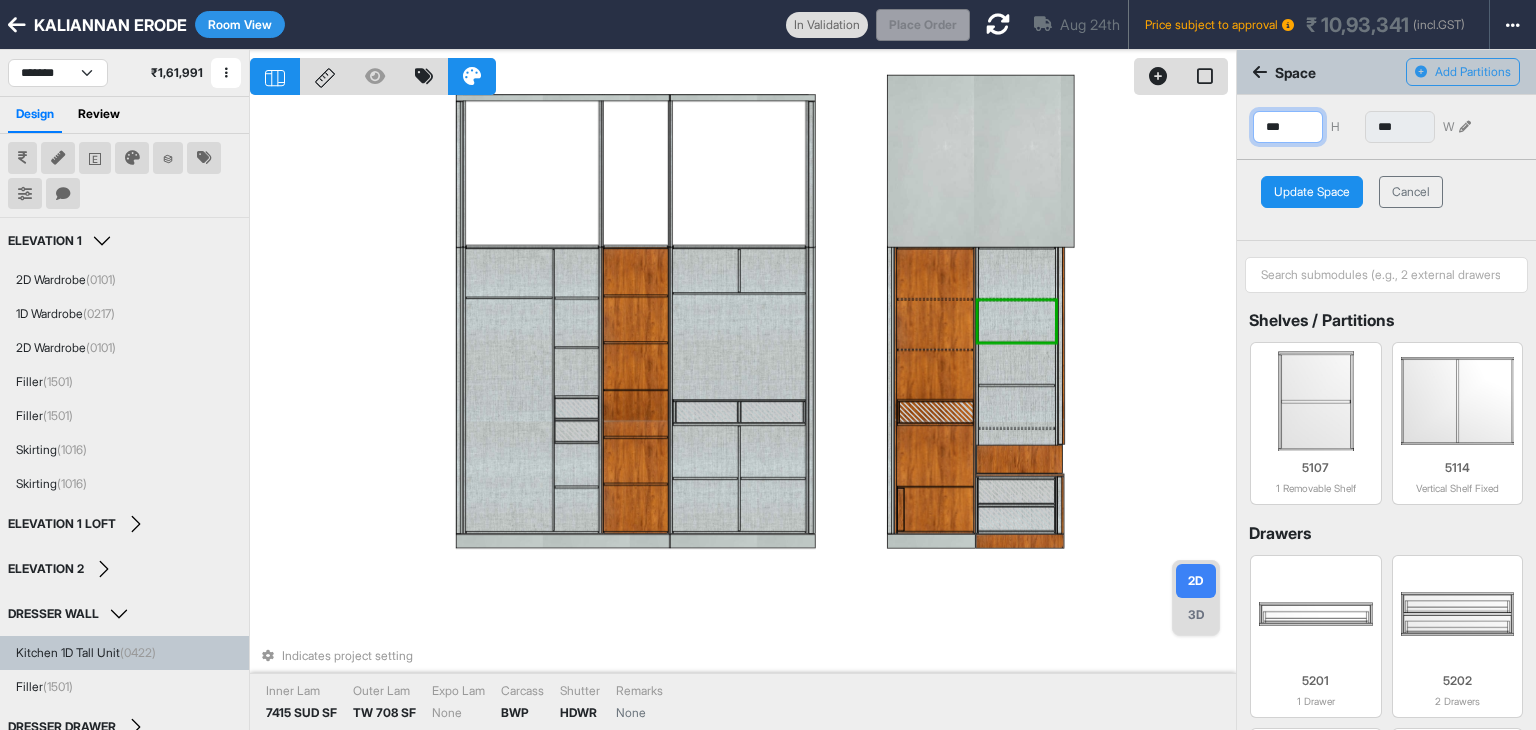 drag, startPoint x: 1292, startPoint y: 116, endPoint x: 1256, endPoint y: 124, distance: 36.878178 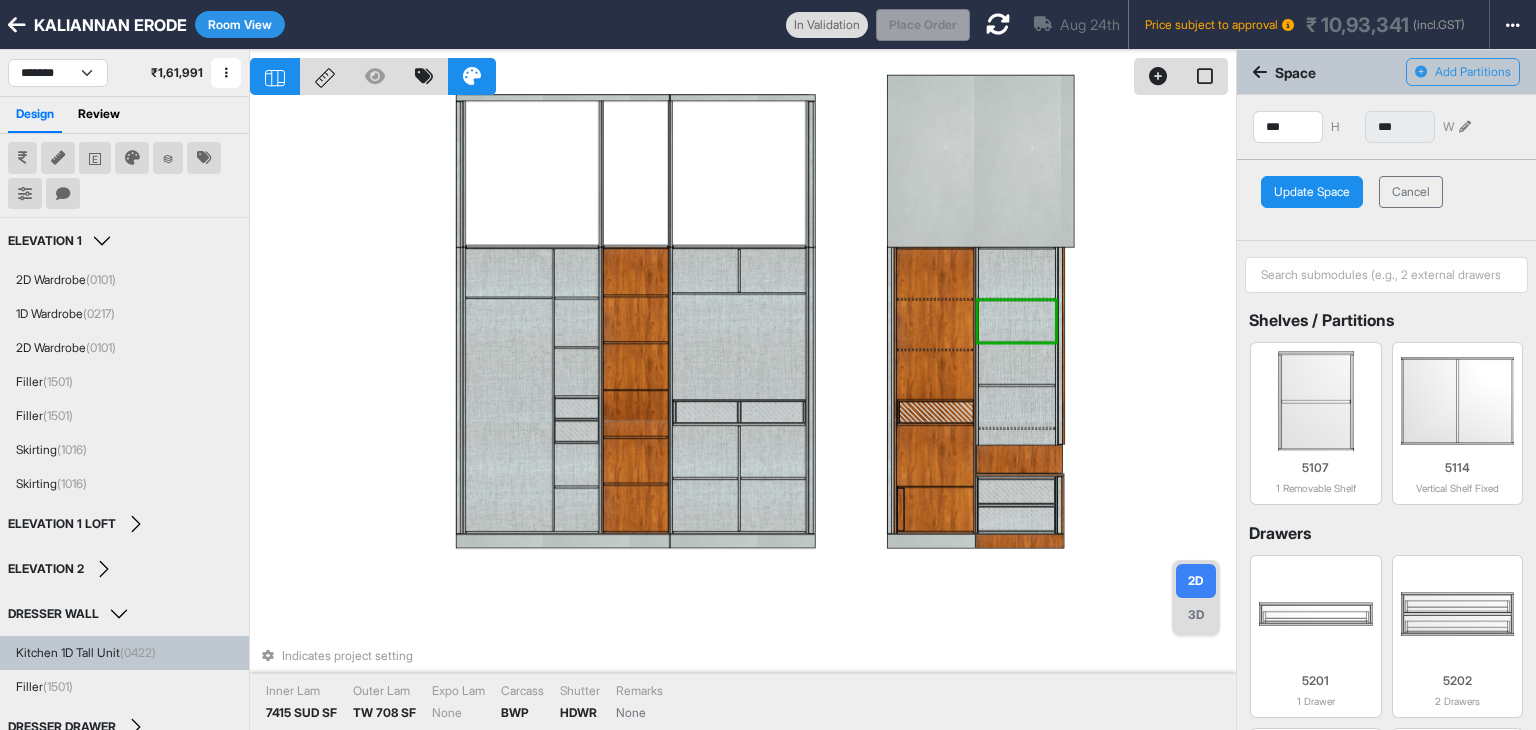 click on "Update Space" at bounding box center (1312, 192) 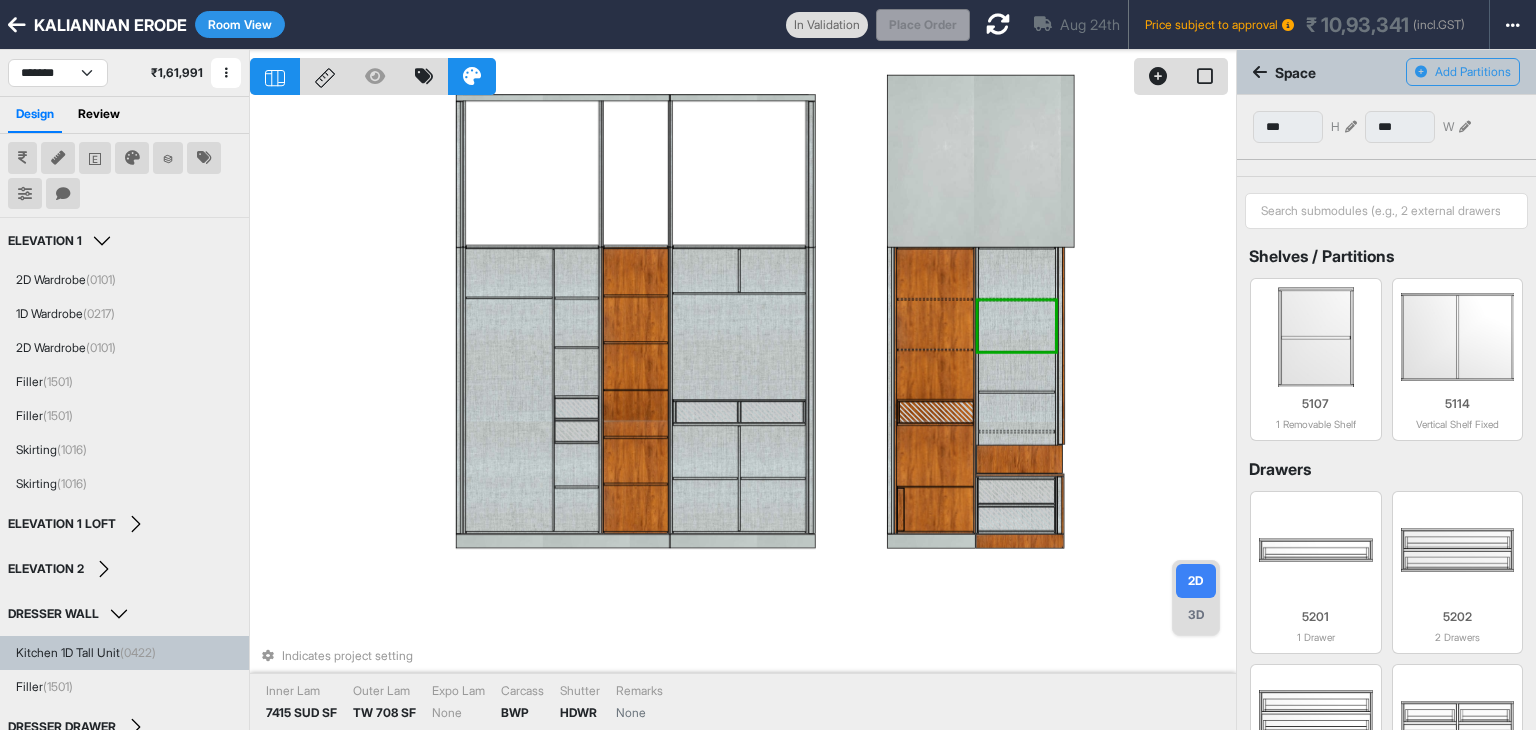 click at bounding box center [1016, 371] 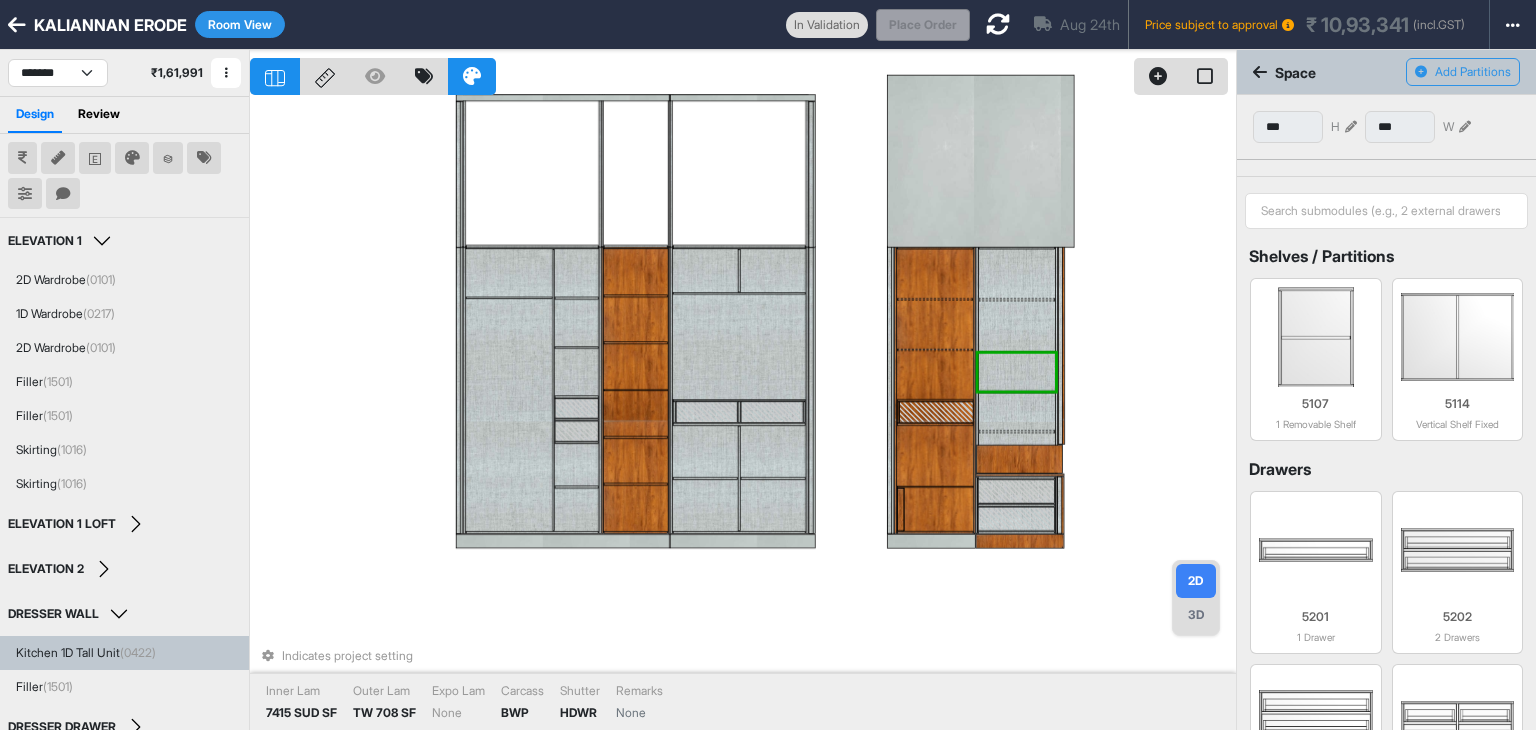click at bounding box center [1351, 127] 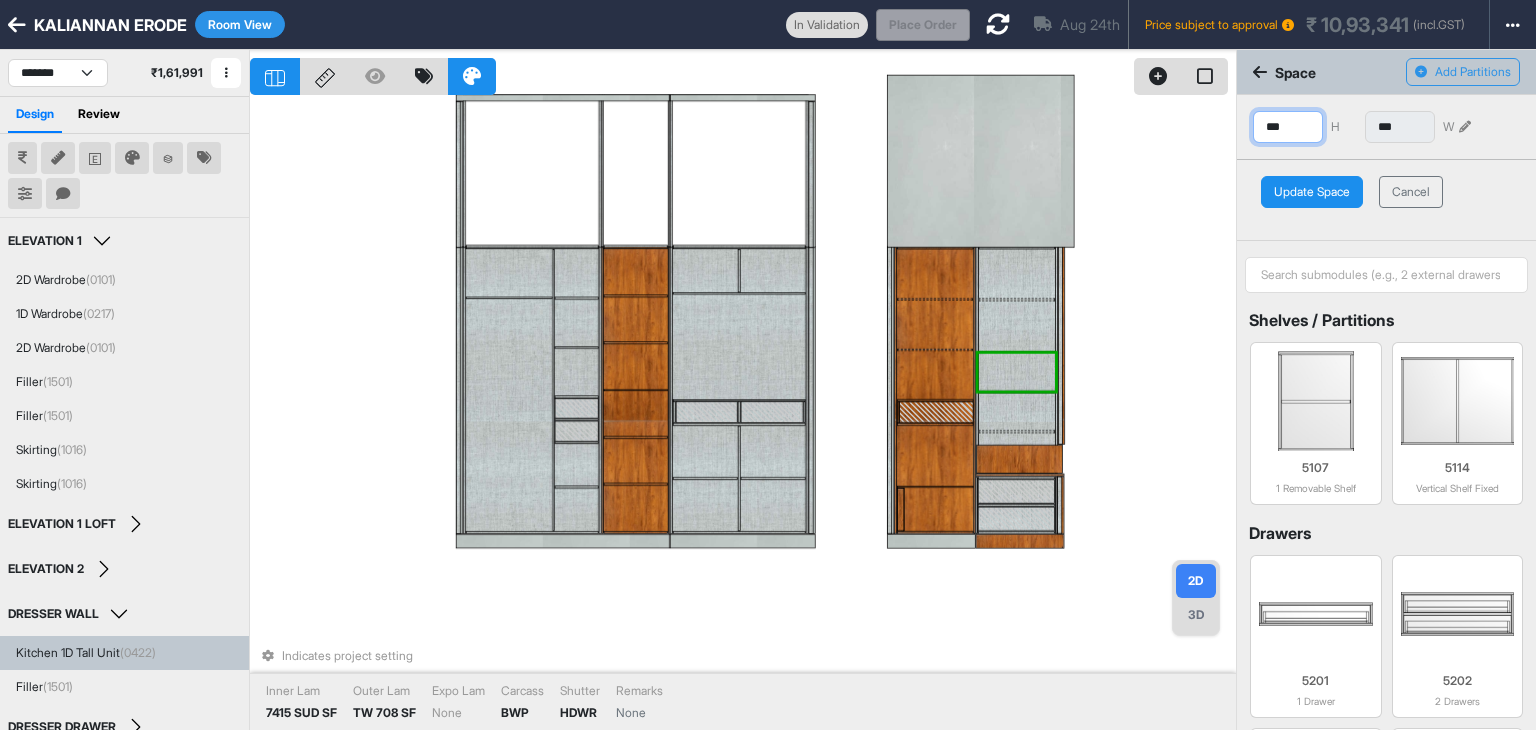 drag, startPoint x: 1287, startPoint y: 113, endPoint x: 1249, endPoint y: 114, distance: 38.013157 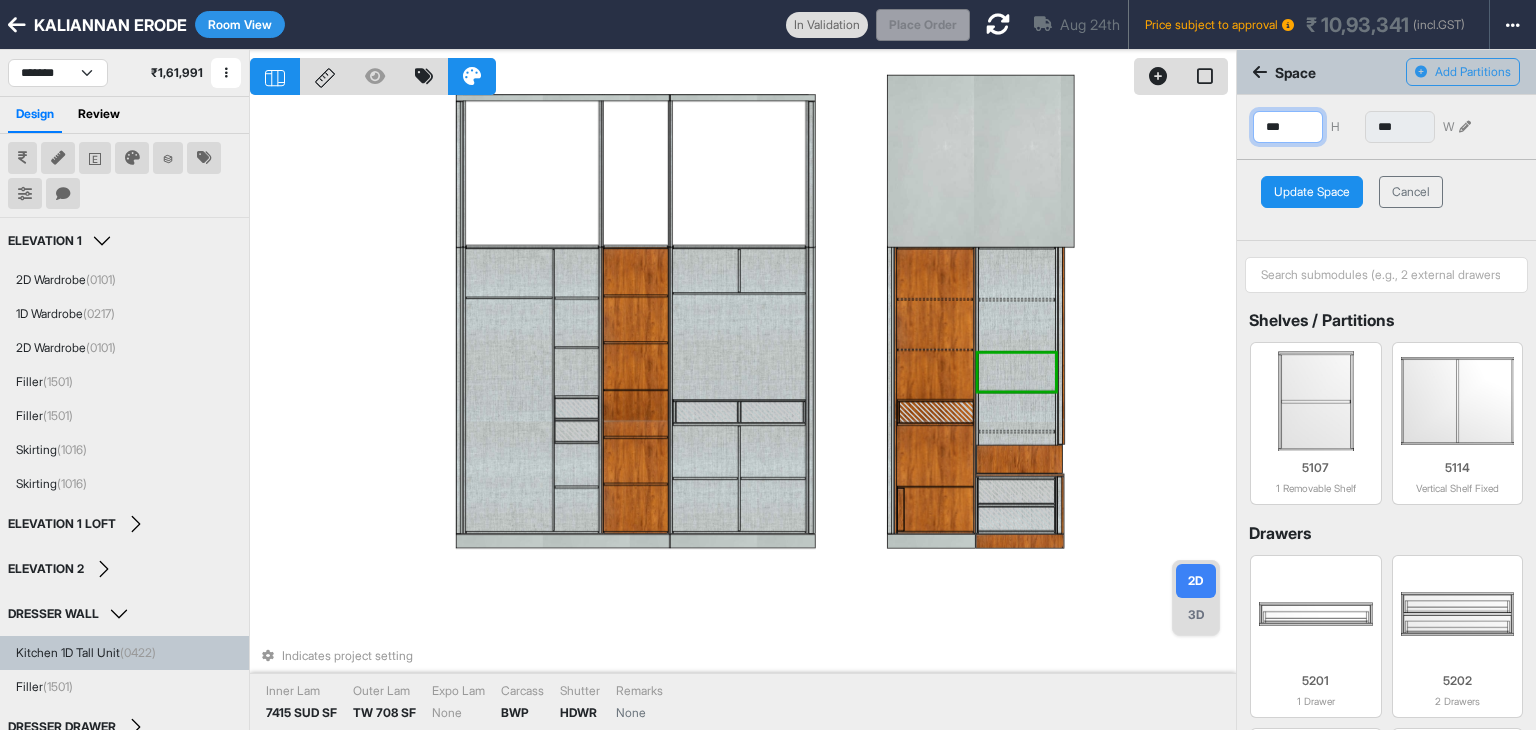 type on "***" 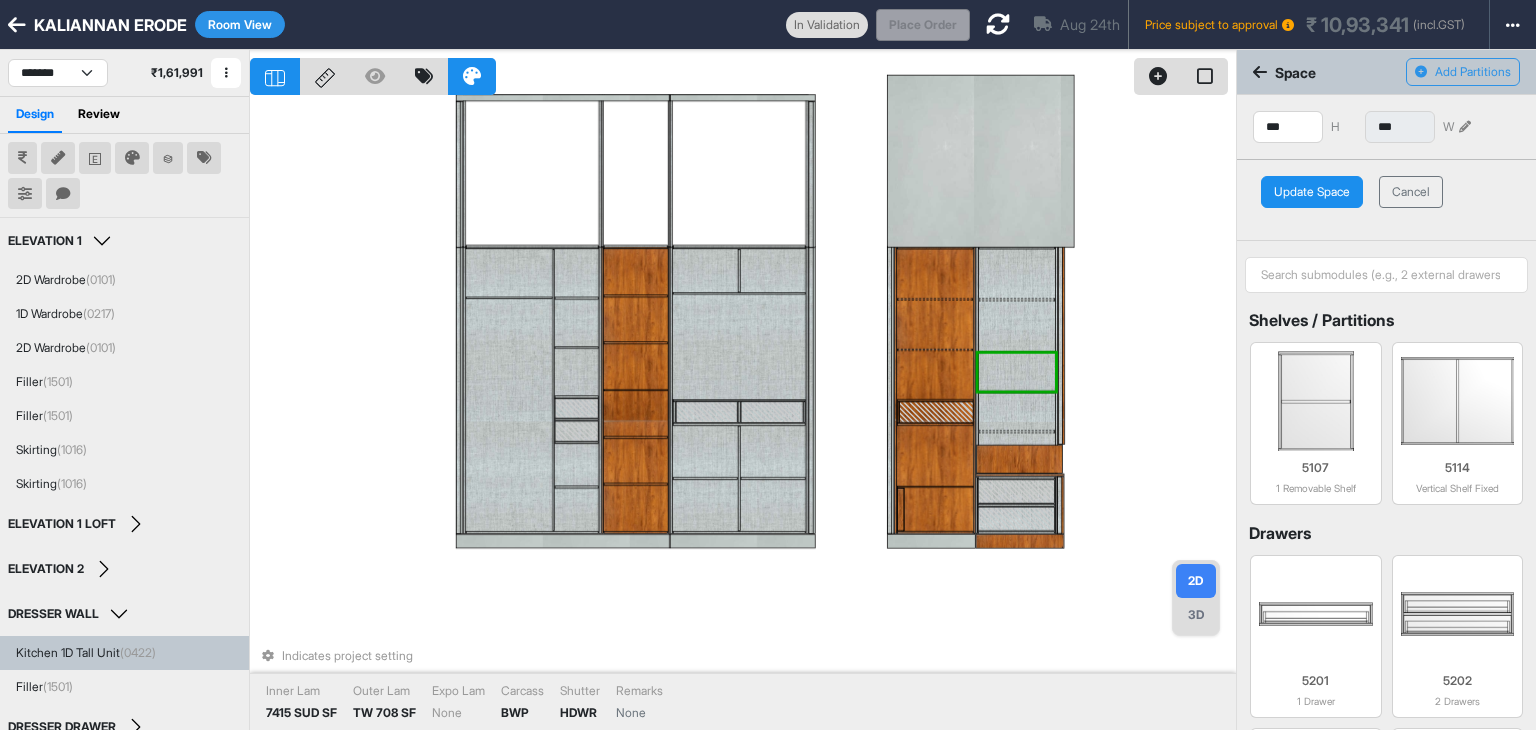 click on "Update Space" at bounding box center (1312, 192) 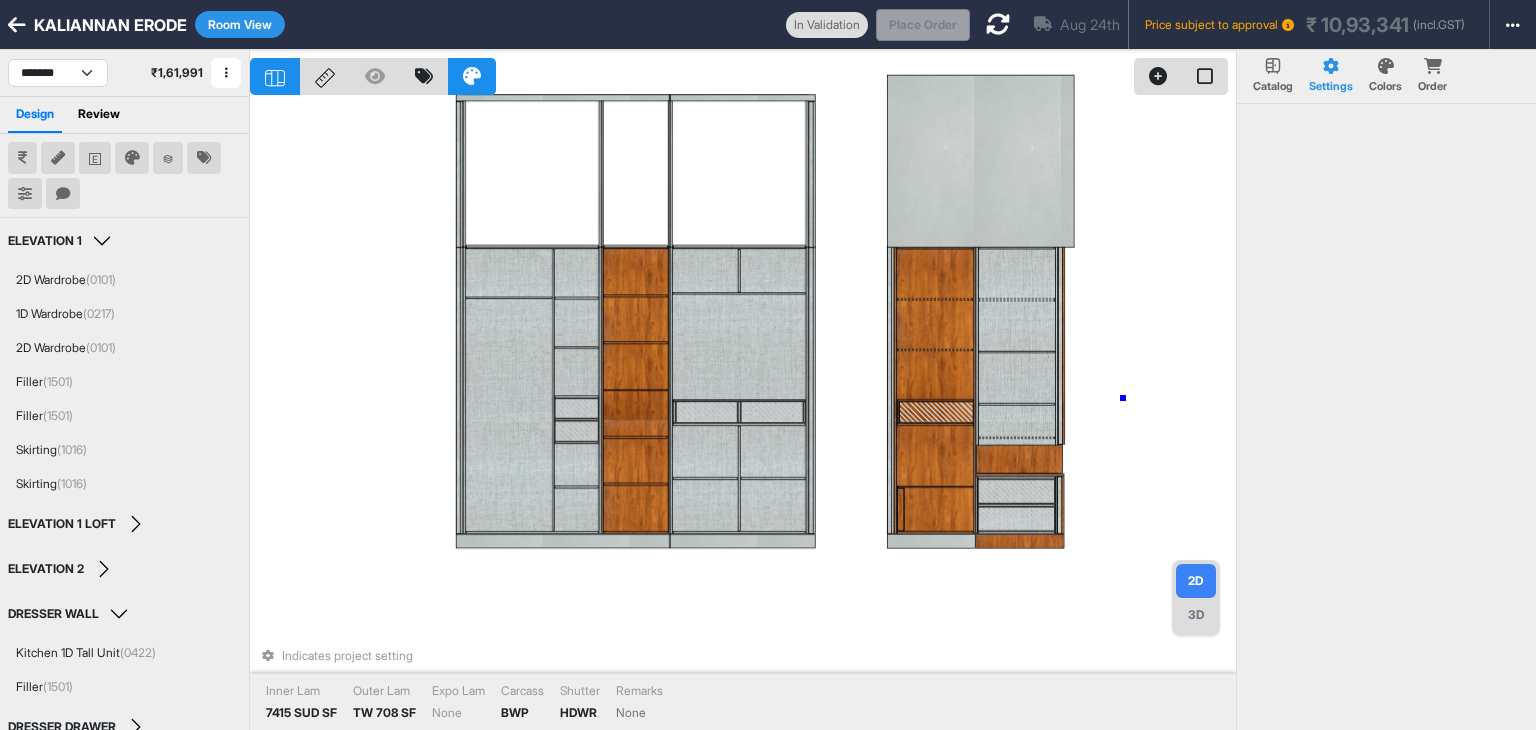 click on "Indicates project setting Inner Lam 7415 SUD SF Outer Lam TW 708 SF Expo Lam None Carcass BWP Shutter HDWR Remarks None" at bounding box center [743, 415] 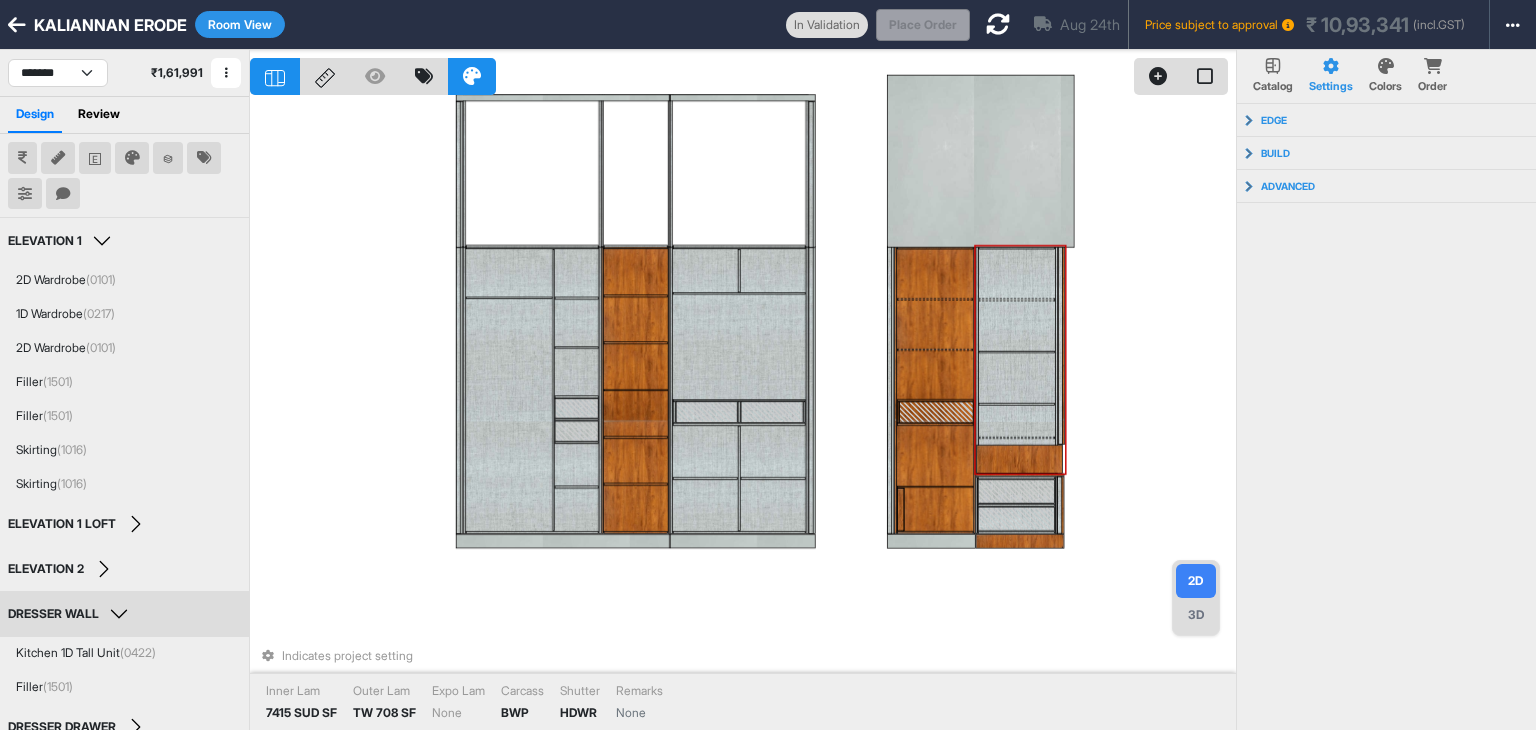 click at bounding box center [1016, 420] 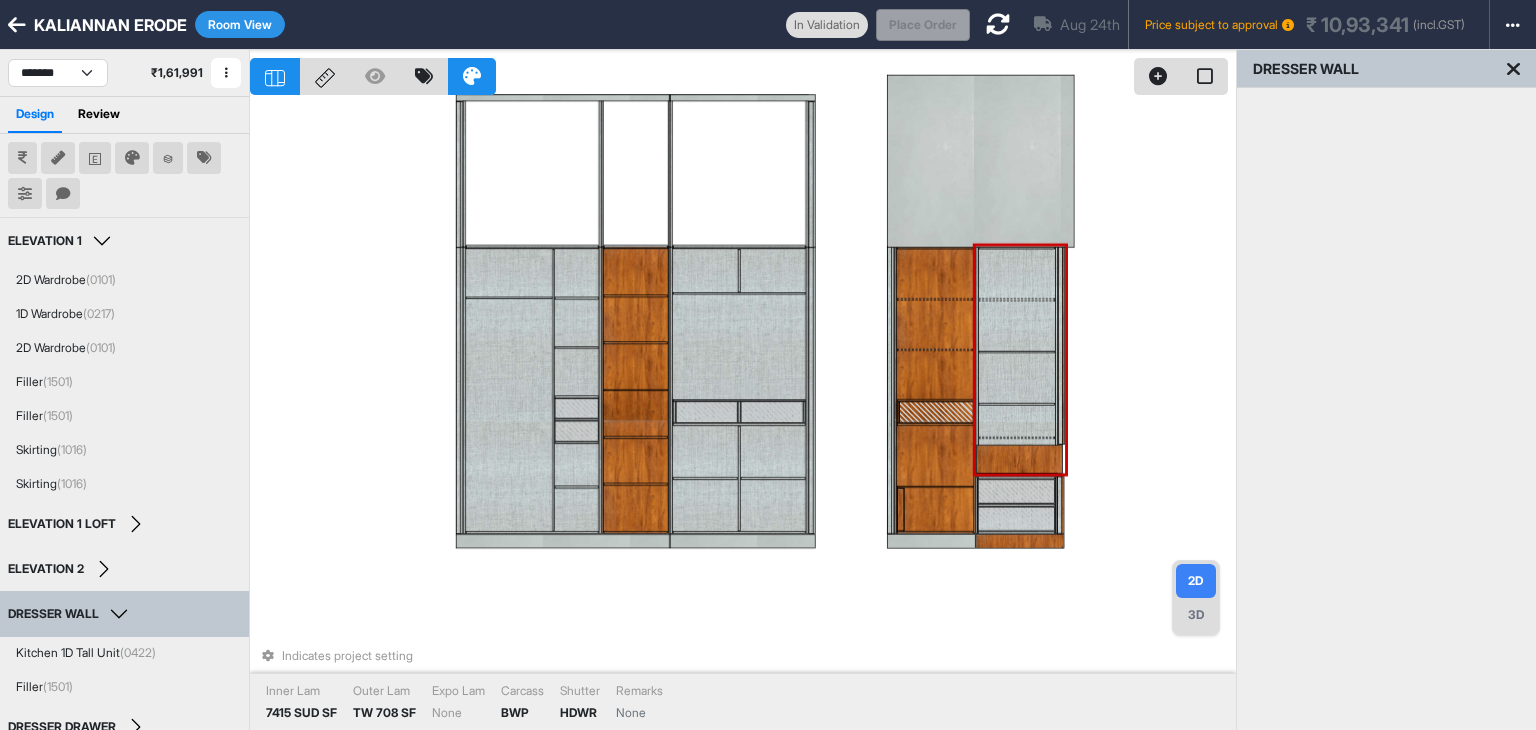 click at bounding box center (1016, 420) 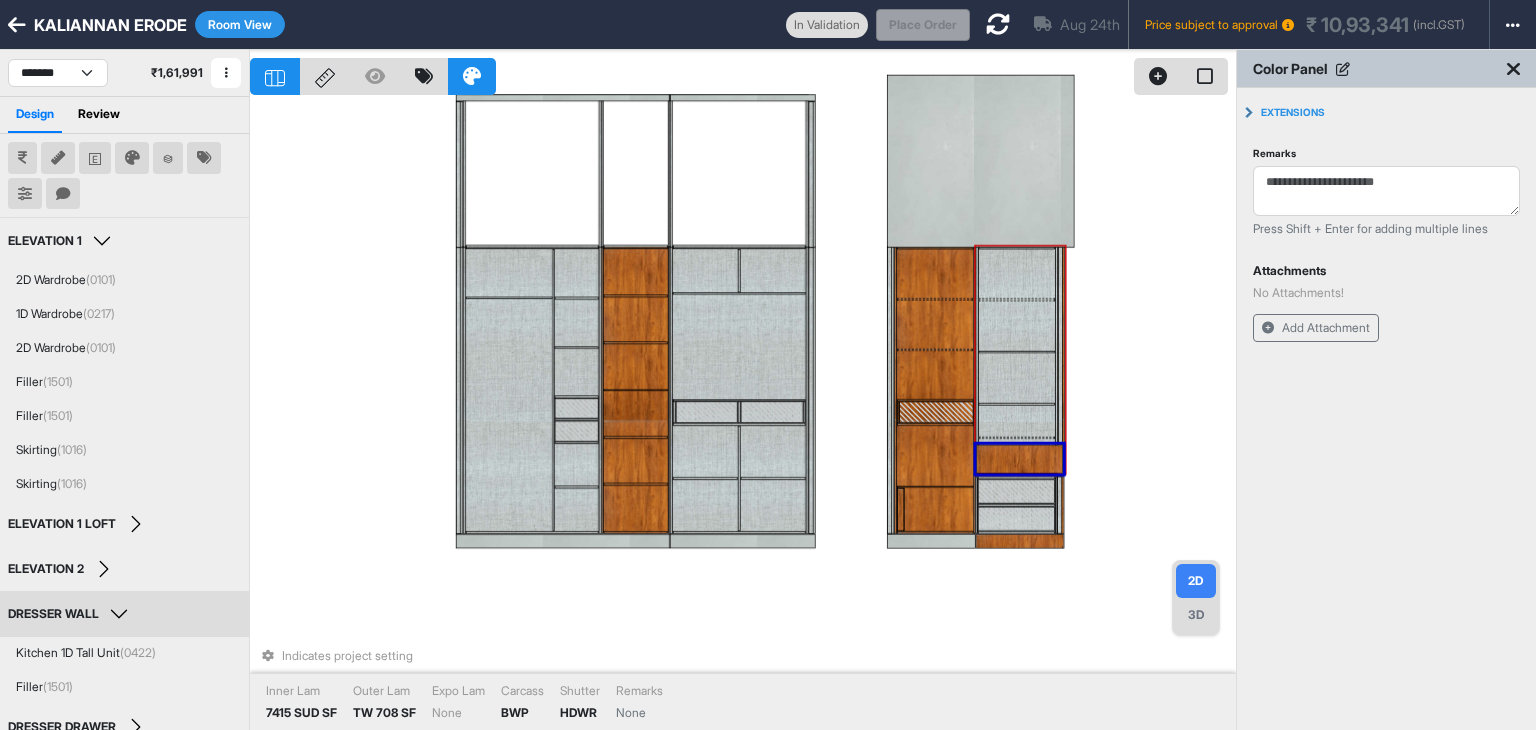 click at bounding box center (1016, 420) 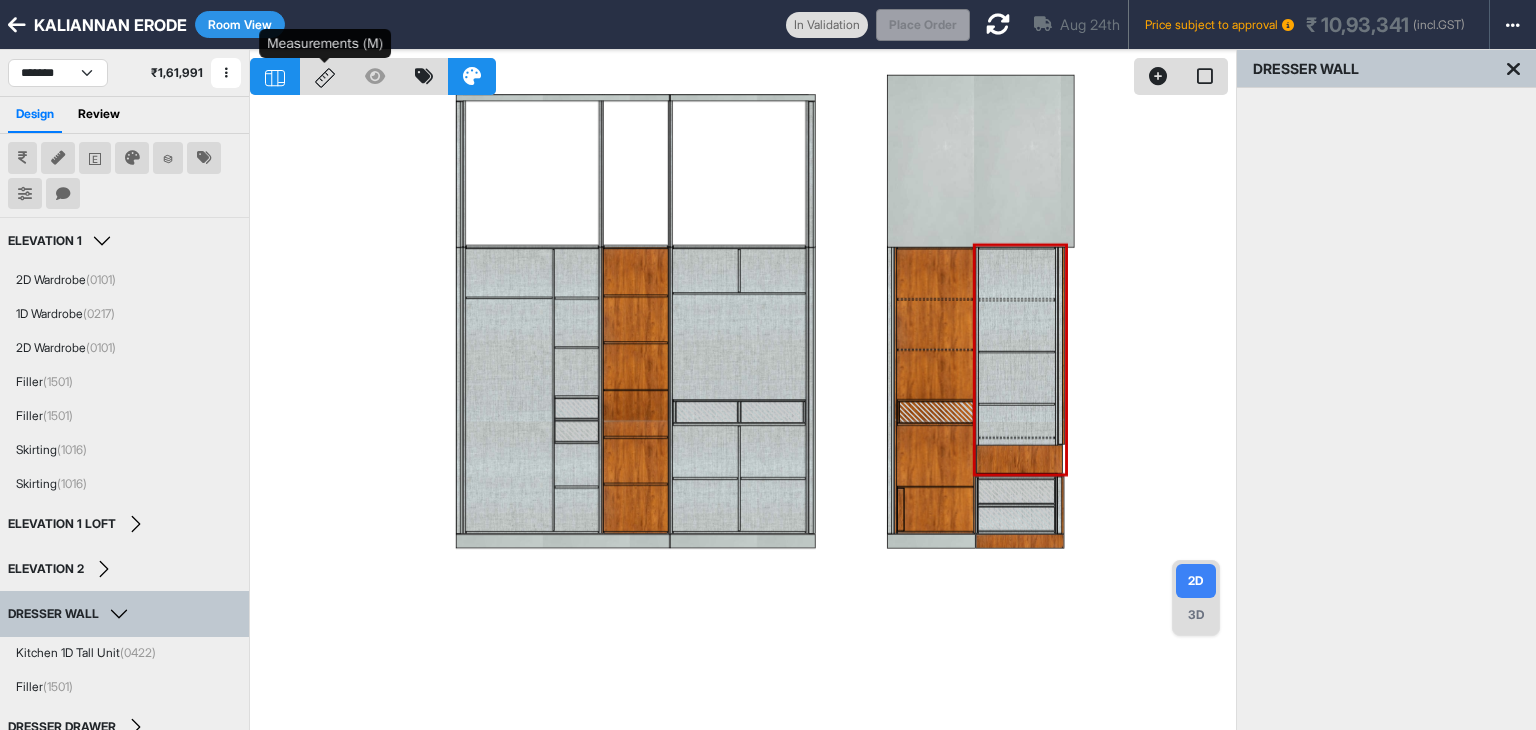 click 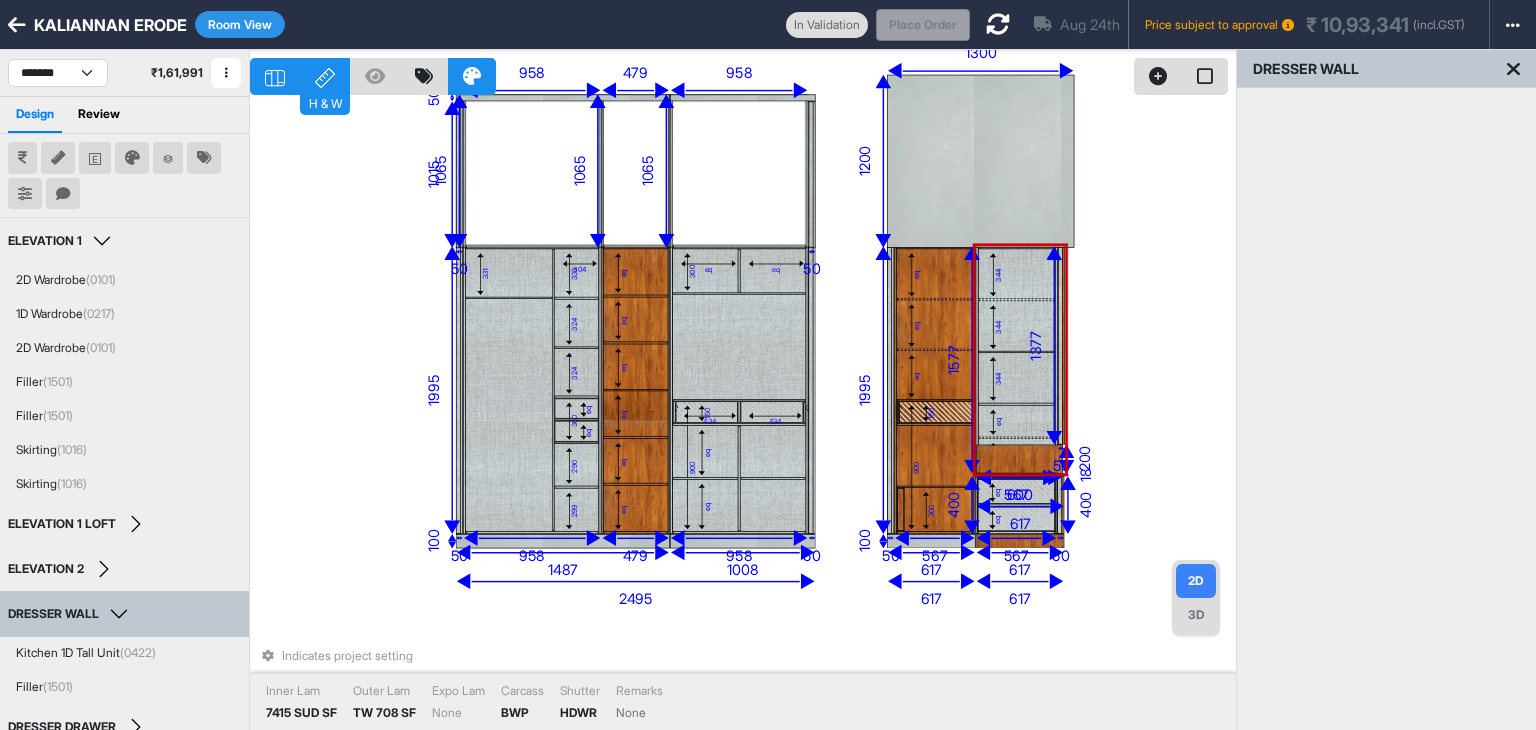 click on "eq" at bounding box center [1016, 420] 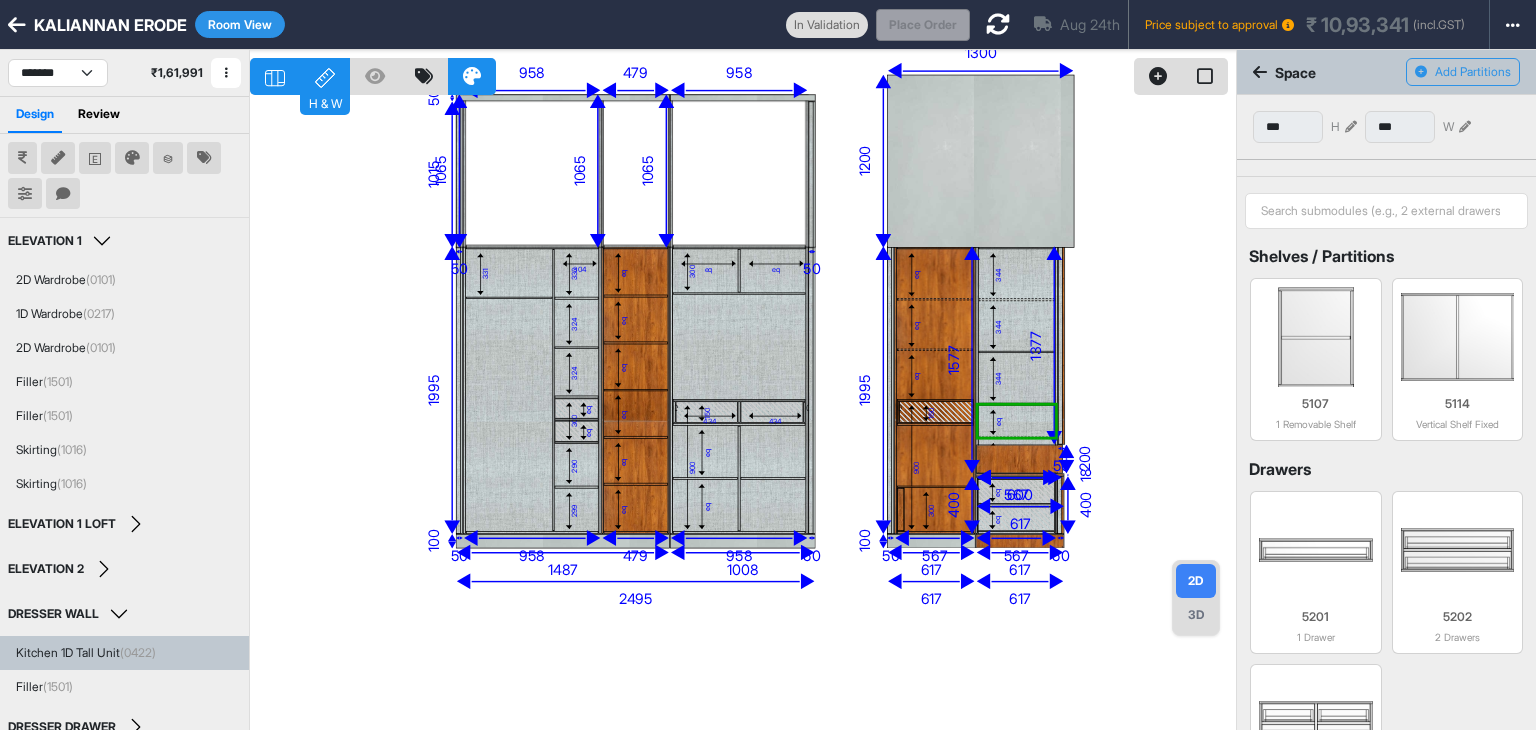 click at bounding box center [1351, 127] 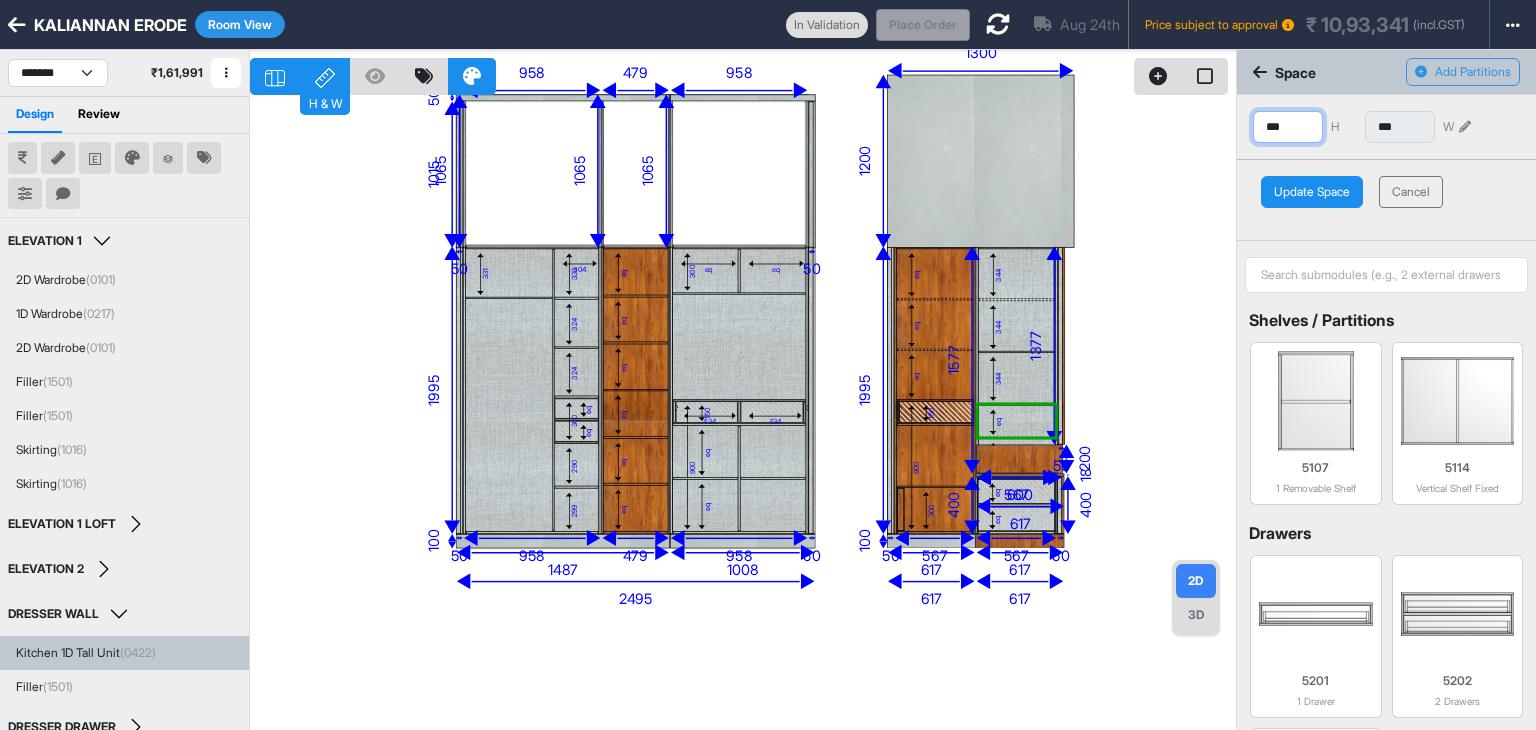drag, startPoint x: 1297, startPoint y: 118, endPoint x: 1244, endPoint y: 114, distance: 53.15073 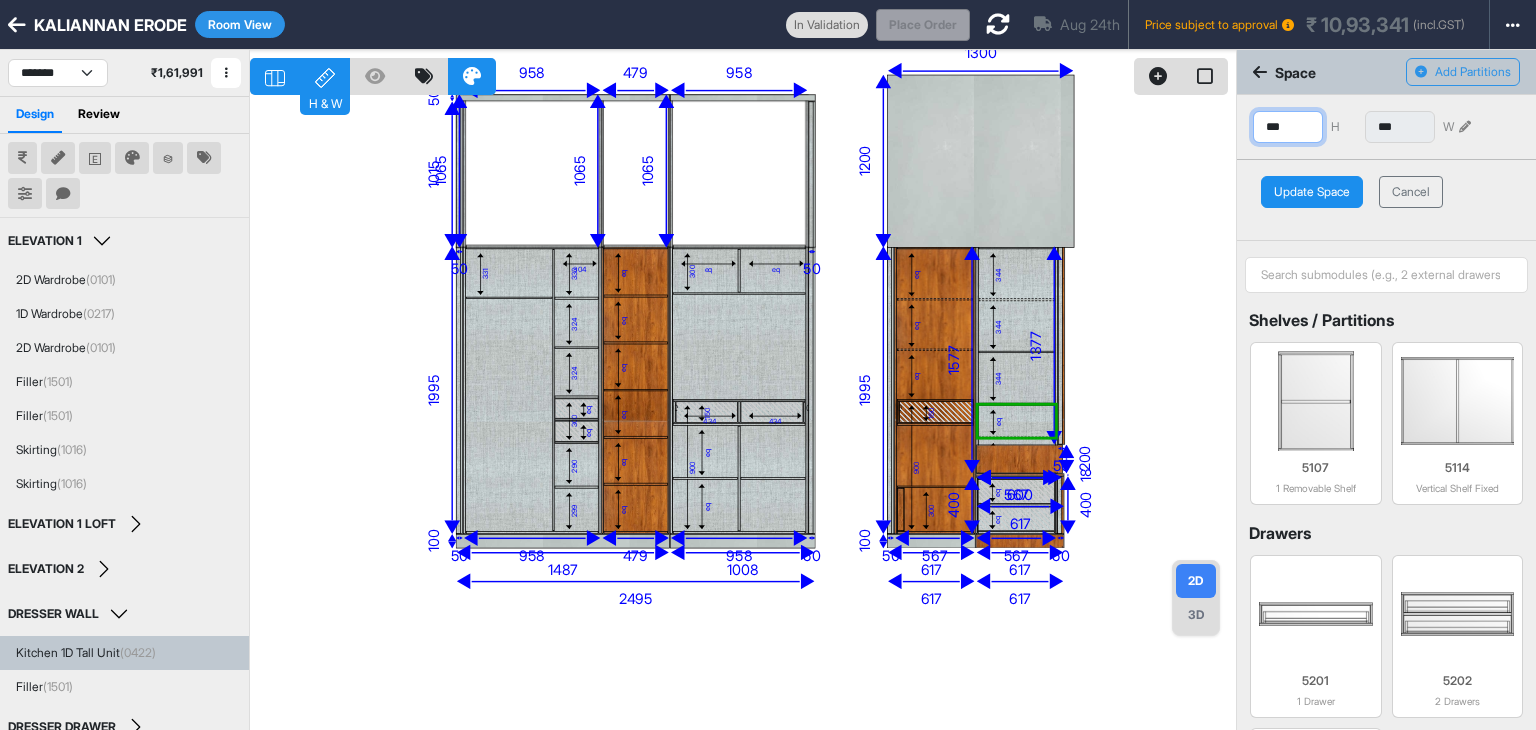 type on "***" 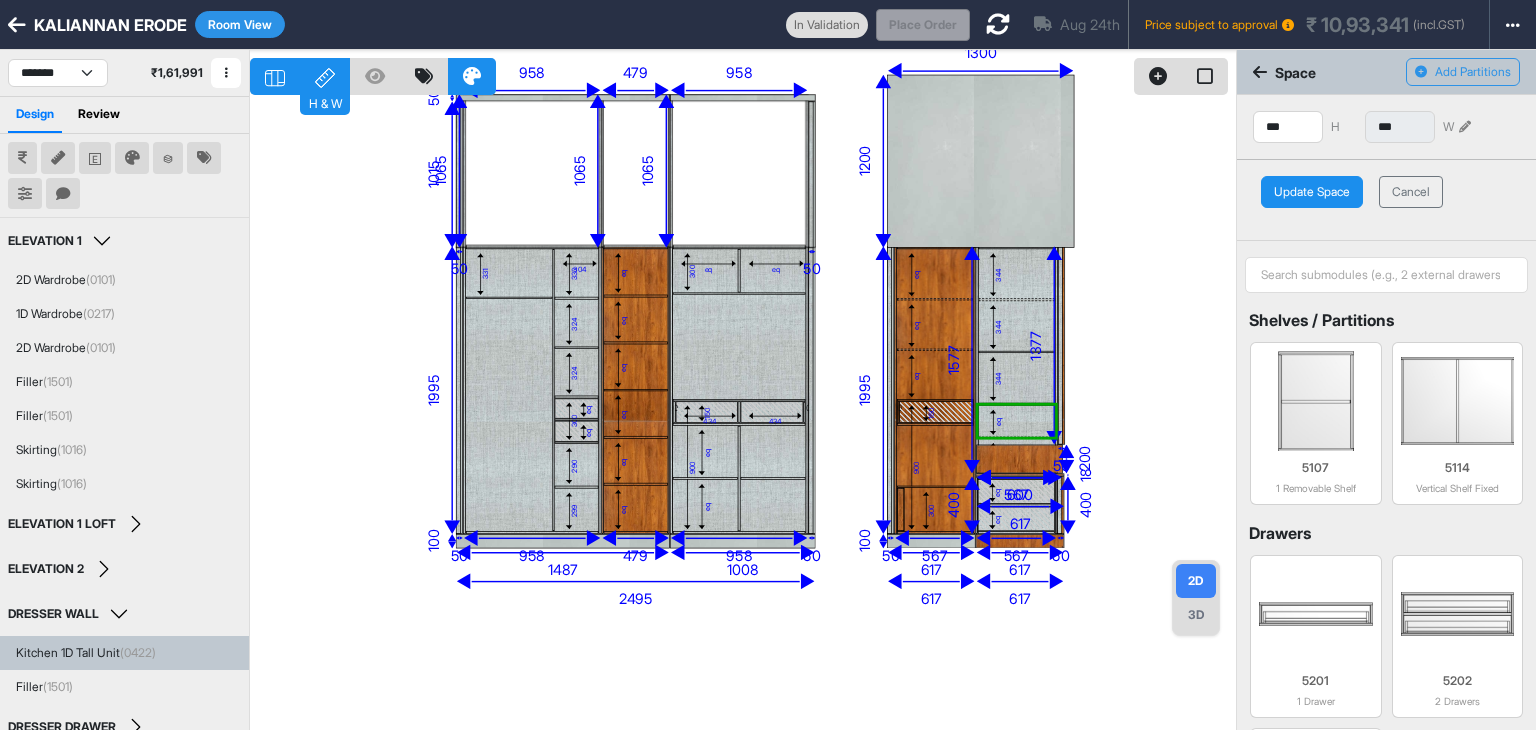 click on "Update Space" at bounding box center [1312, 192] 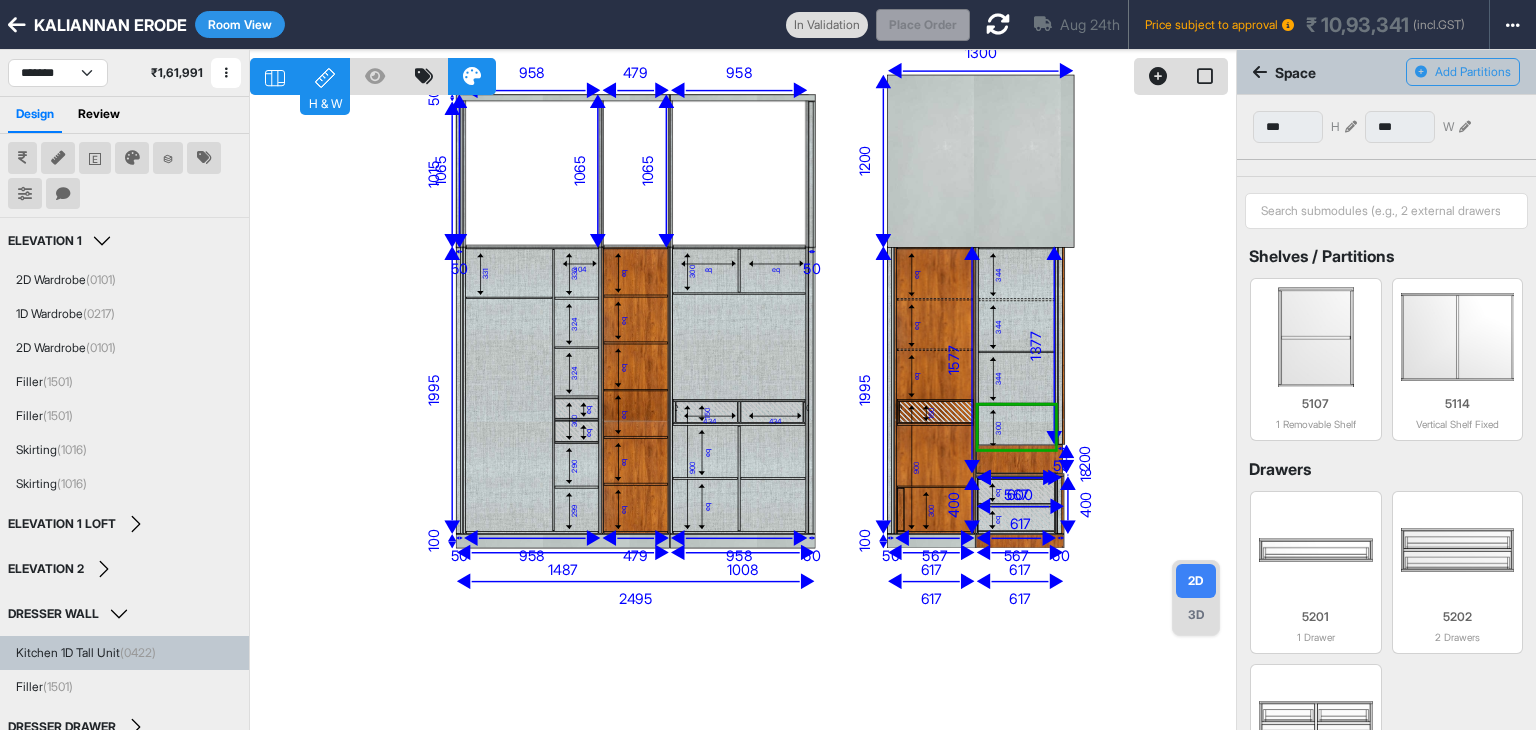 select on "****" 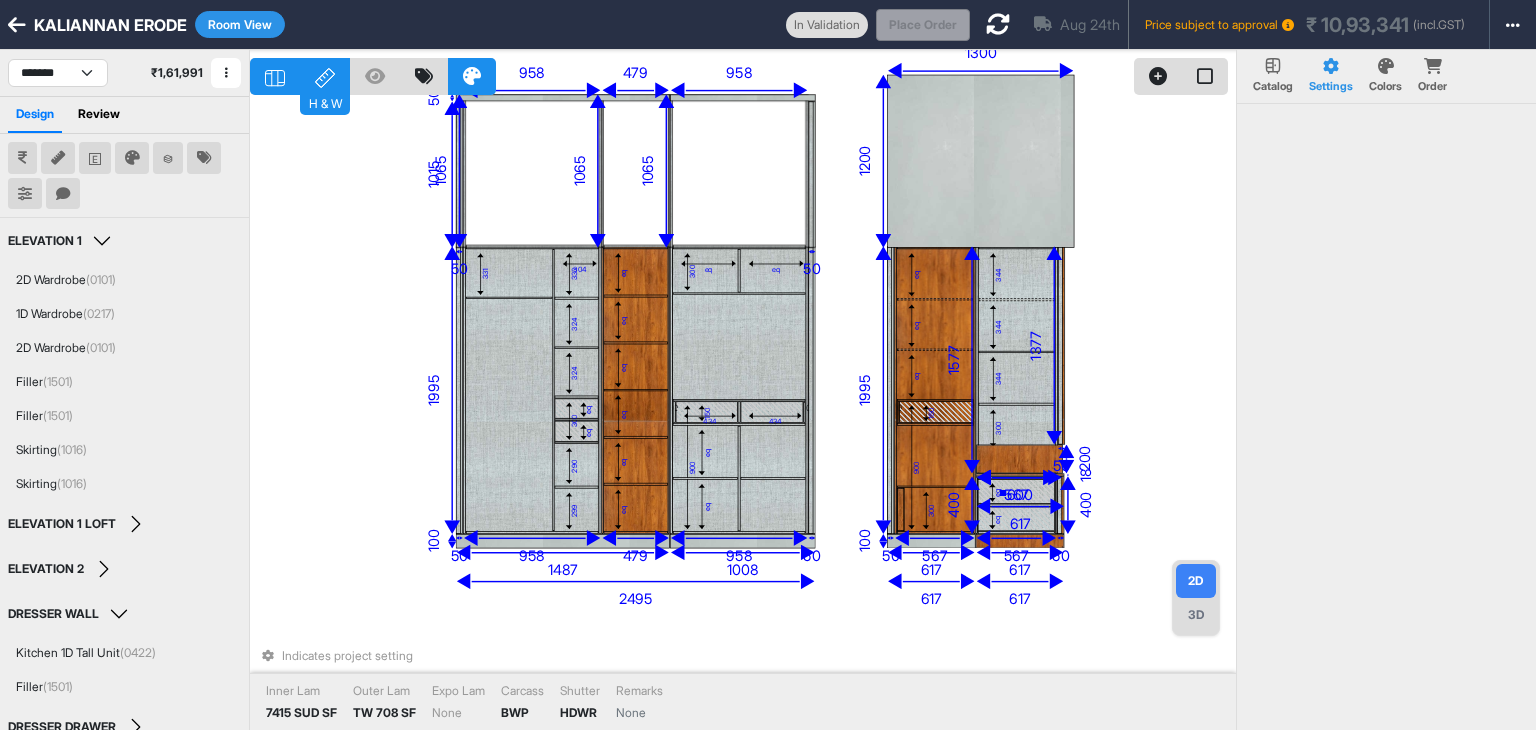 click on "567" at bounding box center (1017, 495) 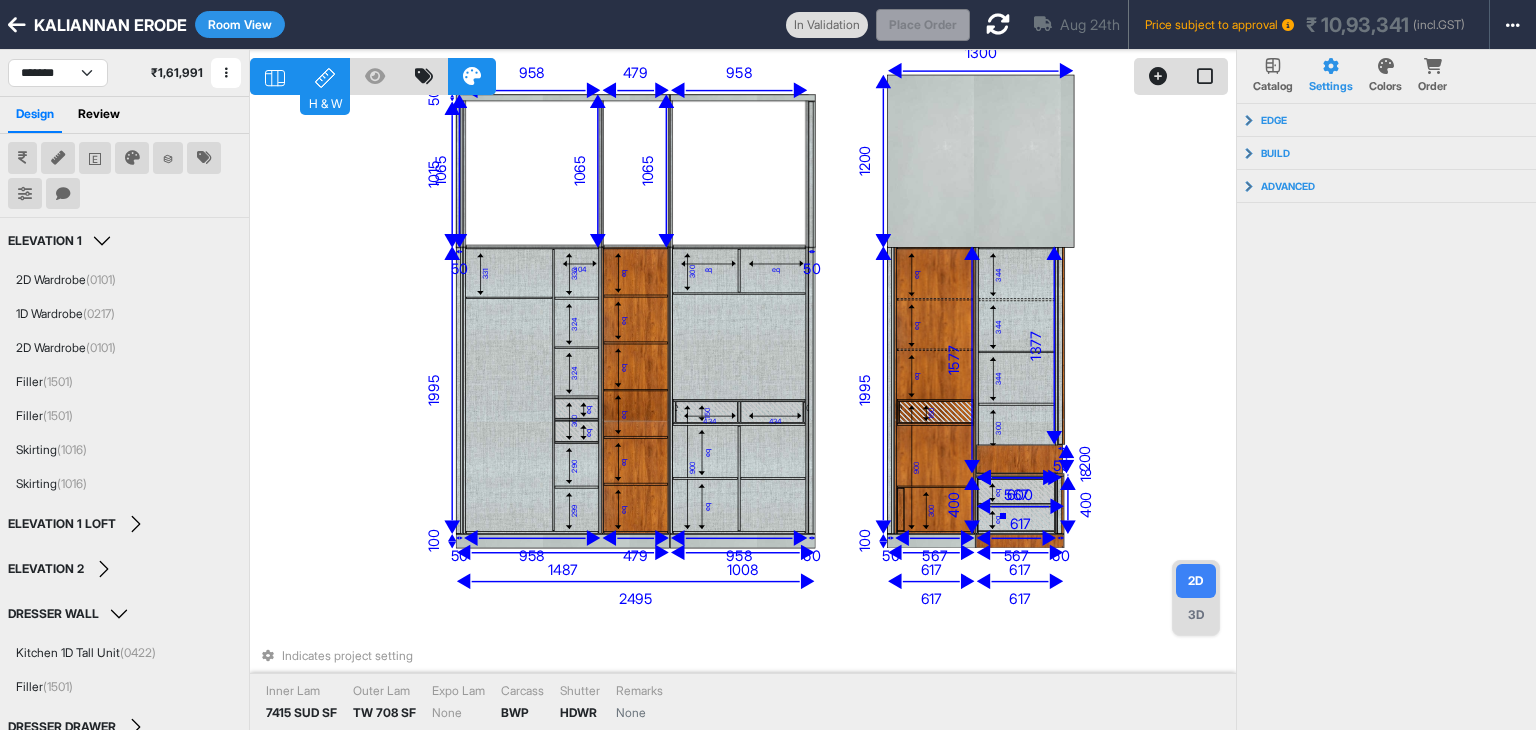 click on "617" at bounding box center [1020, 524] 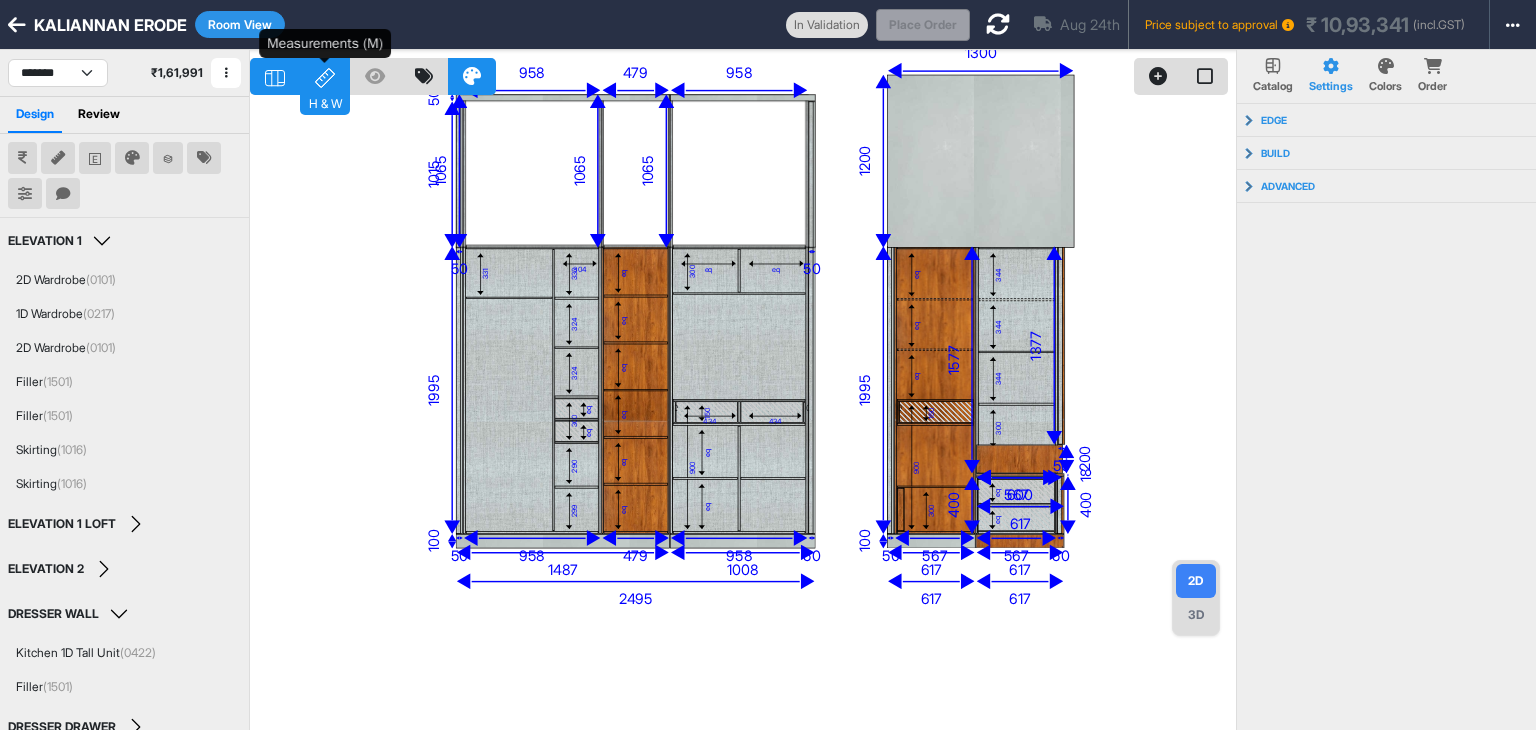 click 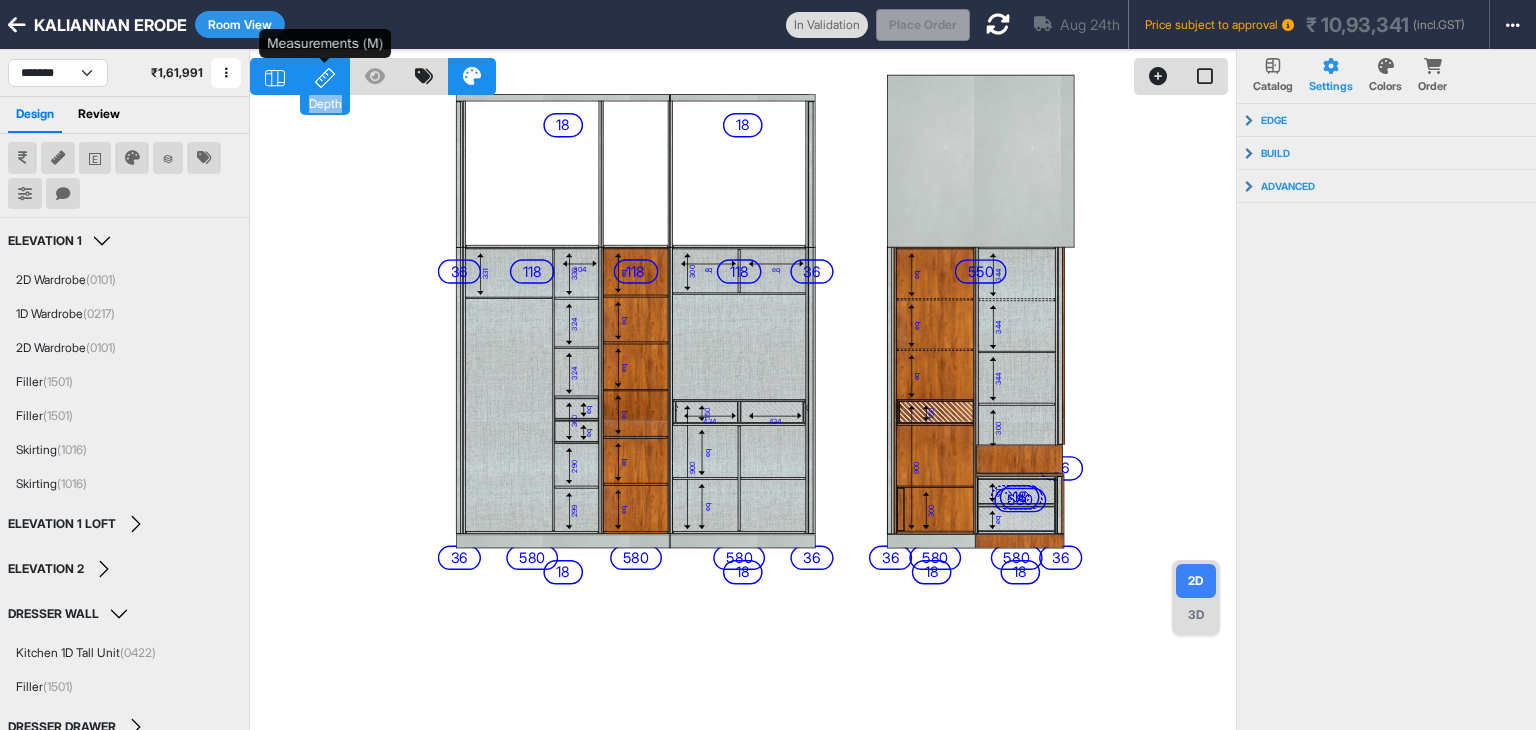 click 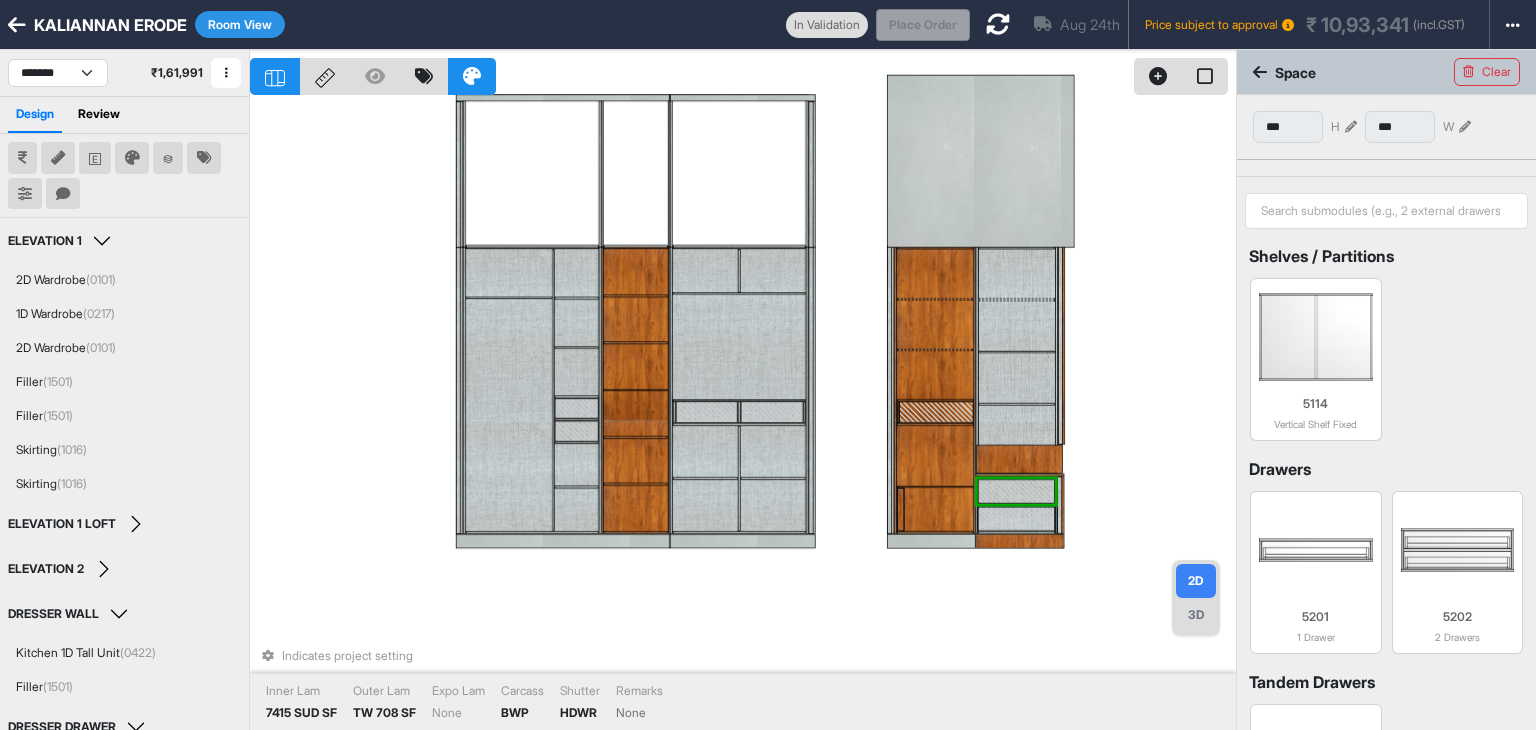 click at bounding box center (1016, 518) 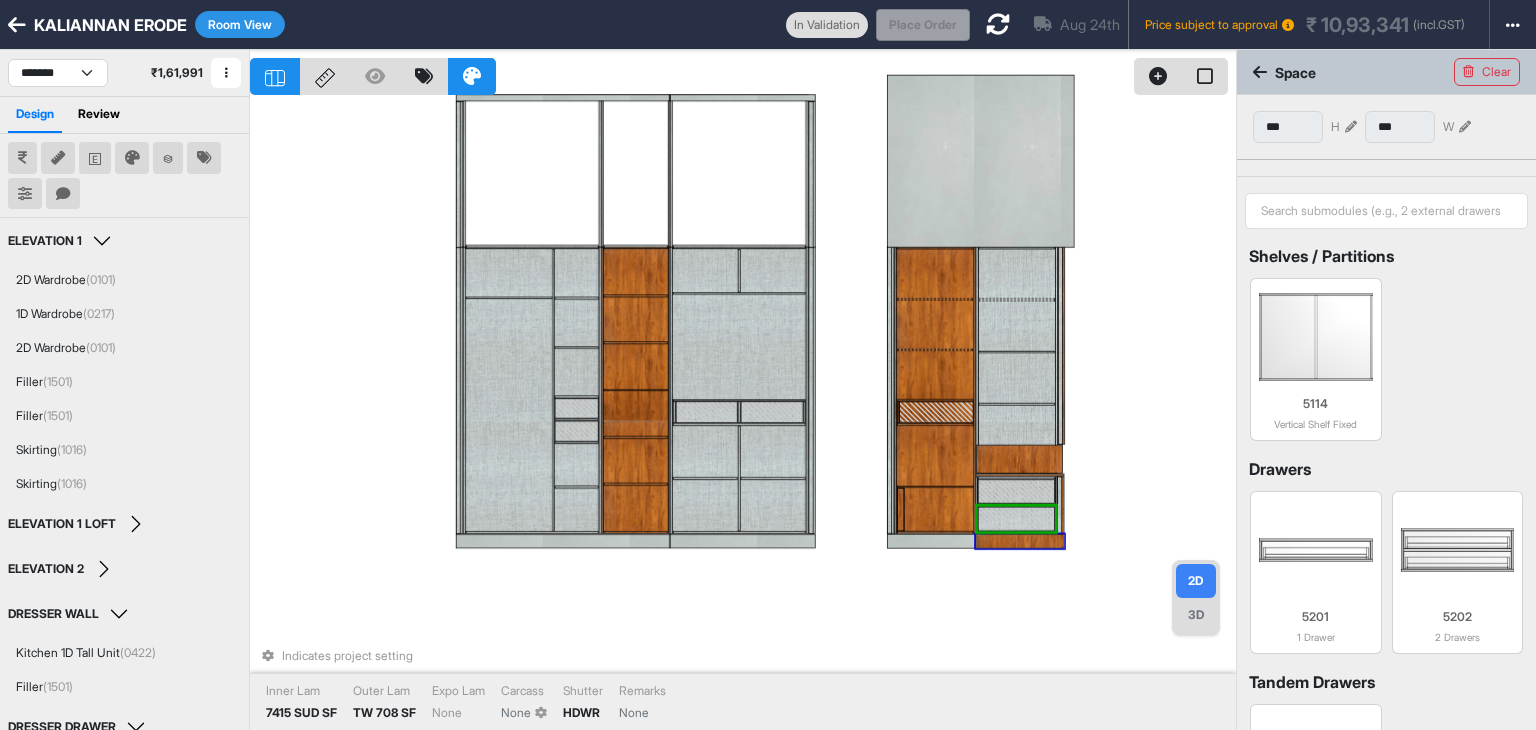 click at bounding box center (1019, 541) 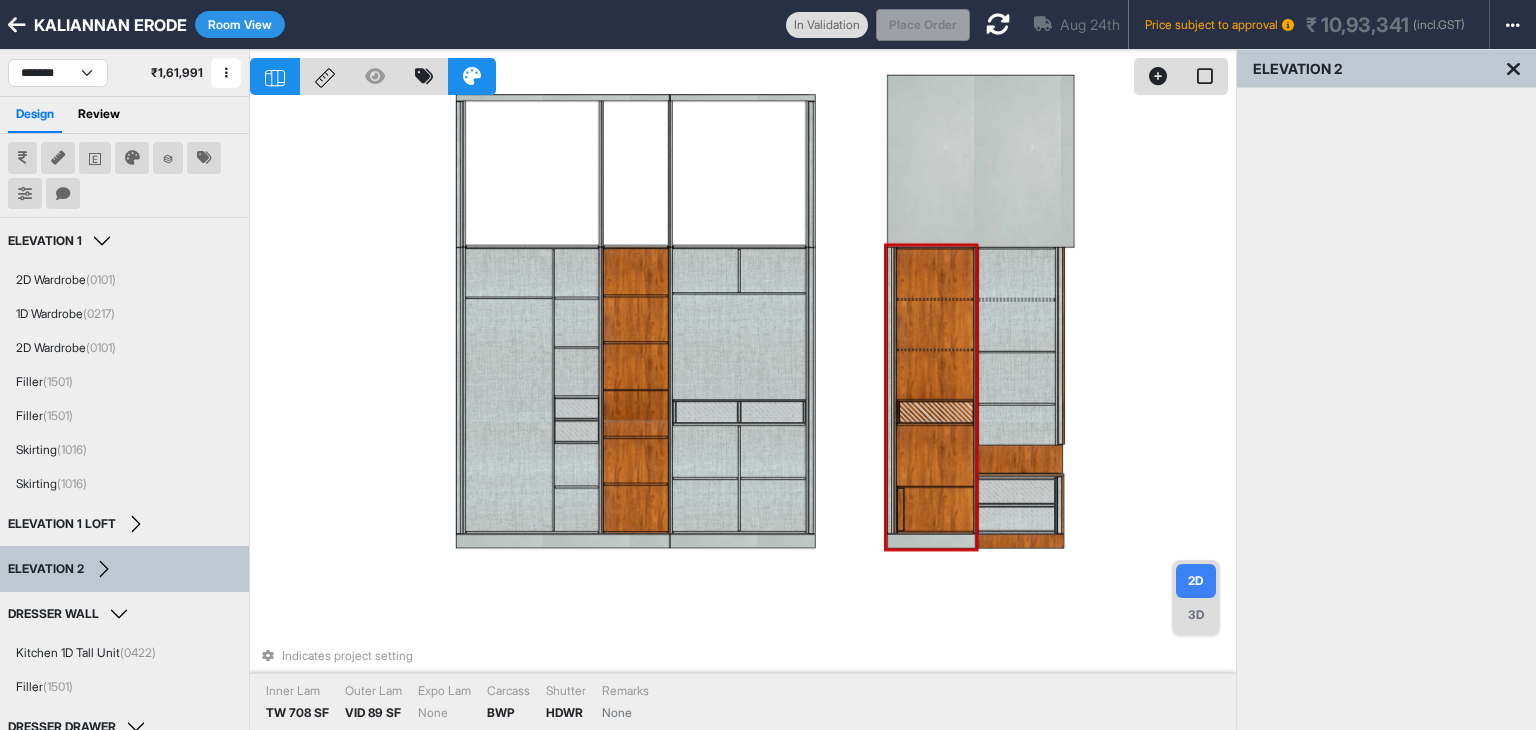 click at bounding box center [934, 456] 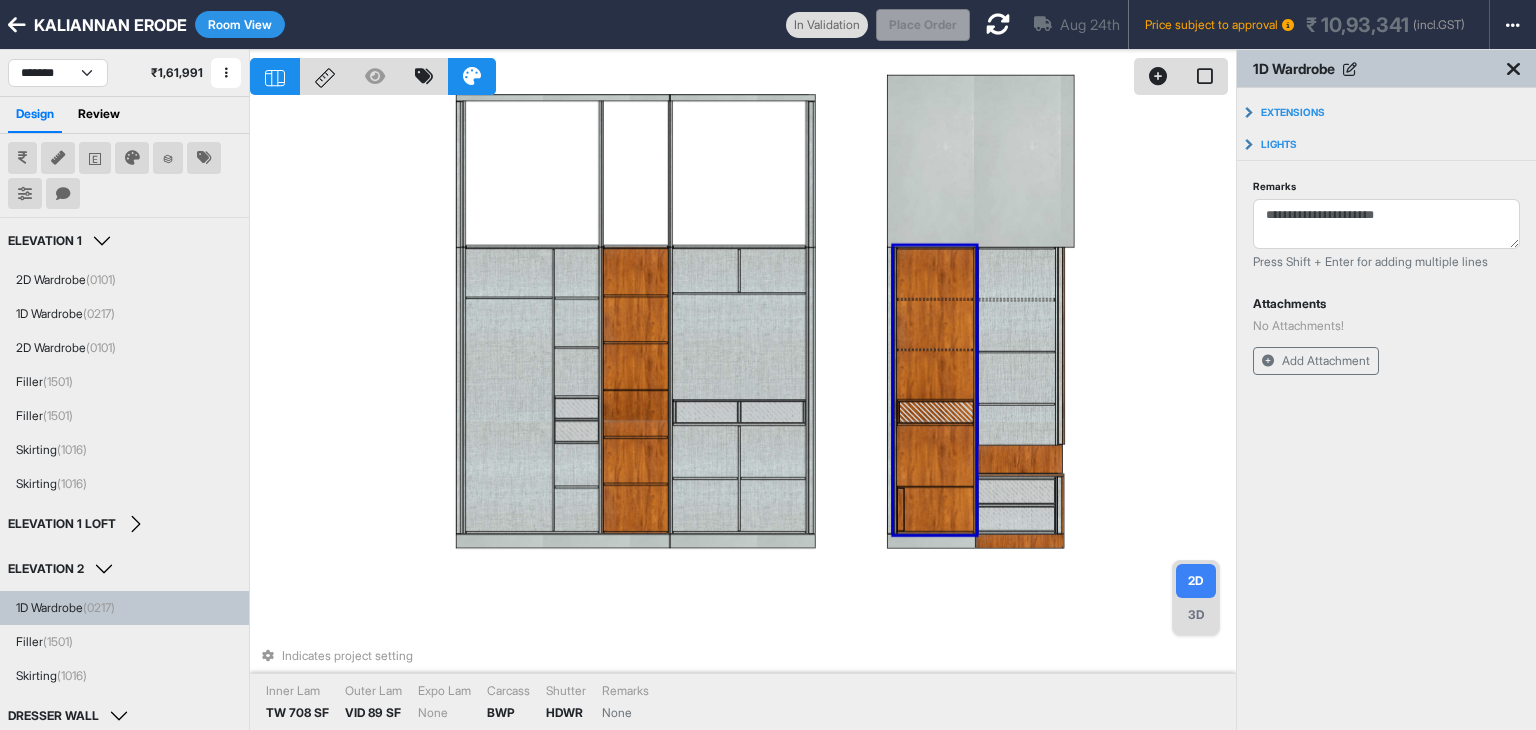 click on "Room View" at bounding box center (240, 24) 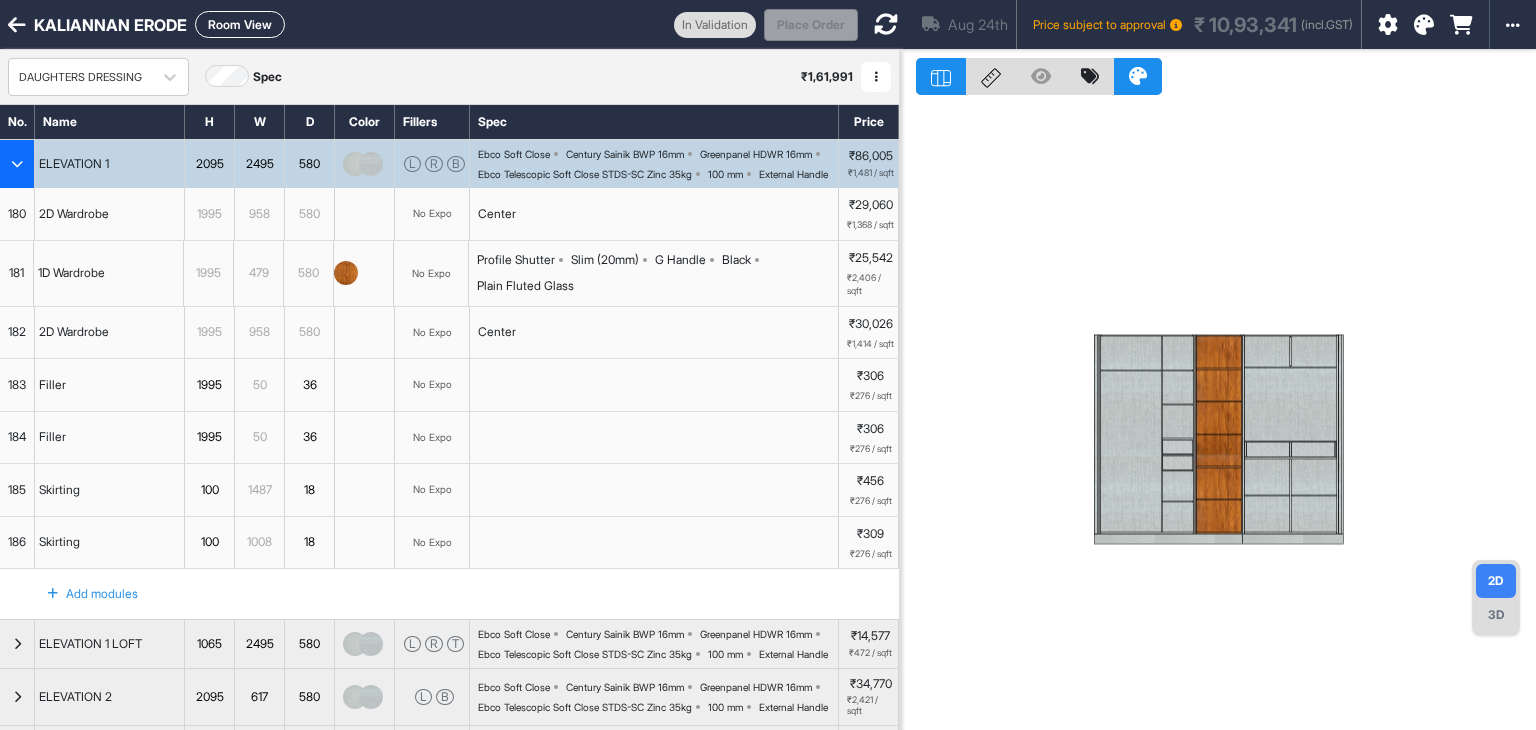 click at bounding box center (17, 164) 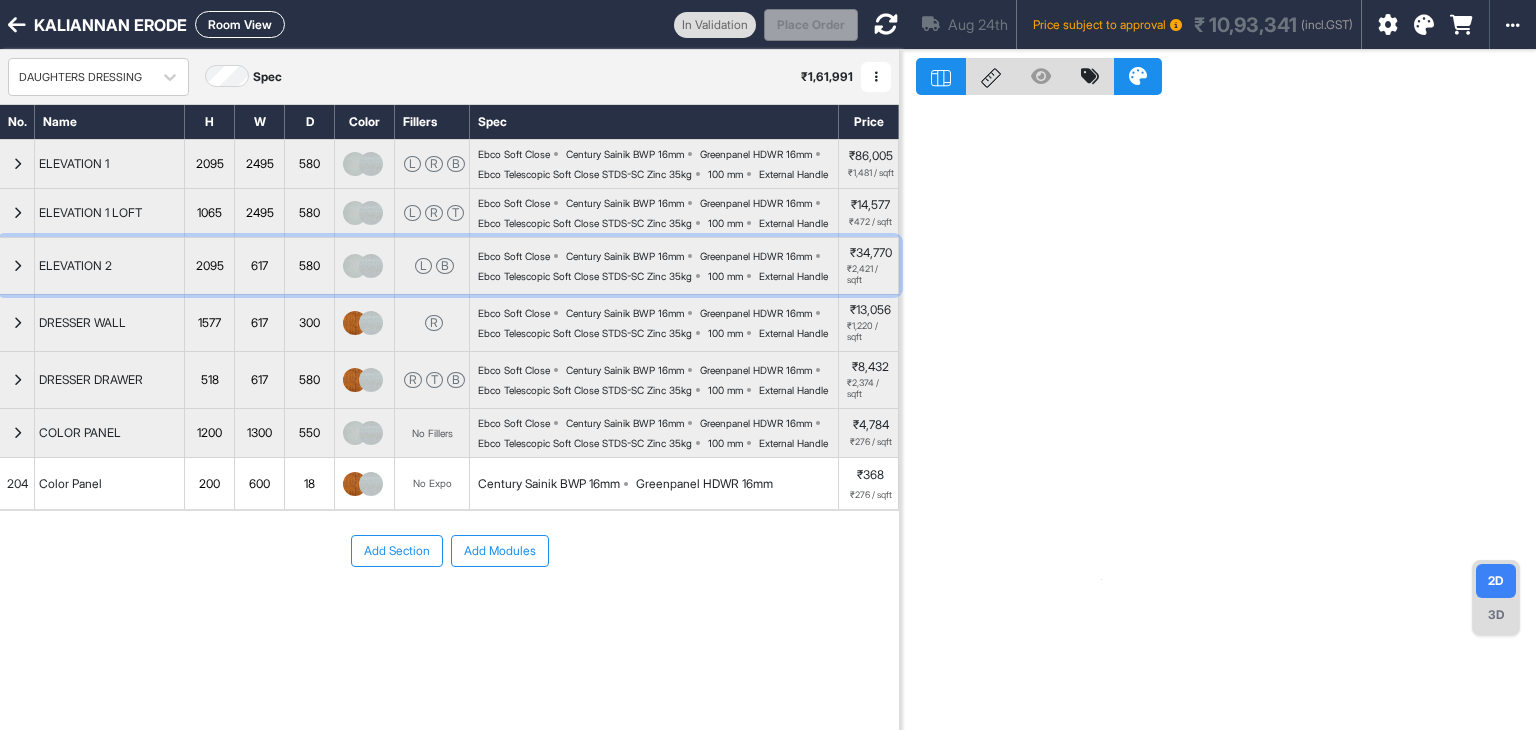 click at bounding box center (17, 266) 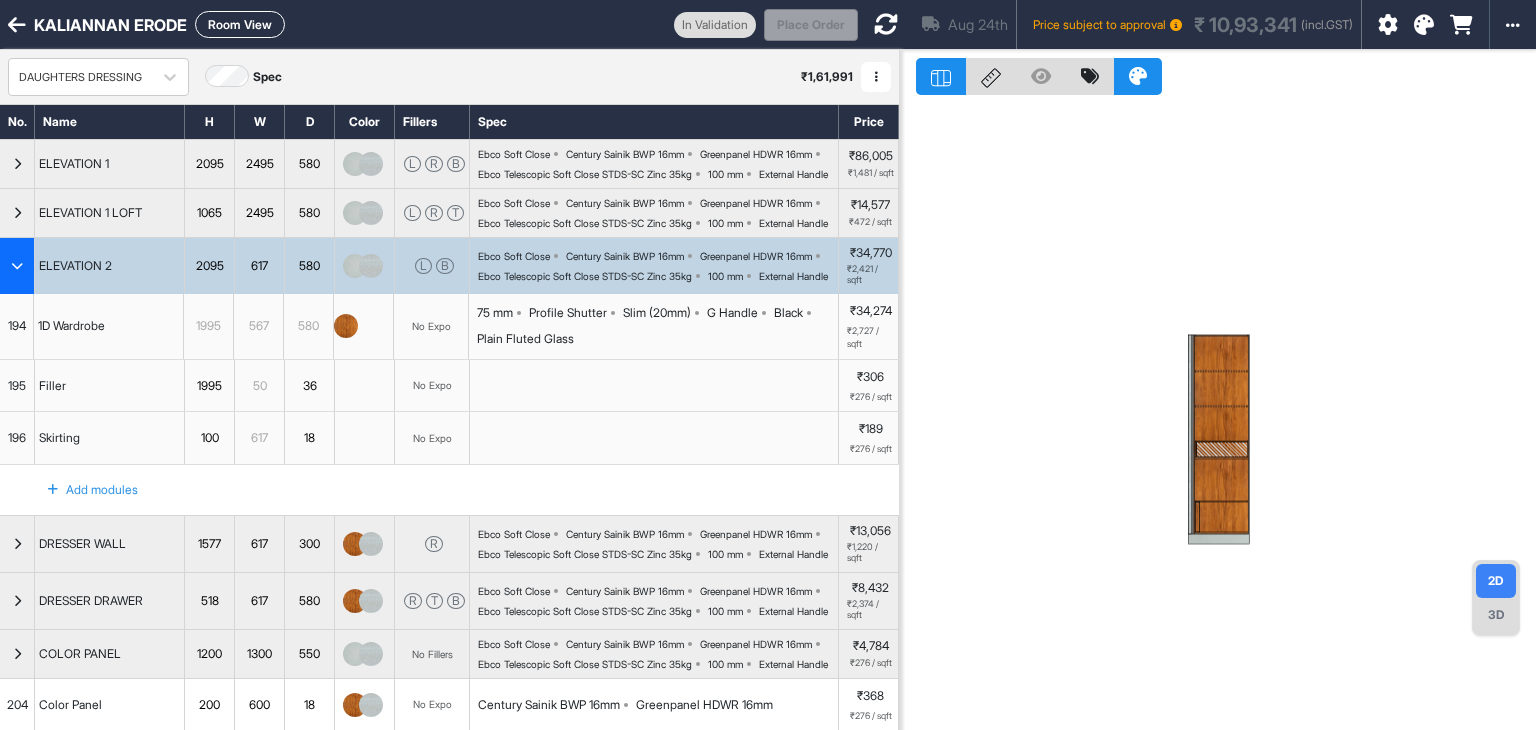 click at bounding box center (17, 266) 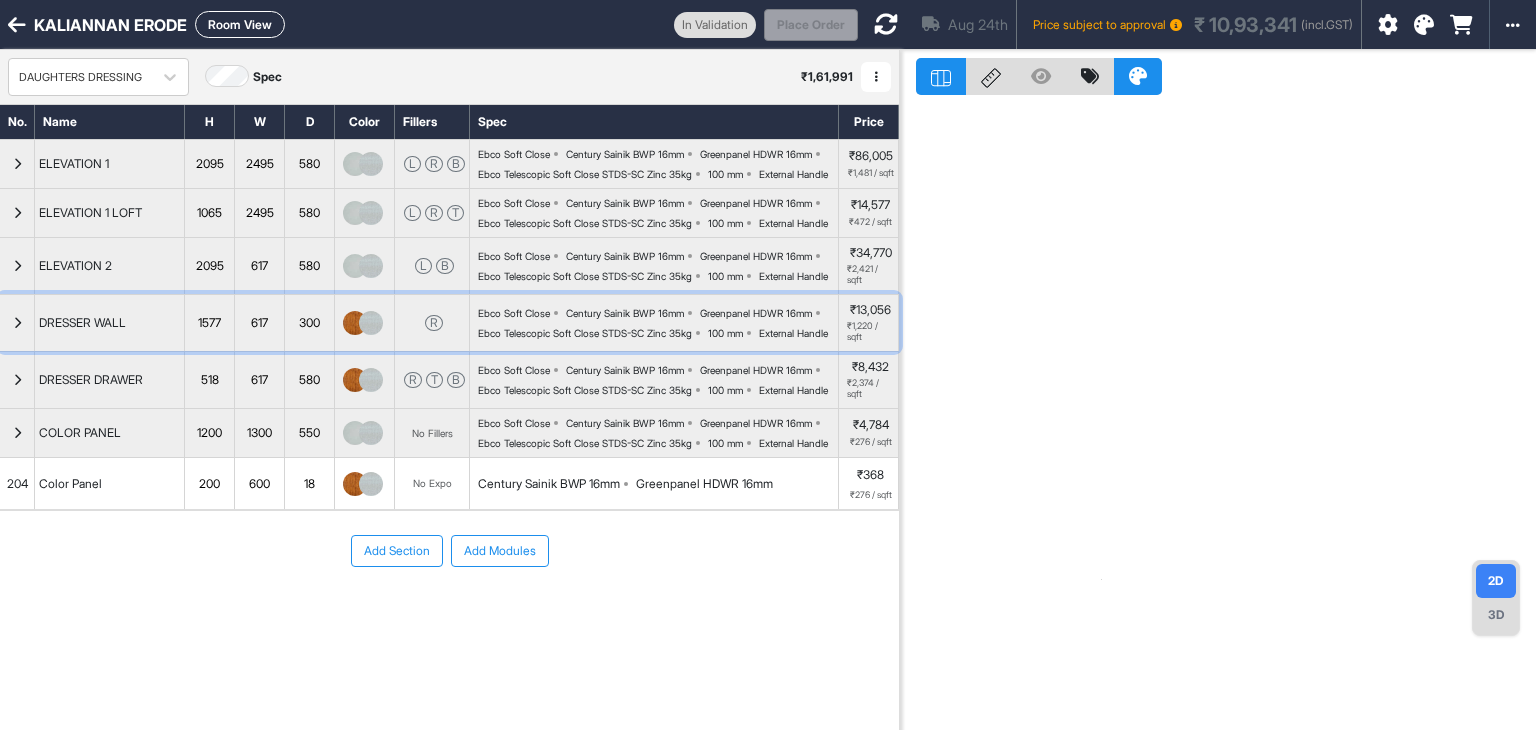 click at bounding box center [17, 323] 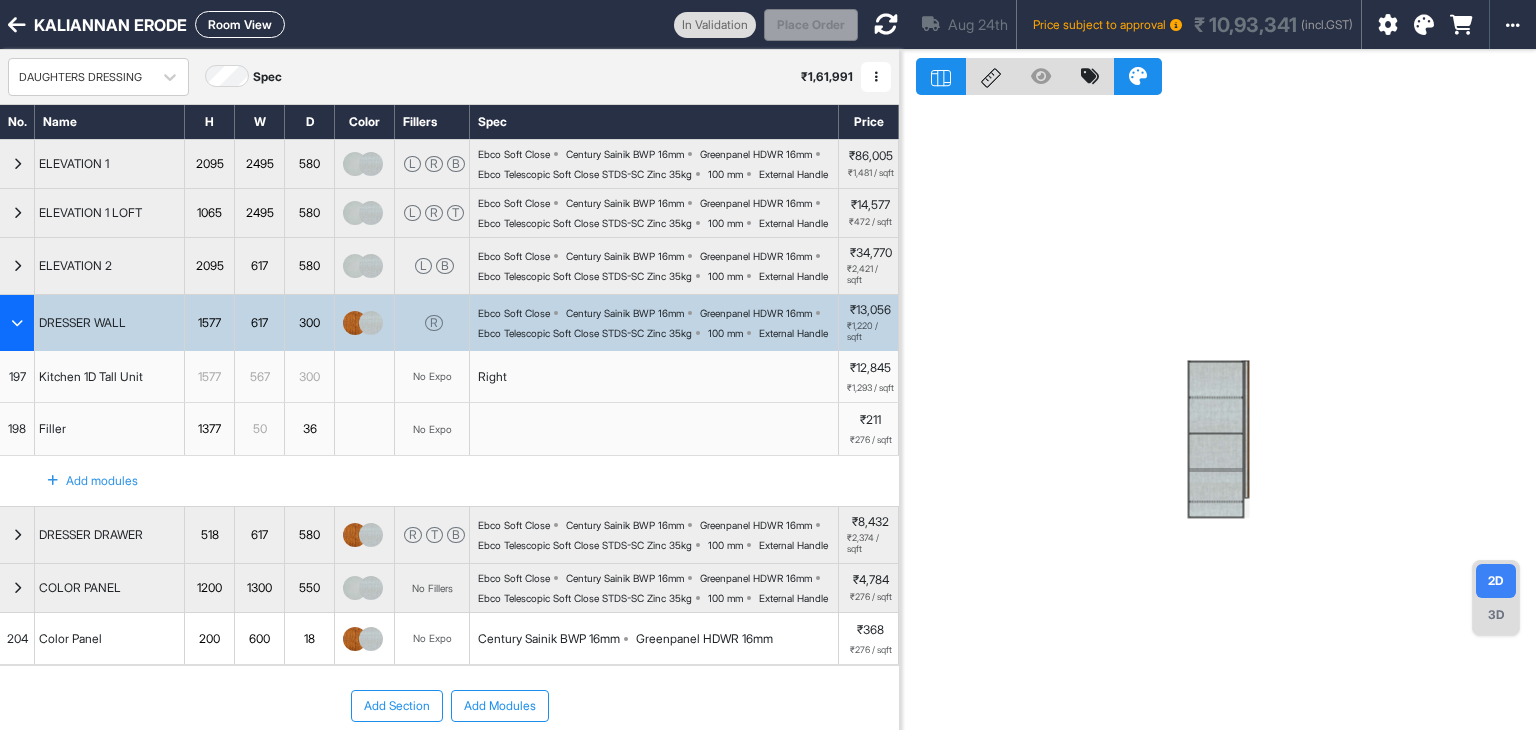 click on "Room View" at bounding box center [240, 24] 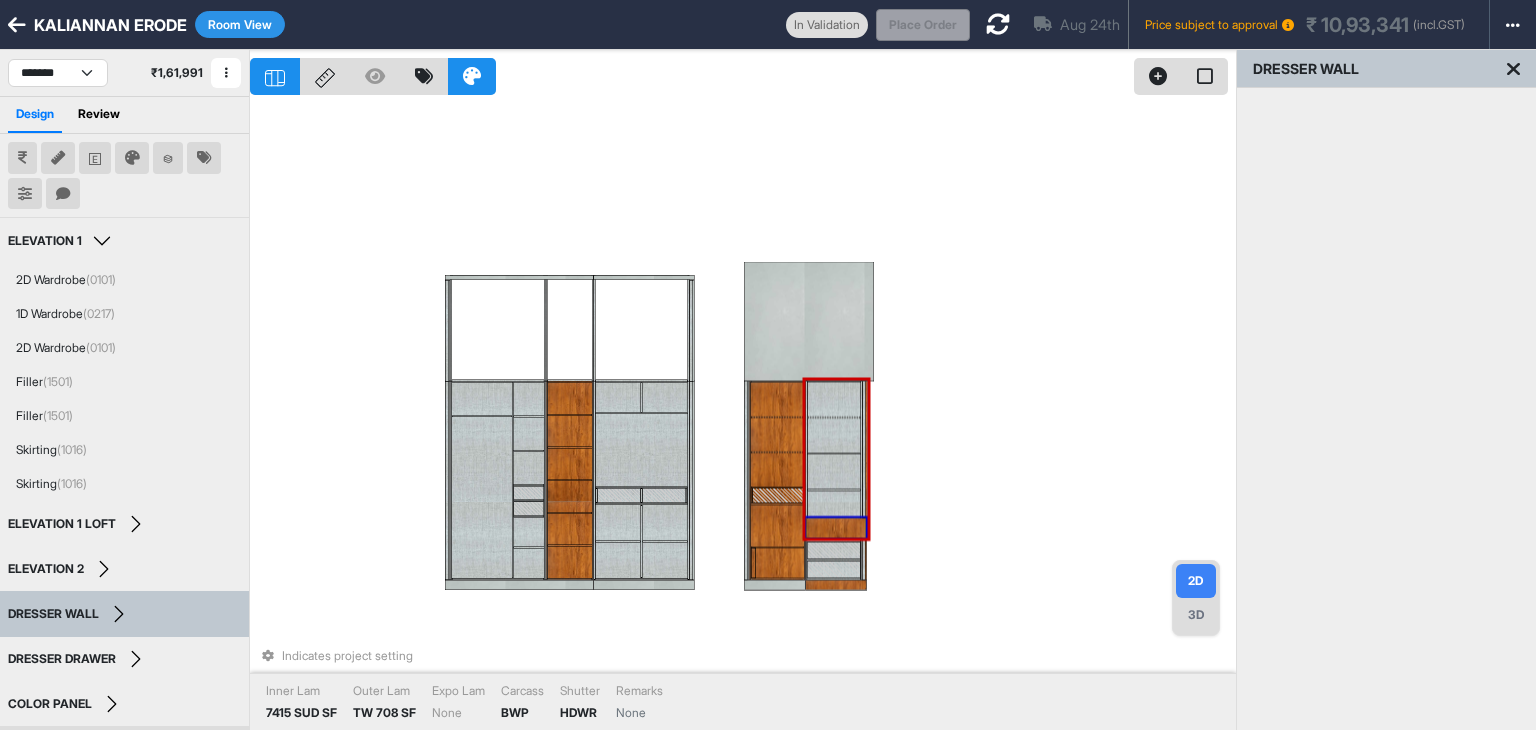 click at bounding box center (836, 528) 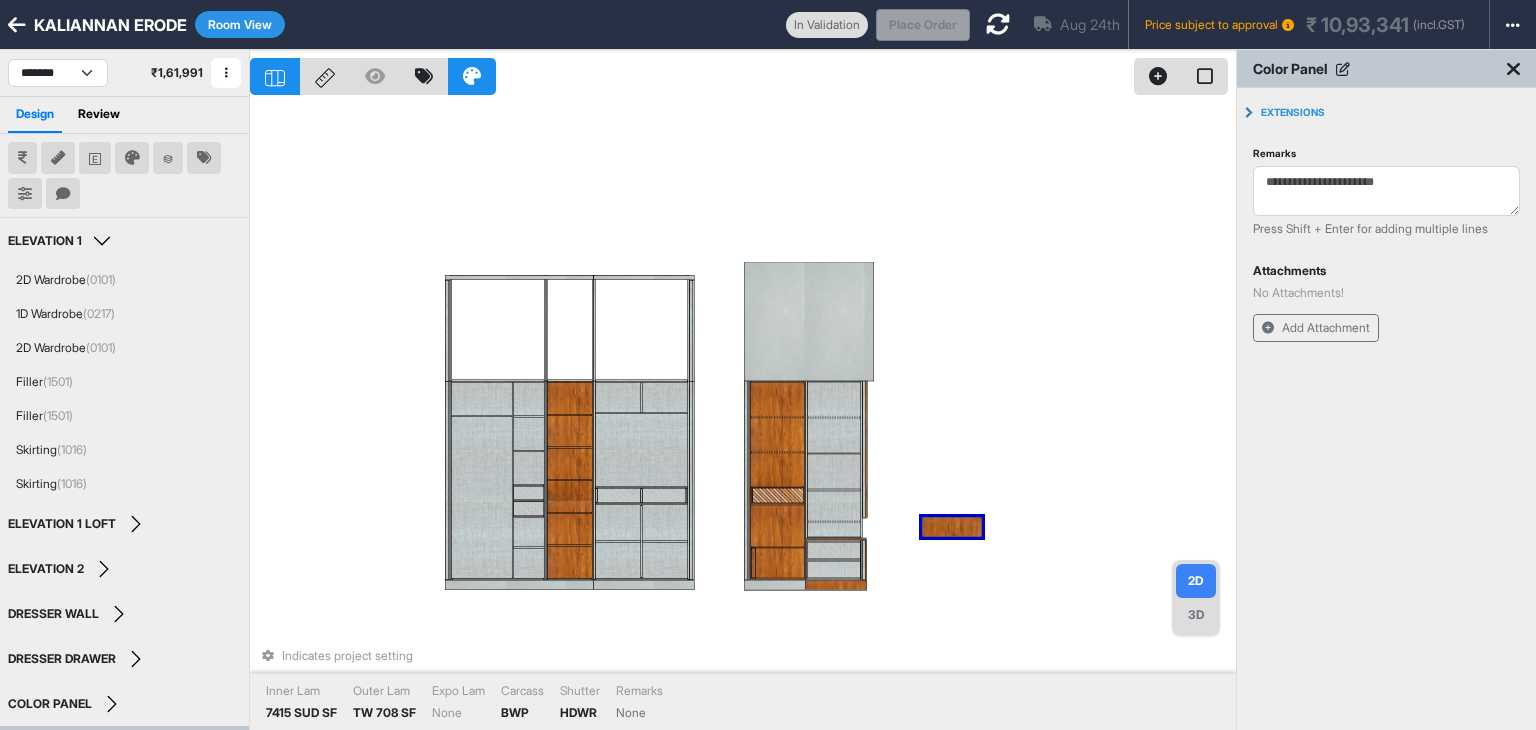 drag, startPoint x: 831, startPoint y: 521, endPoint x: 935, endPoint y: 521, distance: 104 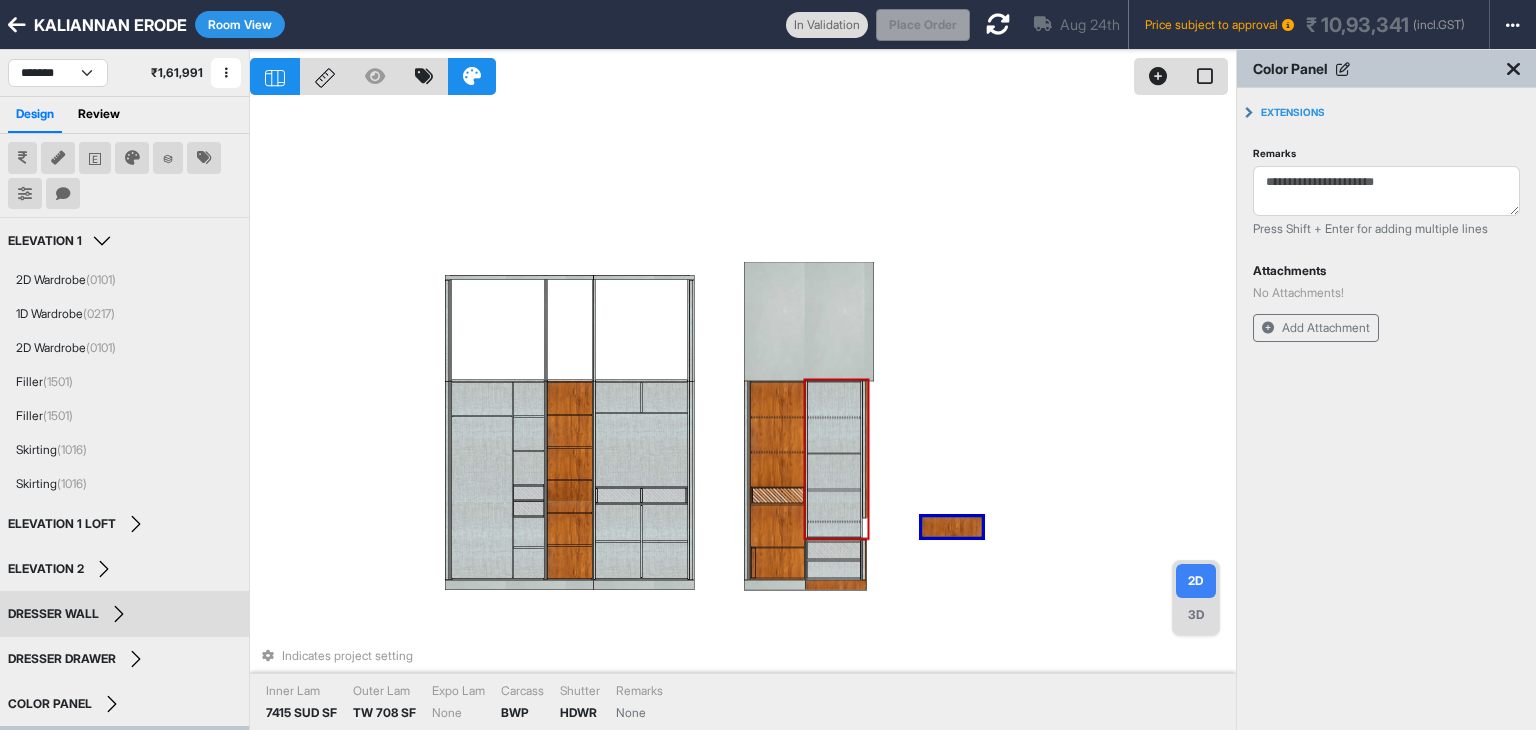 click at bounding box center (833, 506) 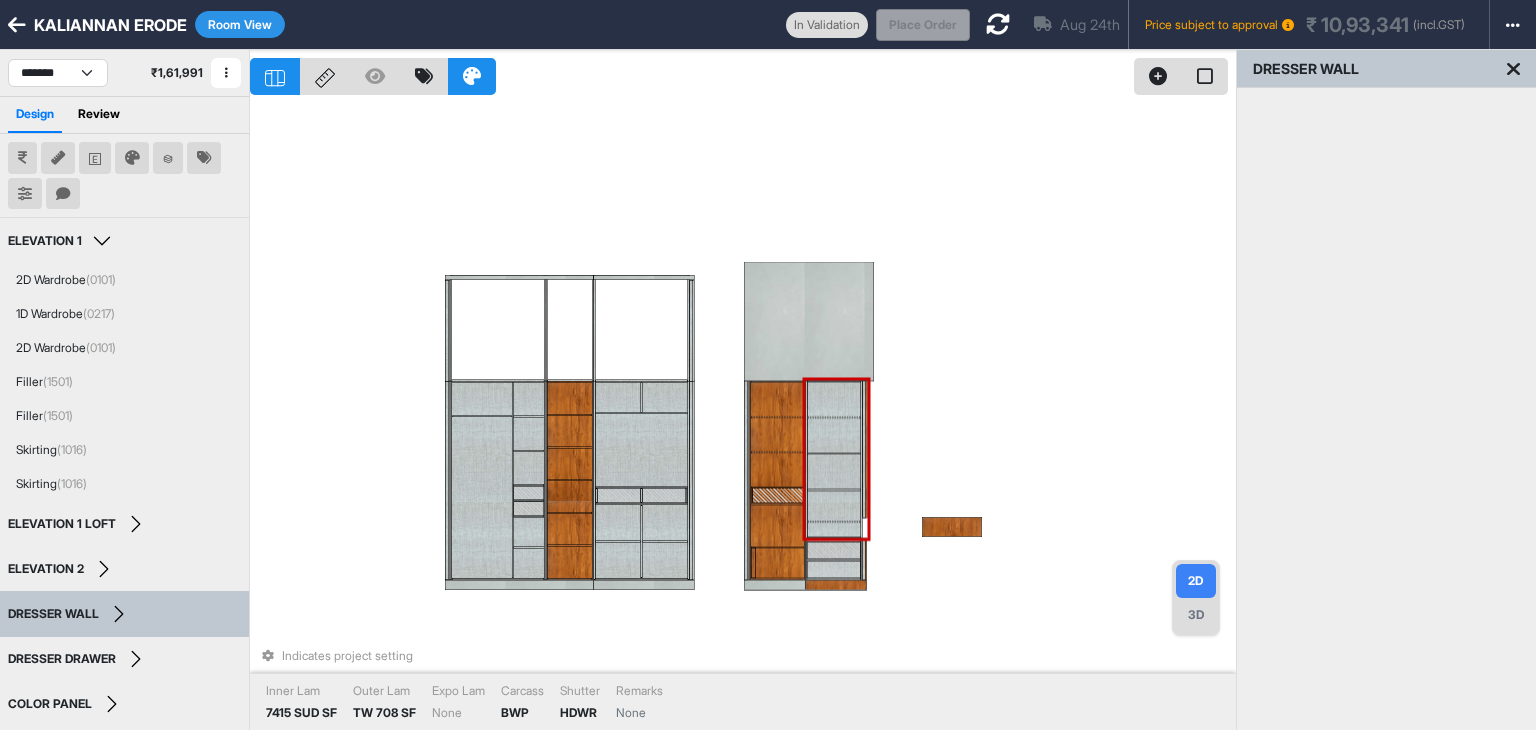 click at bounding box center (833, 530) 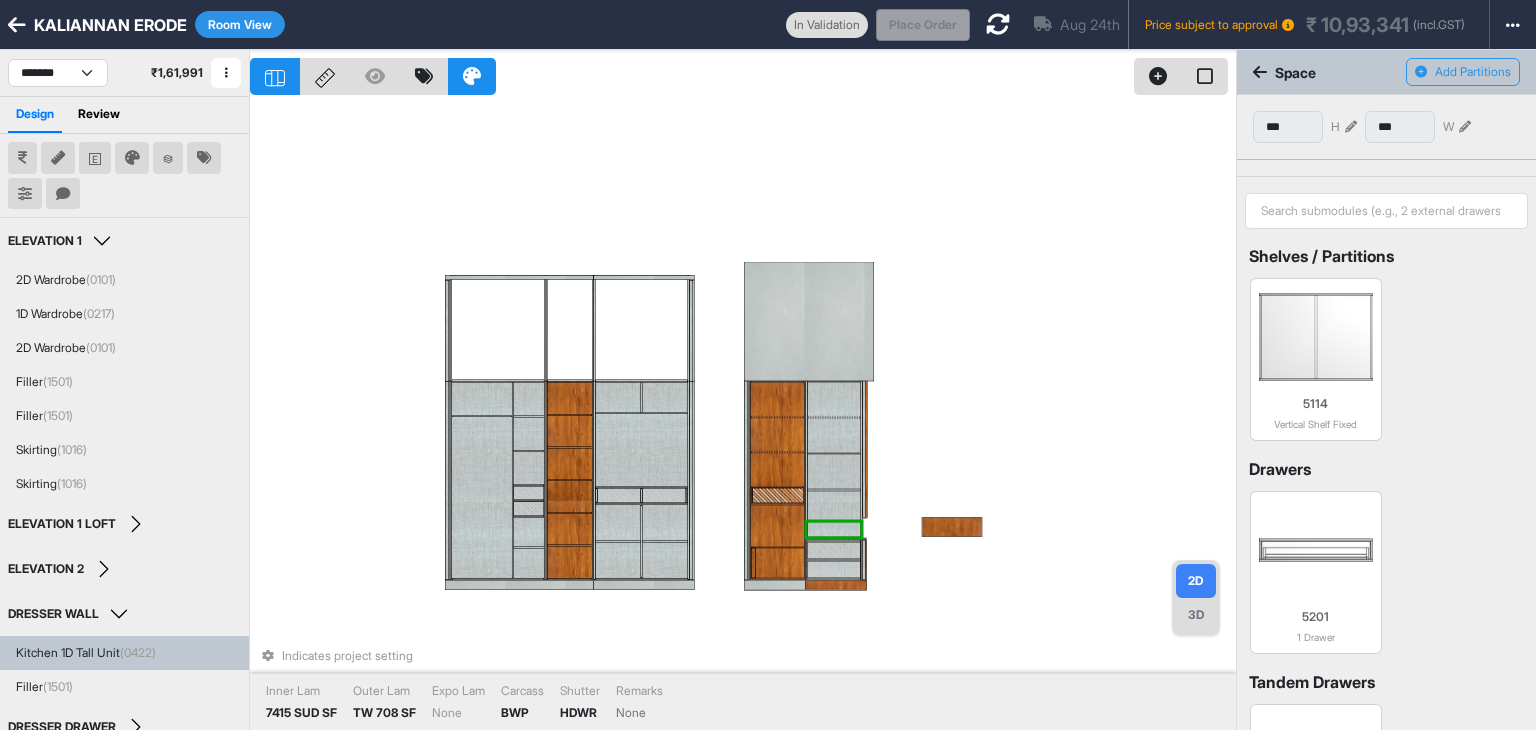 click at bounding box center [1351, 127] 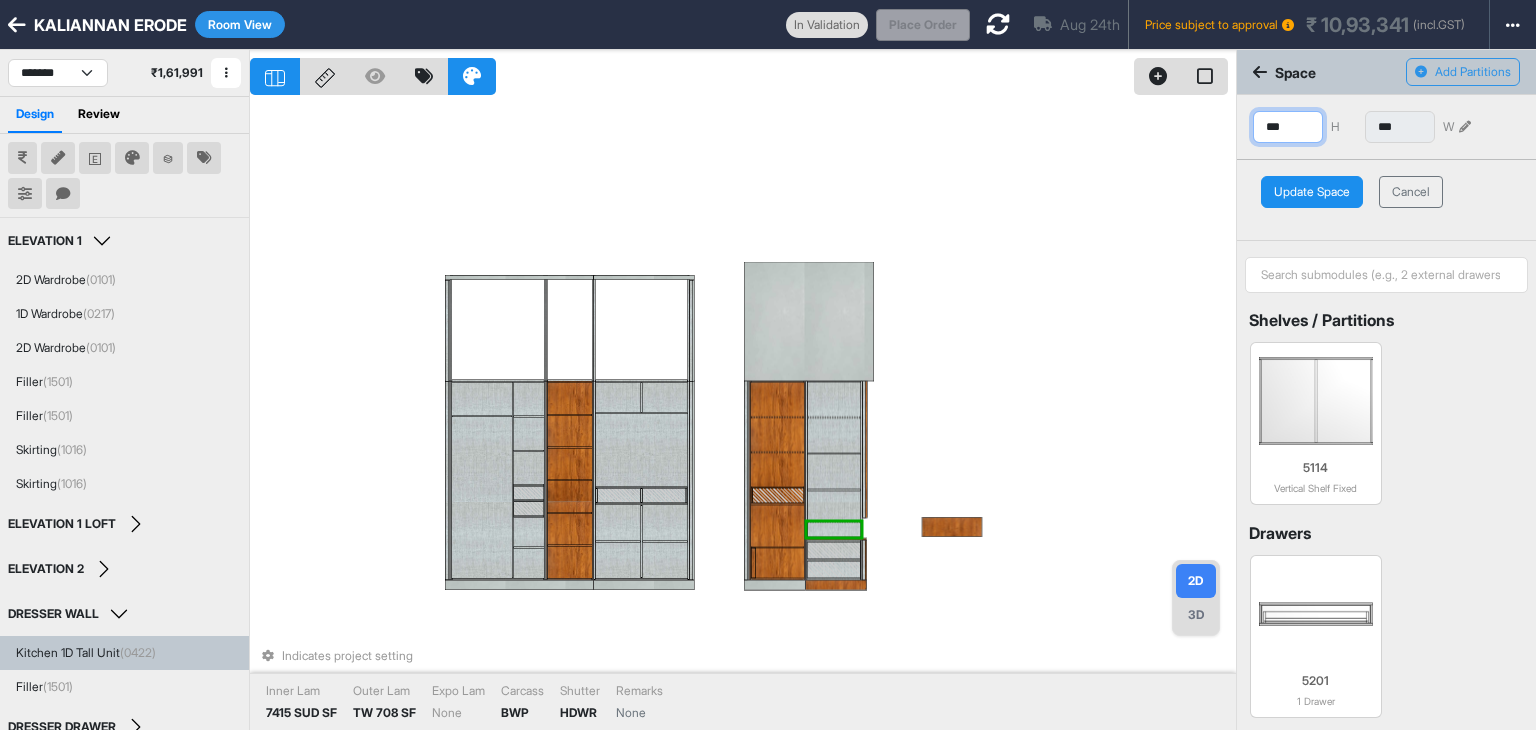 drag, startPoint x: 1279, startPoint y: 124, endPoint x: 1228, endPoint y: 121, distance: 51.088158 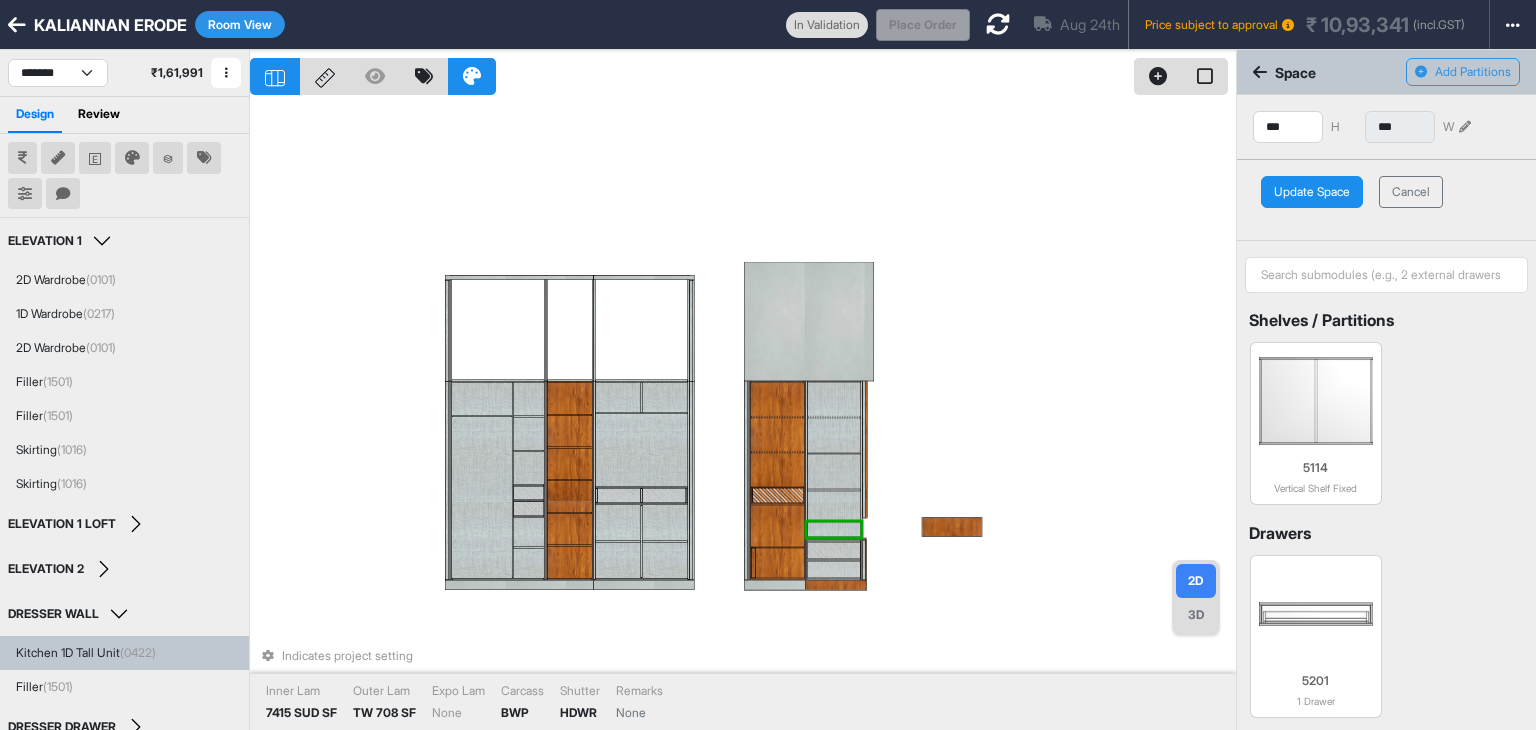 click on "Update Space" at bounding box center [1312, 192] 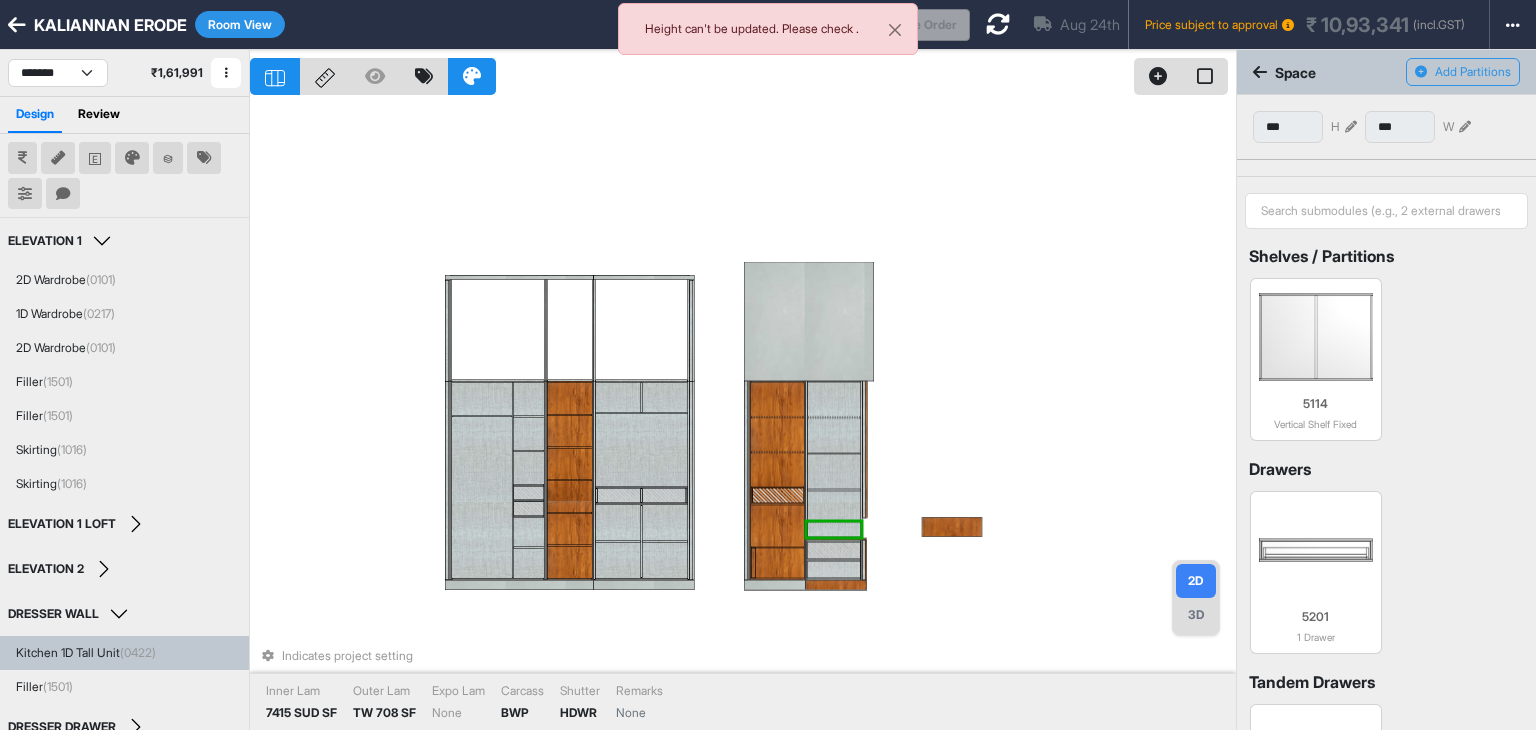click at bounding box center (833, 399) 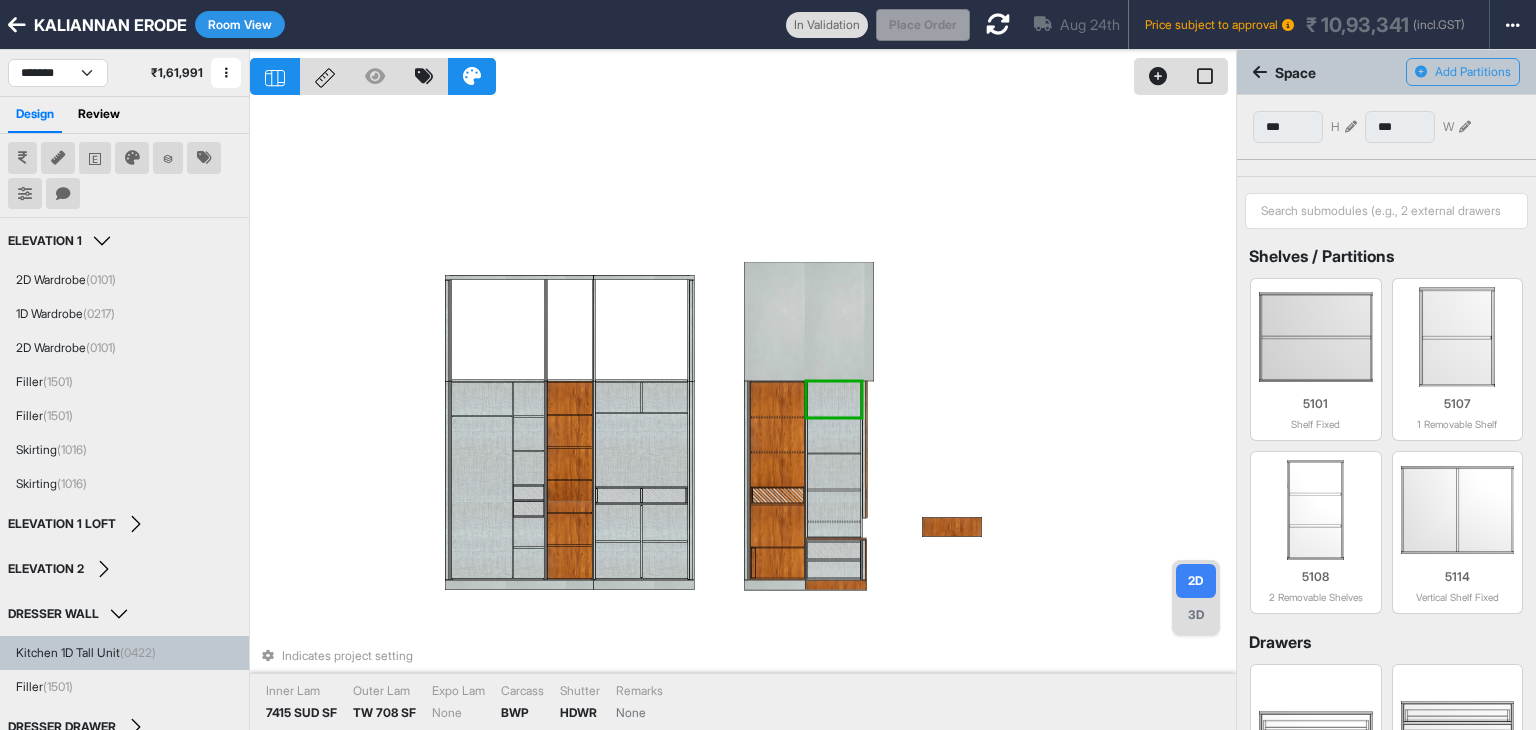 click at bounding box center (833, 436) 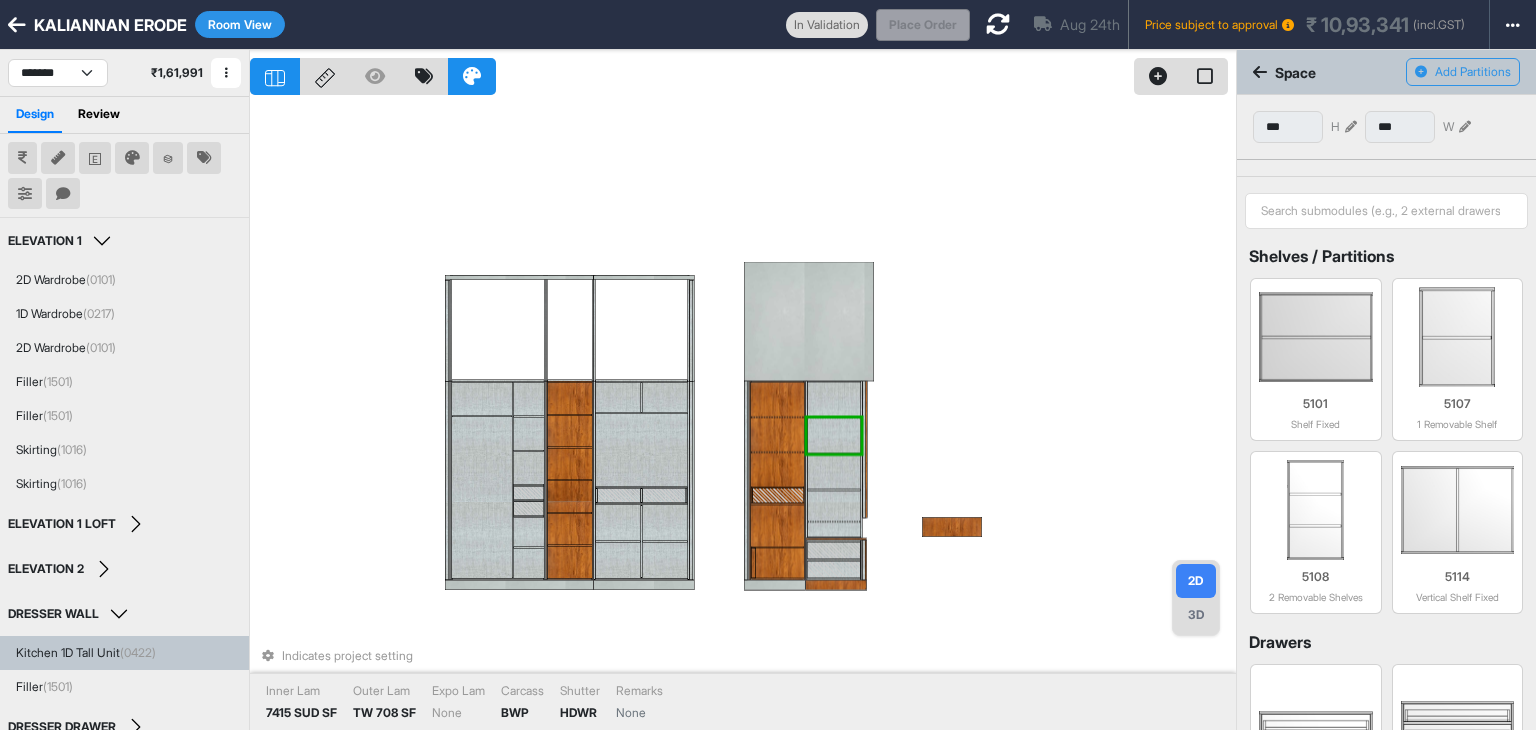 click at bounding box center [833, 472] 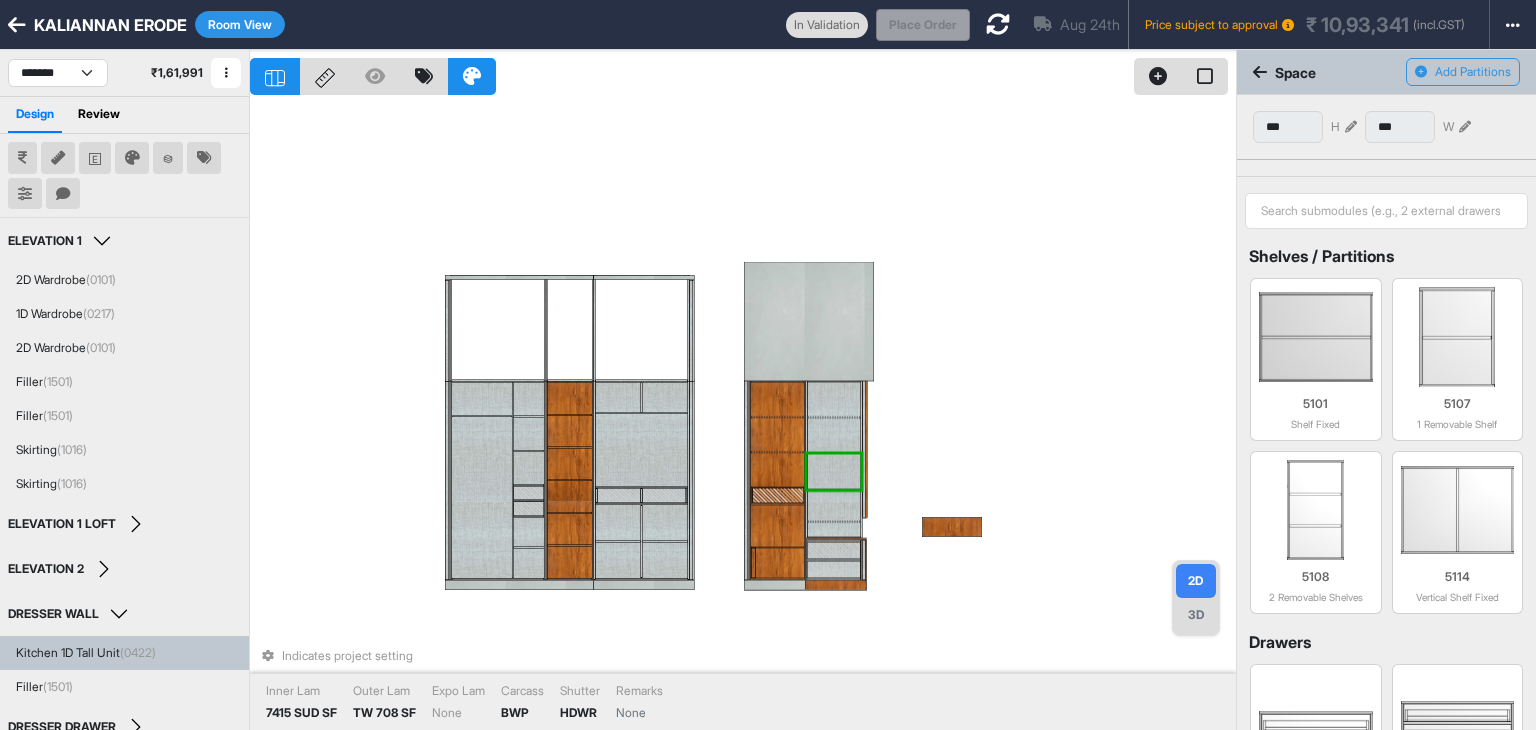 click at bounding box center [833, 506] 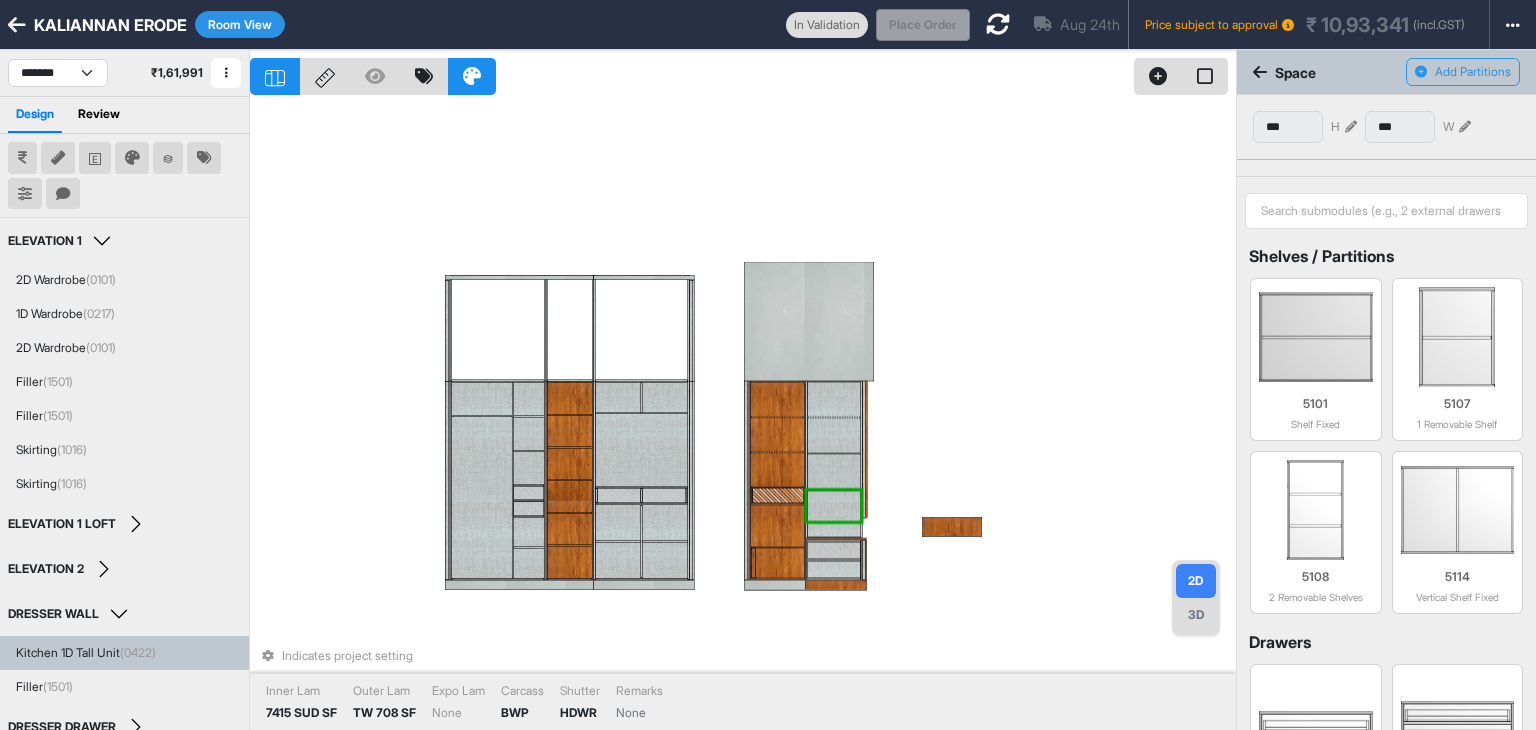 click at bounding box center (833, 530) 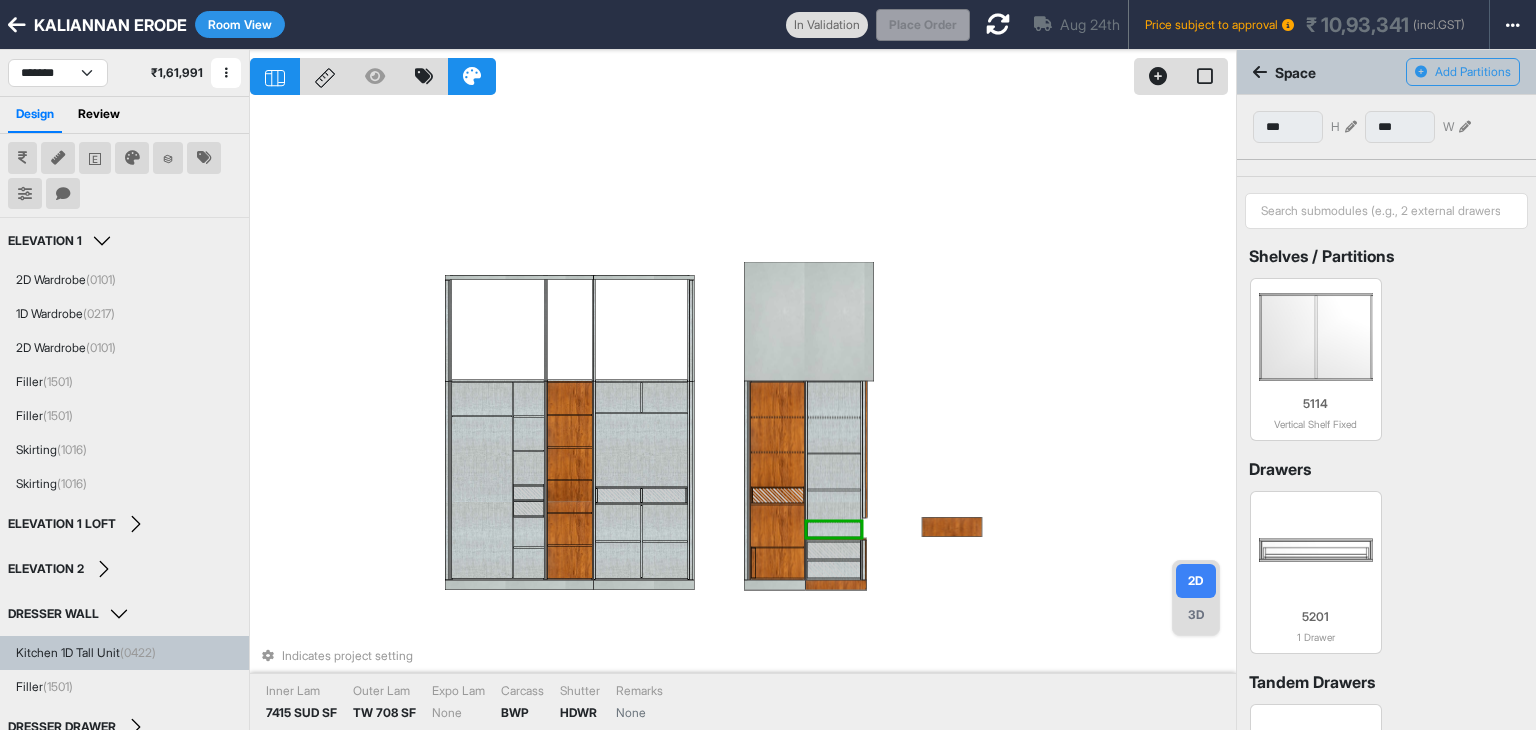 click at bounding box center [833, 506] 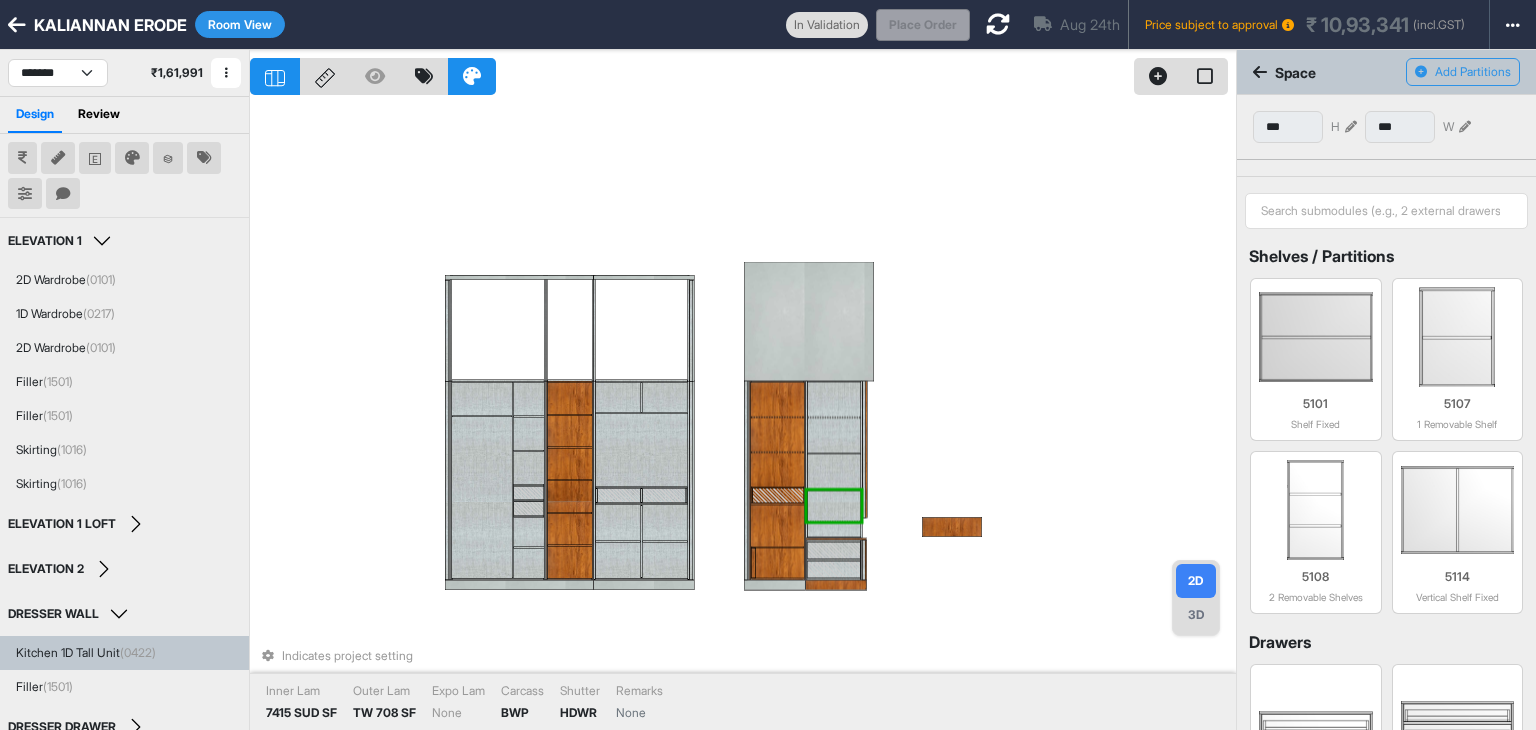 type on "***" 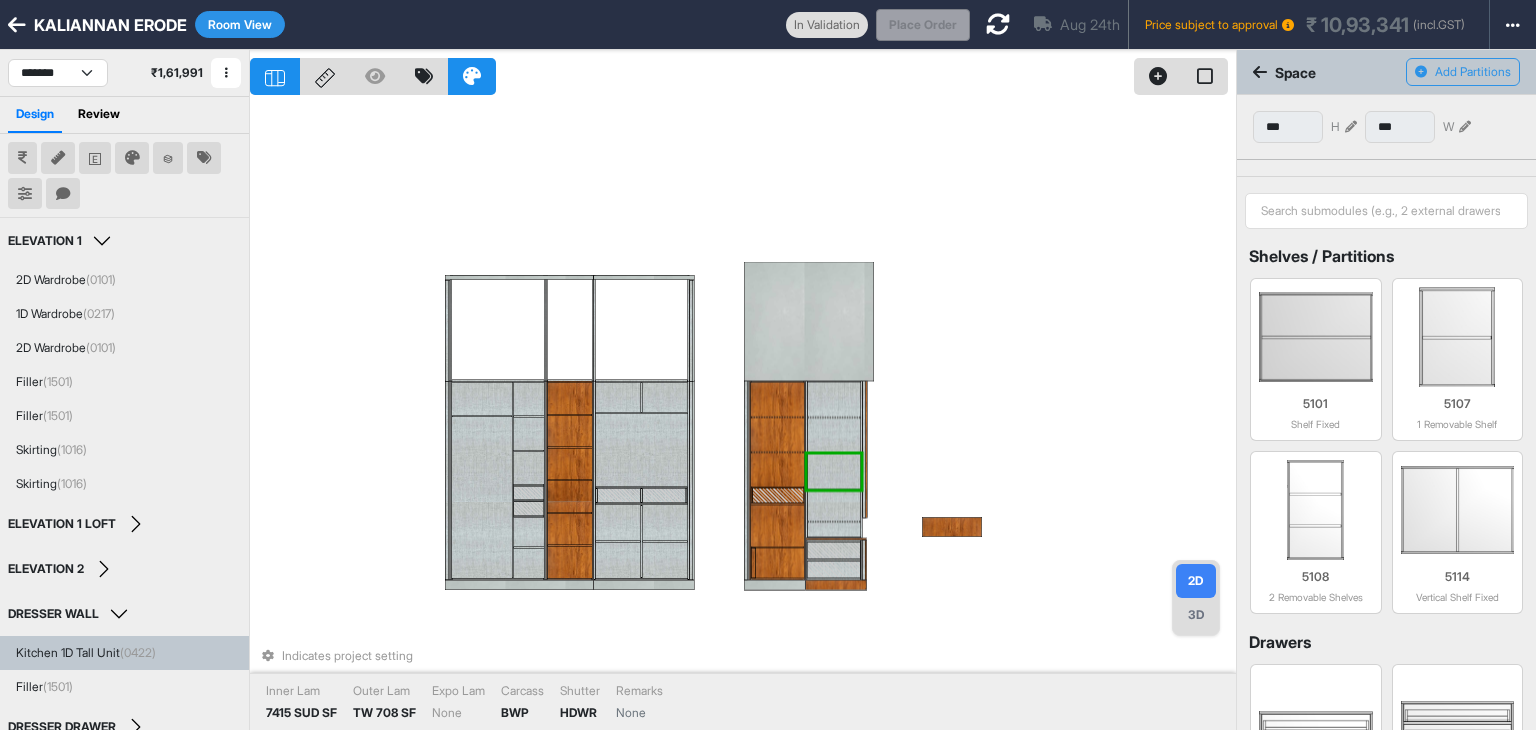 click at bounding box center [833, 436] 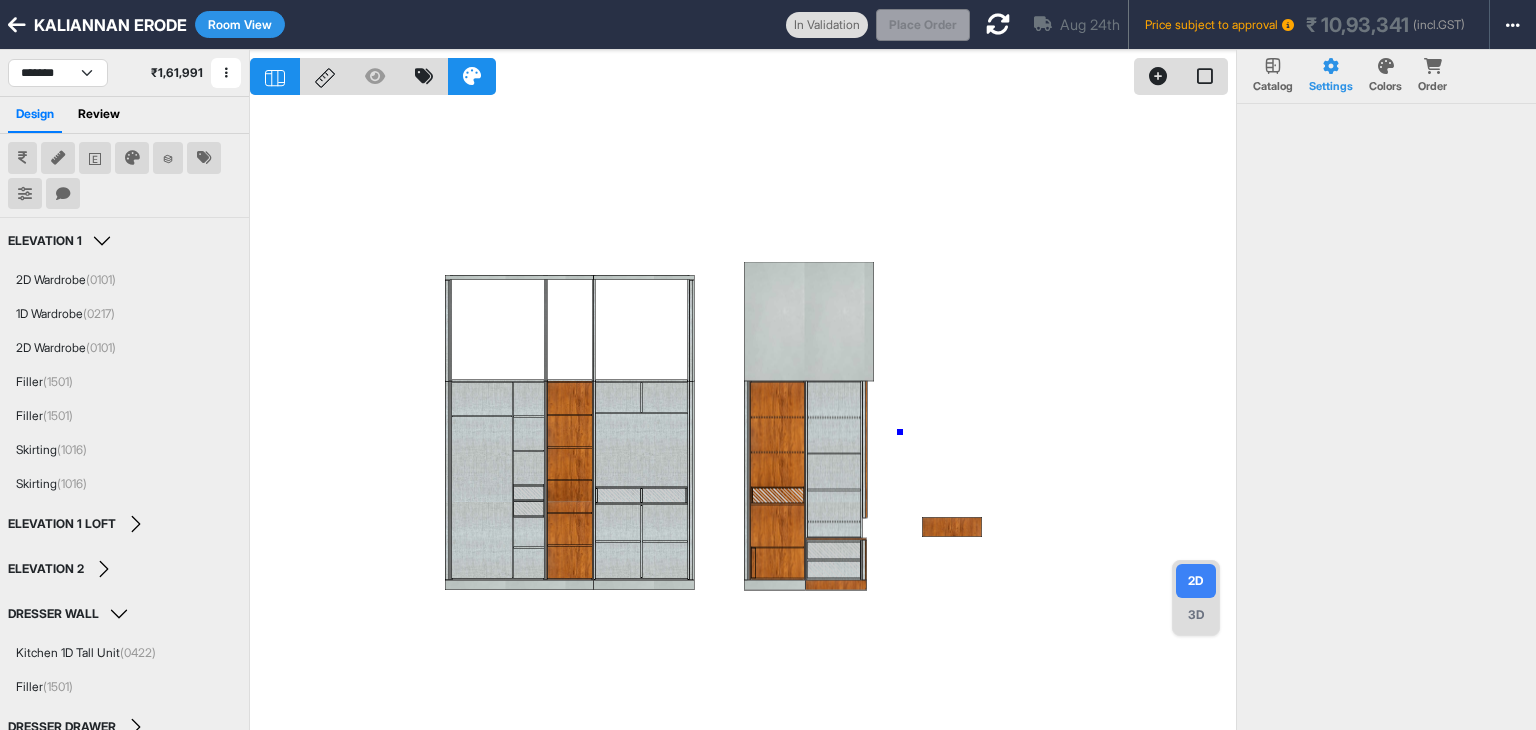 click at bounding box center (743, 415) 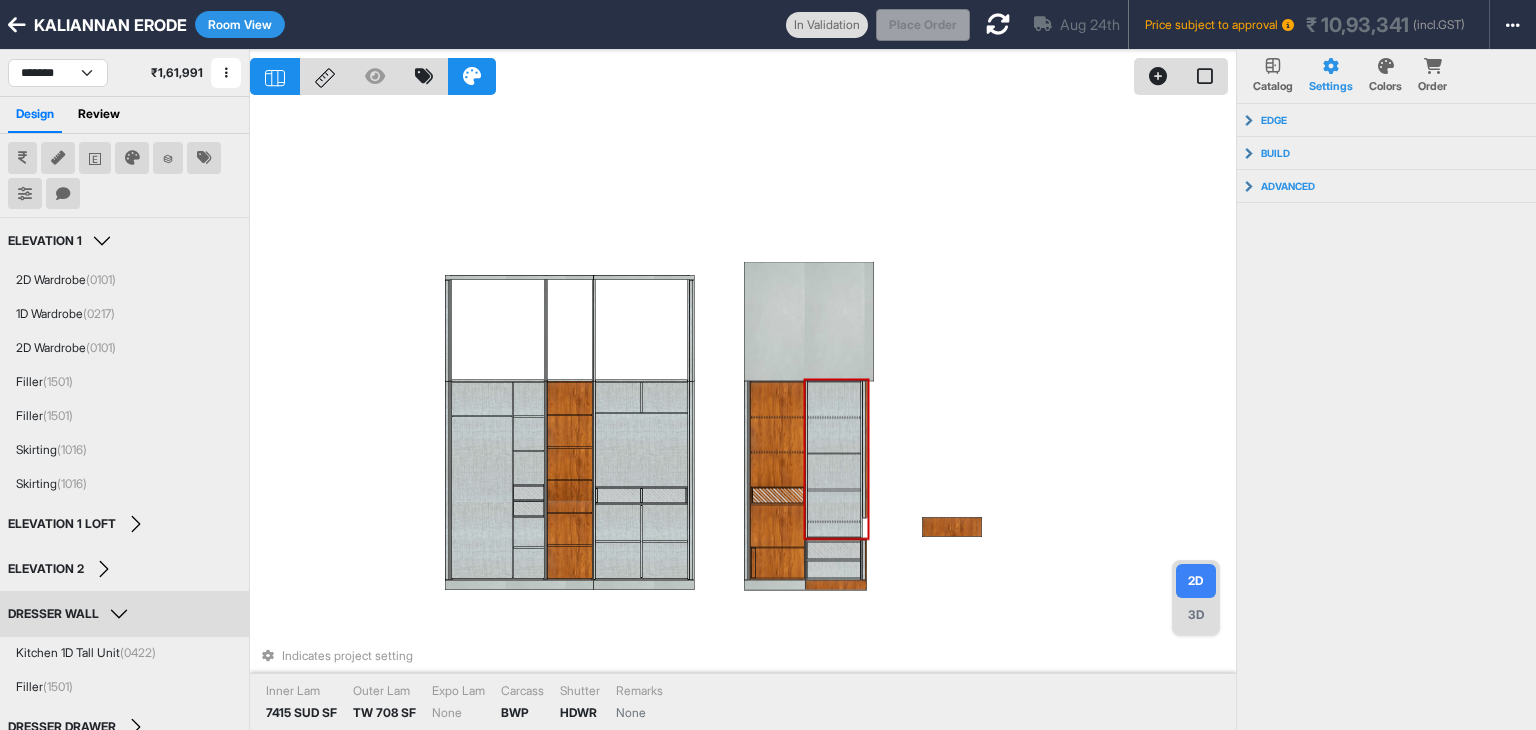 click at bounding box center [833, 436] 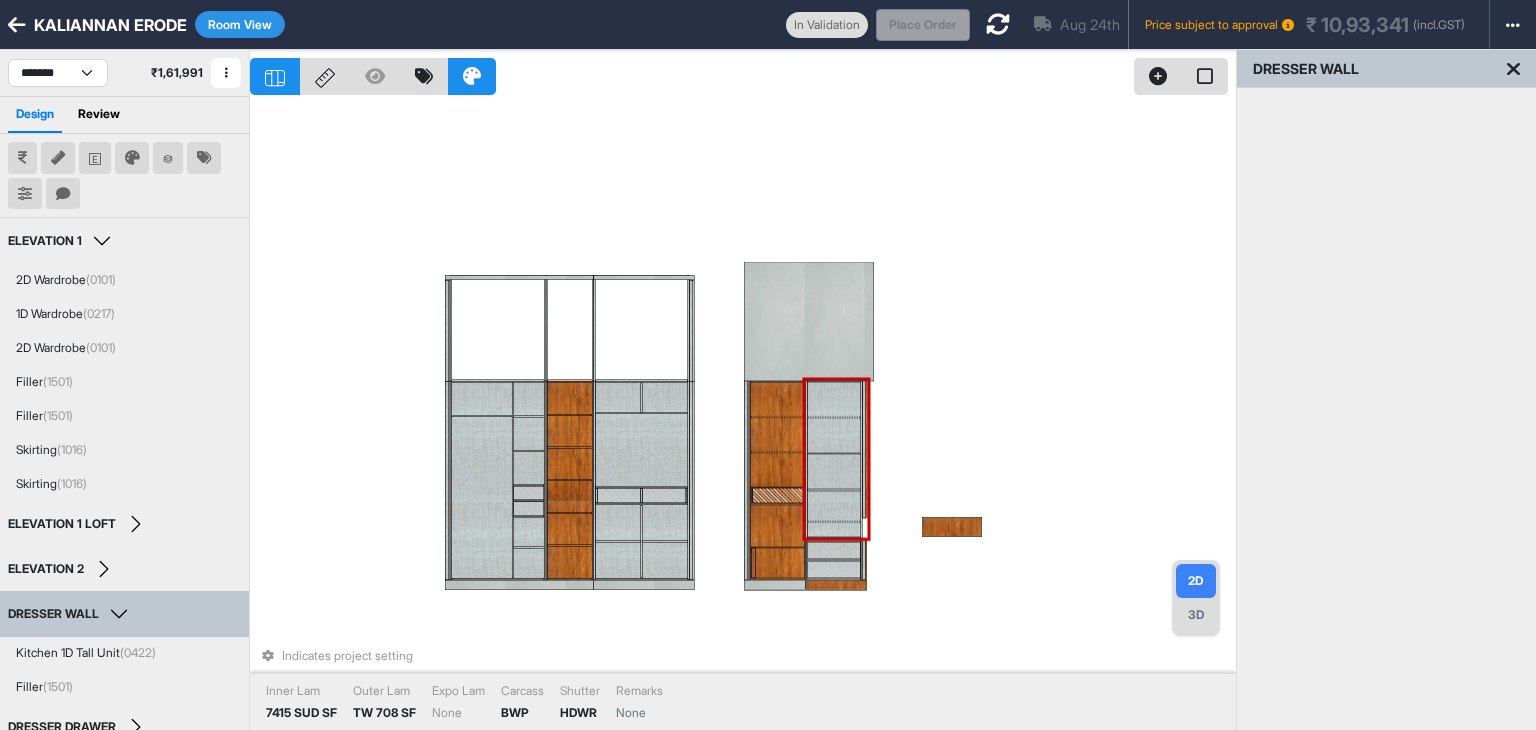click at bounding box center [833, 436] 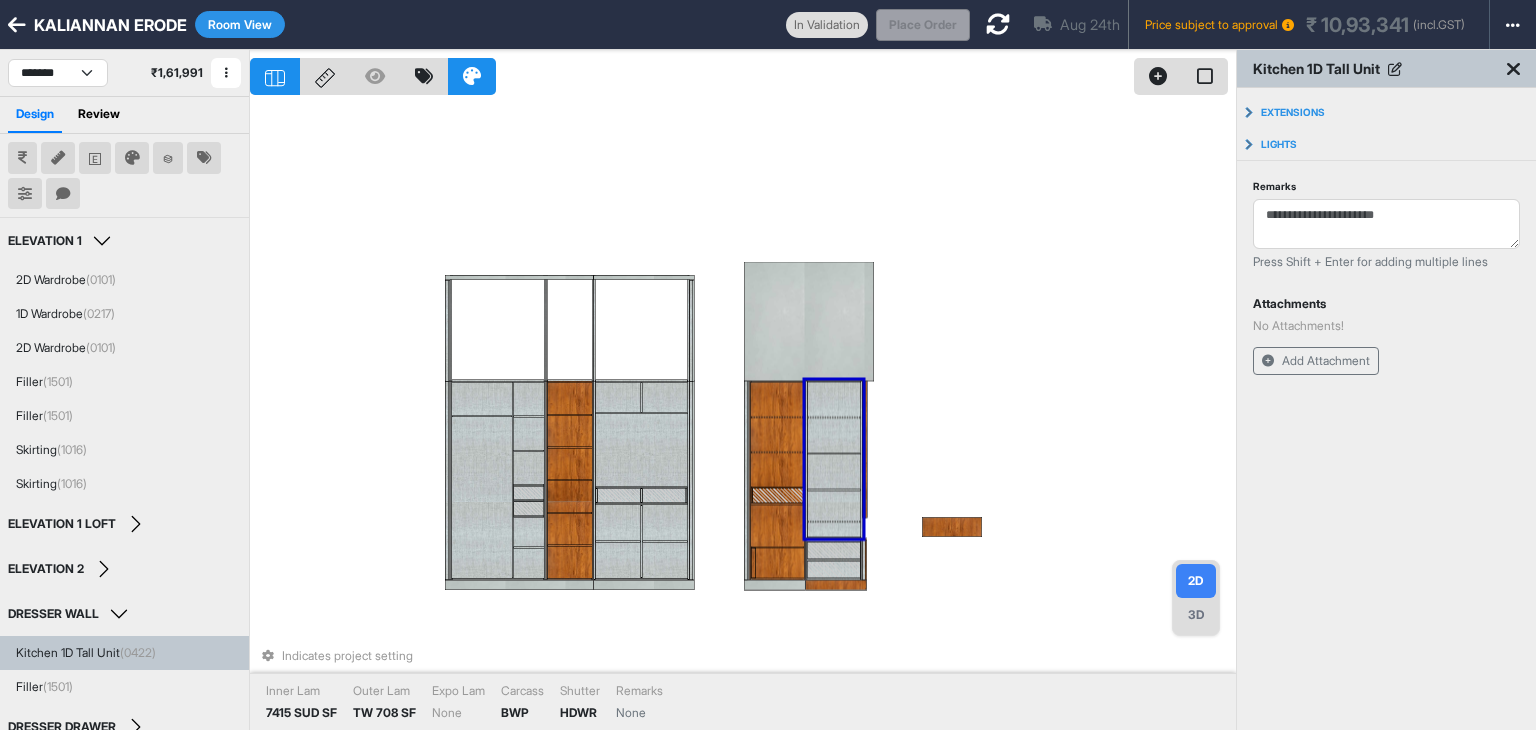click at bounding box center (833, 399) 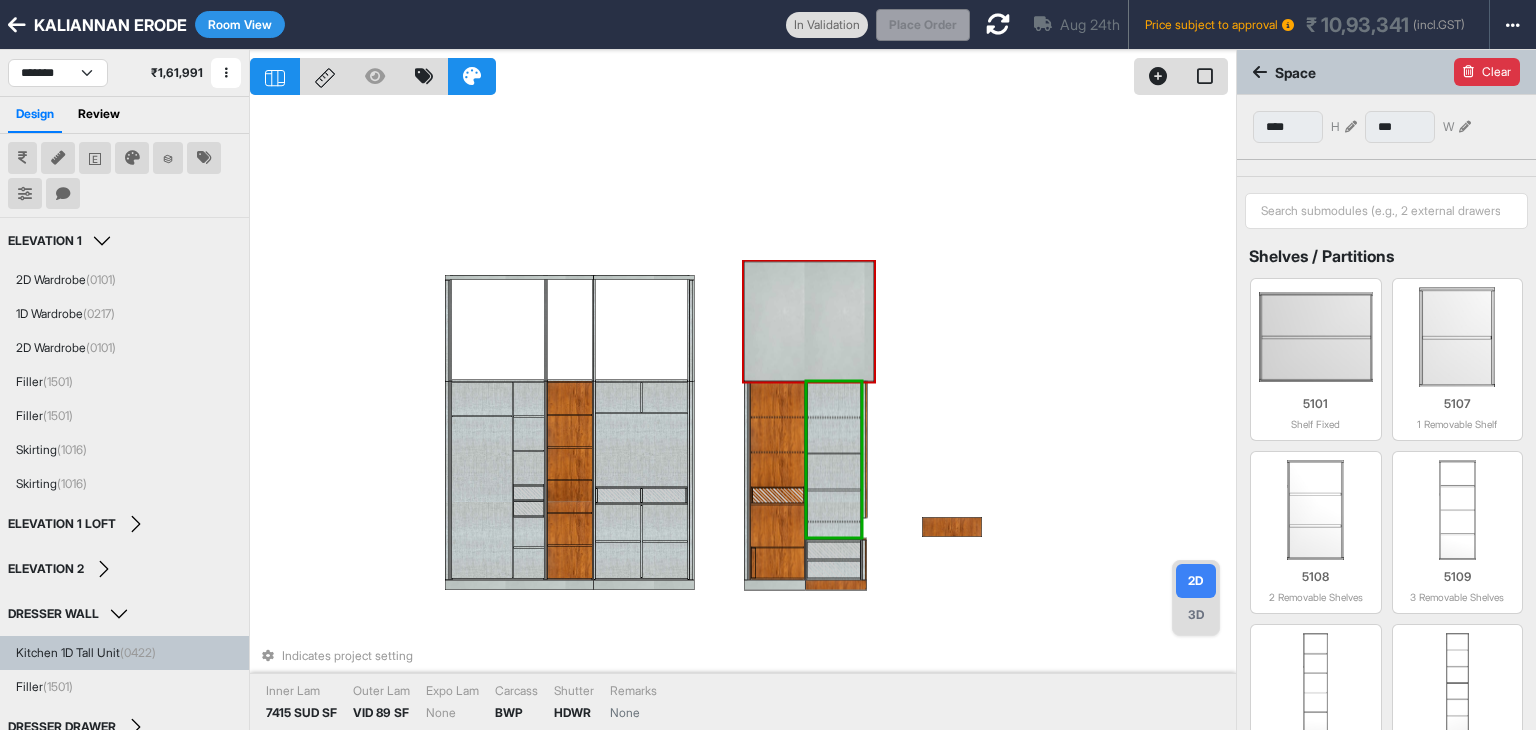 click on "Clear" at bounding box center (1487, 72) 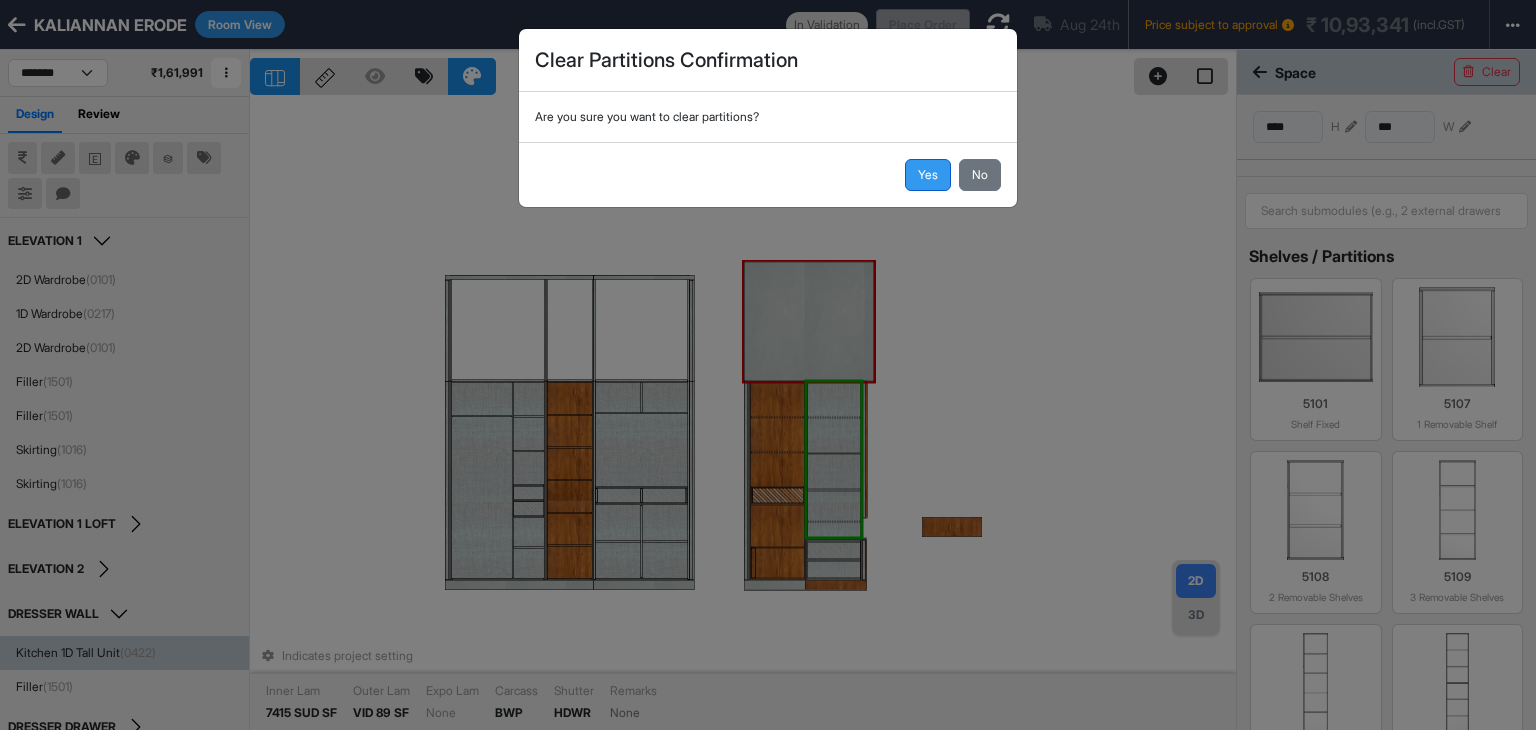 click on "Yes" at bounding box center [928, 175] 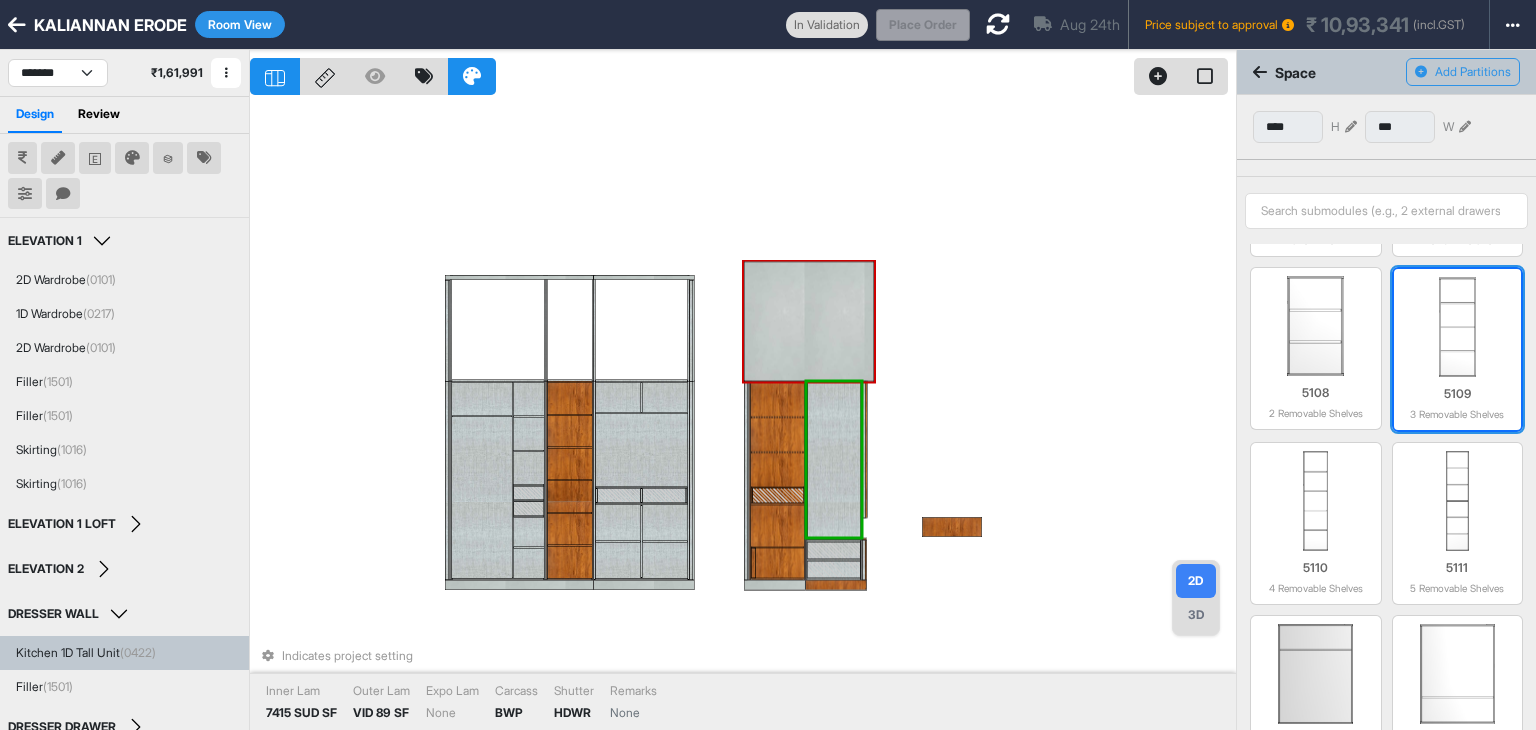 scroll, scrollTop: 184, scrollLeft: 0, axis: vertical 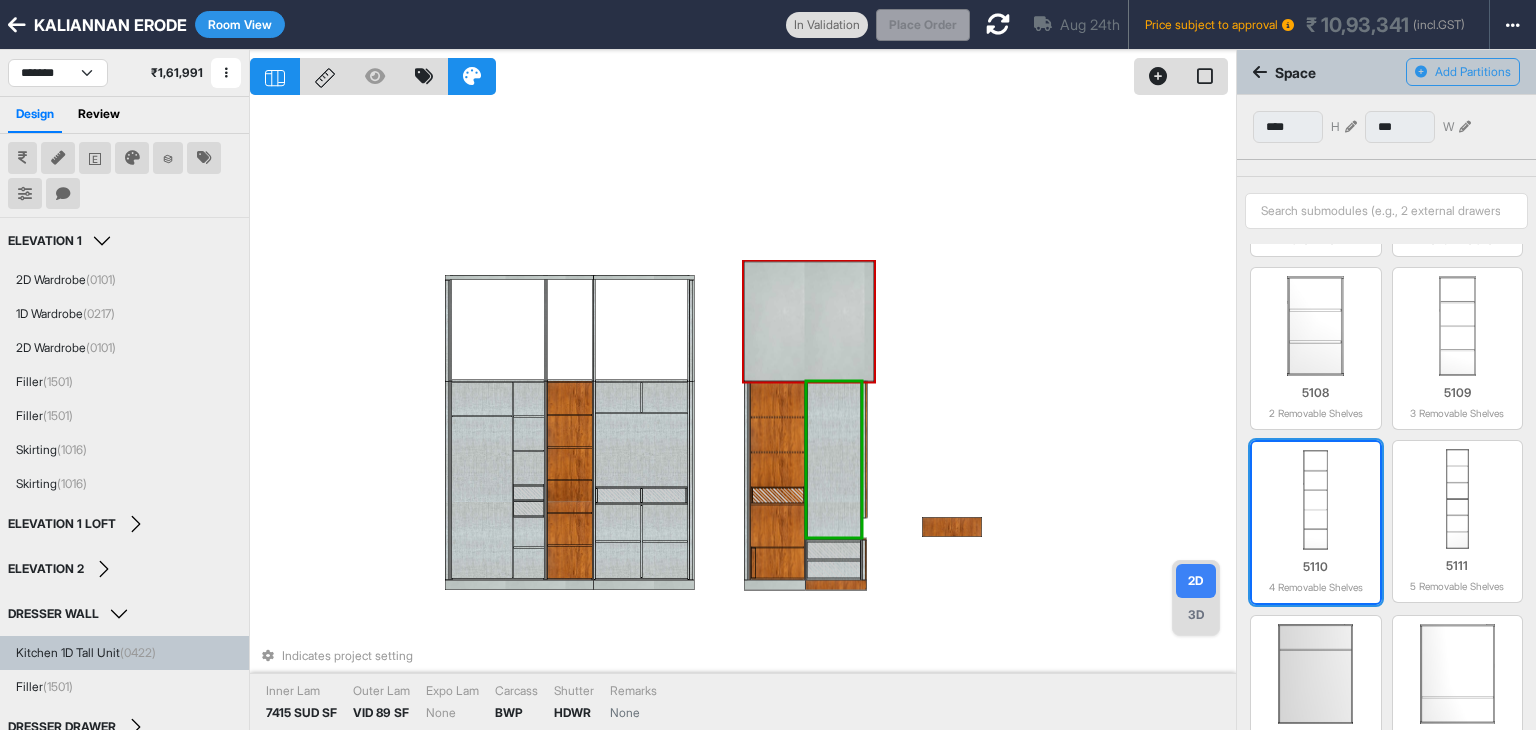 click at bounding box center (1316, 500) 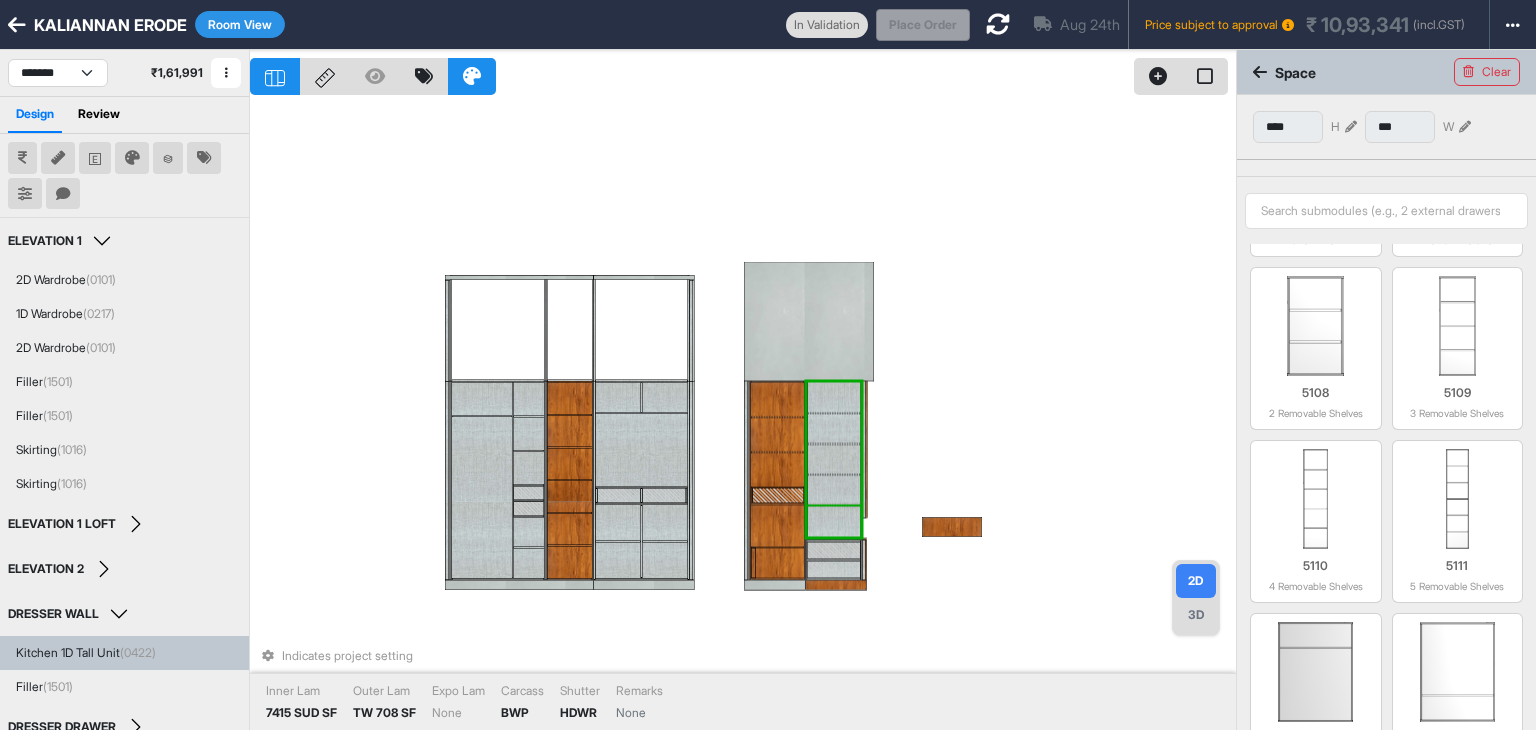 click at bounding box center (833, 522) 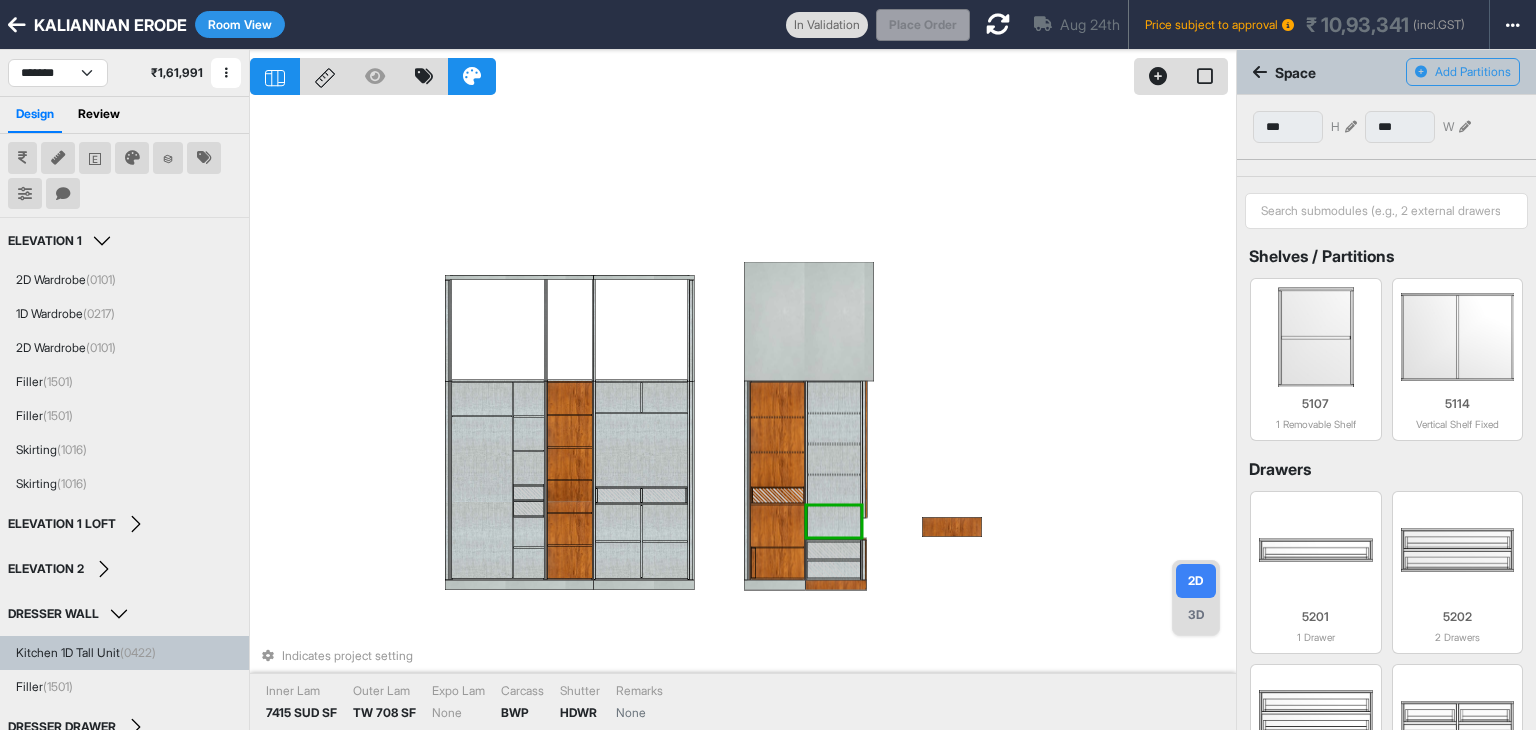 click at bounding box center [1351, 127] 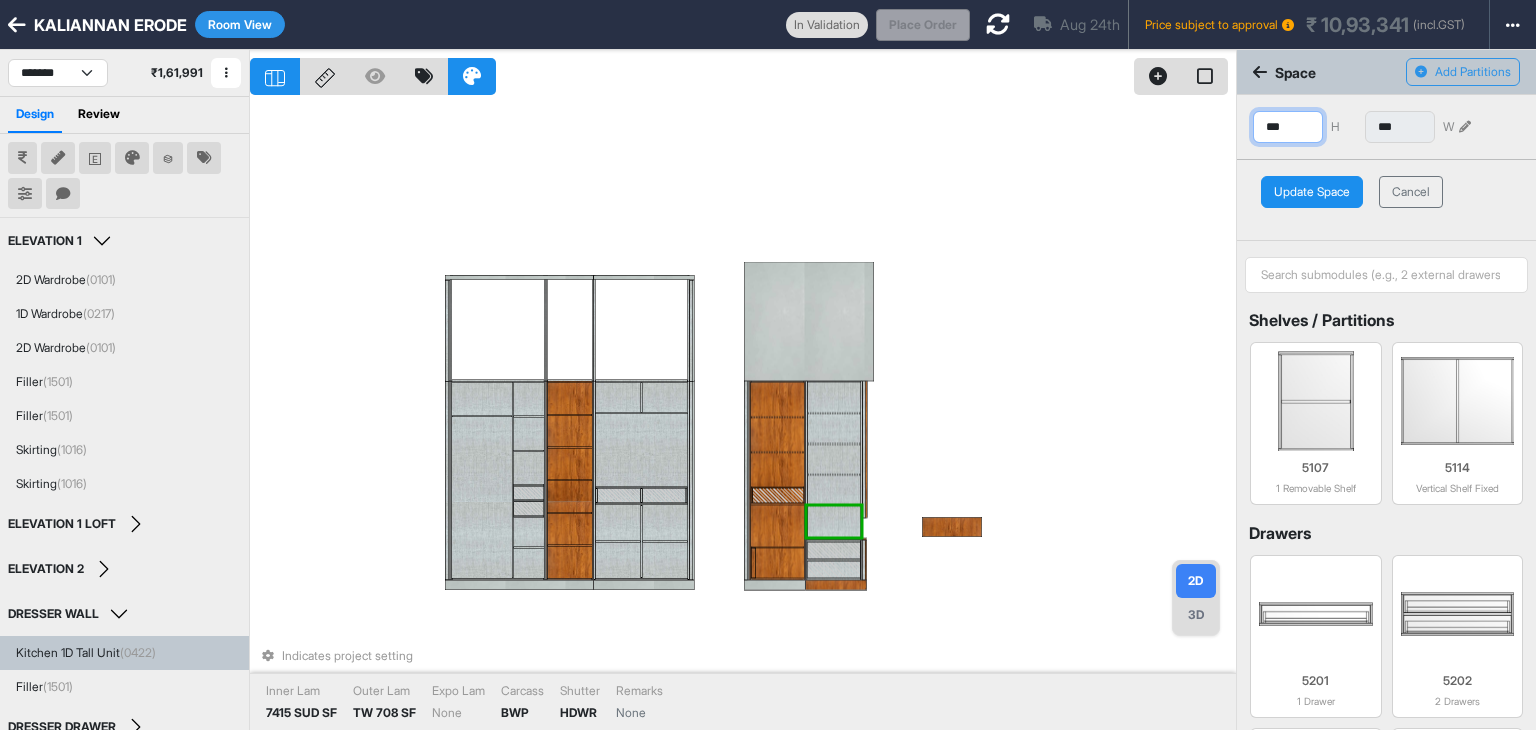 click on "***" at bounding box center (1288, 127) 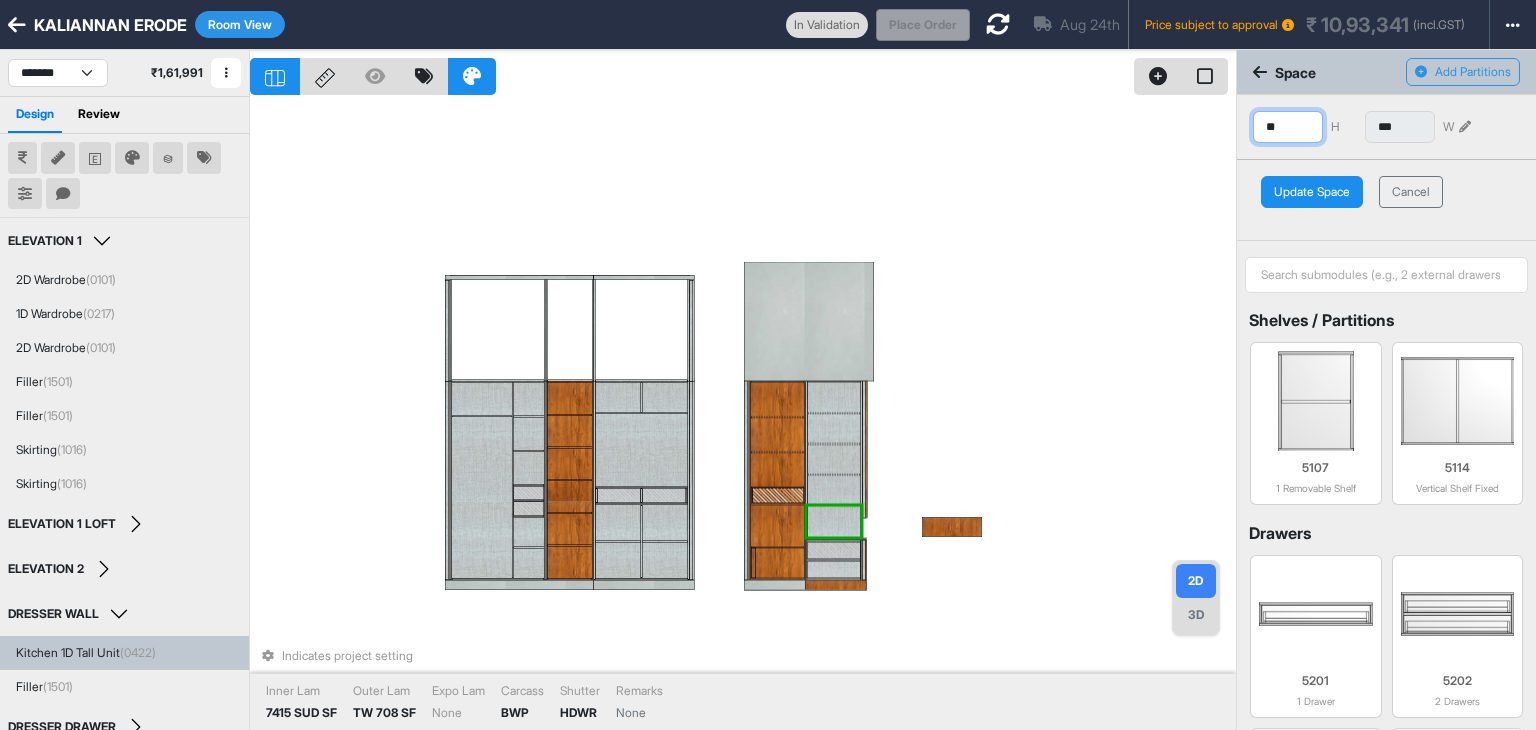 type on "*" 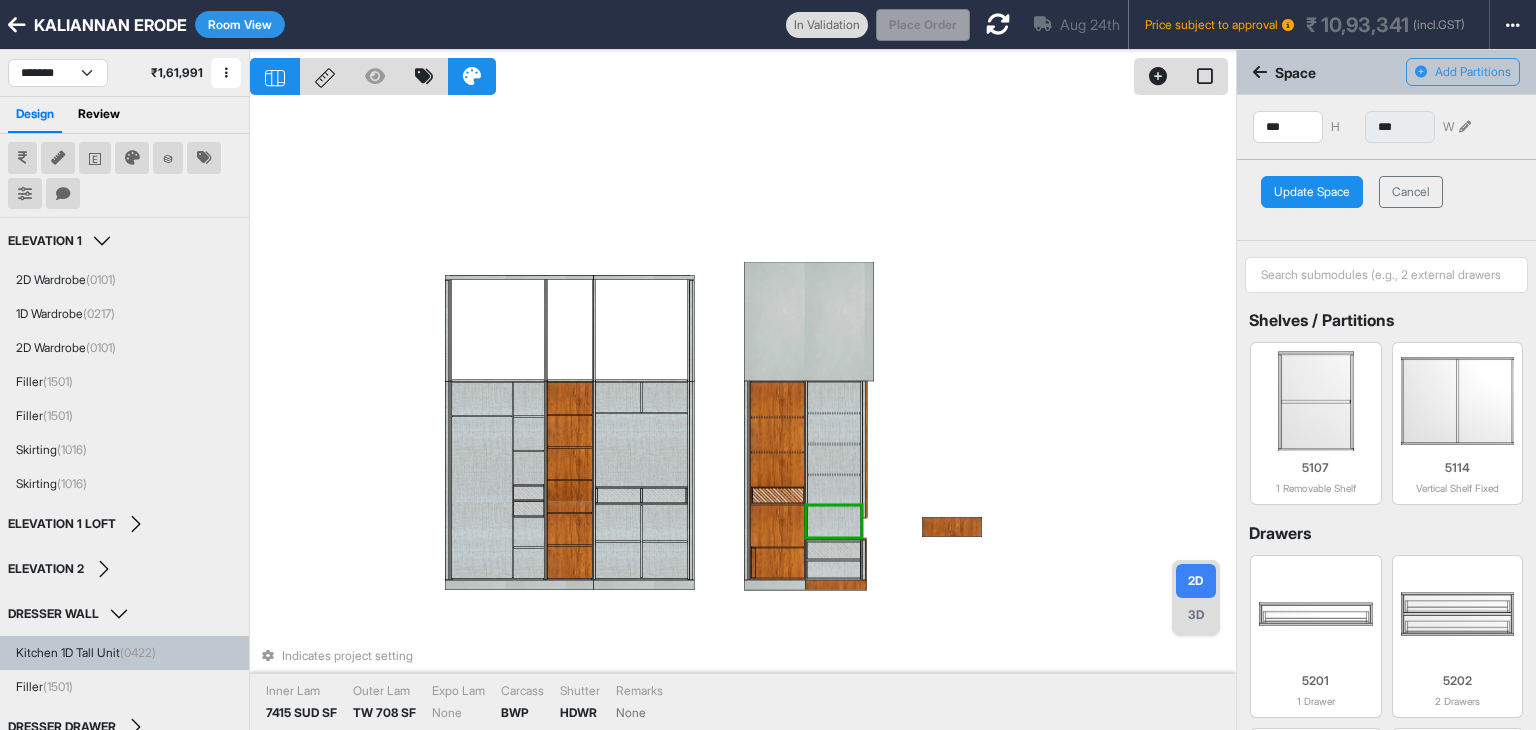 click on "Update Space" at bounding box center [1312, 192] 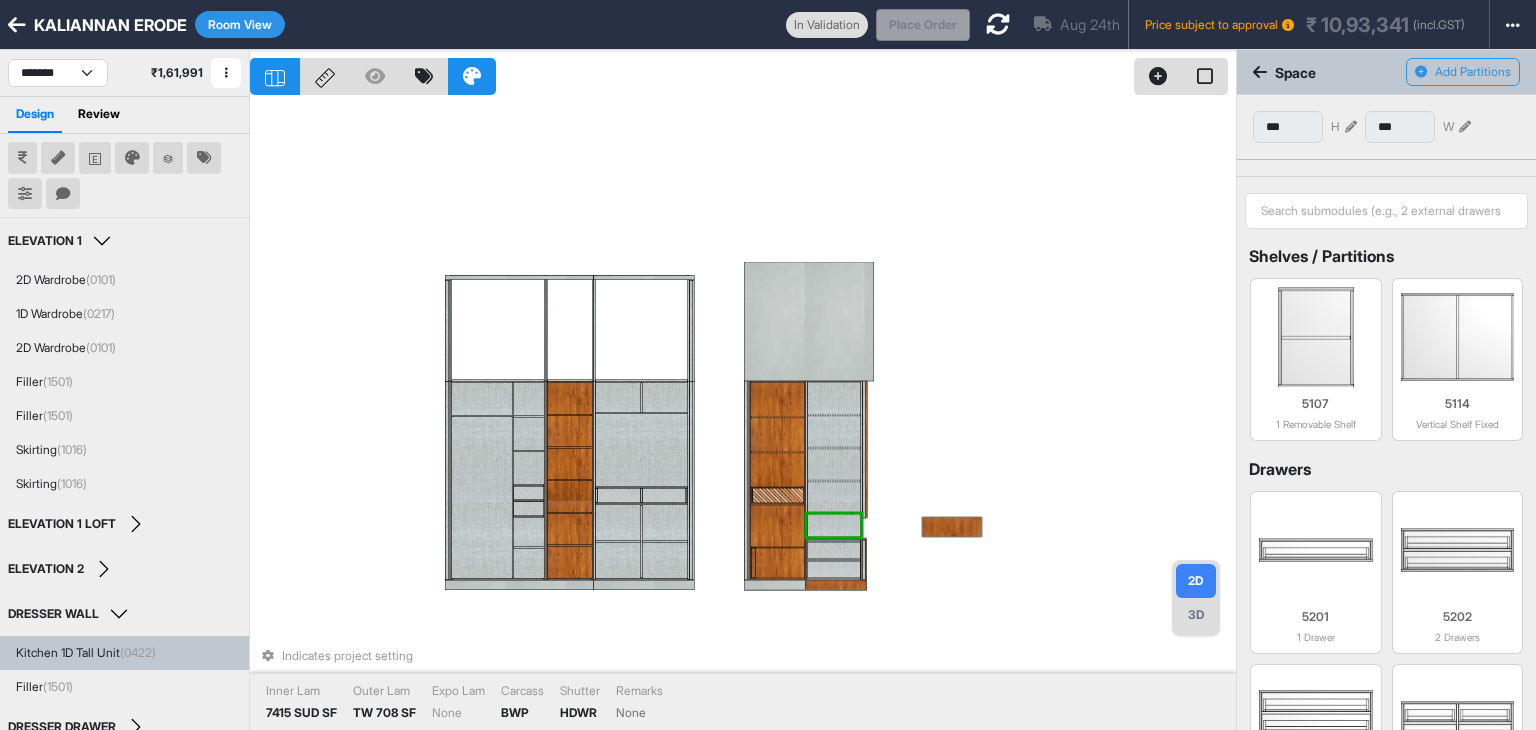 click at bounding box center [833, 497] 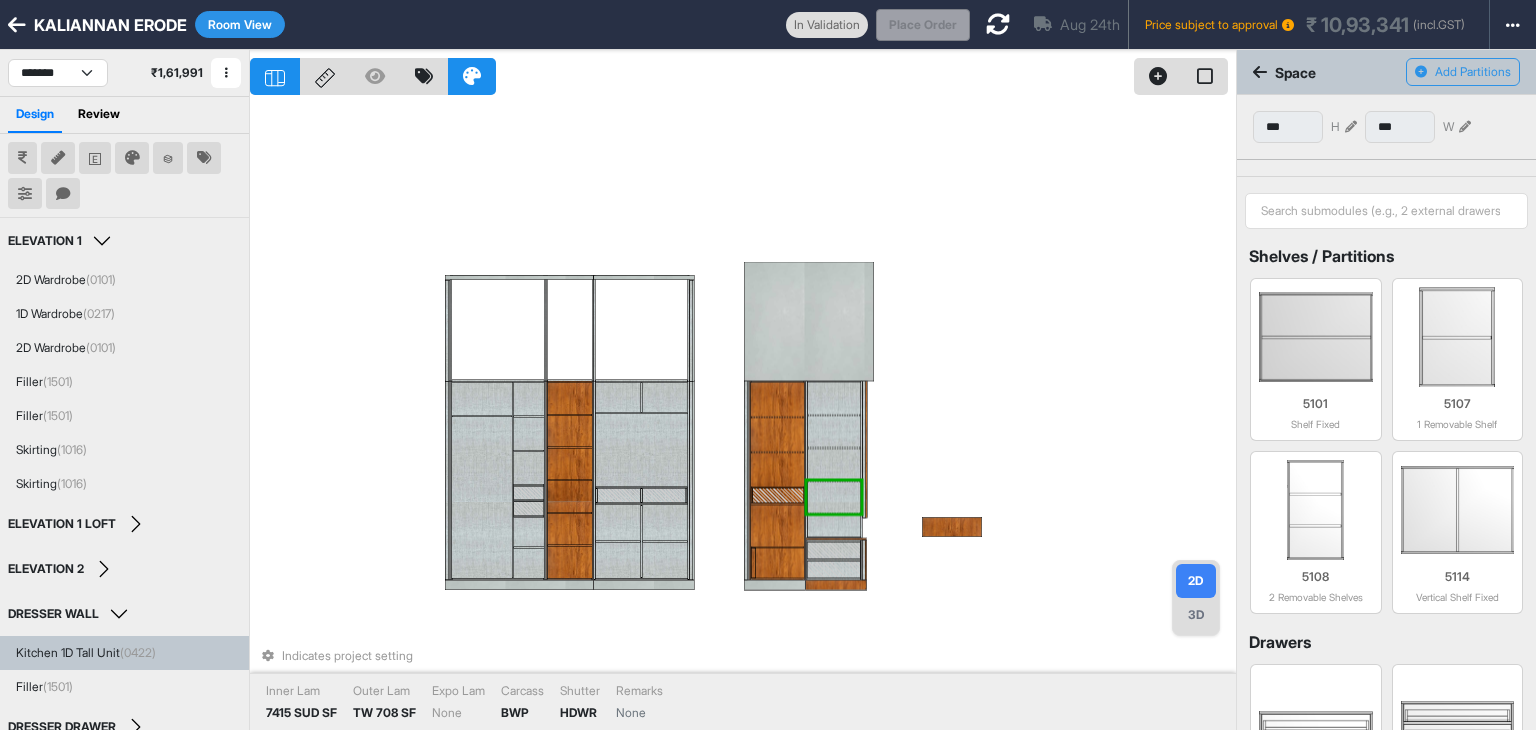 click at bounding box center (833, 464) 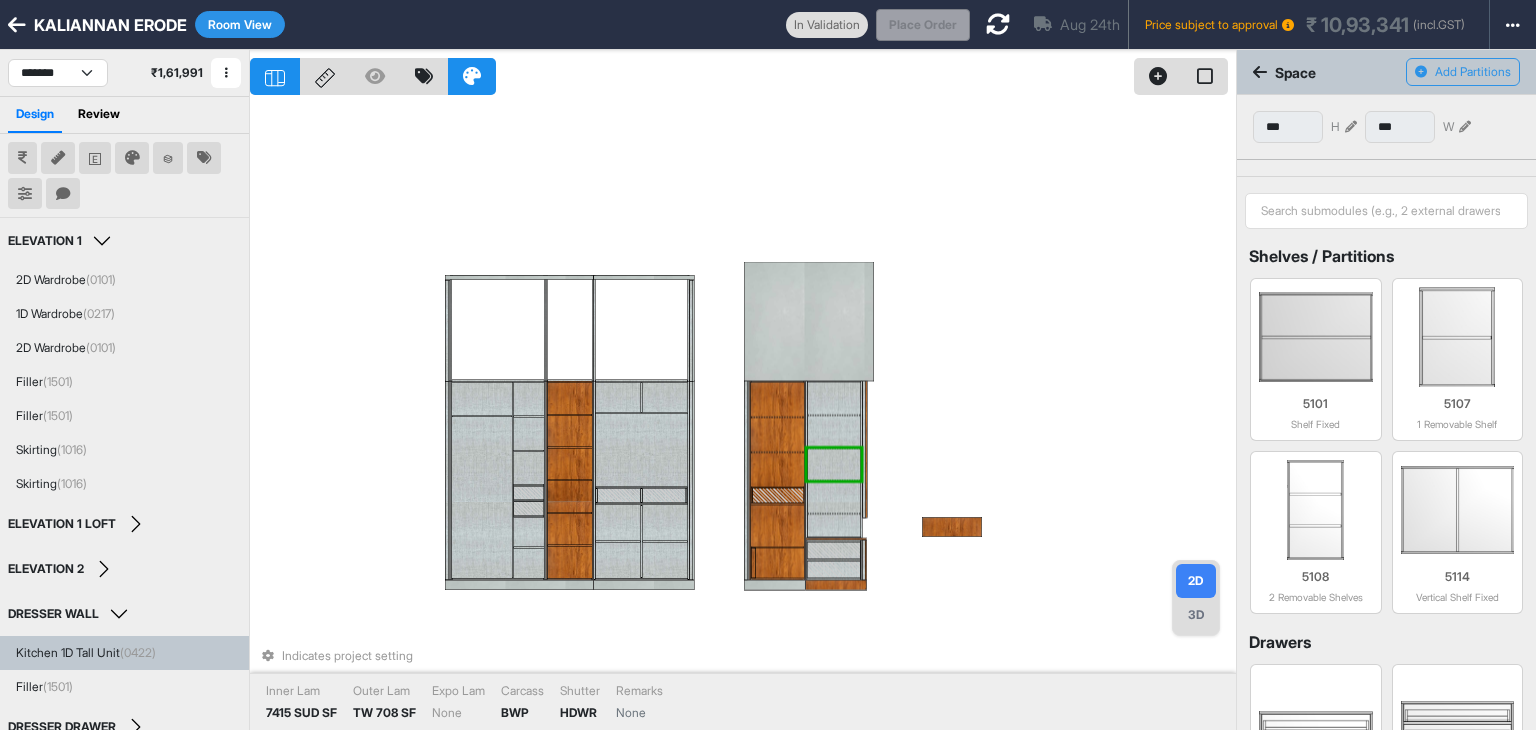 click at bounding box center [833, 431] 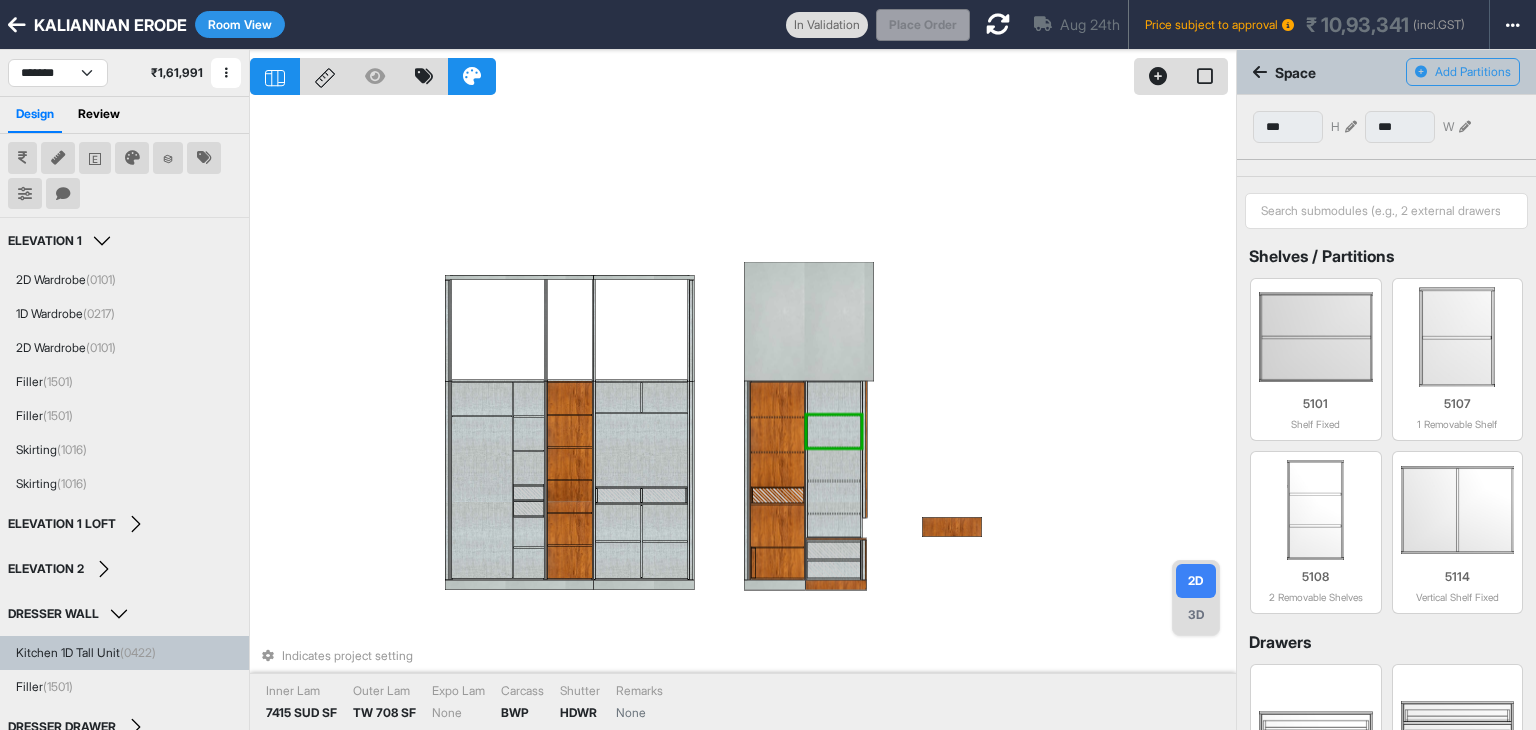 click at bounding box center [833, 398] 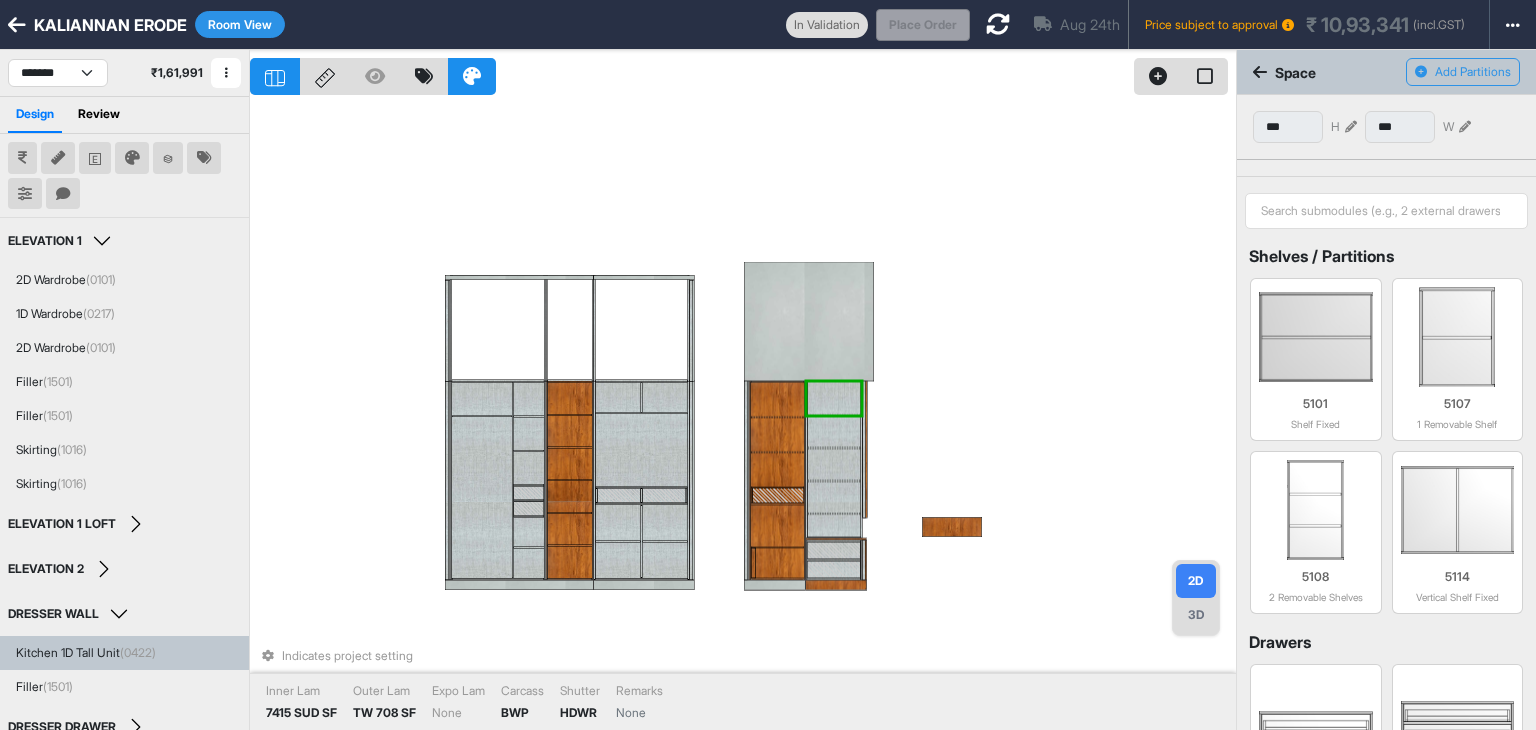 click at bounding box center (833, 497) 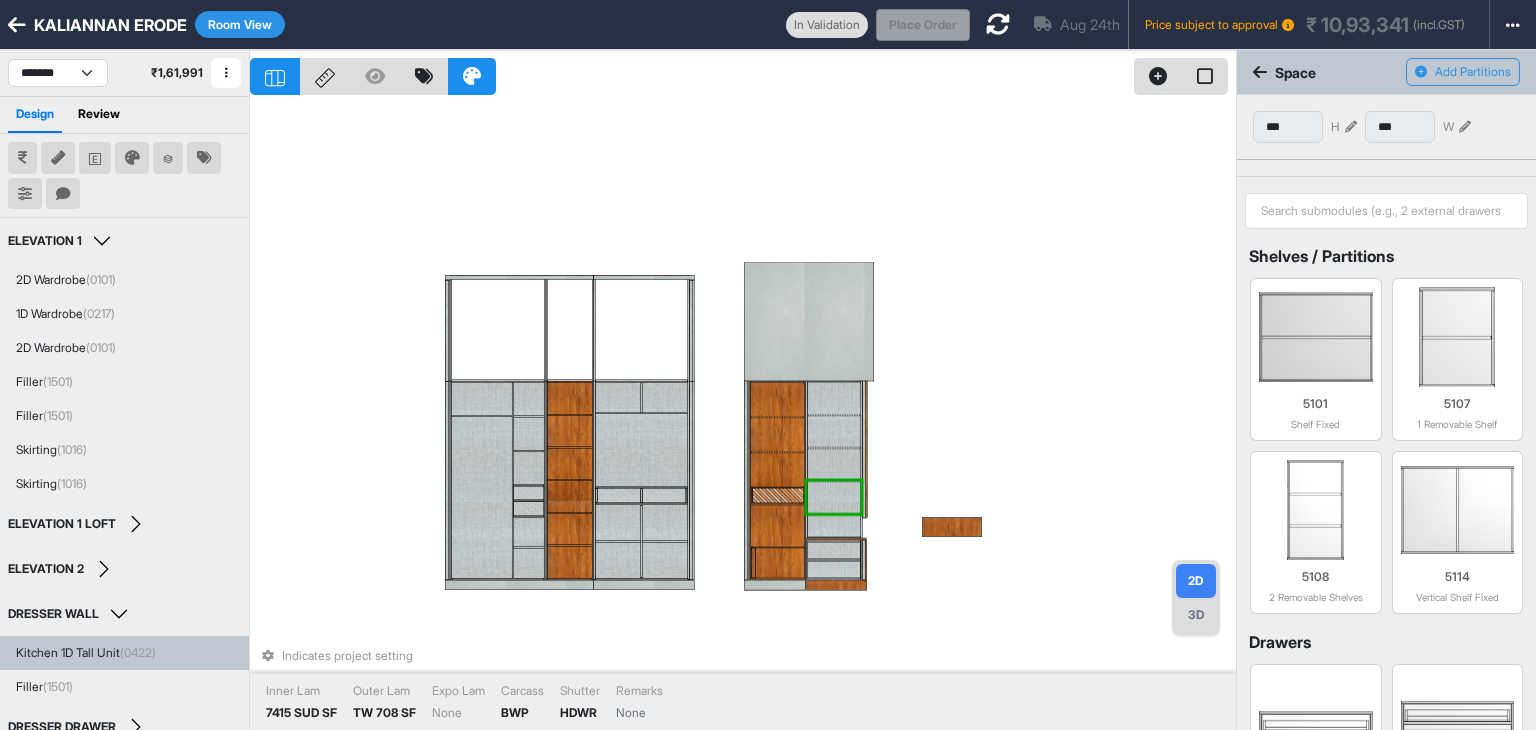 click at bounding box center [1351, 127] 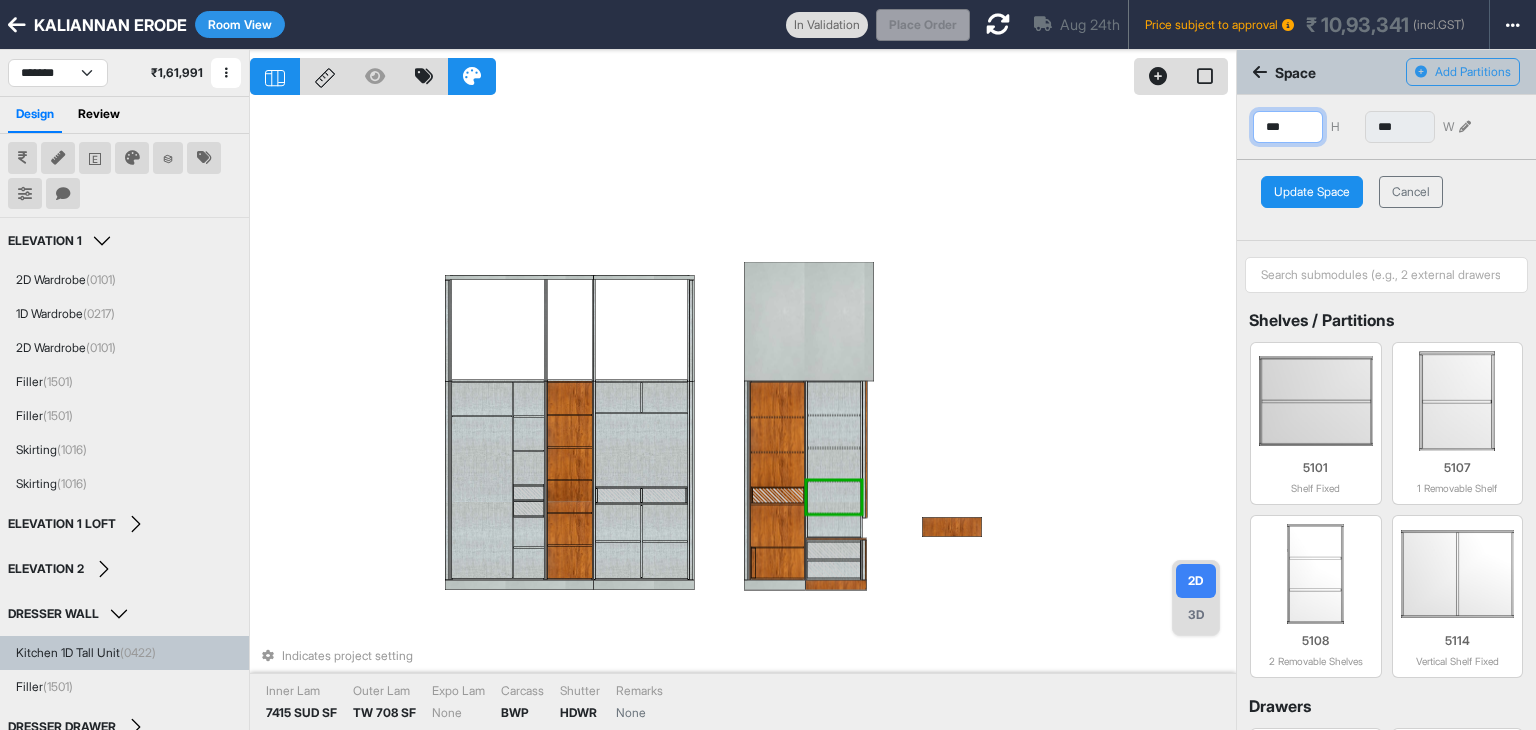 drag, startPoint x: 1300, startPoint y: 117, endPoint x: 1278, endPoint y: 120, distance: 22.203604 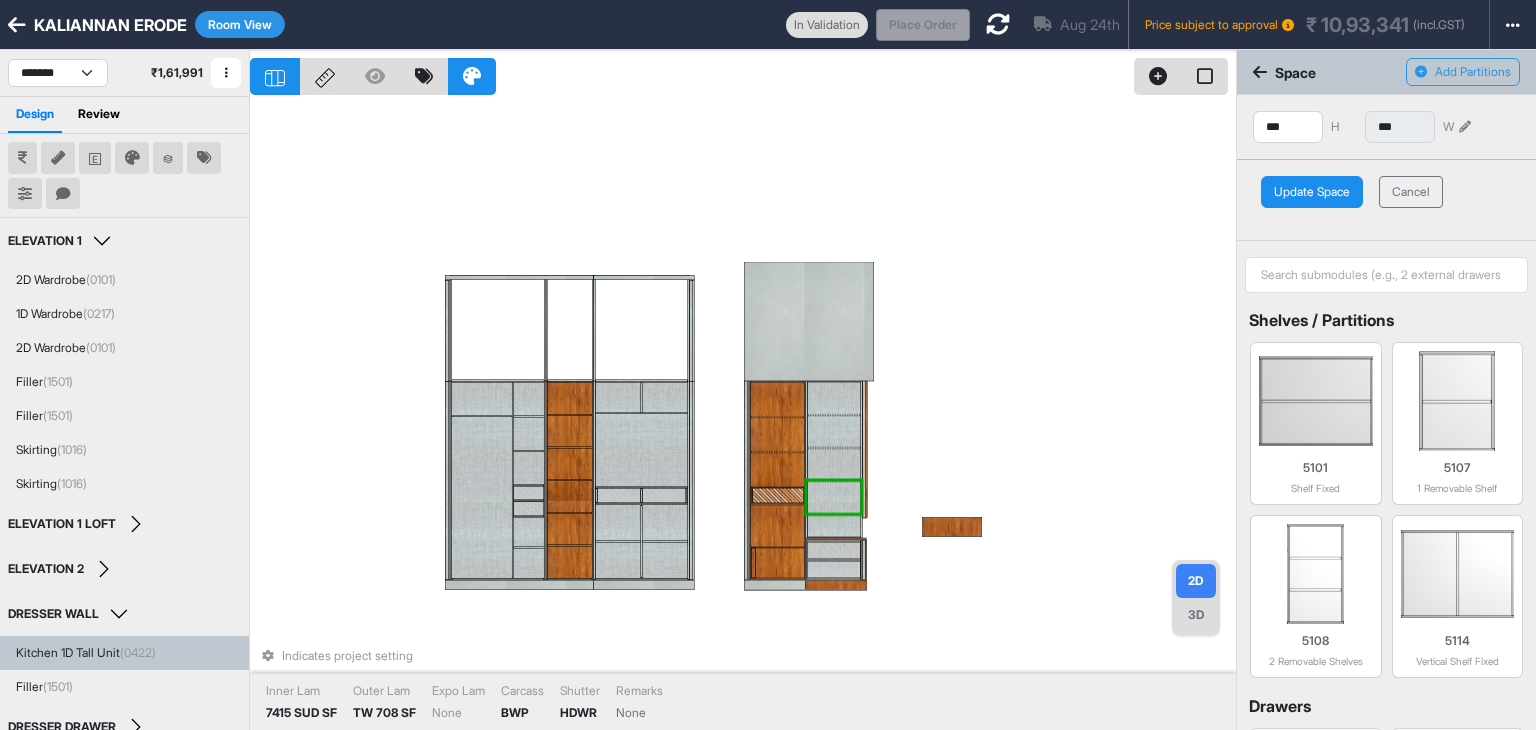 click on "Update Space" at bounding box center [1312, 192] 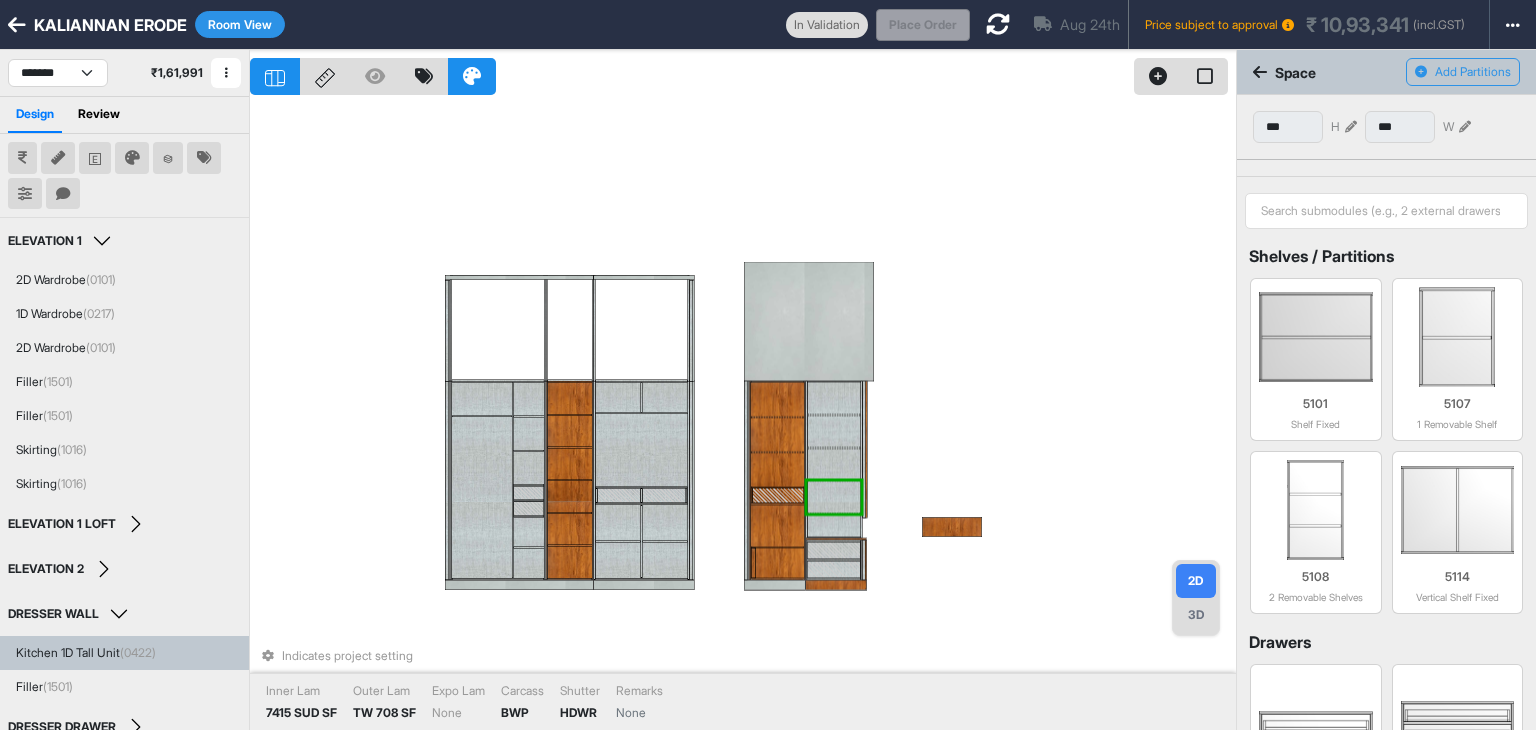 click at bounding box center (833, 464) 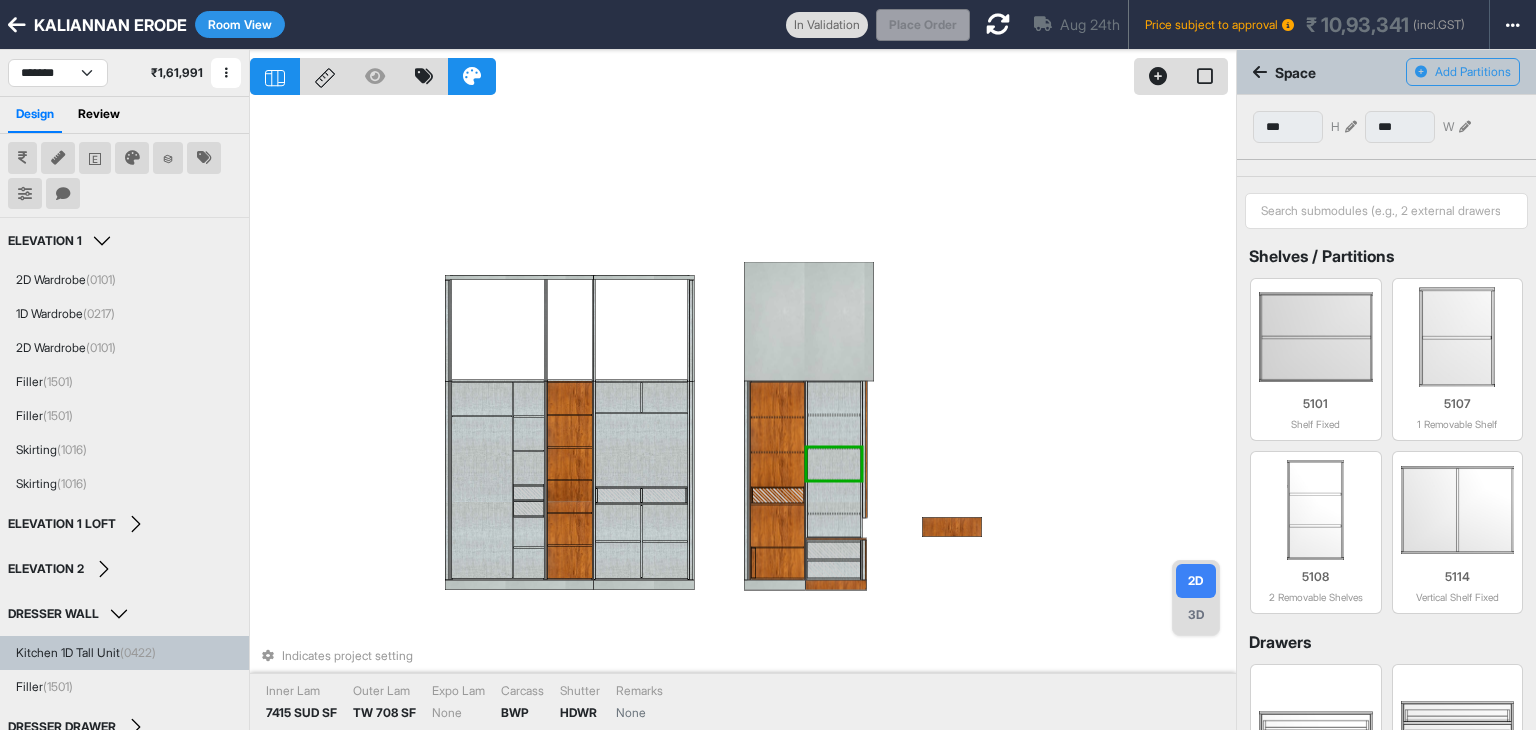 click at bounding box center [1351, 127] 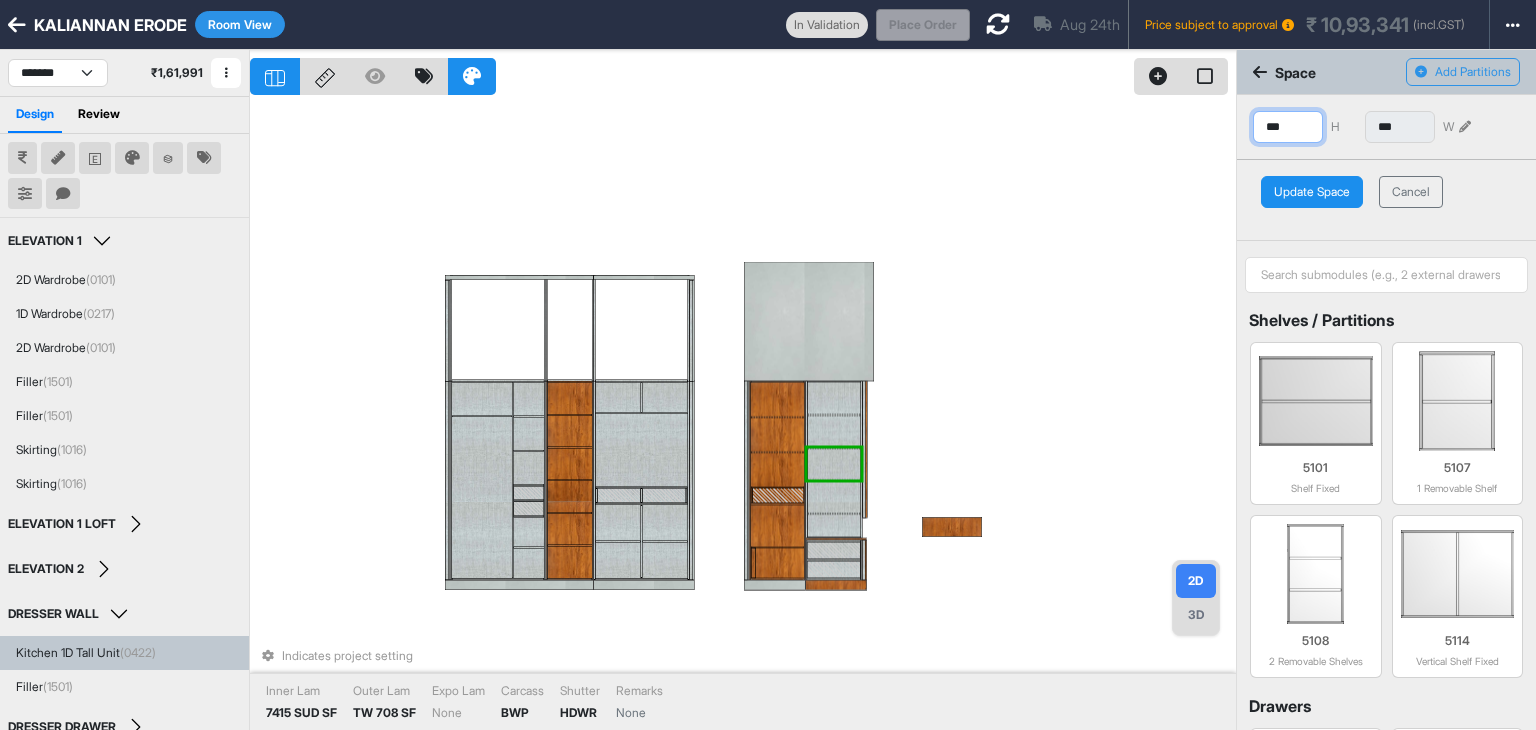 click on "***" at bounding box center (1288, 127) 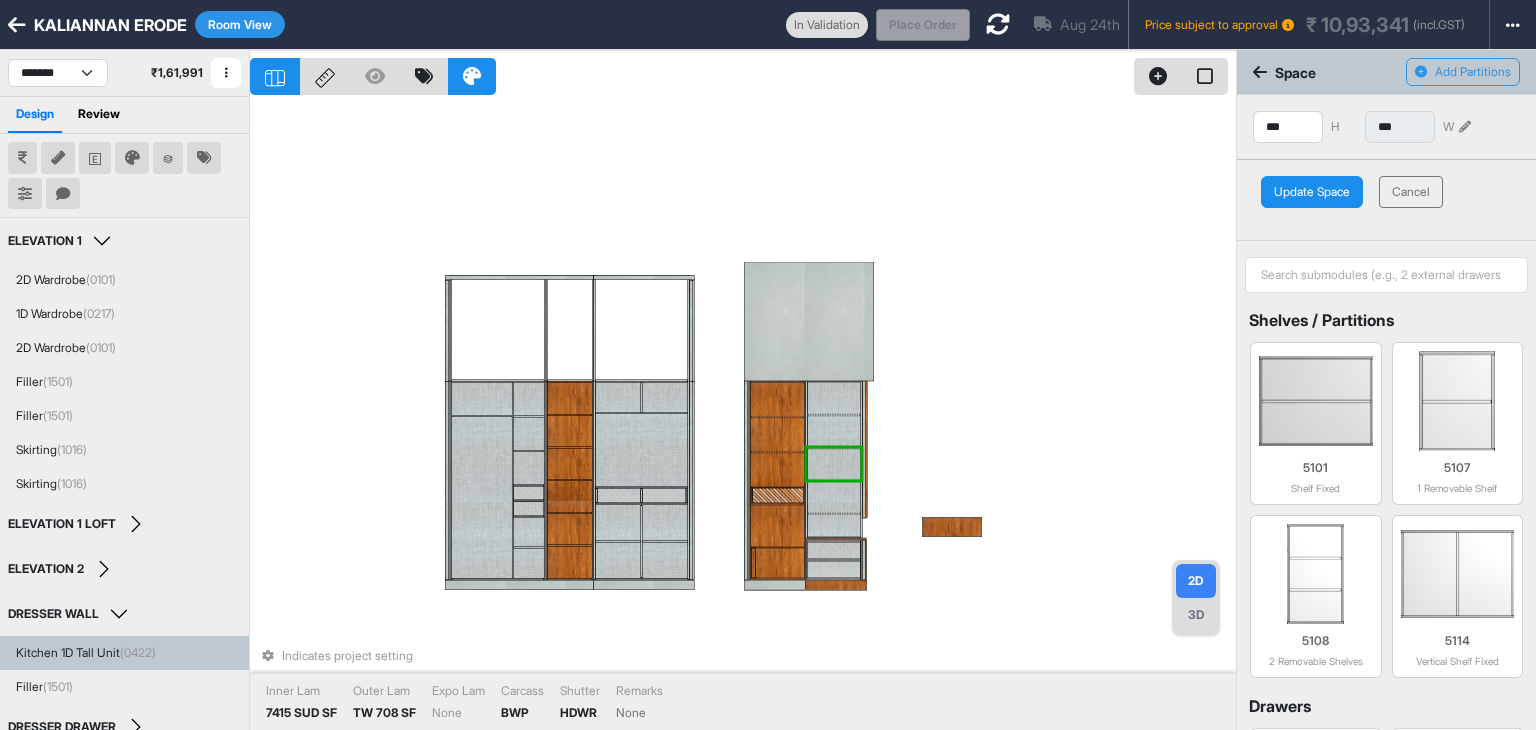 click on "Update Space" at bounding box center (1312, 192) 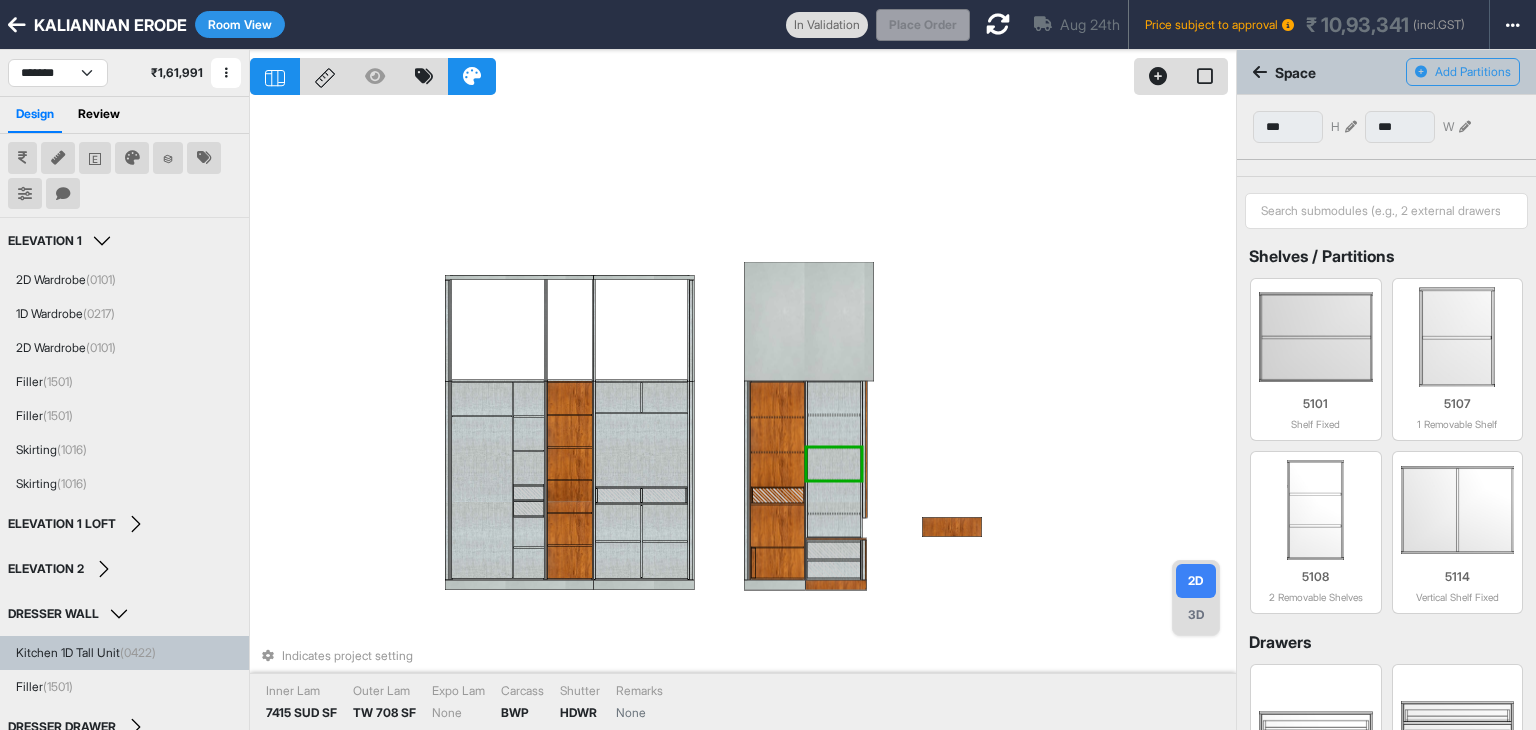 click at bounding box center [833, 431] 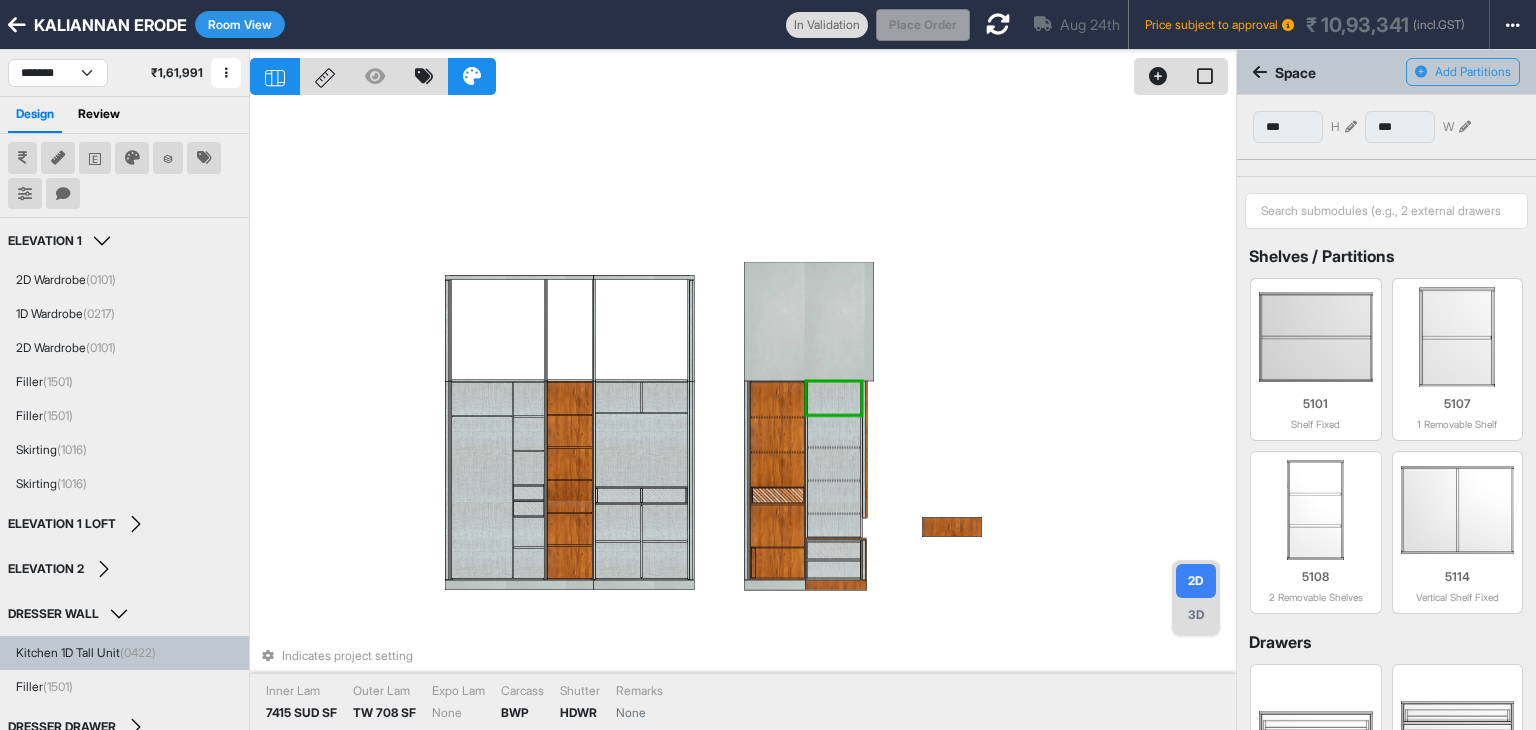 click at bounding box center (833, 431) 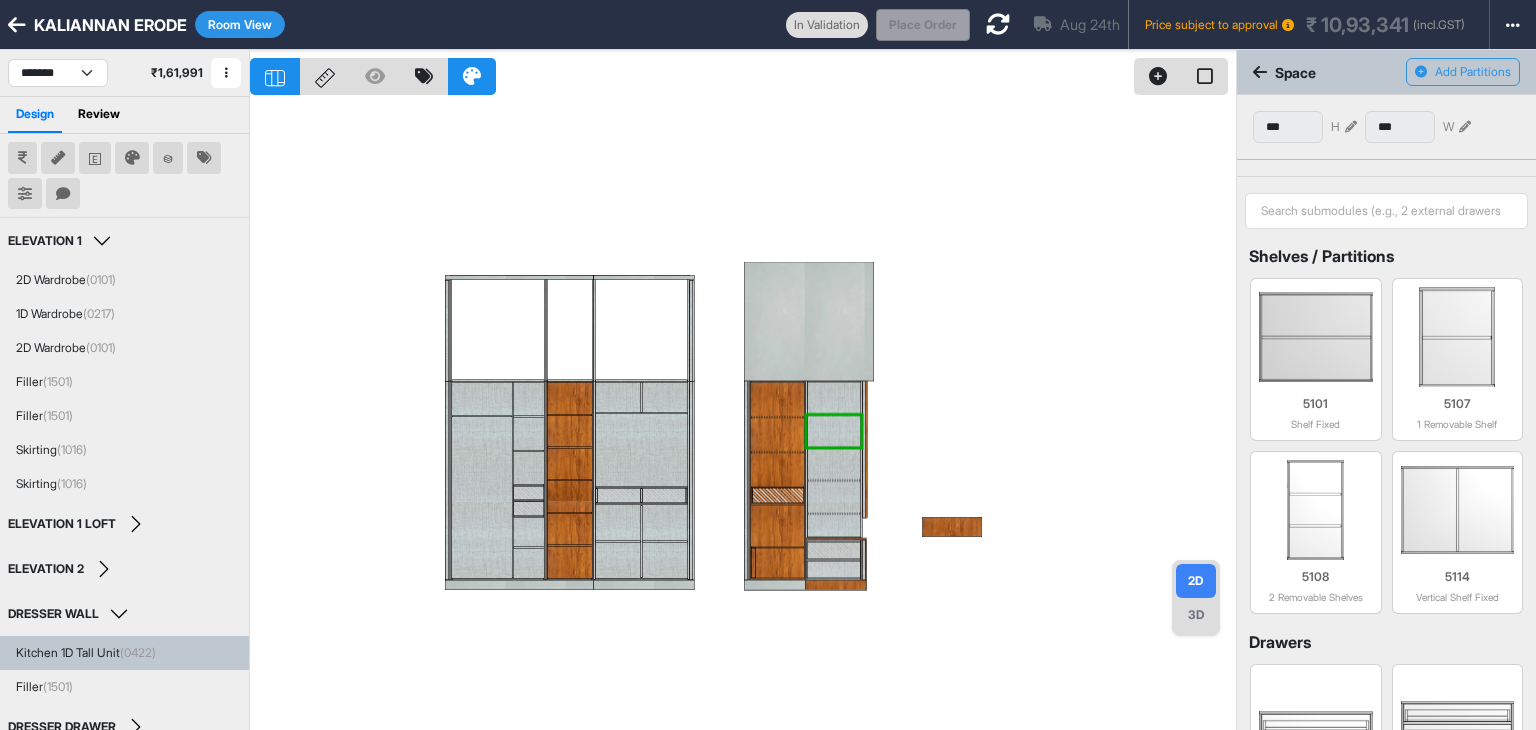 click at bounding box center (1351, 127) 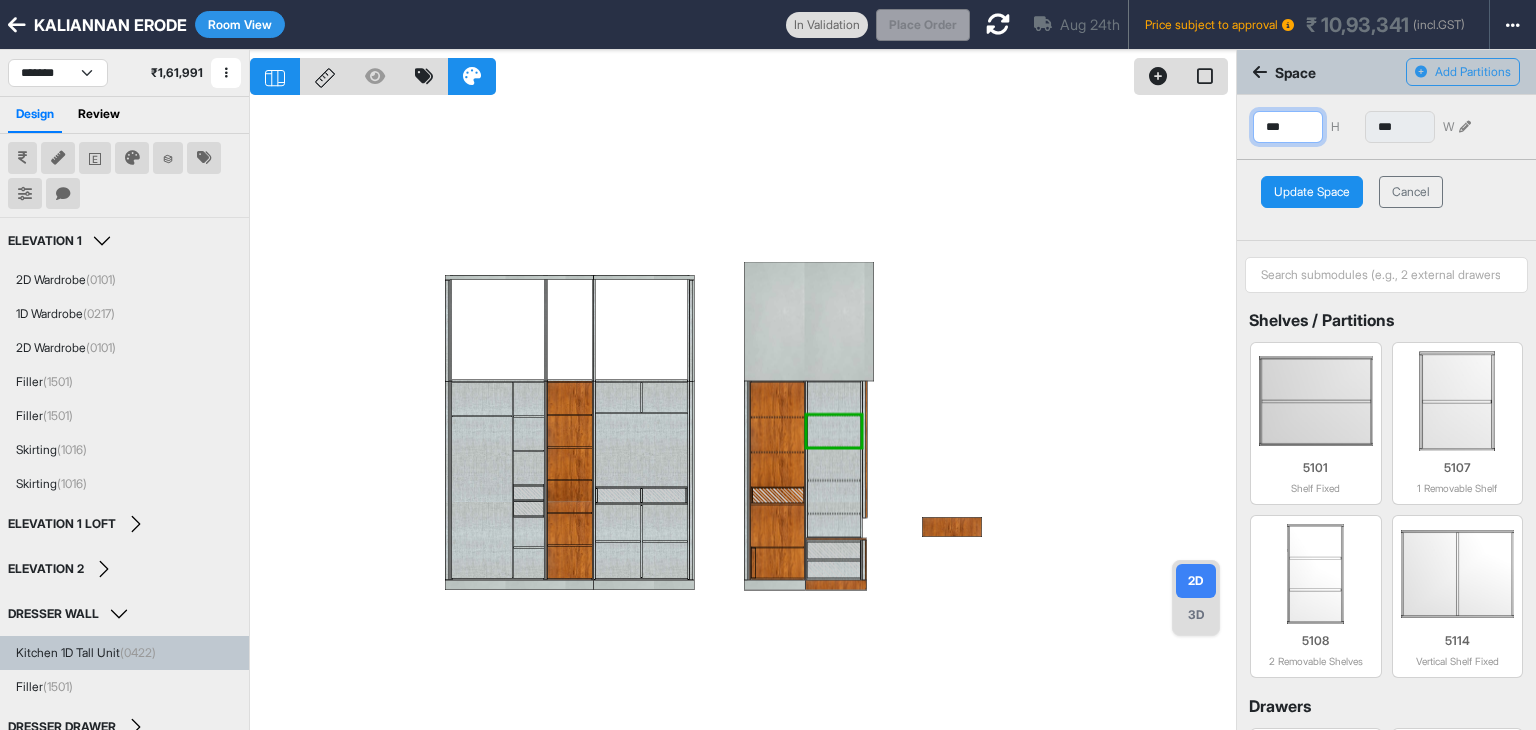 click on "***" at bounding box center (1288, 127) 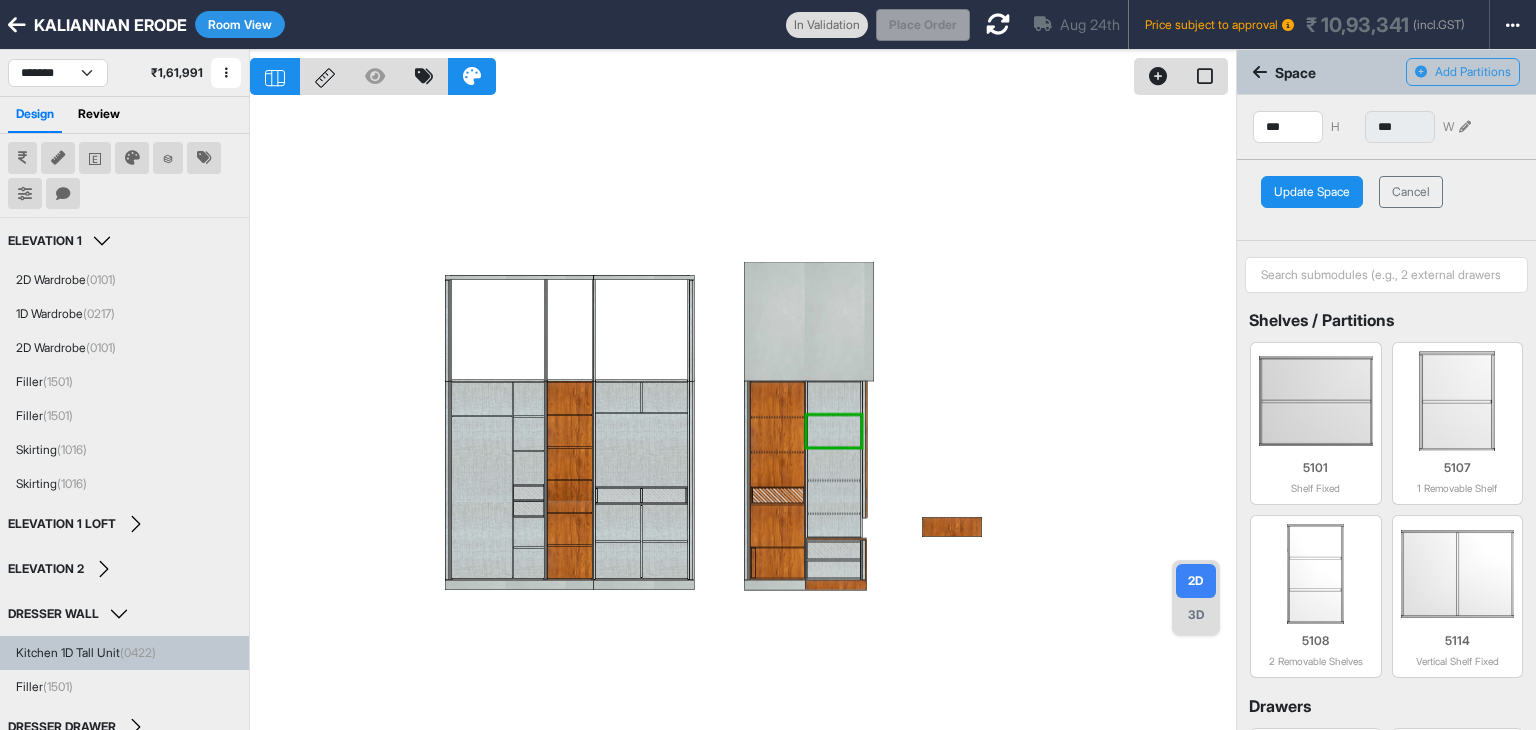 click on "Update Space" at bounding box center (1312, 192) 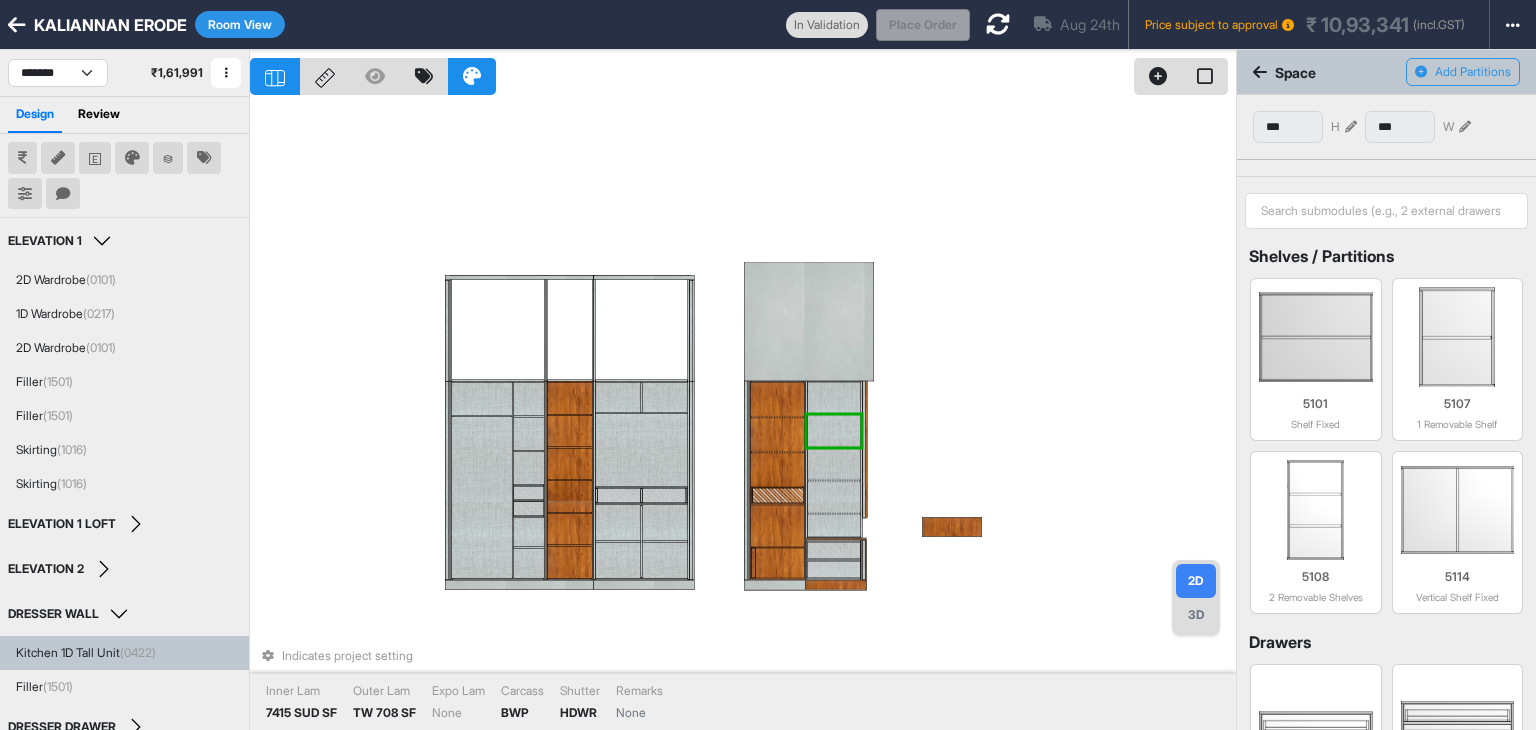 click at bounding box center [833, 397] 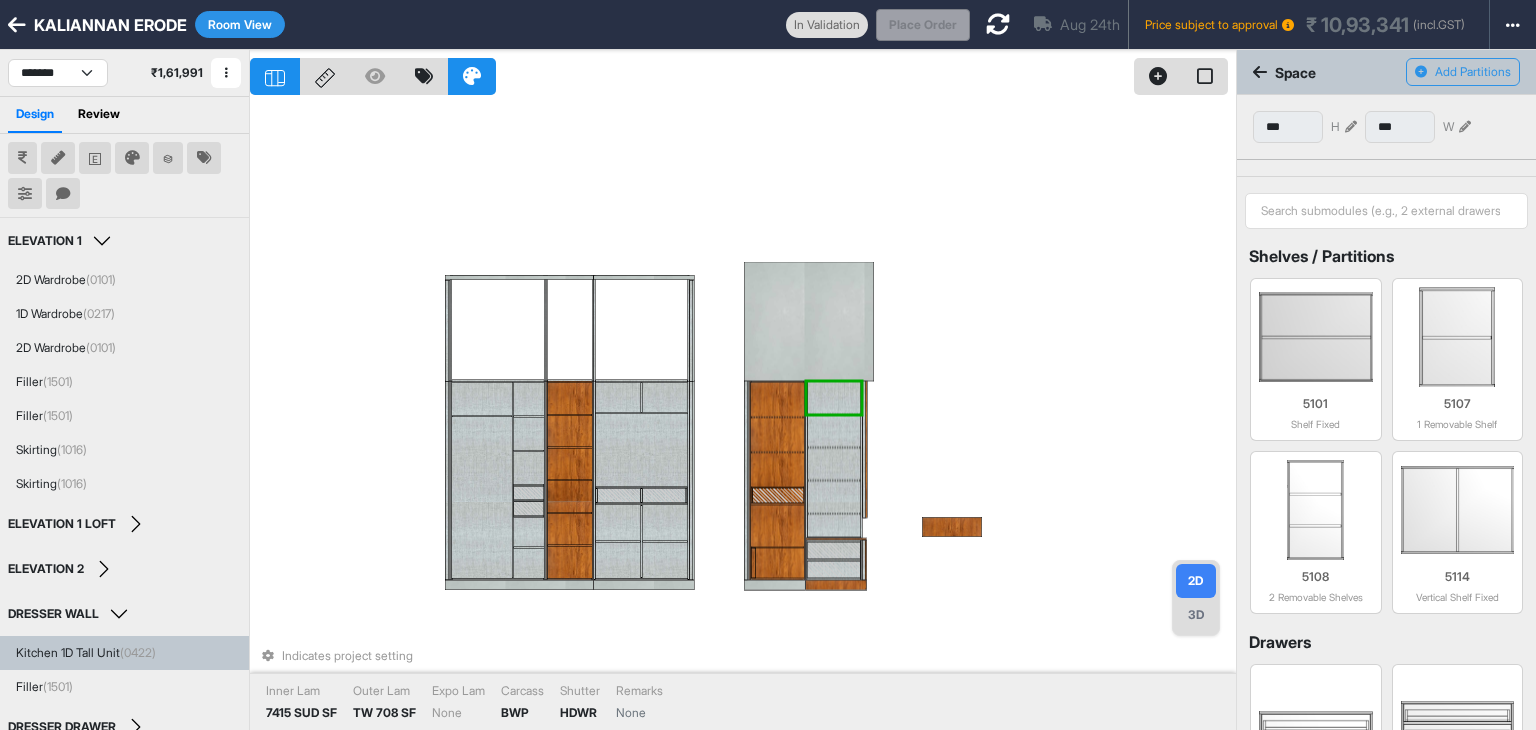 click at bounding box center (833, 430) 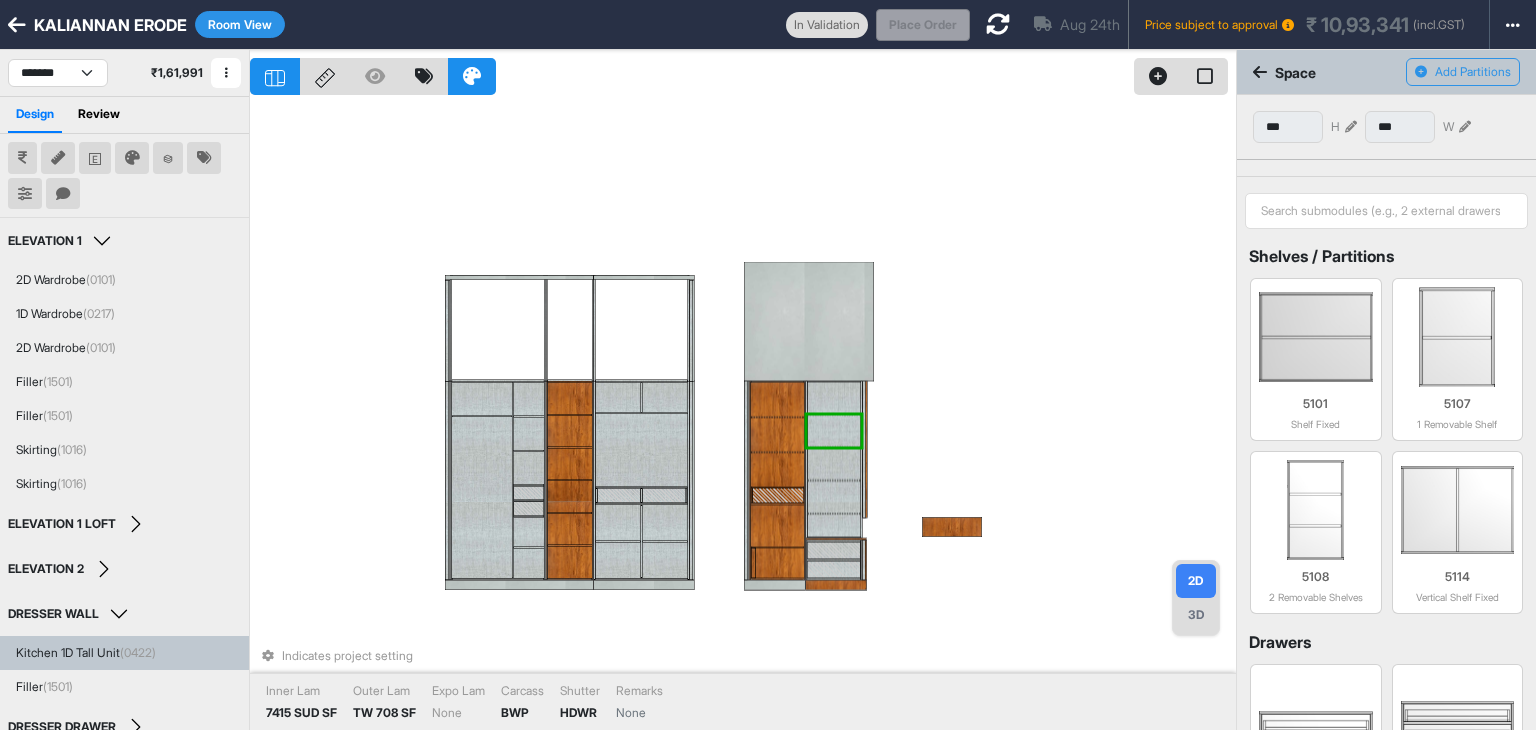 click at bounding box center (833, 463) 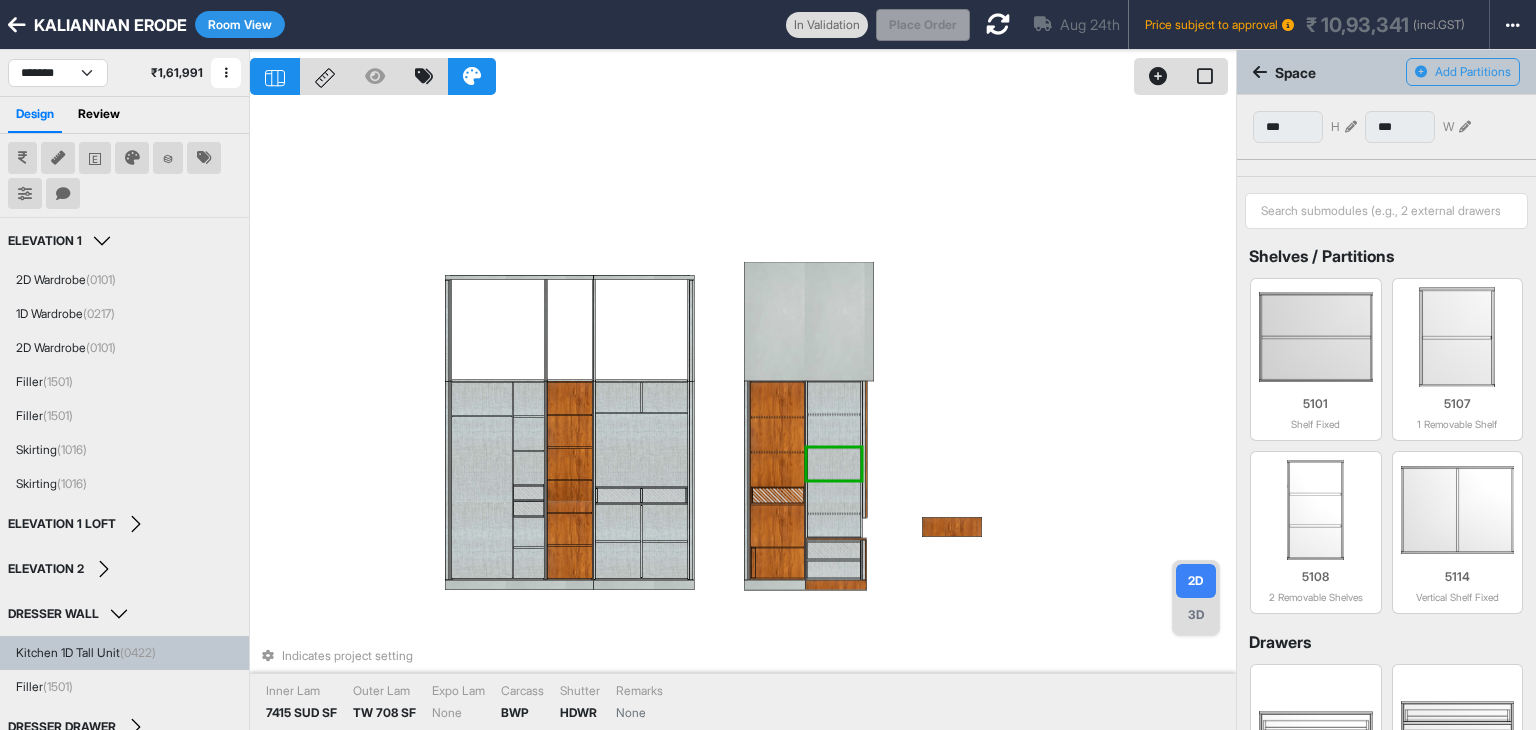 click at bounding box center (833, 497) 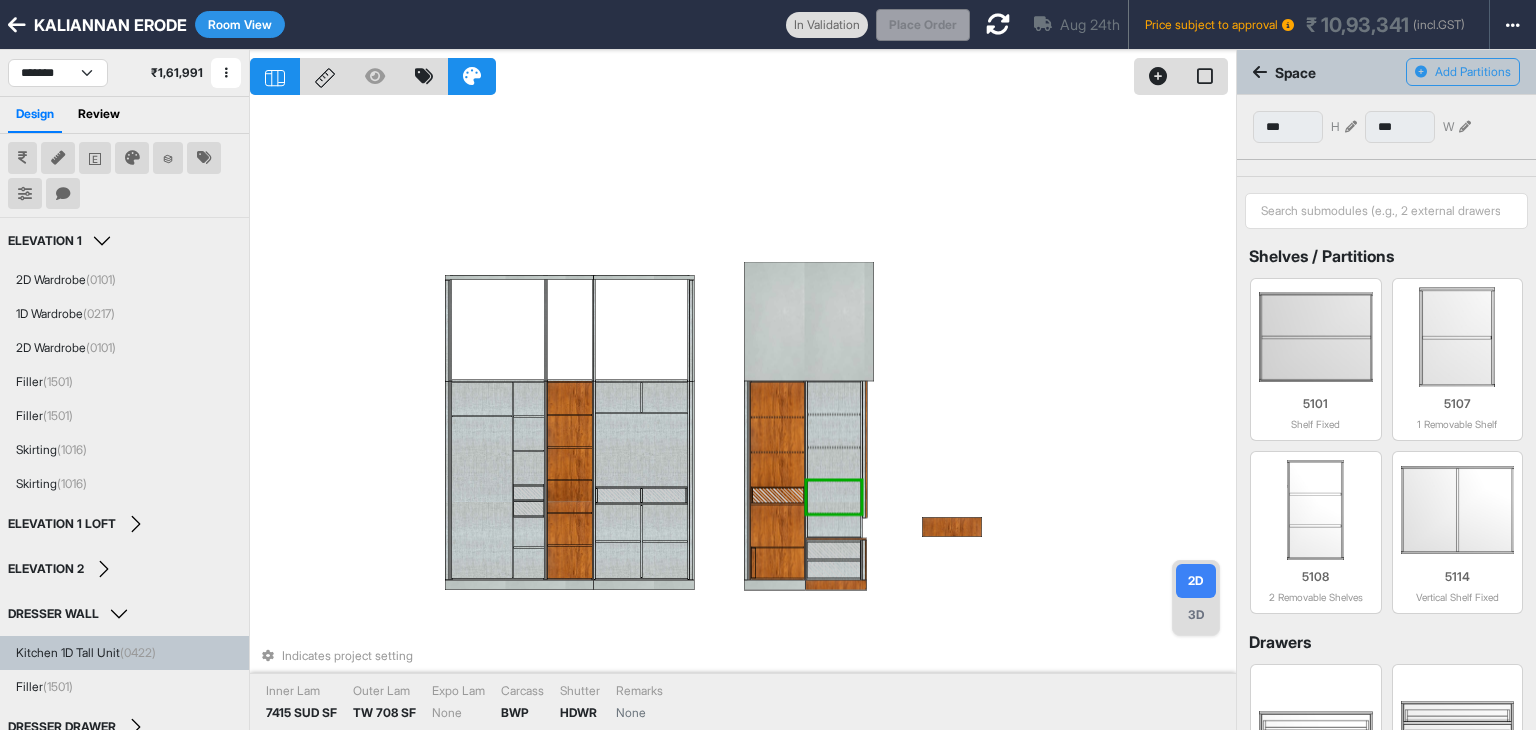 click at bounding box center [833, 526] 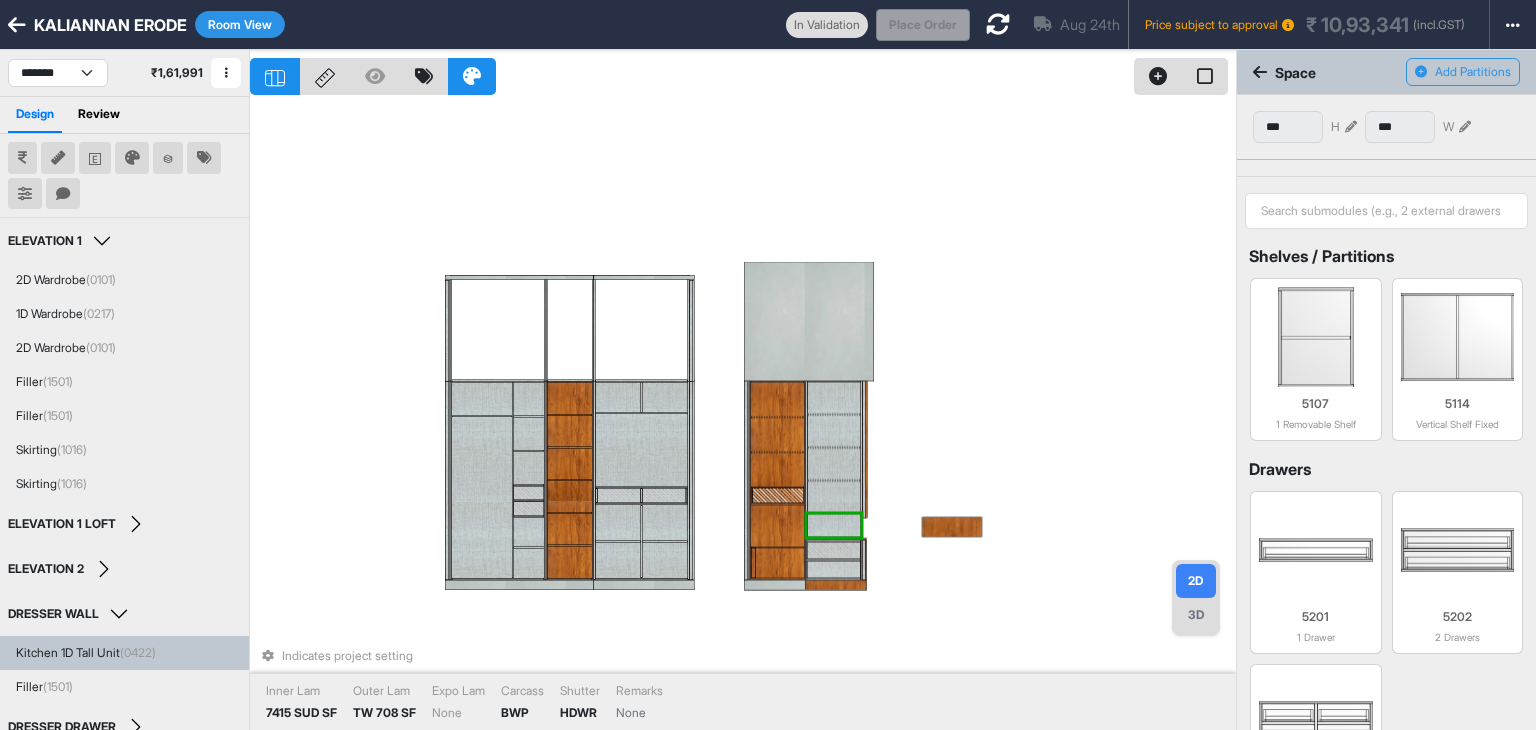 click at bounding box center [833, 397] 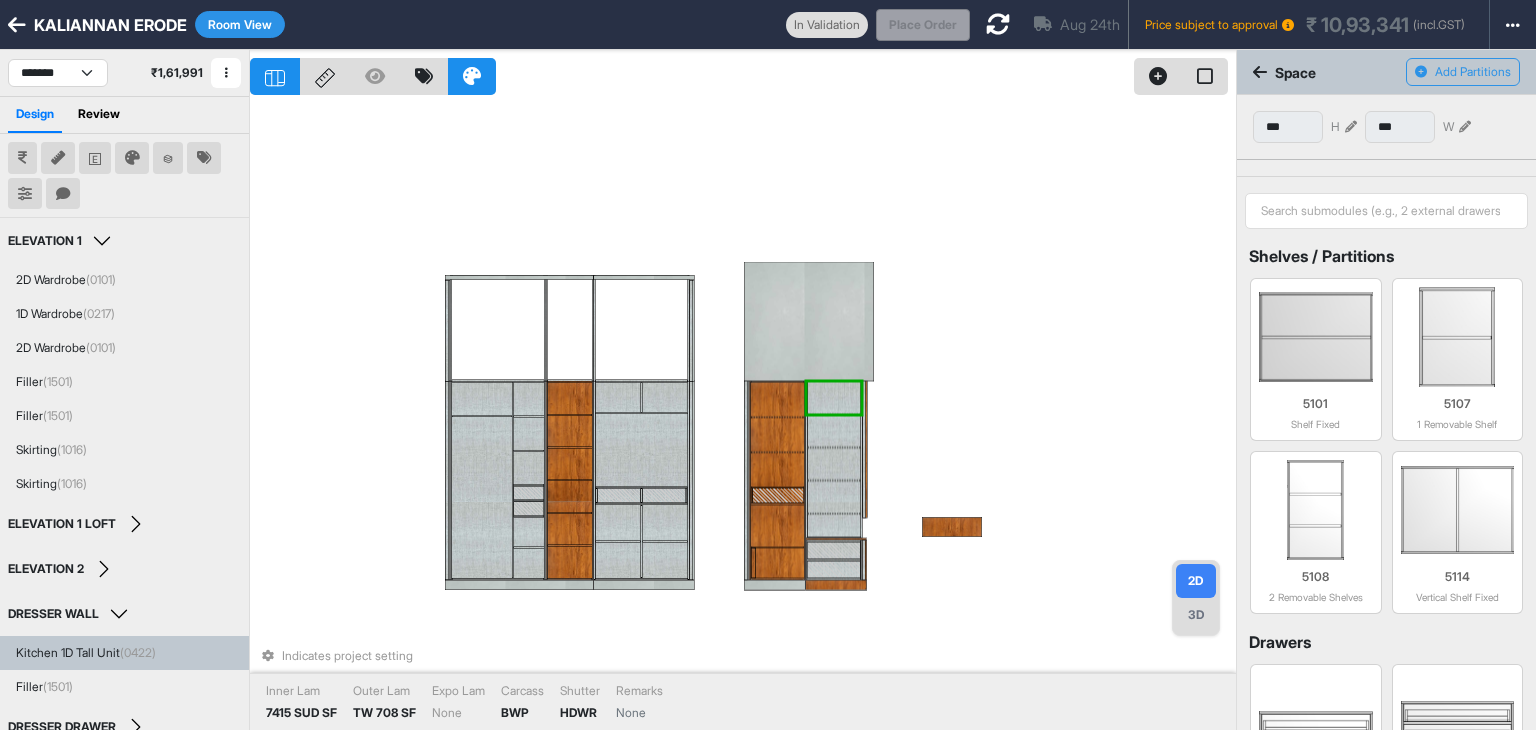 click at bounding box center [833, 497] 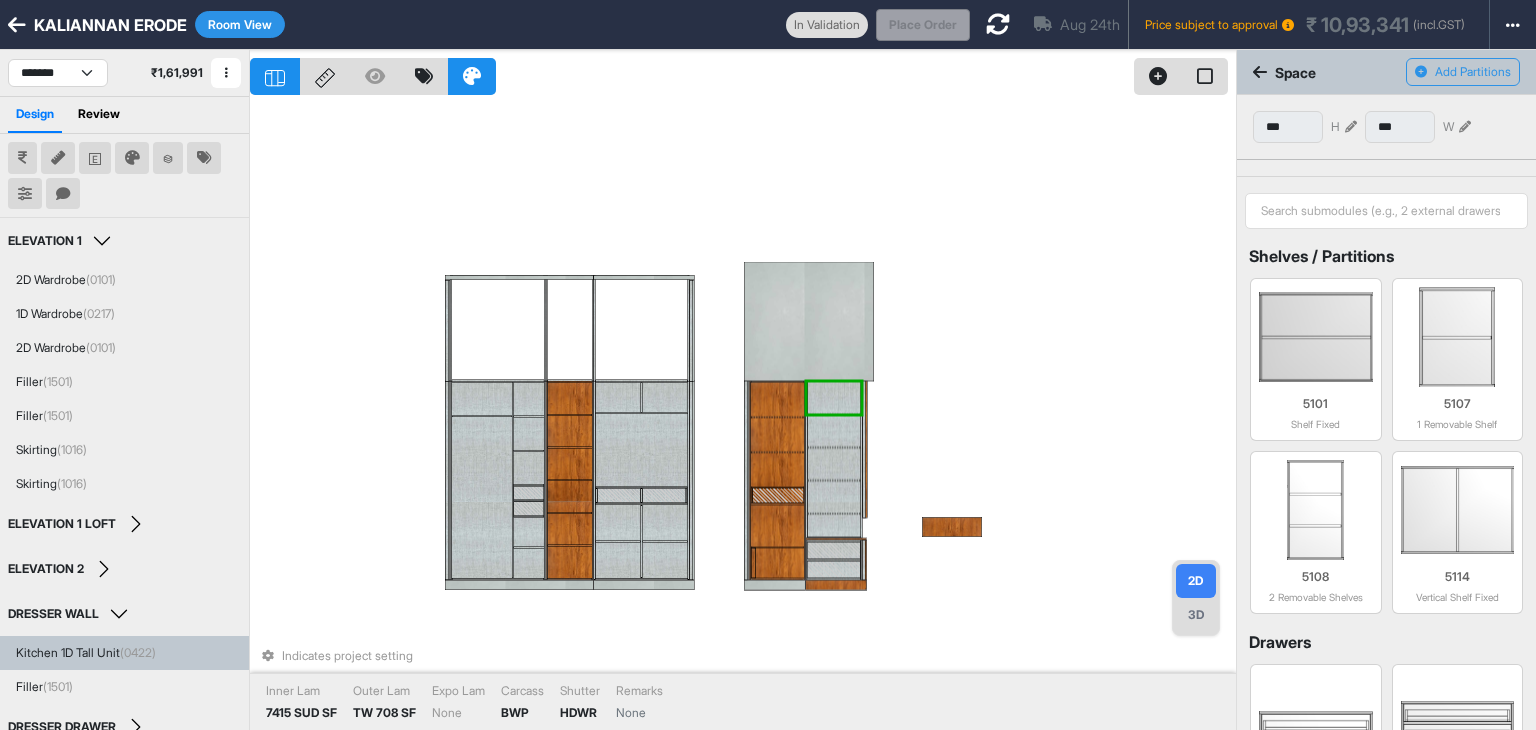 type on "***" 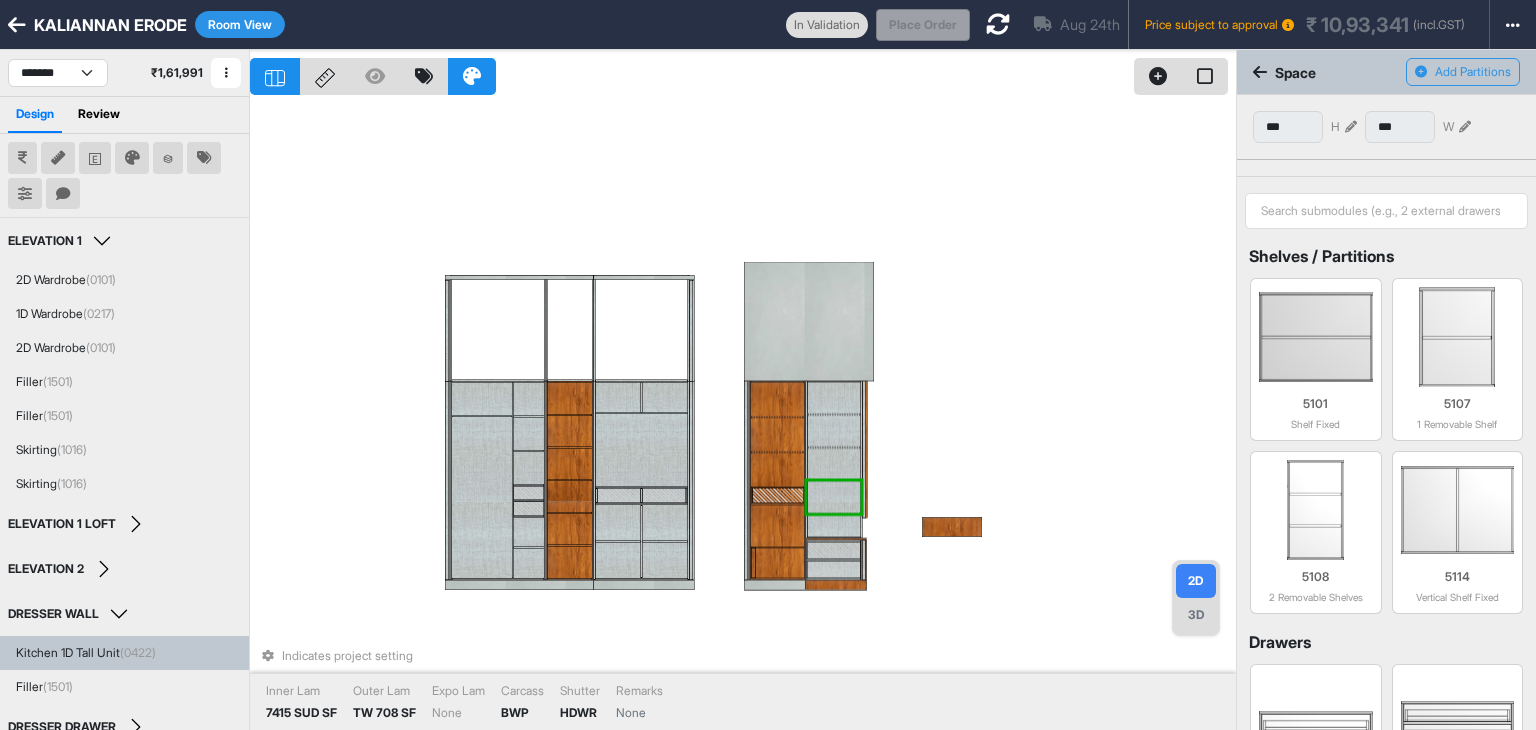 click on "Indicates project setting Inner Lam 7415 SUD SF Outer Lam TW 708 SF Expo Lam None Carcass BWP Shutter HDWR Remarks None" at bounding box center [743, 415] 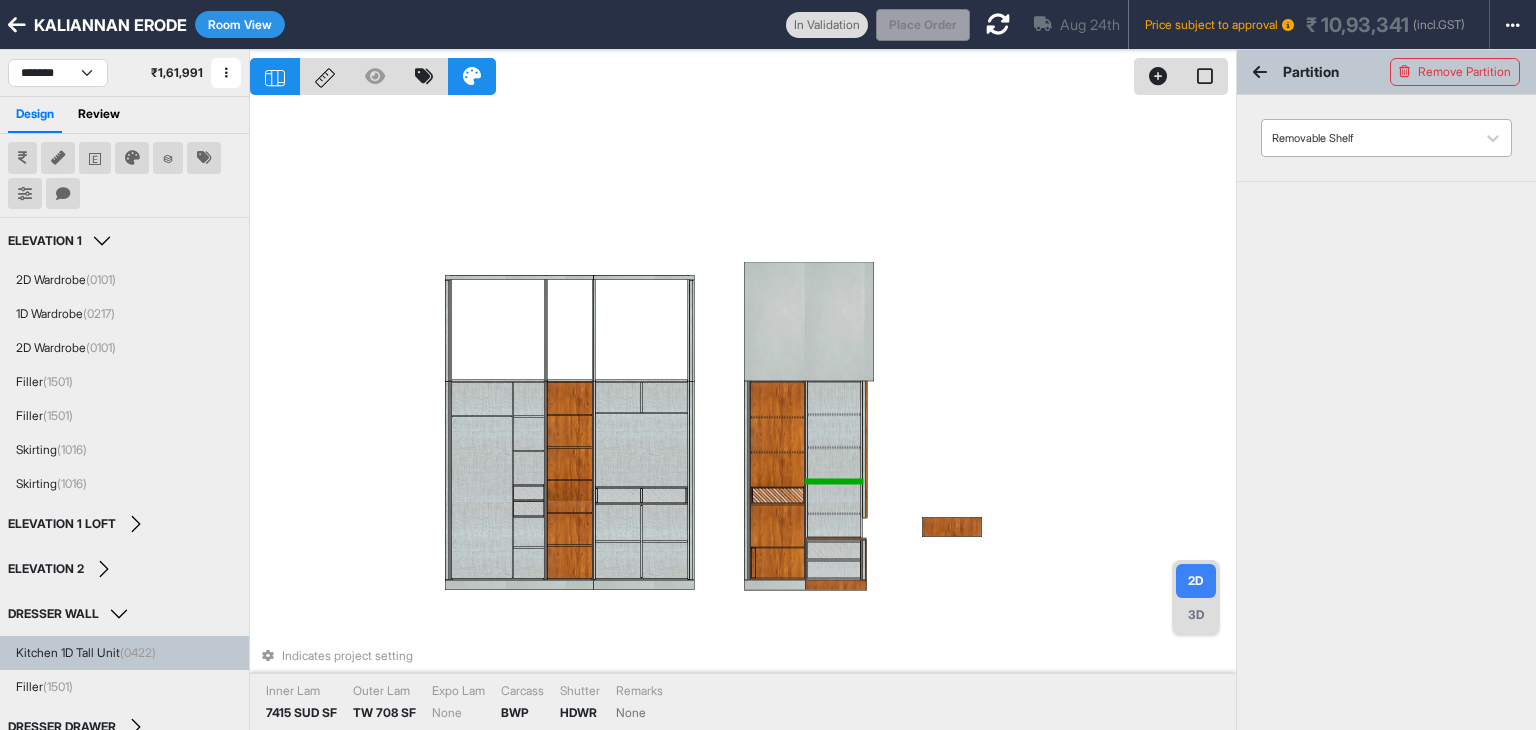 click at bounding box center [1368, 138] 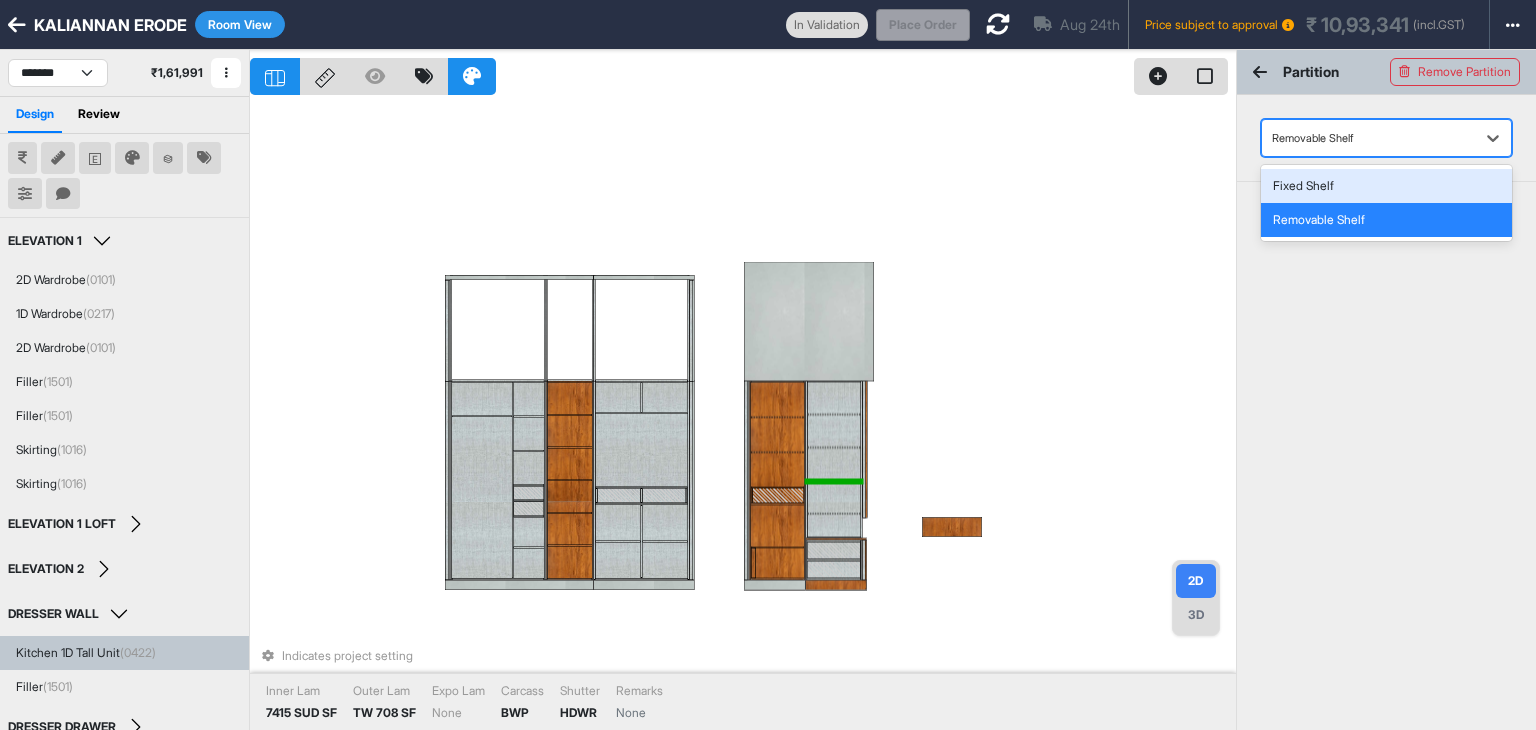 click on "Fixed Shelf" at bounding box center (1386, 186) 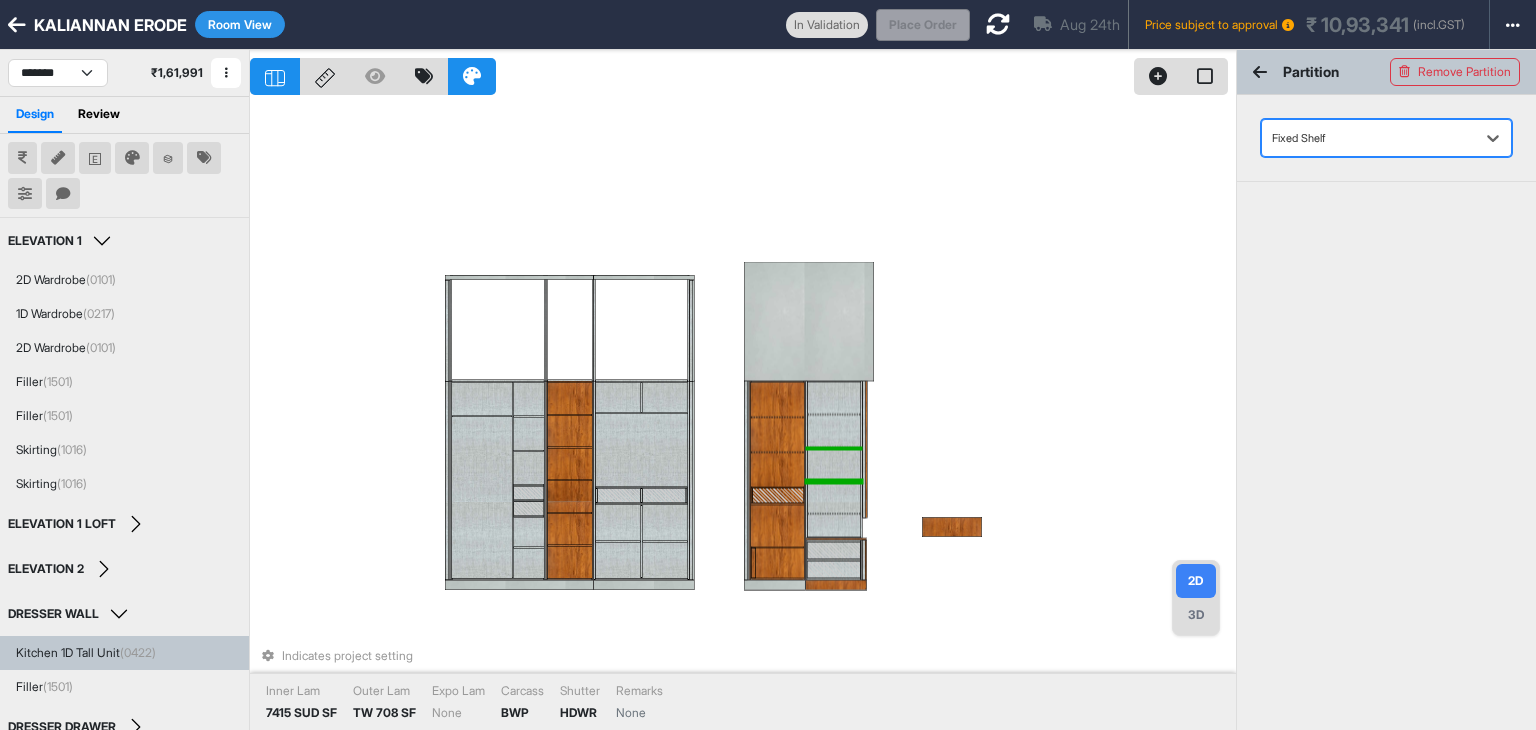 click at bounding box center [833, 448] 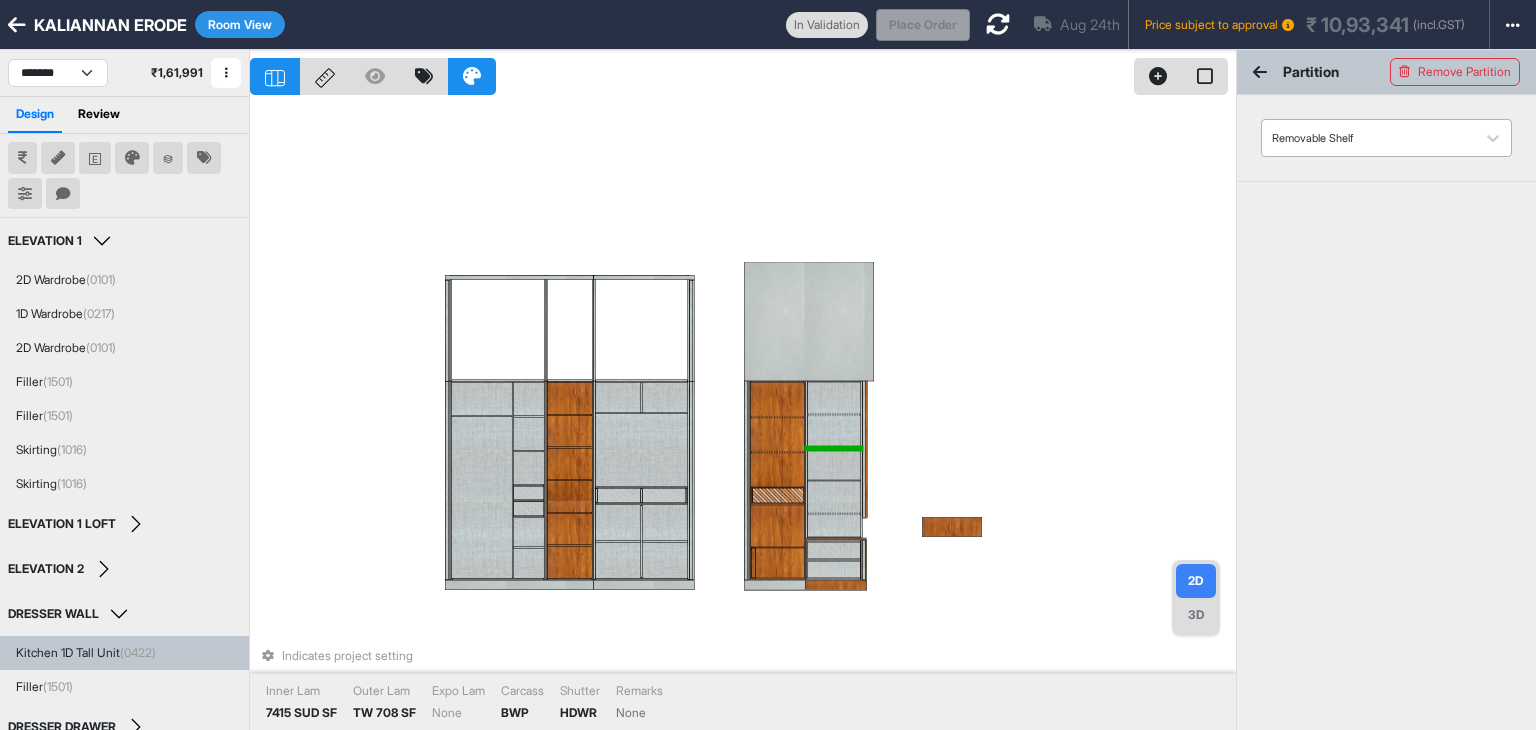 click at bounding box center [1368, 138] 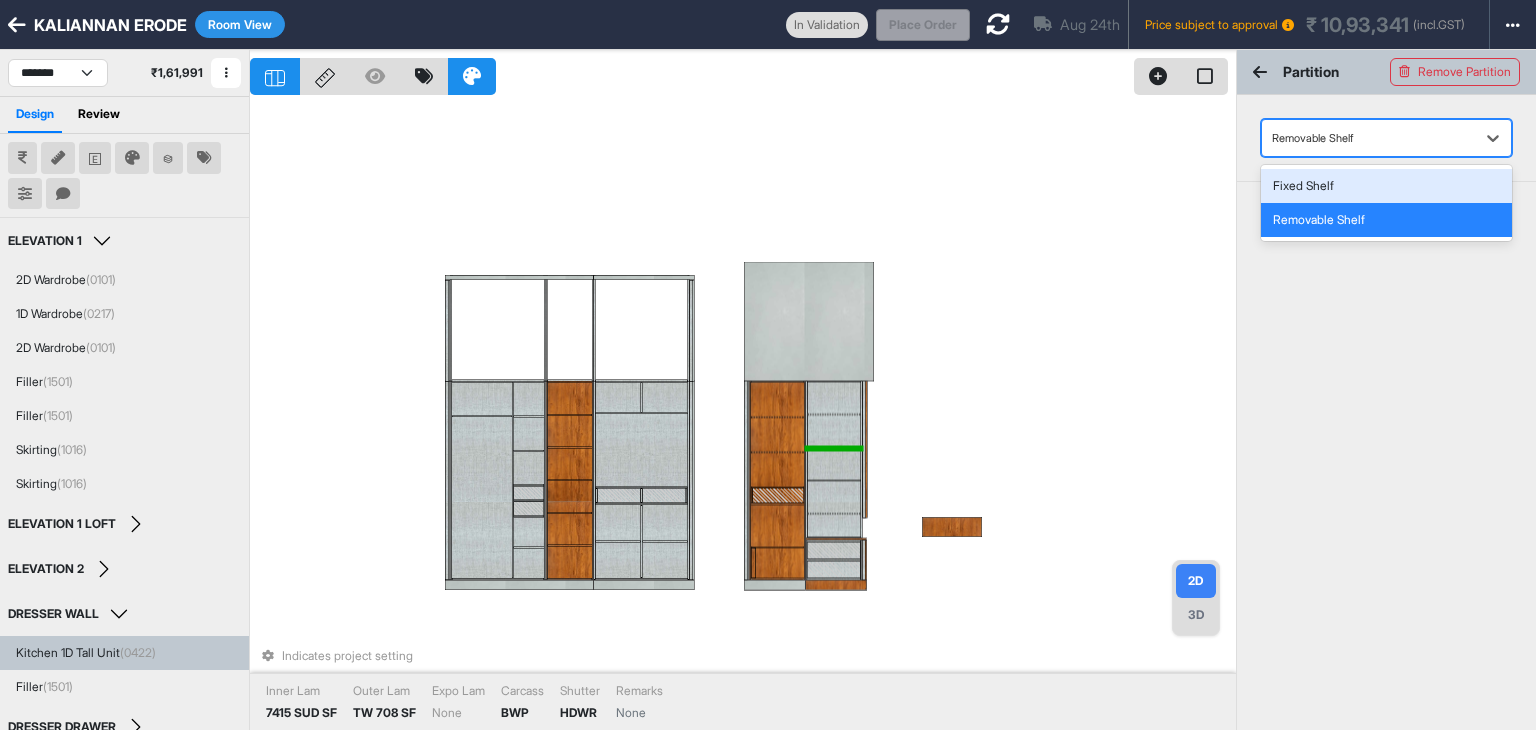 click on "Fixed Shelf" at bounding box center (1386, 186) 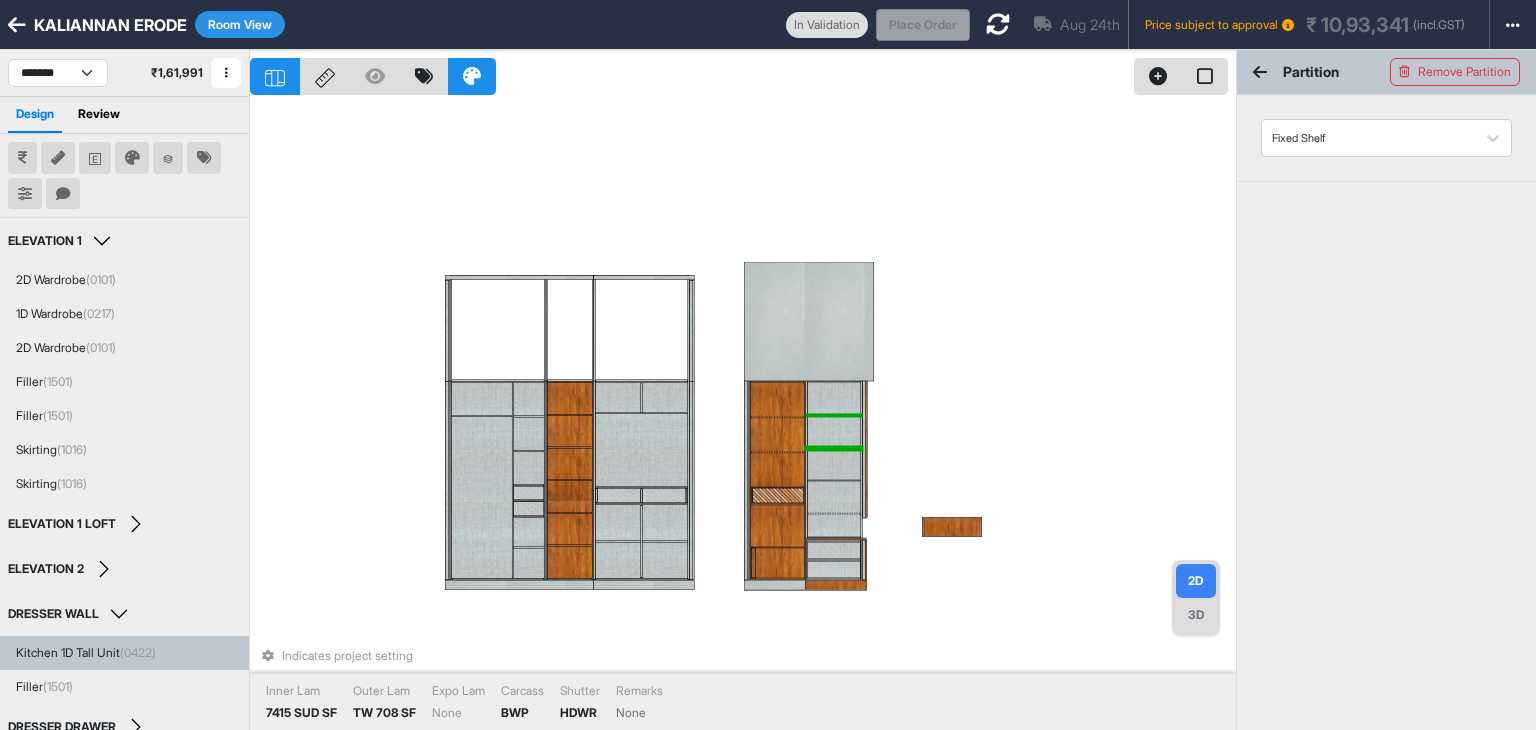 click at bounding box center (833, 415) 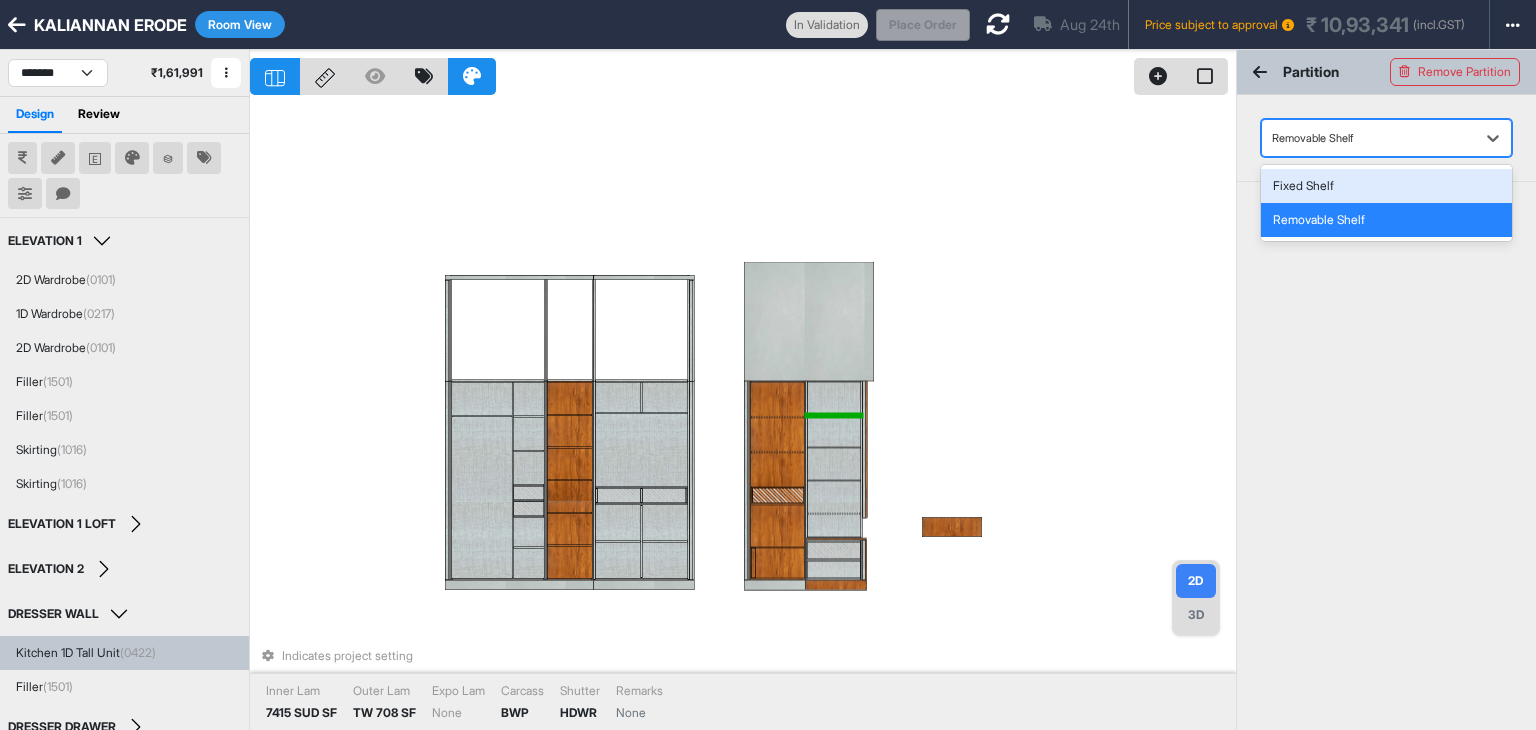 click at bounding box center (1368, 138) 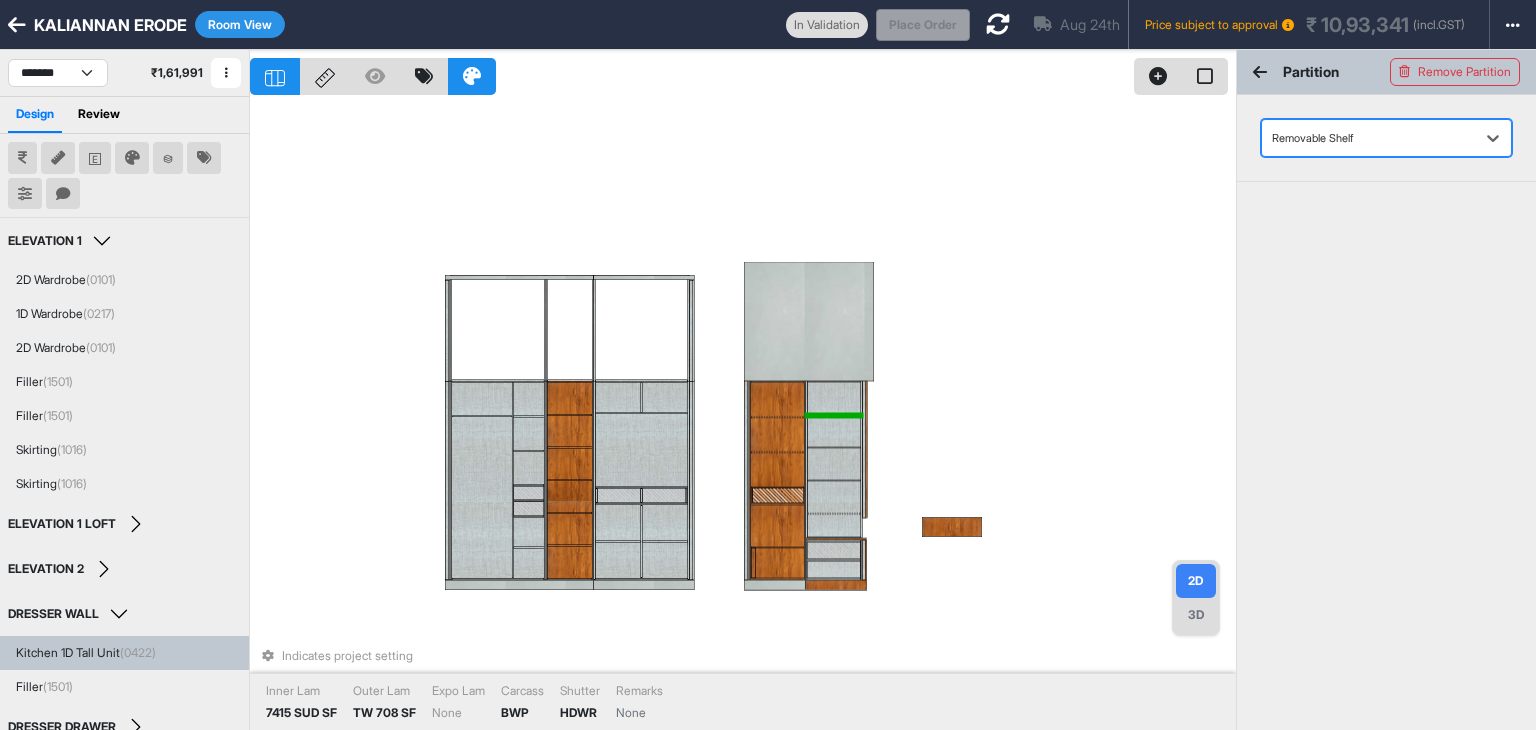 click on "Removable Shelf" at bounding box center [1386, 138] 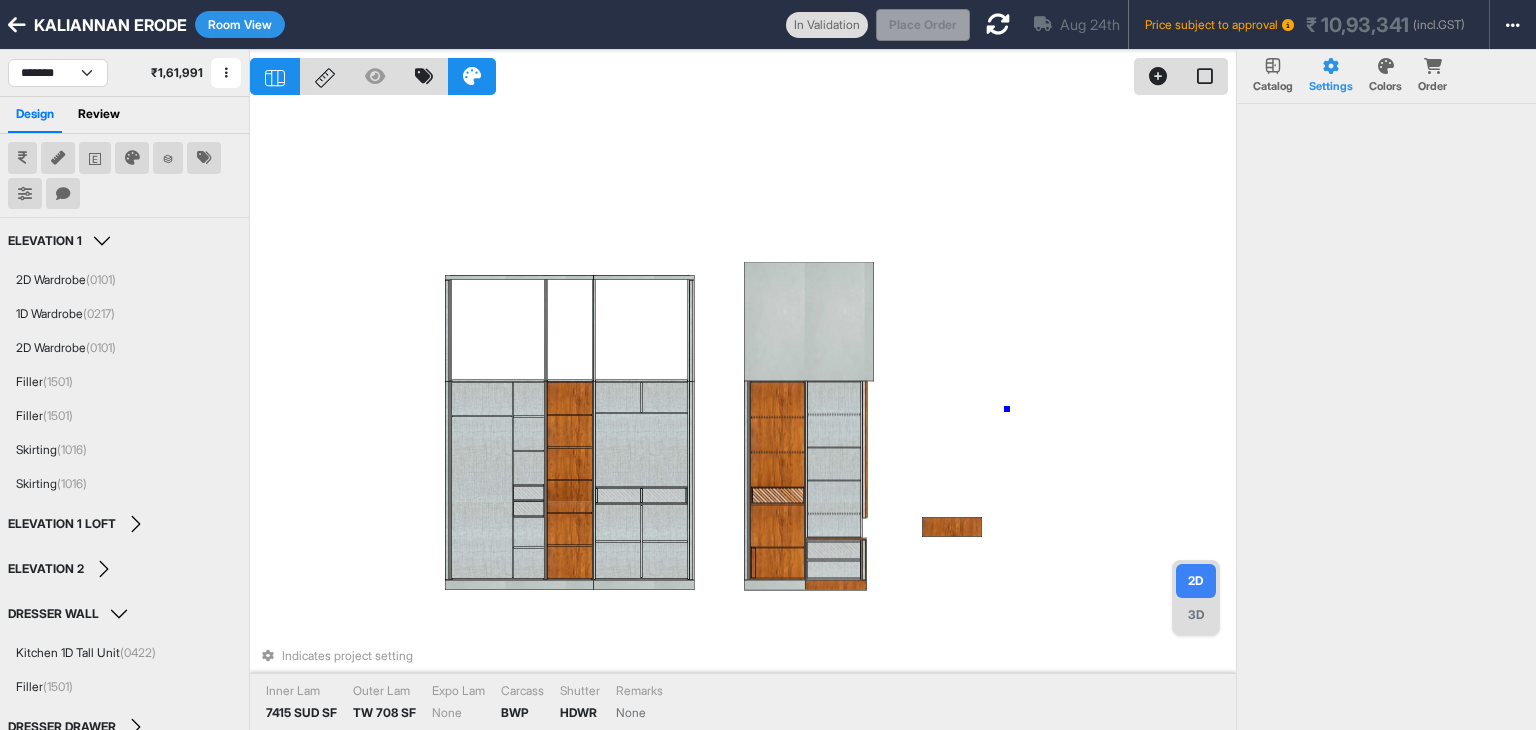 click on "Indicates project setting Inner Lam 7415 SUD SF Outer Lam TW 708 SF Expo Lam None Carcass BWP Shutter HDWR Remarks None" at bounding box center [743, 415] 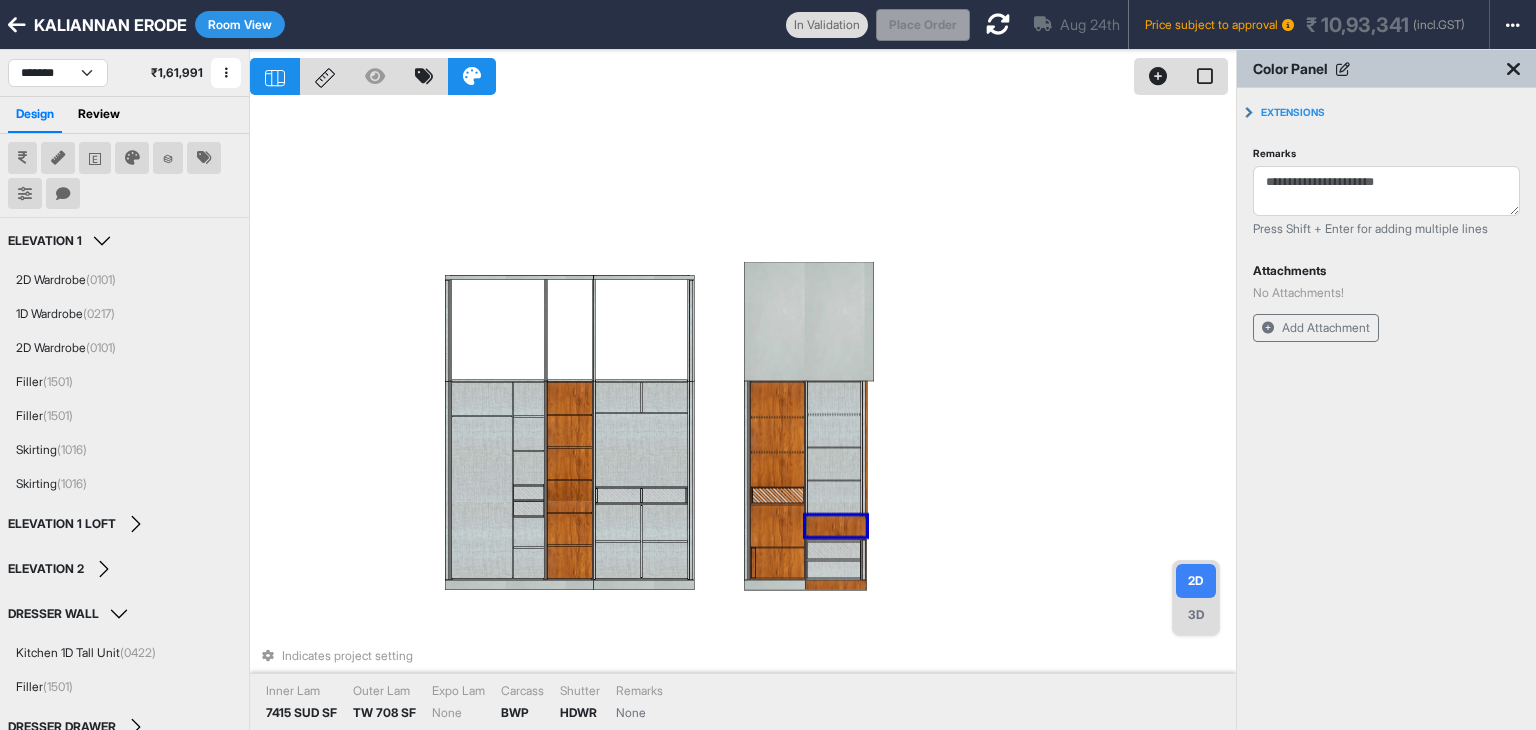 drag, startPoint x: 951, startPoint y: 529, endPoint x: 835, endPoint y: 528, distance: 116.00431 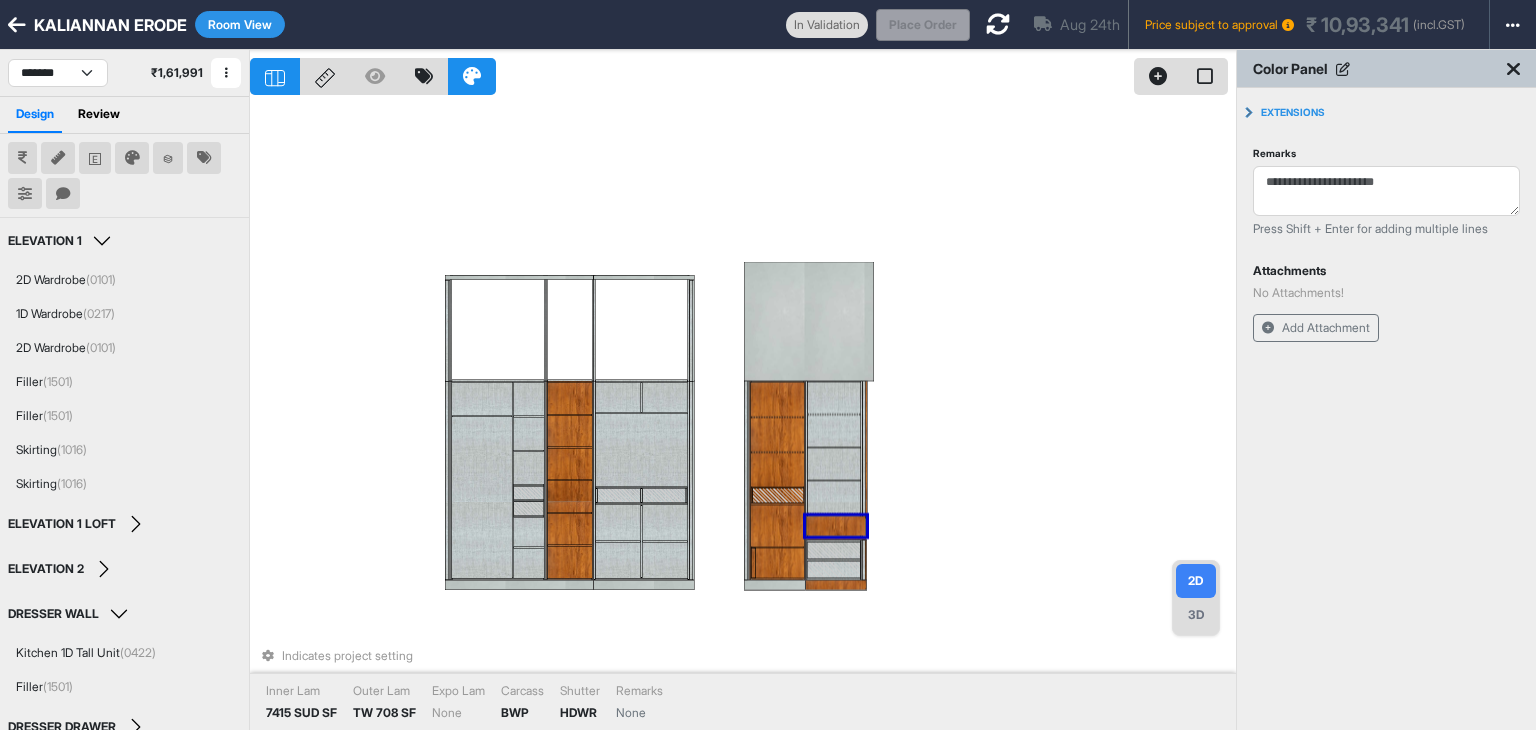 click on "Indicates project setting Inner Lam 7415 SUD SF Outer Lam TW 708 SF Expo Lam None Carcass BWP Shutter HDWR Remarks None" at bounding box center (743, 415) 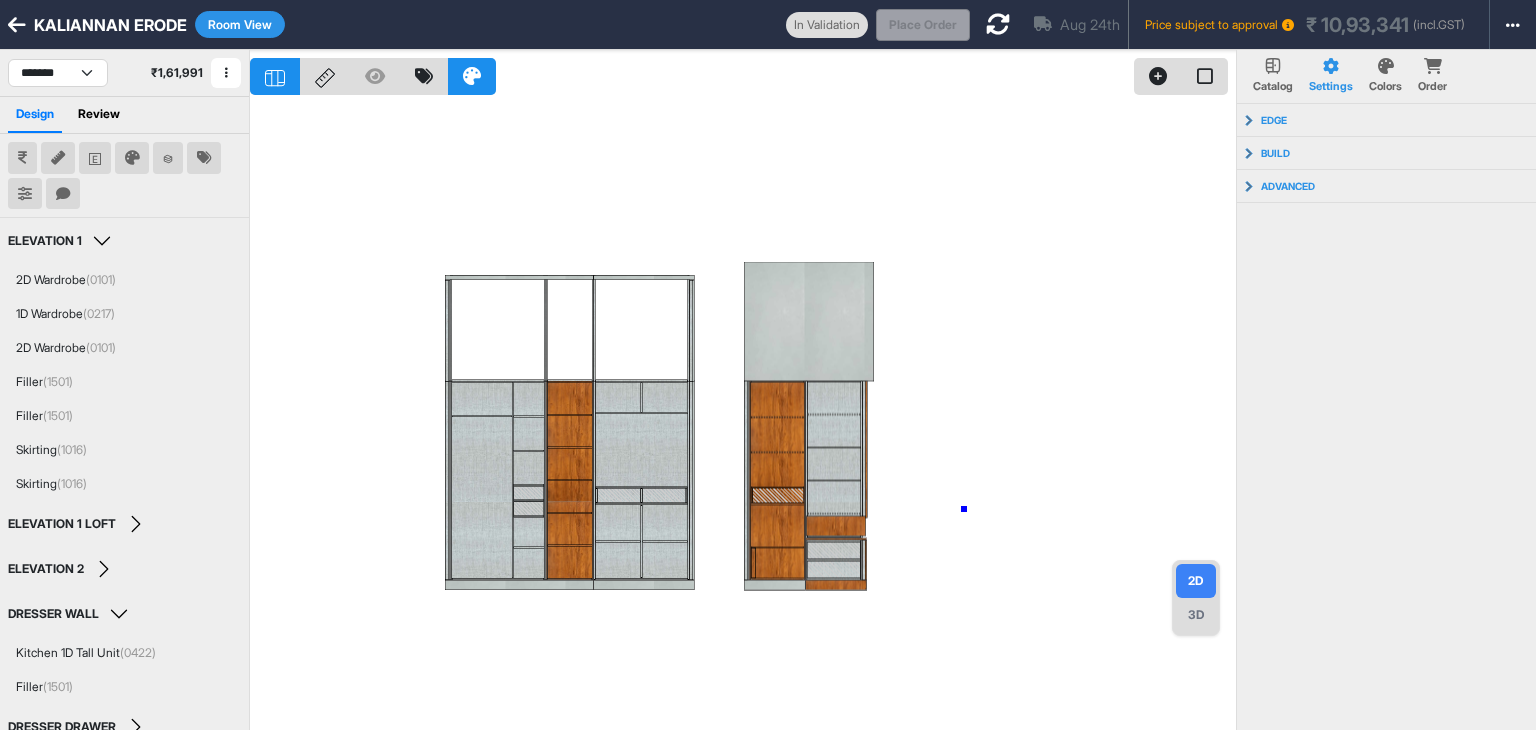 click at bounding box center [743, 415] 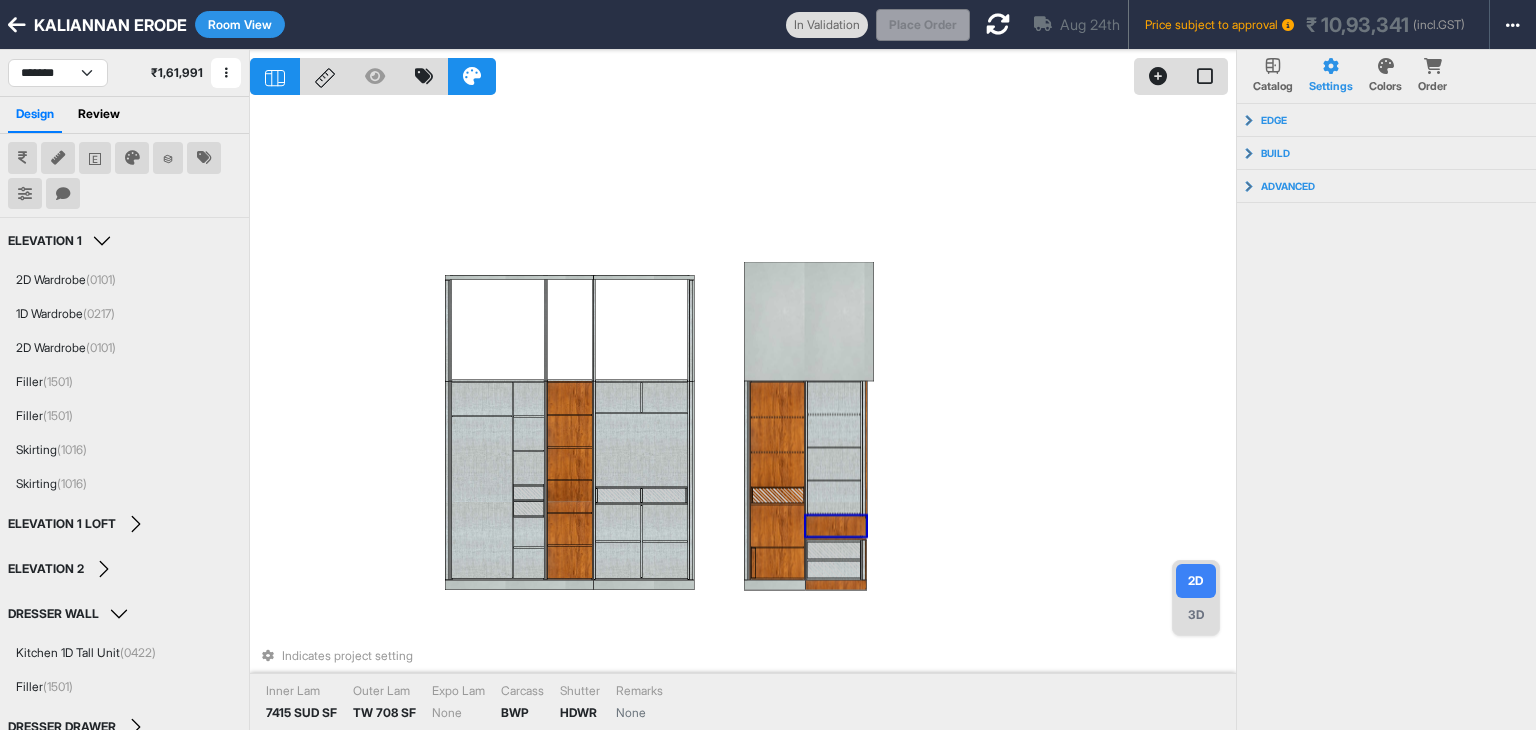 click at bounding box center (836, 526) 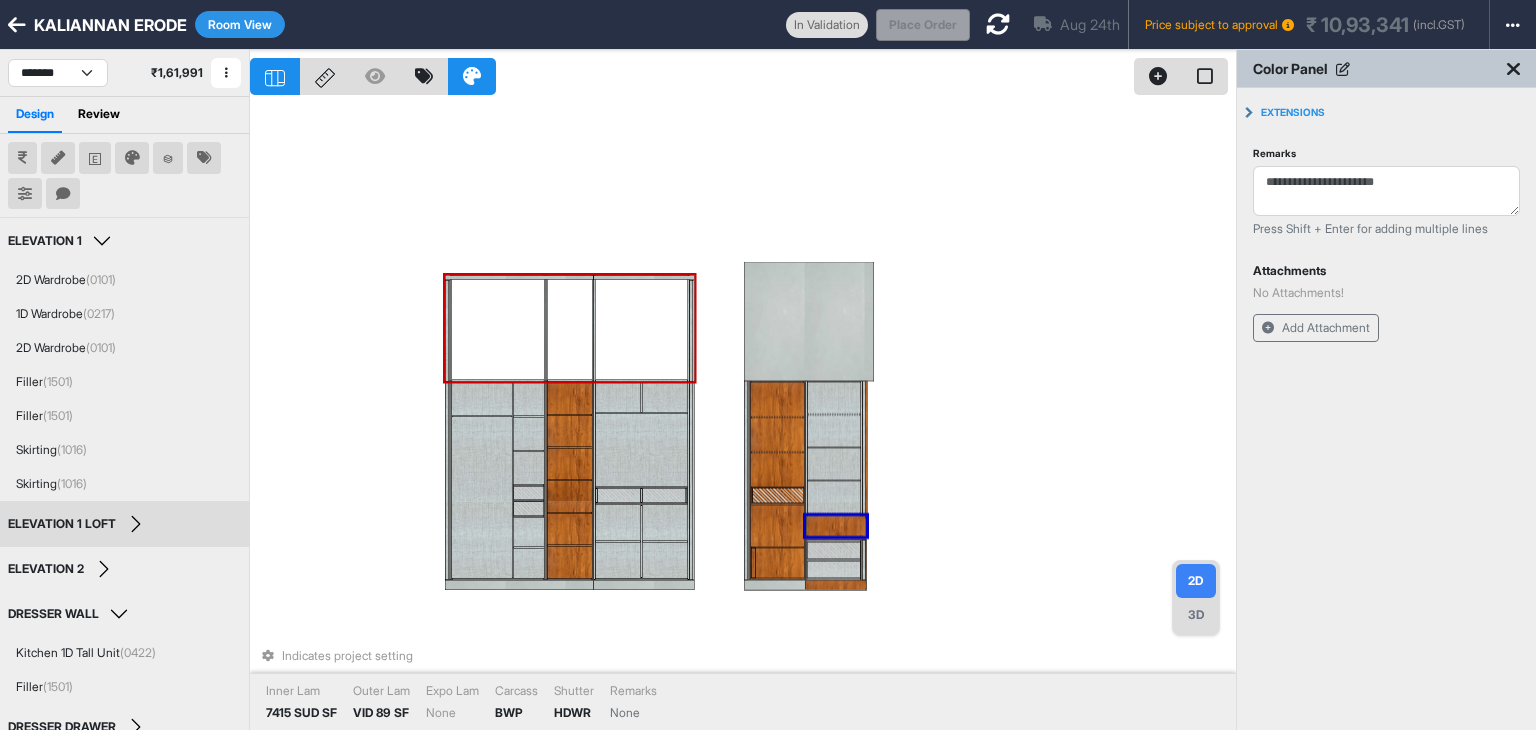 click on "Room View" at bounding box center [240, 24] 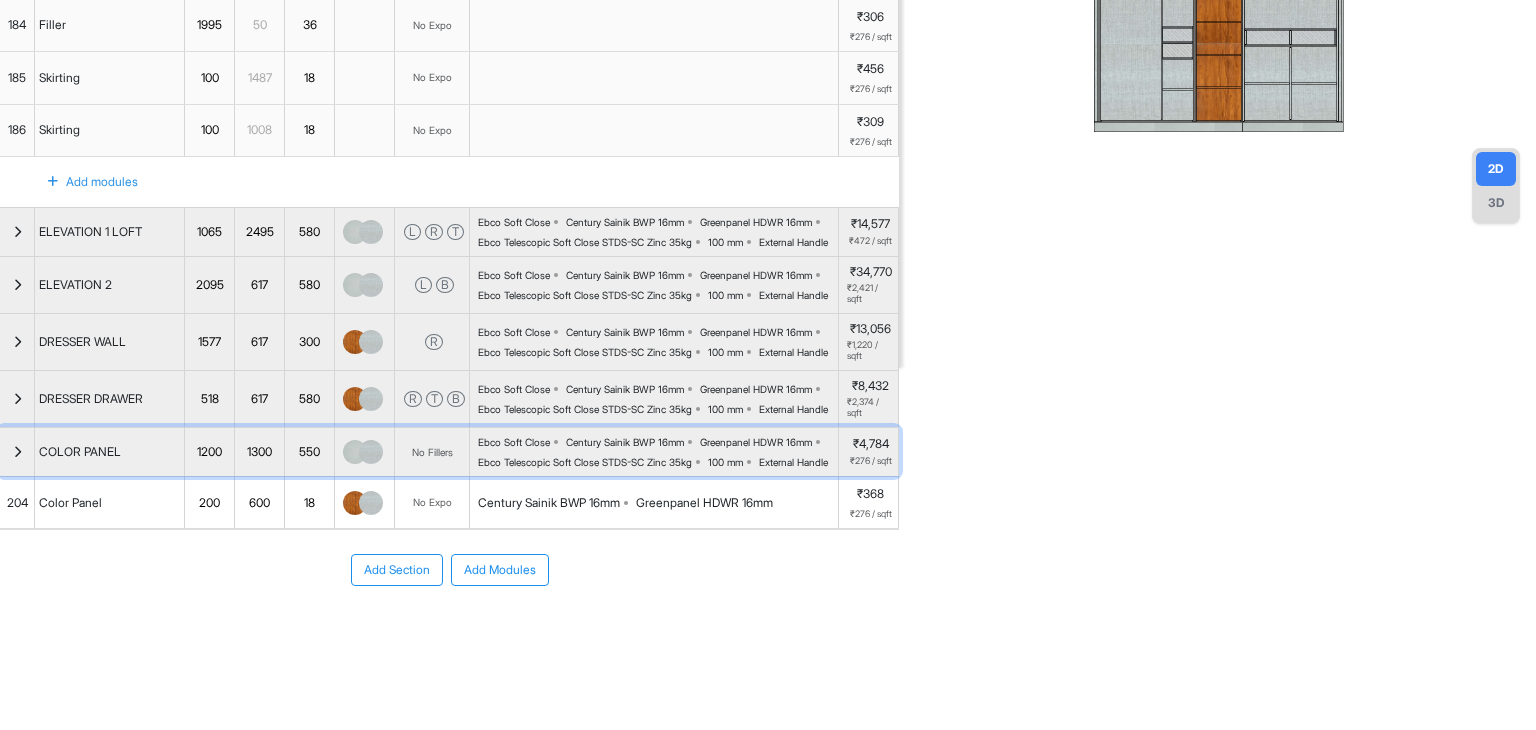 click on "1200" at bounding box center (210, 452) 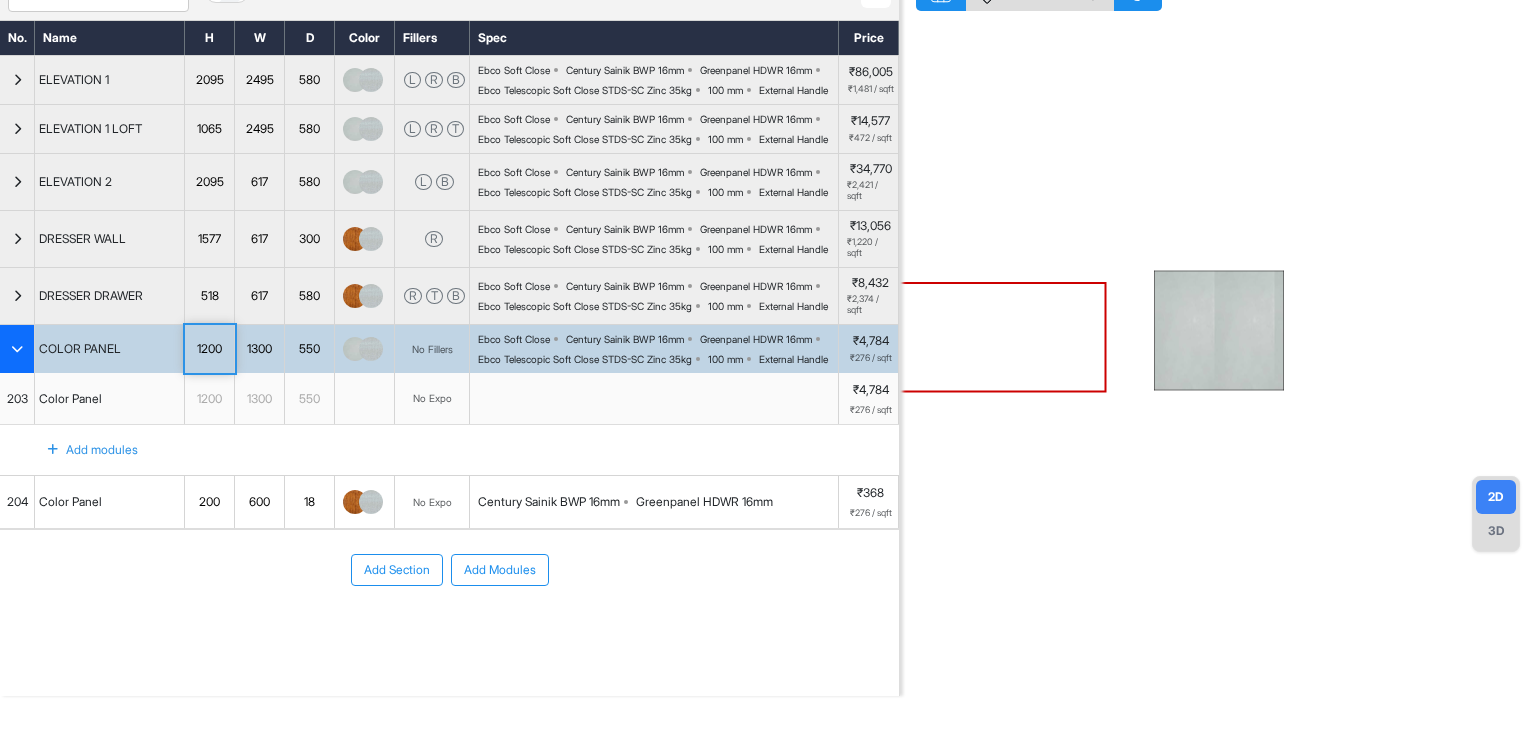 scroll, scrollTop: 178, scrollLeft: 0, axis: vertical 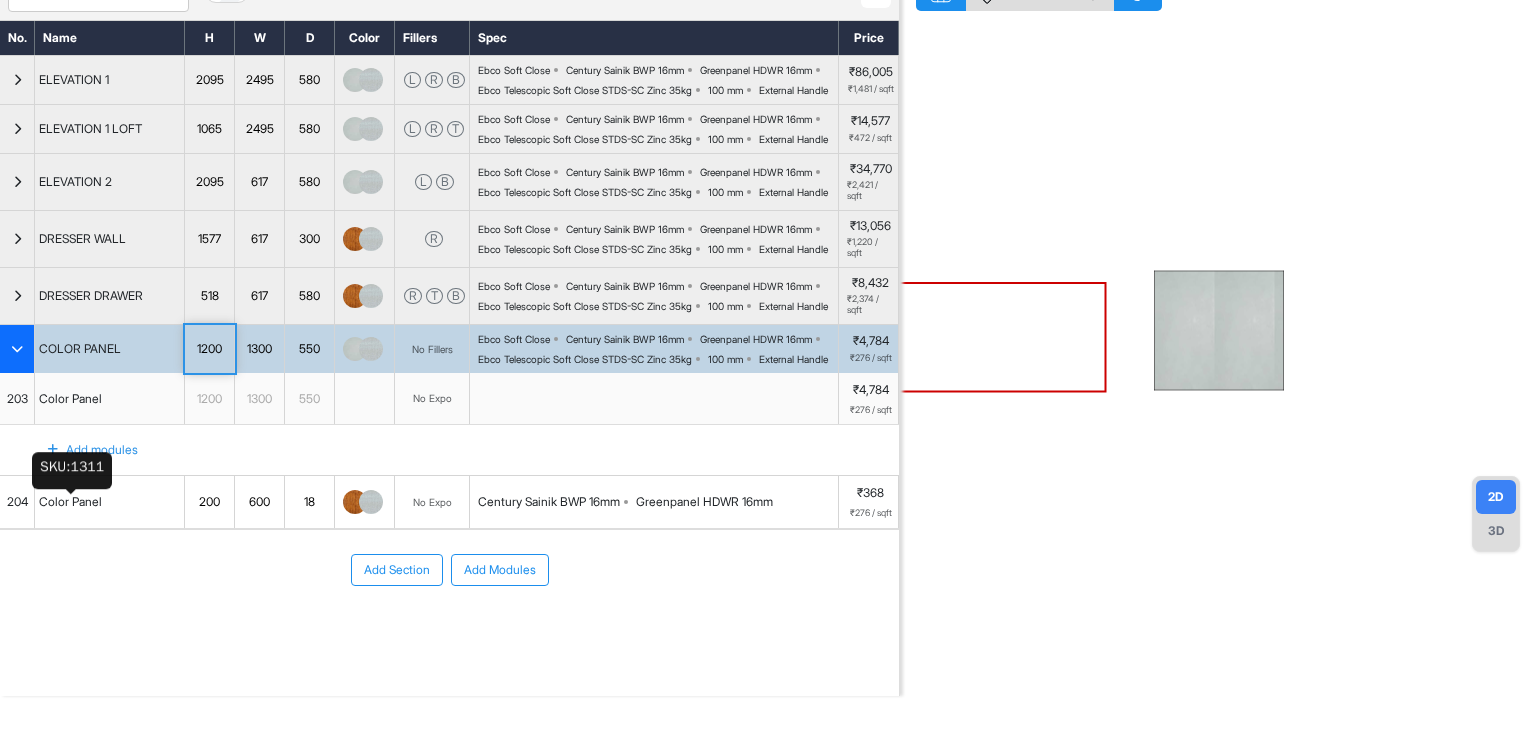 click on "Color Panel" at bounding box center (70, 502) 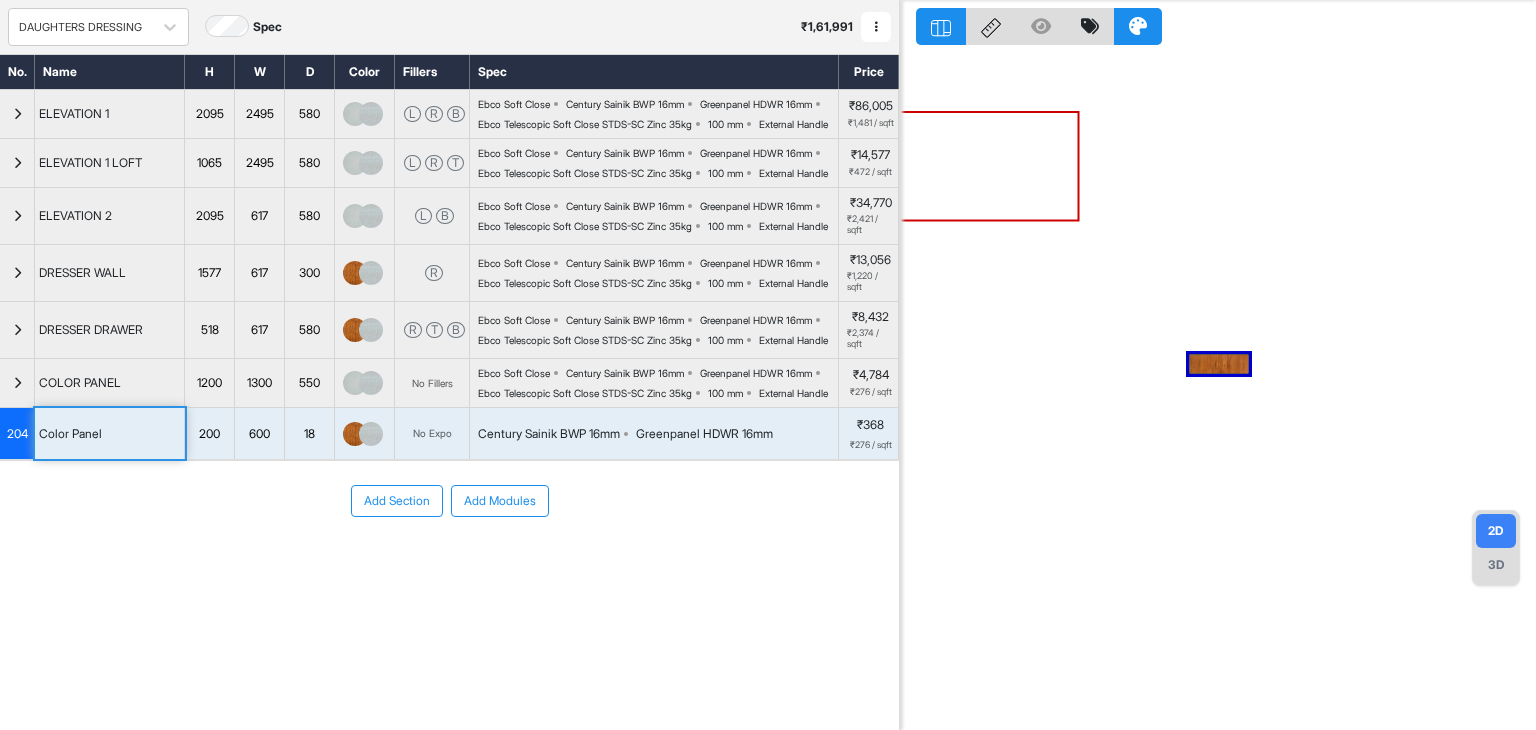 scroll, scrollTop: 0, scrollLeft: 0, axis: both 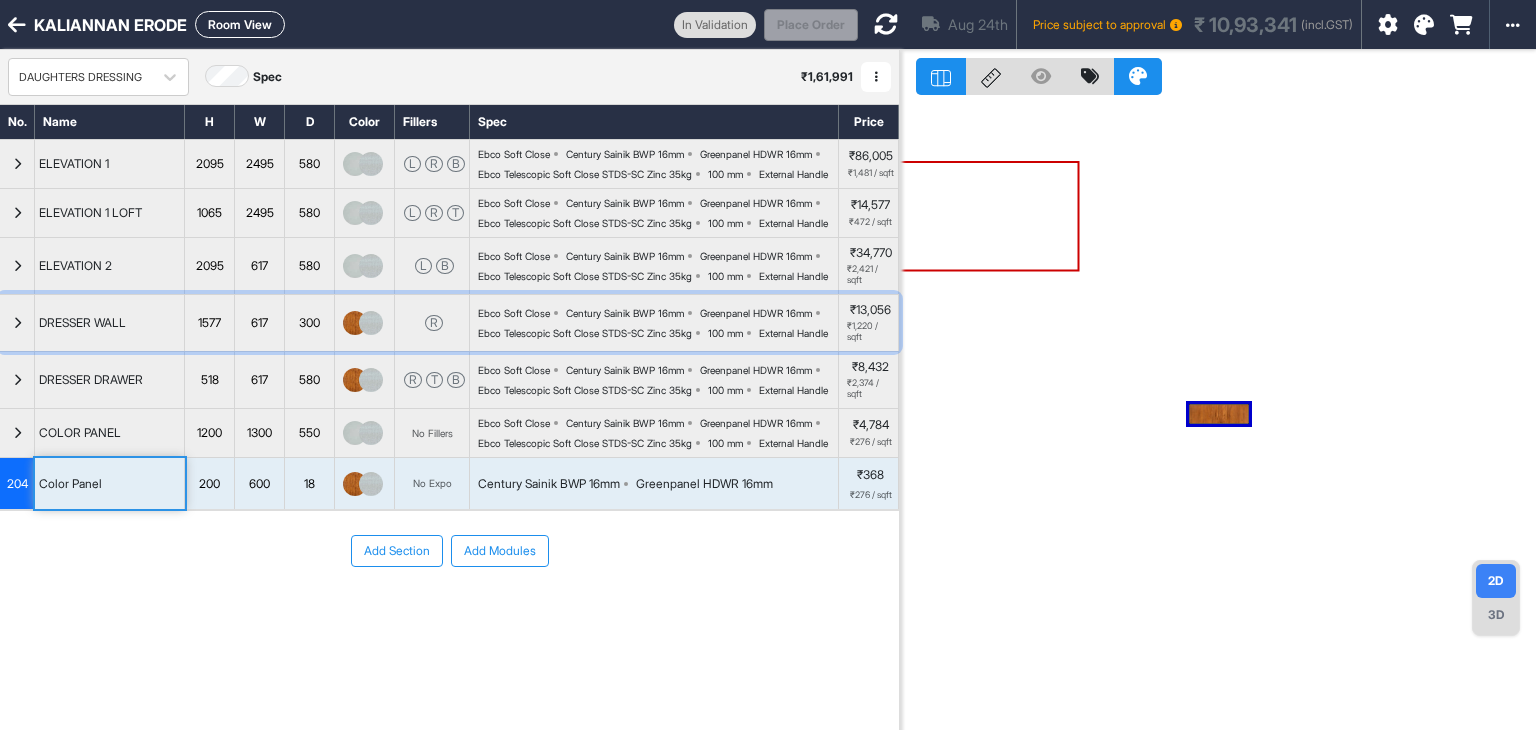 click at bounding box center (17, 323) 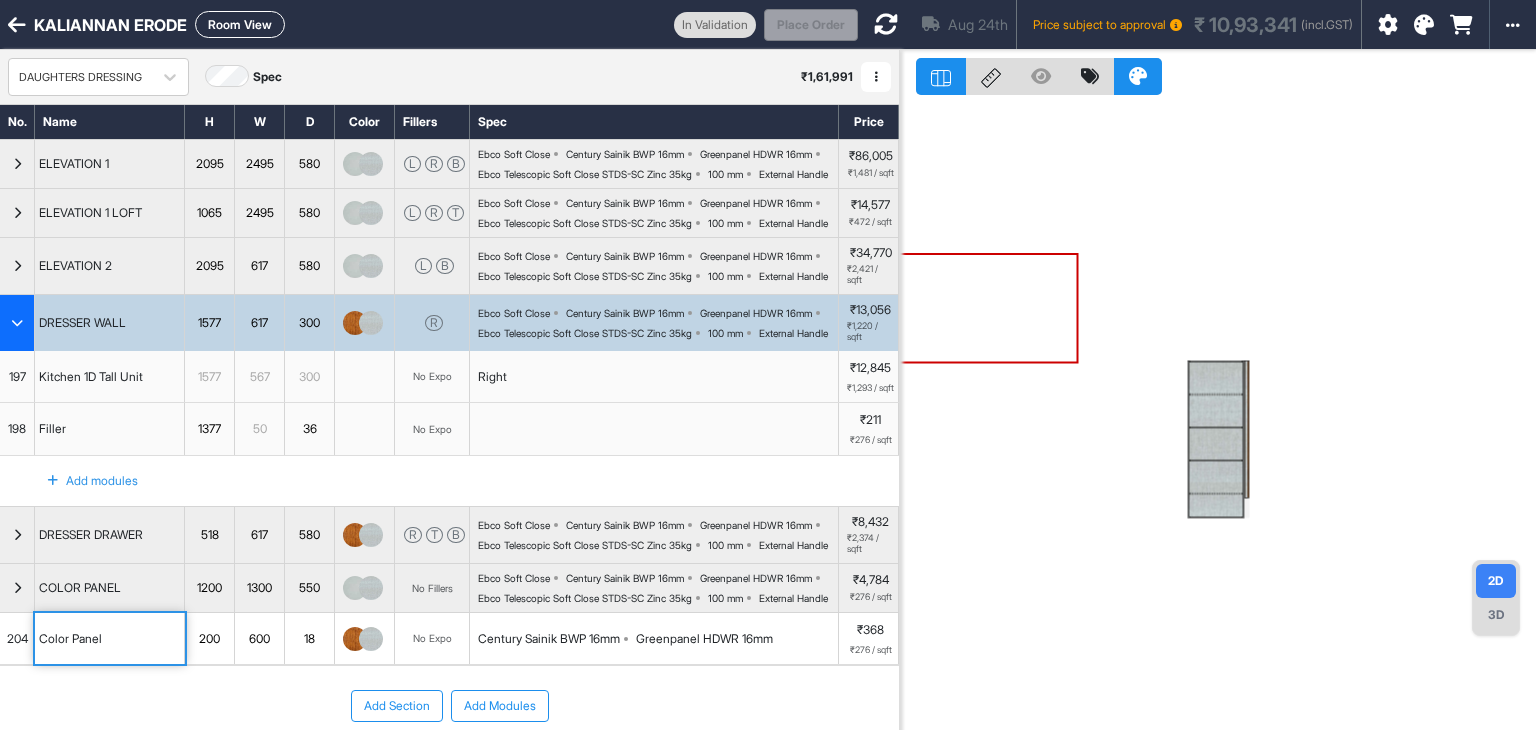 click on "Room View" at bounding box center (240, 24) 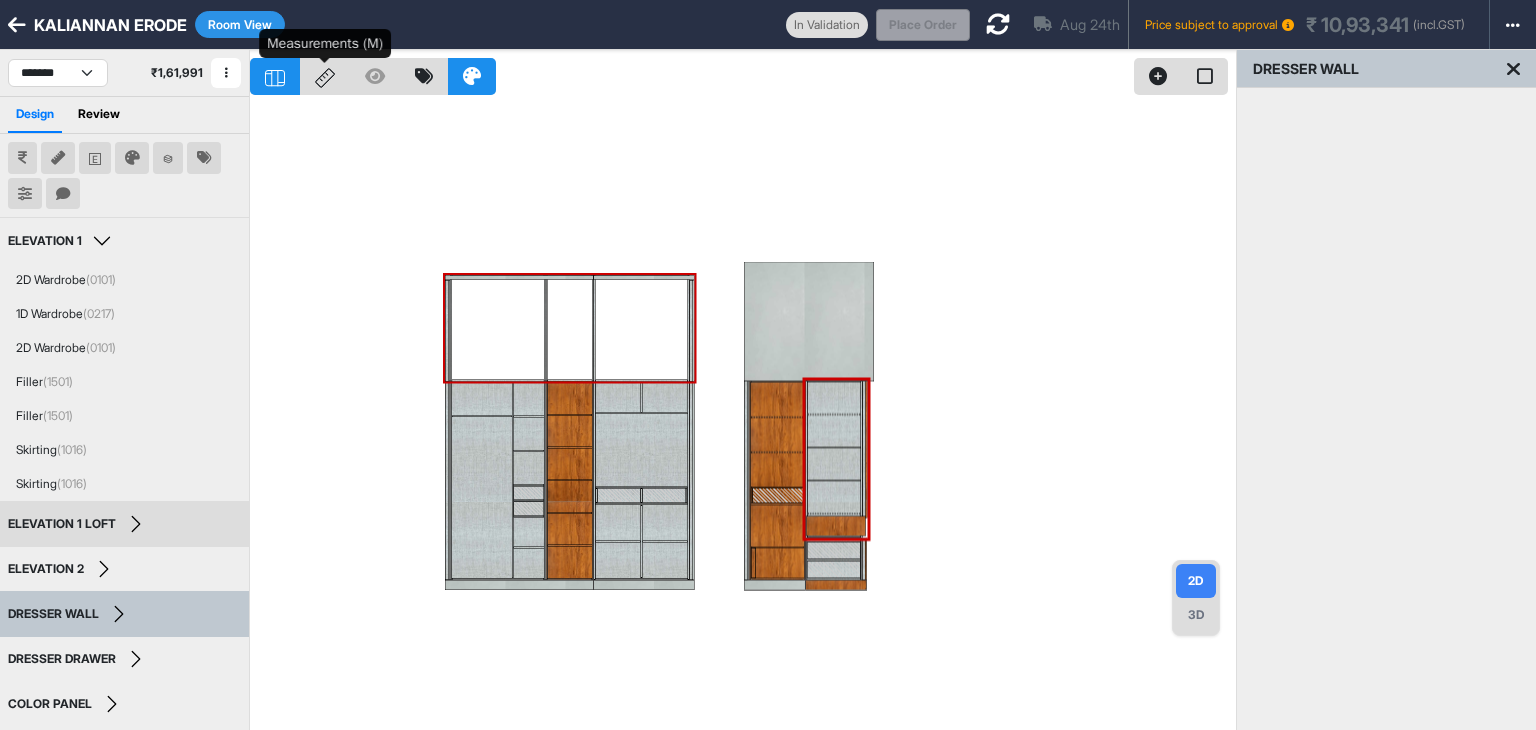 click at bounding box center (325, 76) 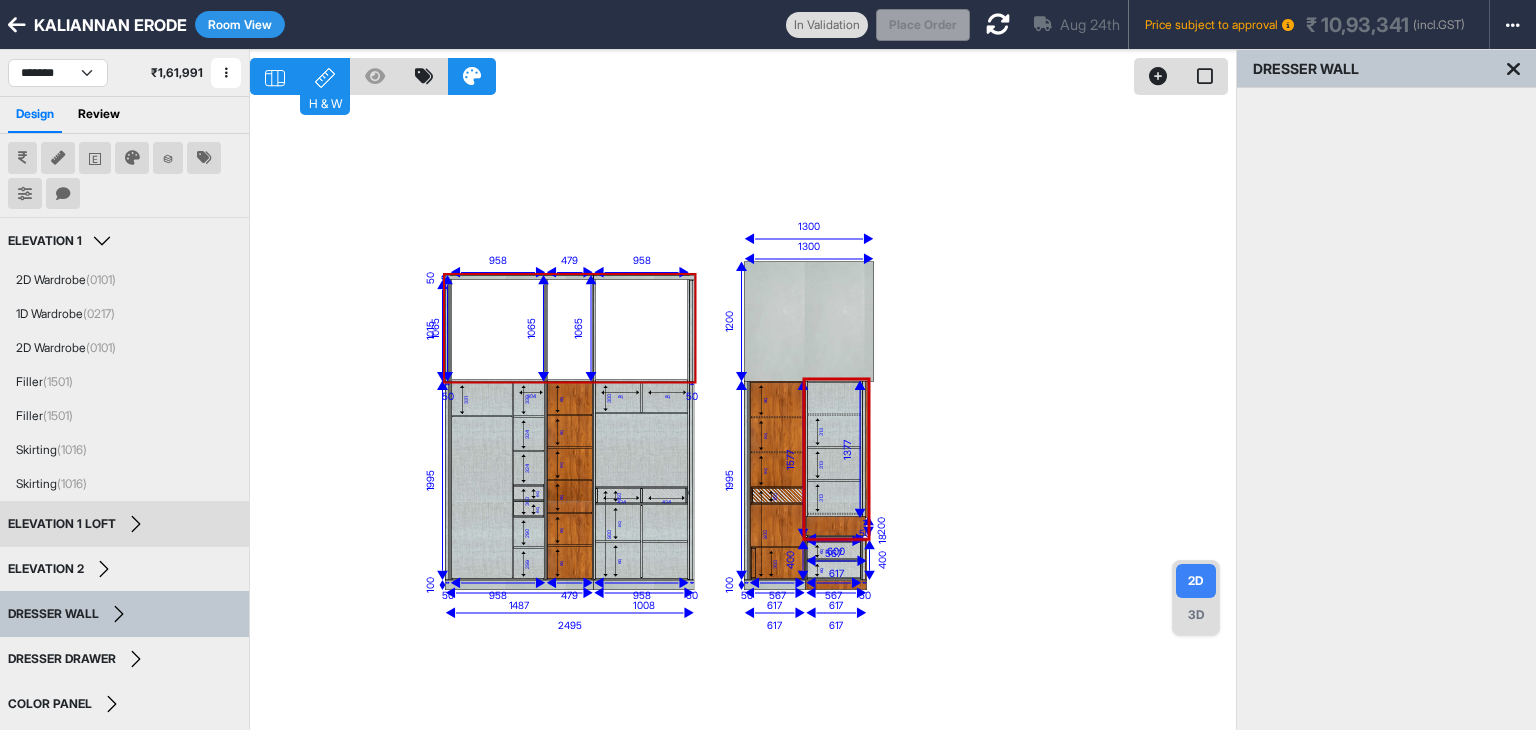click on "3D" at bounding box center (1196, 615) 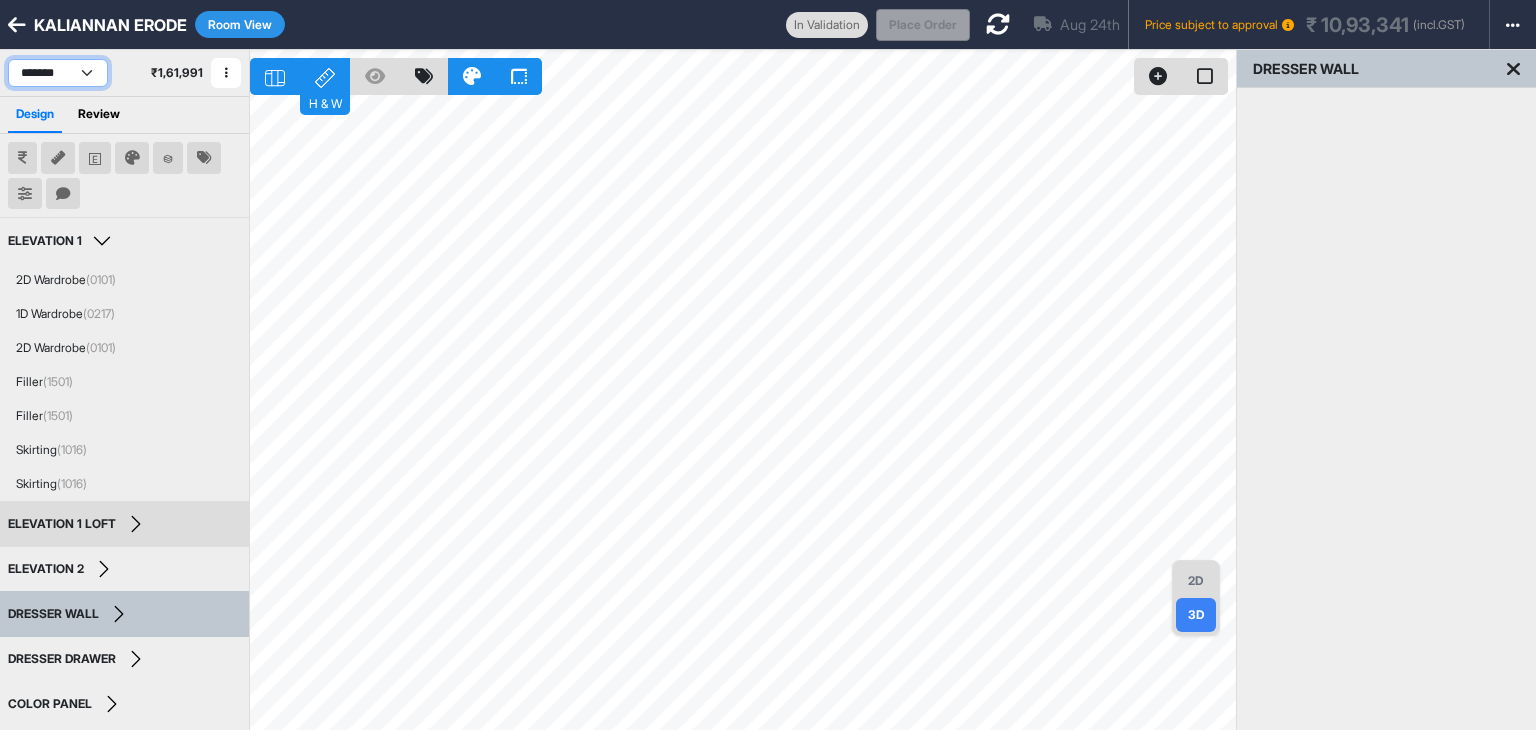 click on "**********" at bounding box center [58, 73] 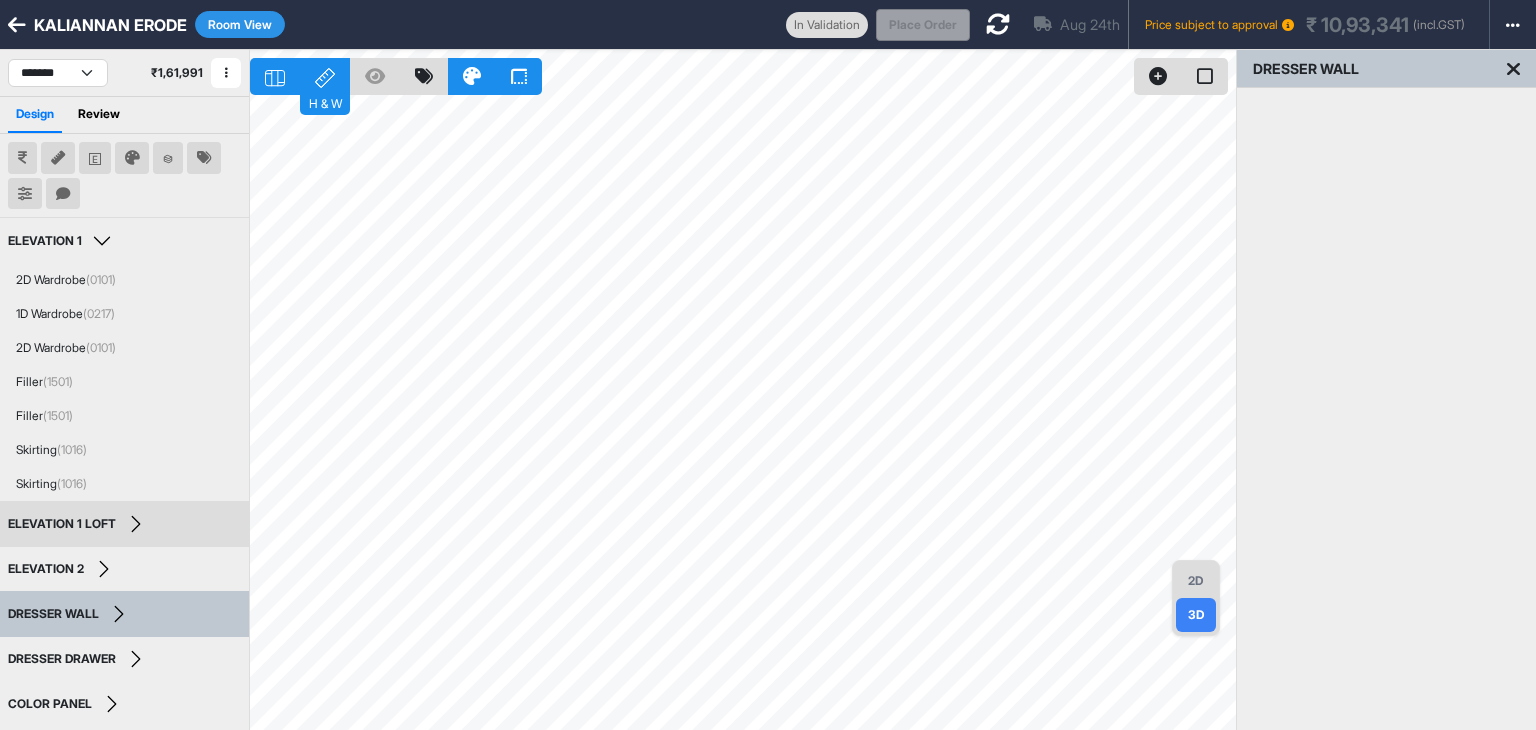 click on "2D" at bounding box center (1196, 581) 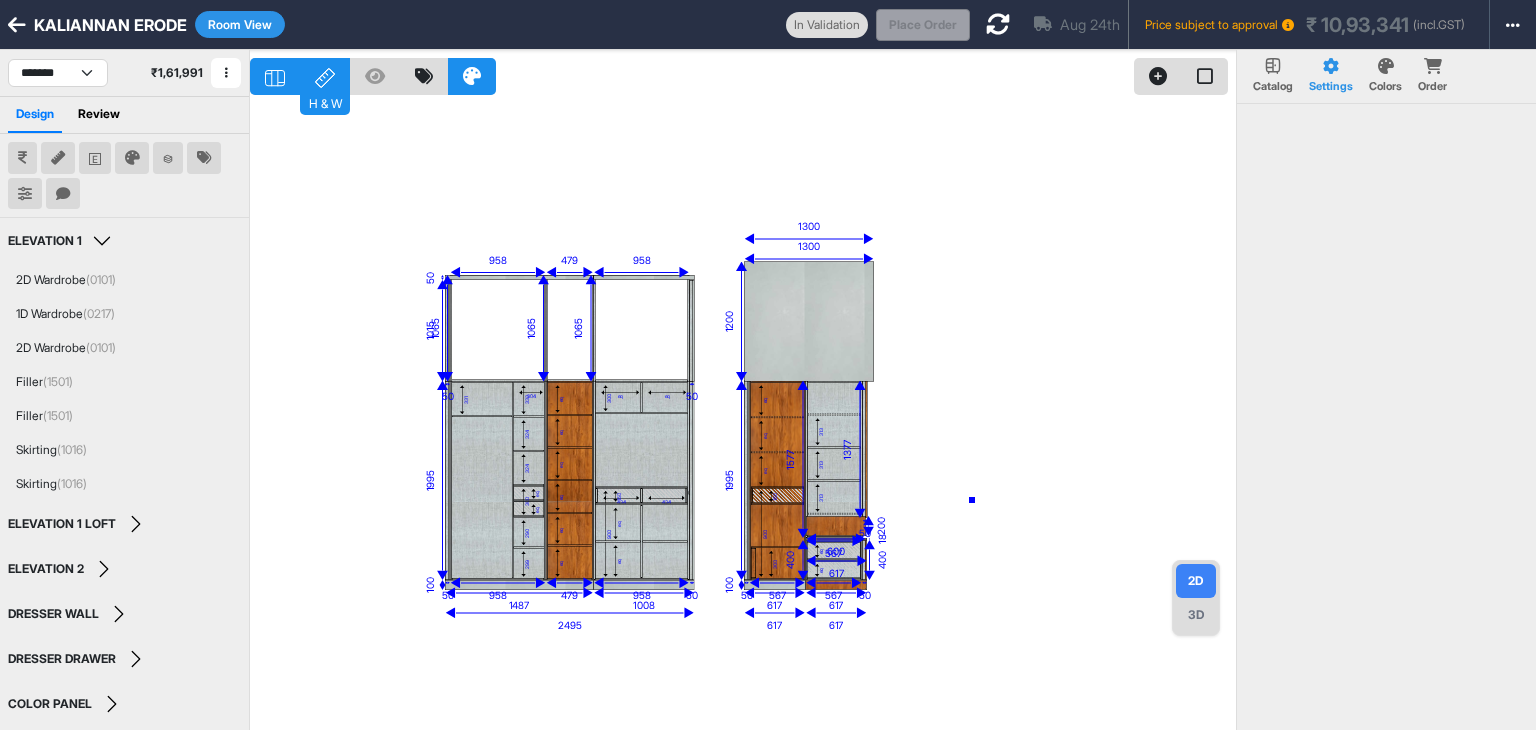 click on "331 333 324 324 eq eq 300 290 299 304 eq eq eq eq eq eq eq eq 300 0 434 434 0 150 eq eq 900 eq eq eq 0 150 300 900 313 313 313 218 eq eq 200 600 2495 617 617 617 1300 958 479 958 1995 50 50 100 1487 1008 1065 958 1065 479 1065 958 1015 50 50 50 567 1995 50 100 617 1577 567 1377 50 400 567 400 50 18 617 1200 1300" at bounding box center (743, 415) 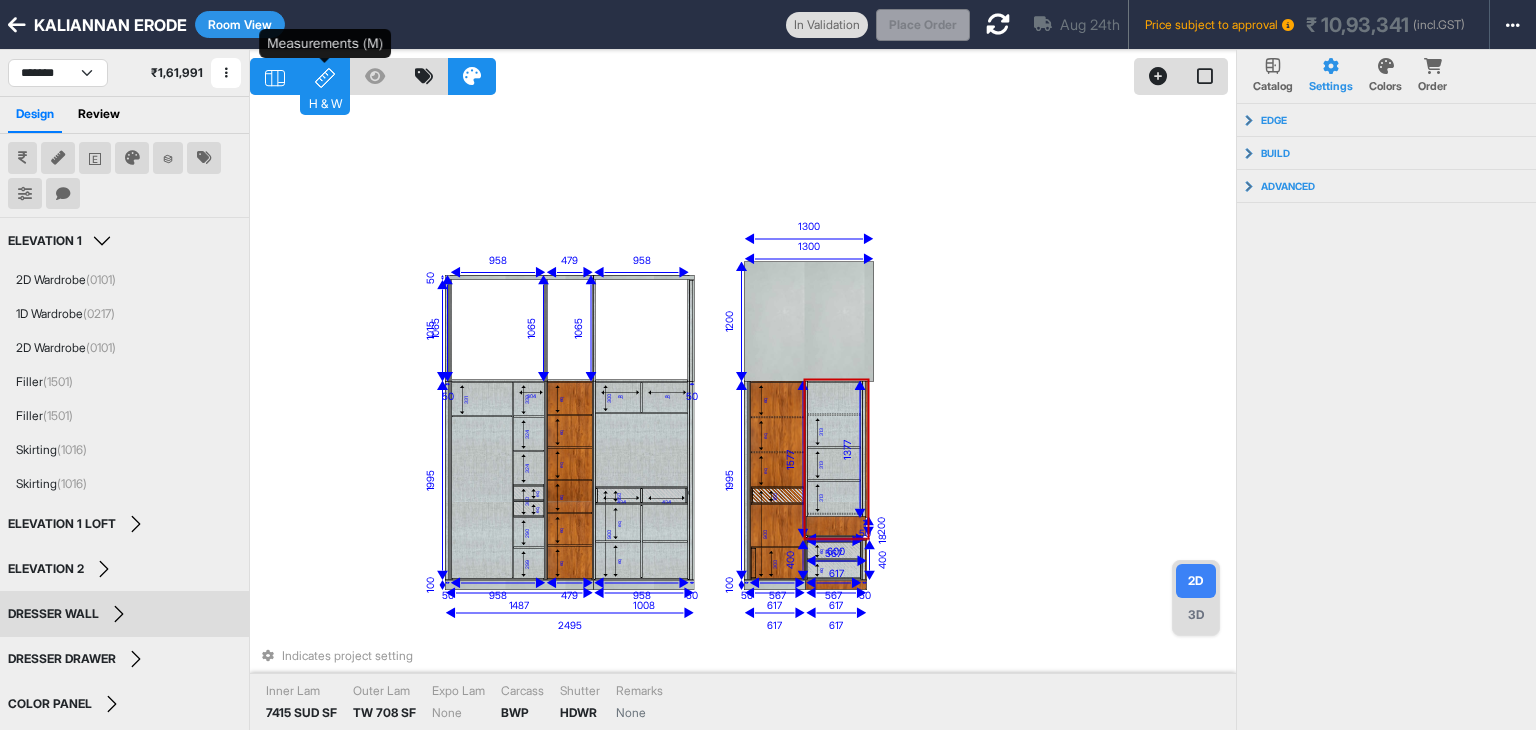click 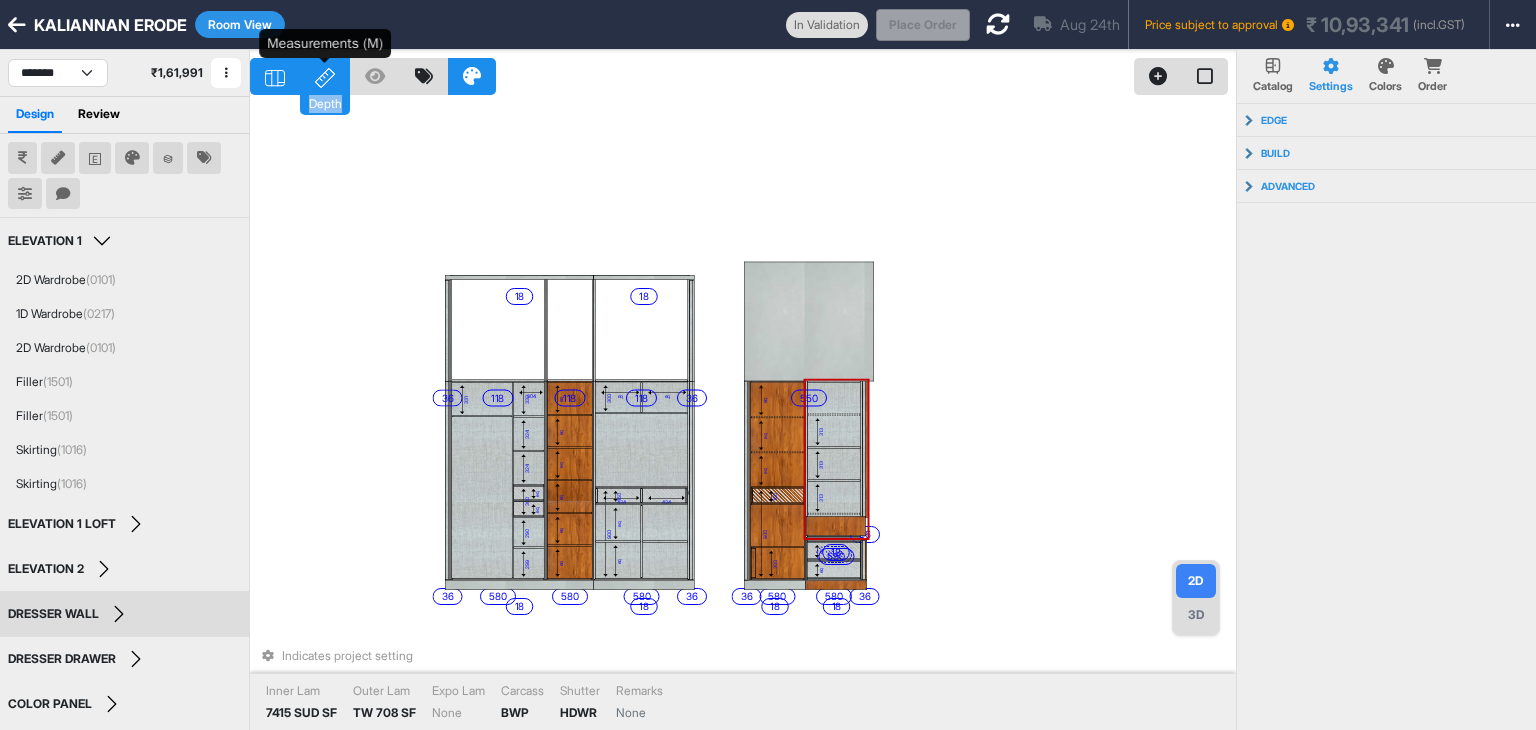 click 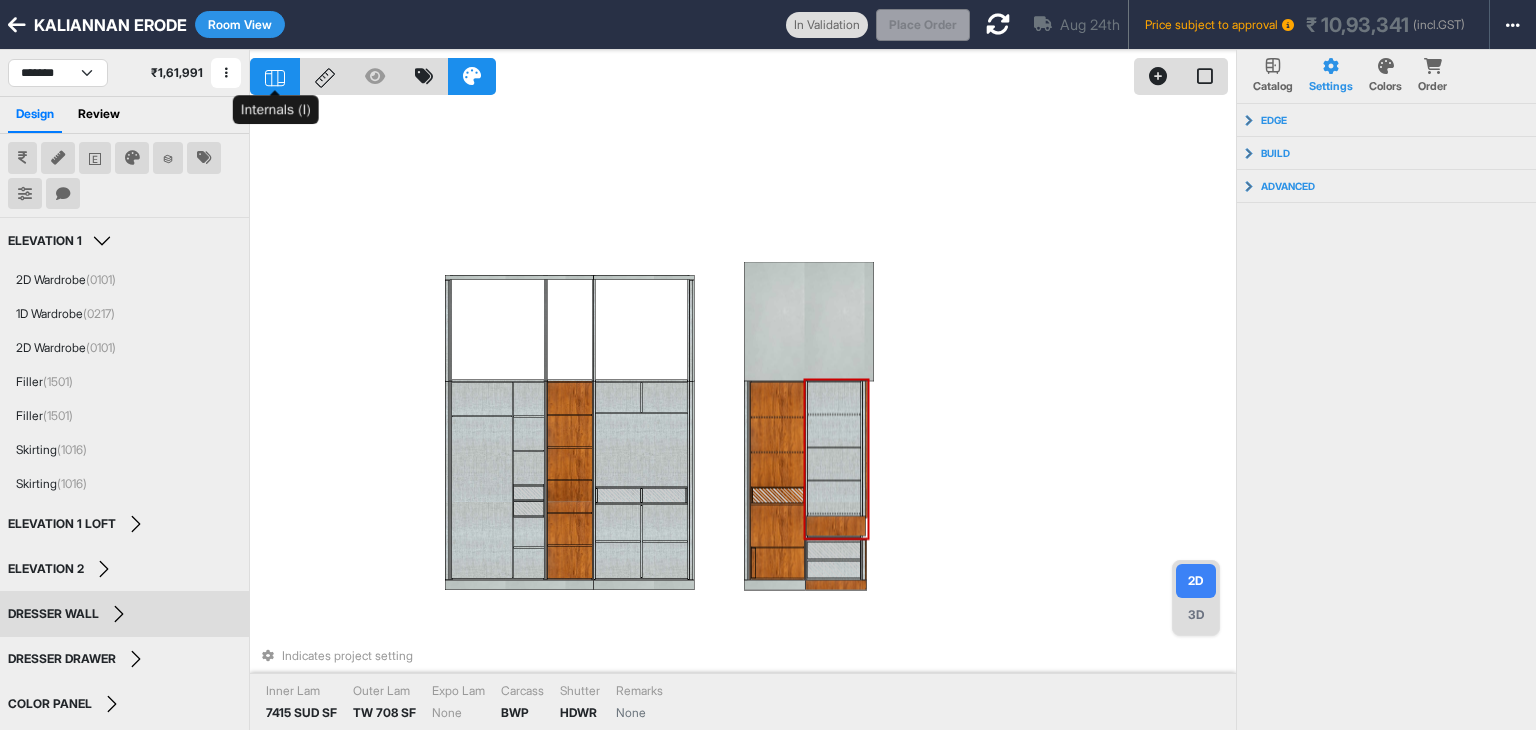 click 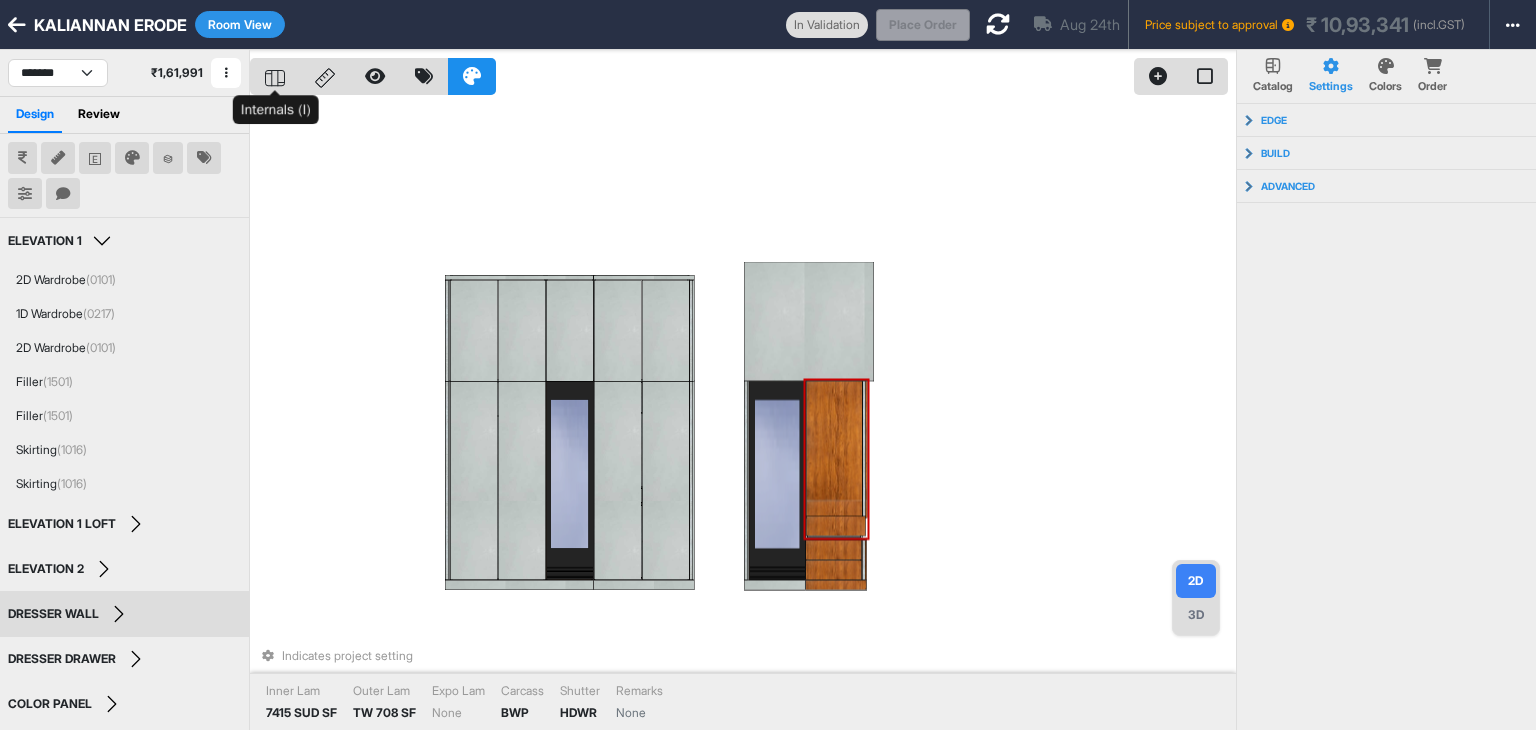click 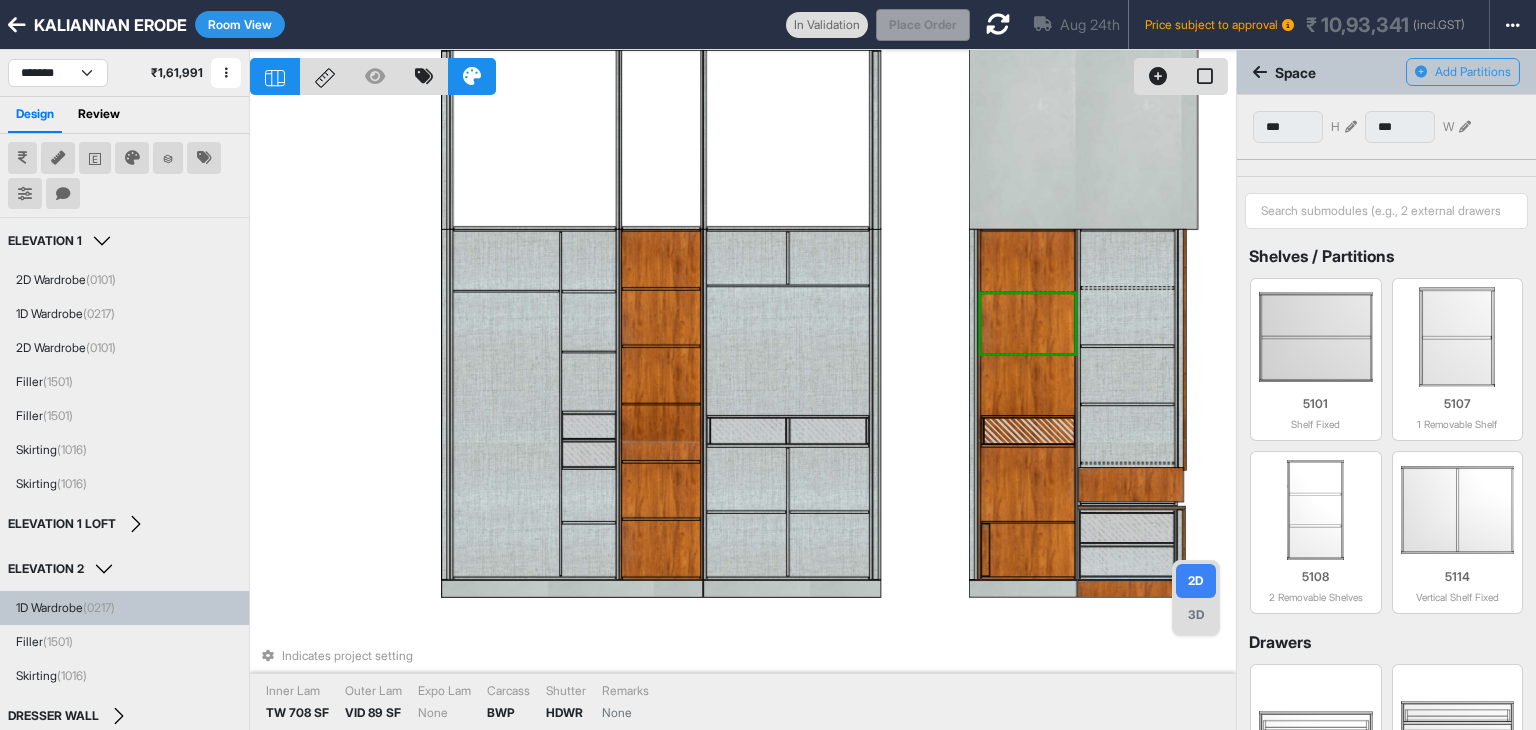 click at bounding box center [1028, 385] 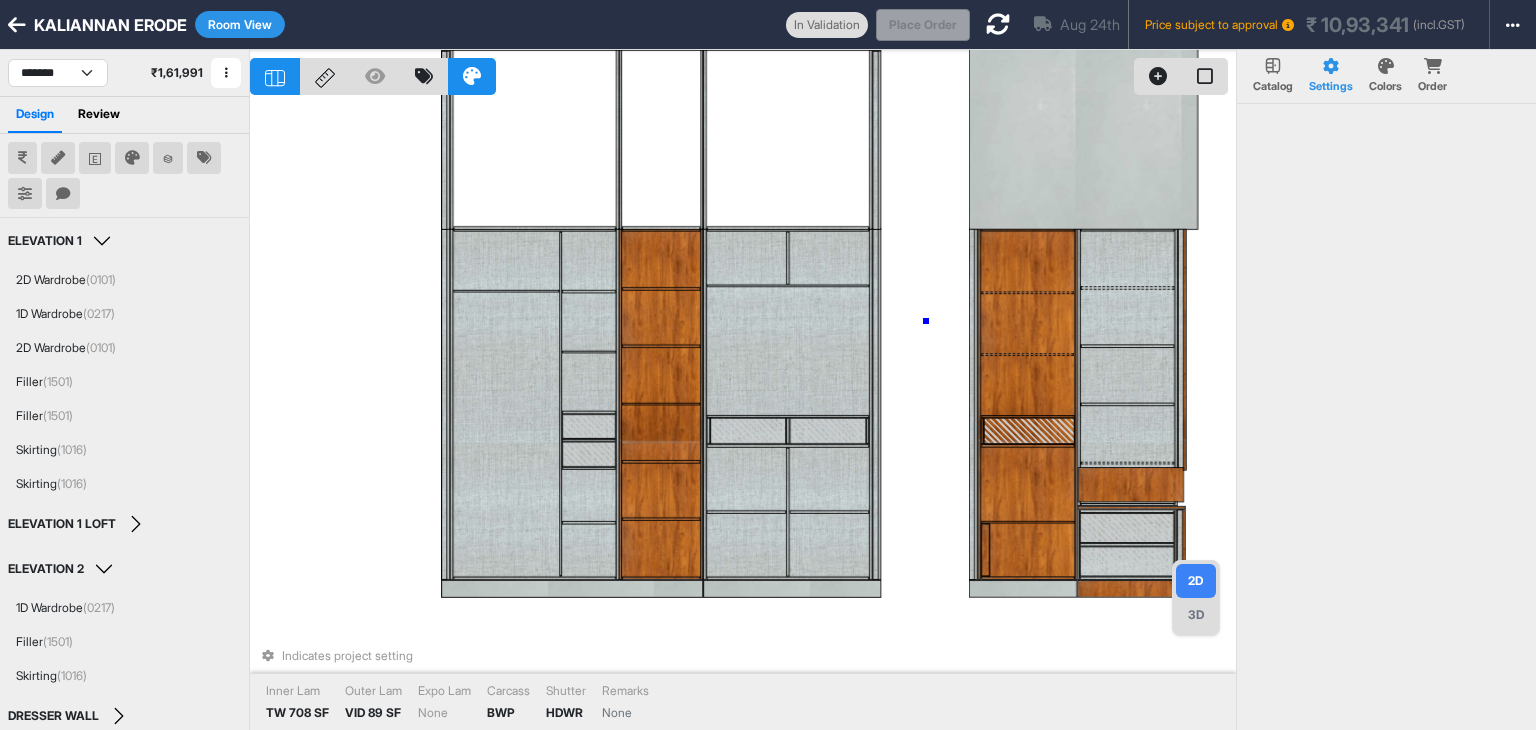 click on "Indicates project setting Inner Lam TW 708 SF Outer Lam VID 89 SF Expo Lam None Carcass BWP Shutter HDWR Remarks None" at bounding box center [743, 415] 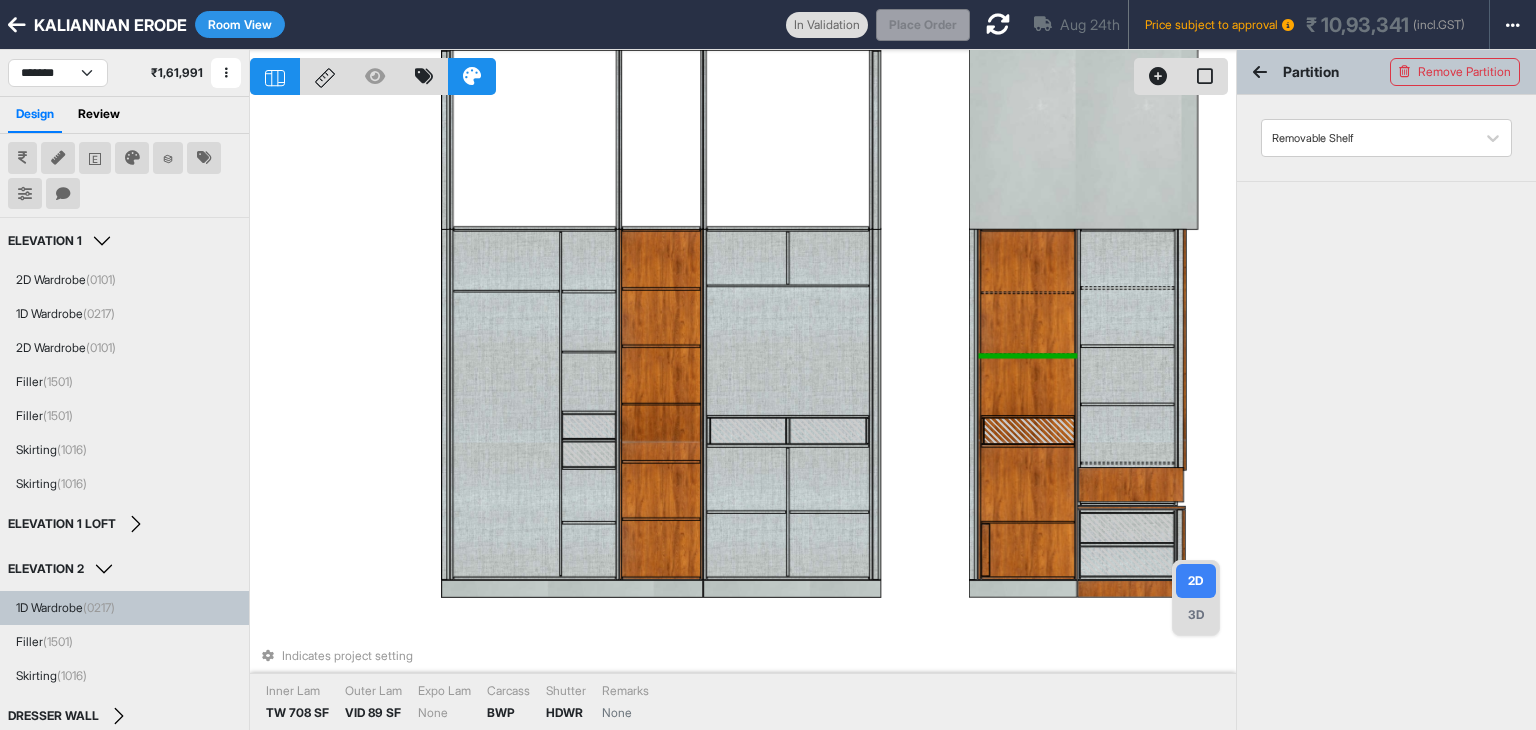 click at bounding box center [1027, 354] 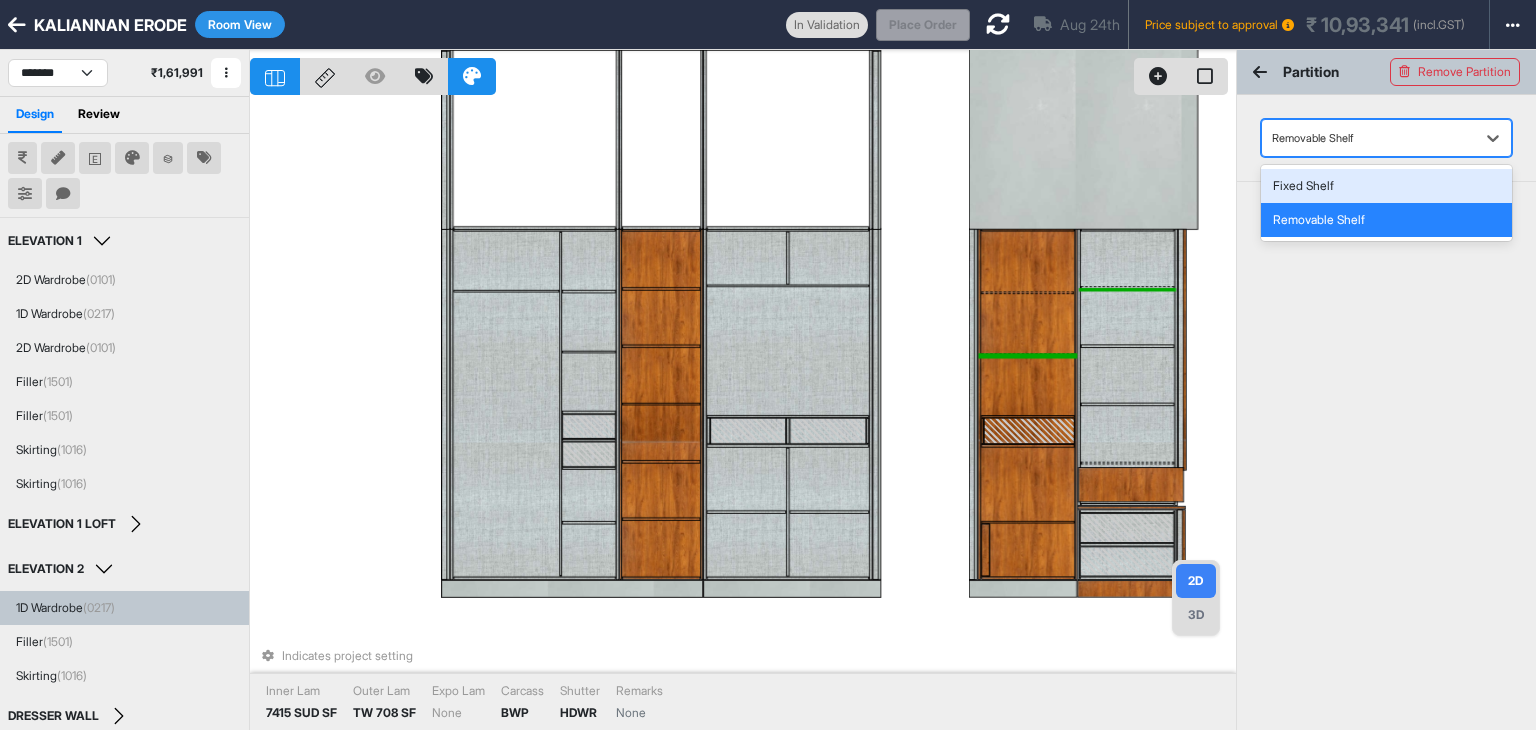 click at bounding box center (1368, 138) 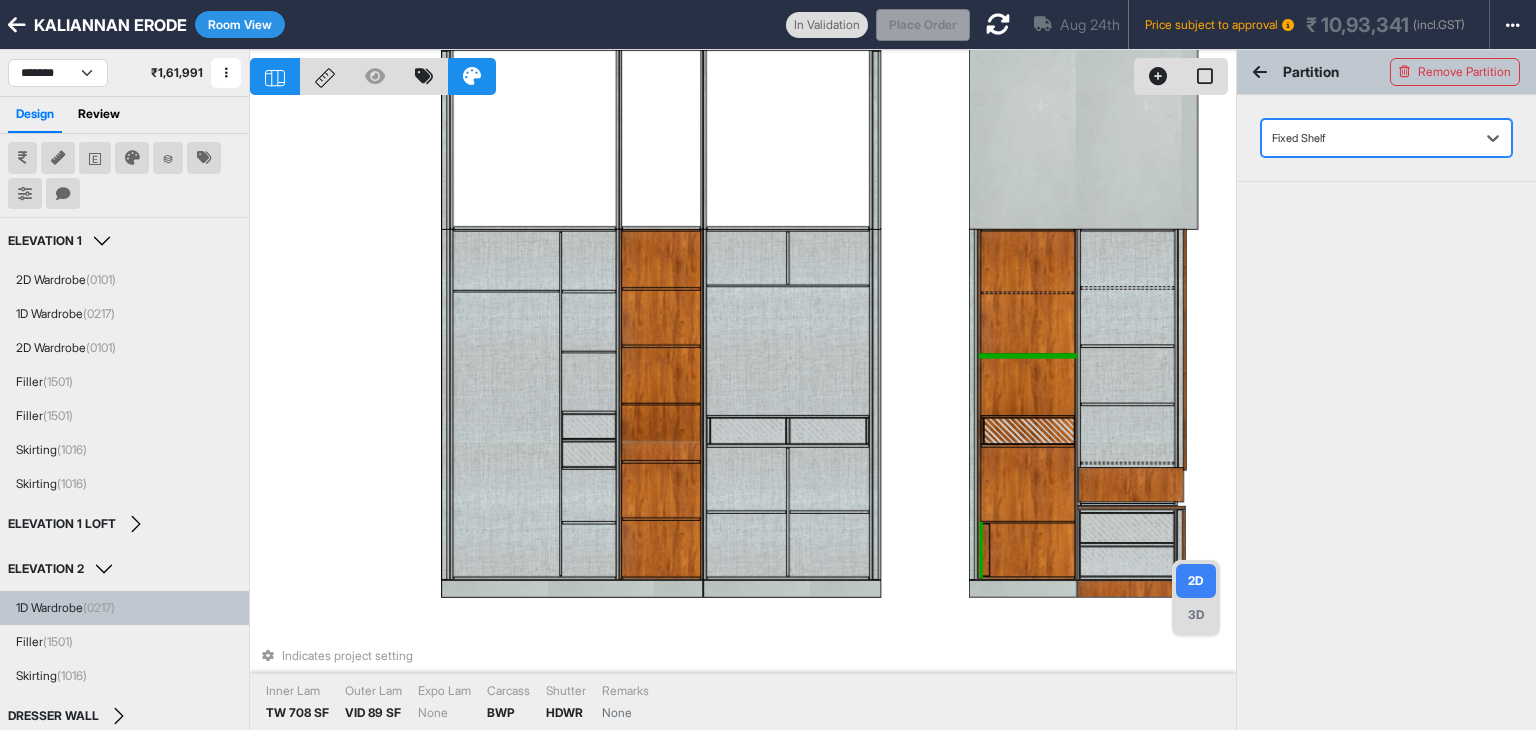 click on "Indicates project setting Inner Lam TW 708 SF Outer Lam VID 89 SF Expo Lam None Carcass BWP Shutter HDWR Remarks None" at bounding box center (743, 415) 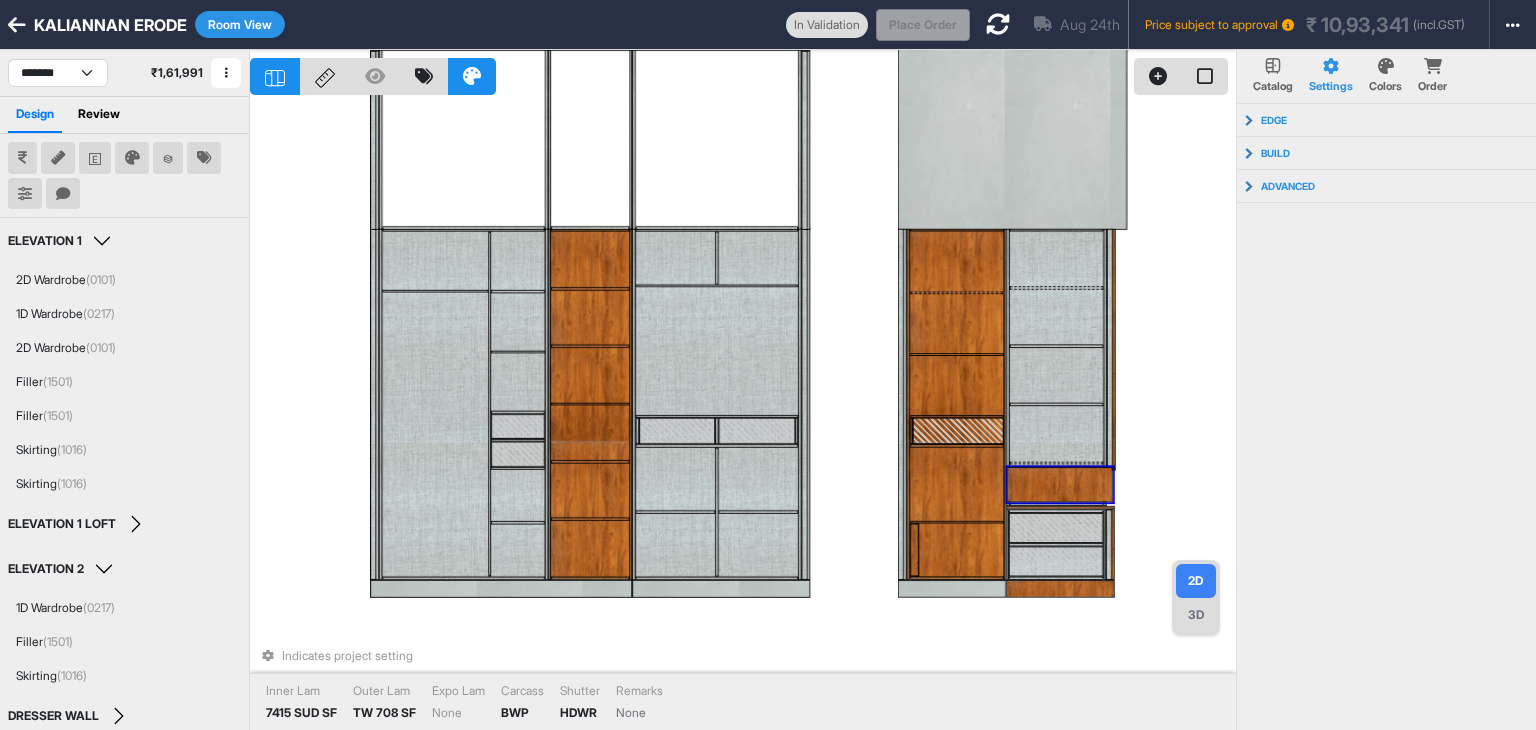 click at bounding box center (1060, 484) 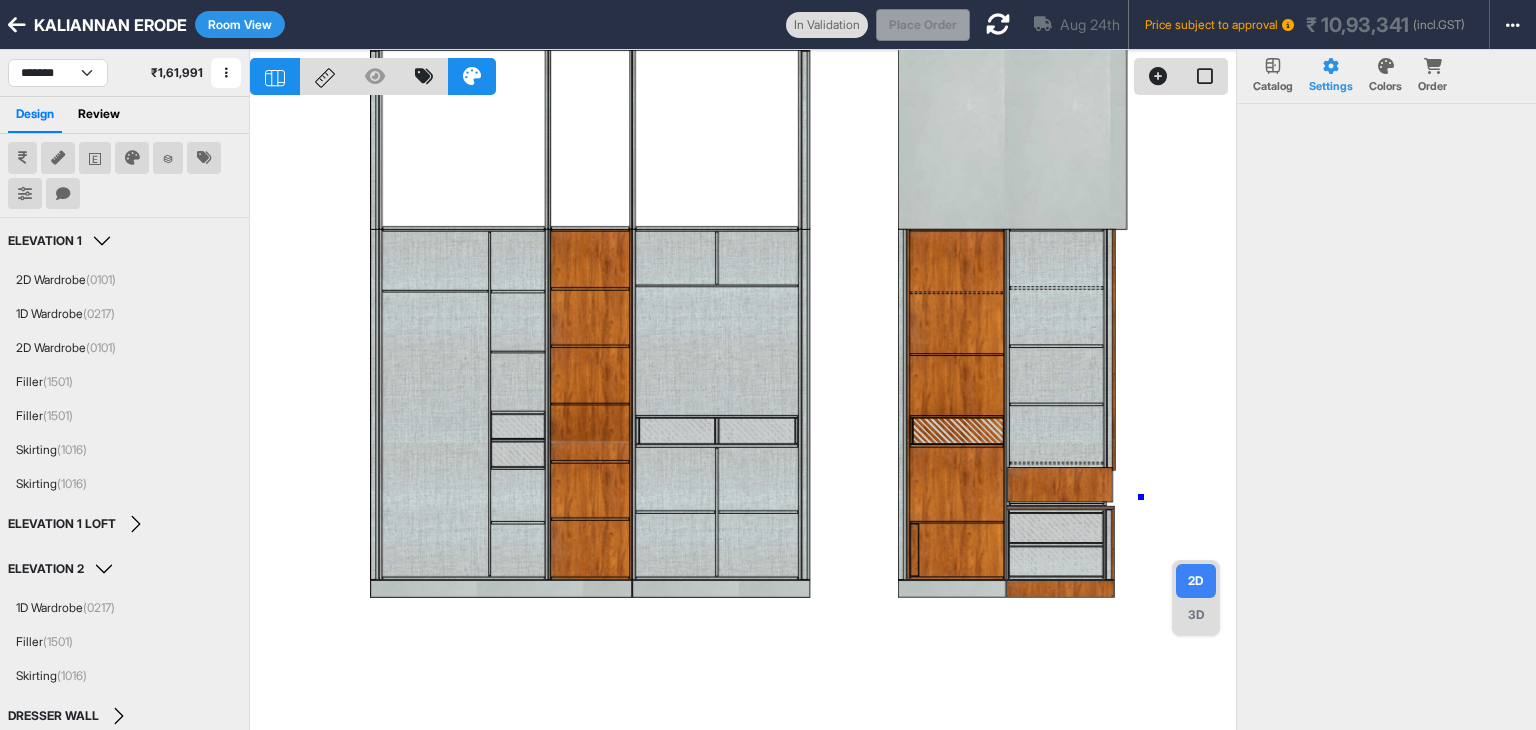 click at bounding box center [743, 415] 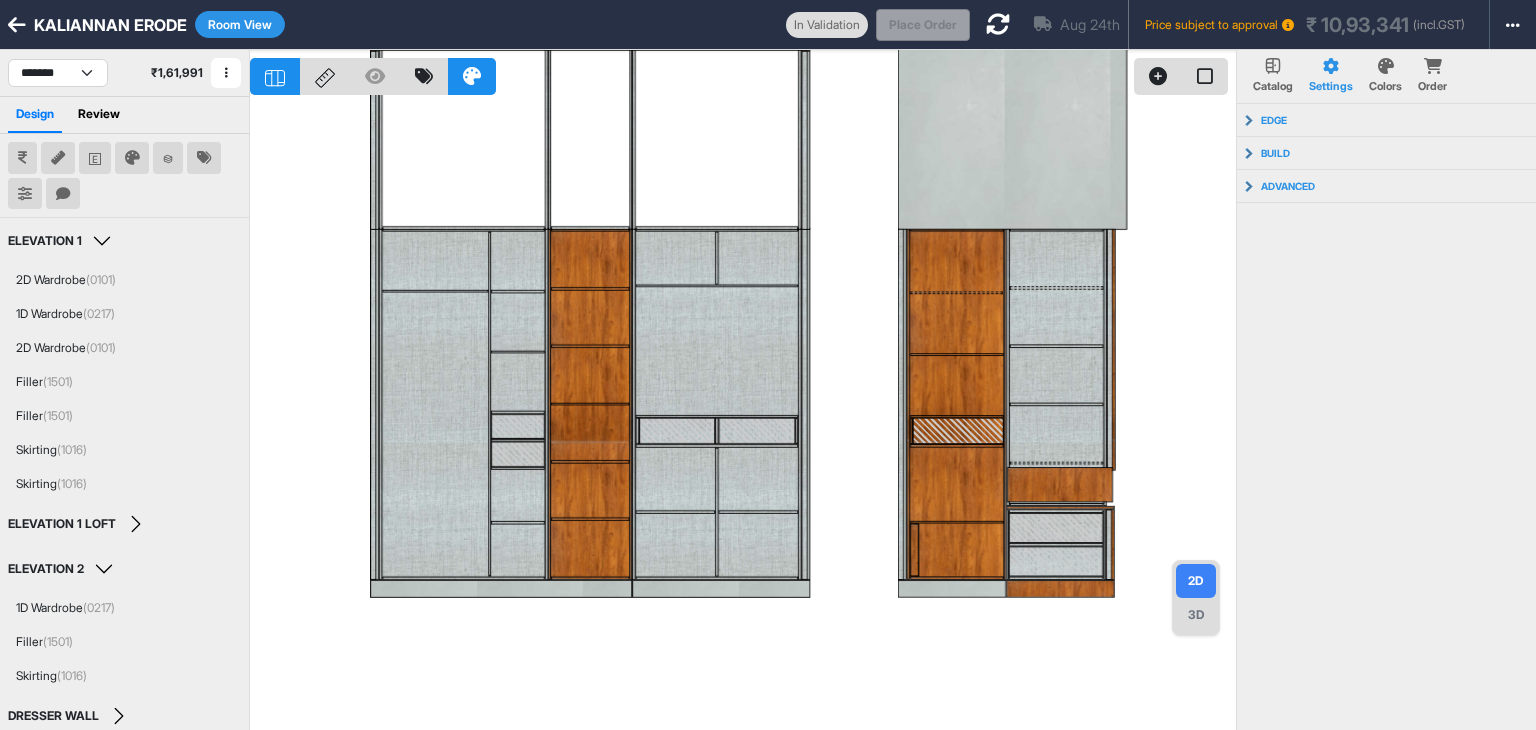 click on "3D" at bounding box center [1196, 615] 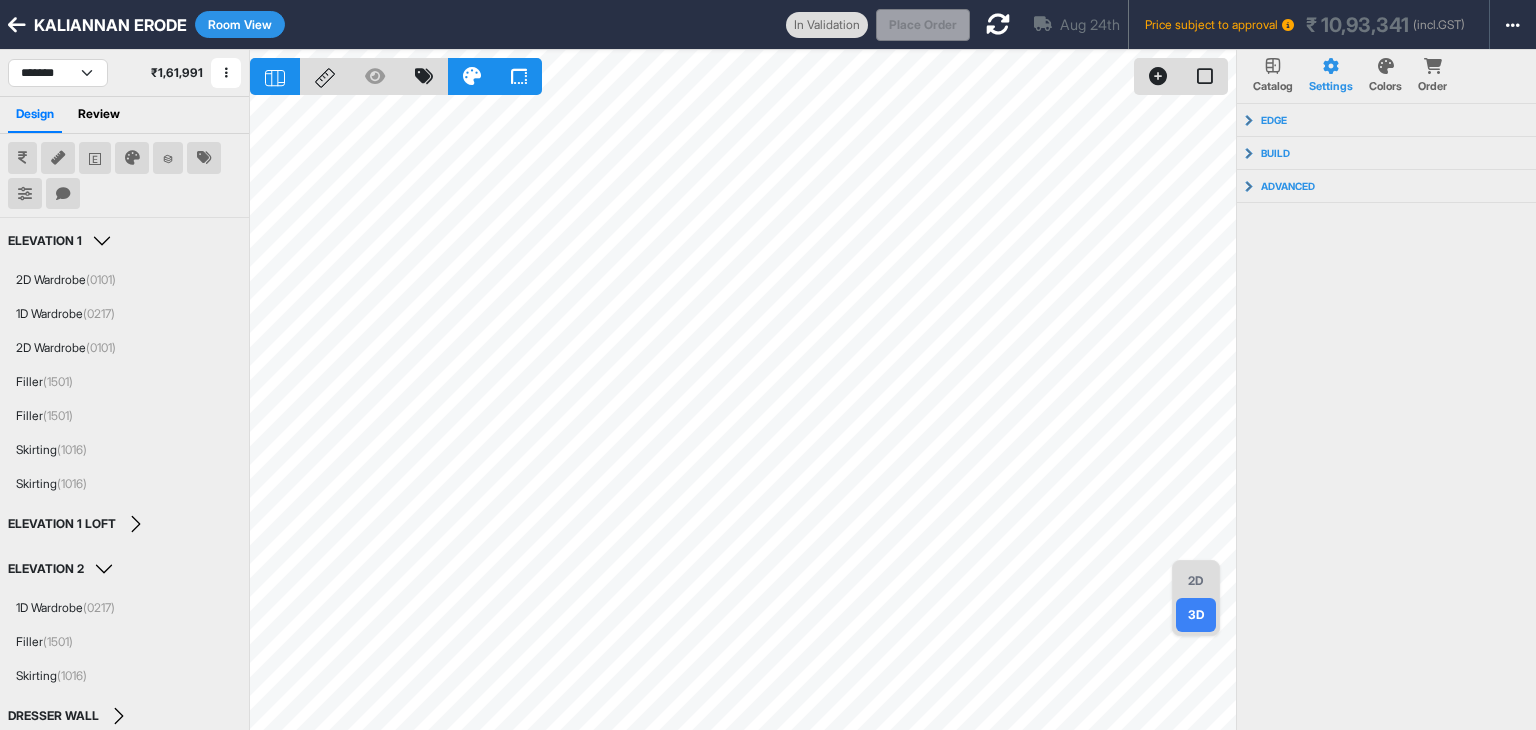 click on "2D" at bounding box center [1196, 581] 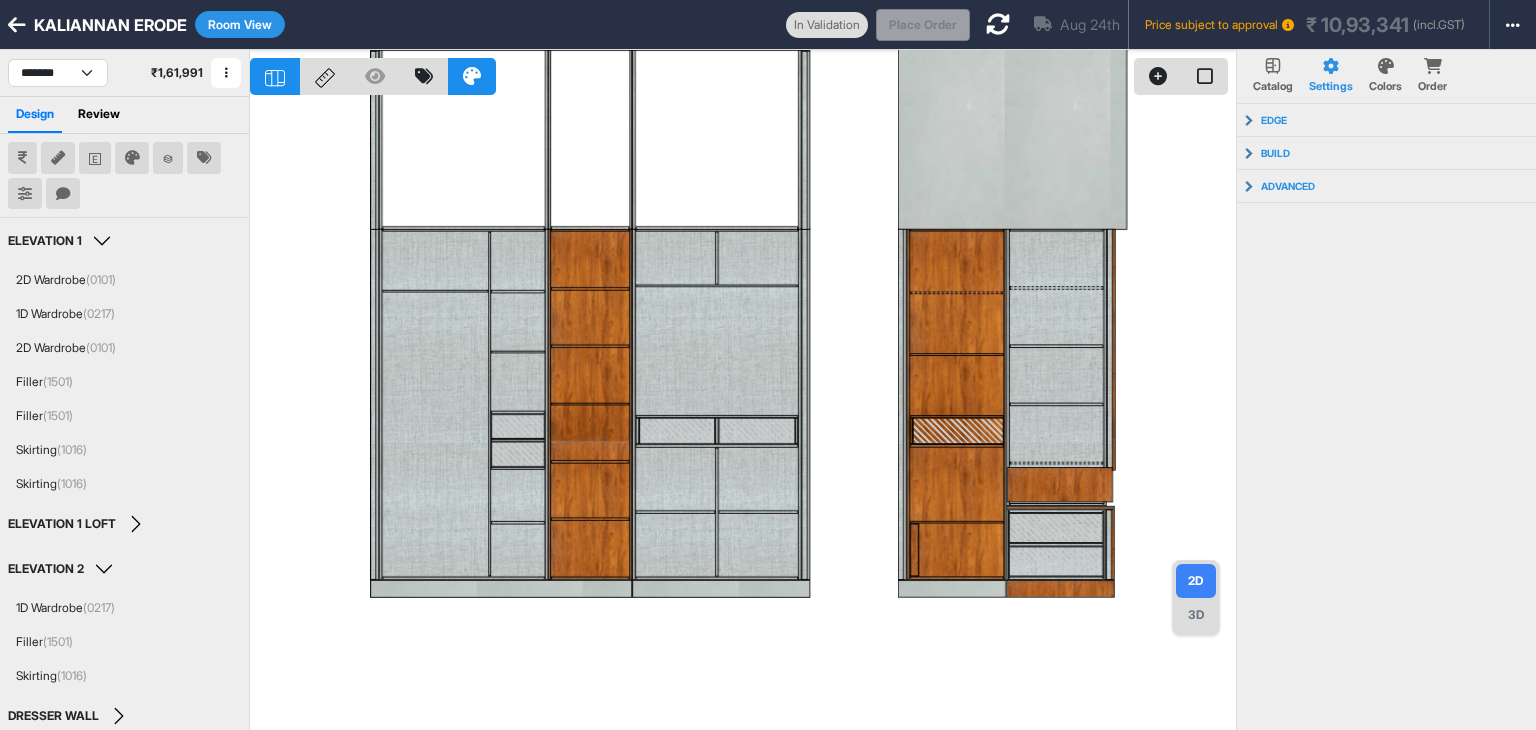 click at bounding box center (743, 415) 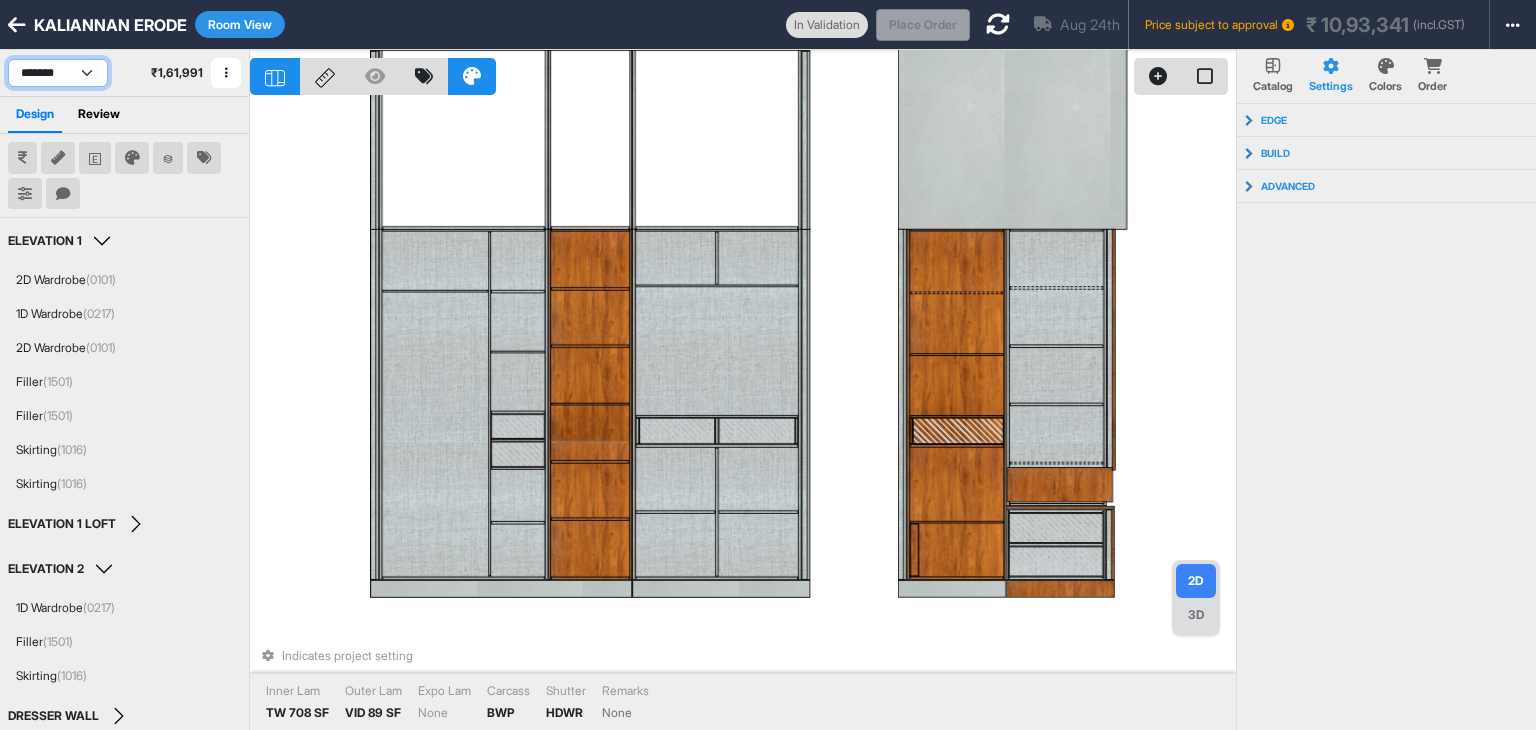 click on "**********" at bounding box center [58, 73] 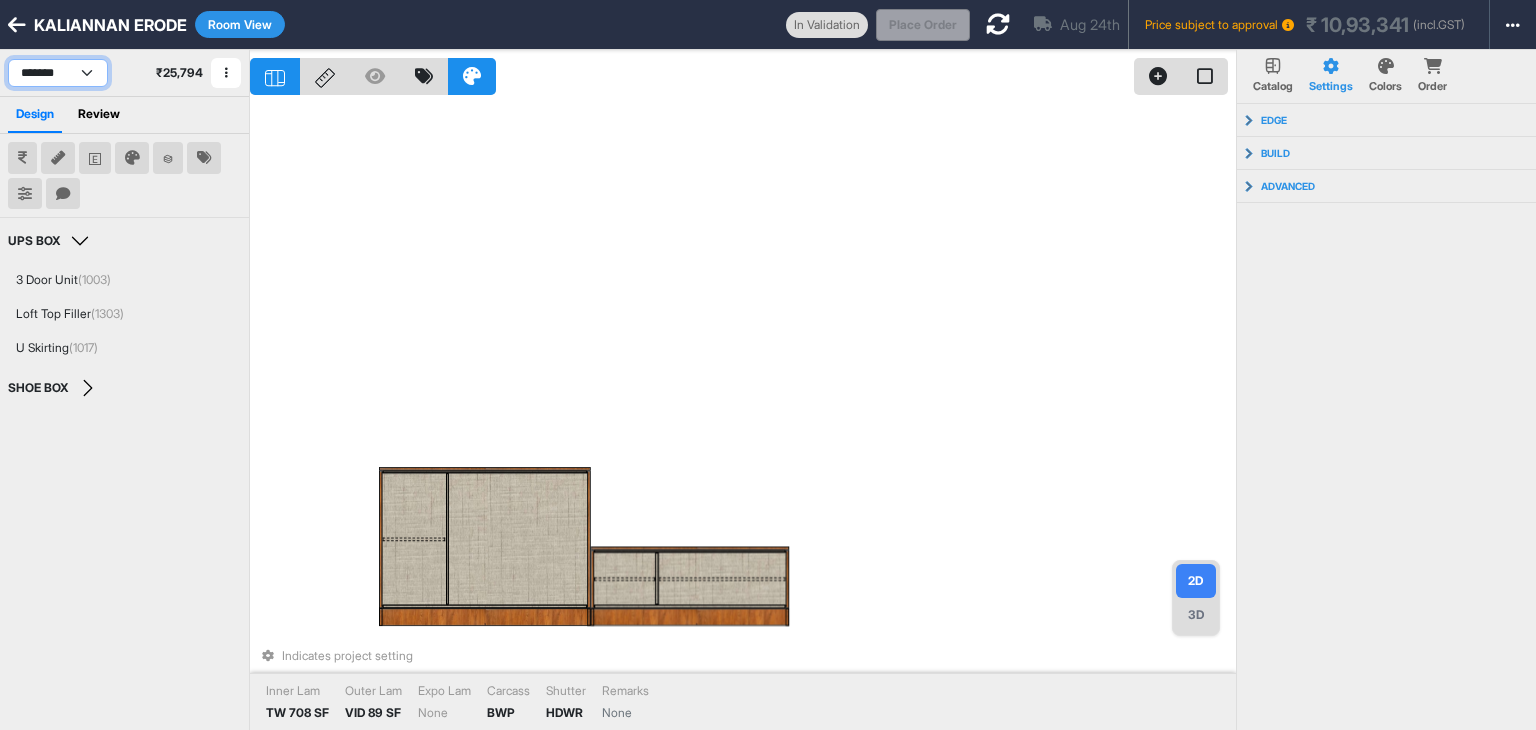 click on "**********" at bounding box center [58, 73] 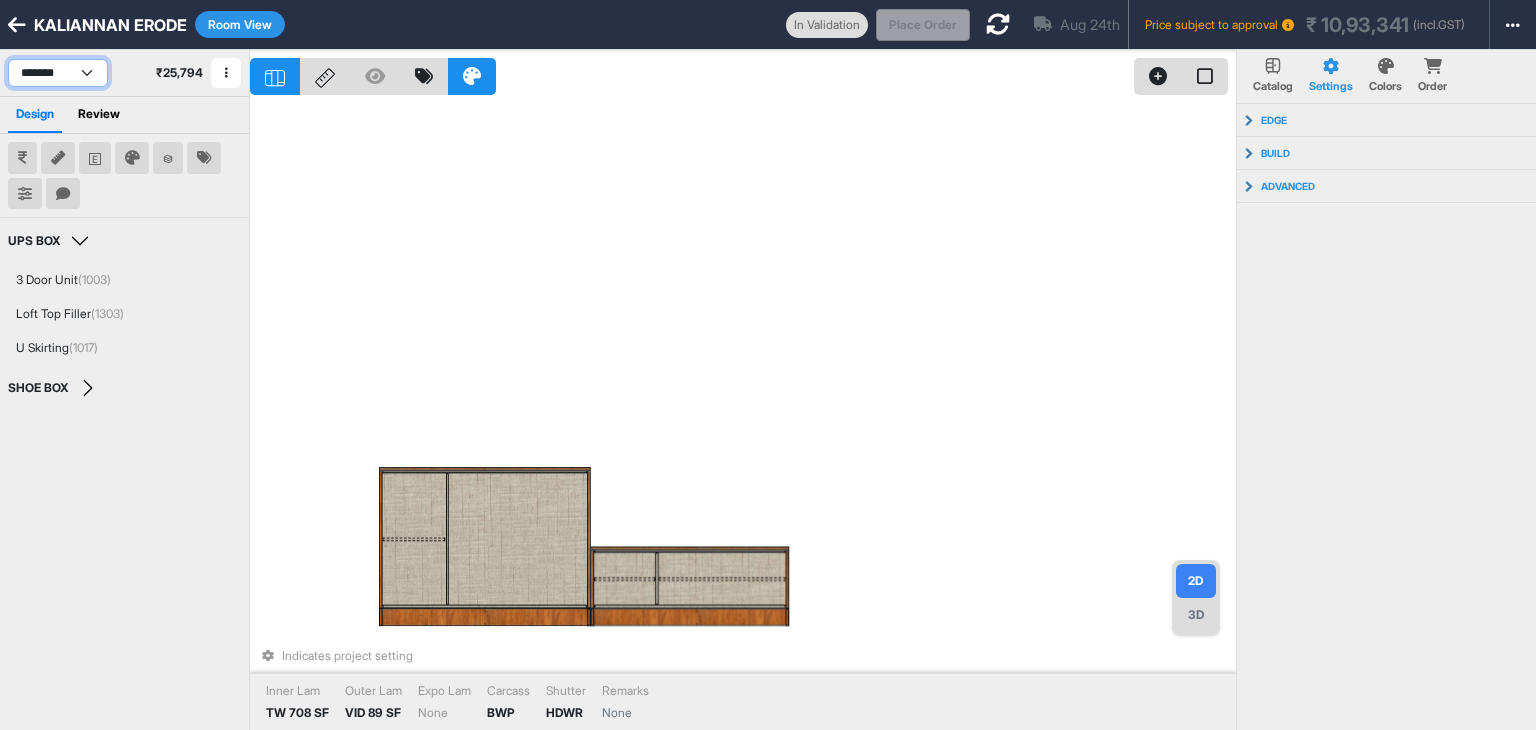 click on "**********" at bounding box center (58, 73) 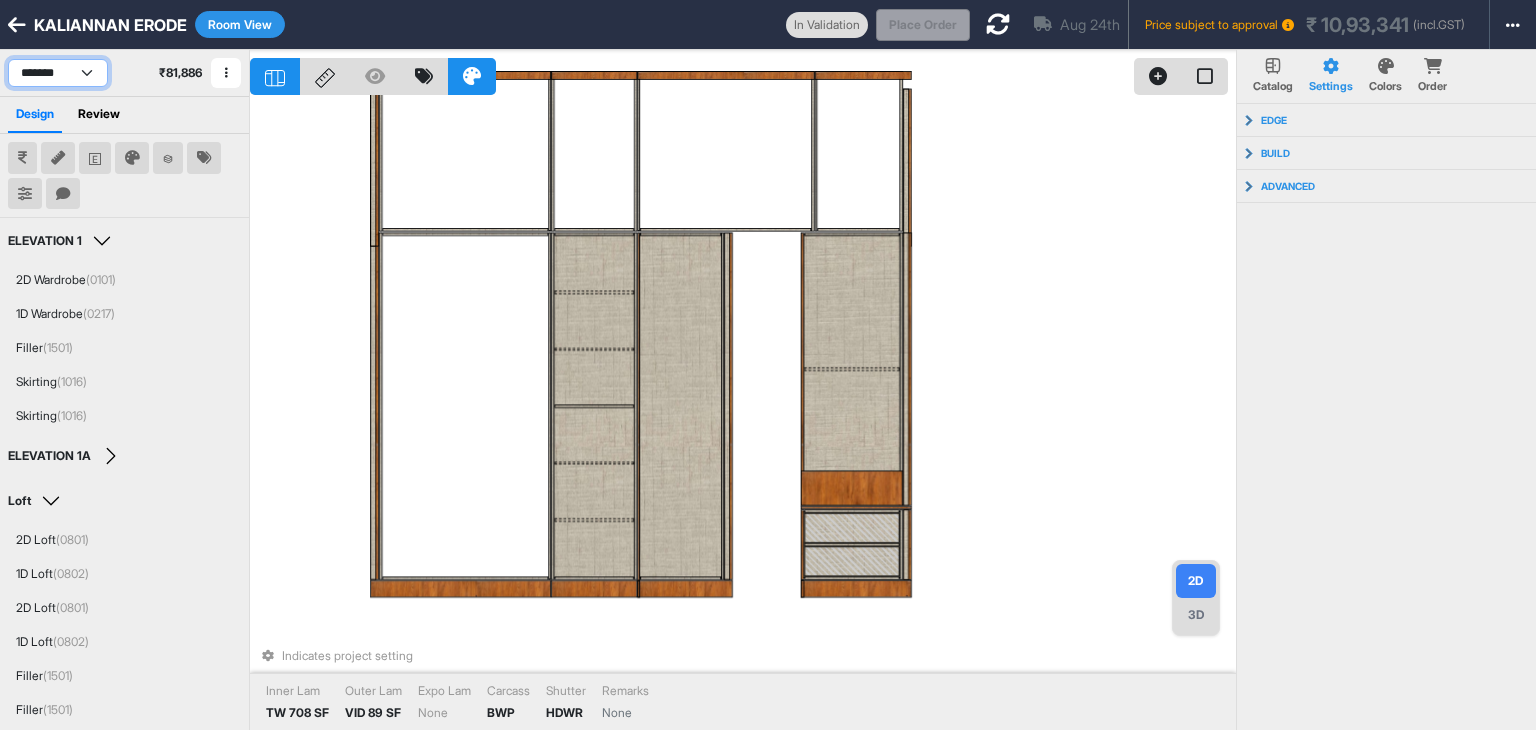 select on "****" 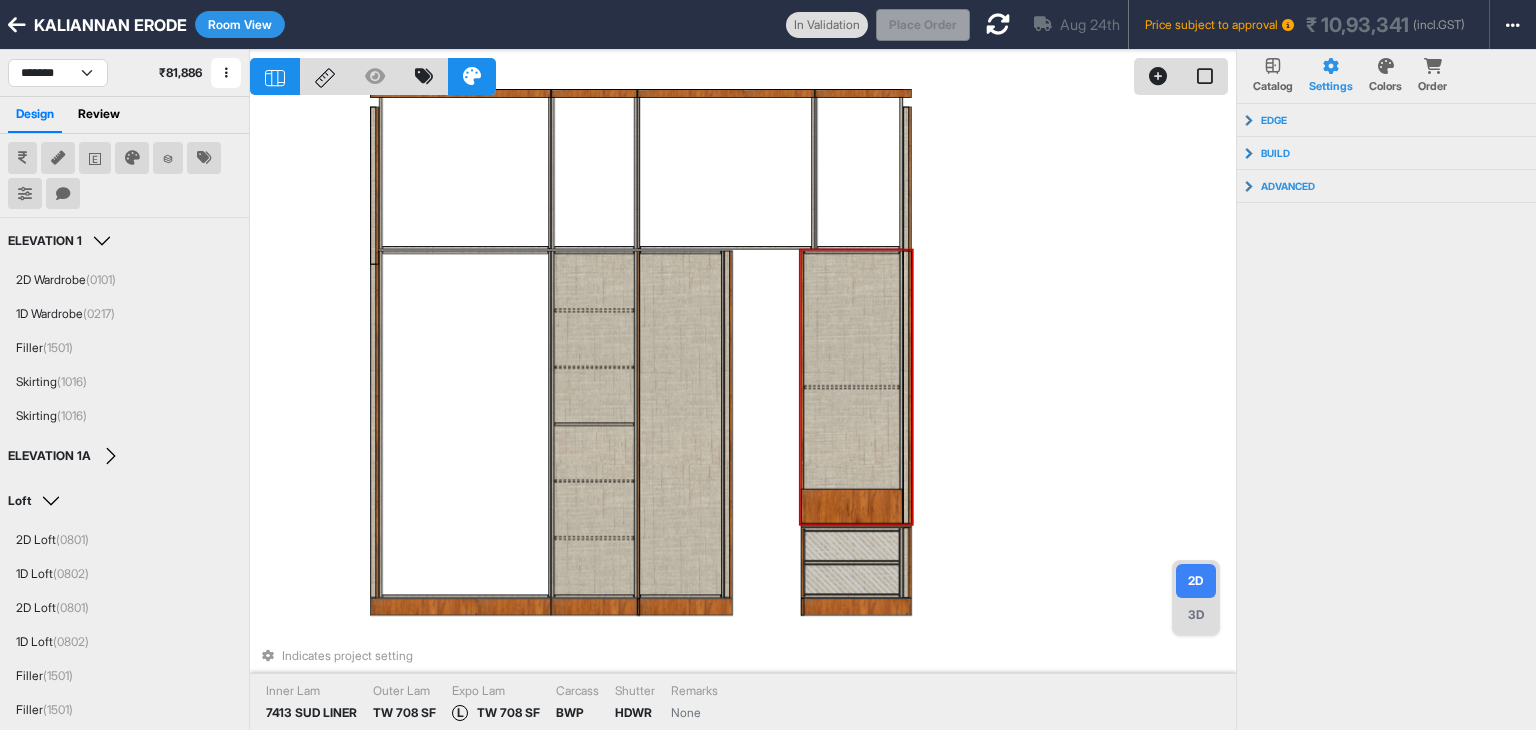click at bounding box center [852, 455] 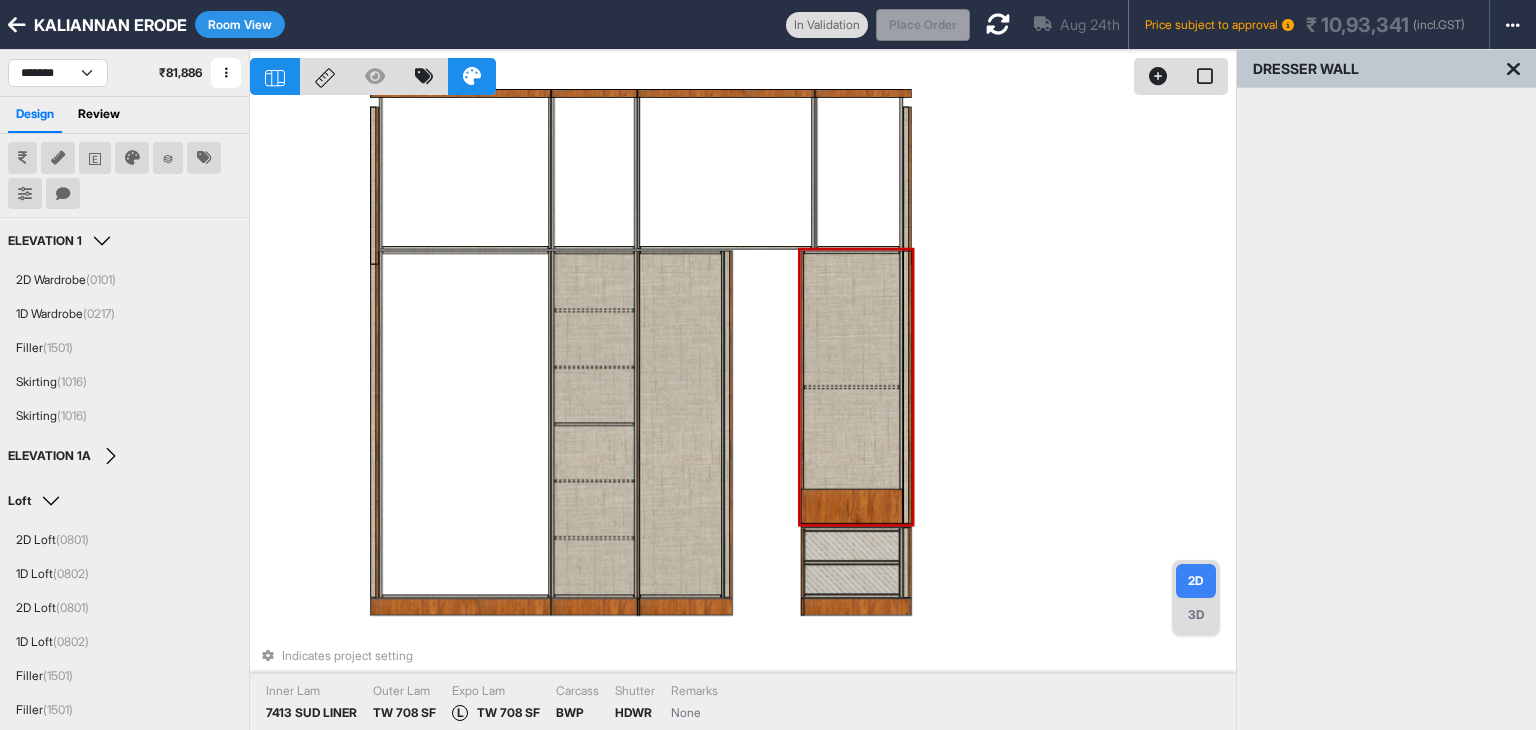 click at bounding box center (852, 455) 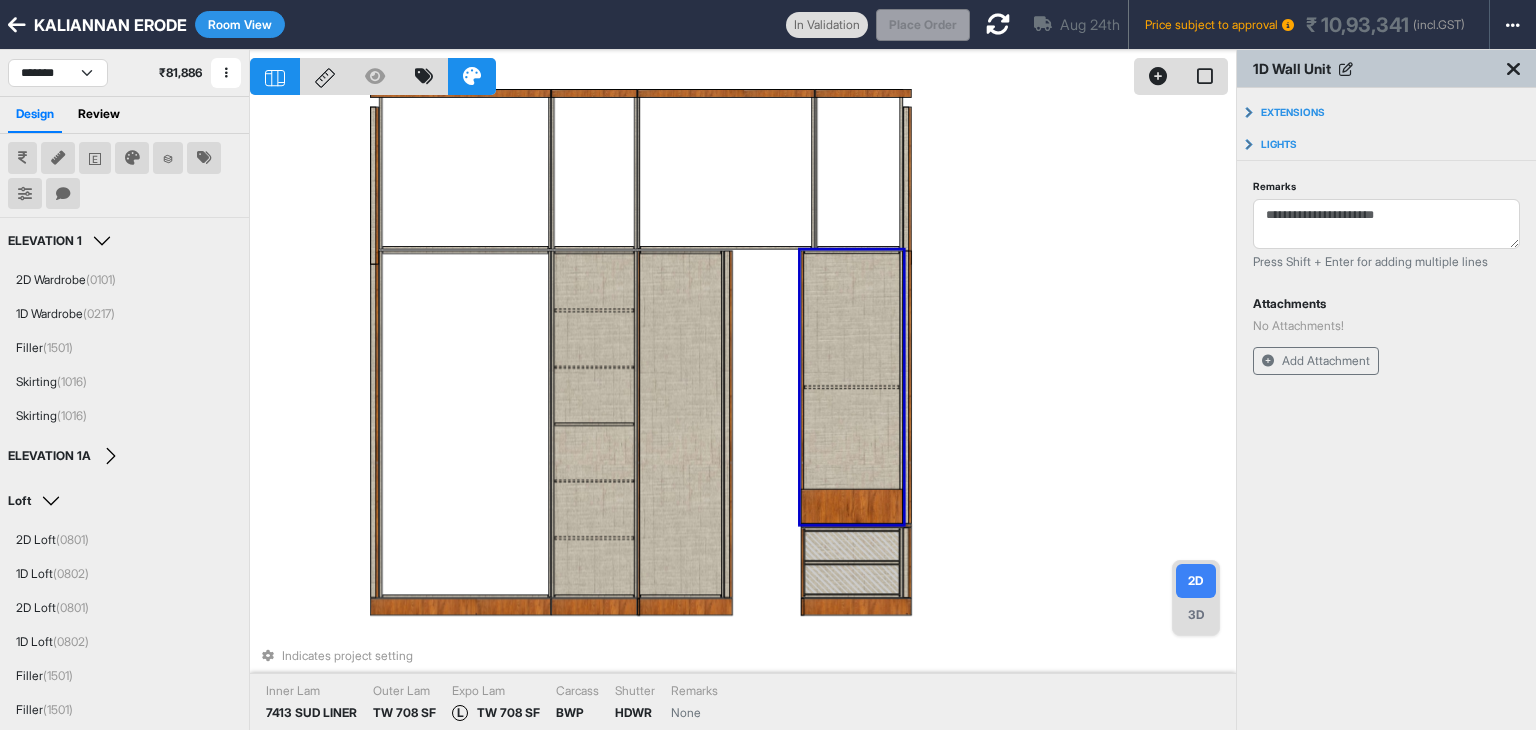 click at bounding box center (852, 455) 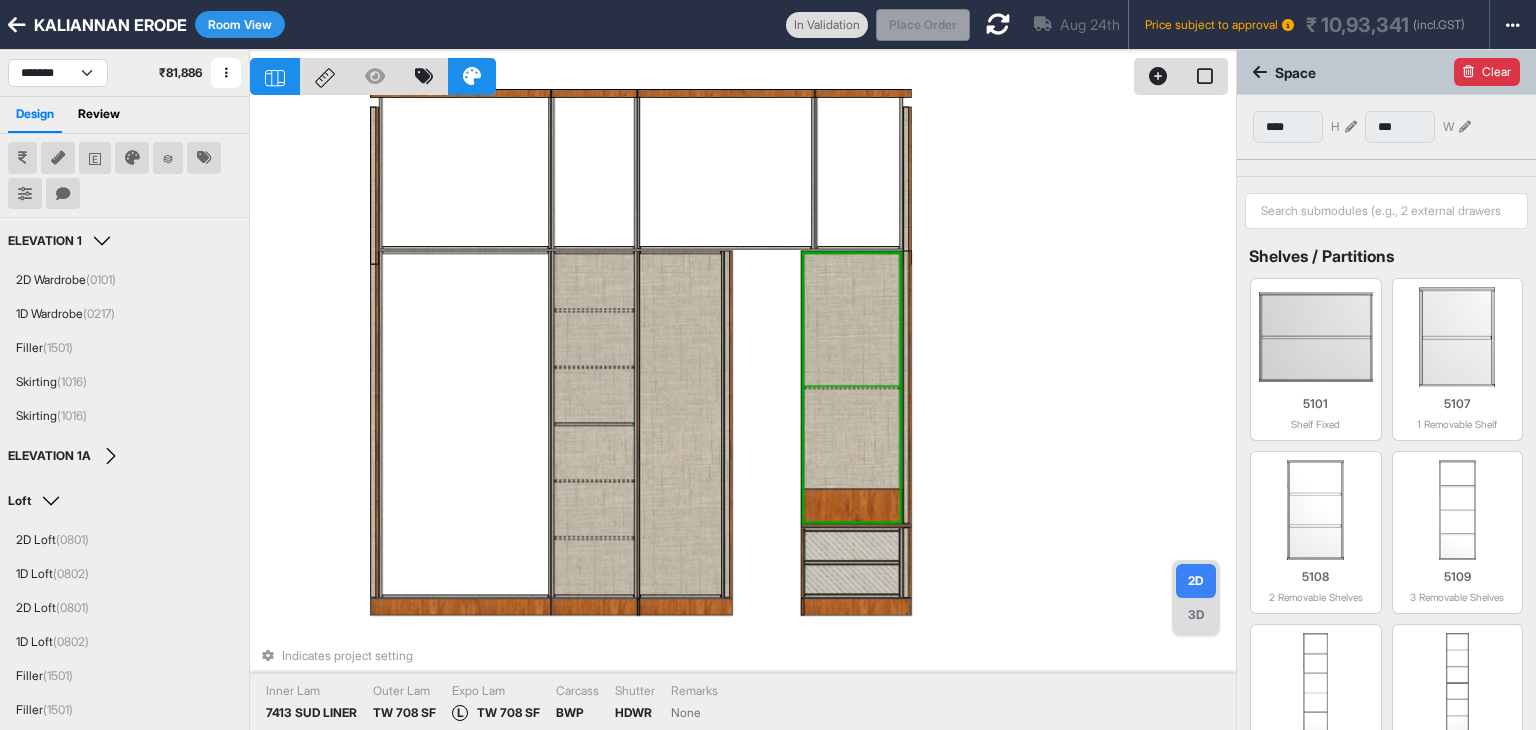 click at bounding box center [1468, 72] 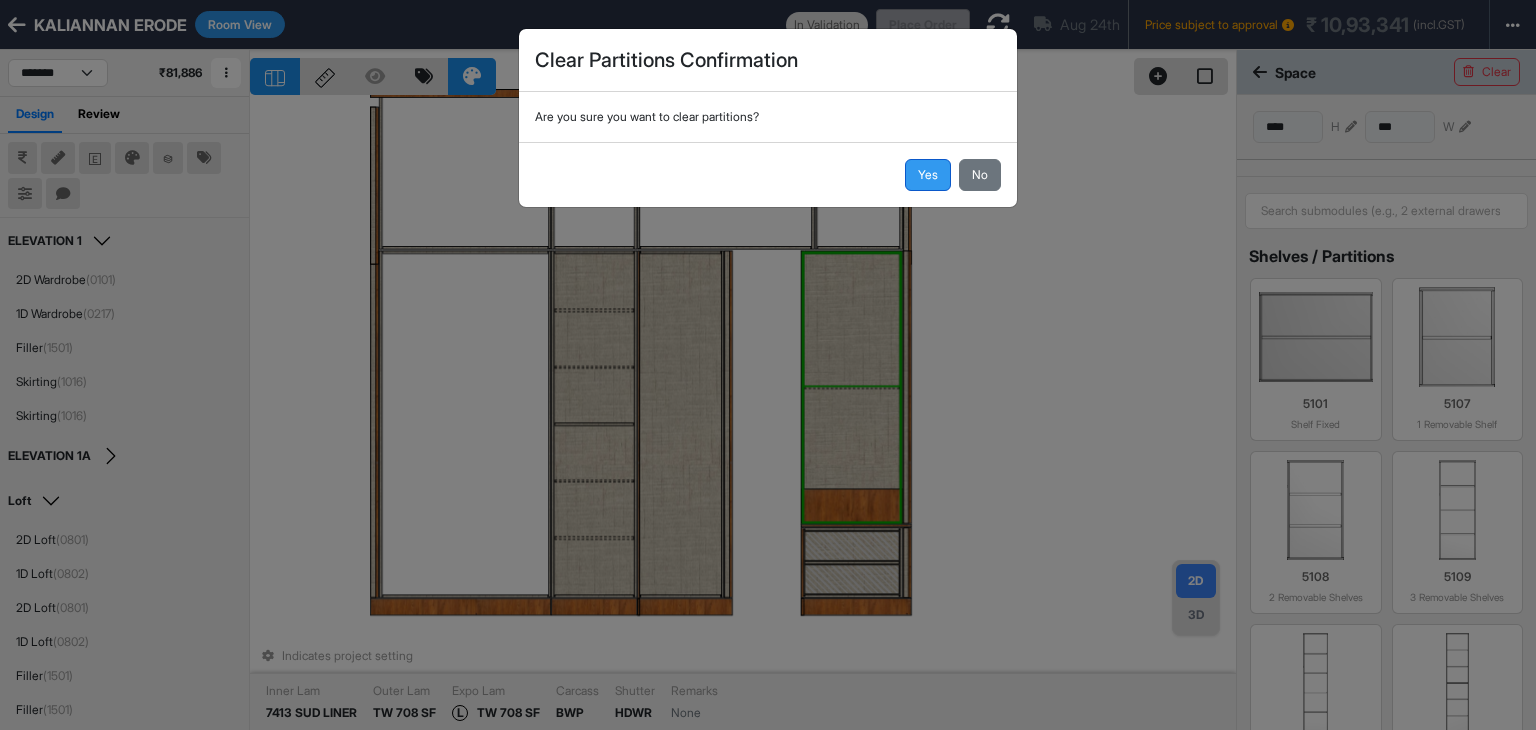 click on "Yes" at bounding box center [928, 175] 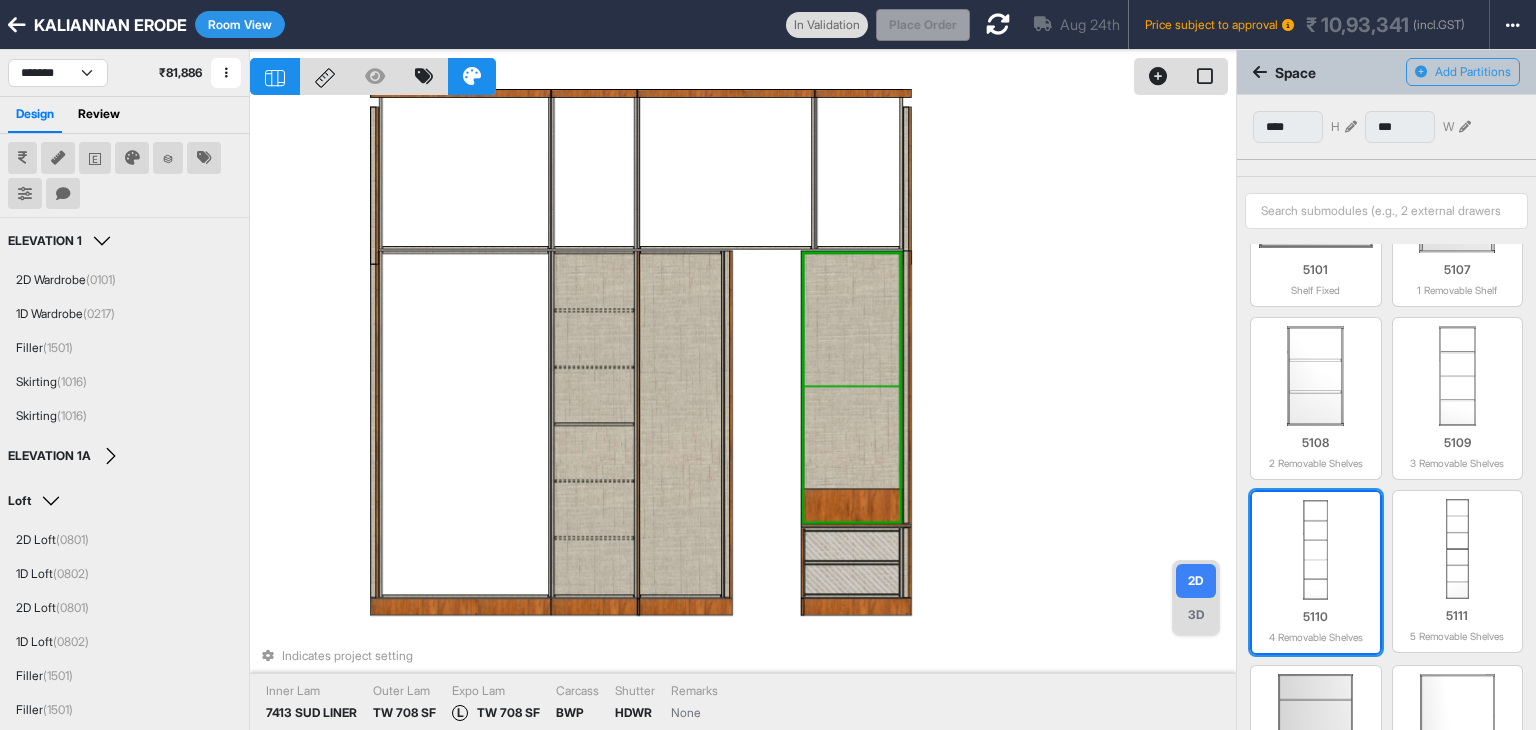 scroll, scrollTop: 184, scrollLeft: 0, axis: vertical 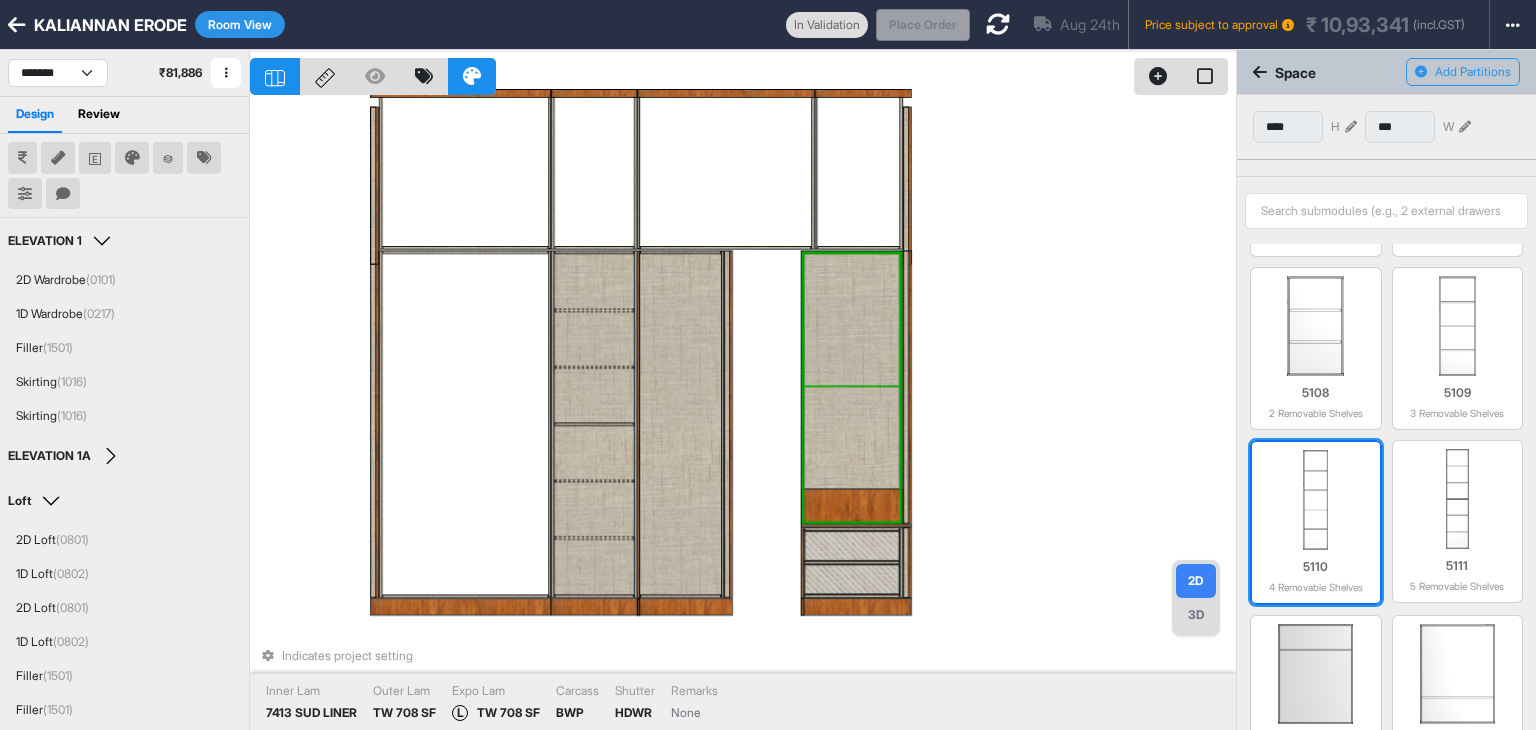 click on "5110" at bounding box center [1316, 567] 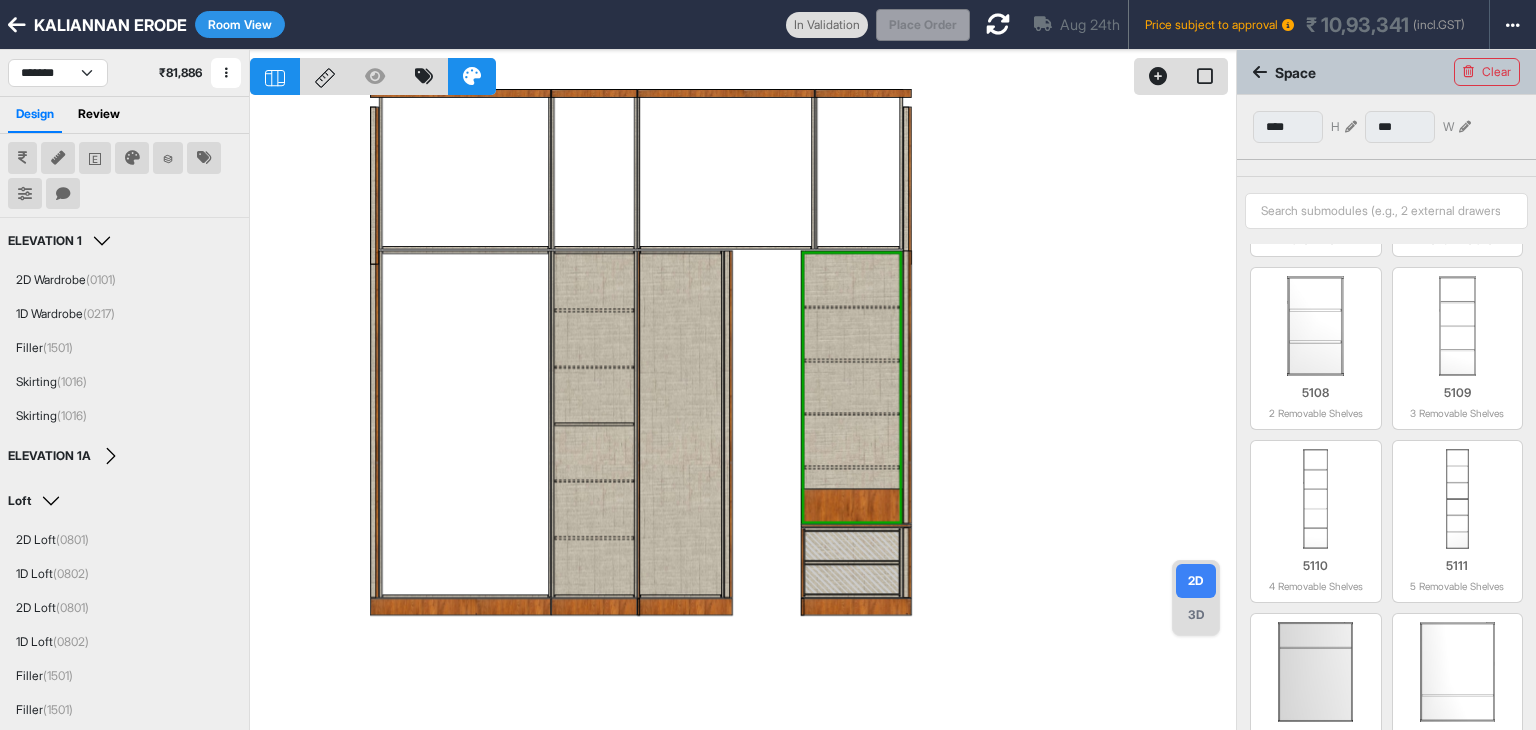 click on "Room View" at bounding box center [240, 24] 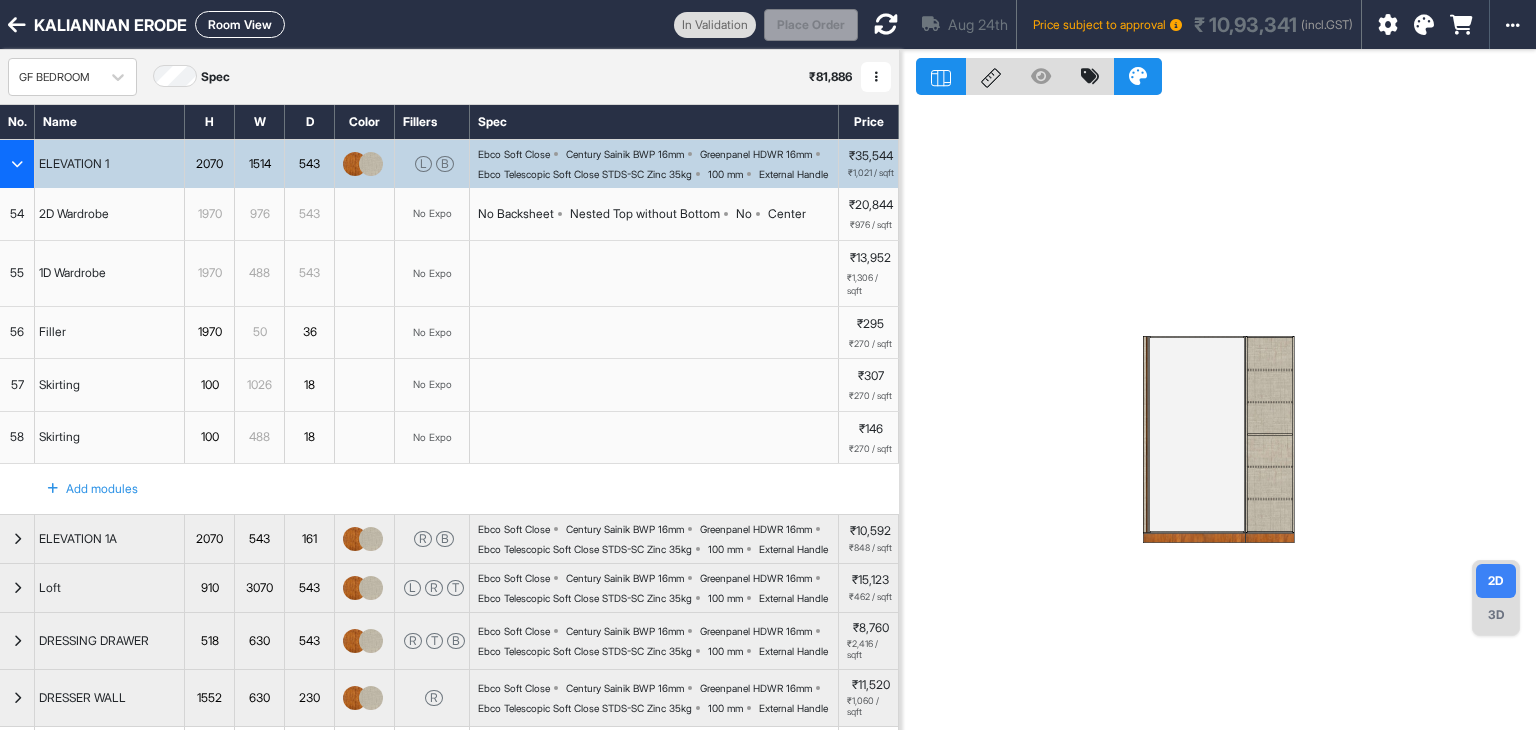 click at bounding box center [17, 164] 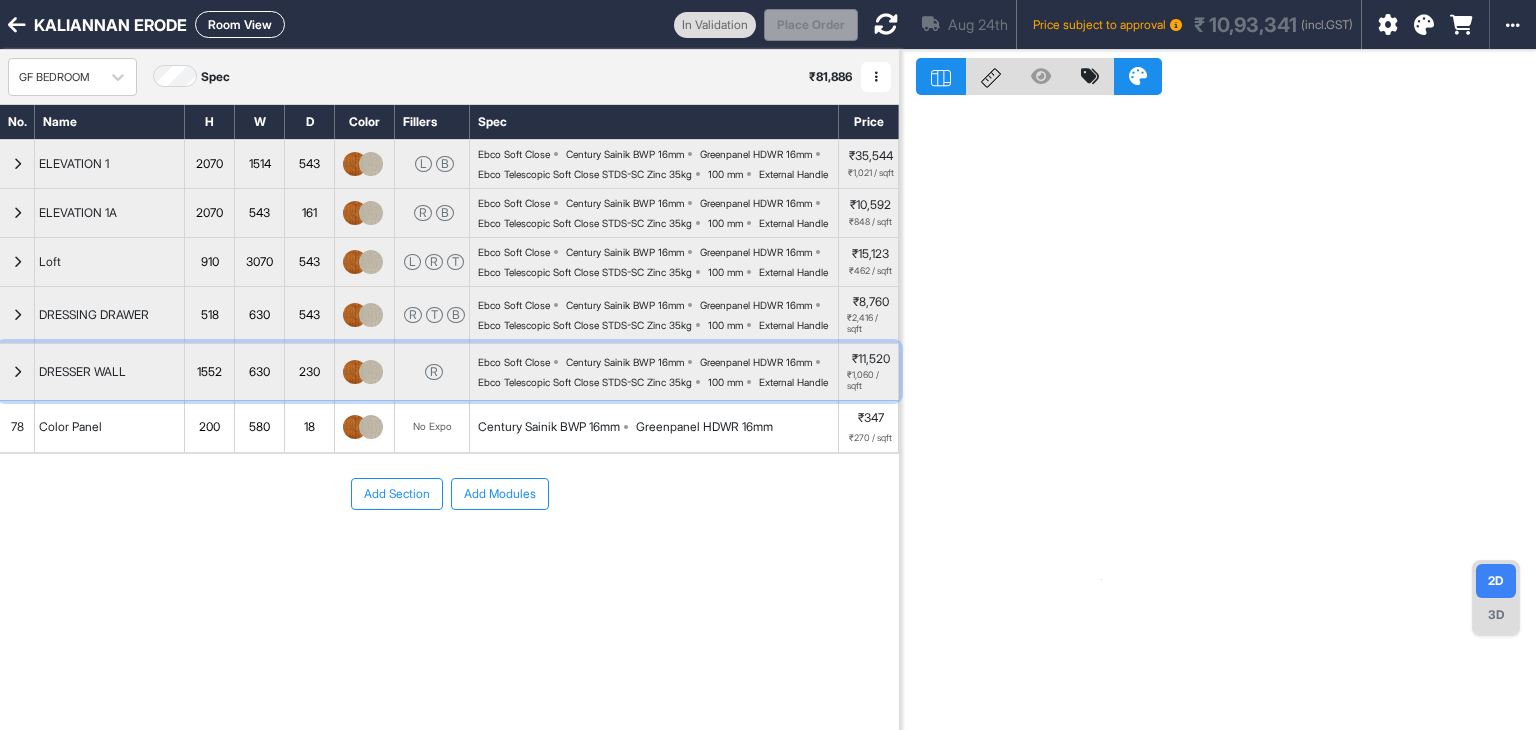 click at bounding box center (17, 372) 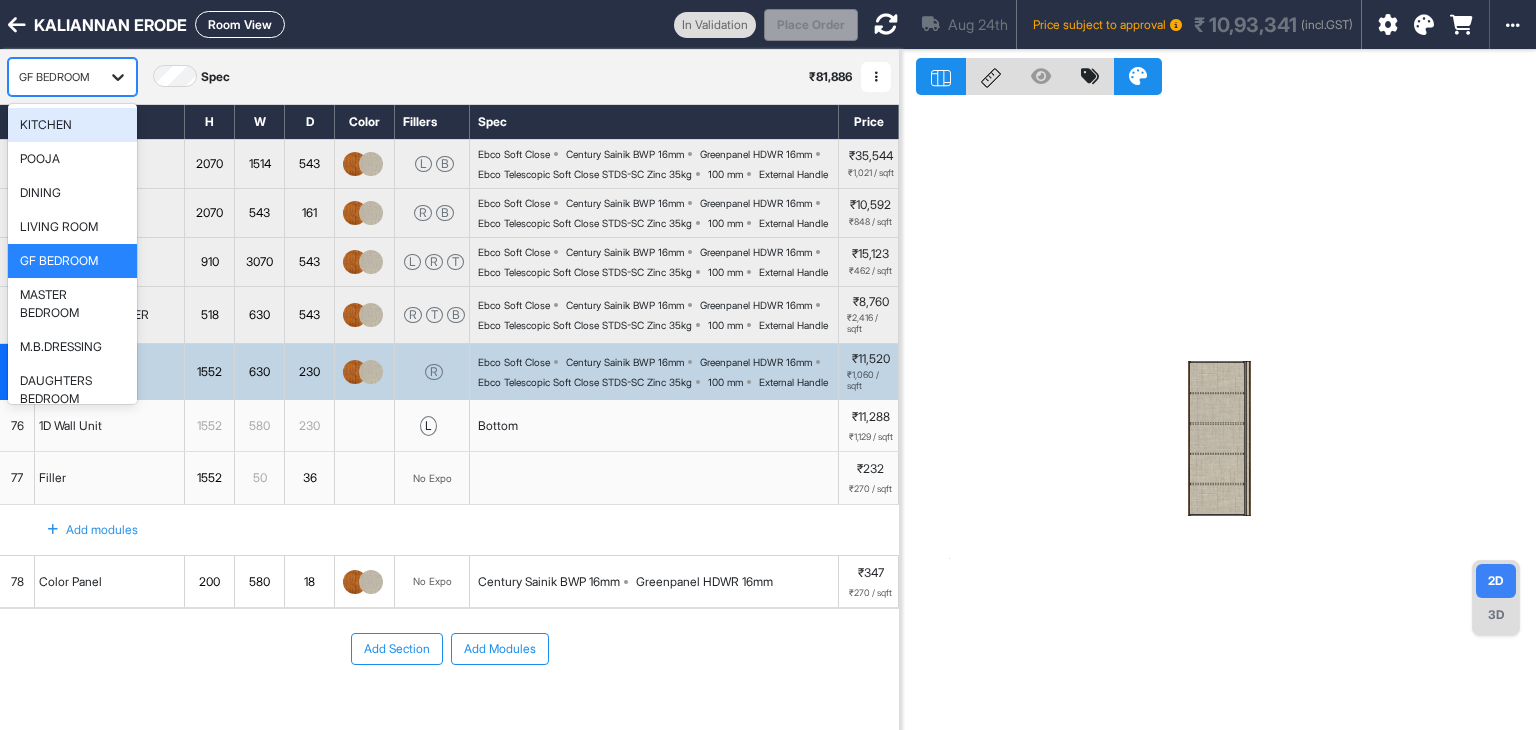 click 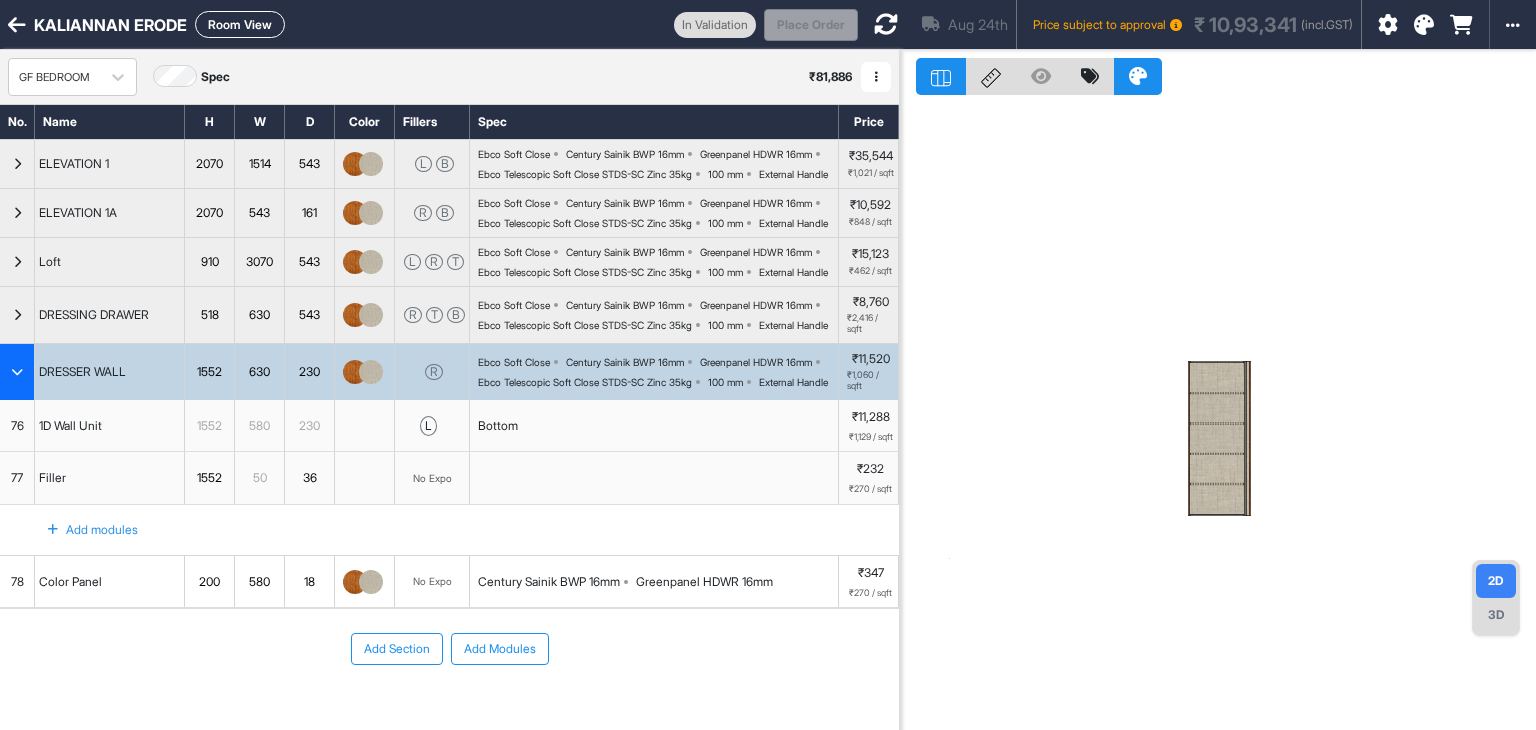 click on "Room View" at bounding box center (240, 24) 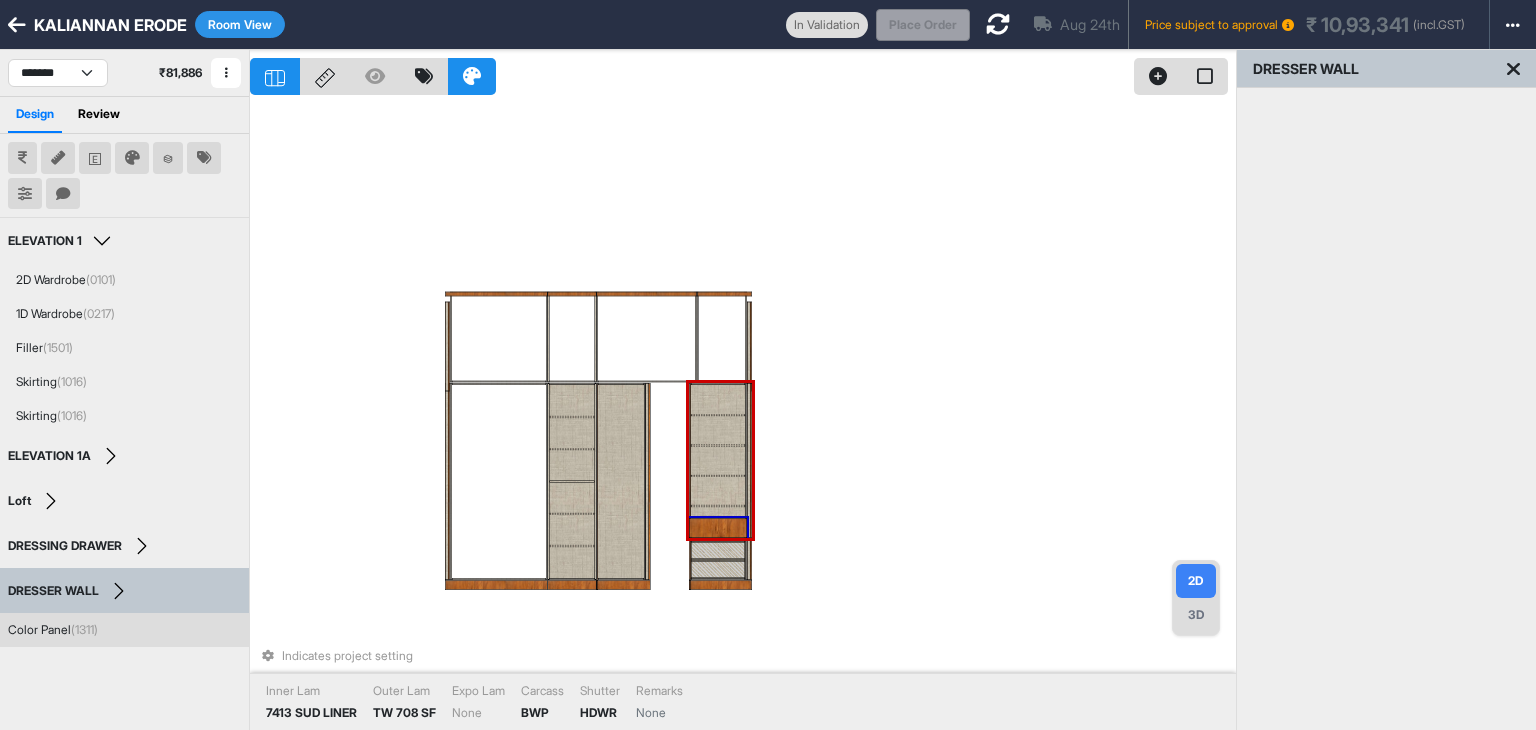 click at bounding box center (718, 528) 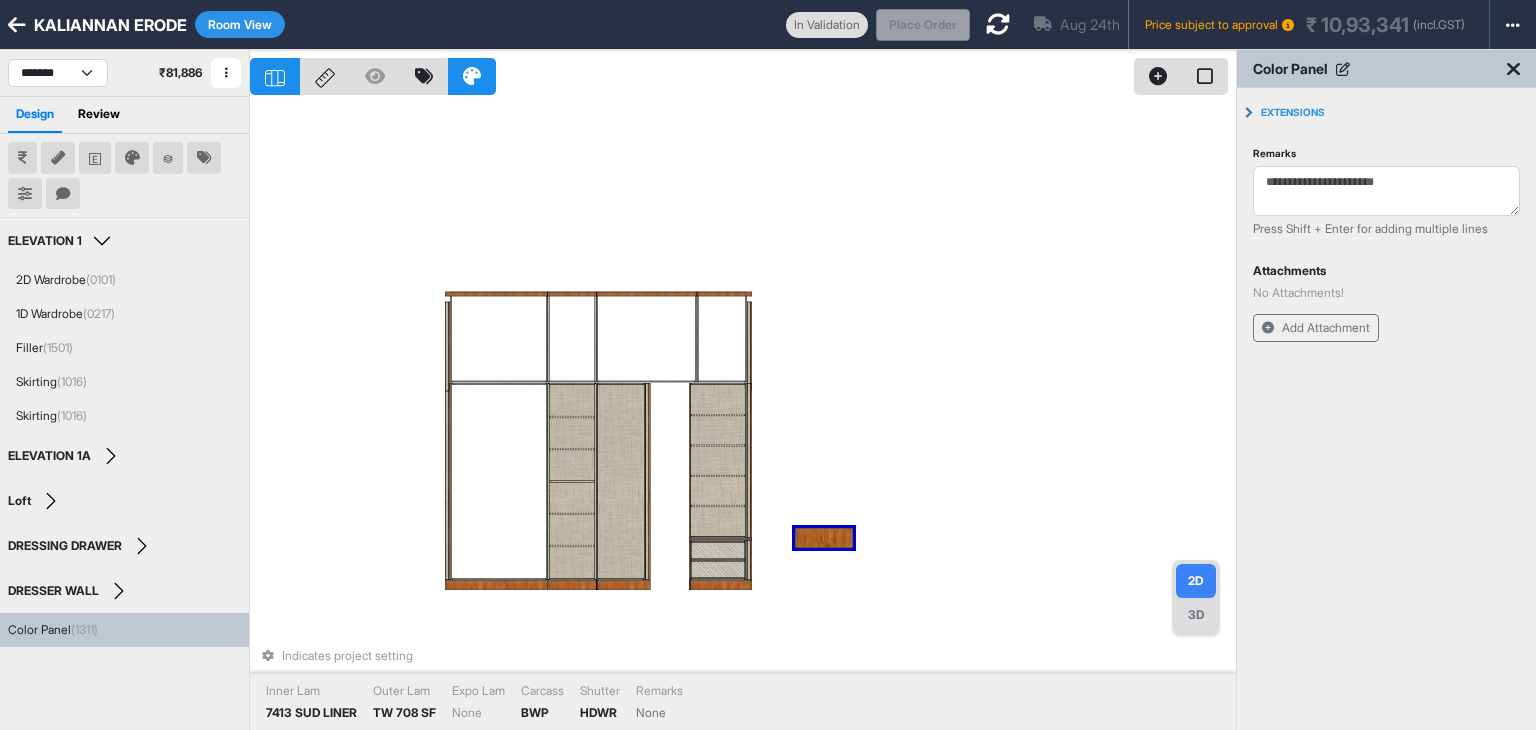 drag, startPoint x: 720, startPoint y: 519, endPoint x: 825, endPoint y: 529, distance: 105.47511 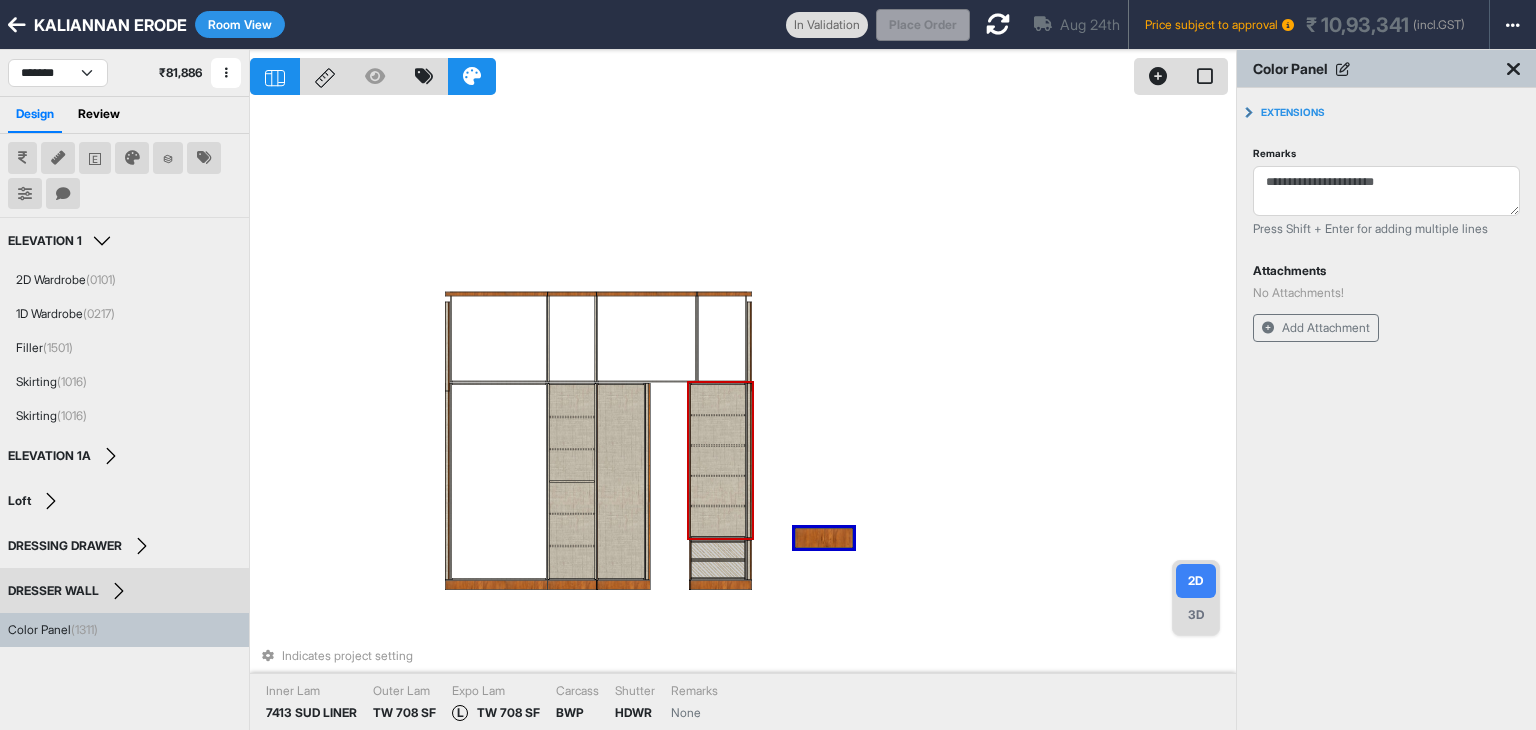 click at bounding box center [718, 521] 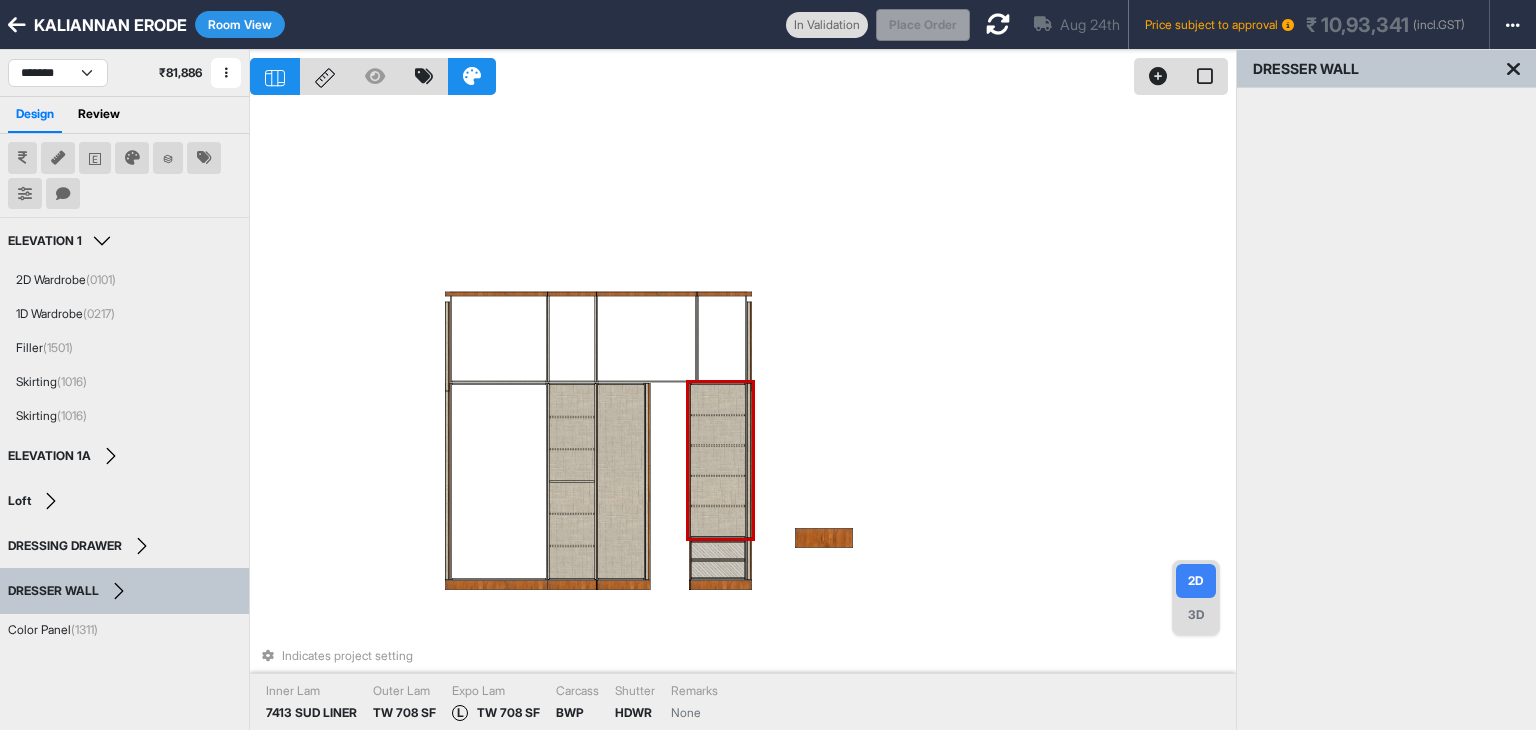 click at bounding box center (718, 521) 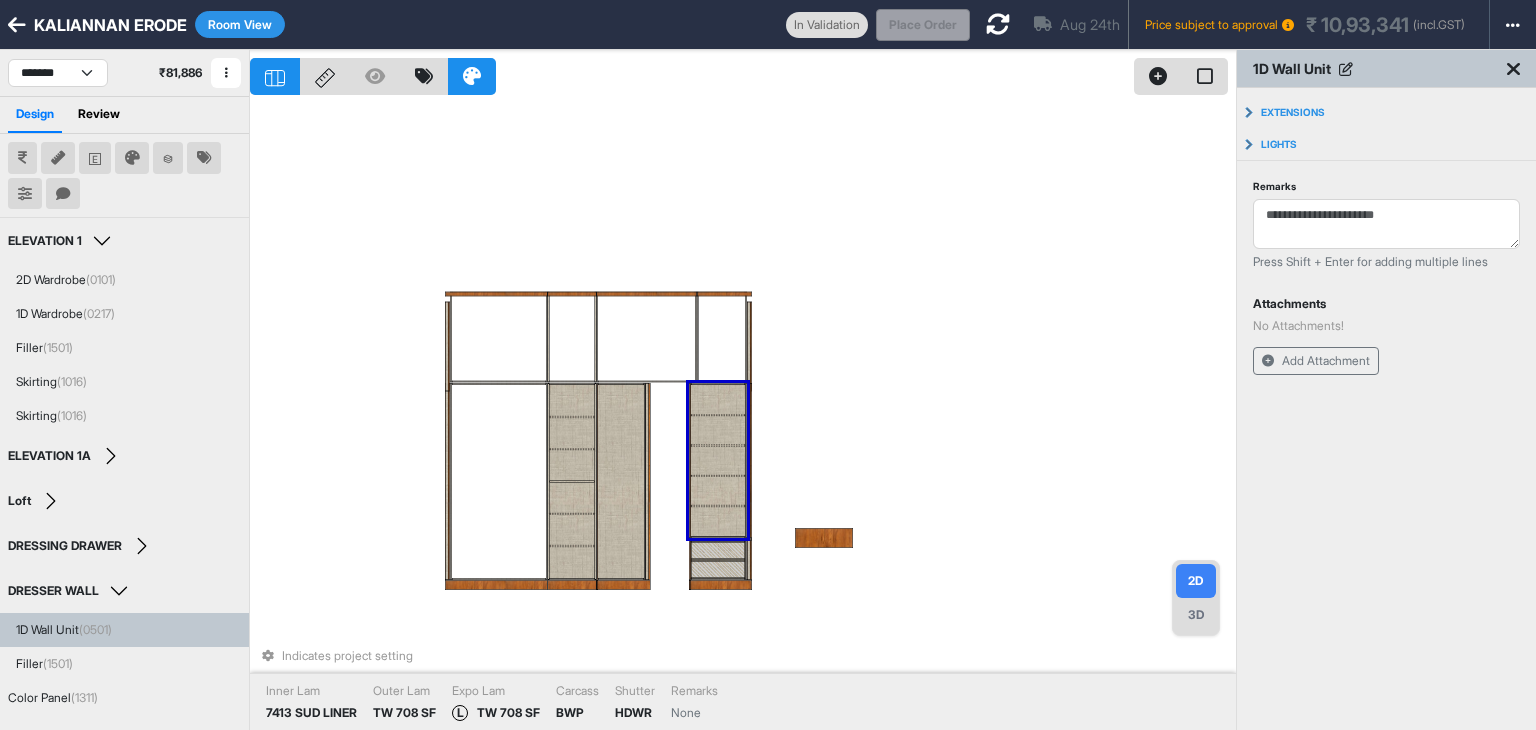 click at bounding box center (718, 521) 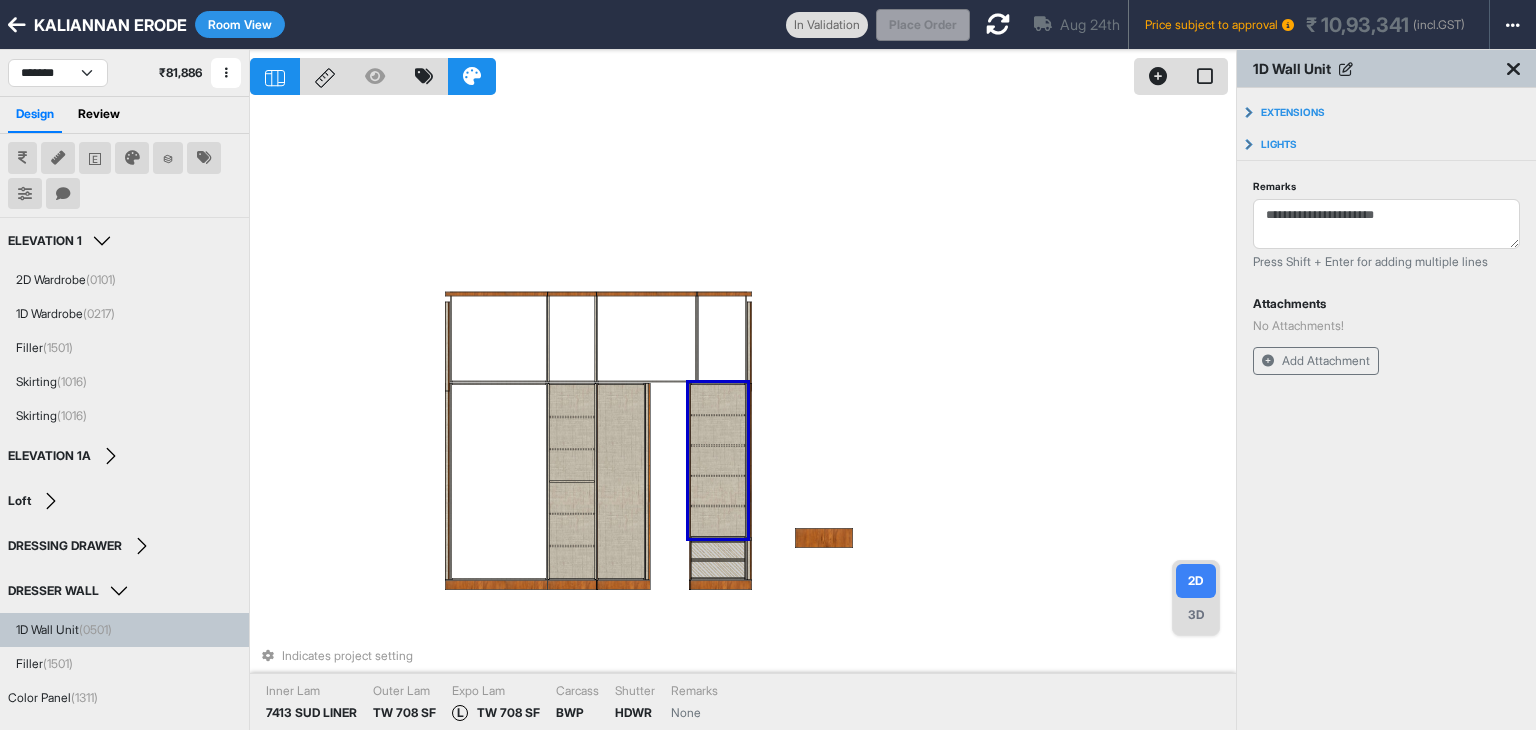 click at bounding box center [718, 521] 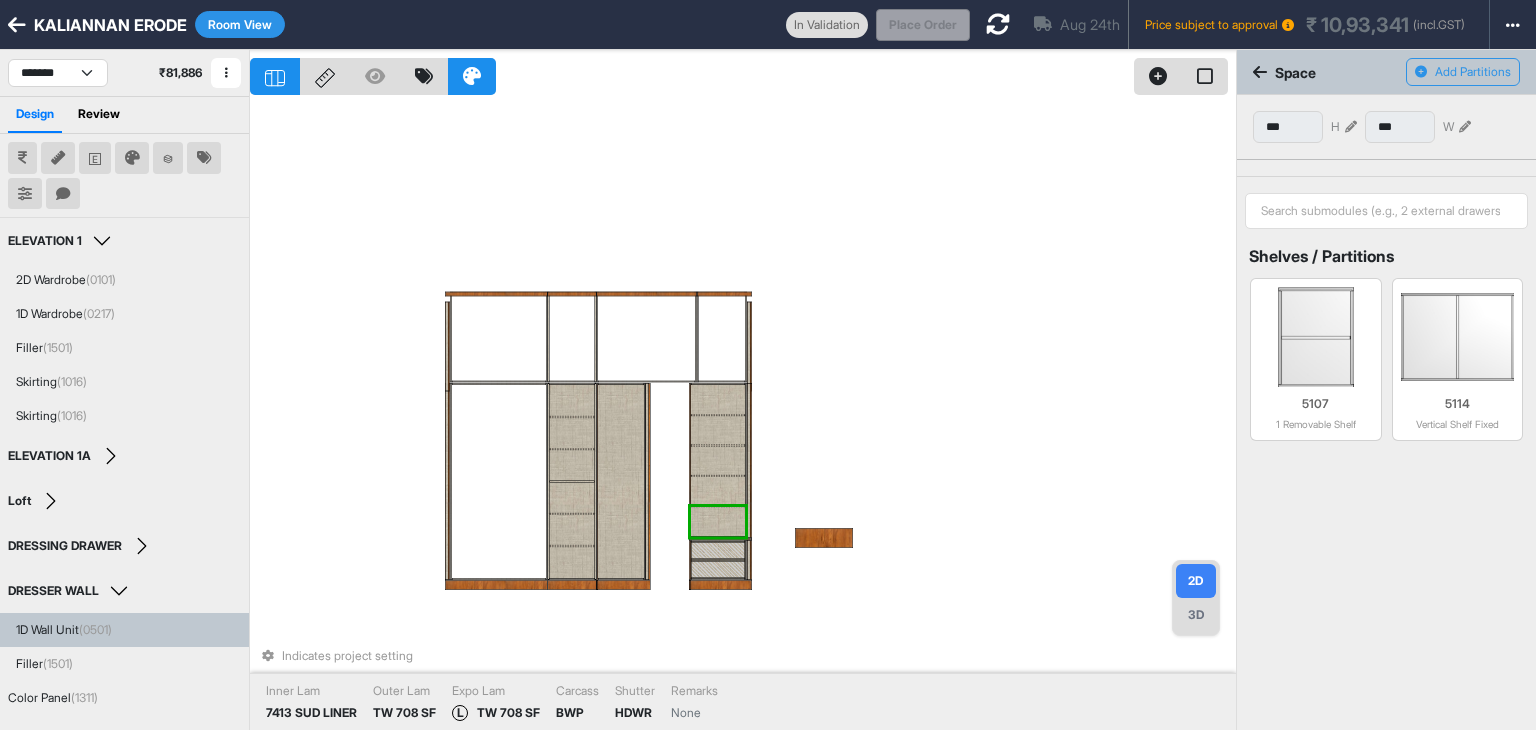 click at bounding box center (1351, 127) 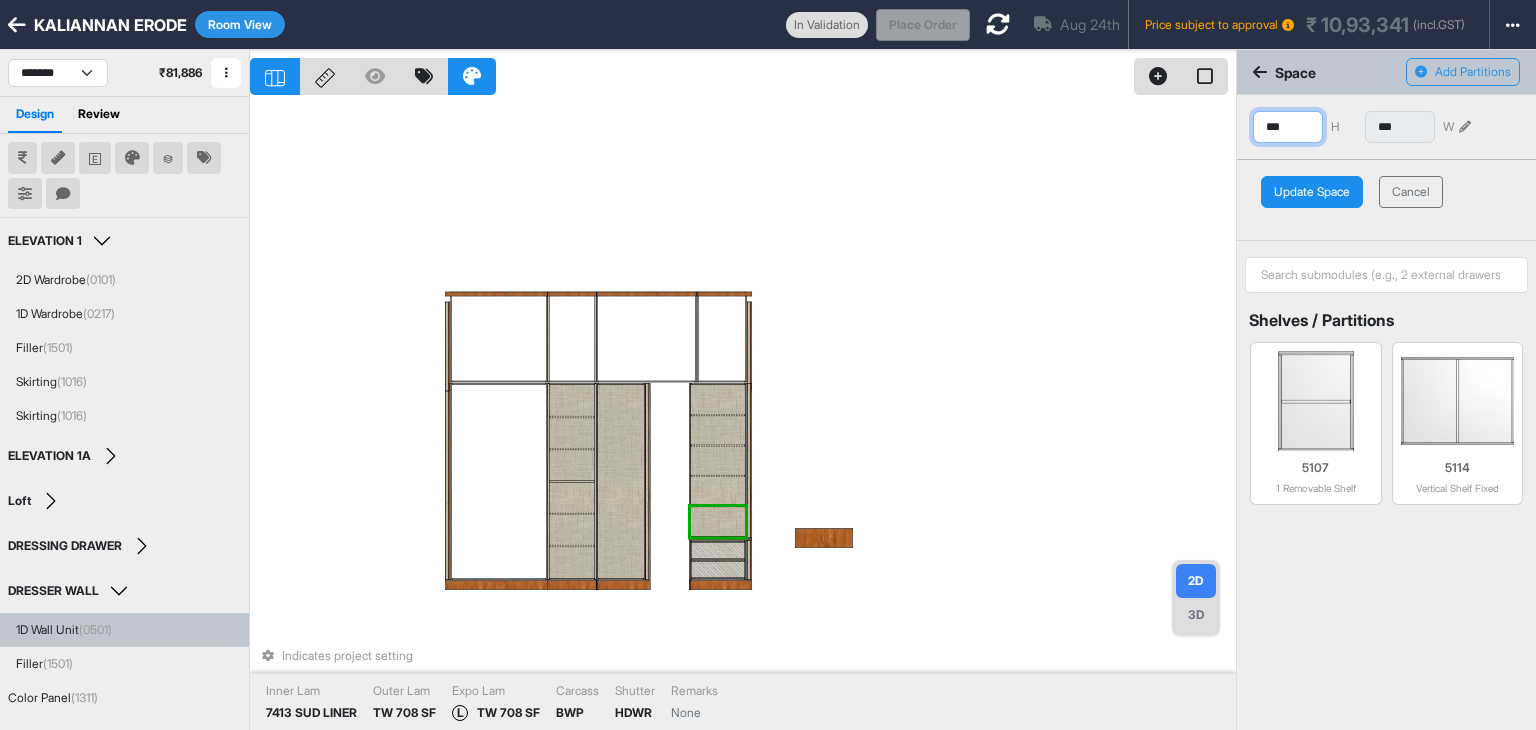 drag, startPoint x: 1296, startPoint y: 120, endPoint x: 1240, endPoint y: 121, distance: 56.008926 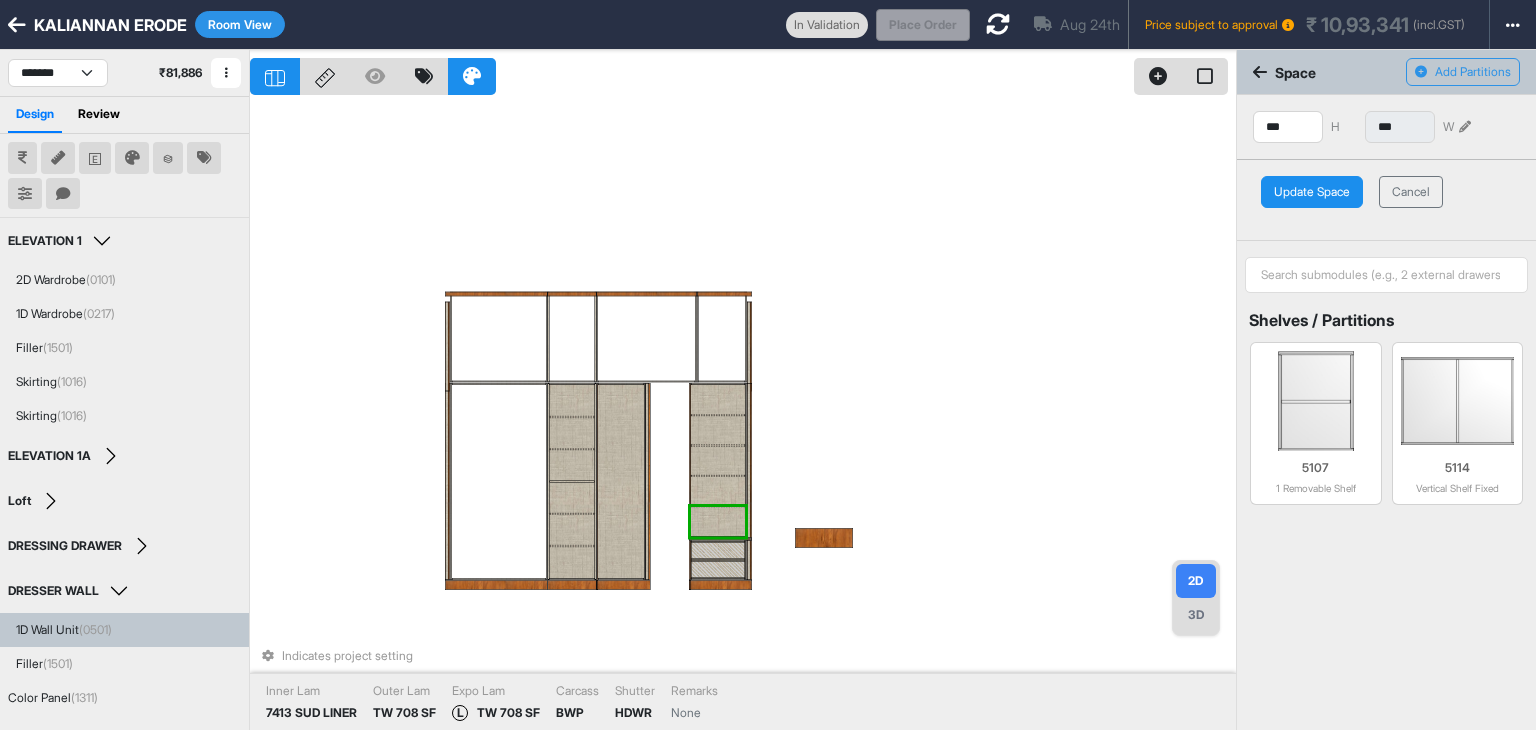 click on "Update Space" at bounding box center (1312, 192) 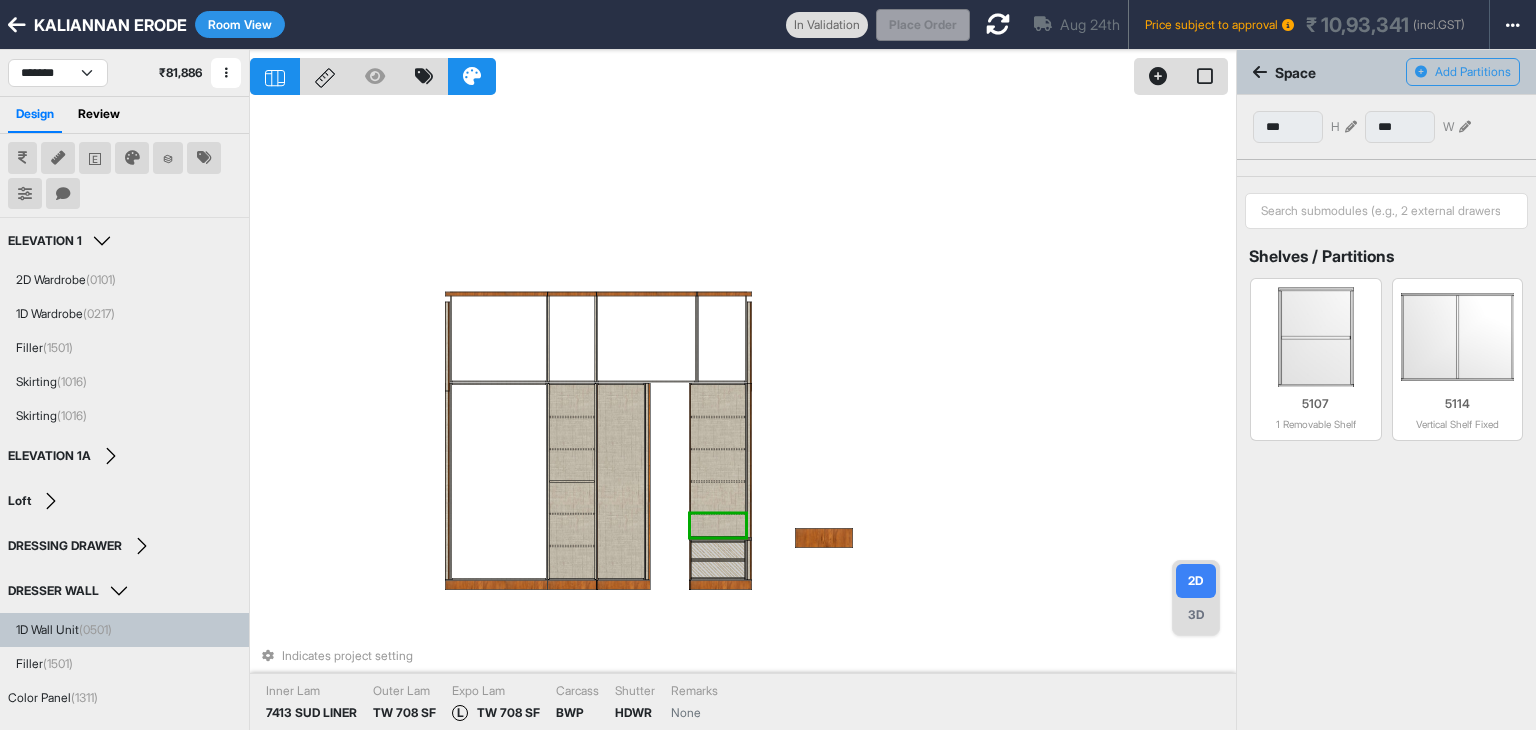 click at bounding box center [718, 497] 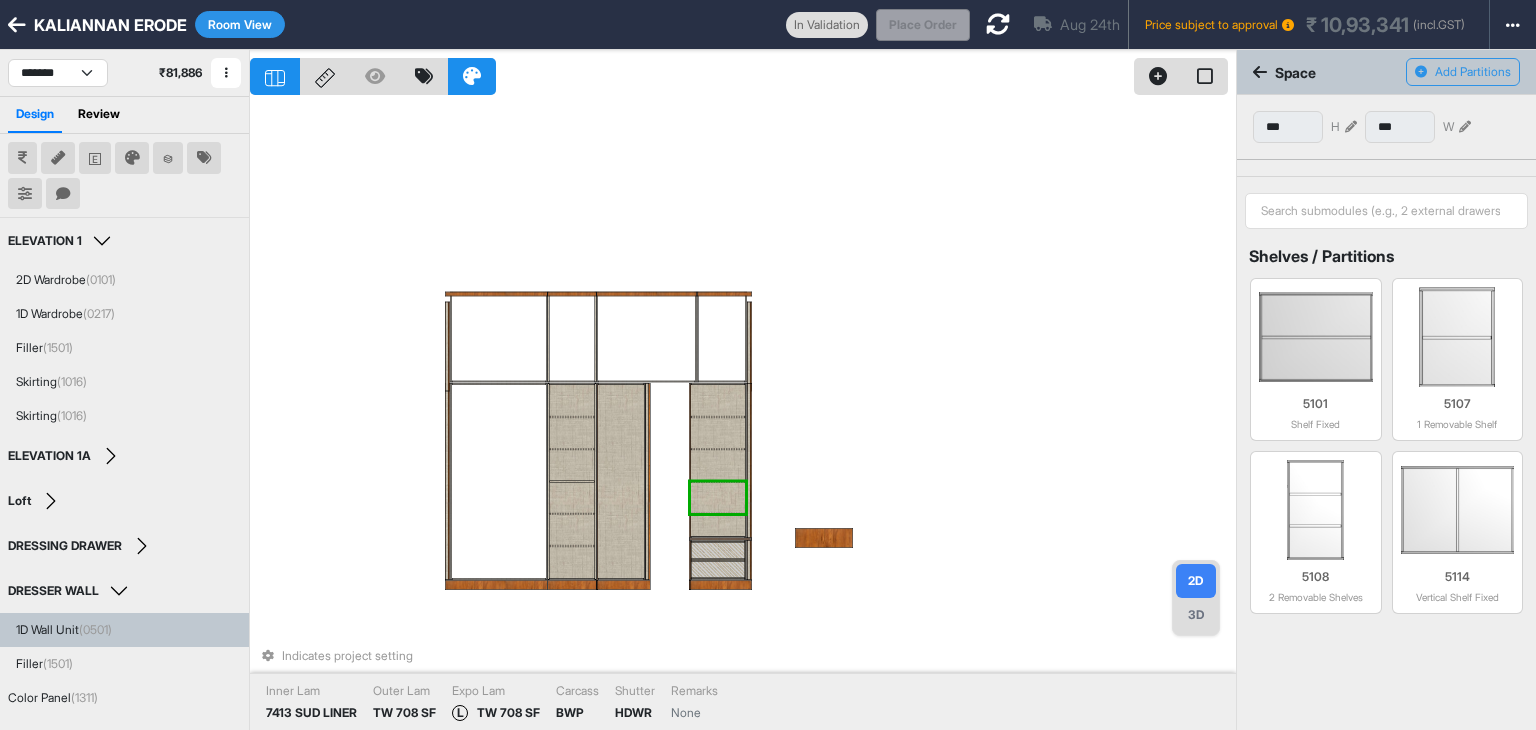 click at bounding box center [718, 465] 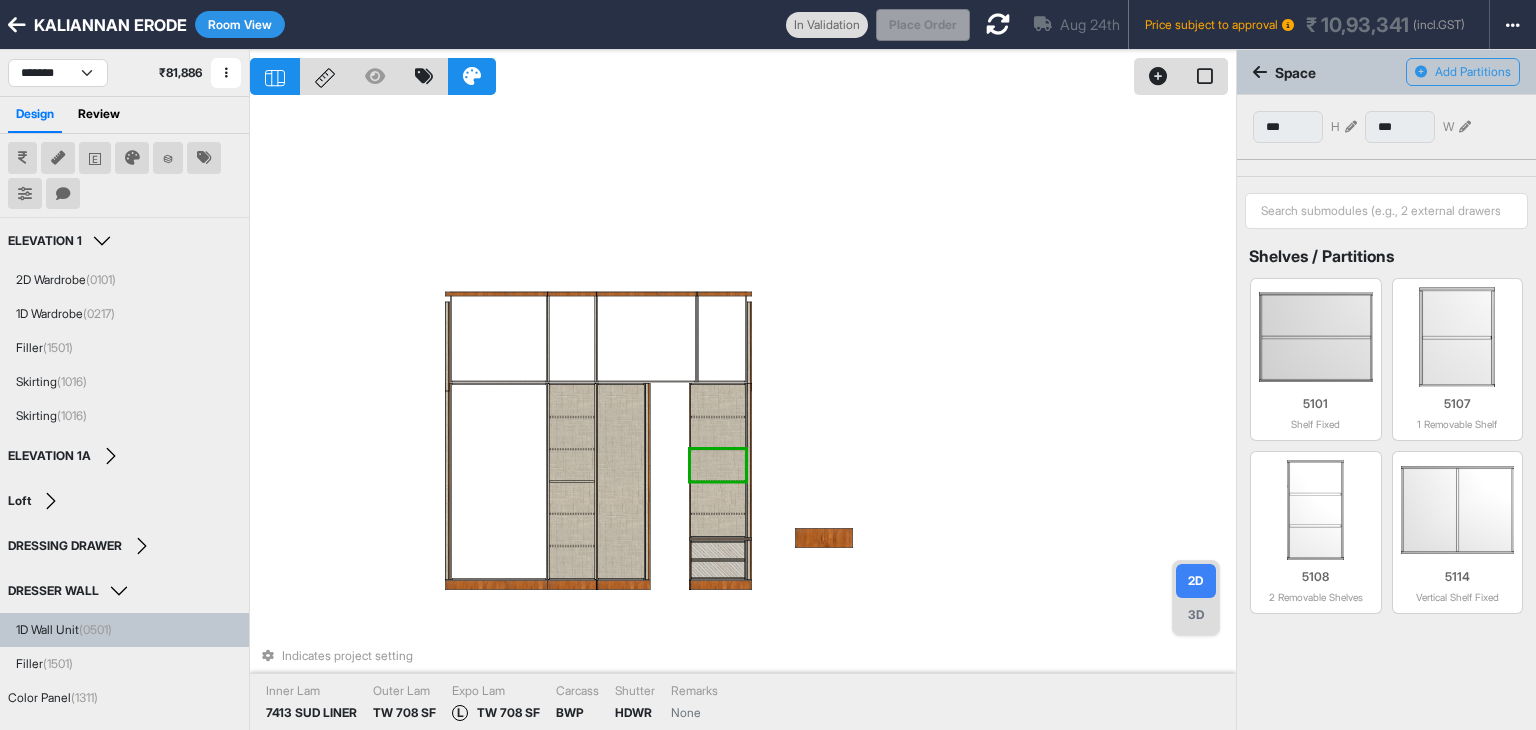click at bounding box center [718, 433] 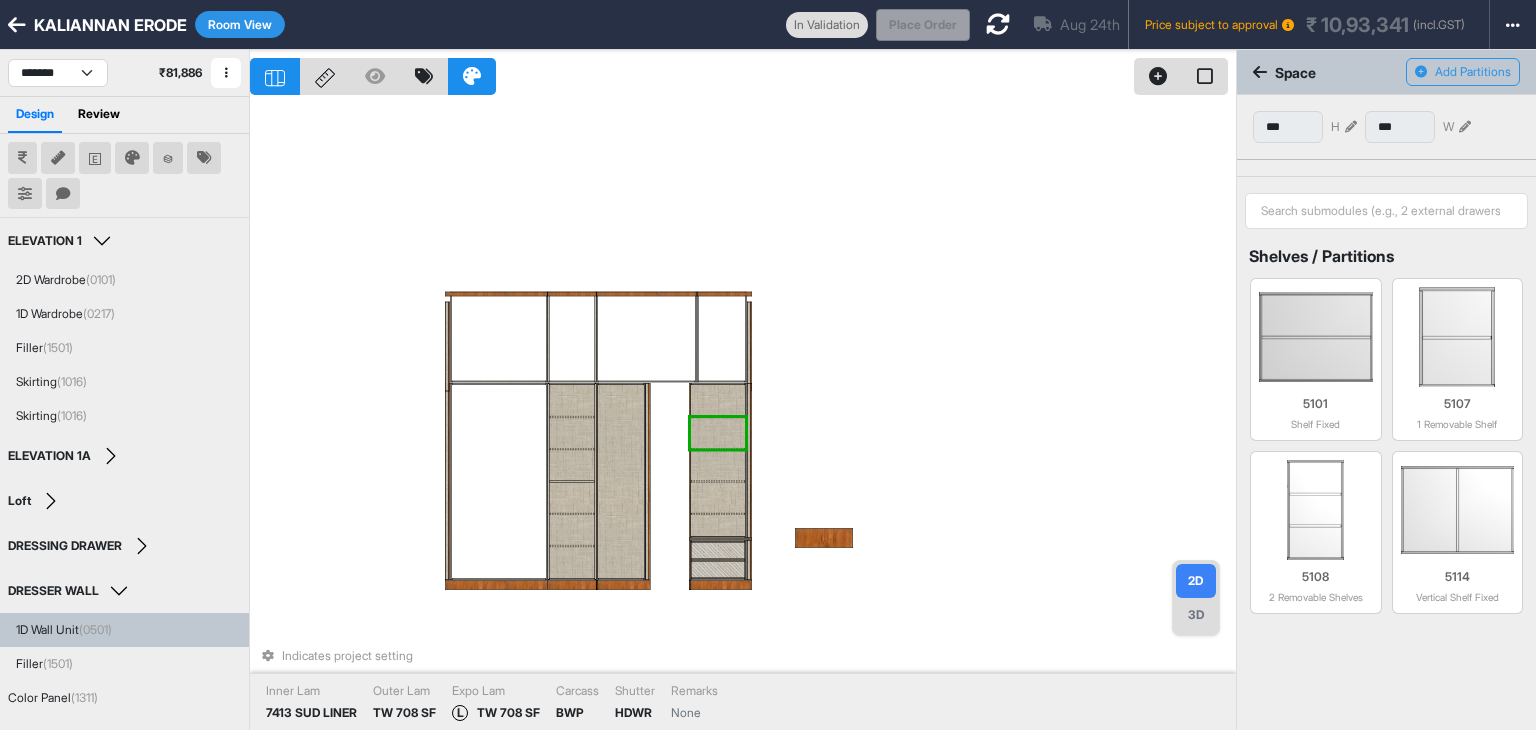click at bounding box center (718, 400) 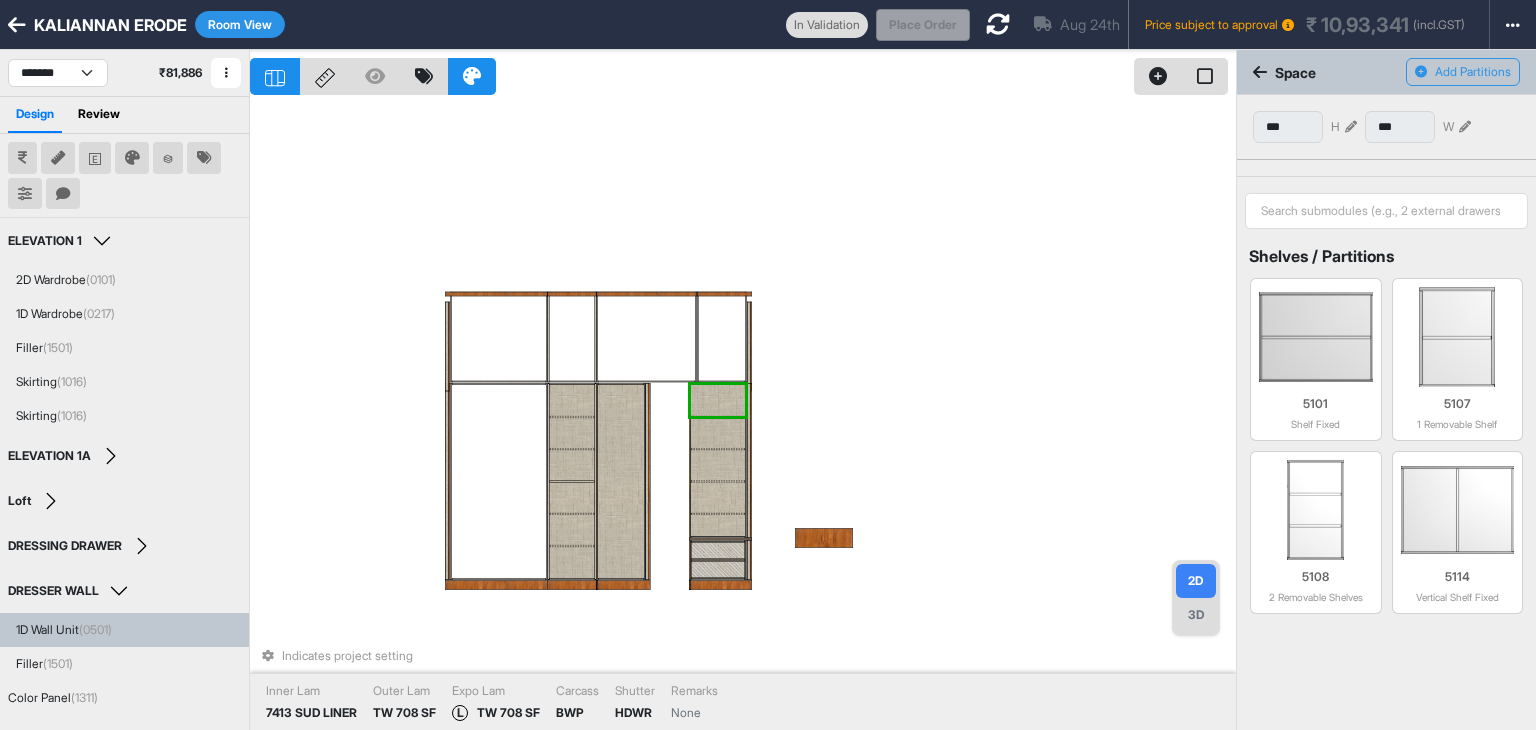 click at bounding box center [718, 497] 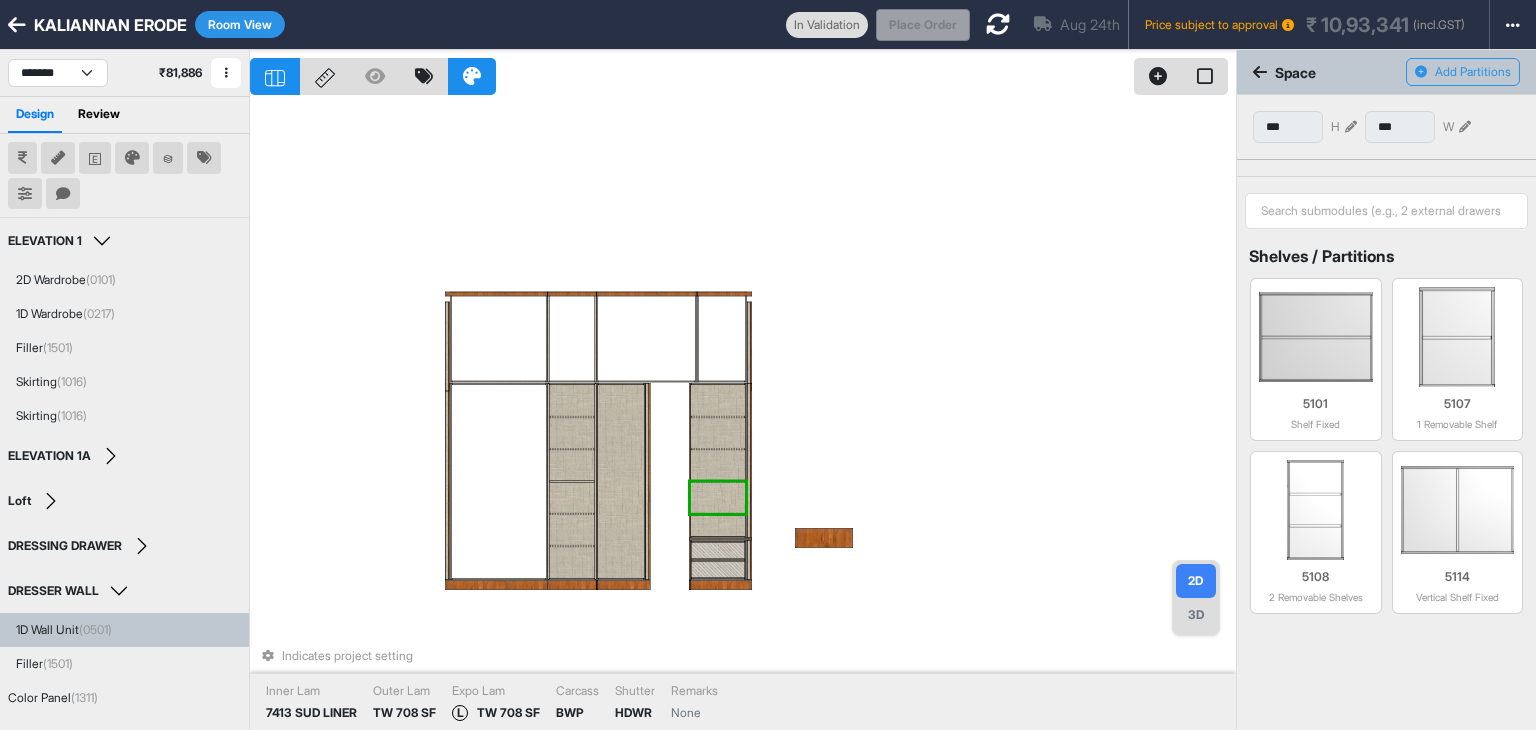 click at bounding box center (718, 465) 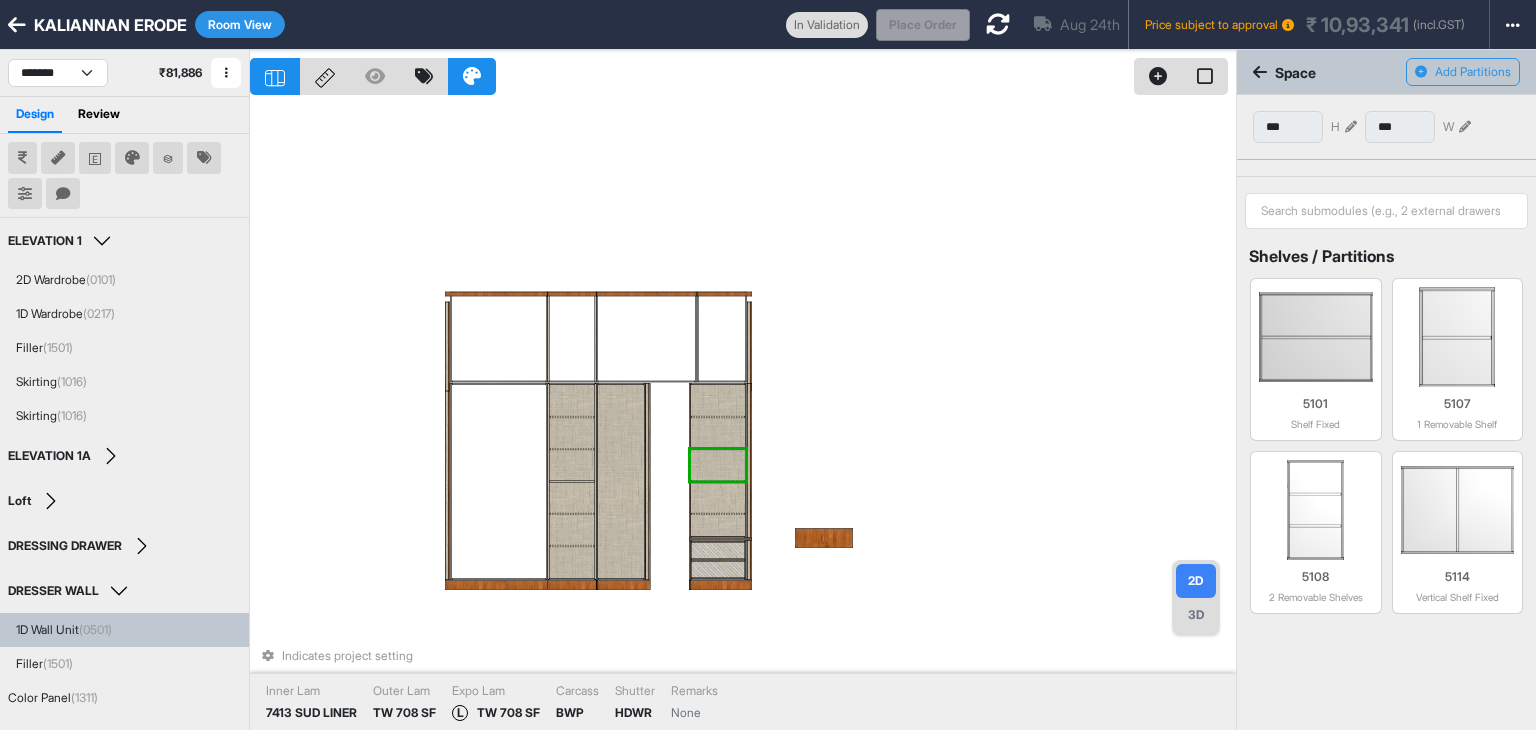 click at bounding box center [718, 433] 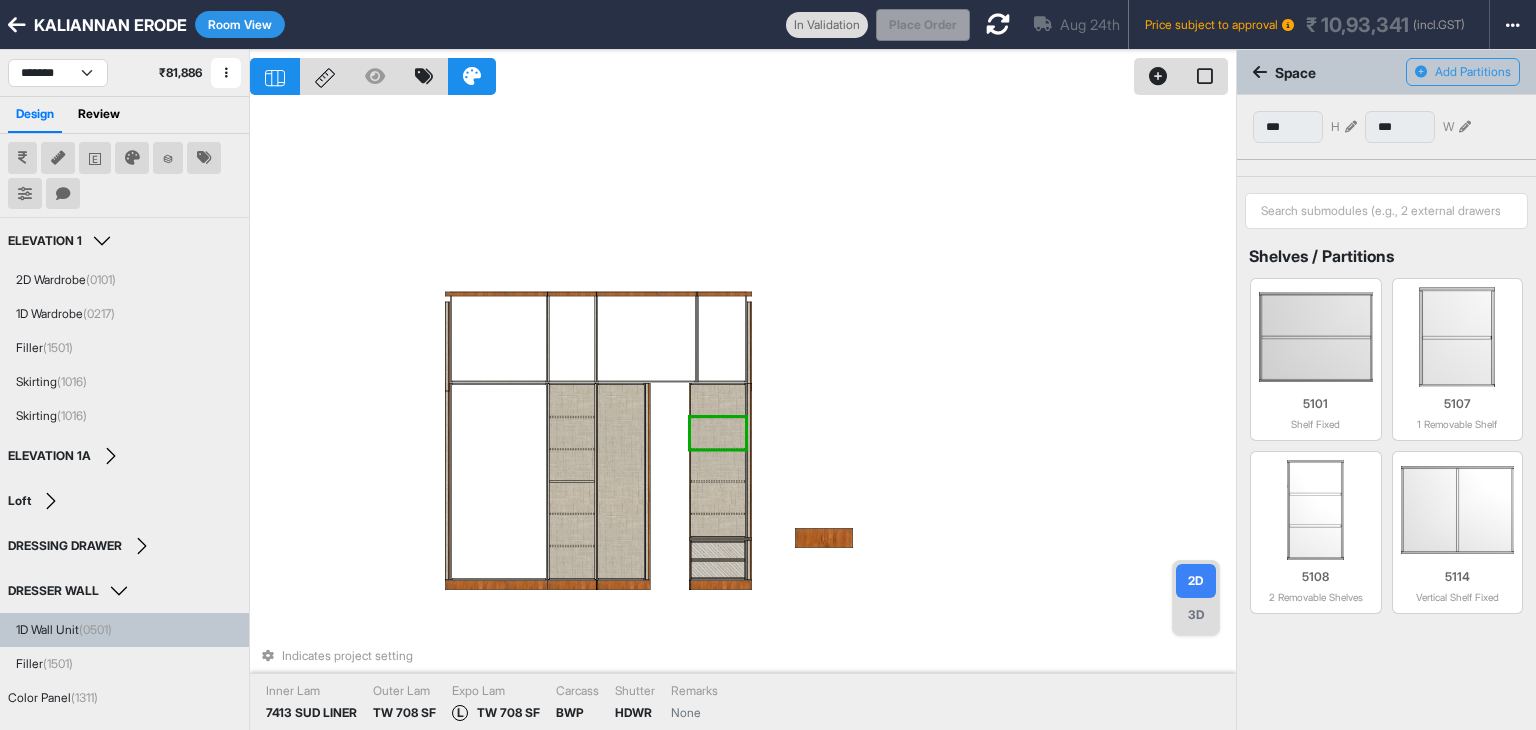 click at bounding box center [718, 400] 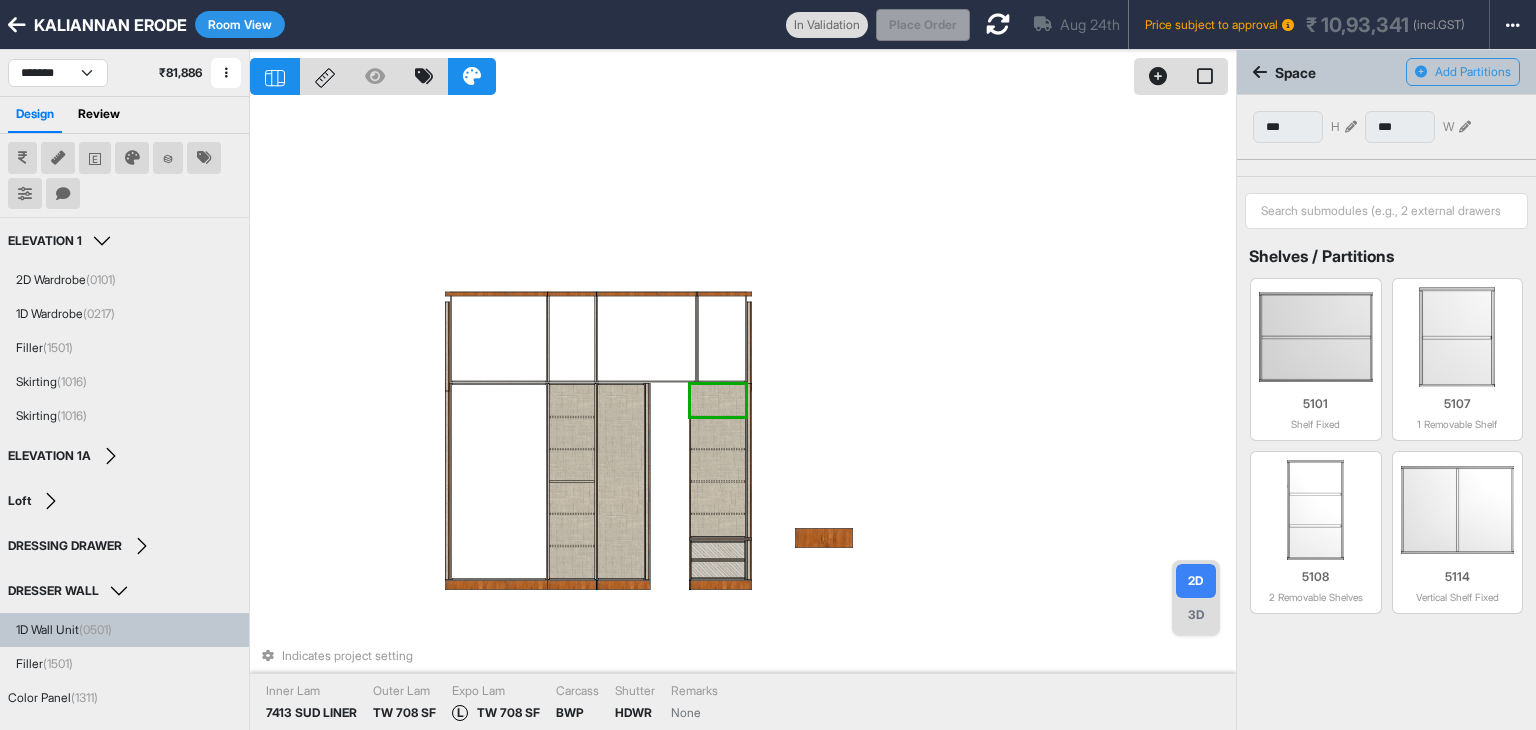 click at bounding box center (718, 526) 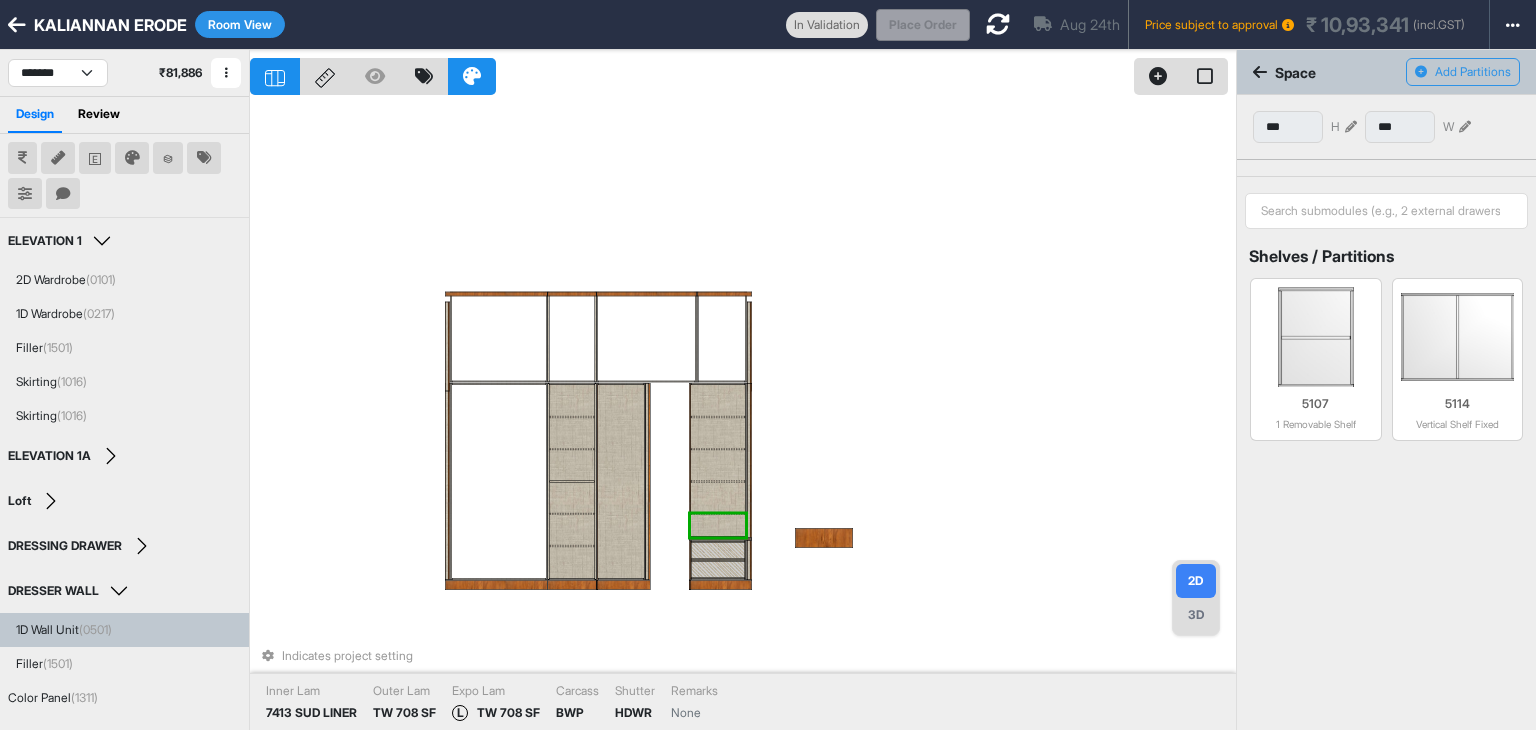 click at bounding box center (718, 497) 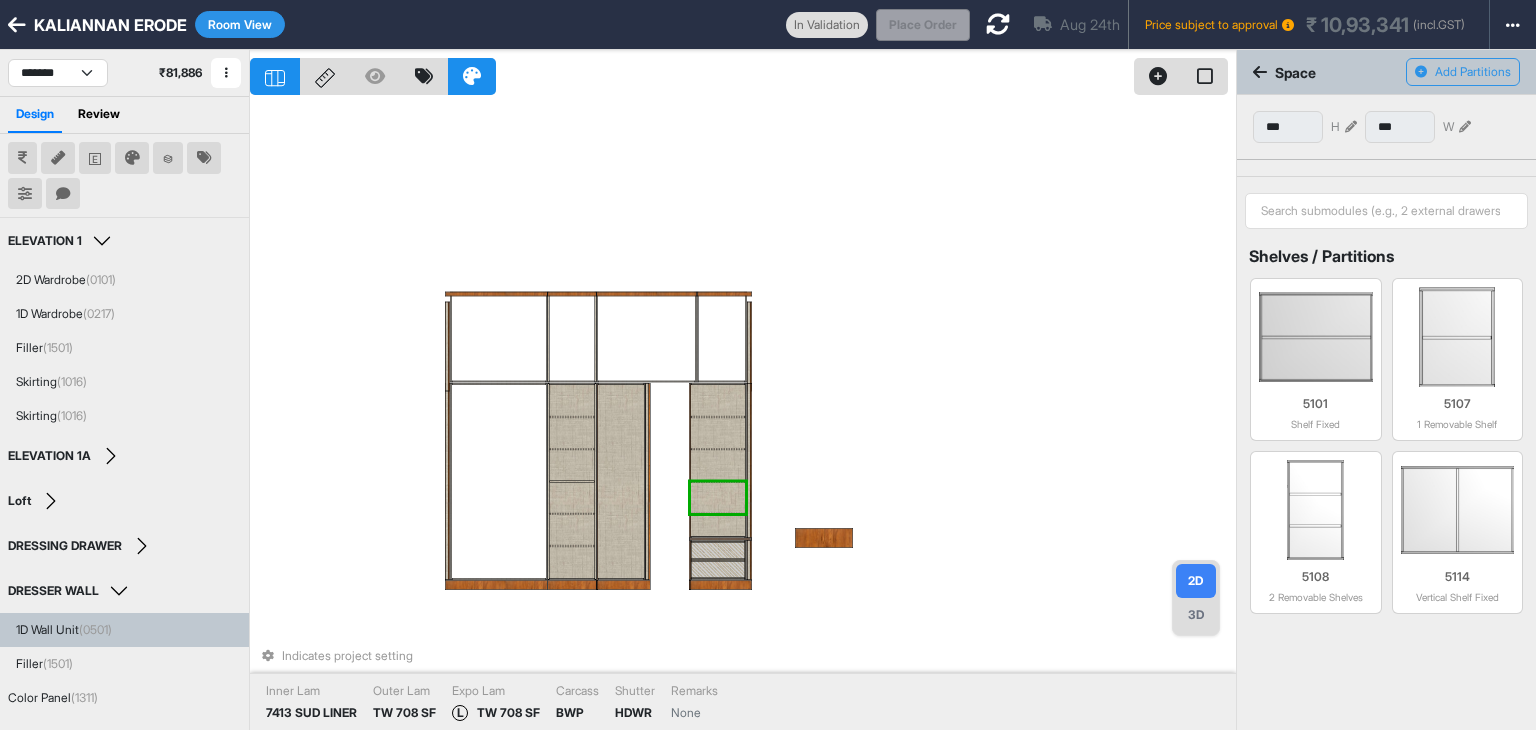 click at bounding box center [718, 400] 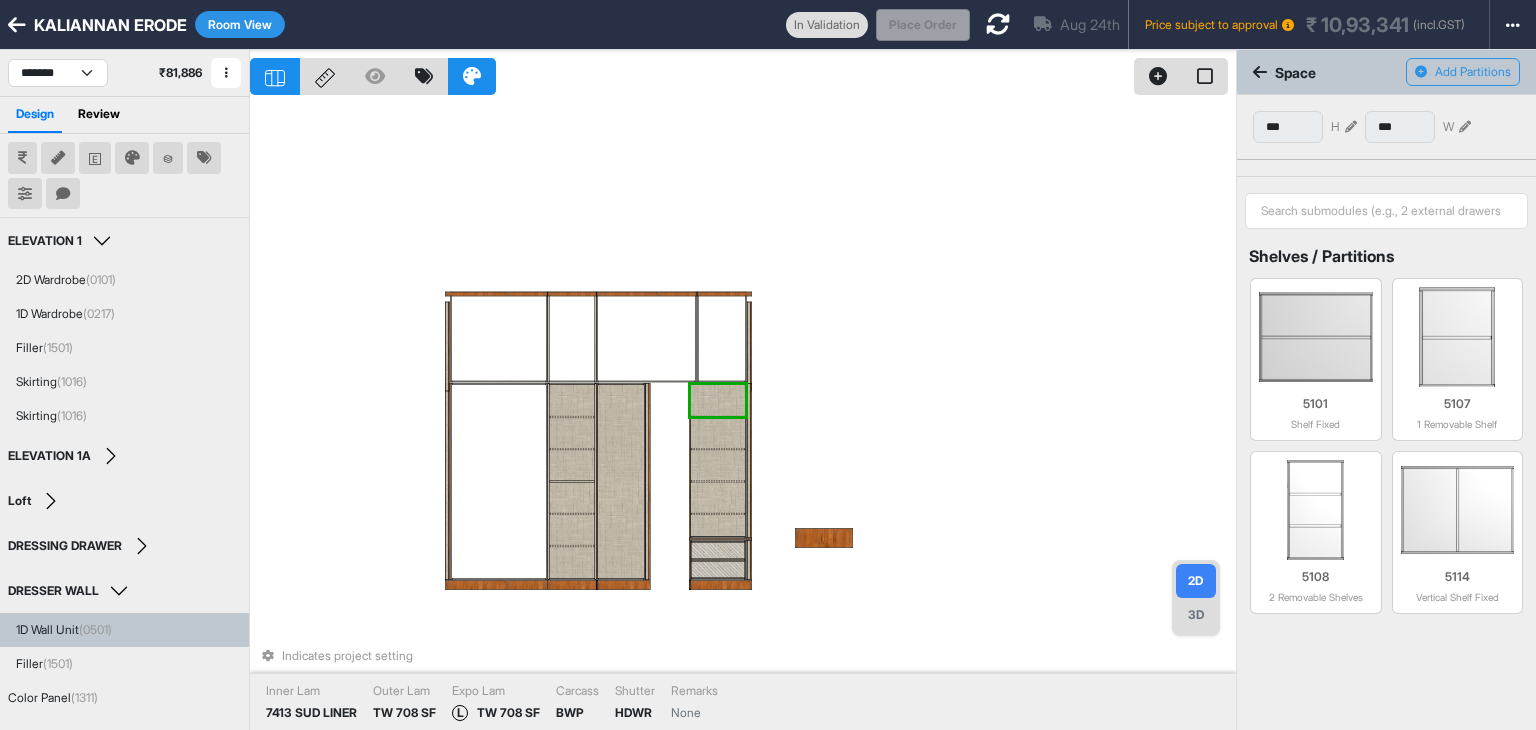 click at bounding box center [718, 497] 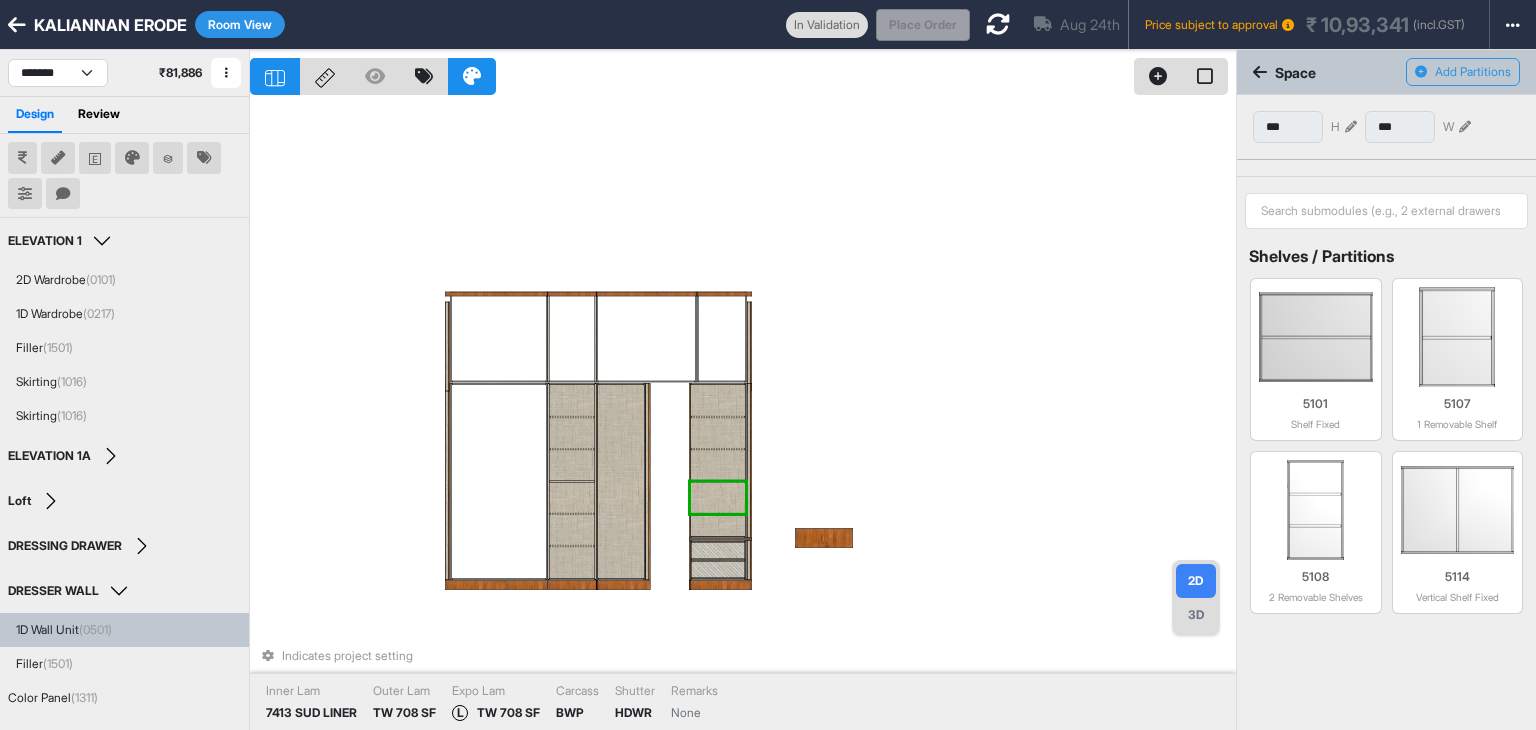 click at bounding box center (1351, 127) 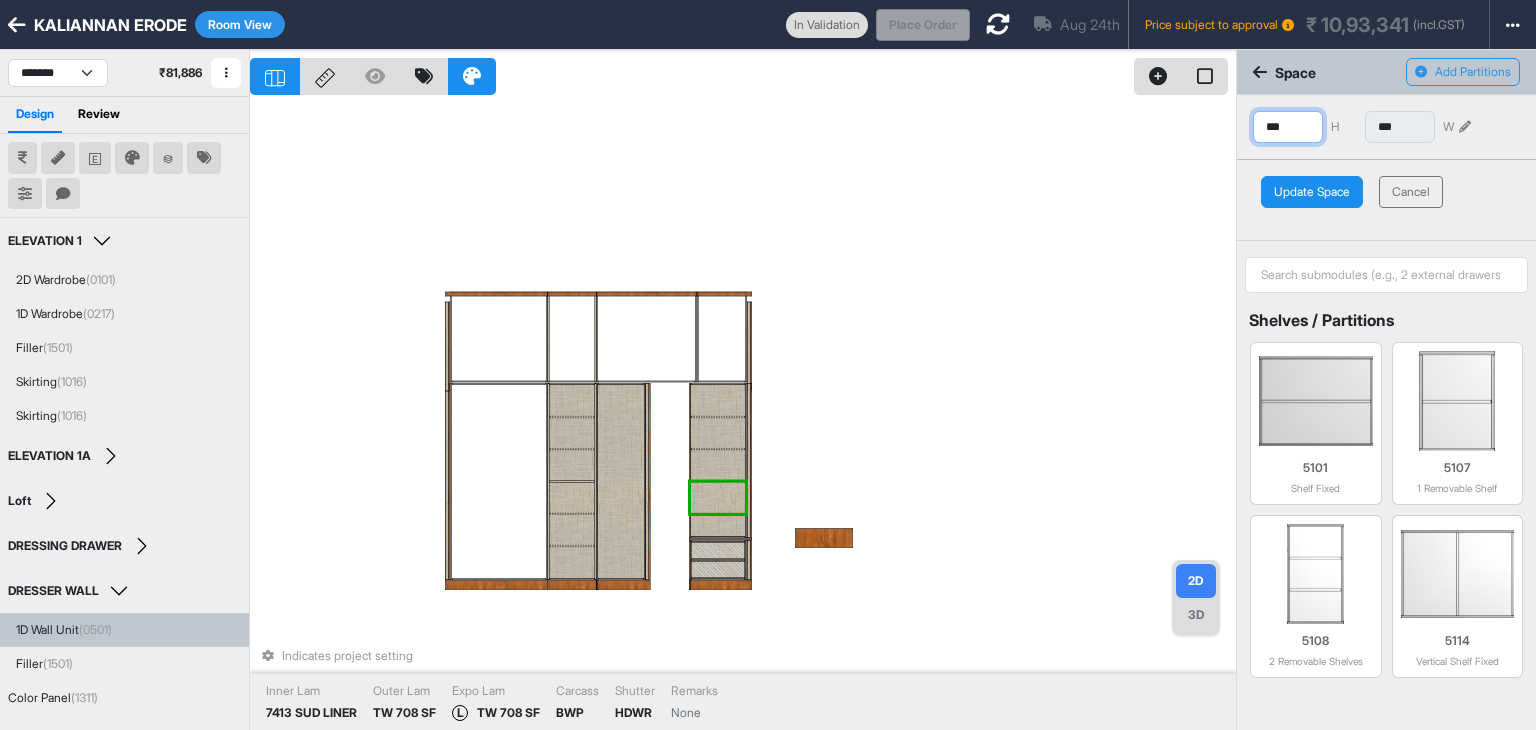 click on "***" at bounding box center [1288, 127] 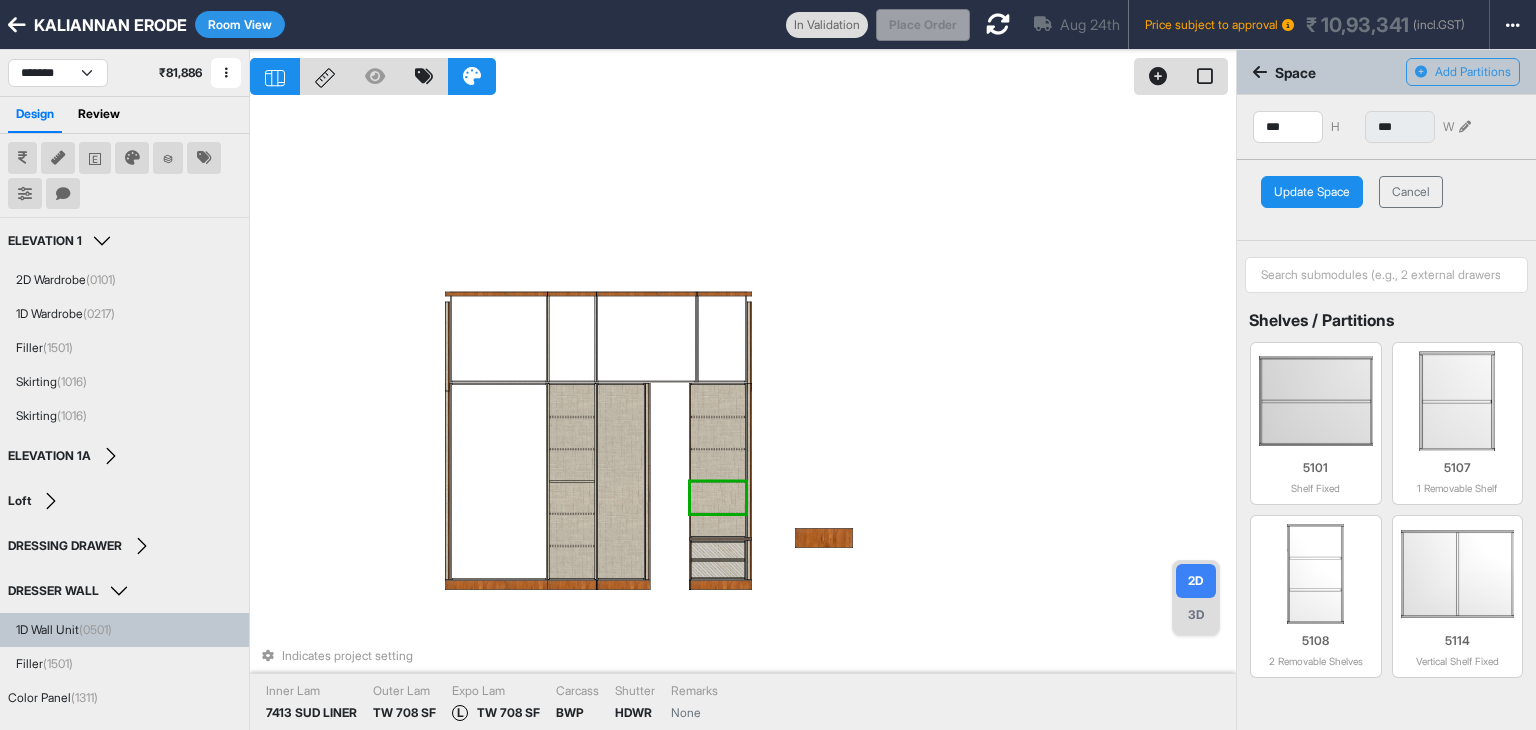 click on "Update Space" at bounding box center [1312, 192] 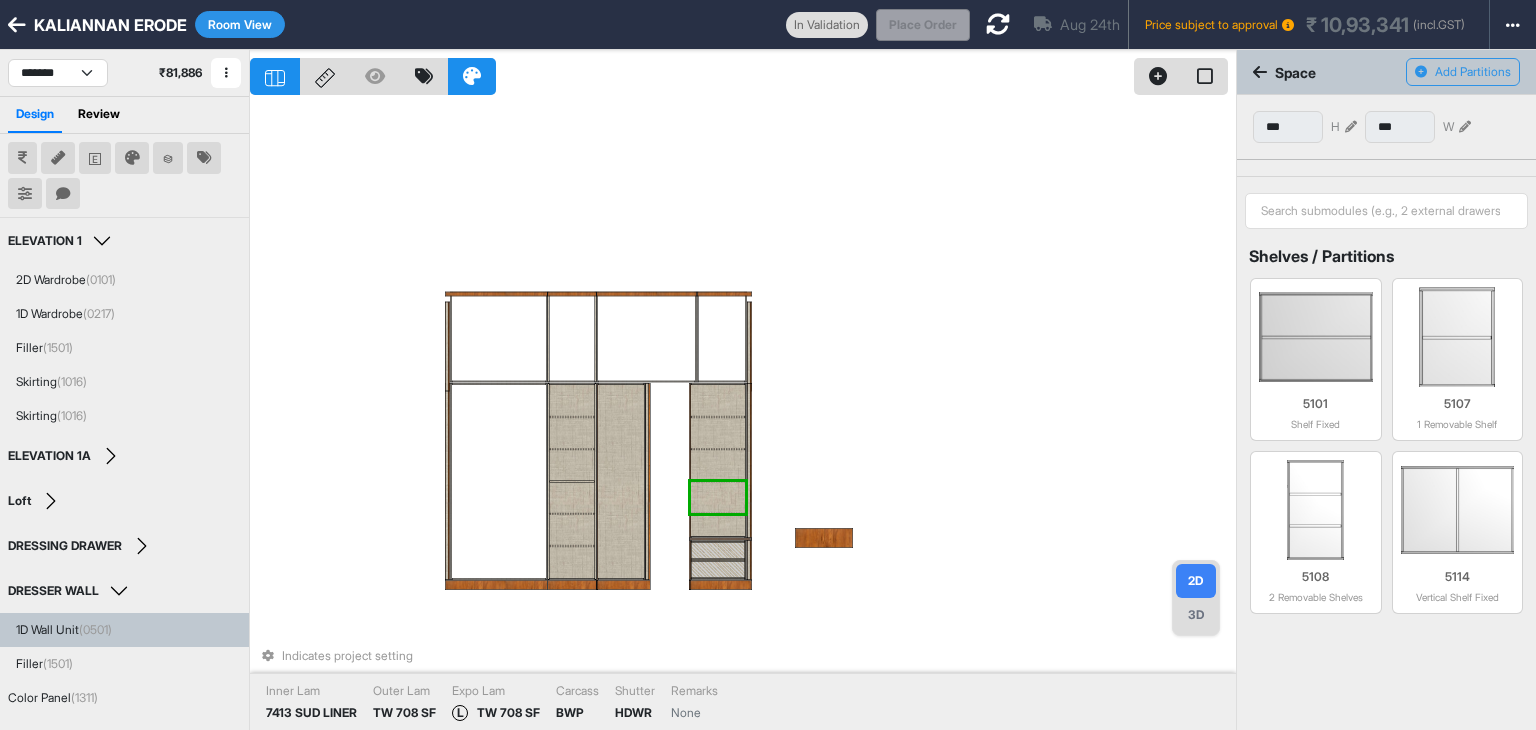 click at bounding box center [718, 465] 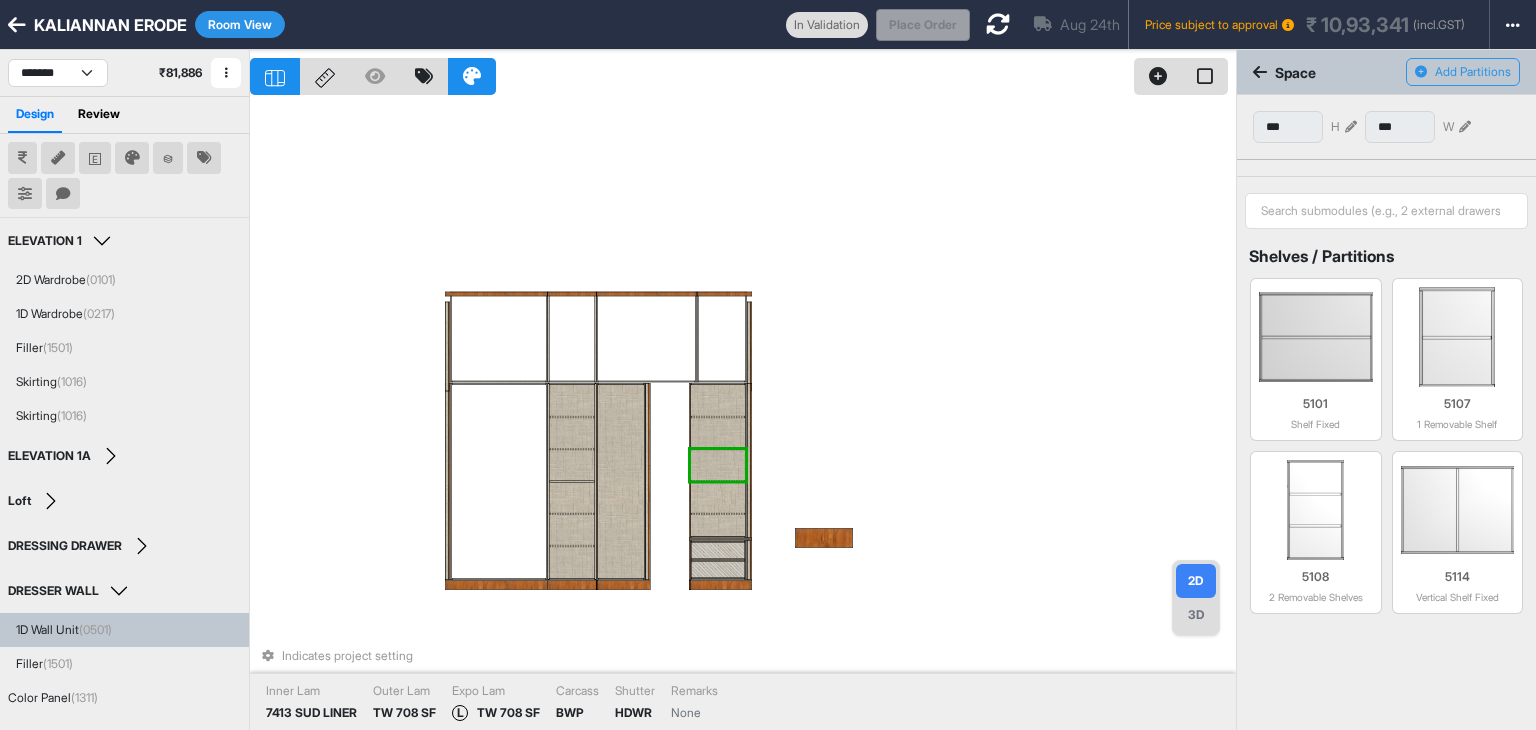 click at bounding box center (1351, 127) 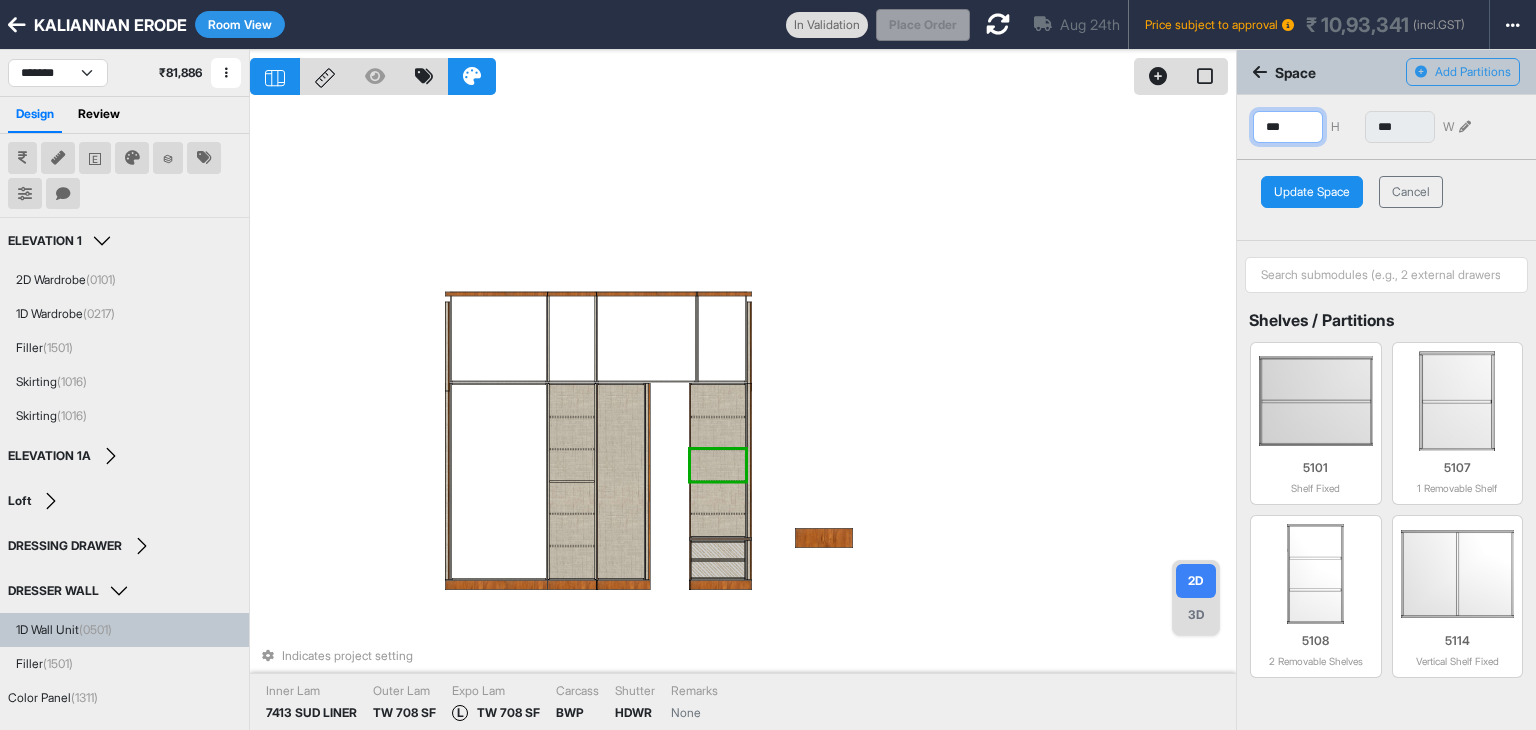 click on "***" at bounding box center (1288, 127) 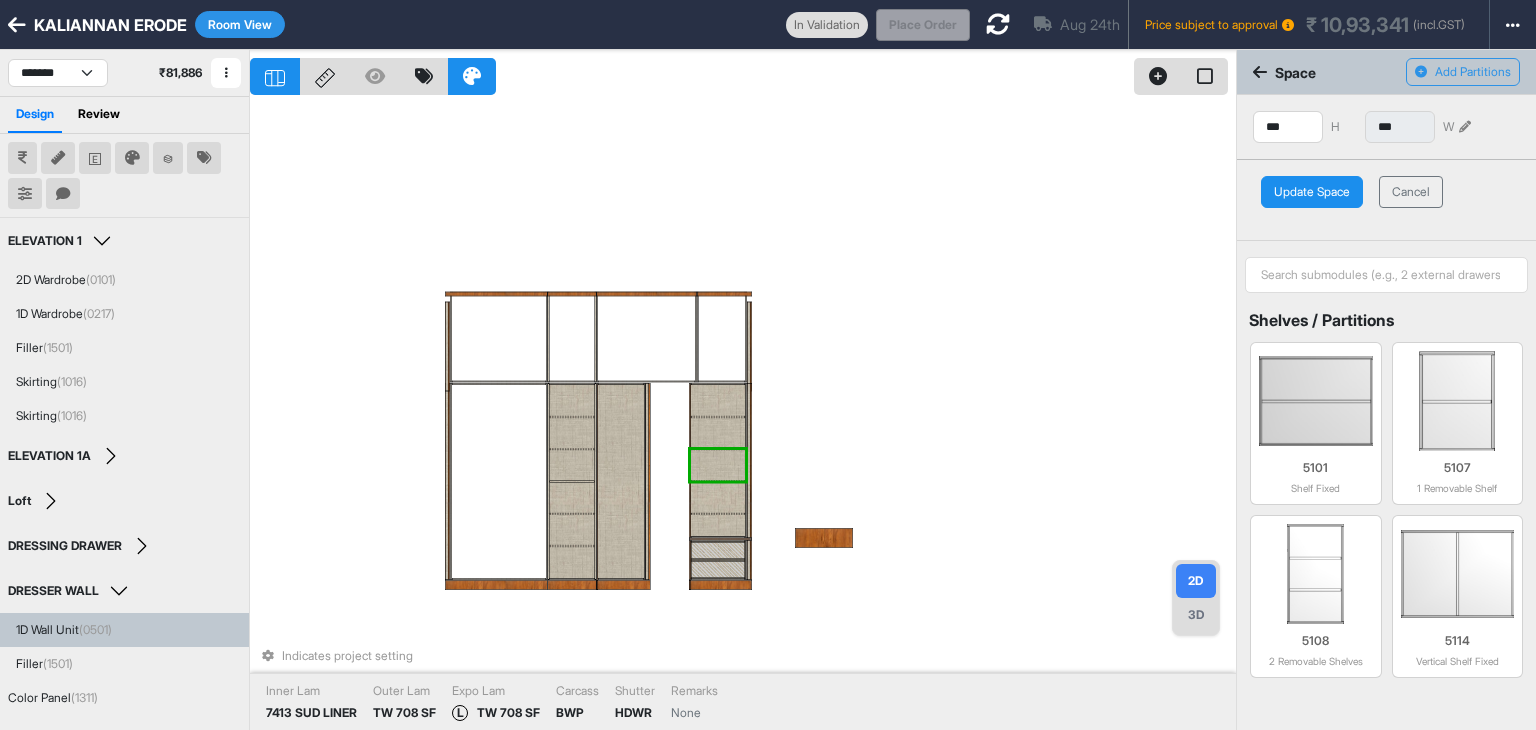 click on "Update Space" at bounding box center [1312, 192] 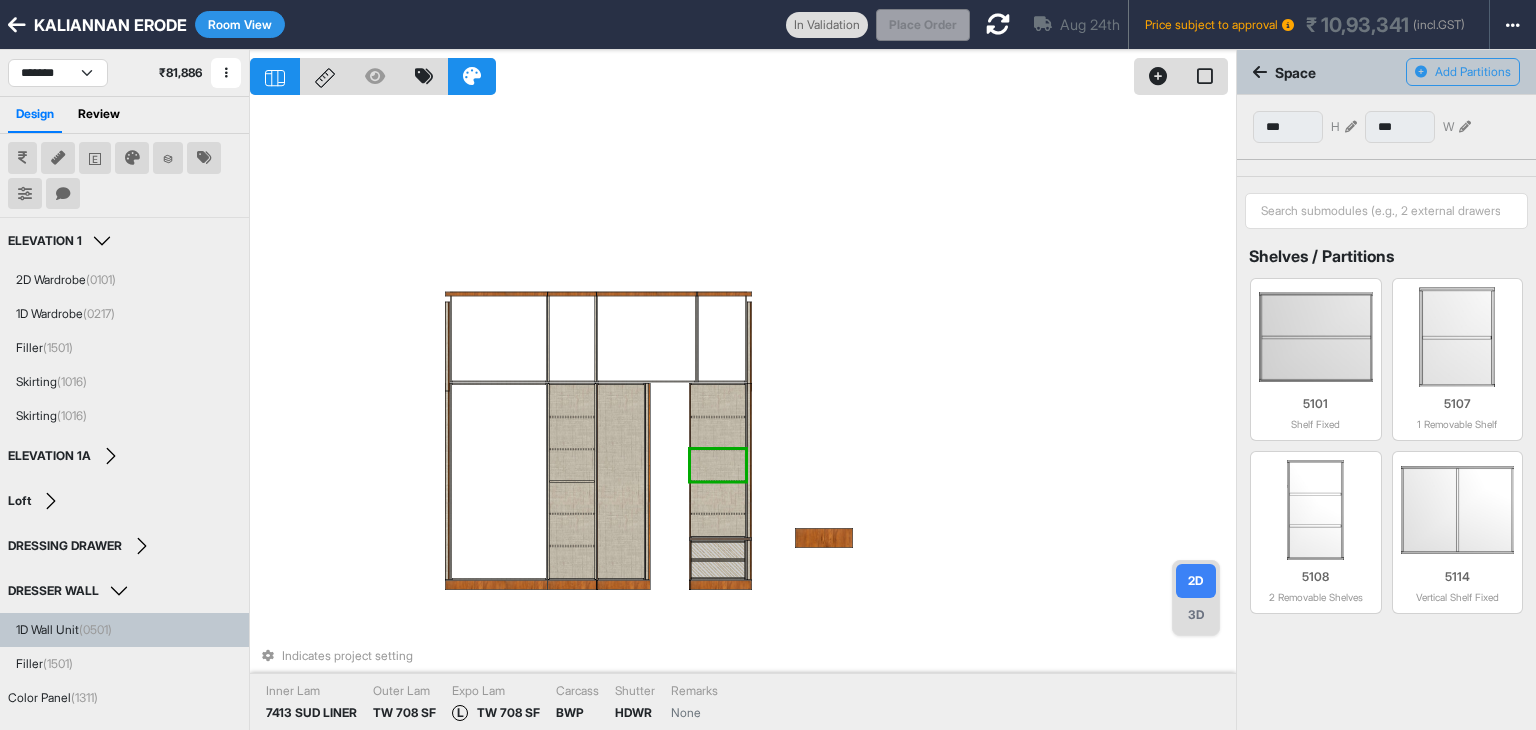 click at bounding box center (718, 433) 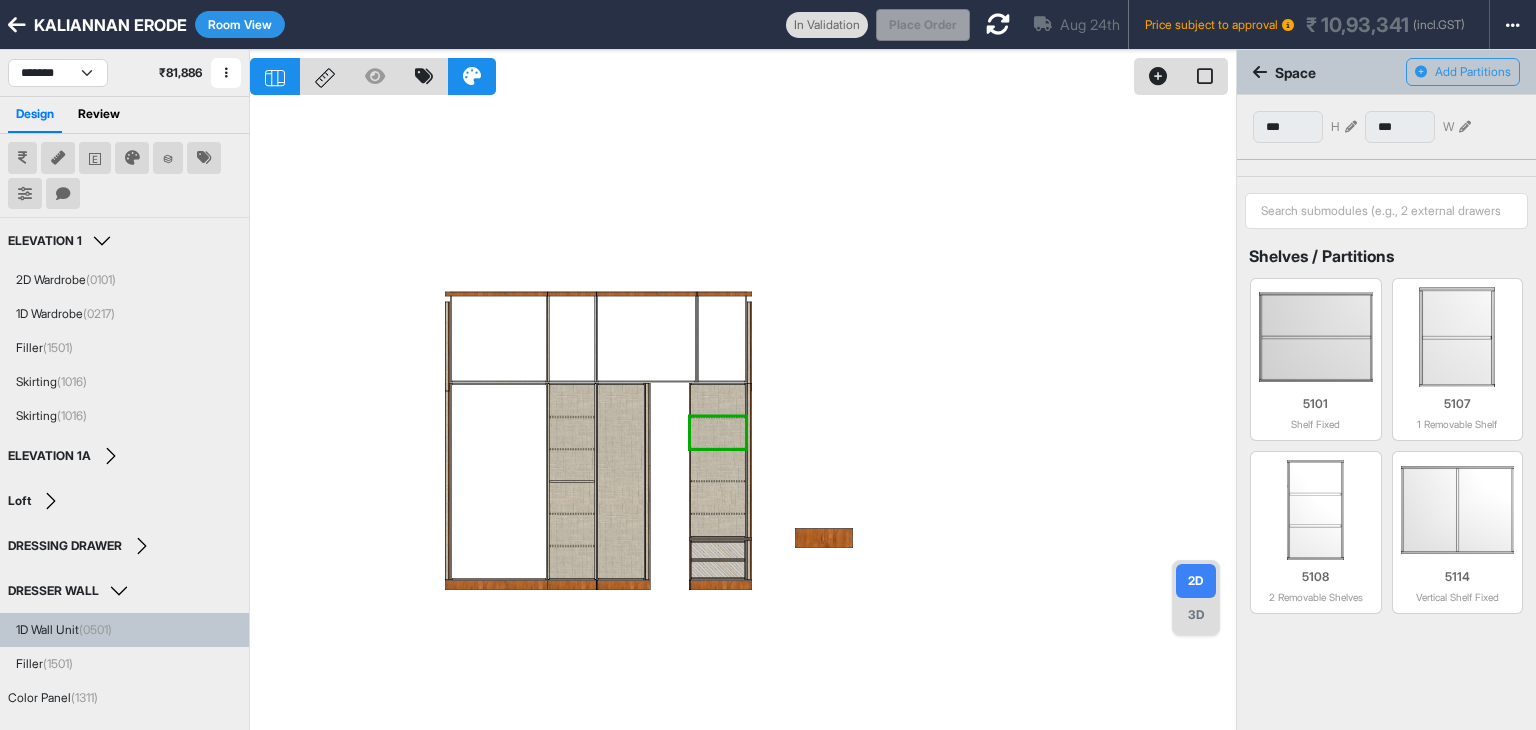 click at bounding box center [1351, 127] 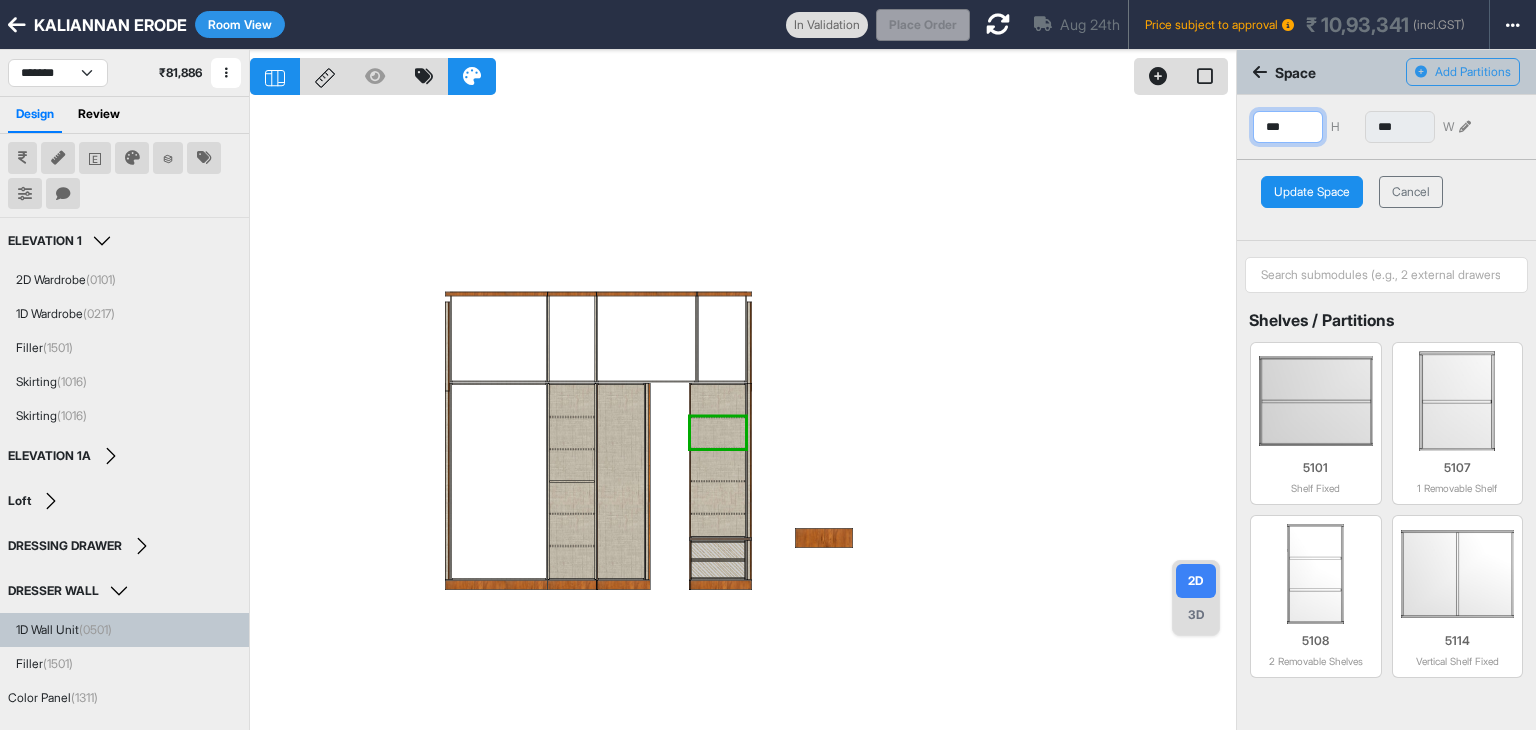 click on "***" at bounding box center (1288, 127) 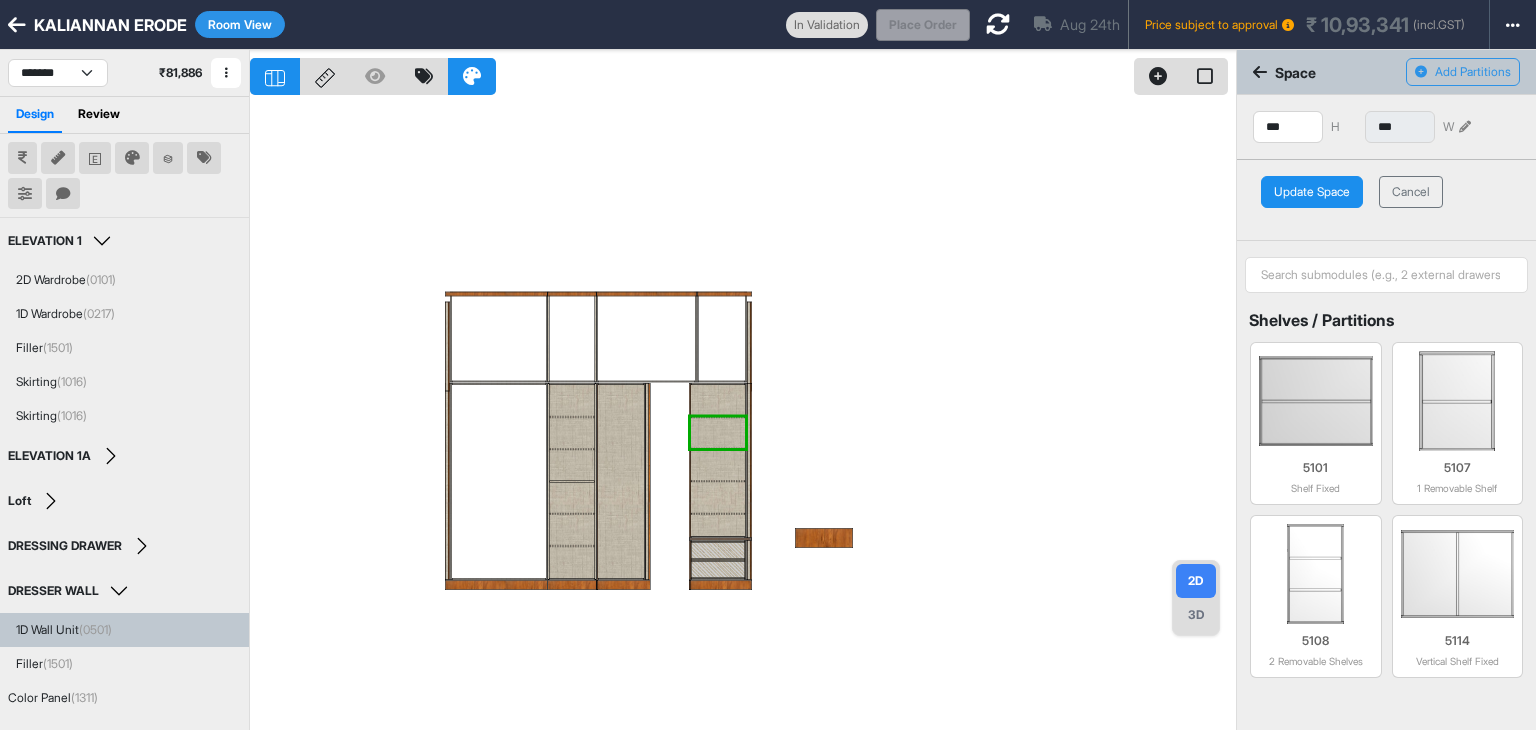 click on "Update Space" at bounding box center (1312, 192) 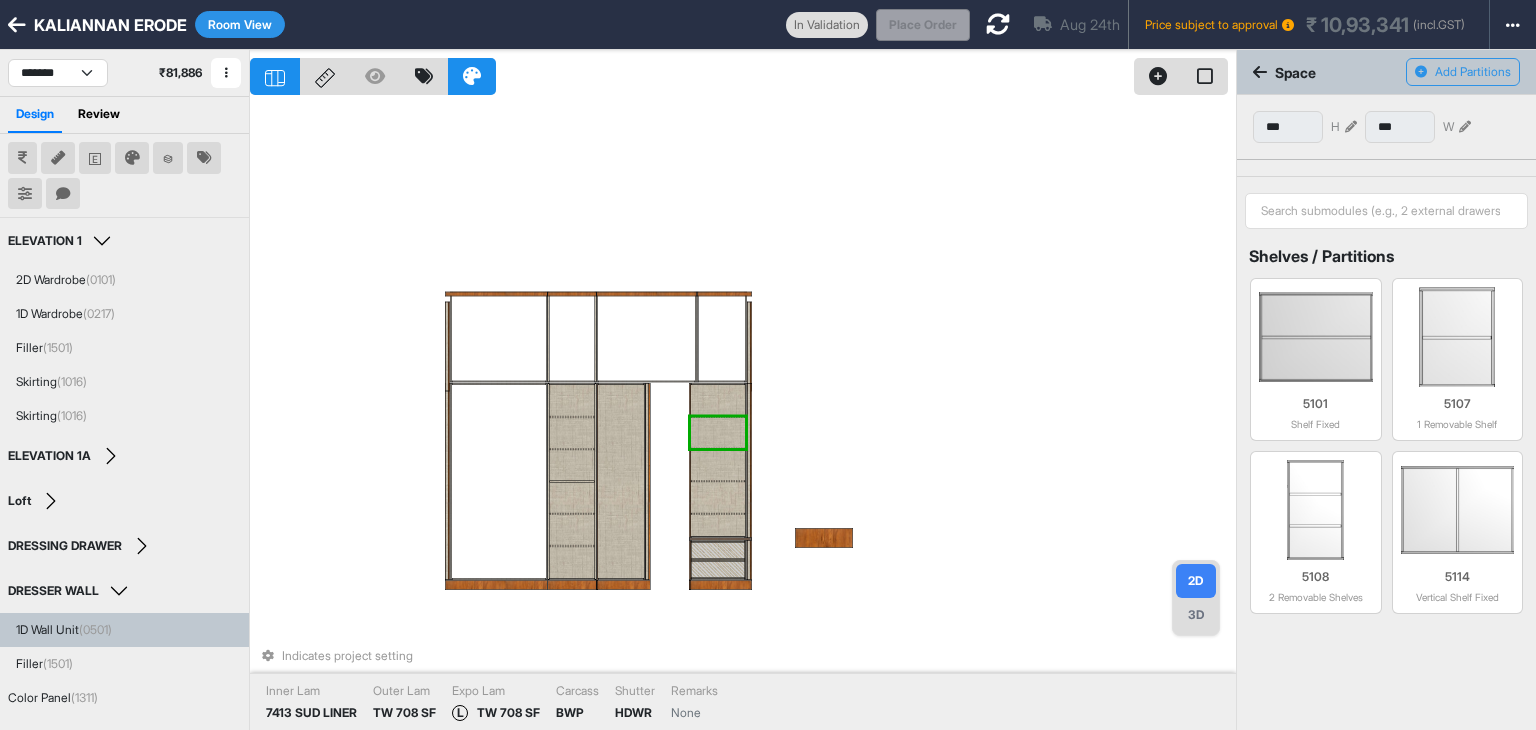 click at bounding box center [718, 400] 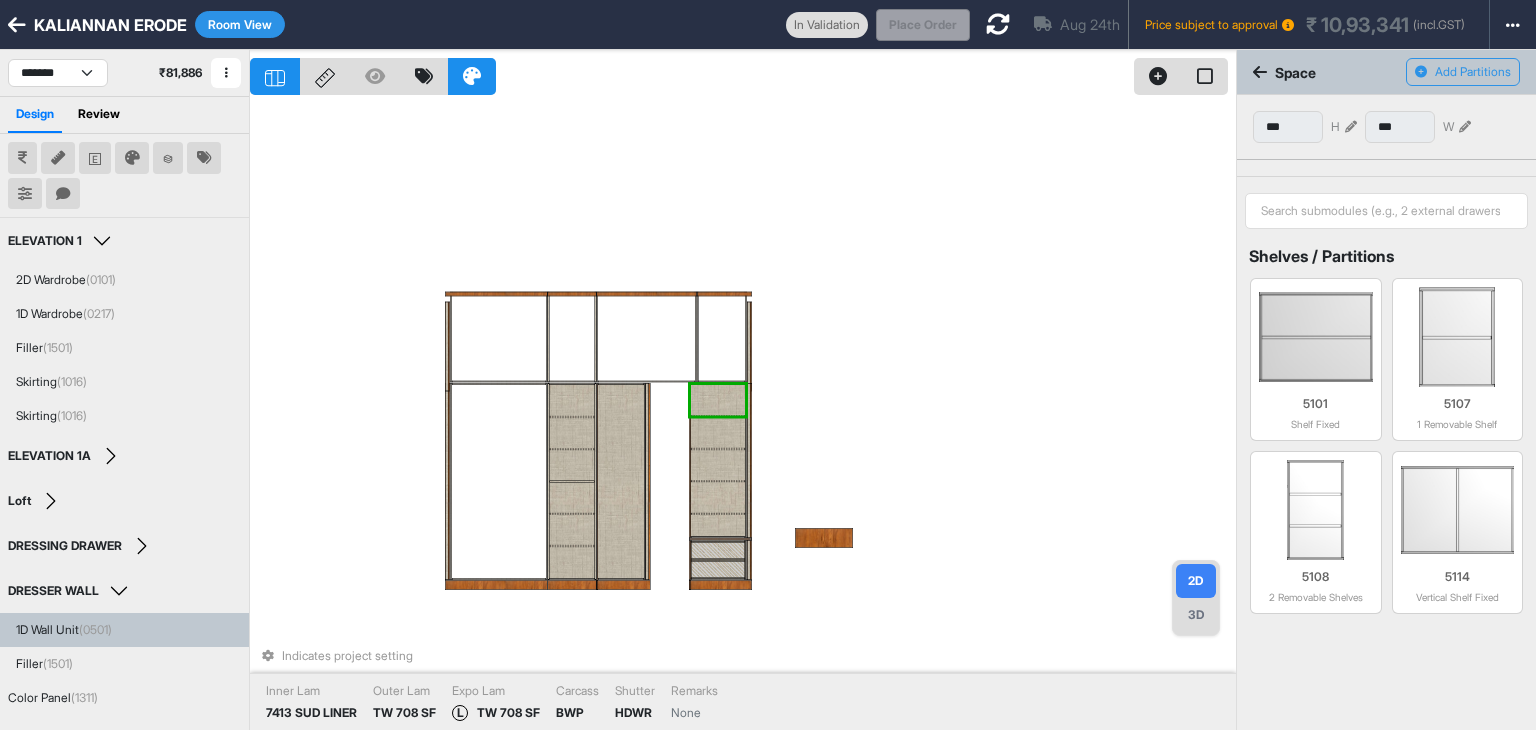 click at bounding box center [718, 432] 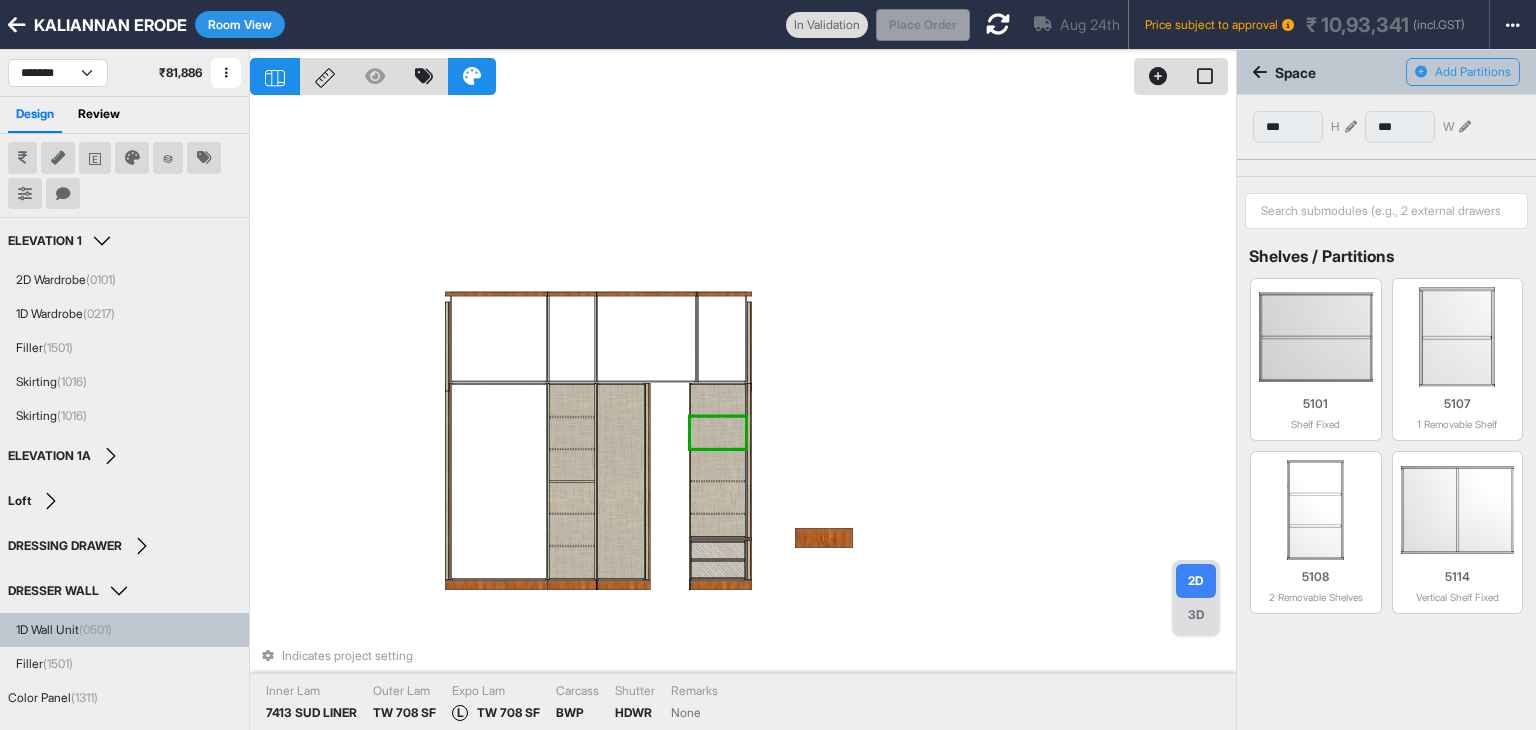 click at bounding box center [718, 465] 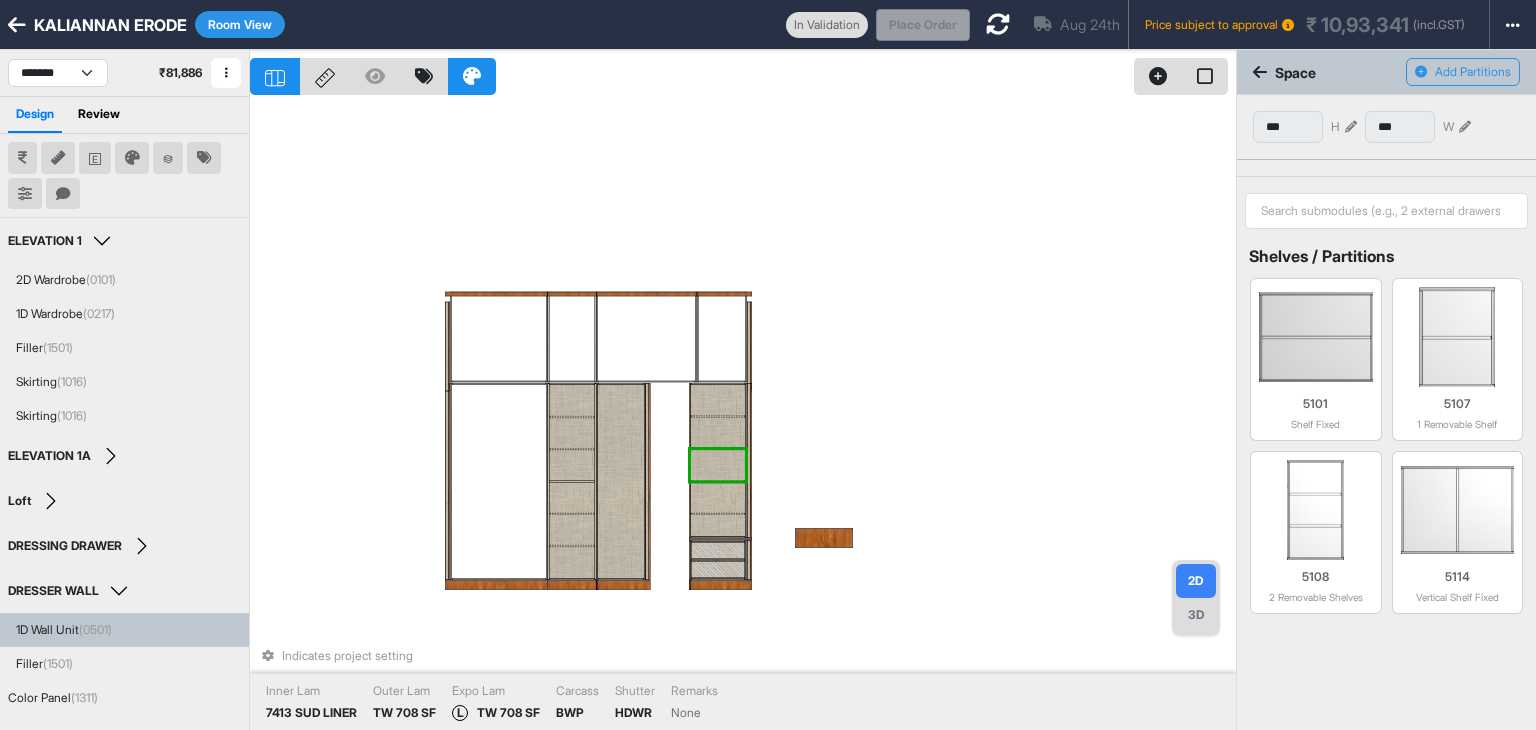 click at bounding box center [718, 497] 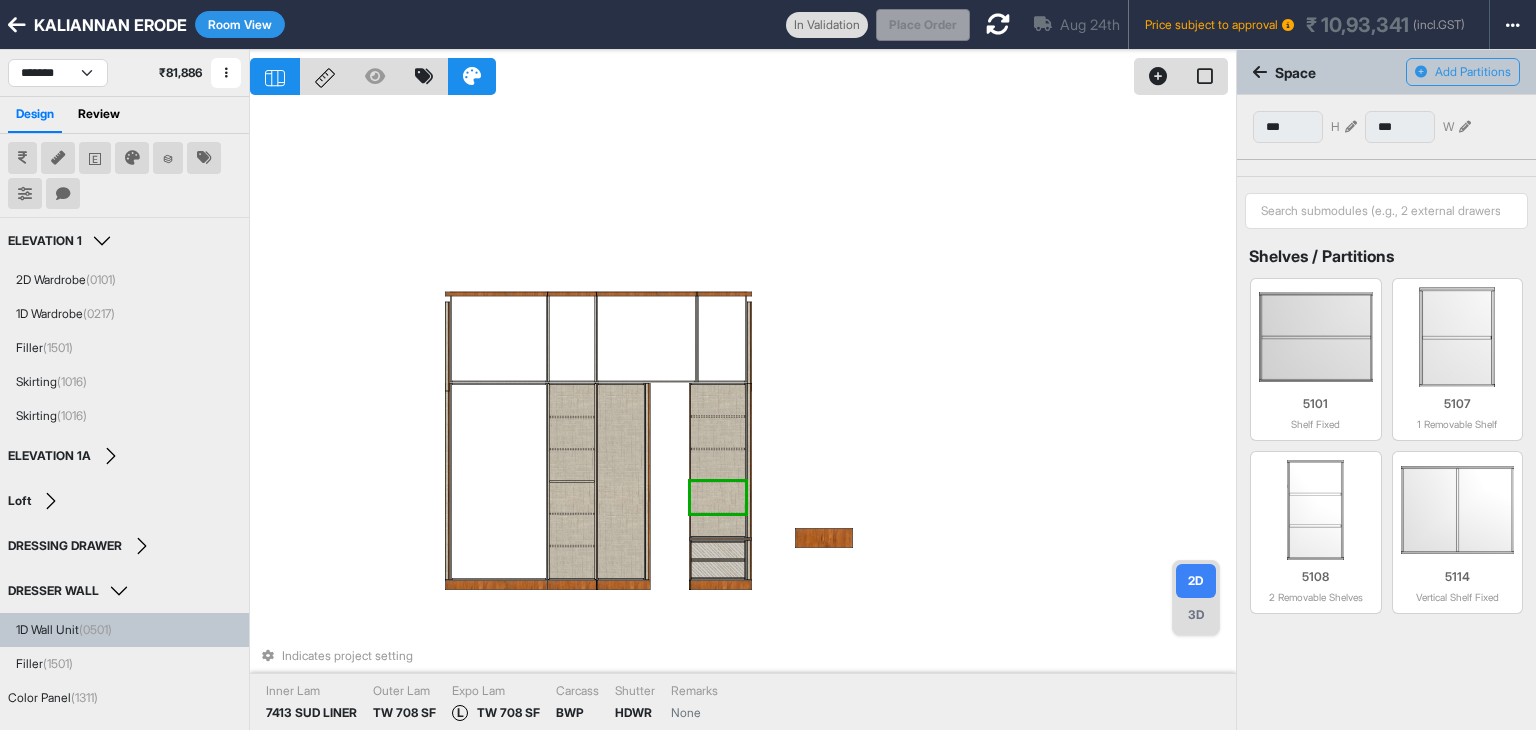 click at bounding box center (718, 400) 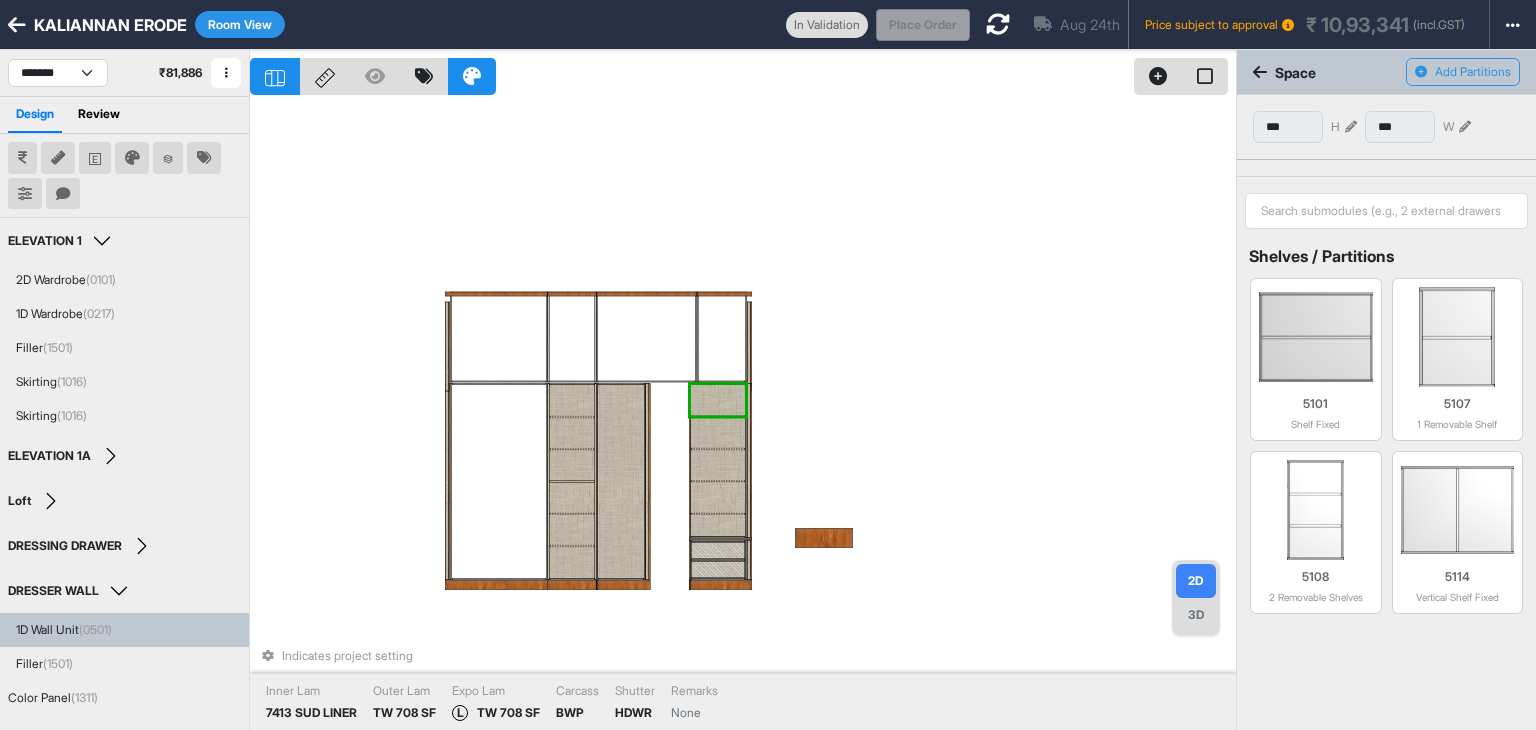 click at bounding box center [718, 432] 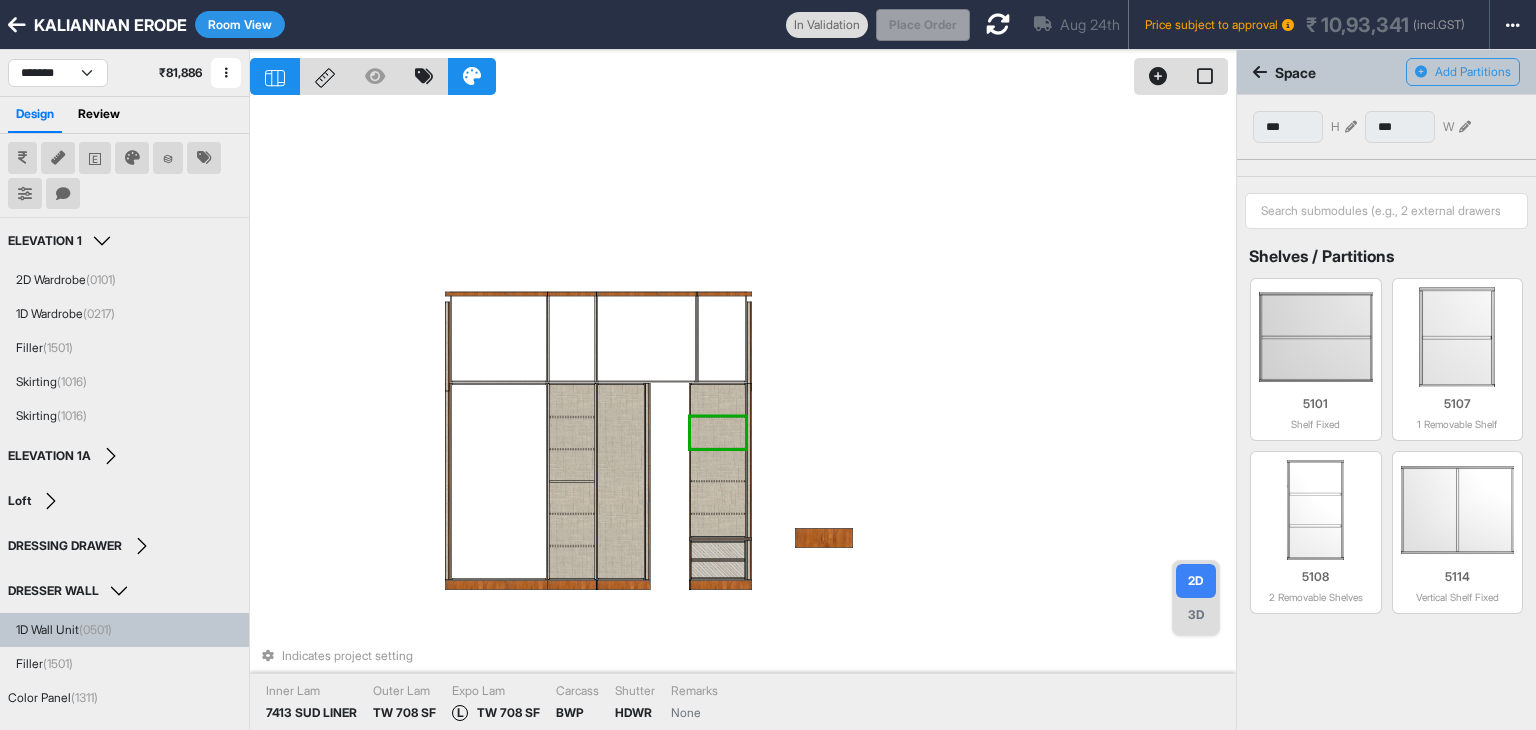 click at bounding box center (718, 465) 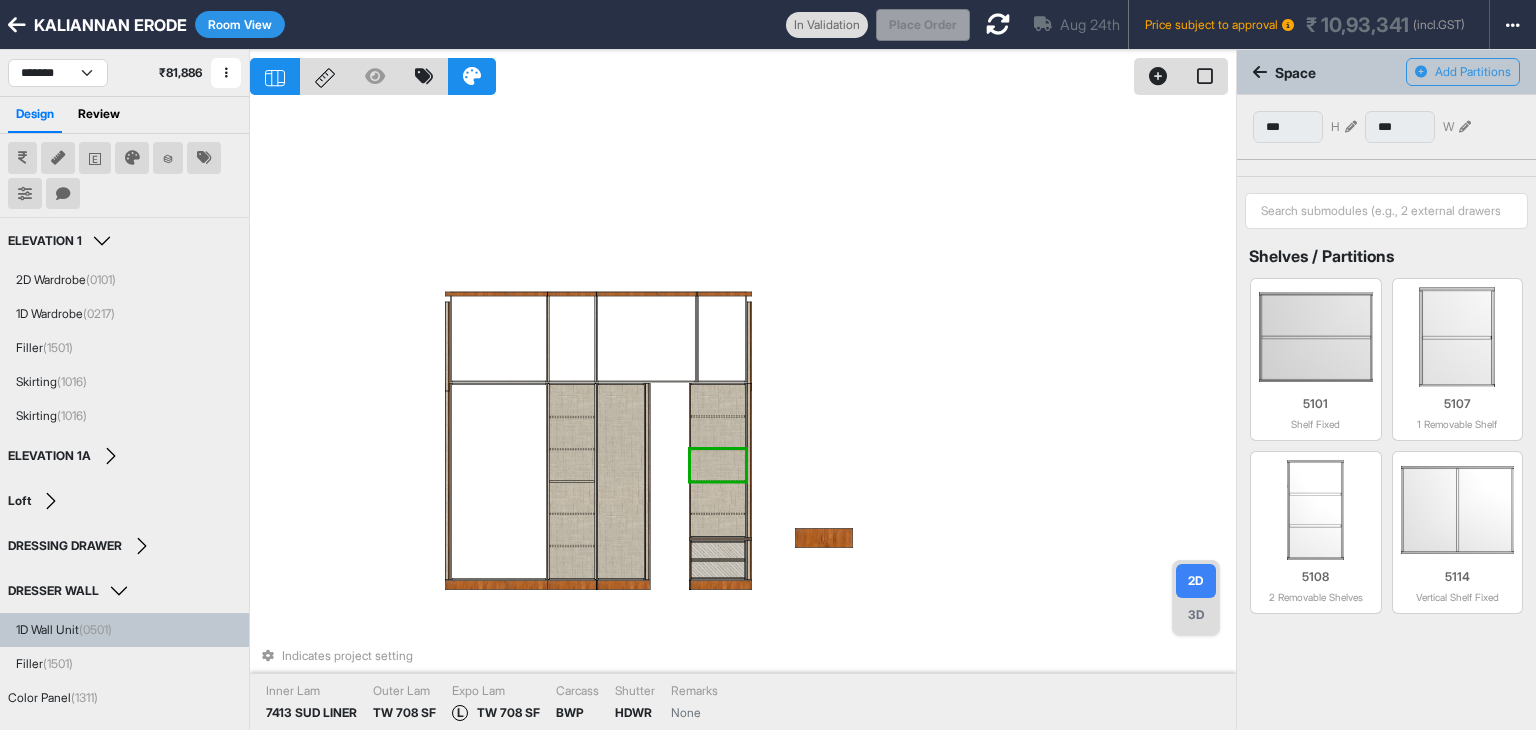click at bounding box center (718, 497) 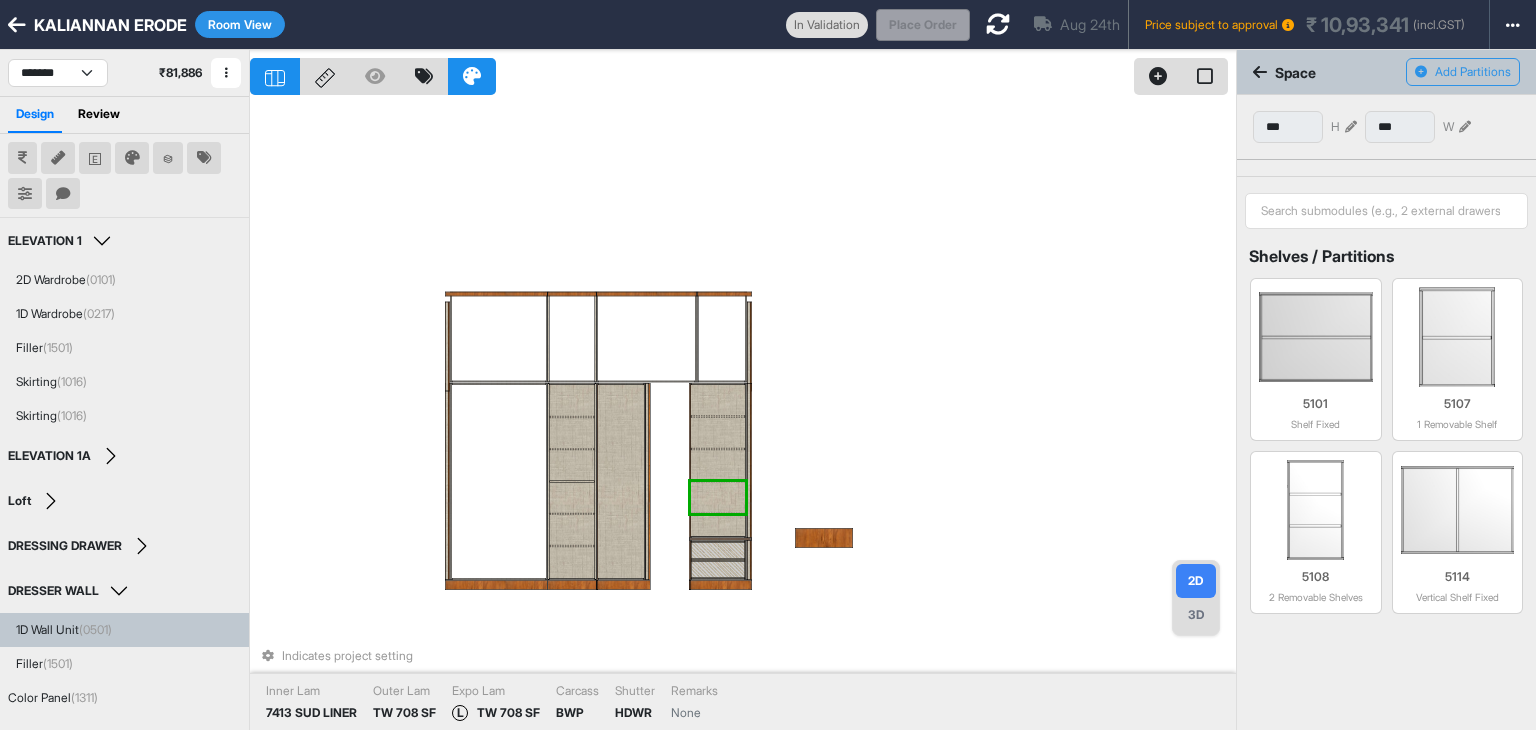 click at bounding box center [718, 526] 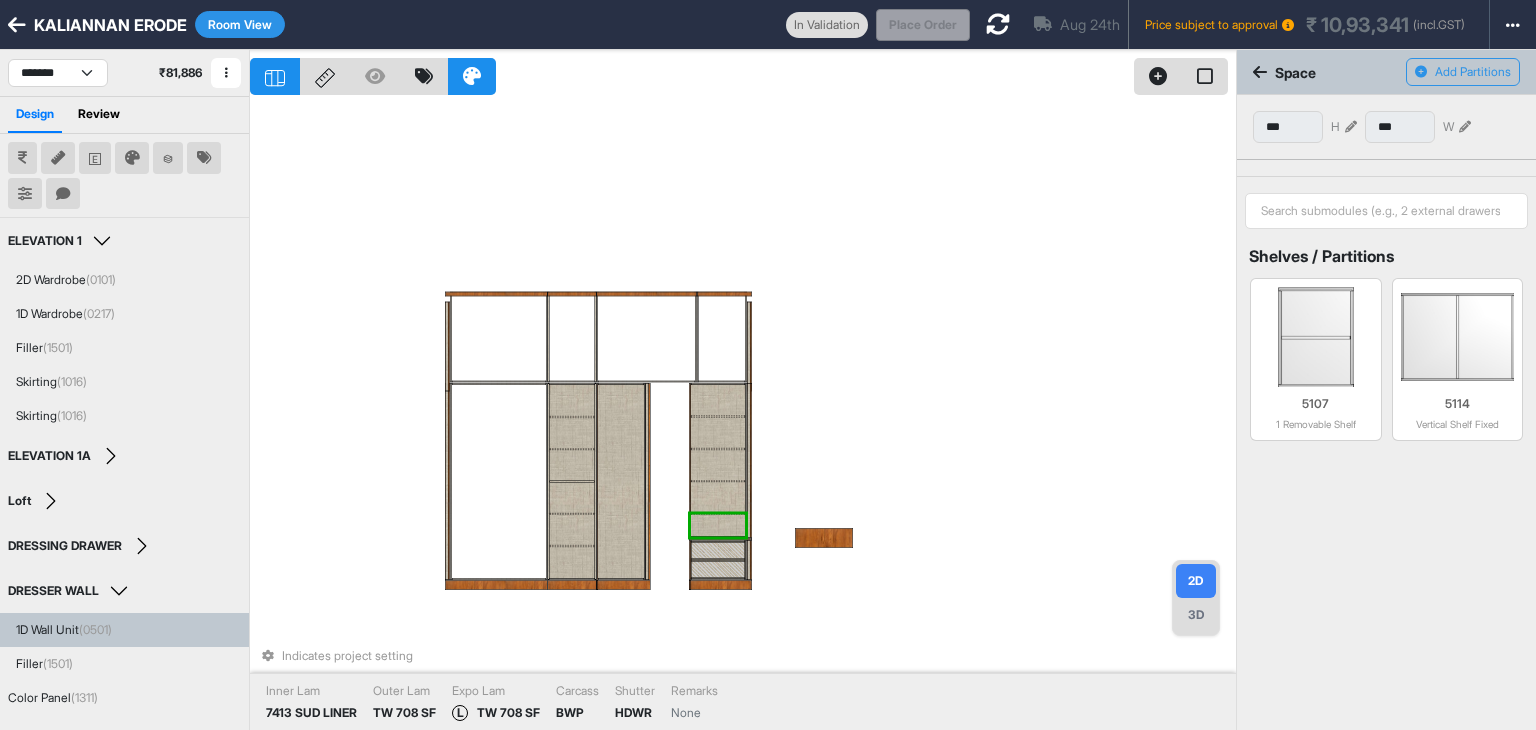click at bounding box center (718, 432) 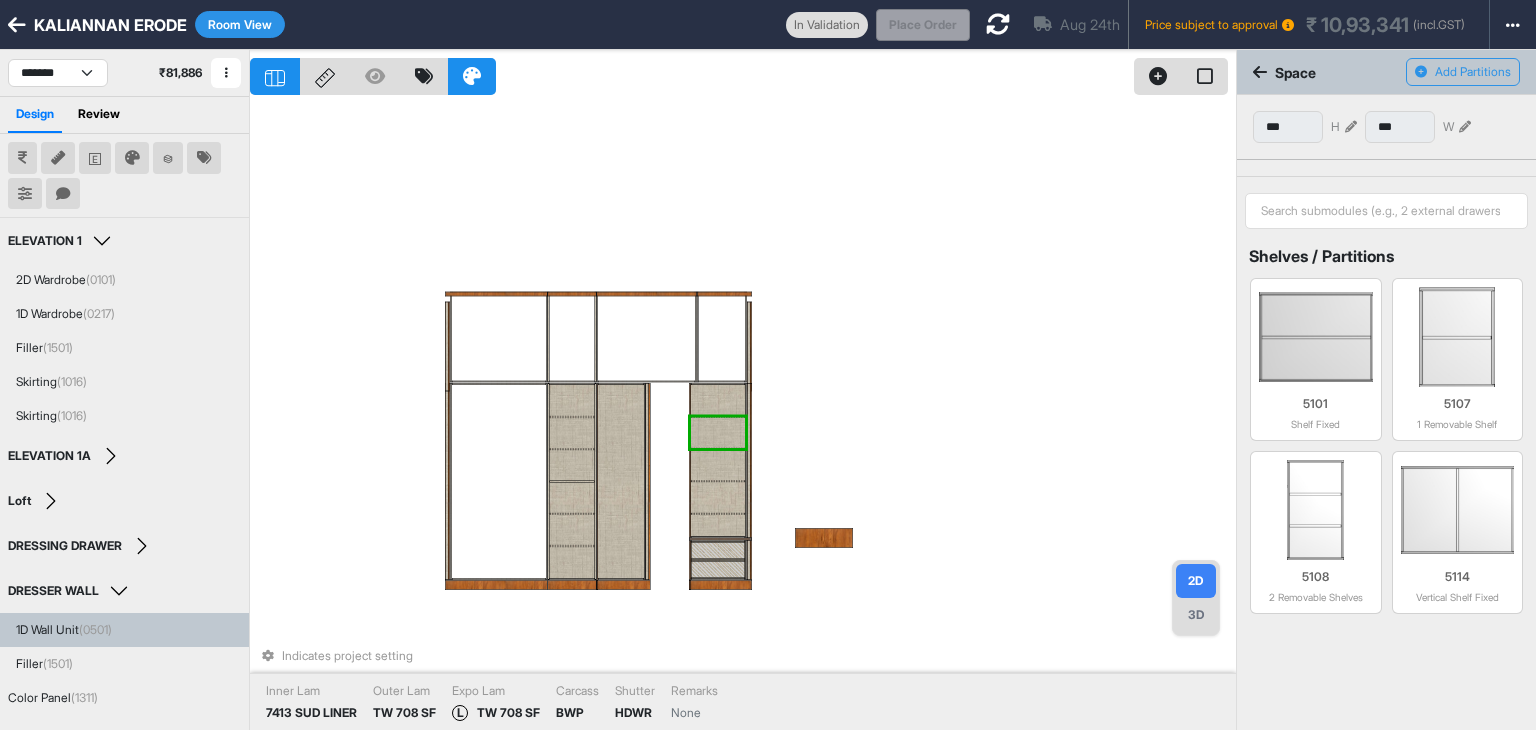 click at bounding box center (718, 497) 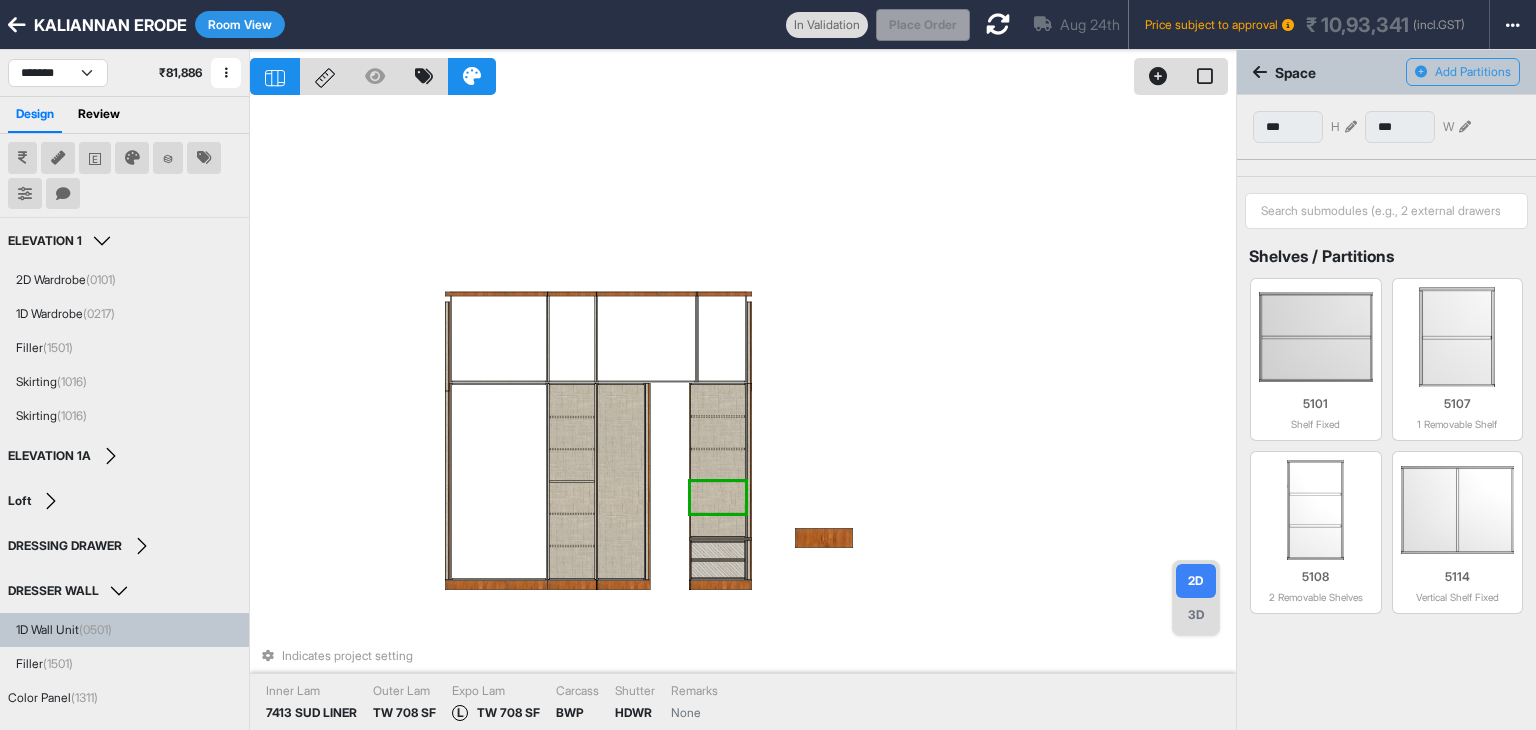 click at bounding box center [718, 526] 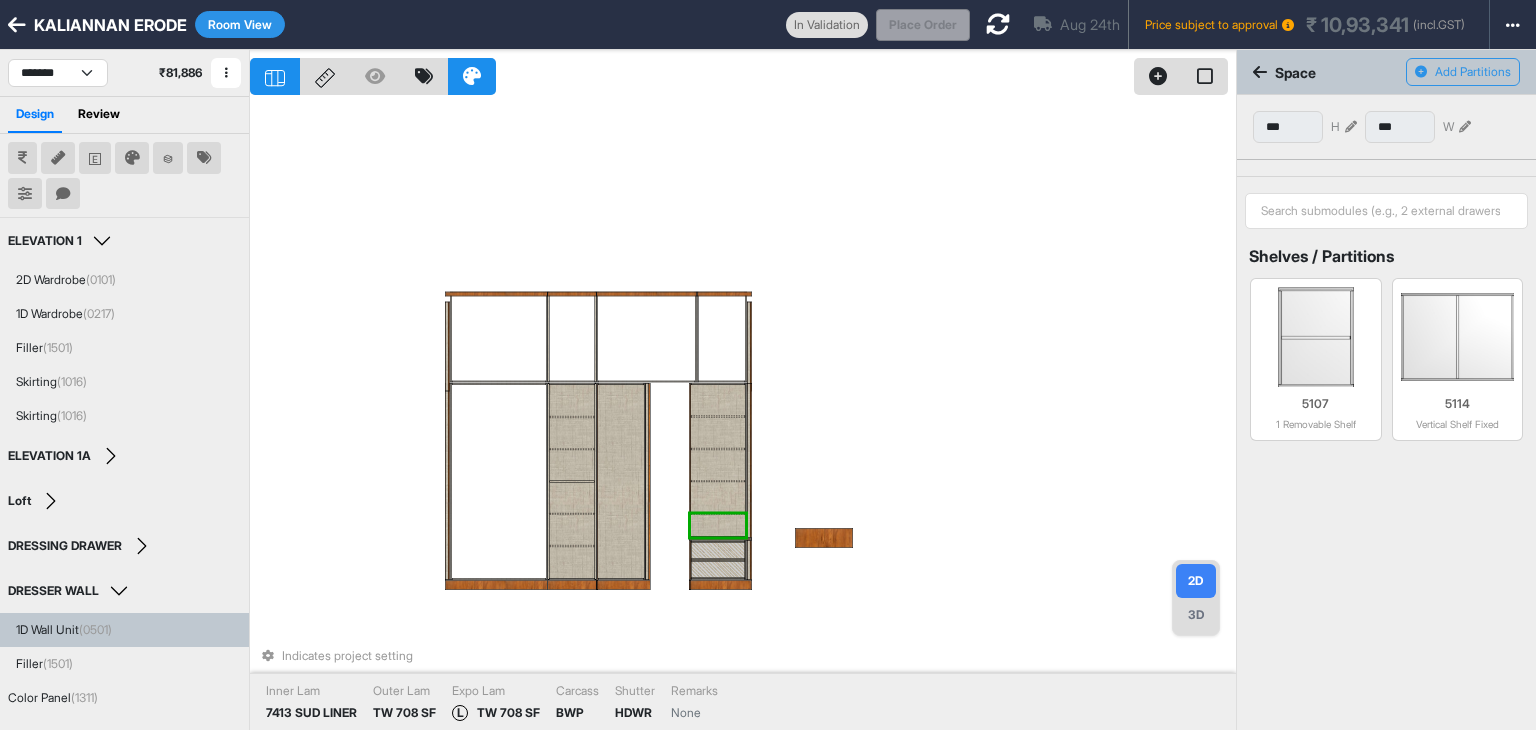 click at bounding box center (718, 497) 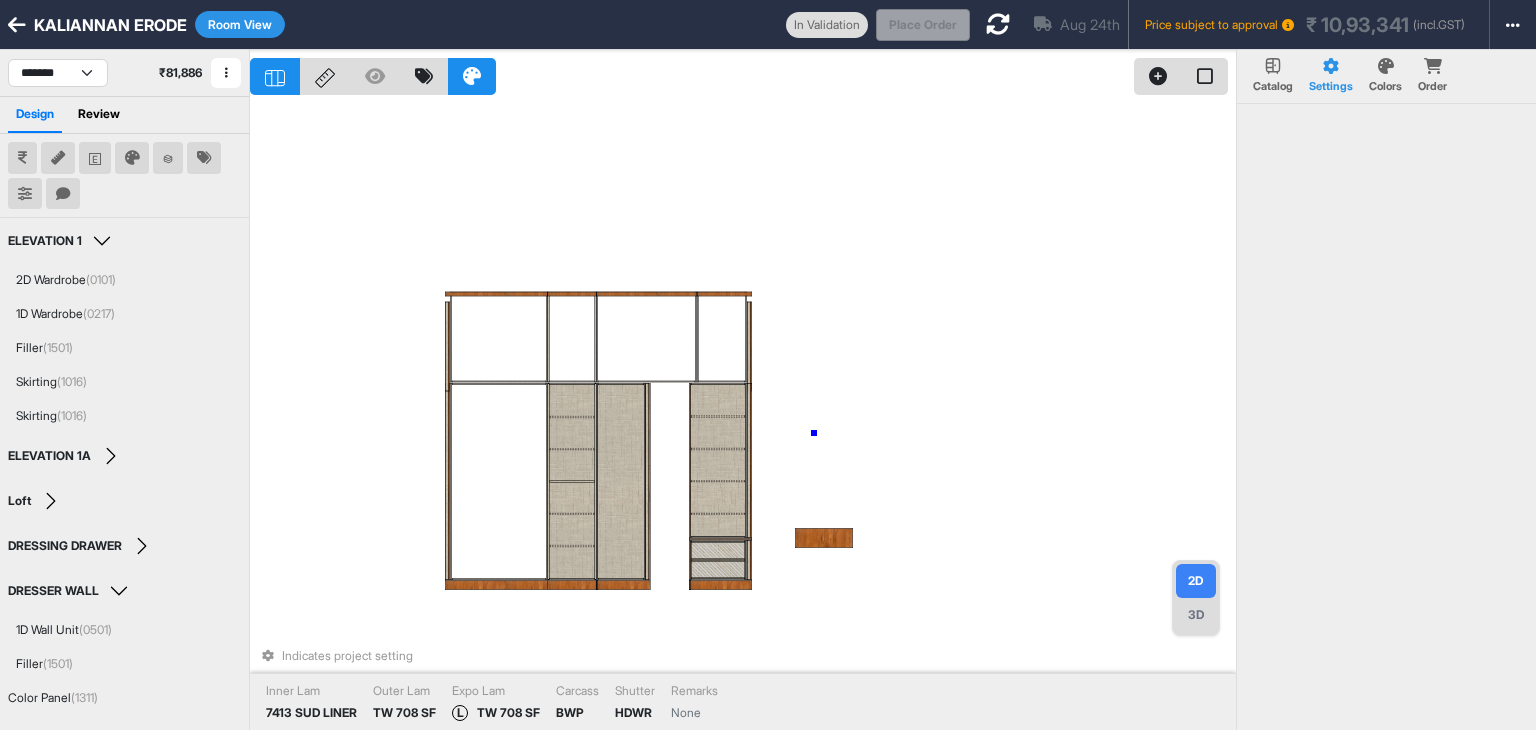 click on "Indicates project setting Inner Lam 7413 SUD LINER Outer Lam TW 708 SF Expo Lam L TW 708 SF Carcass BWP Shutter HDWR Remarks None" at bounding box center (743, 415) 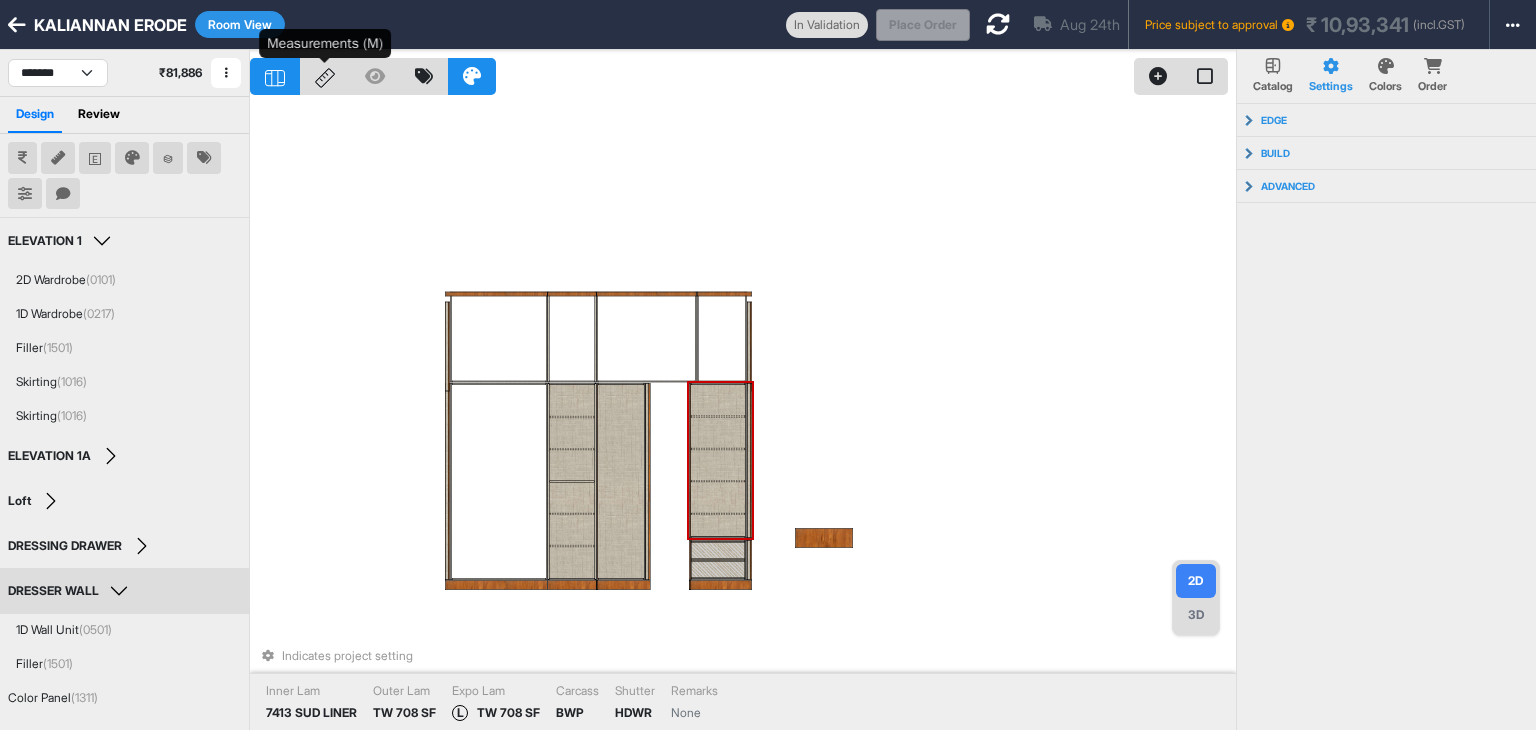 click 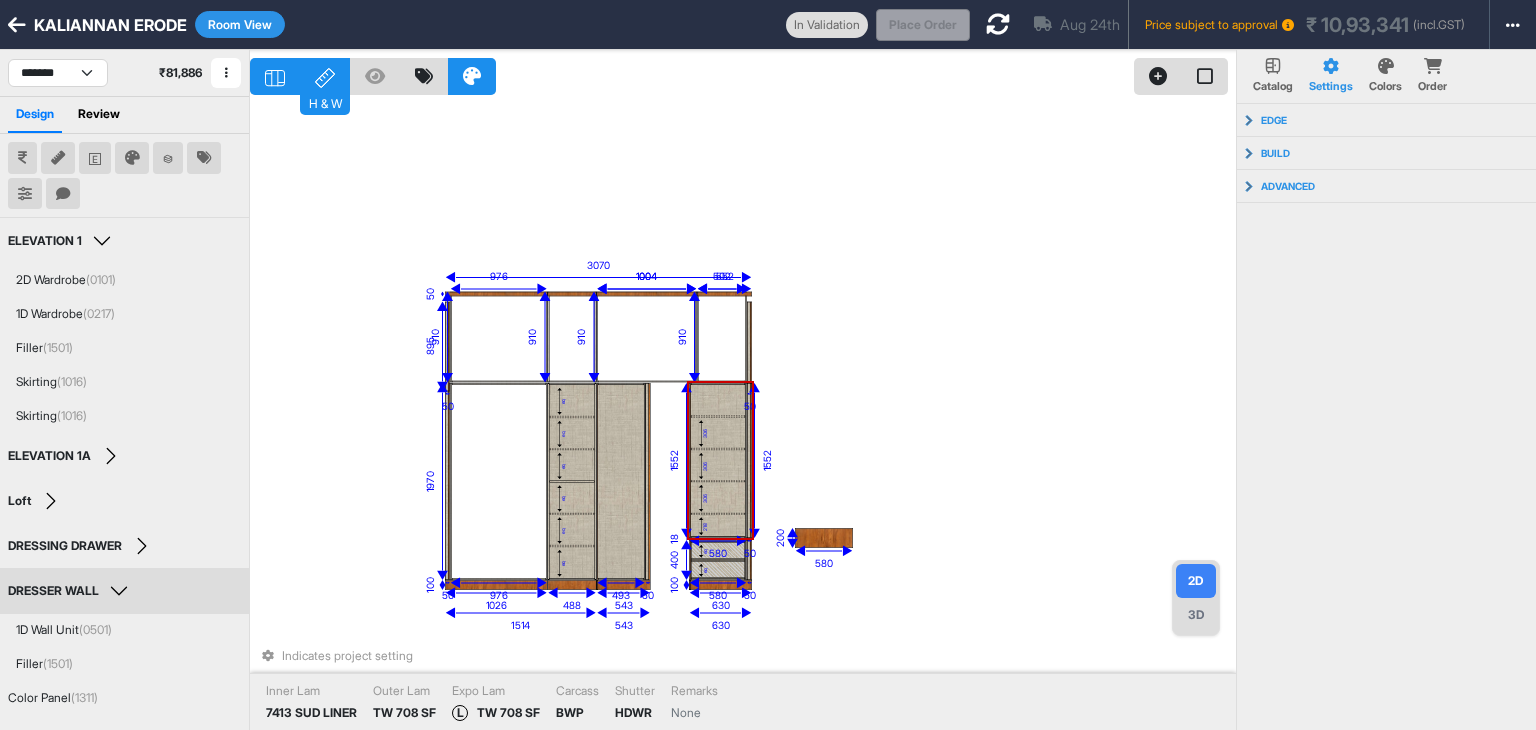 click on "eq eq eq eq eq eq eq eq 306 306 306 218 200 580 1514 543 3070 630 976 1970 50 100 1026 488 493 50 543 910 976 910 910 1004 910 502 895 50 50 1004 50 552 400 580 50 18 100 630 1552 580 1552 50 Indicates project setting Inner Lam 7413 SUD LINER Outer Lam TW 708 SF Expo Lam L TW 708 SF Carcass BWP Shutter HDWR Remarks None" at bounding box center (743, 415) 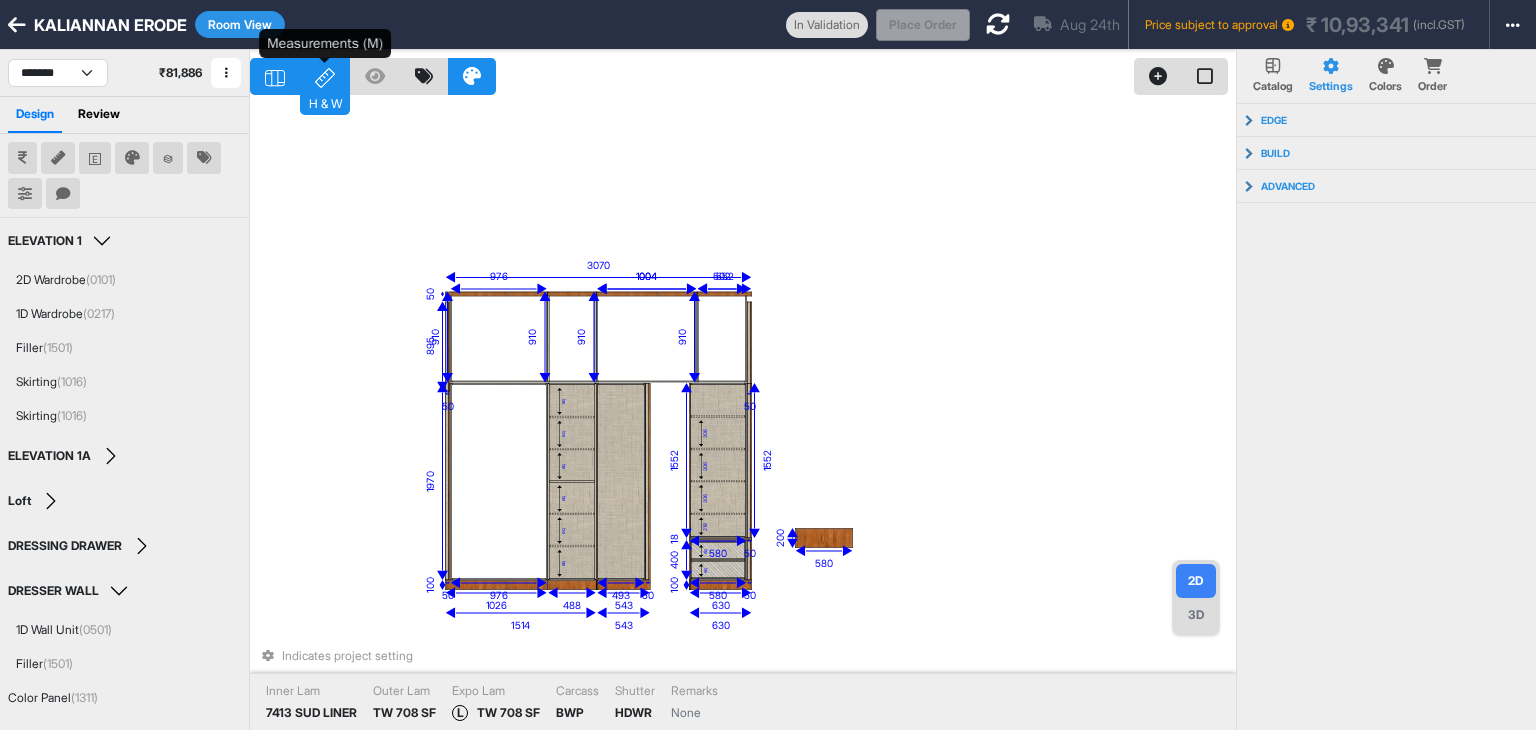 click 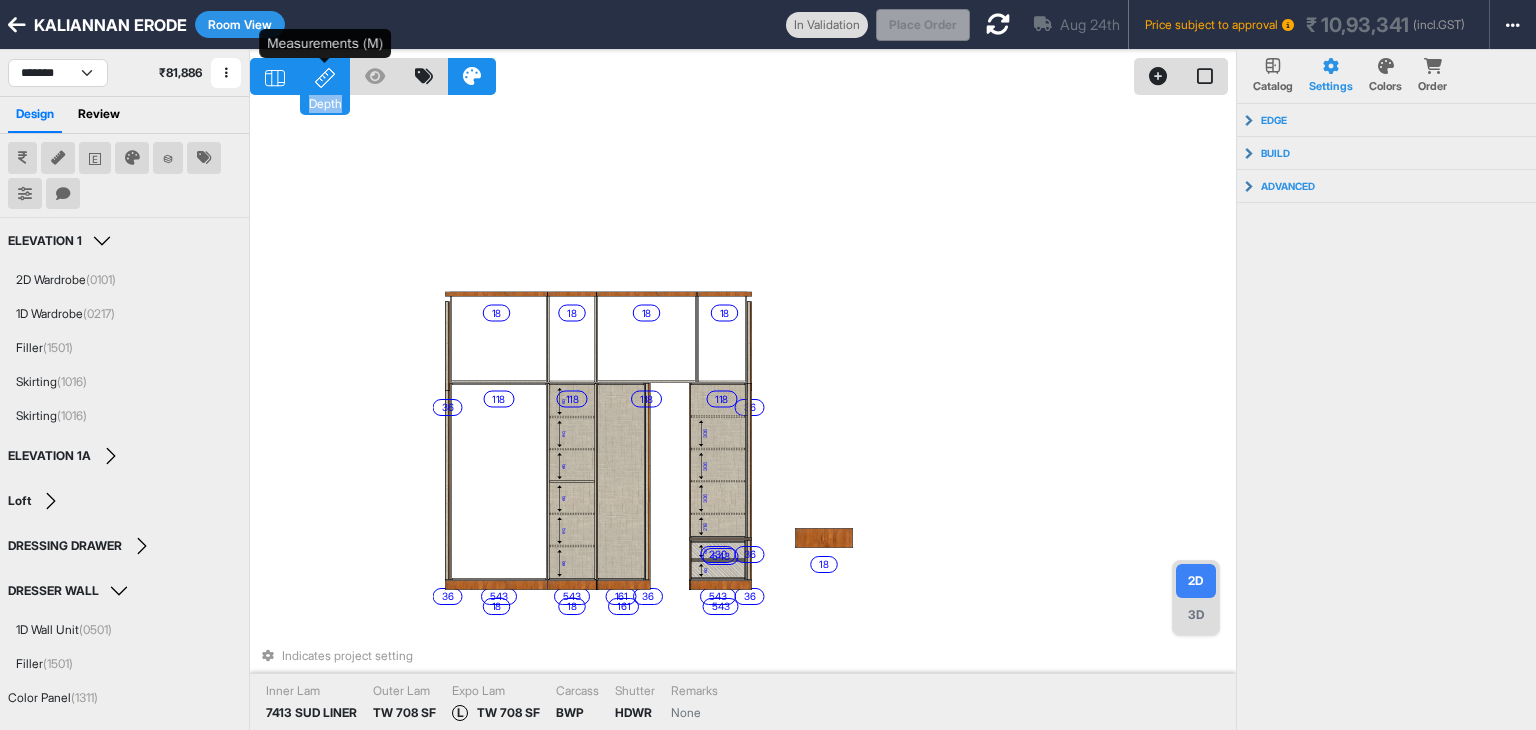 click 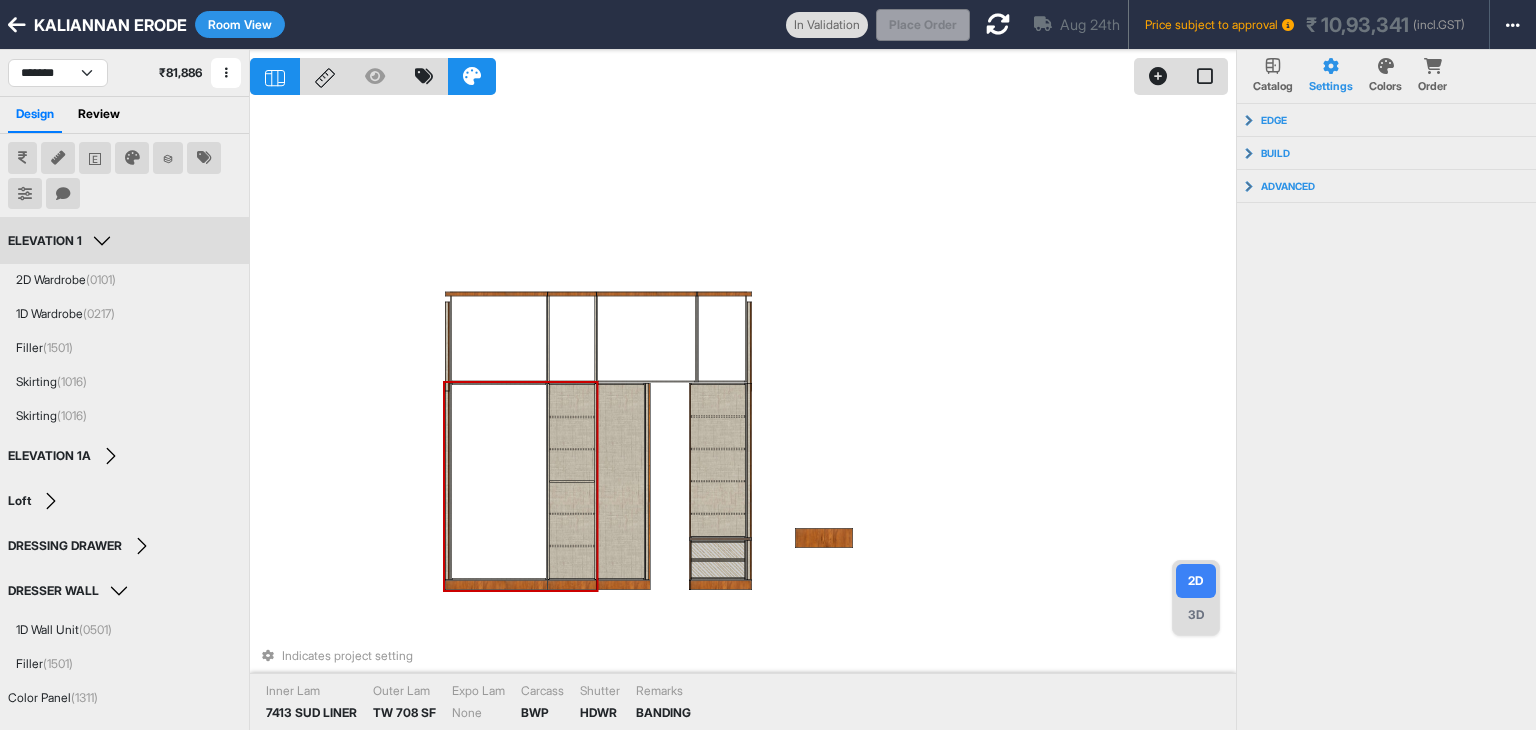 click at bounding box center [571, 433] 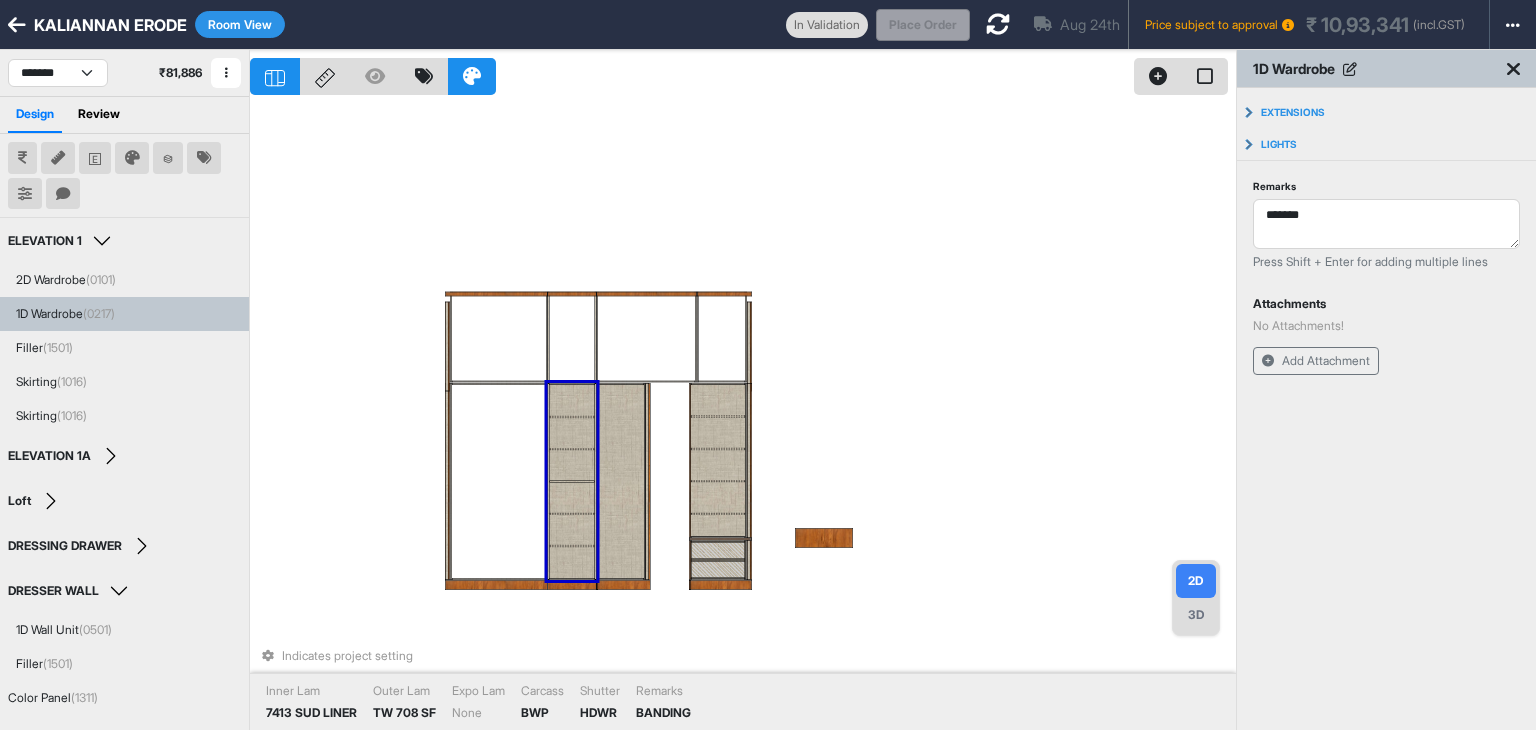 click at bounding box center [571, 400] 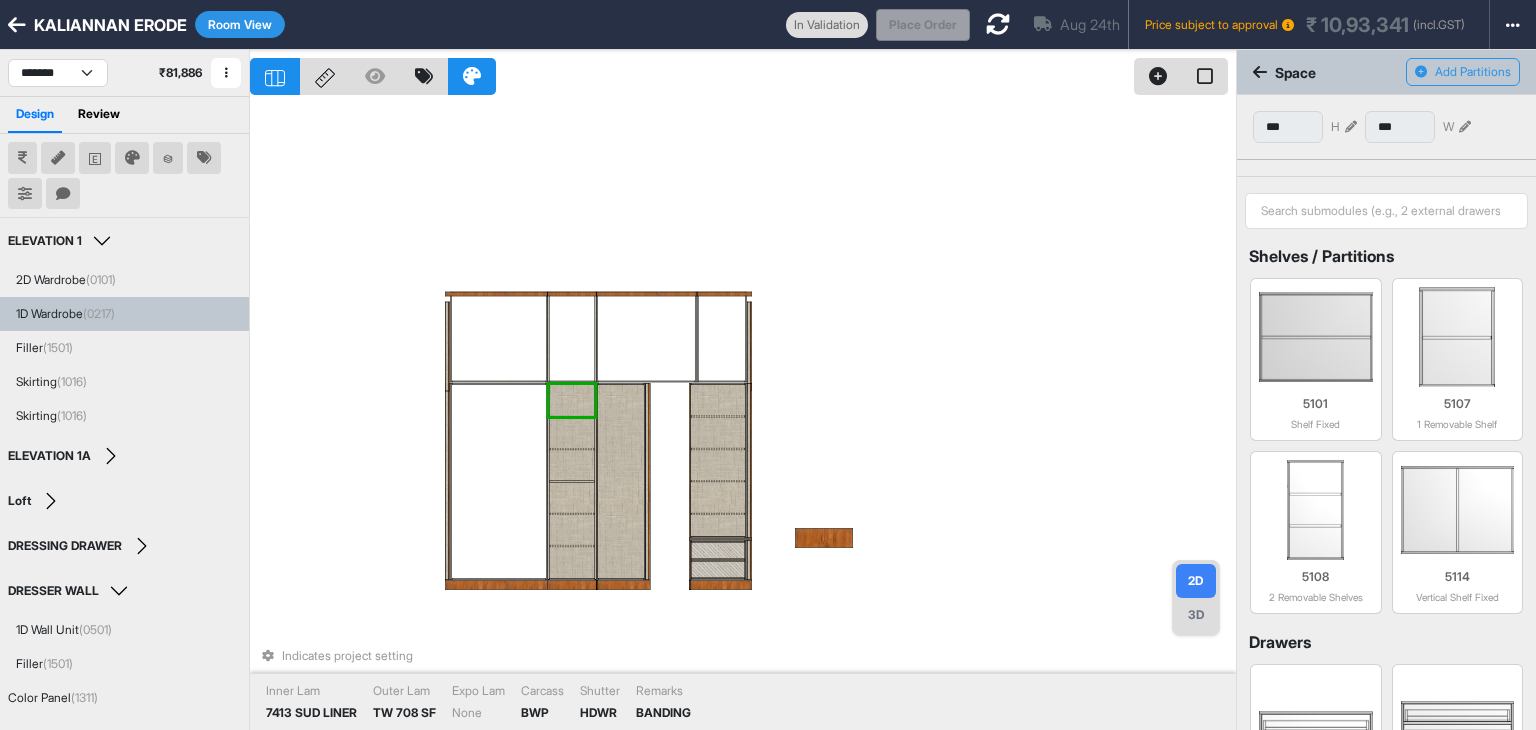 click at bounding box center (571, 449) 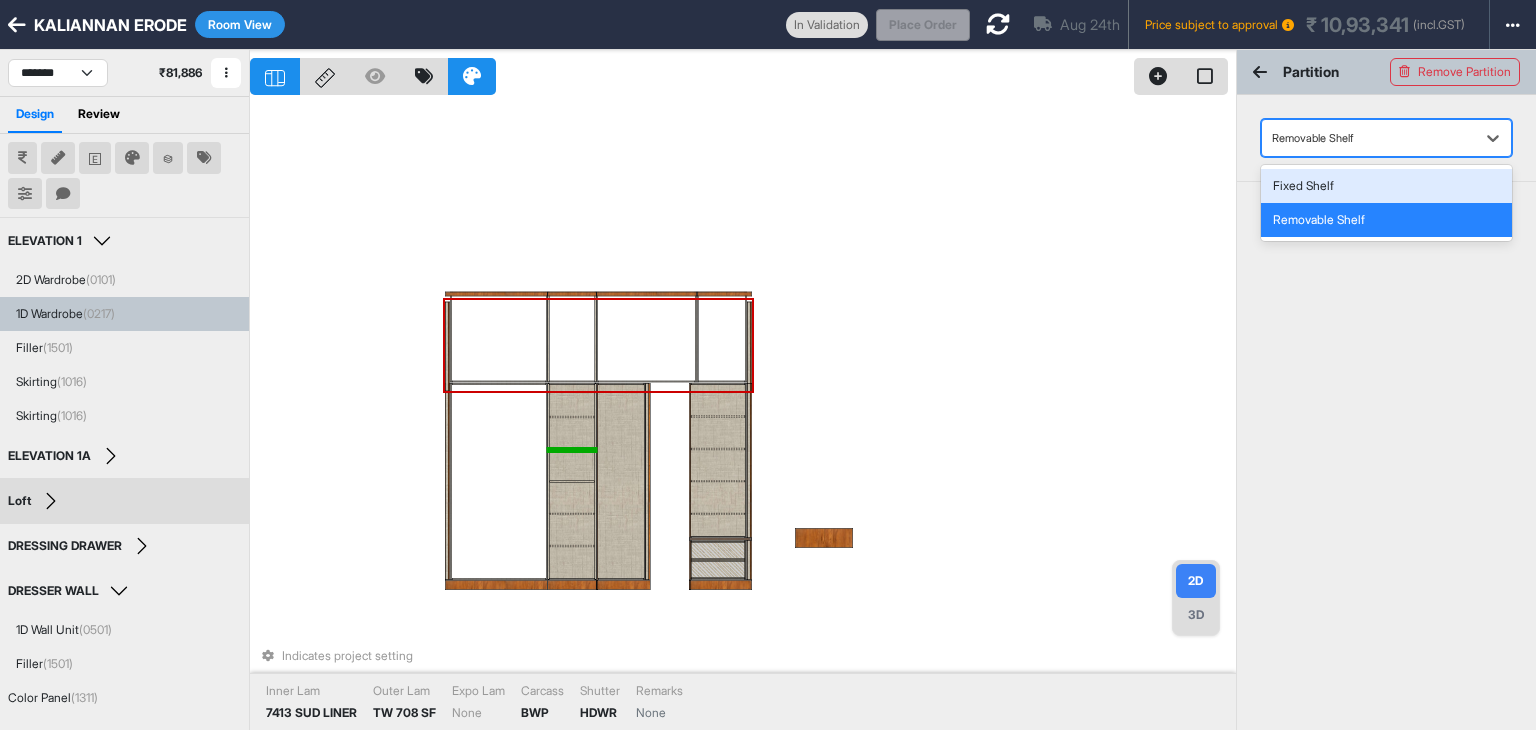 click at bounding box center [1368, 138] 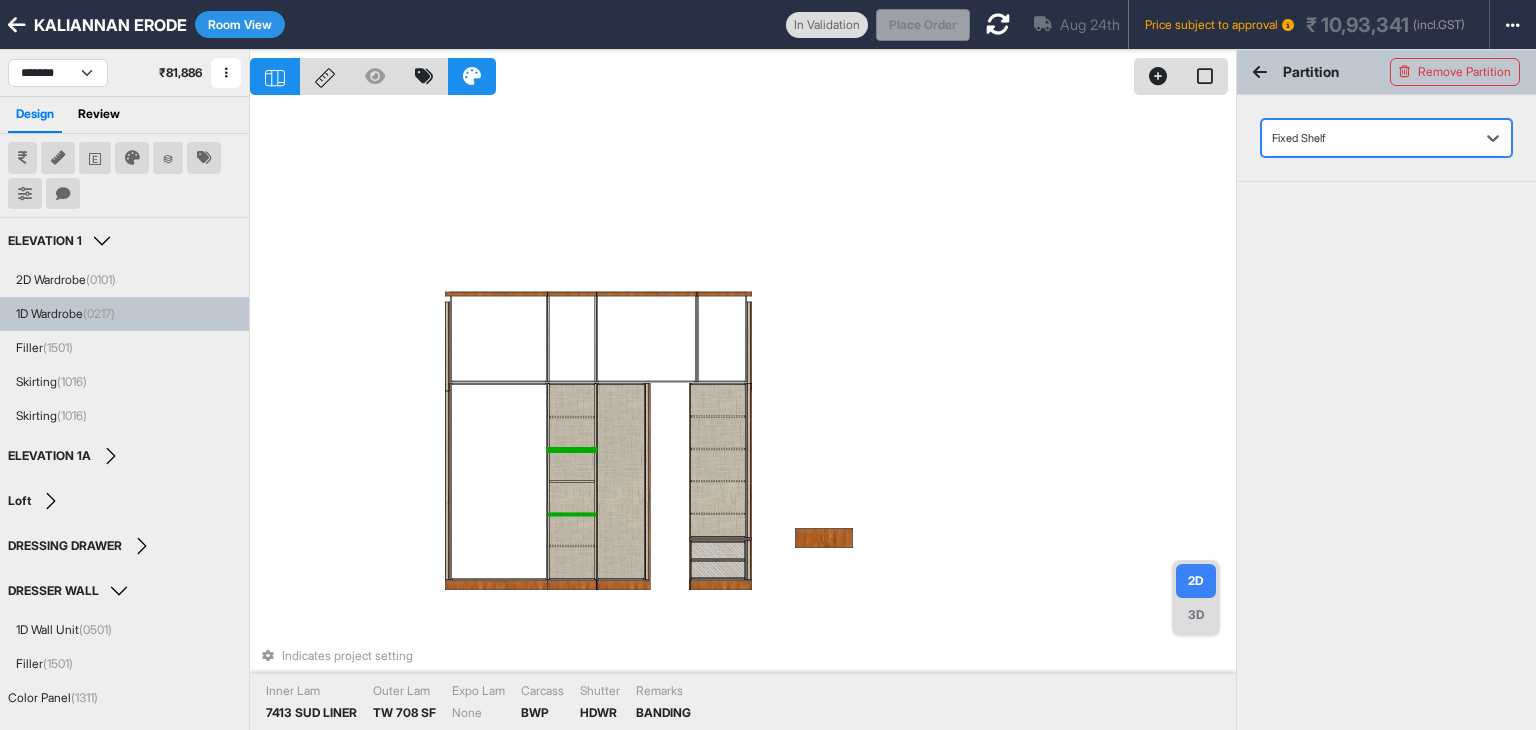 click at bounding box center (571, 514) 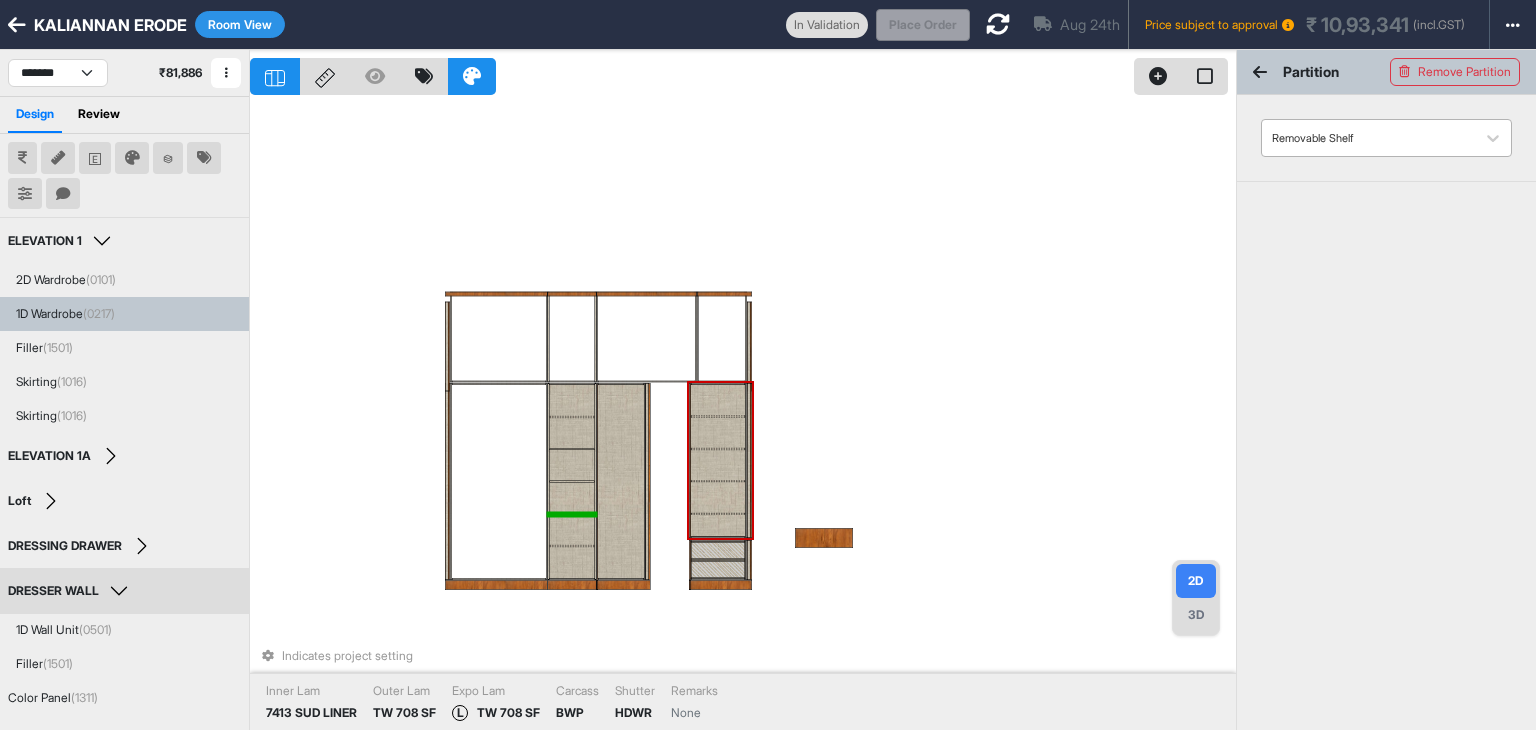 click at bounding box center [1368, 138] 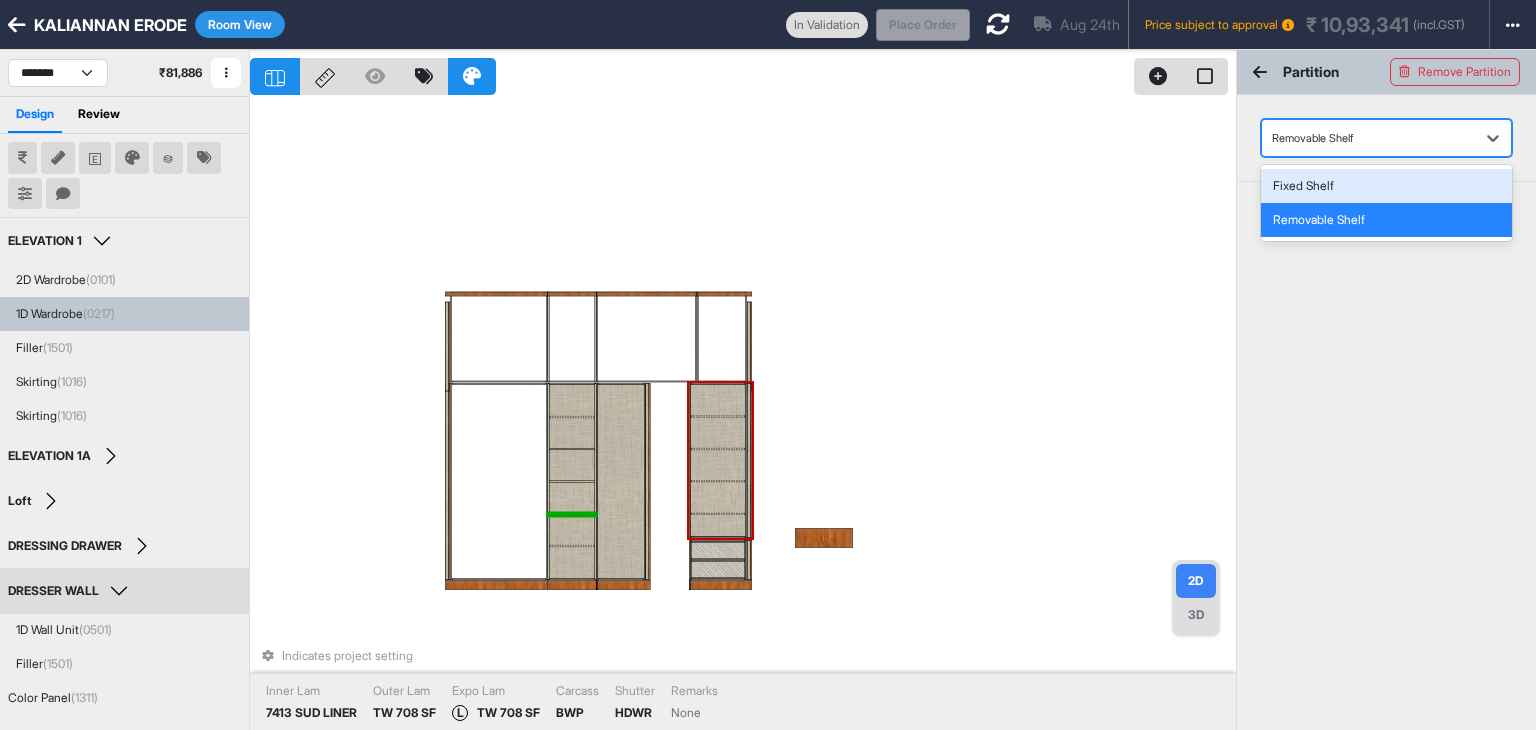 click on "Fixed Shelf" at bounding box center [1386, 186] 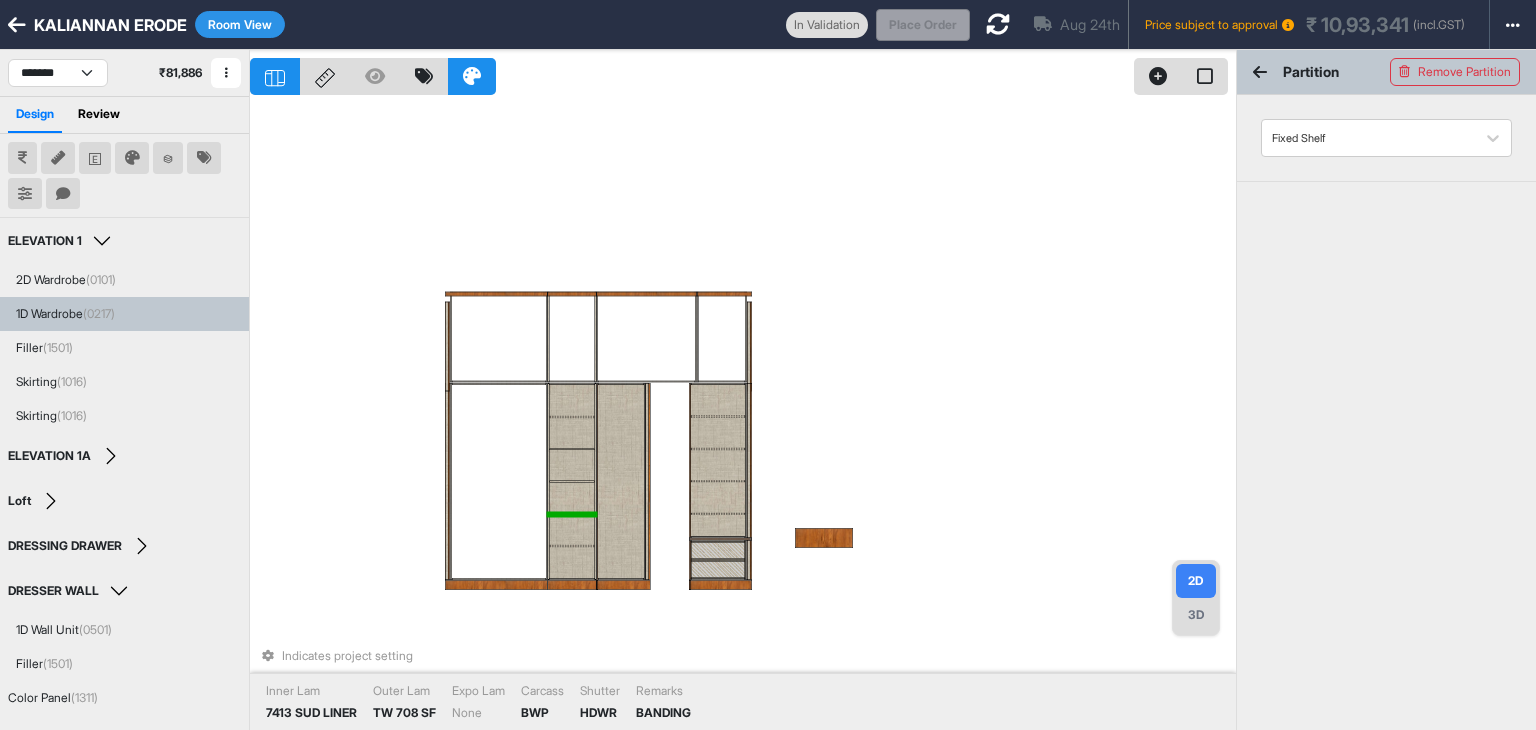 click at bounding box center (571, 562) 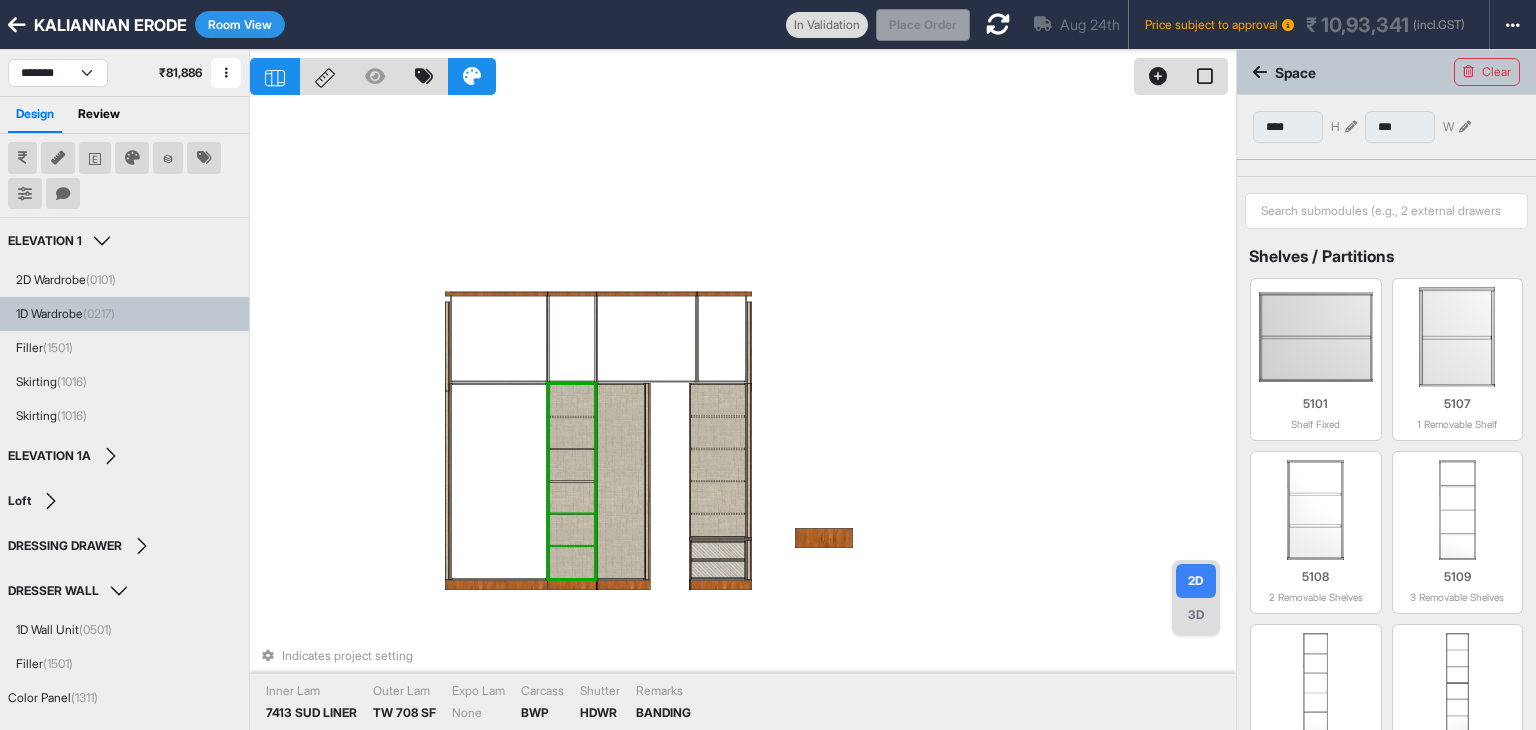 click at bounding box center (571, 530) 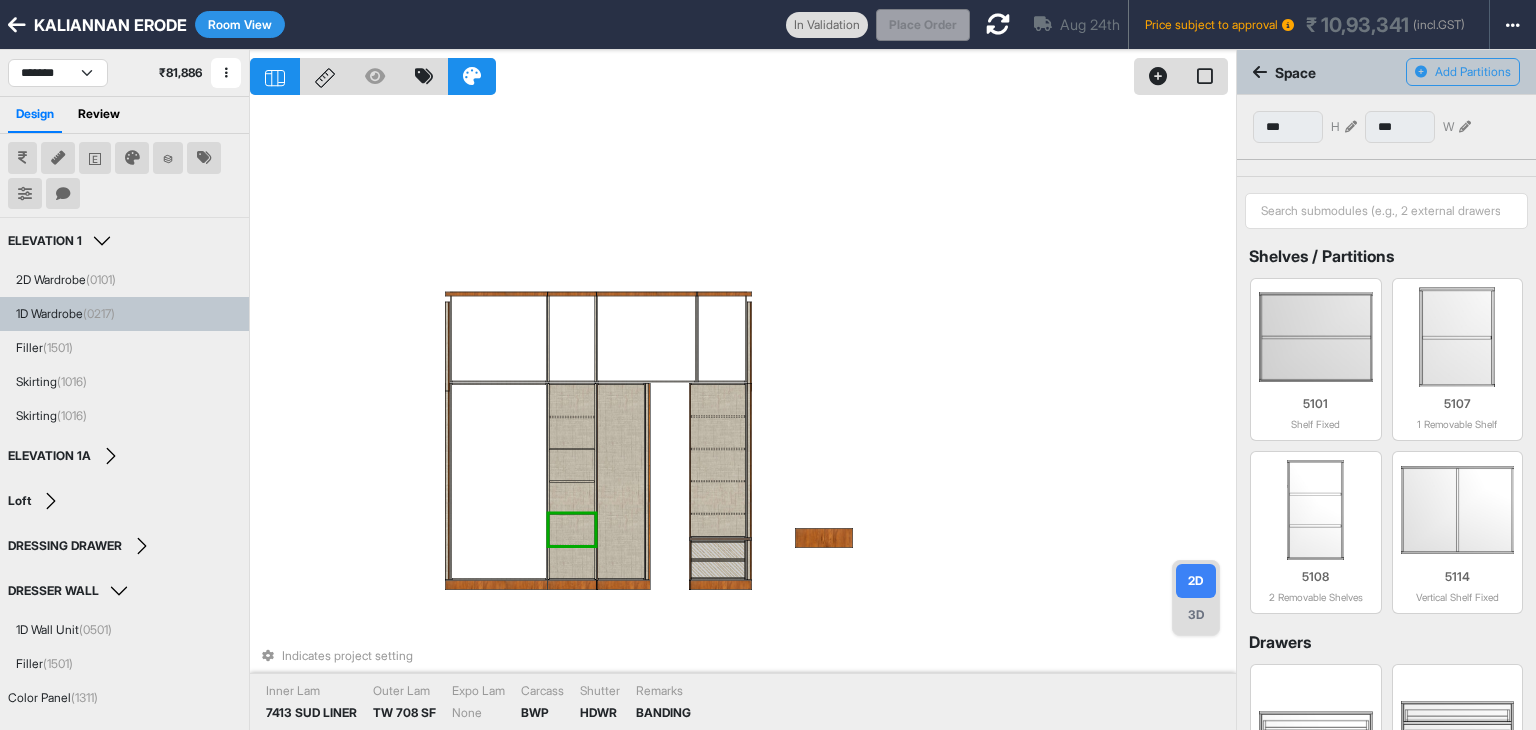 click at bounding box center [571, 530] 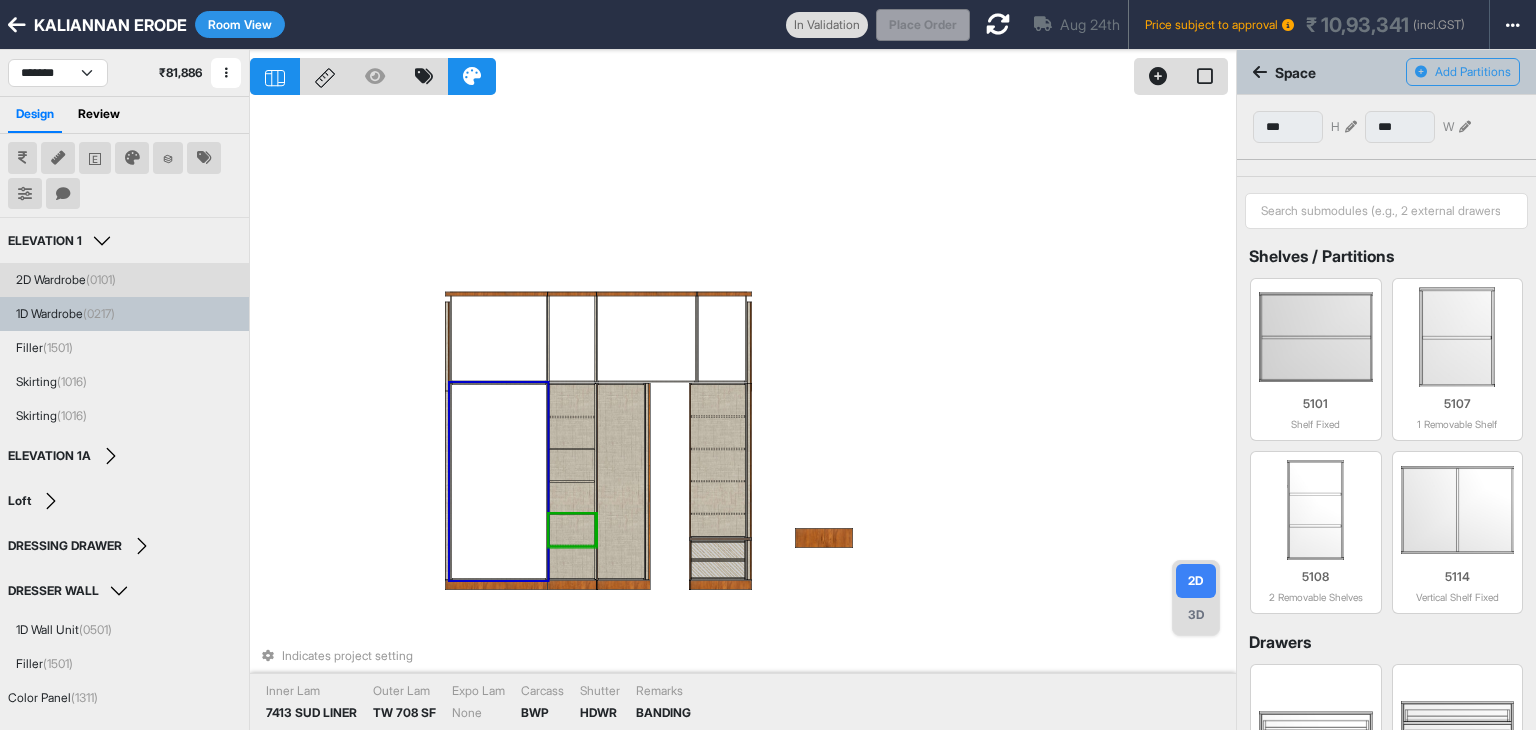 click at bounding box center (499, 481) 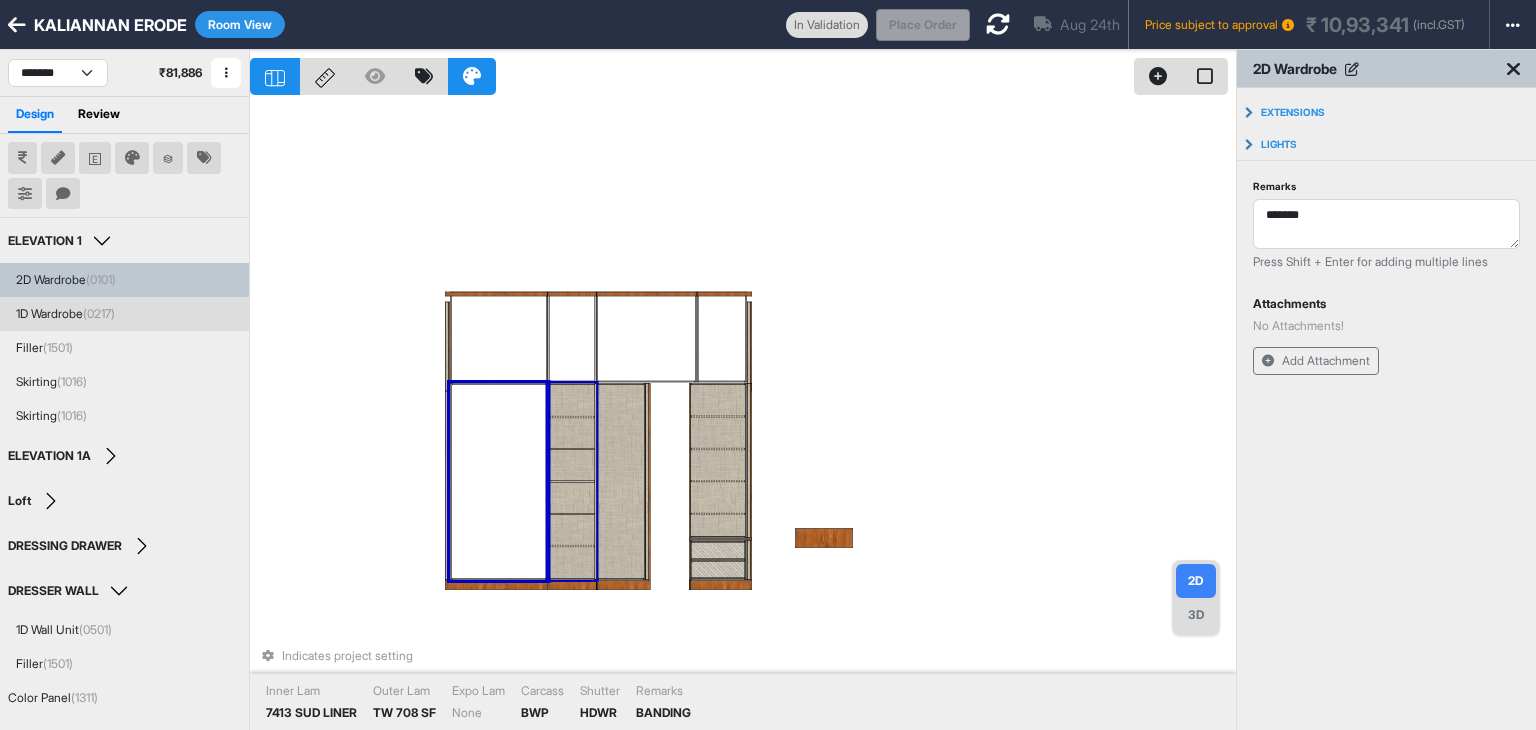 click at bounding box center (571, 562) 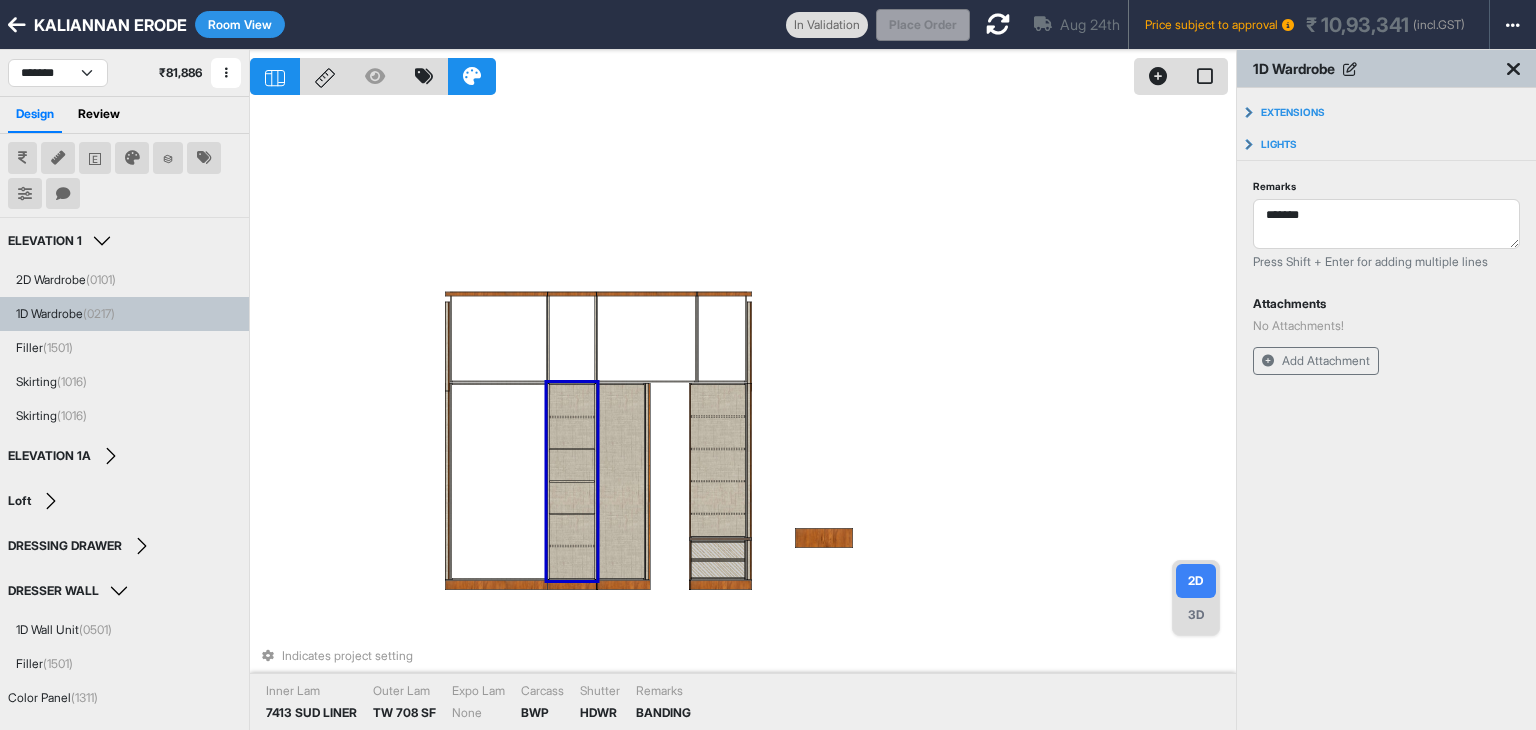 click at bounding box center [571, 562] 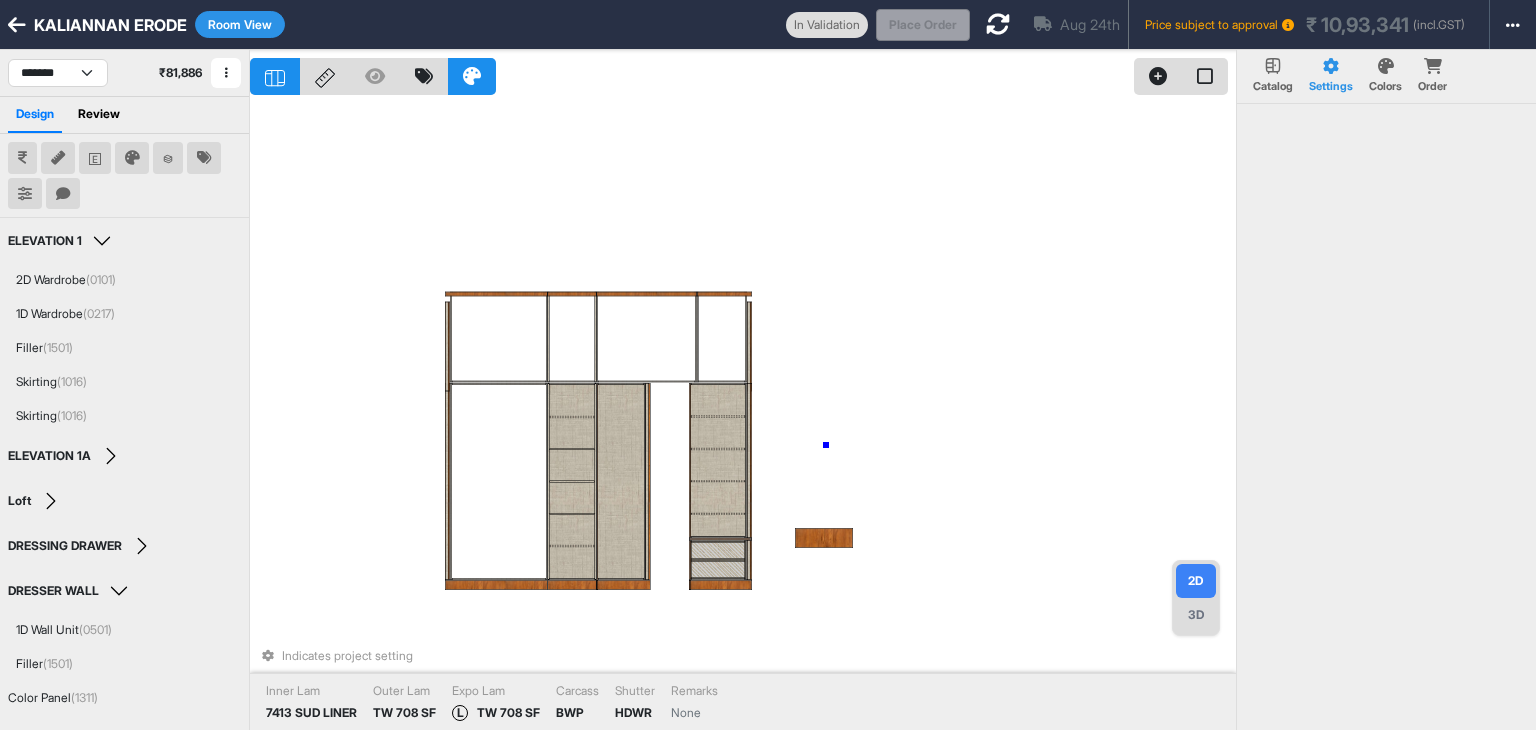 click on "Indicates project setting Inner Lam 7413 SUD LINER Outer Lam TW 708 SF Expo Lam L TW 708 SF Carcass BWP Shutter HDWR Remarks None" at bounding box center [743, 415] 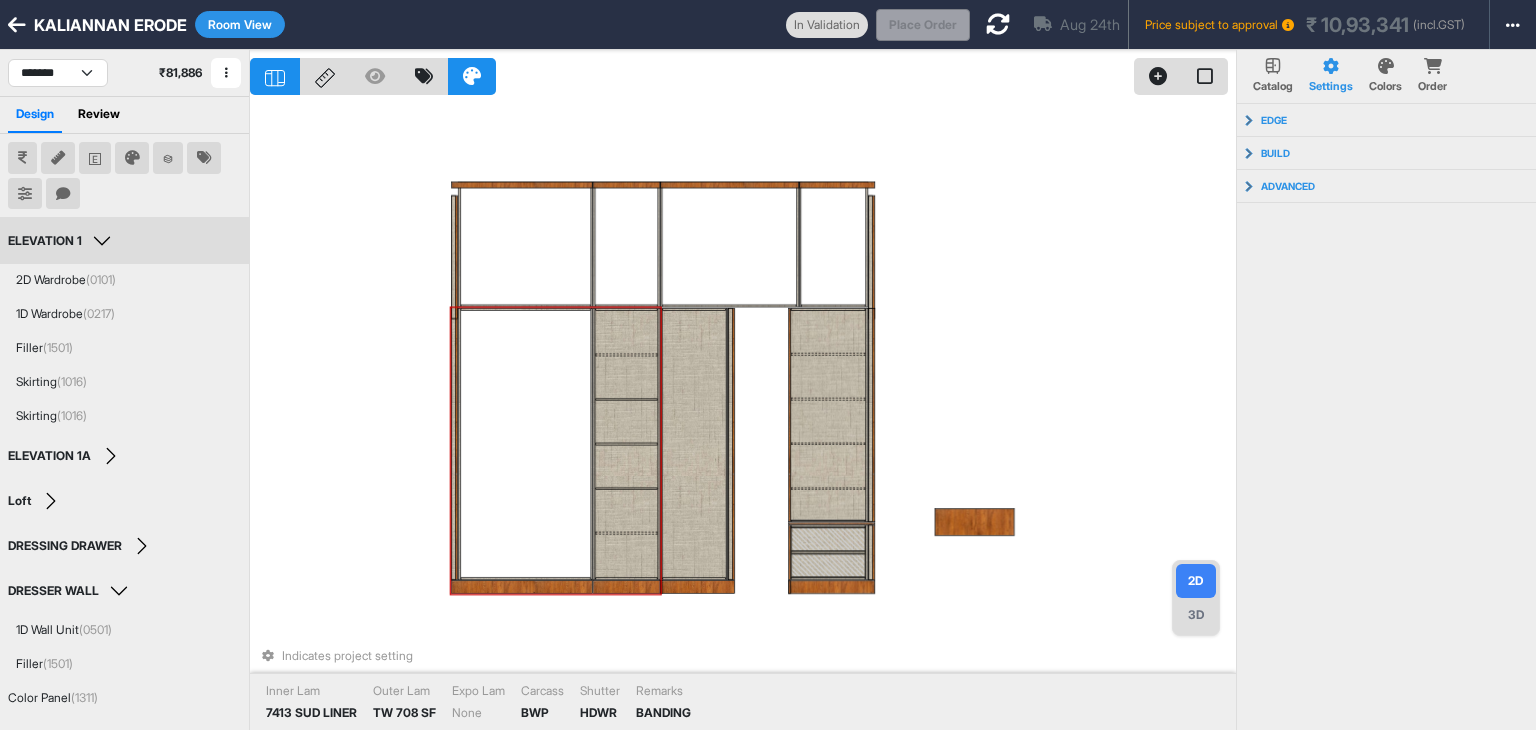 click at bounding box center [626, 533] 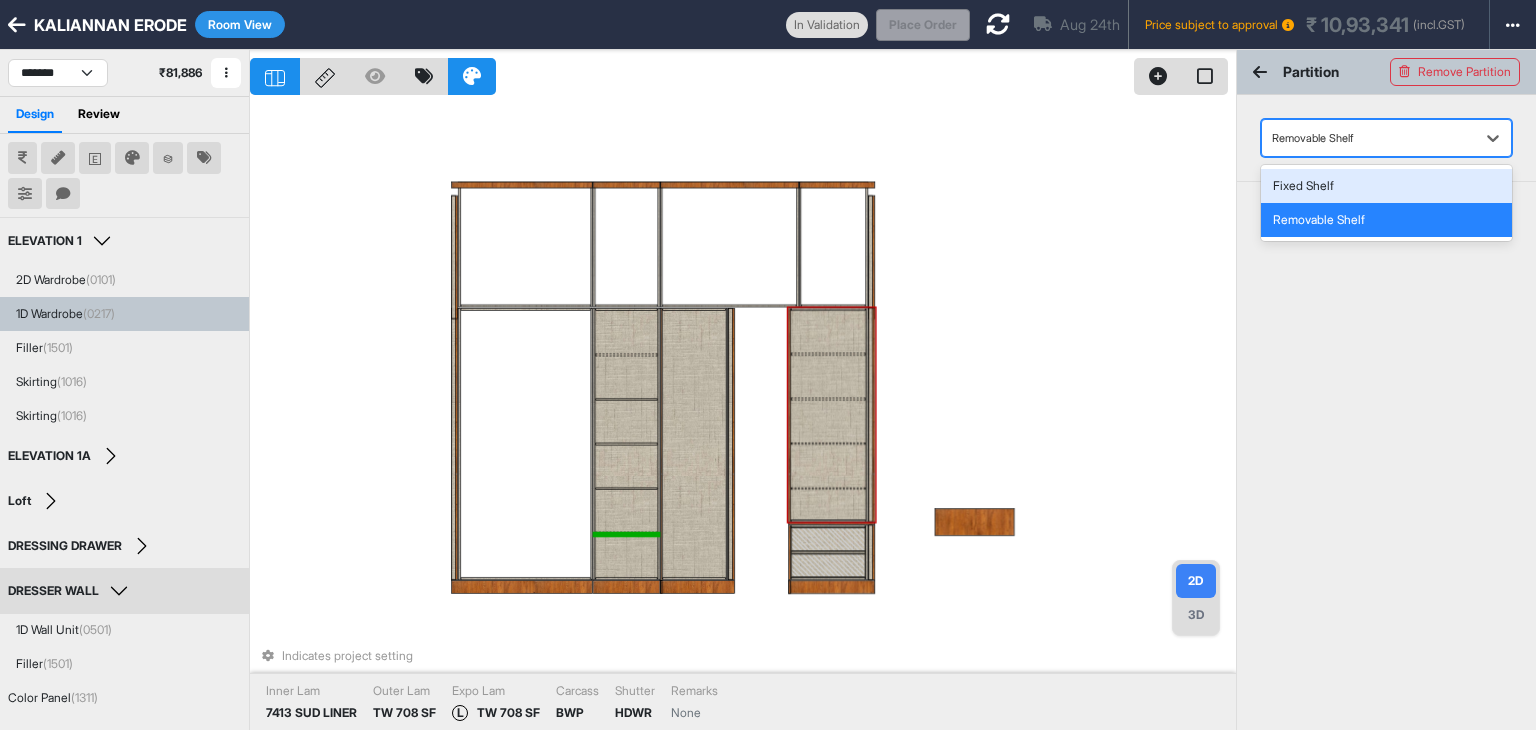 click at bounding box center (1368, 138) 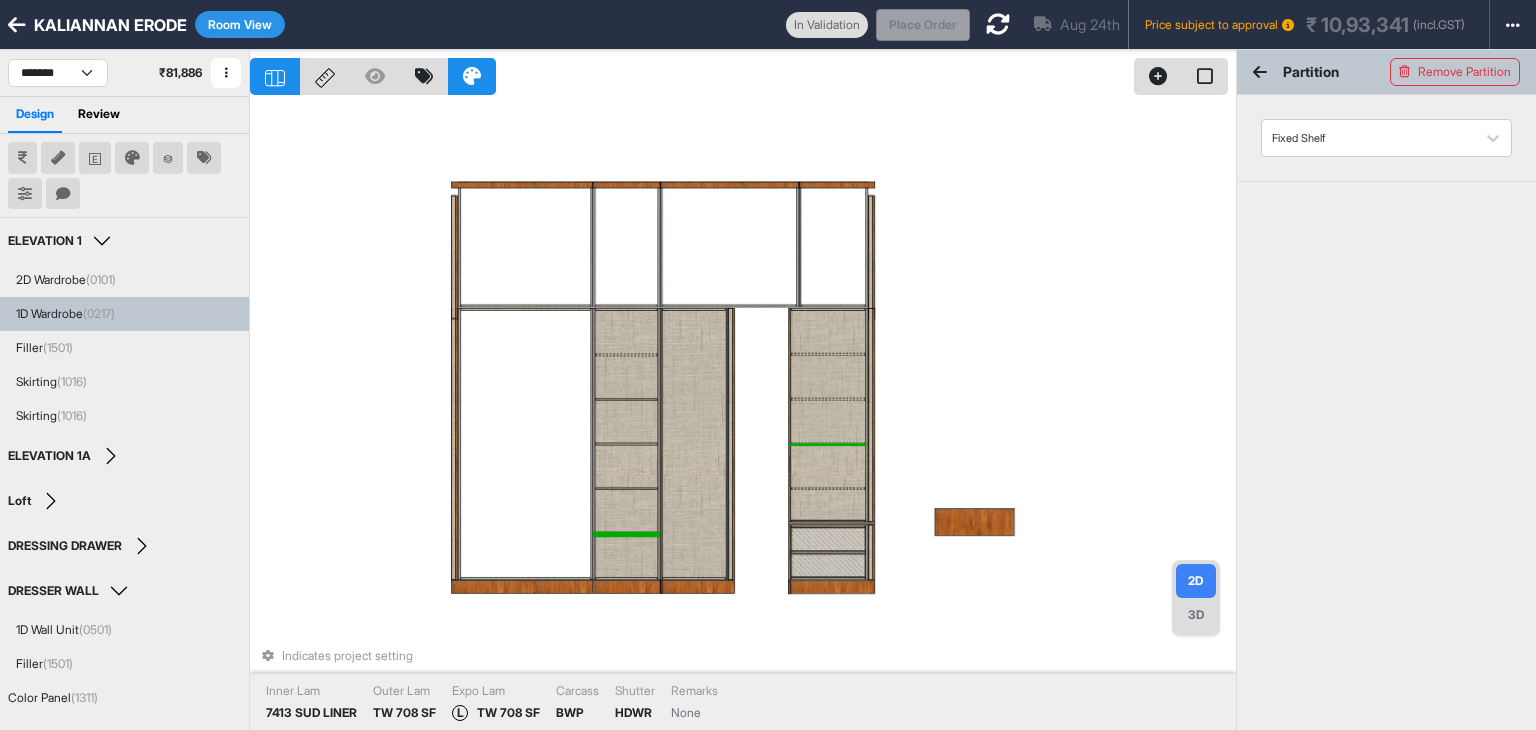 click at bounding box center [828, 443] 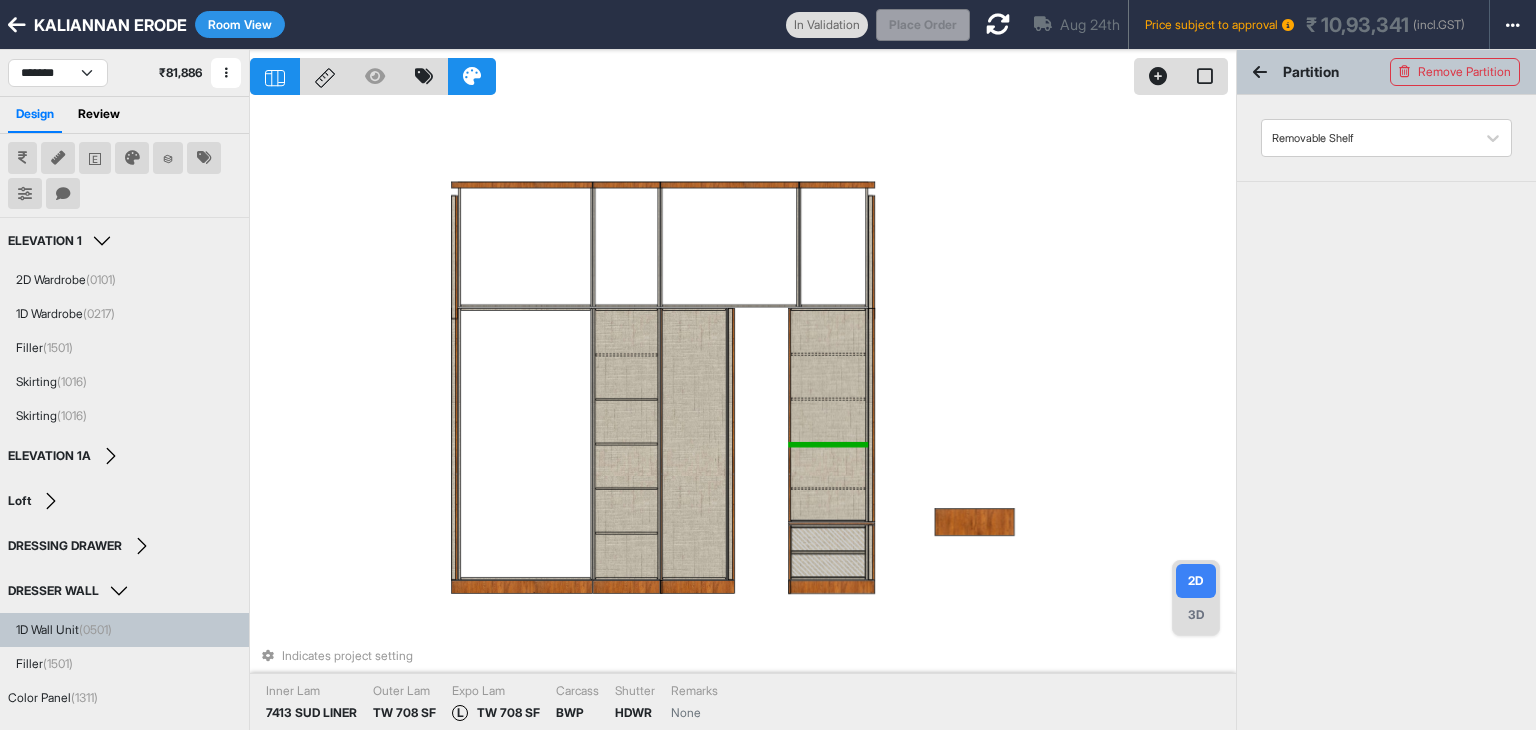 scroll, scrollTop: 0, scrollLeft: 0, axis: both 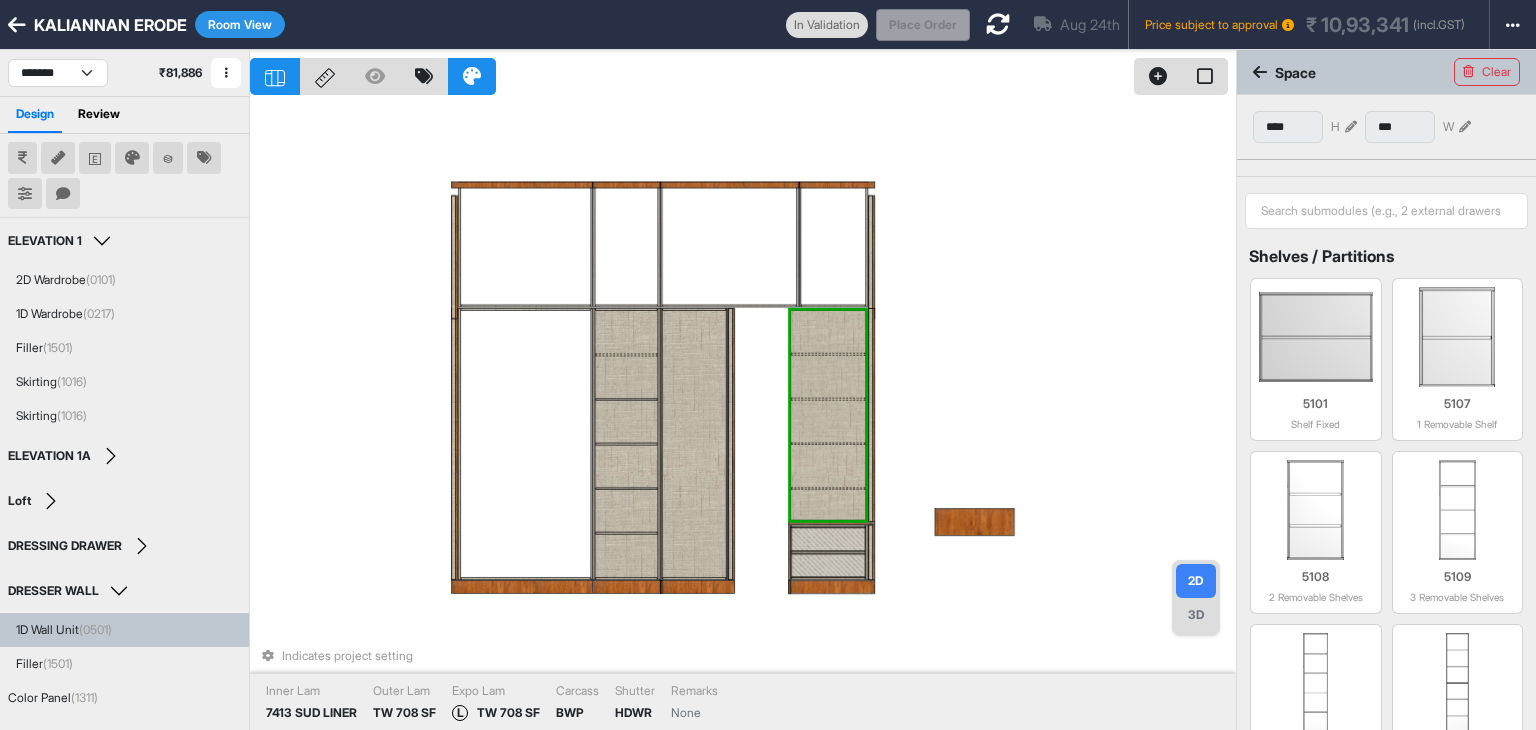 click at bounding box center [828, 399] 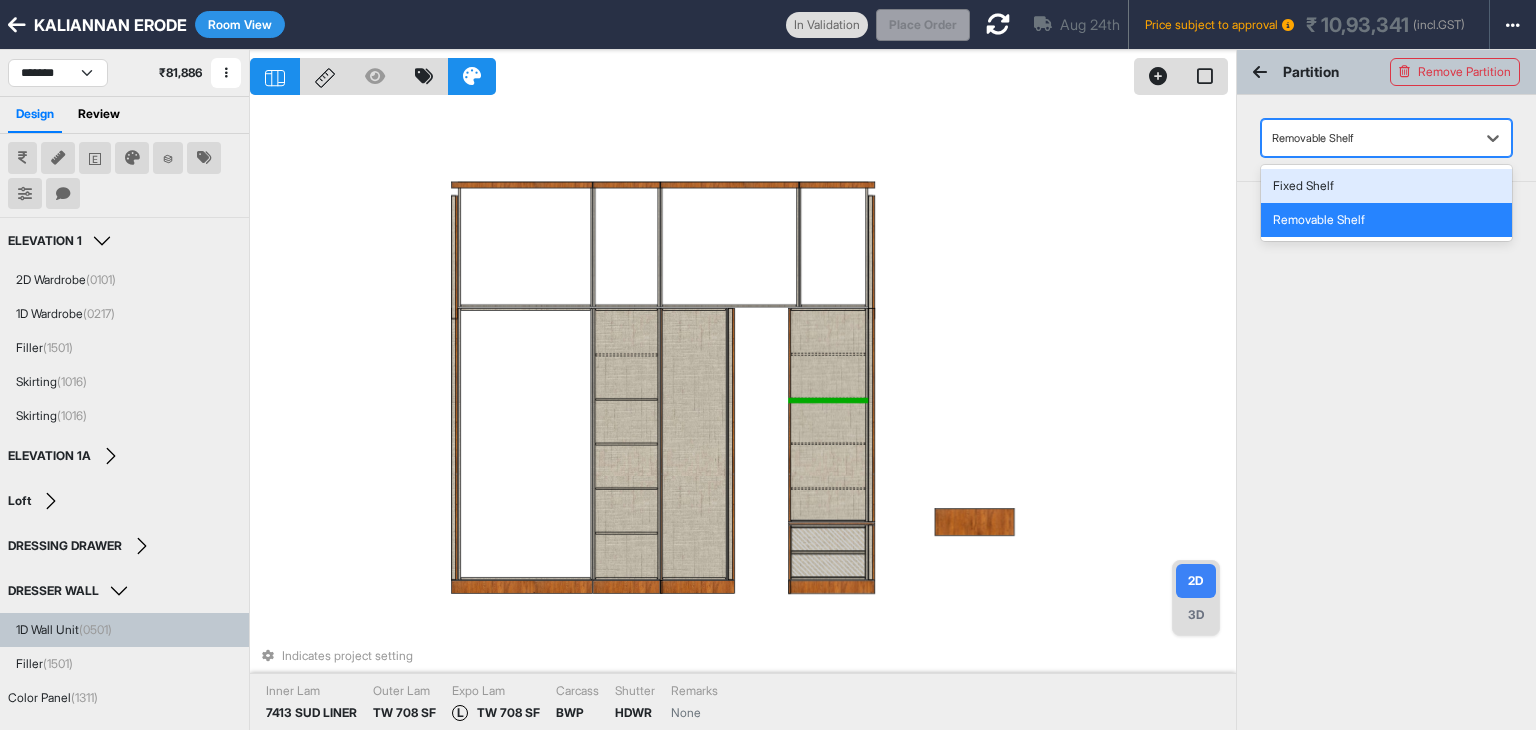 click at bounding box center (1368, 138) 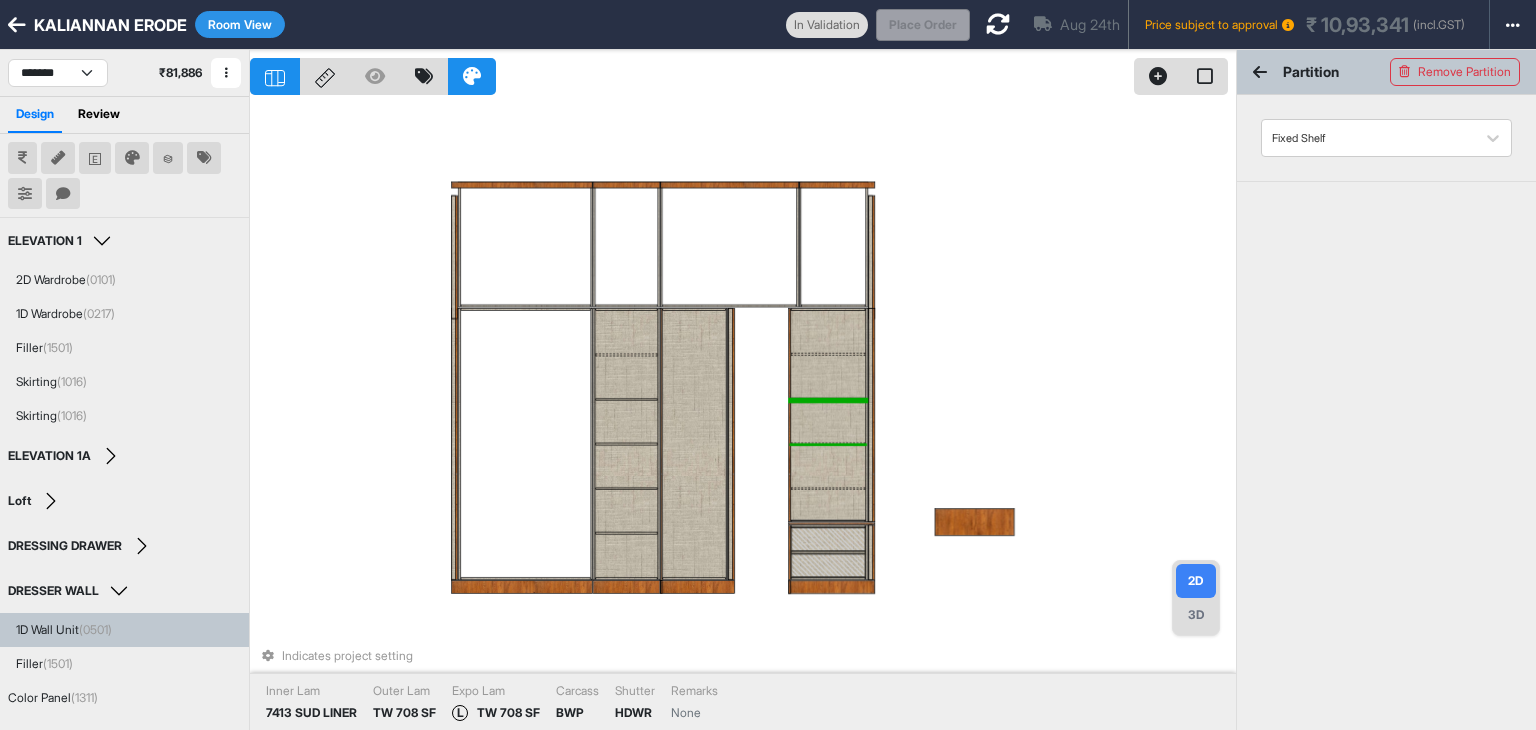 click at bounding box center (828, 443) 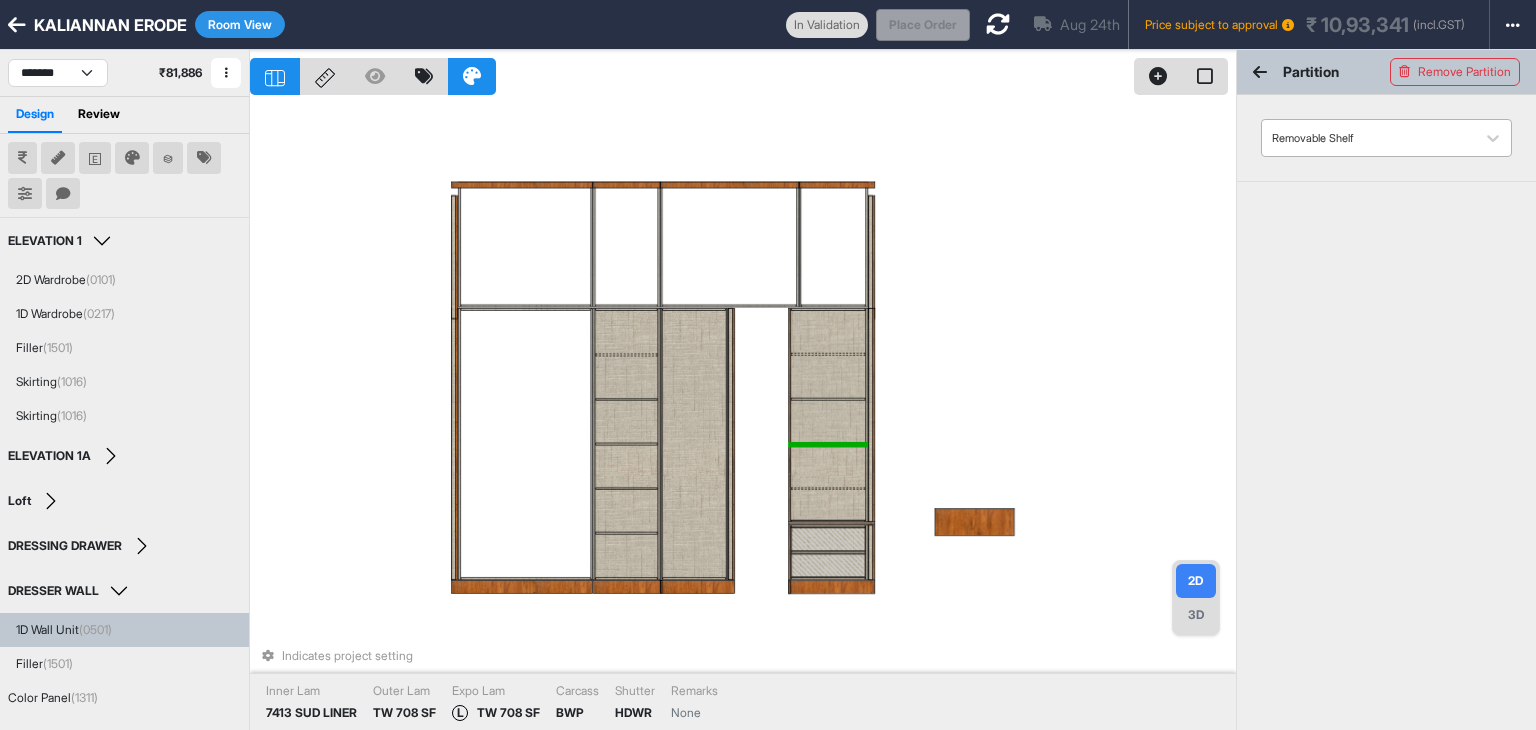 click at bounding box center (1368, 138) 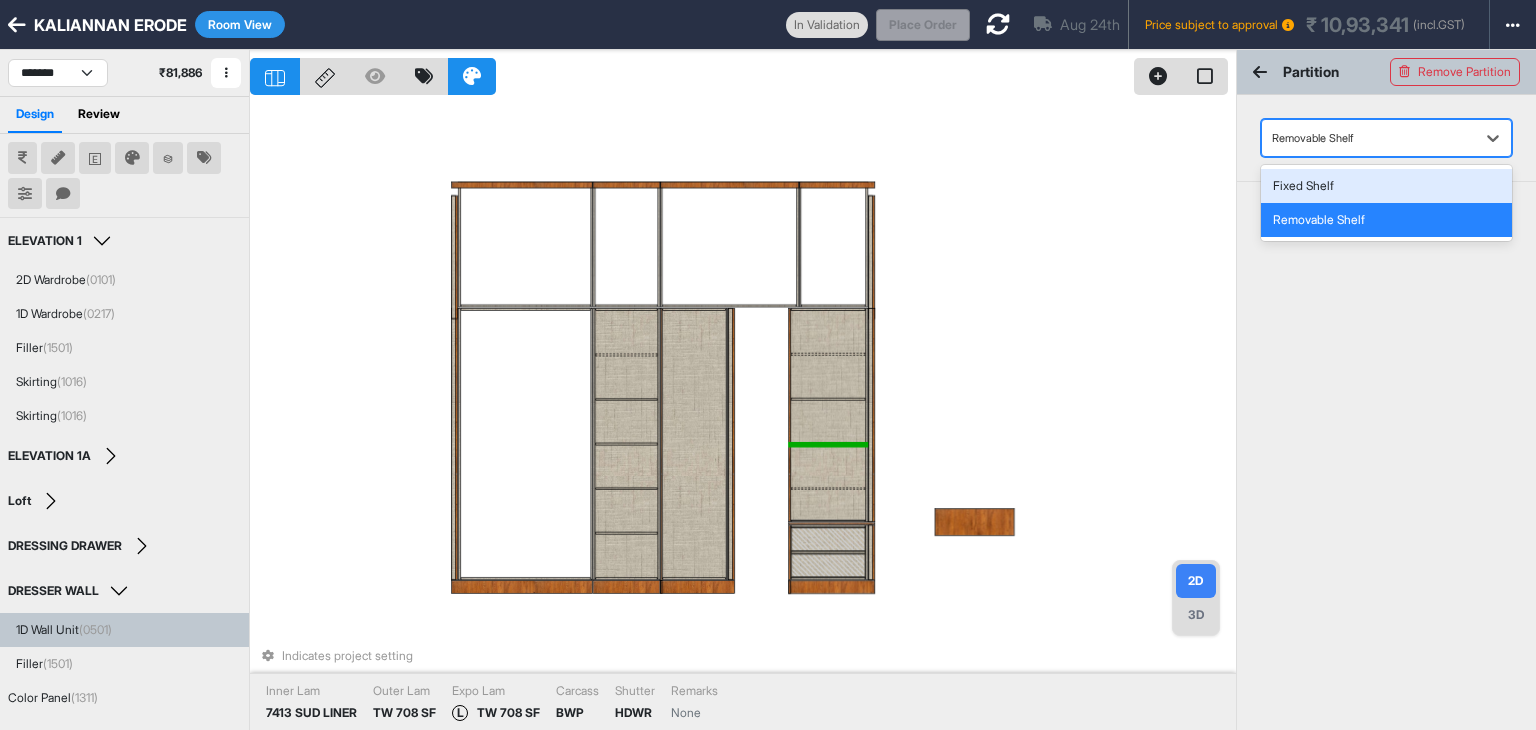 click on "Fixed Shelf" at bounding box center [1386, 186] 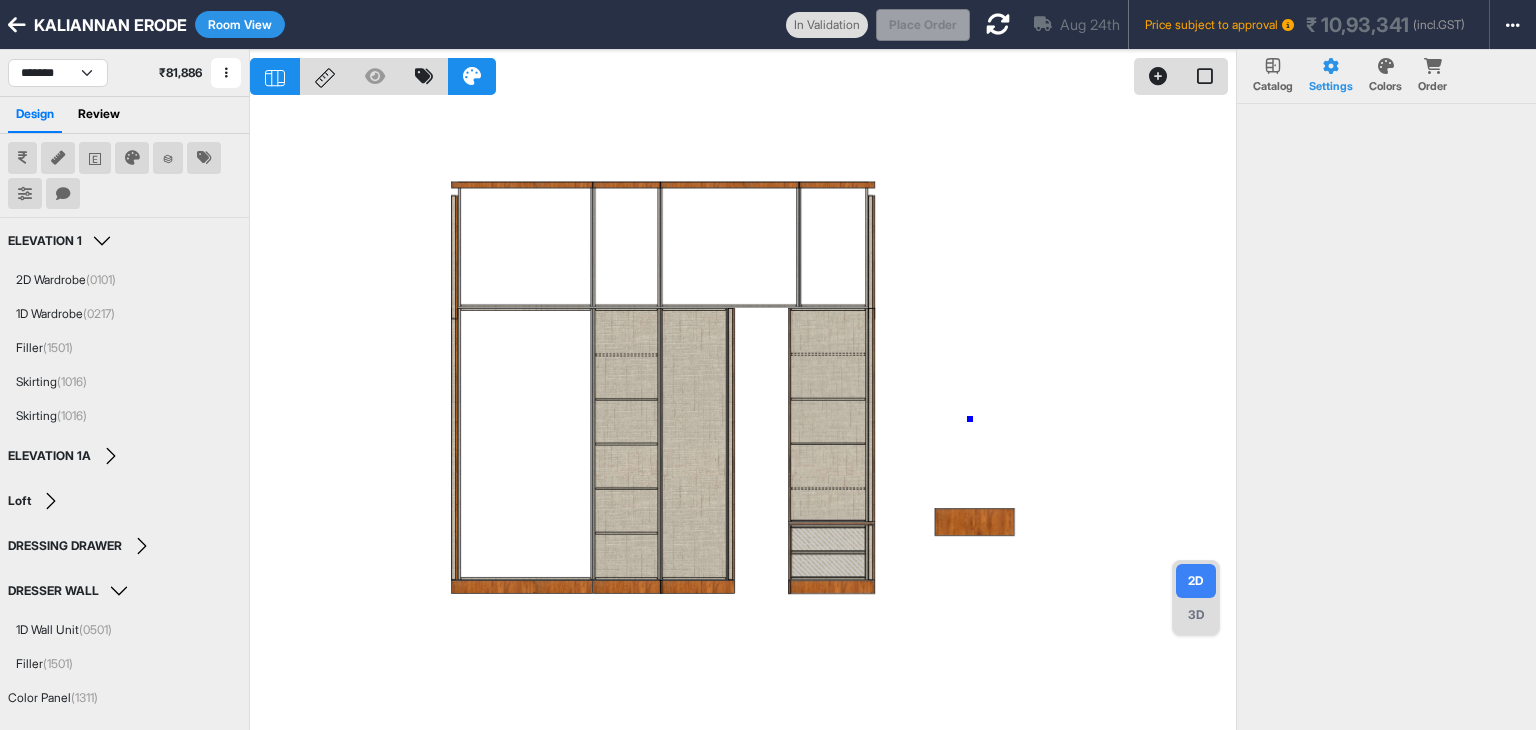 click at bounding box center [743, 415] 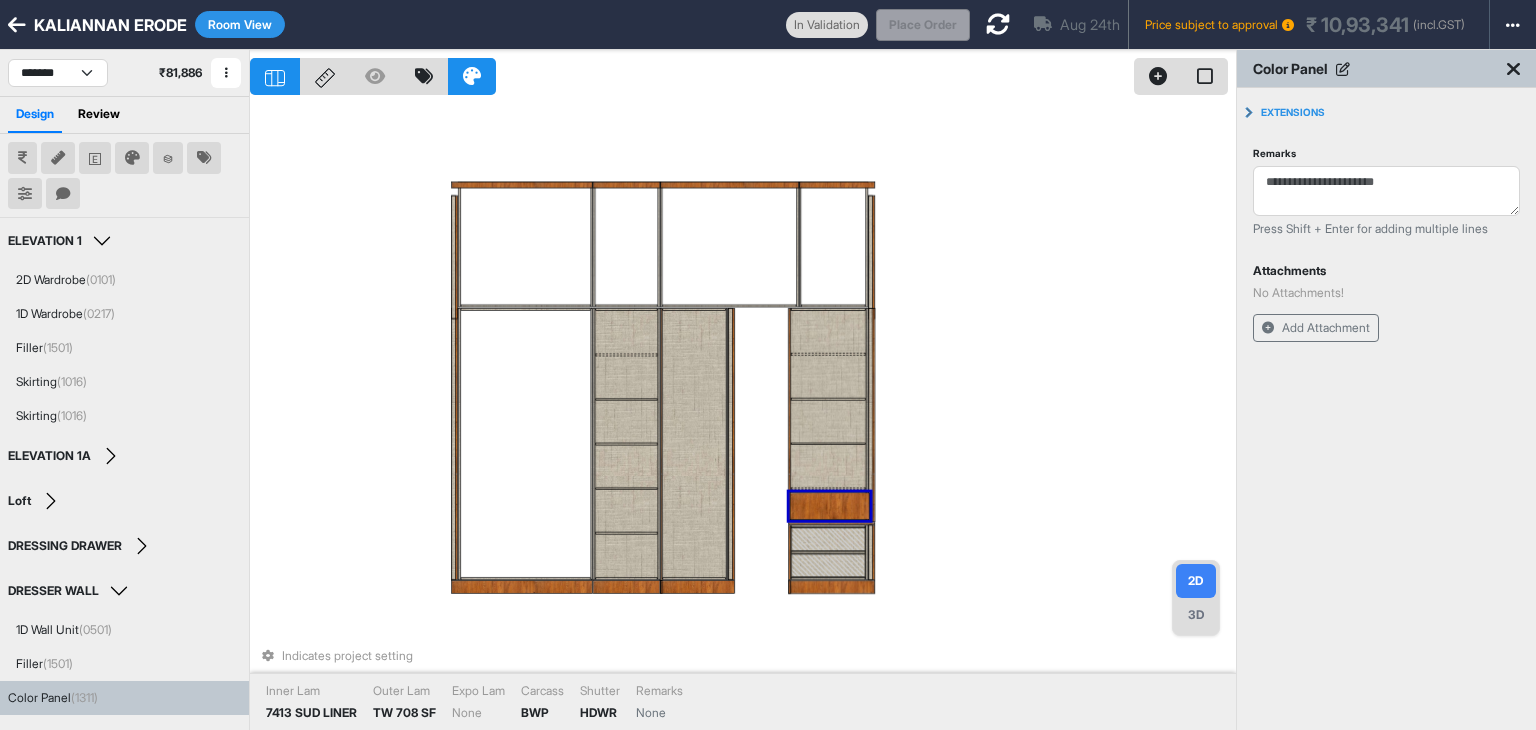 drag, startPoint x: 972, startPoint y: 532, endPoint x: 828, endPoint y: 517, distance: 144.77914 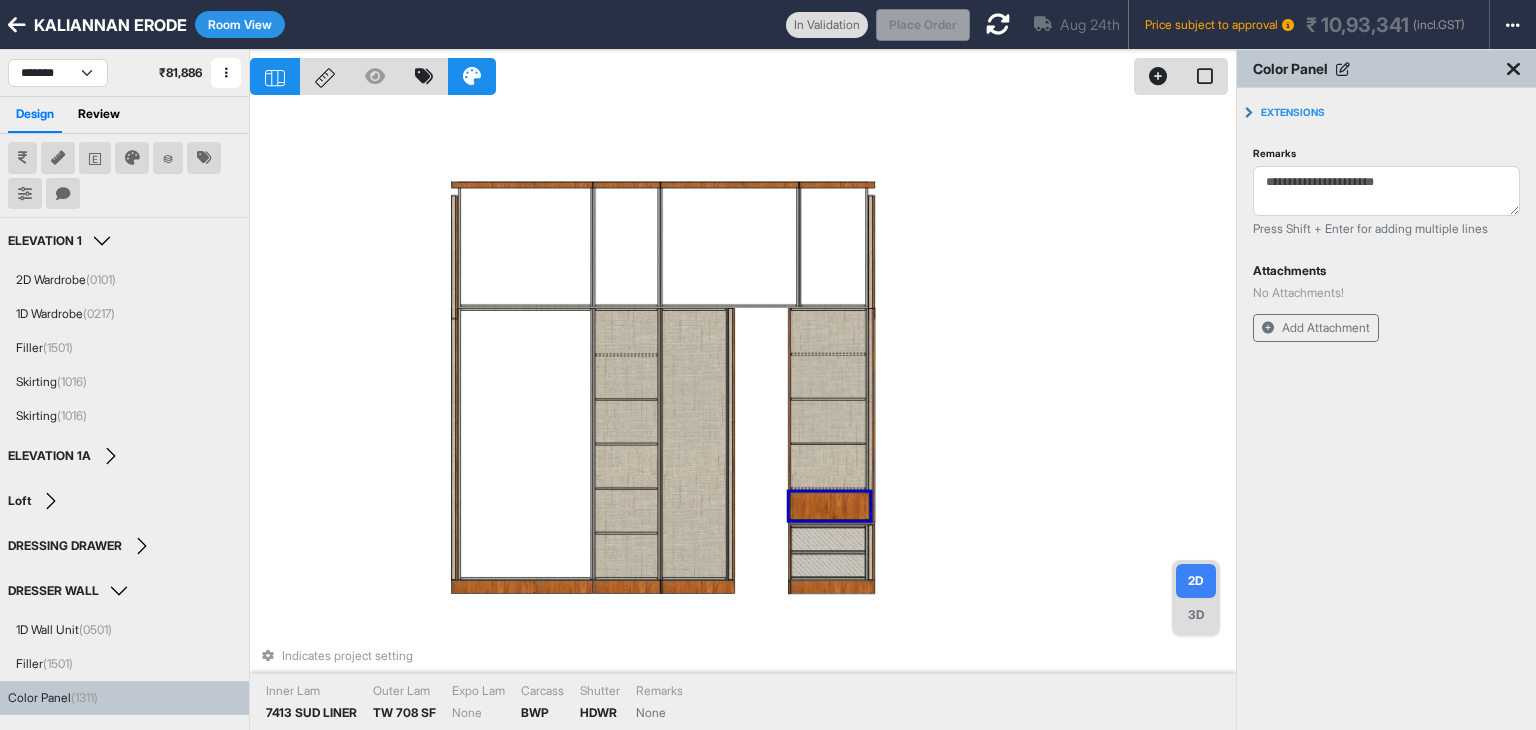 click on "Indicates project setting Inner Lam 7413 SUD LINER Outer Lam TW 708 SF Expo Lam None Carcass BWP Shutter HDWR Remarks None" at bounding box center (743, 415) 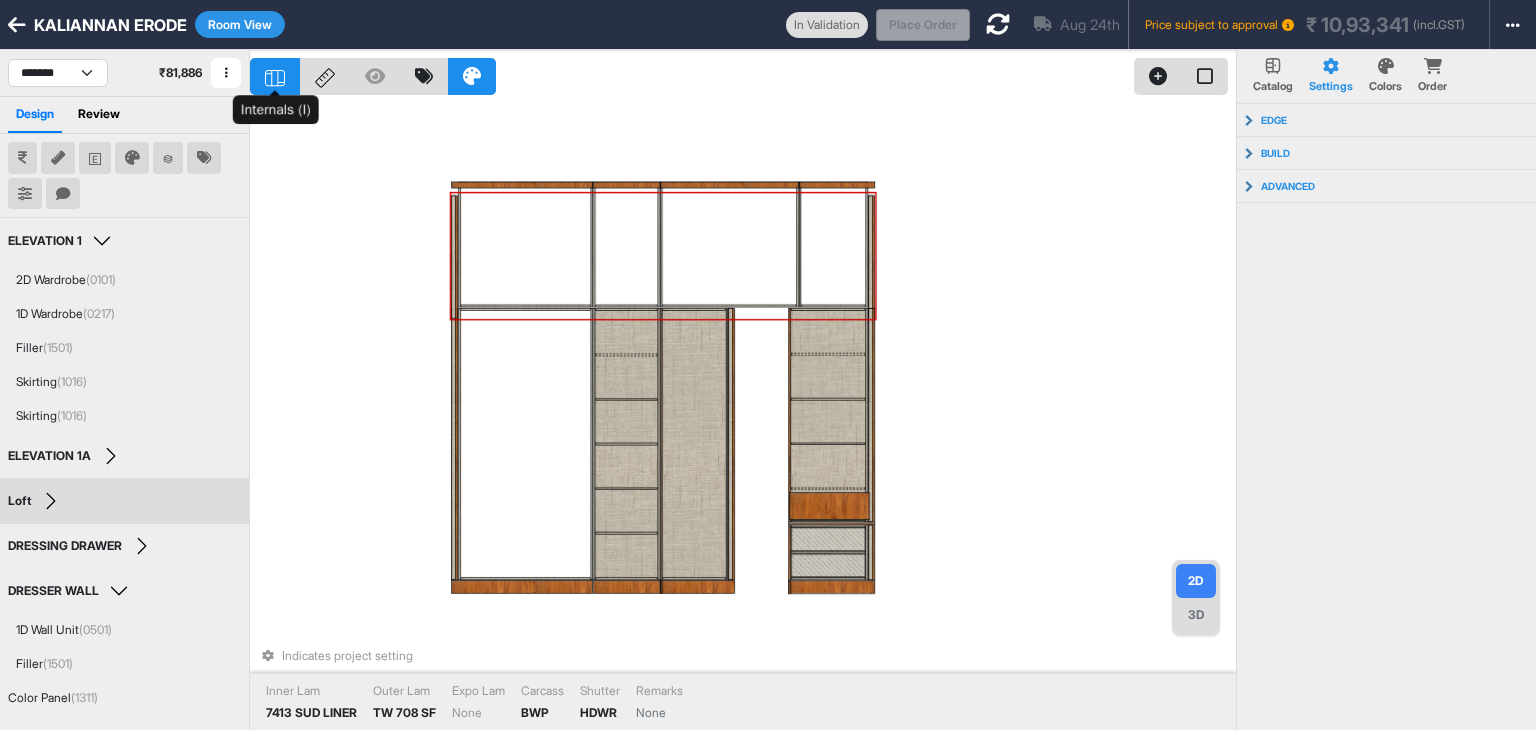 click 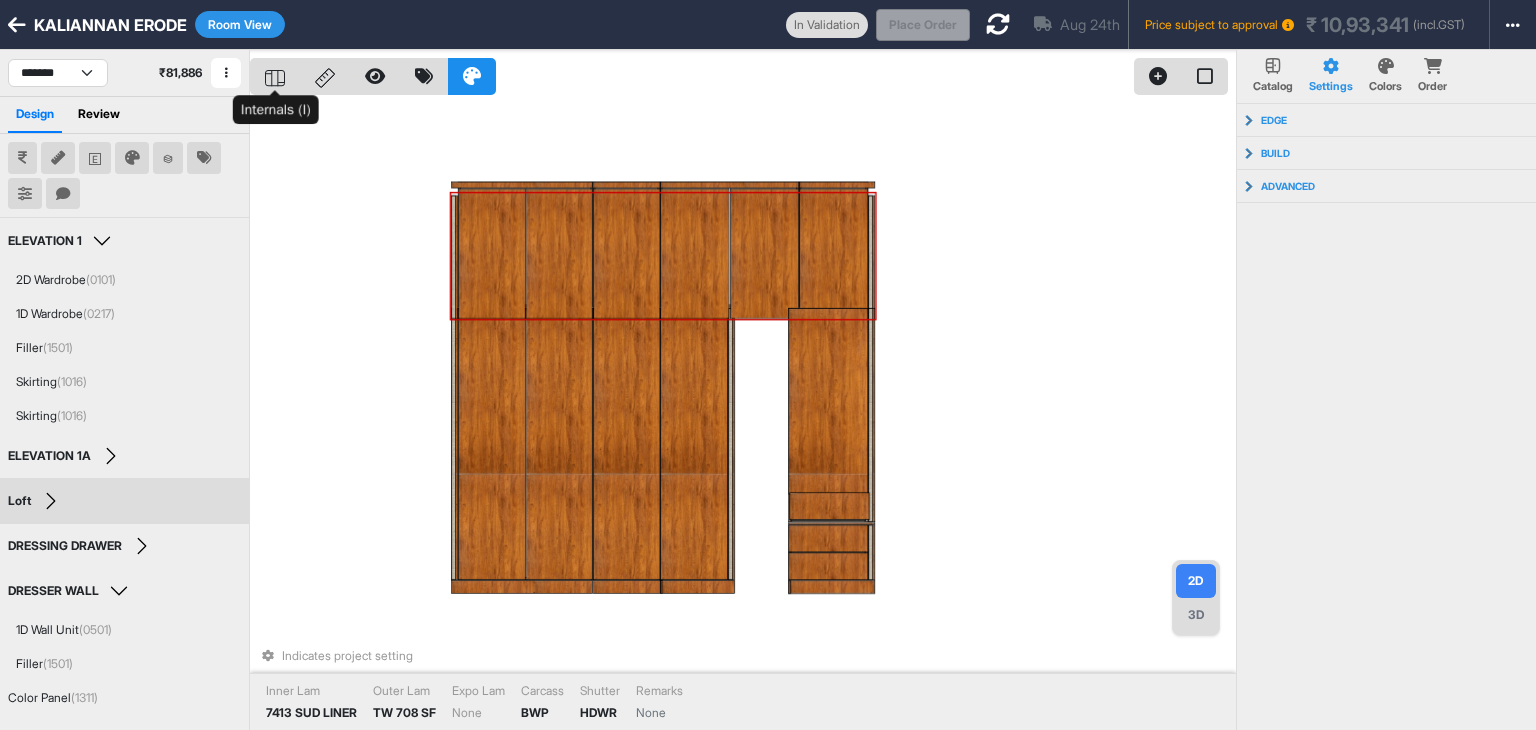 click 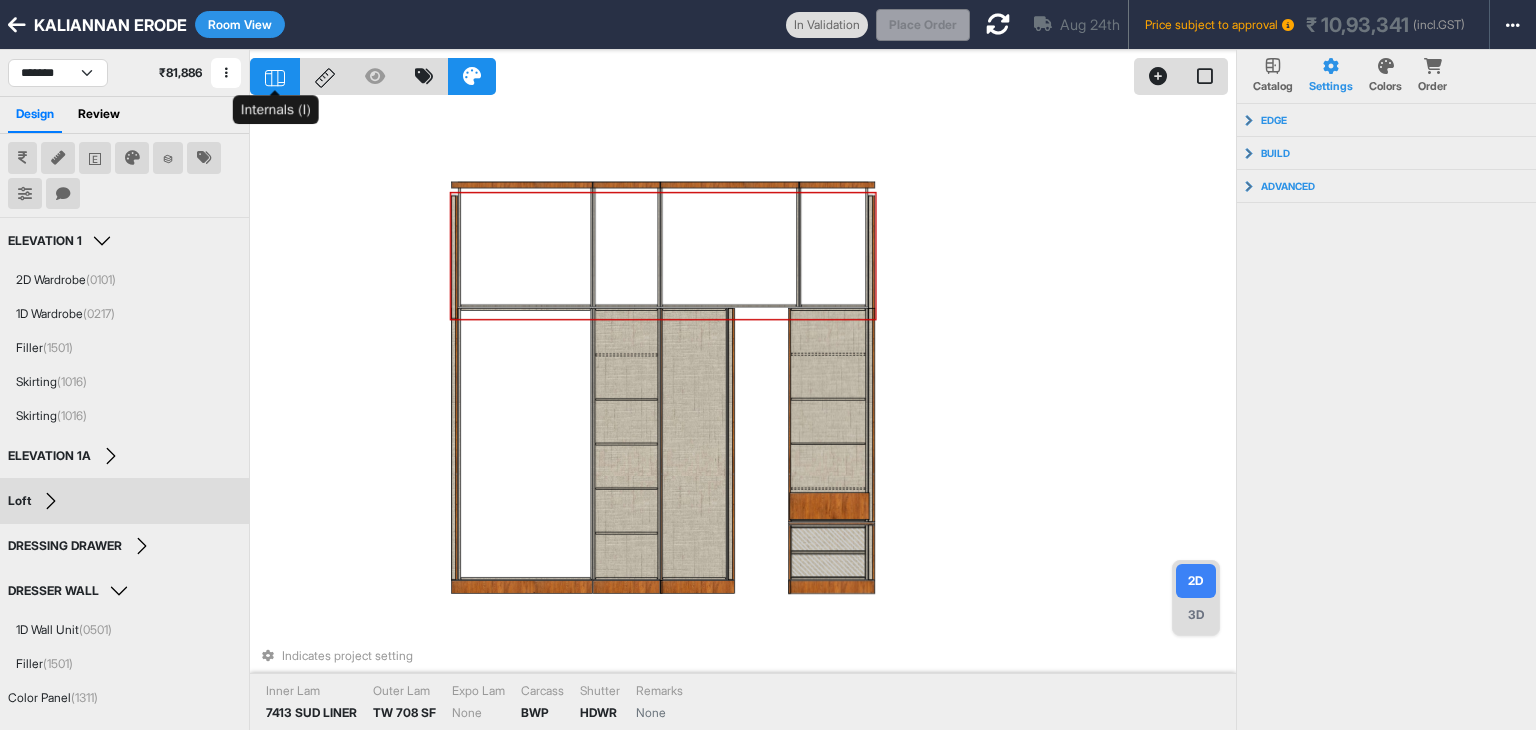 click 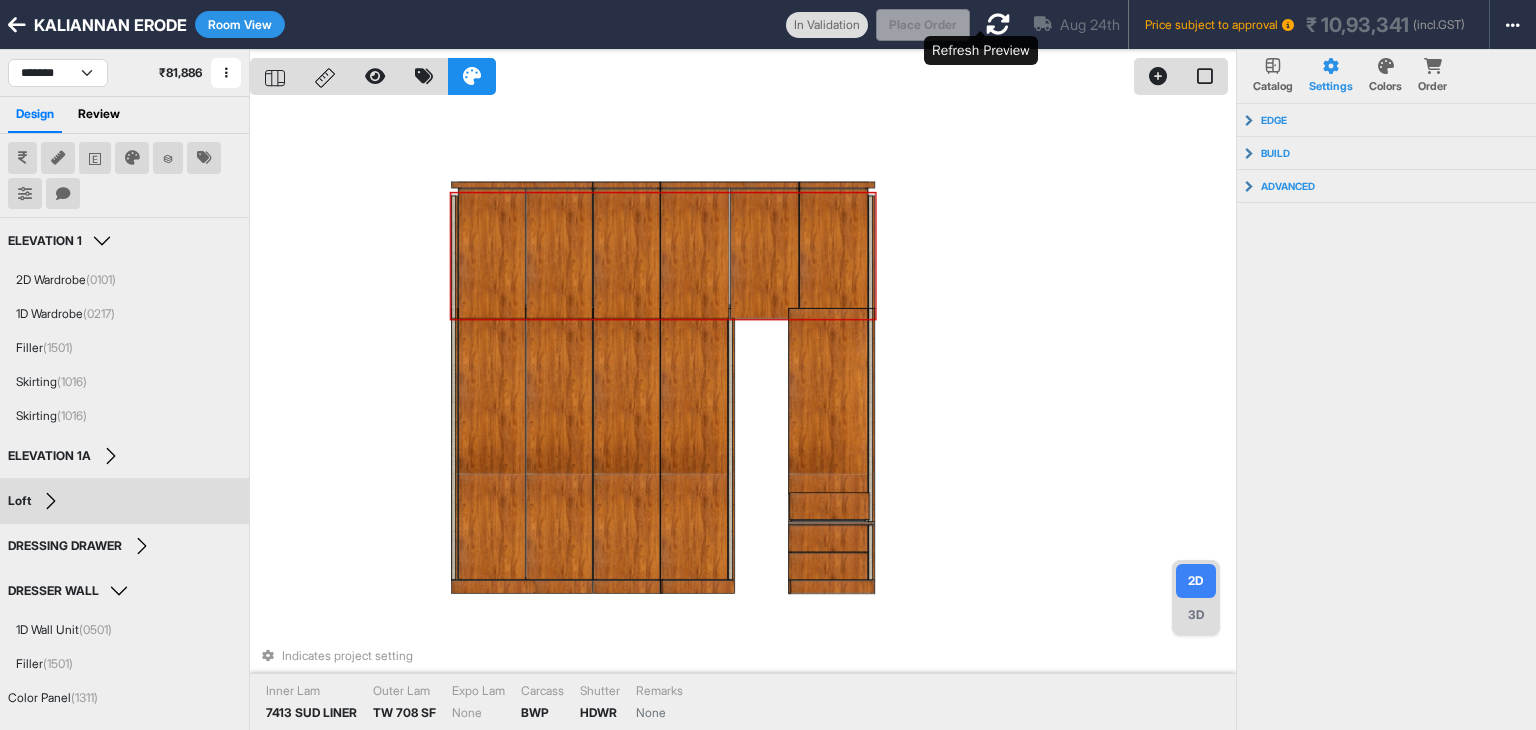 click at bounding box center [998, 24] 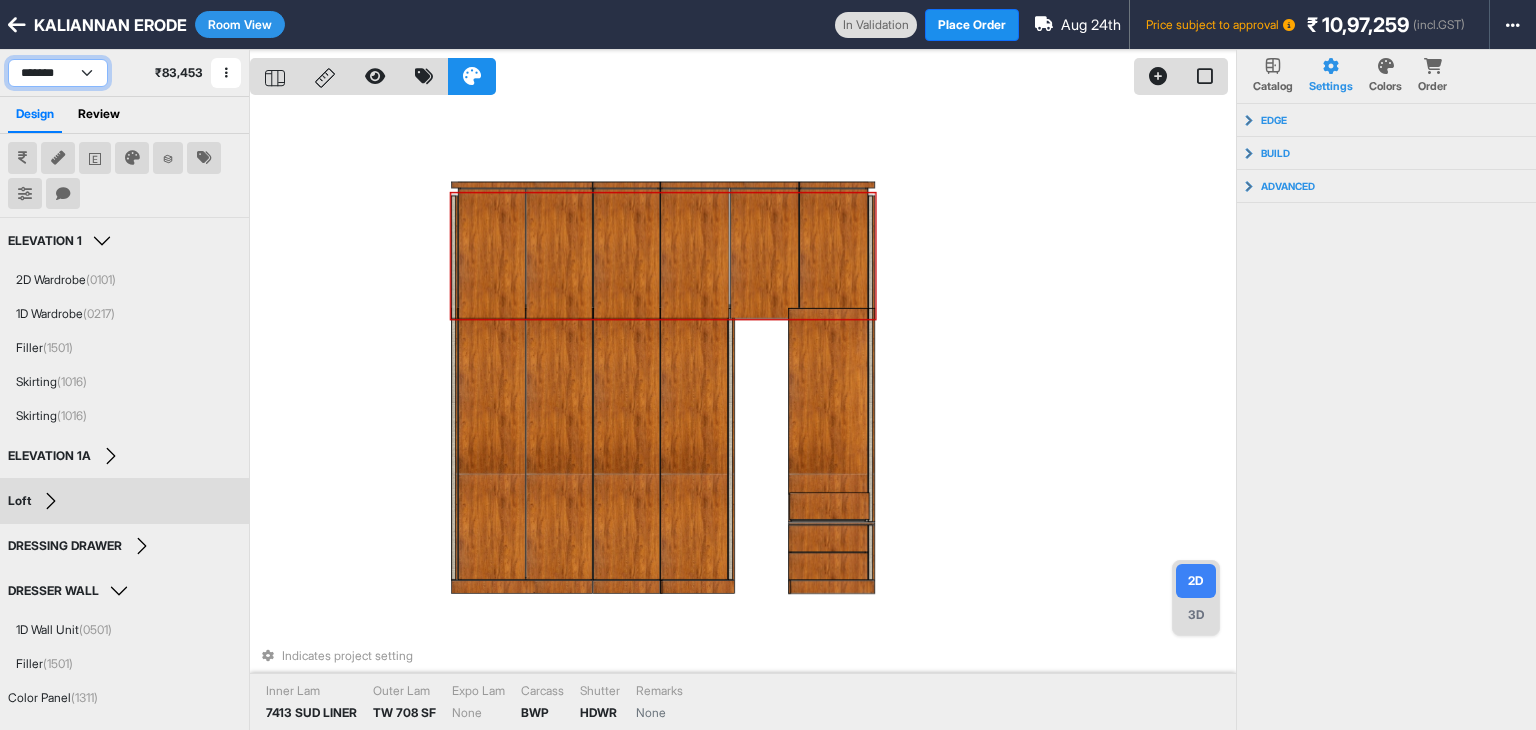 click on "**********" at bounding box center (58, 73) 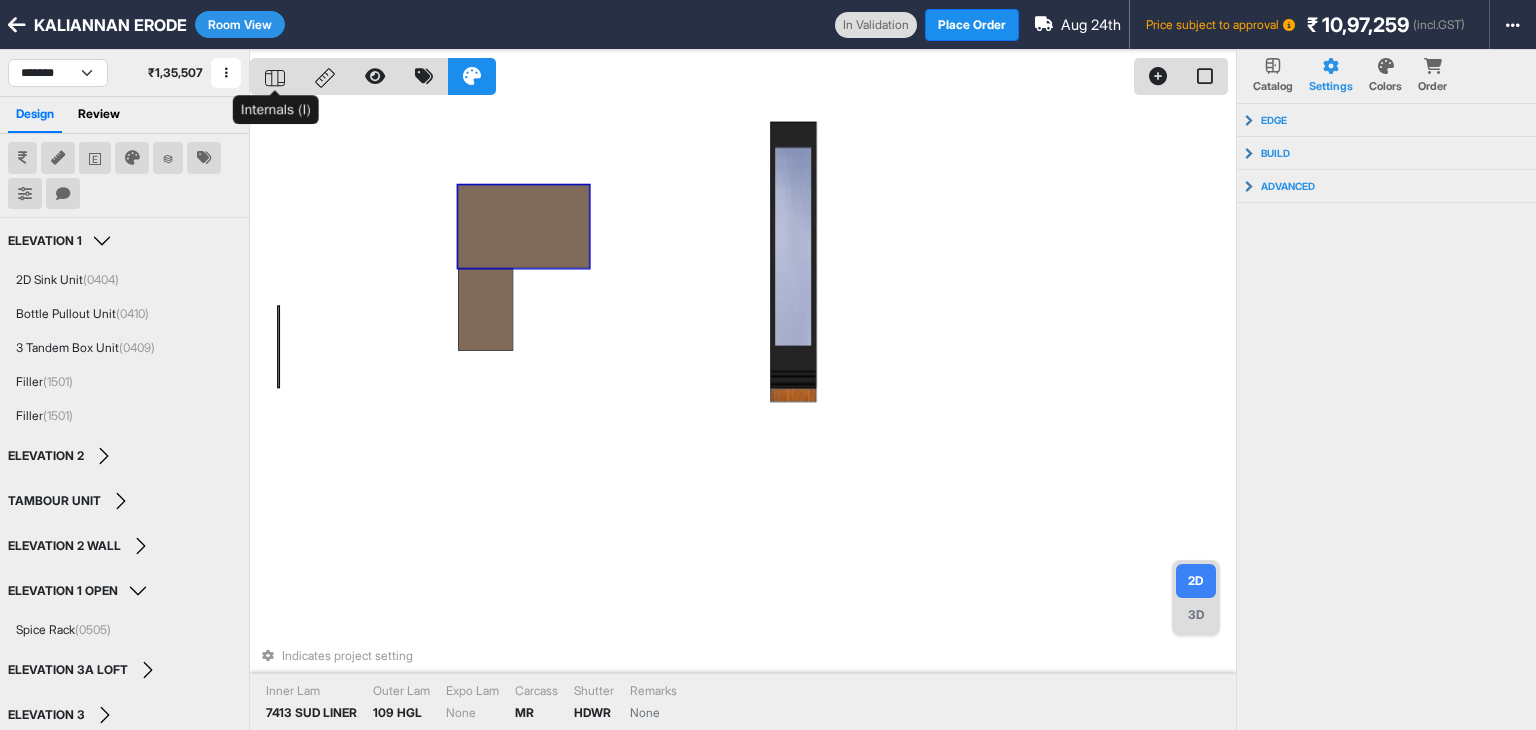 click at bounding box center (275, 76) 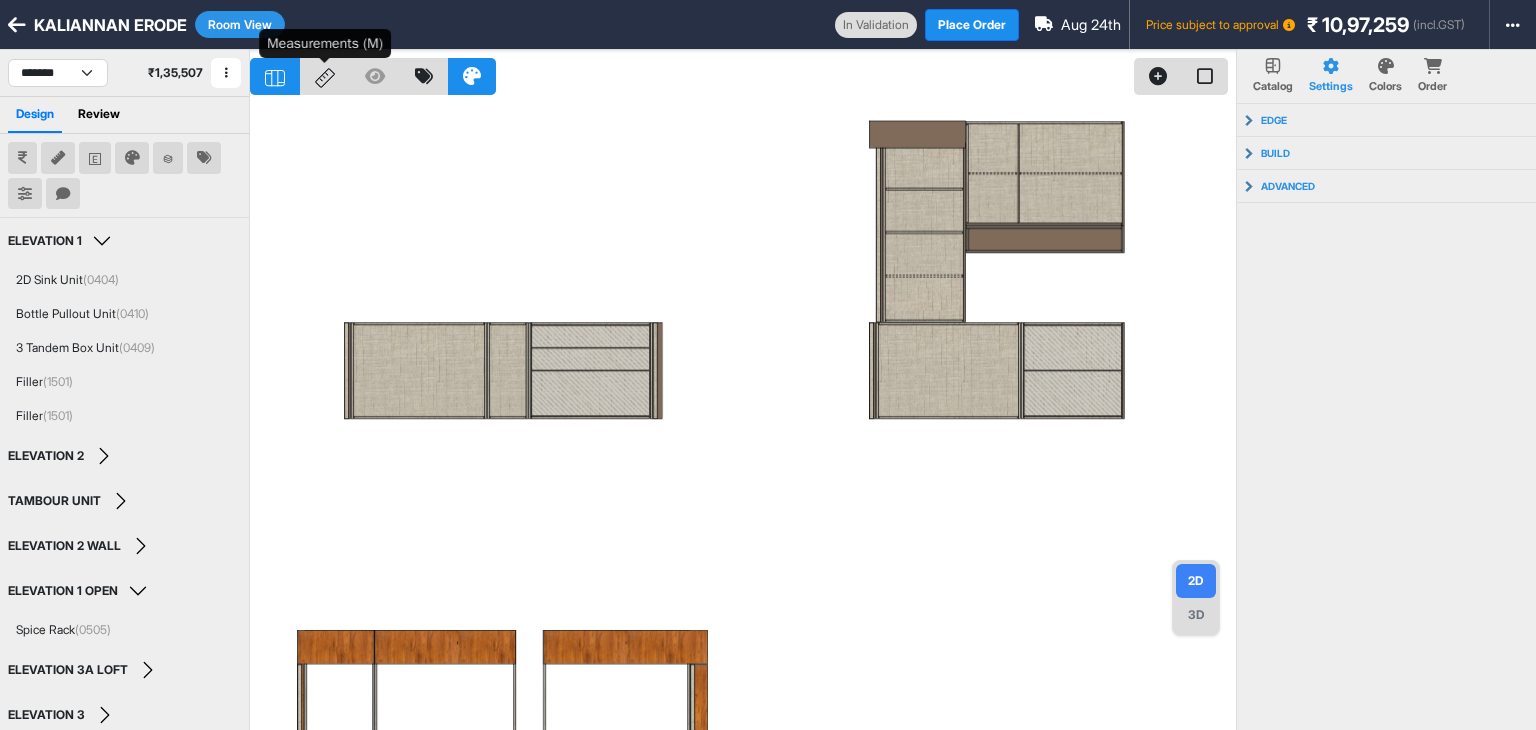 click at bounding box center (325, 76) 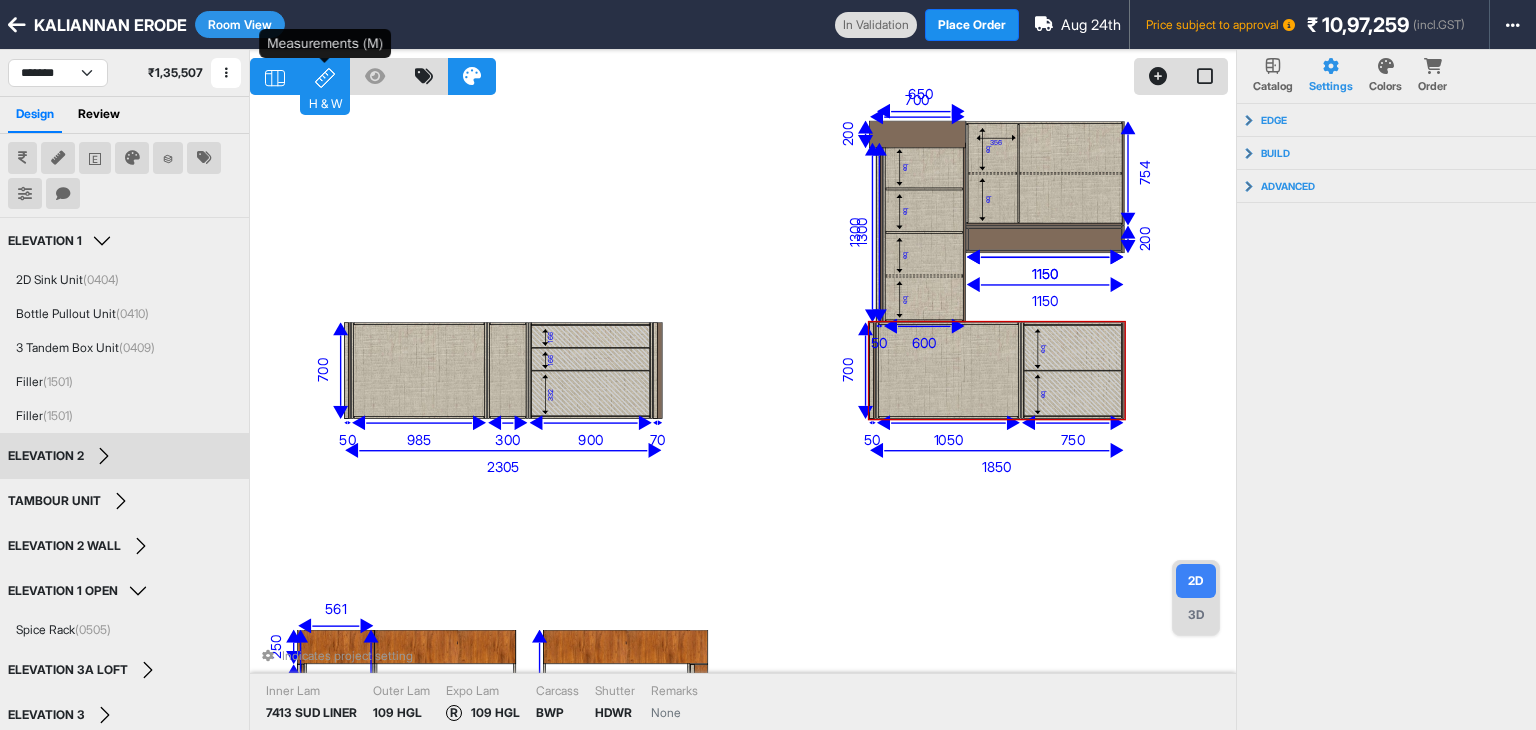 click 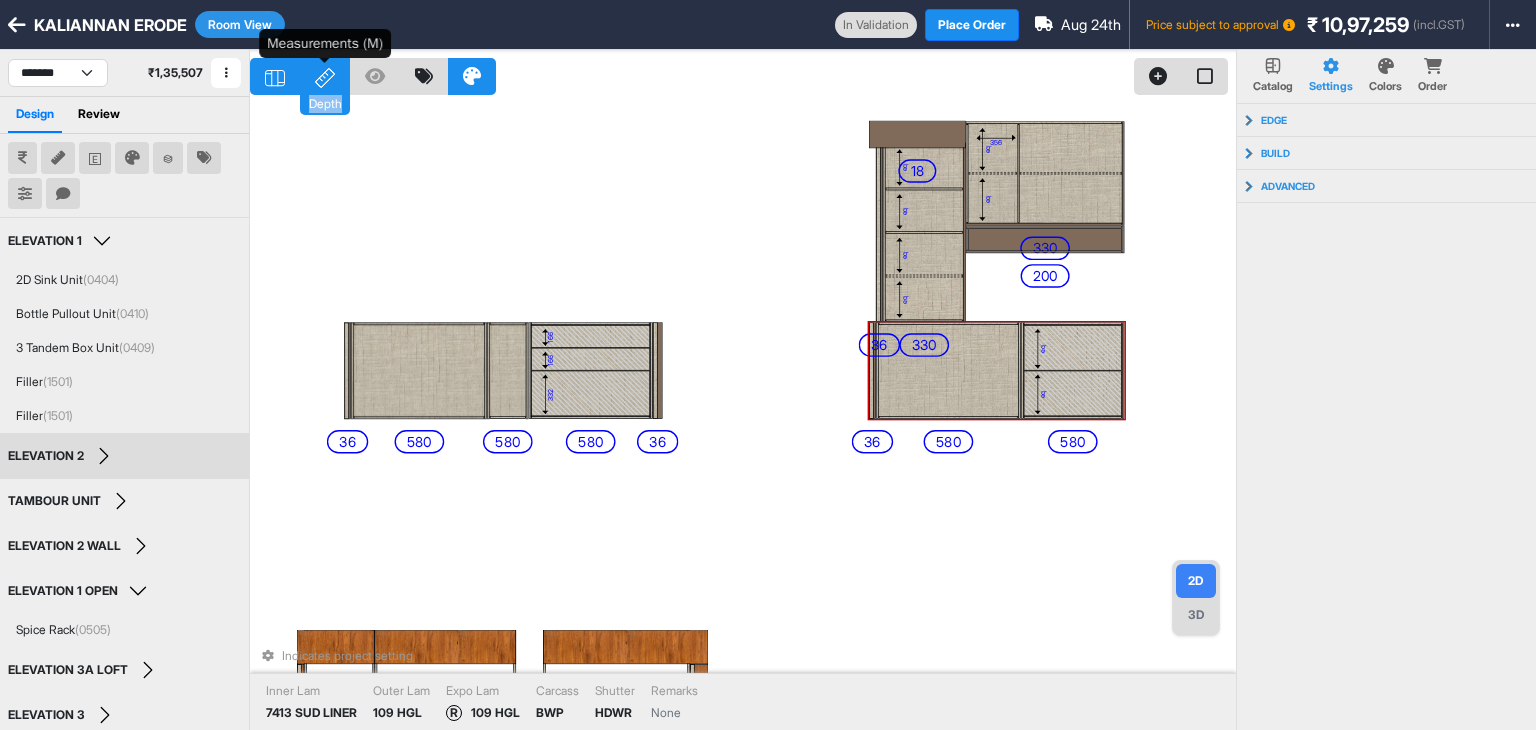 click 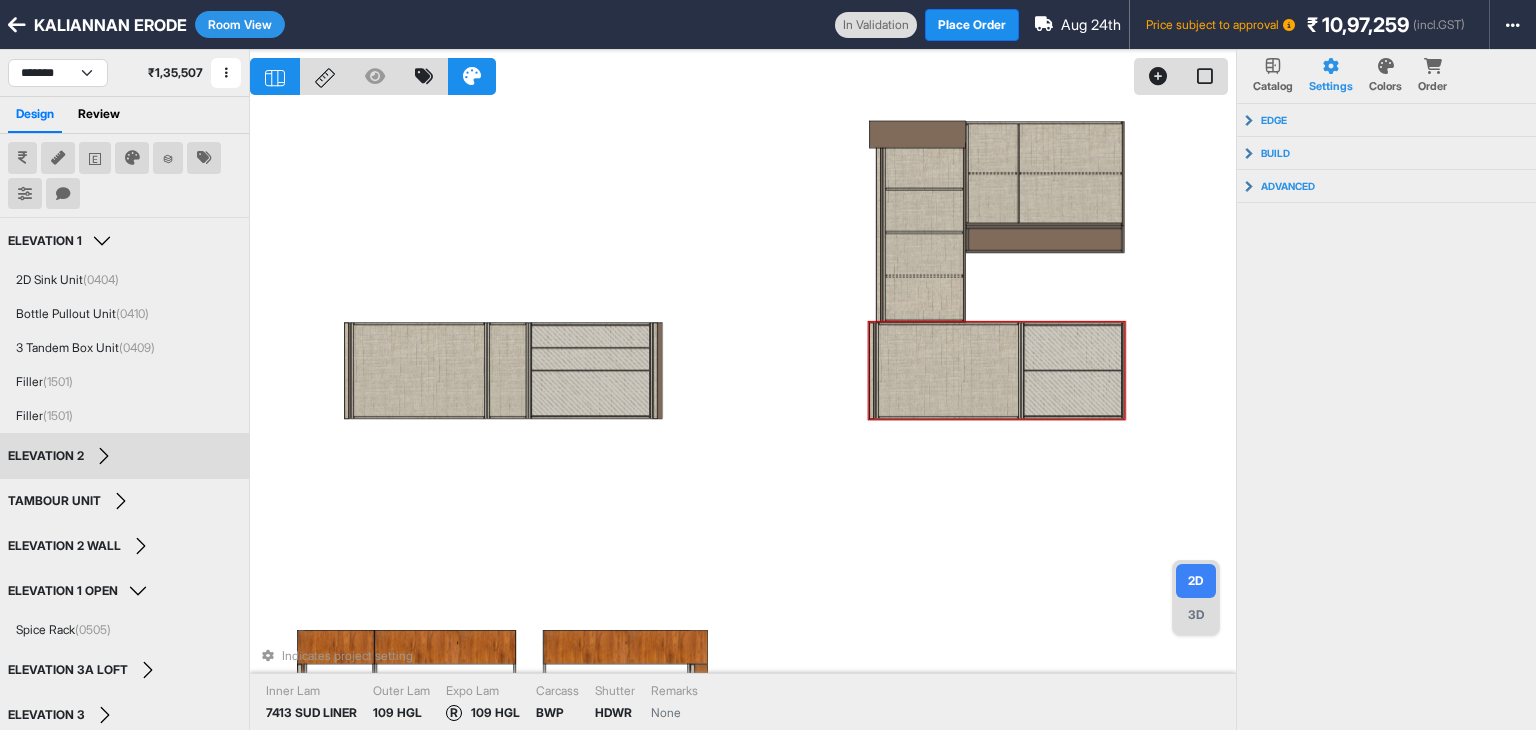 click 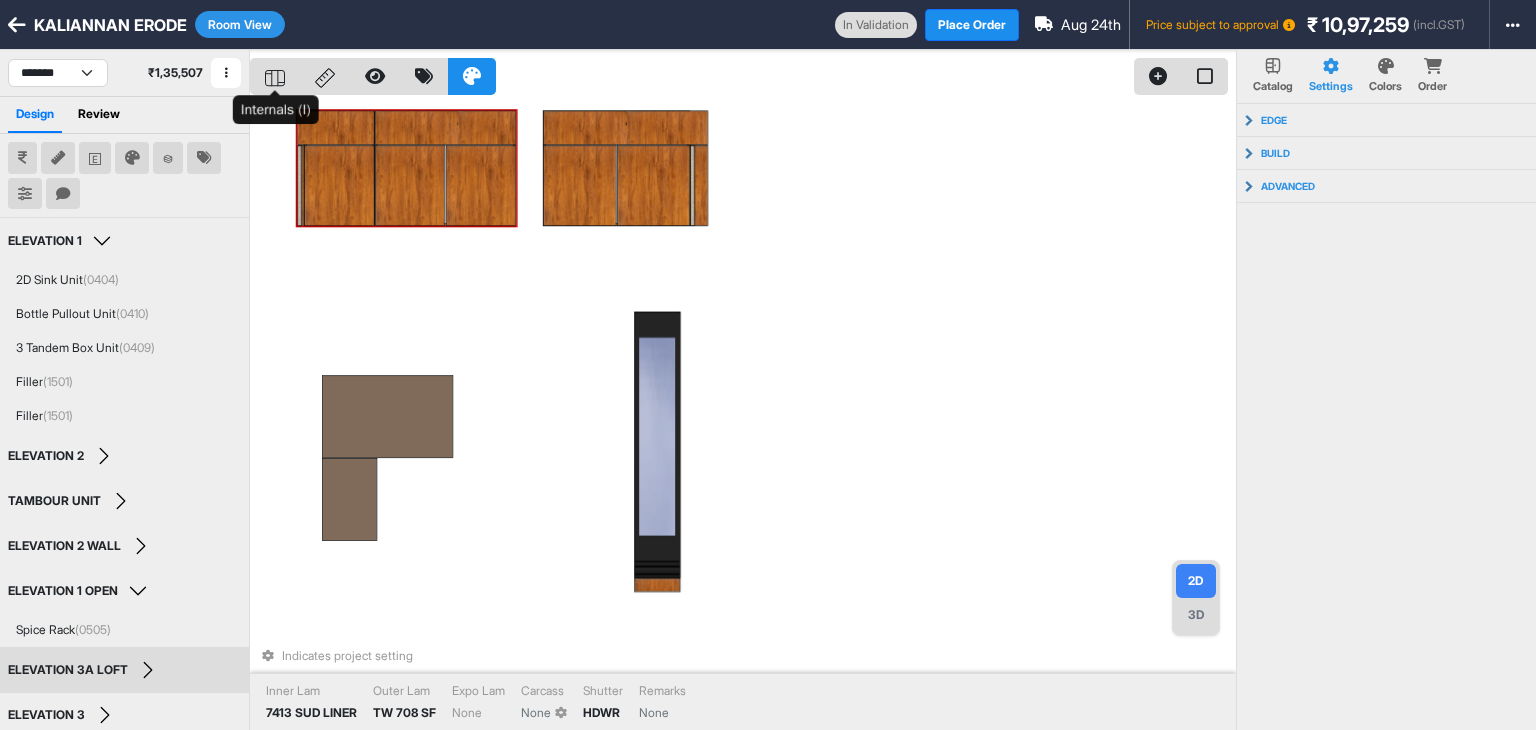 click at bounding box center [275, 76] 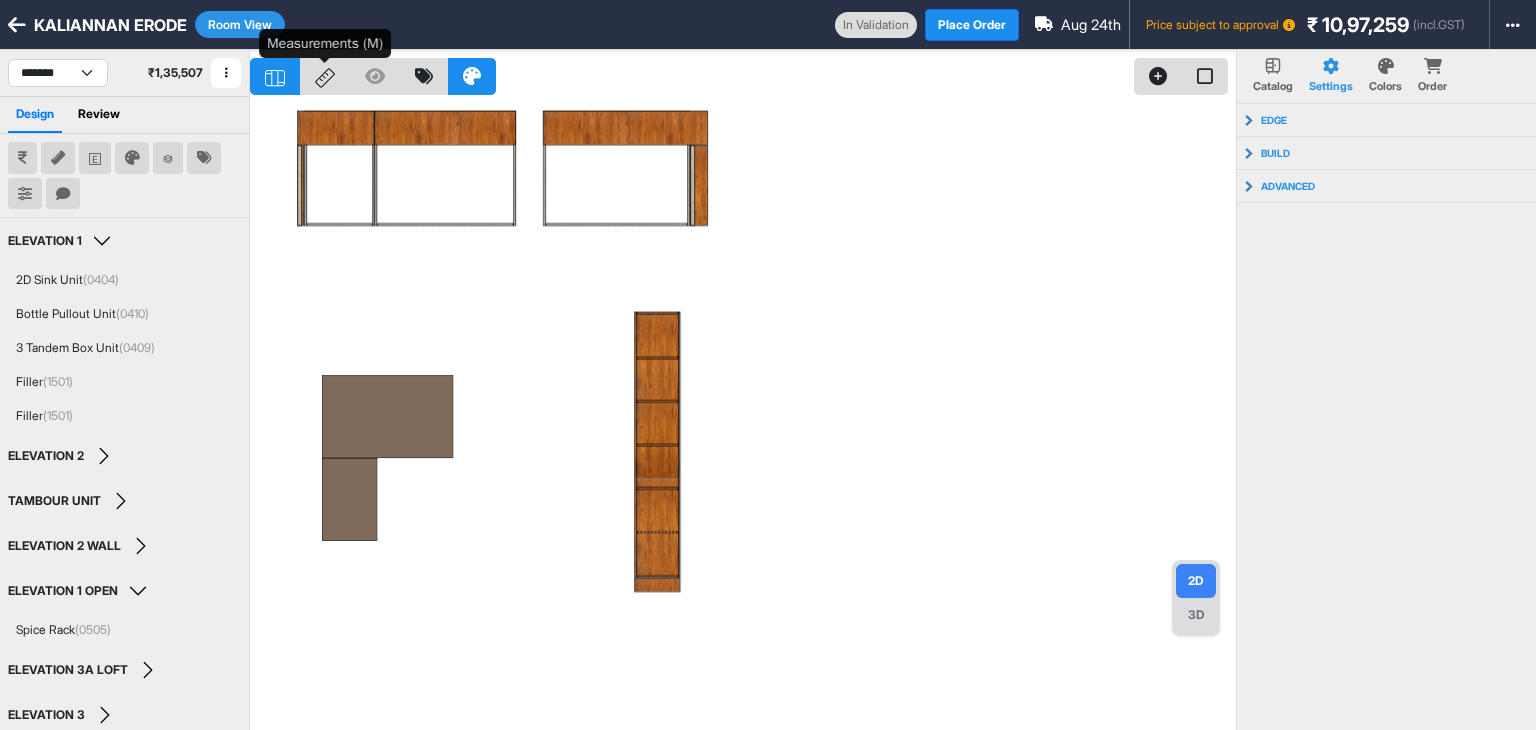 click 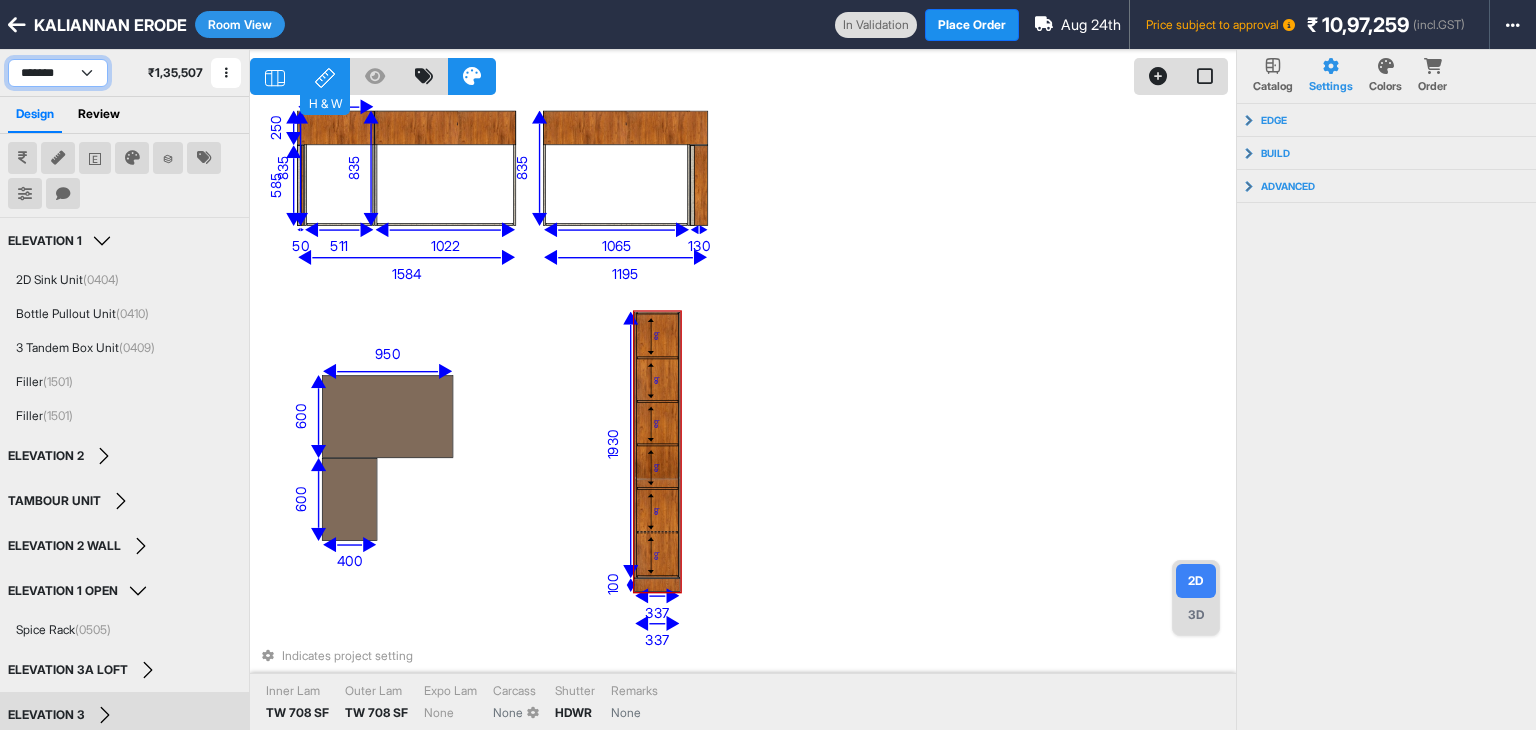 click on "**********" at bounding box center (58, 73) 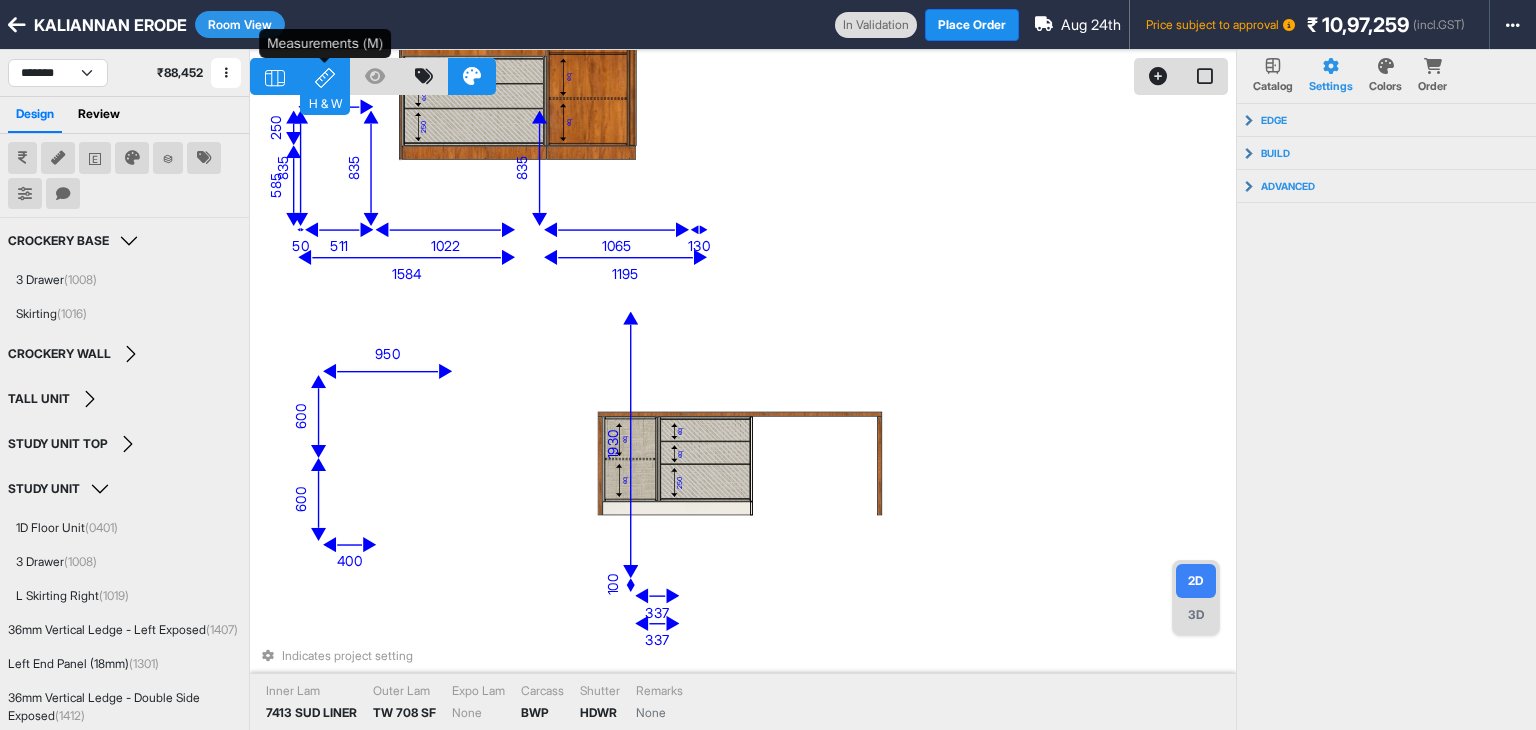 click 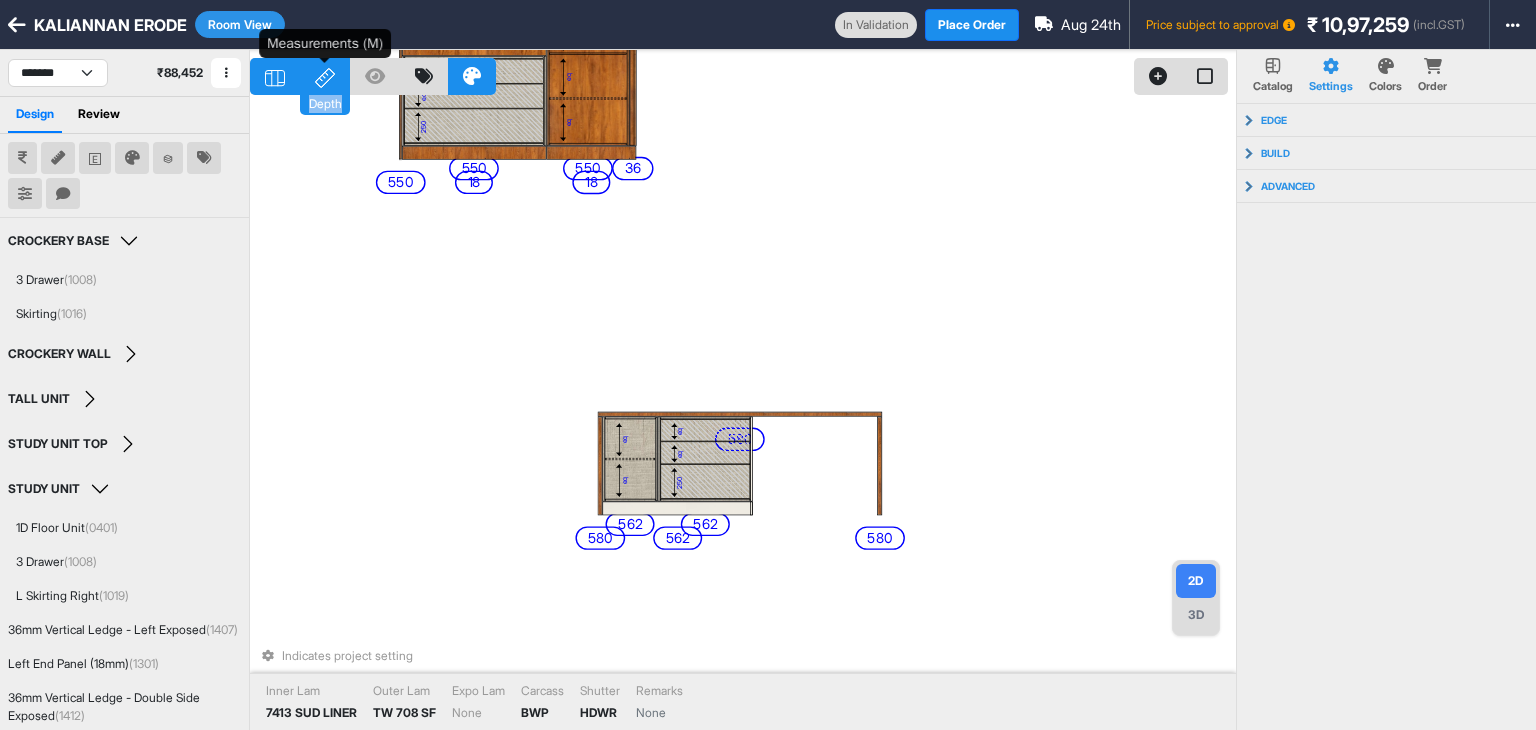 click 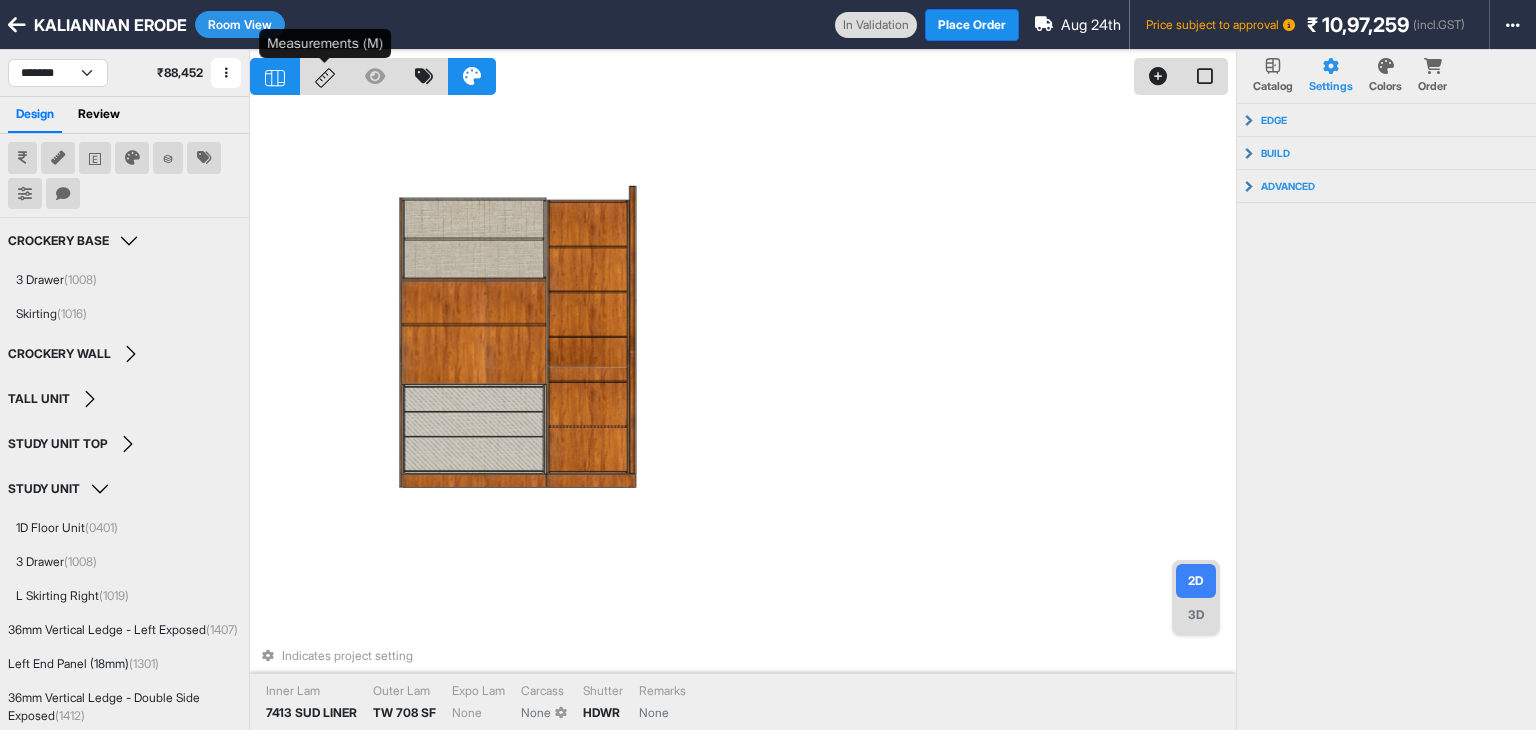 click 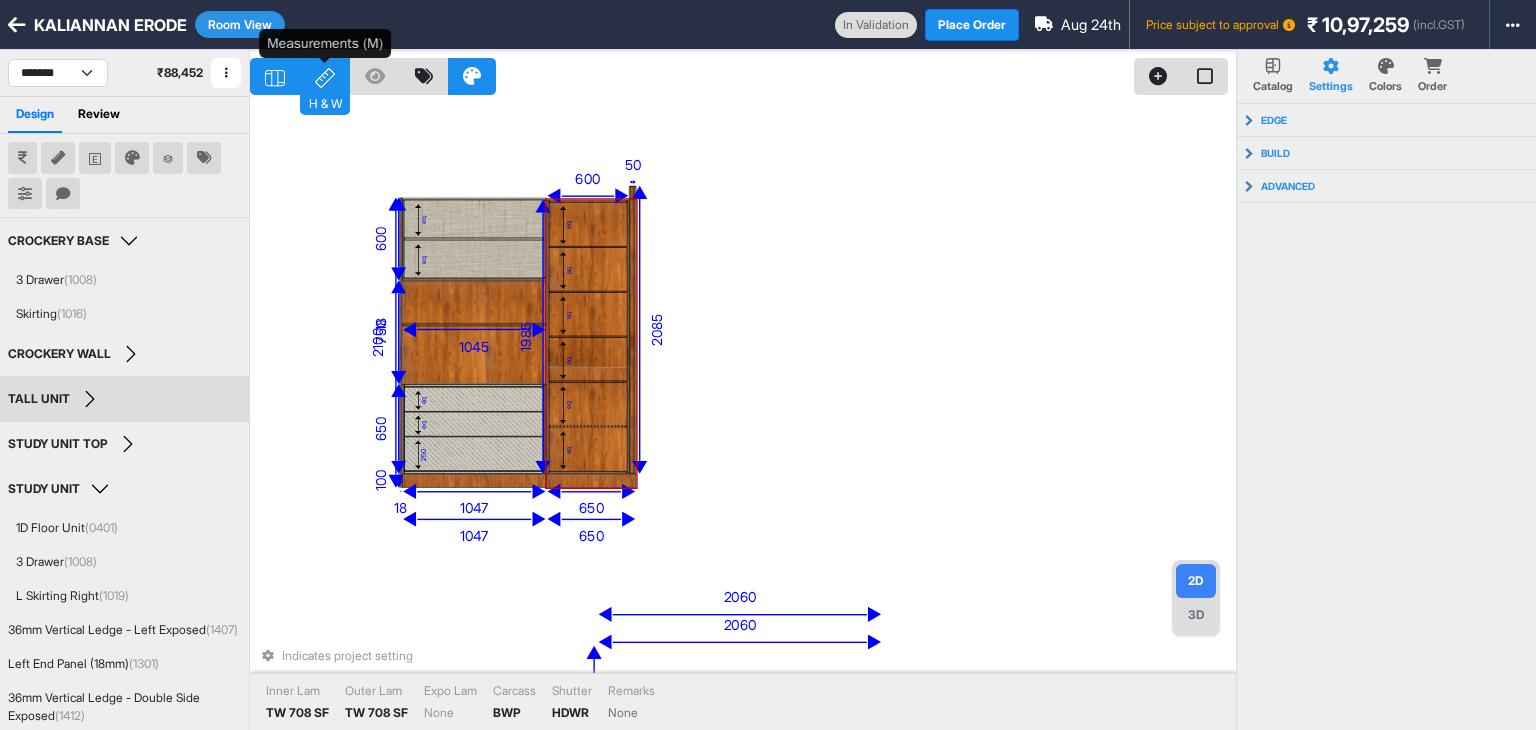 click on "H & W" at bounding box center [325, 76] 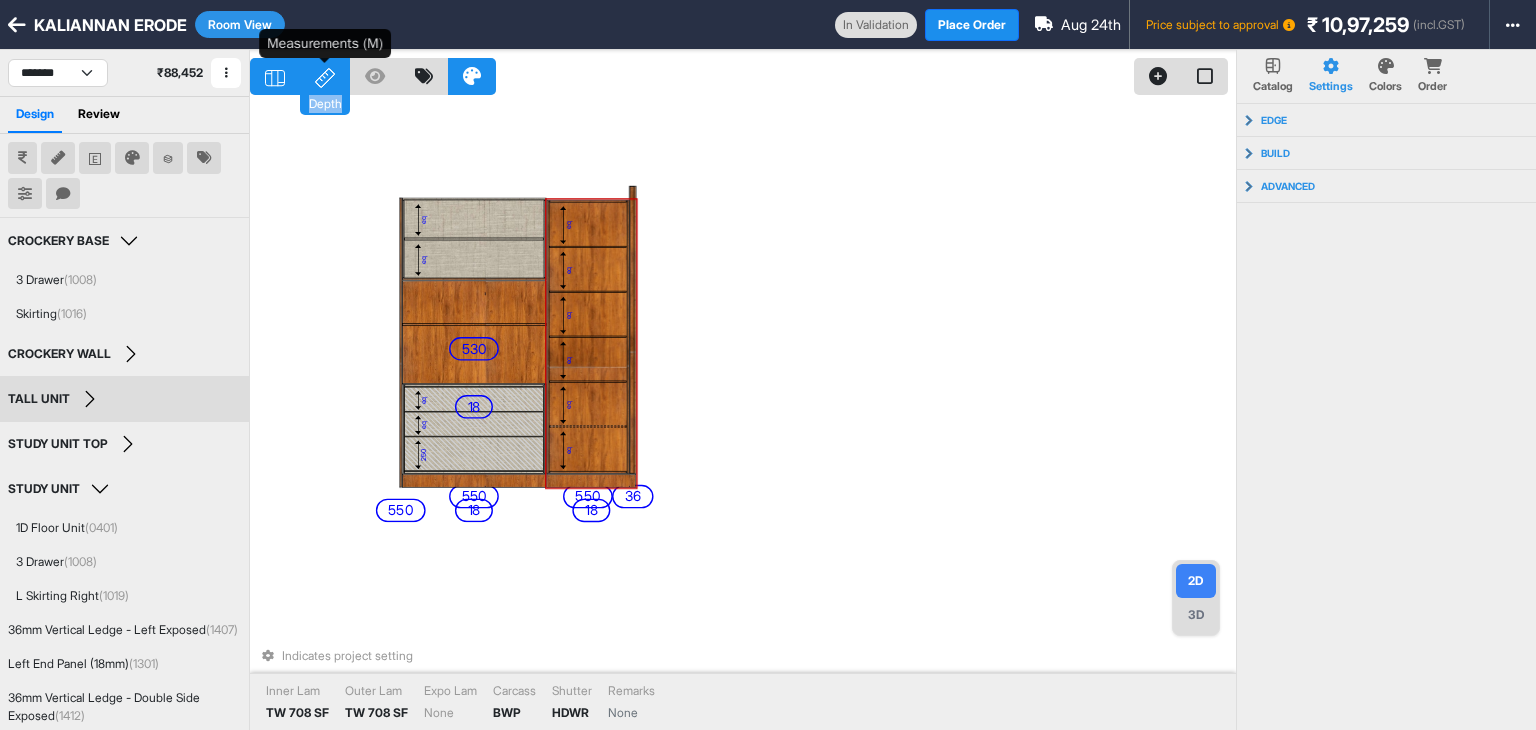 click on "Depth" at bounding box center [325, 76] 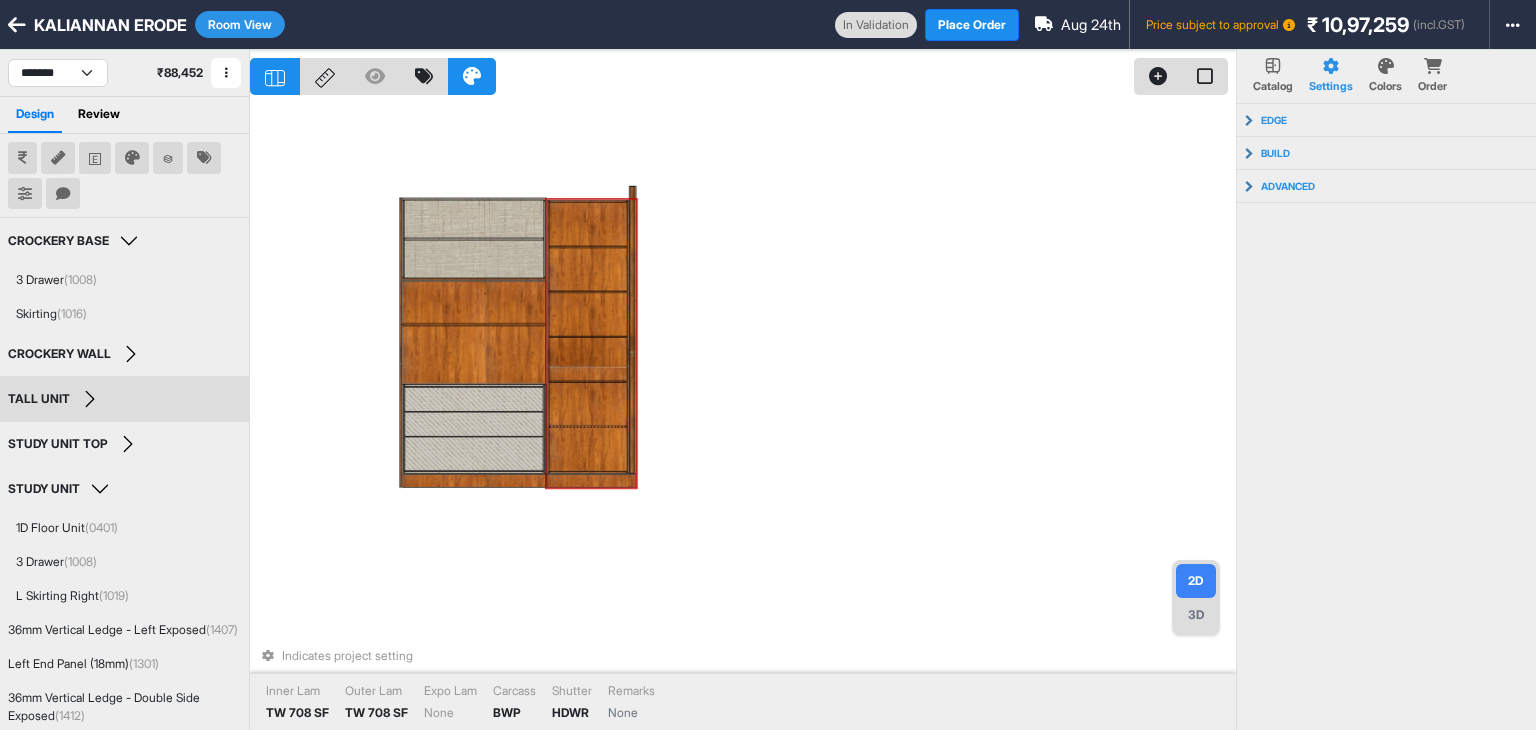 click at bounding box center (275, 76) 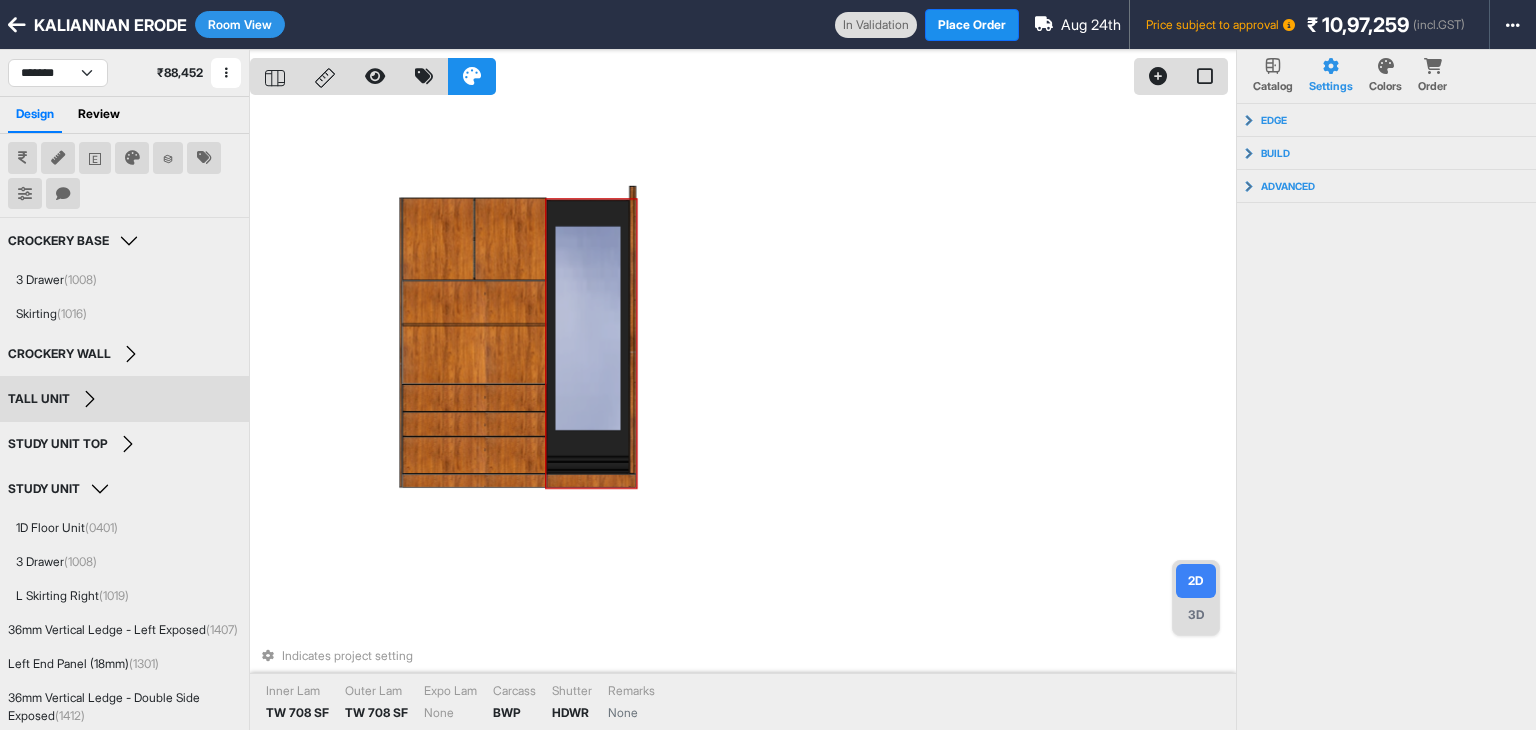 click on "Indicates project setting Inner Lam TW 708 SF Outer Lam TW 708 SF Expo Lam None Carcass BWP Shutter HDWR Remarks None" at bounding box center (743, 415) 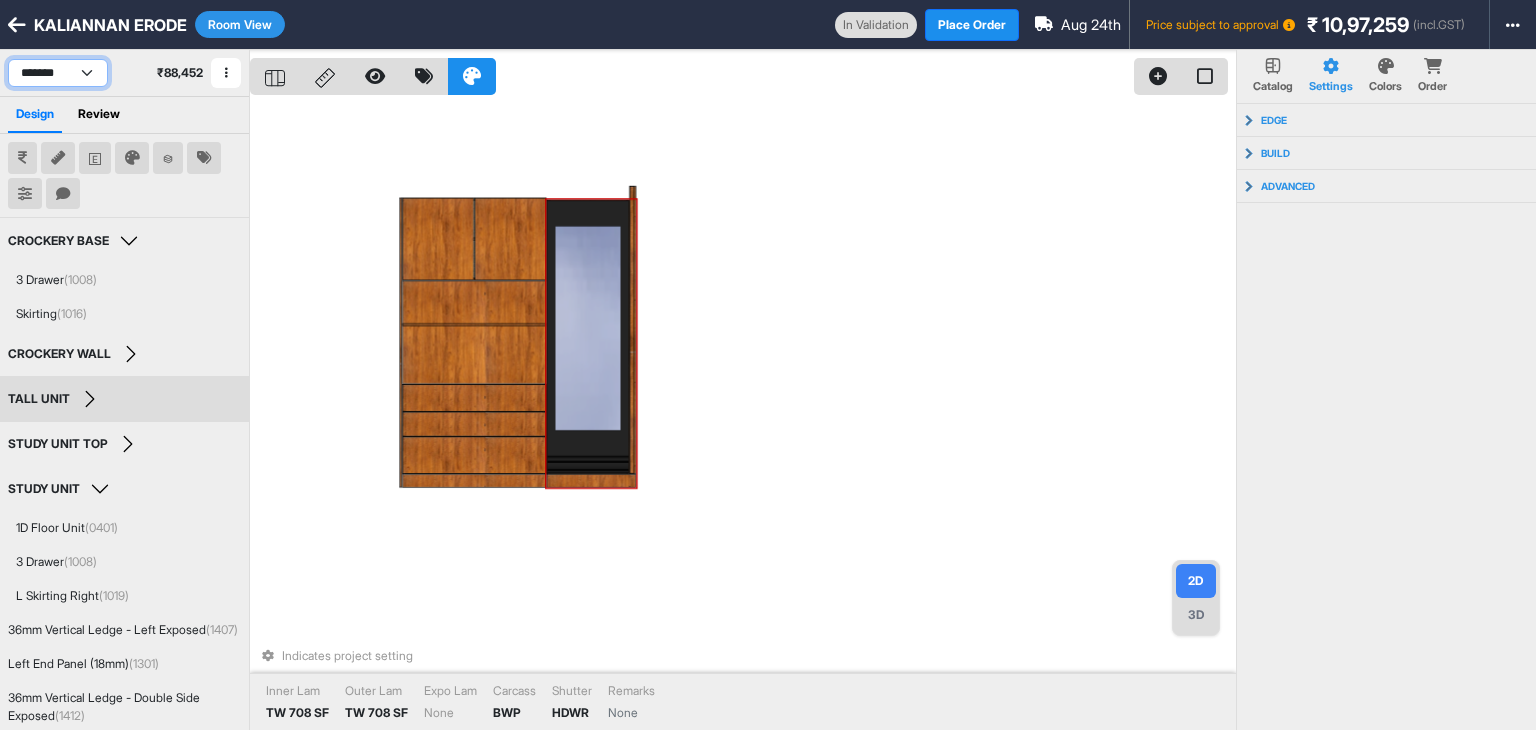 click on "**********" at bounding box center [58, 73] 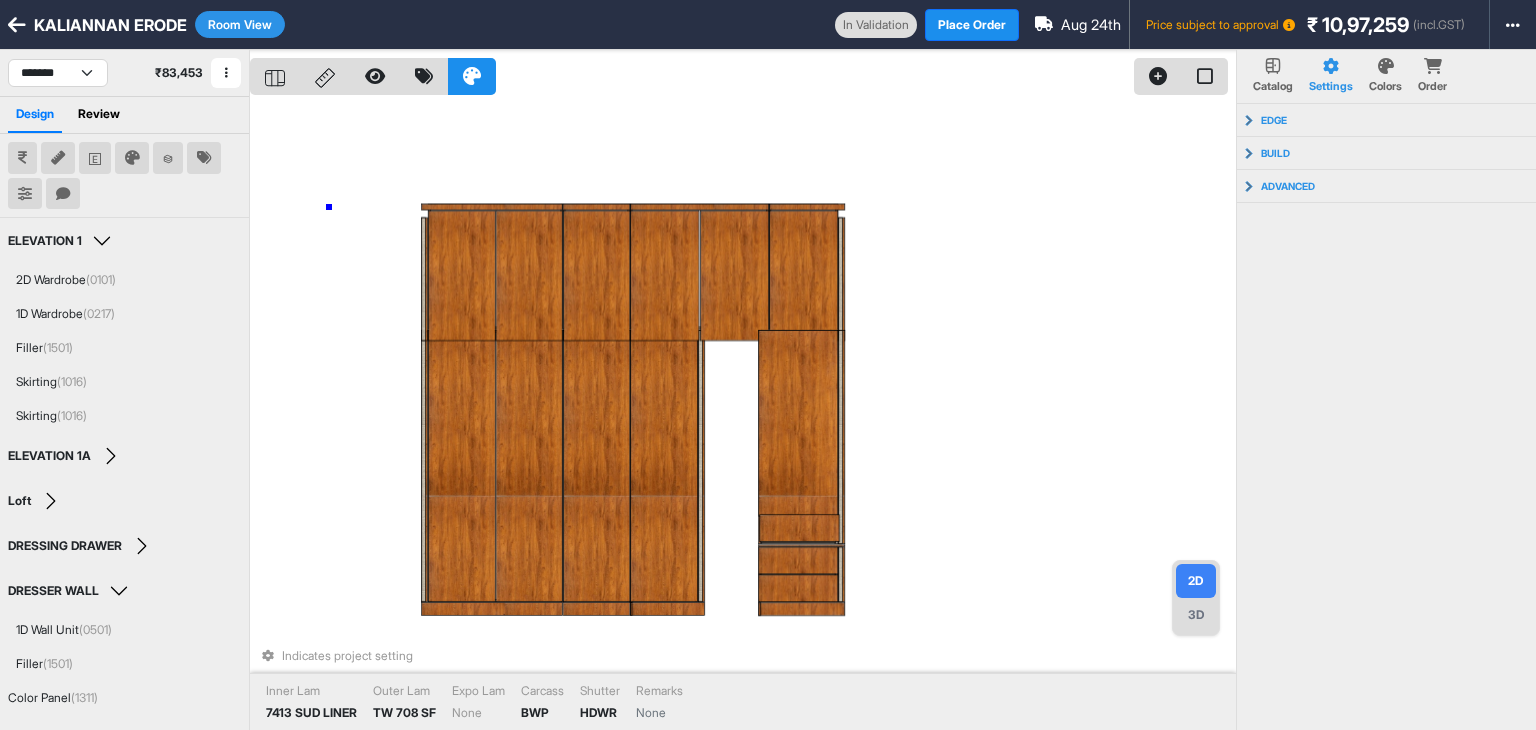 click on "Indicates project setting Inner Lam 7413 SUD LINER Outer Lam TW 708 SF Expo Lam None Carcass BWP Shutter HDWR Remarks None" at bounding box center (743, 415) 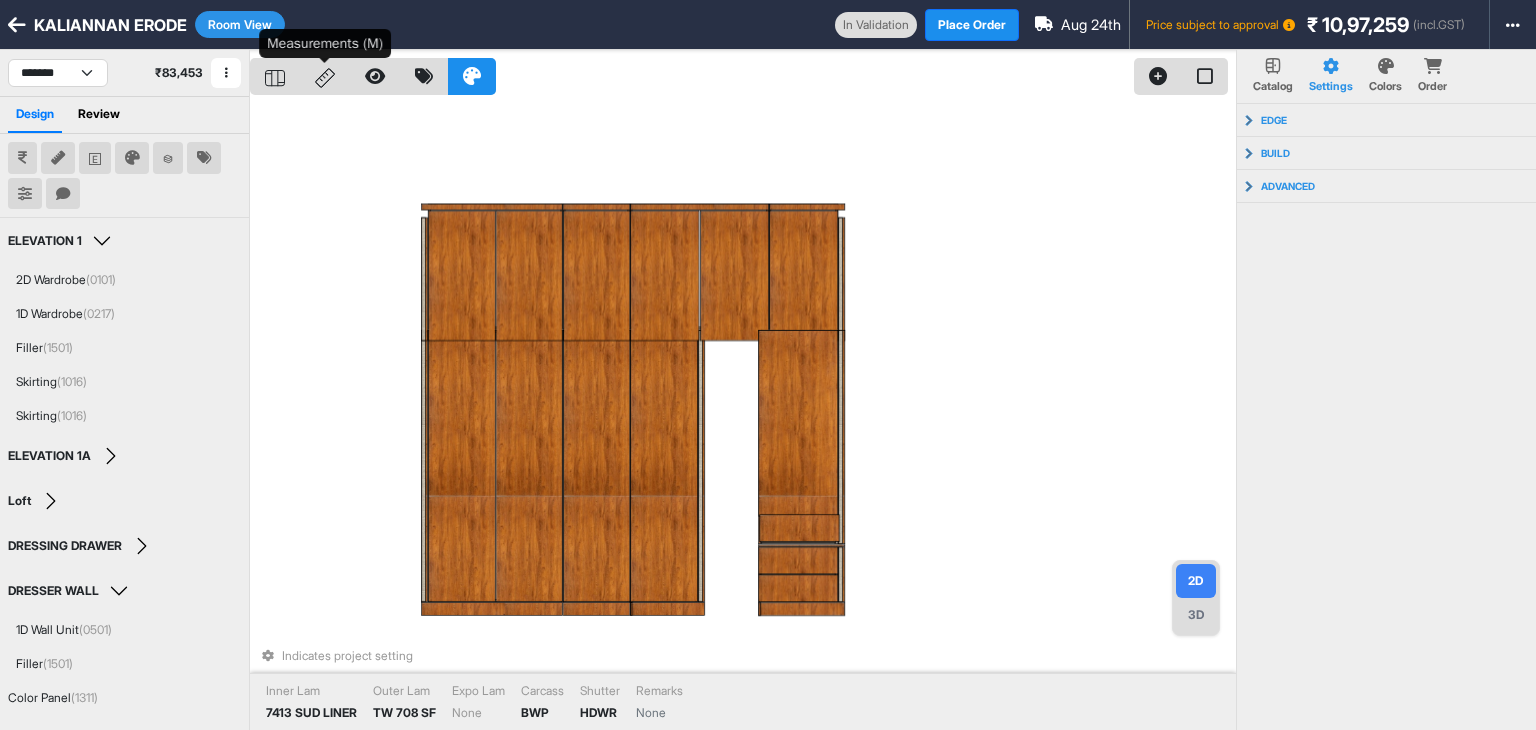 click 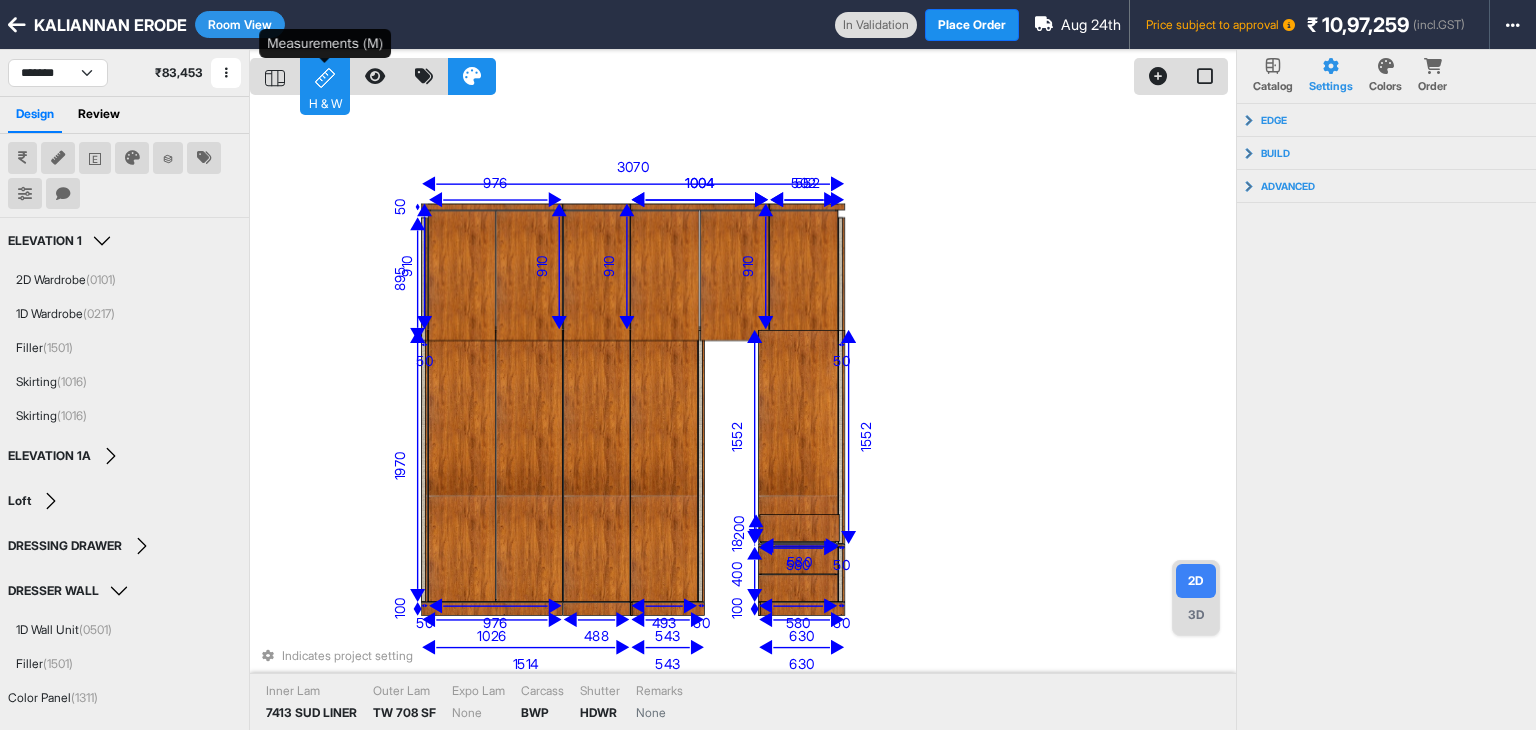 click 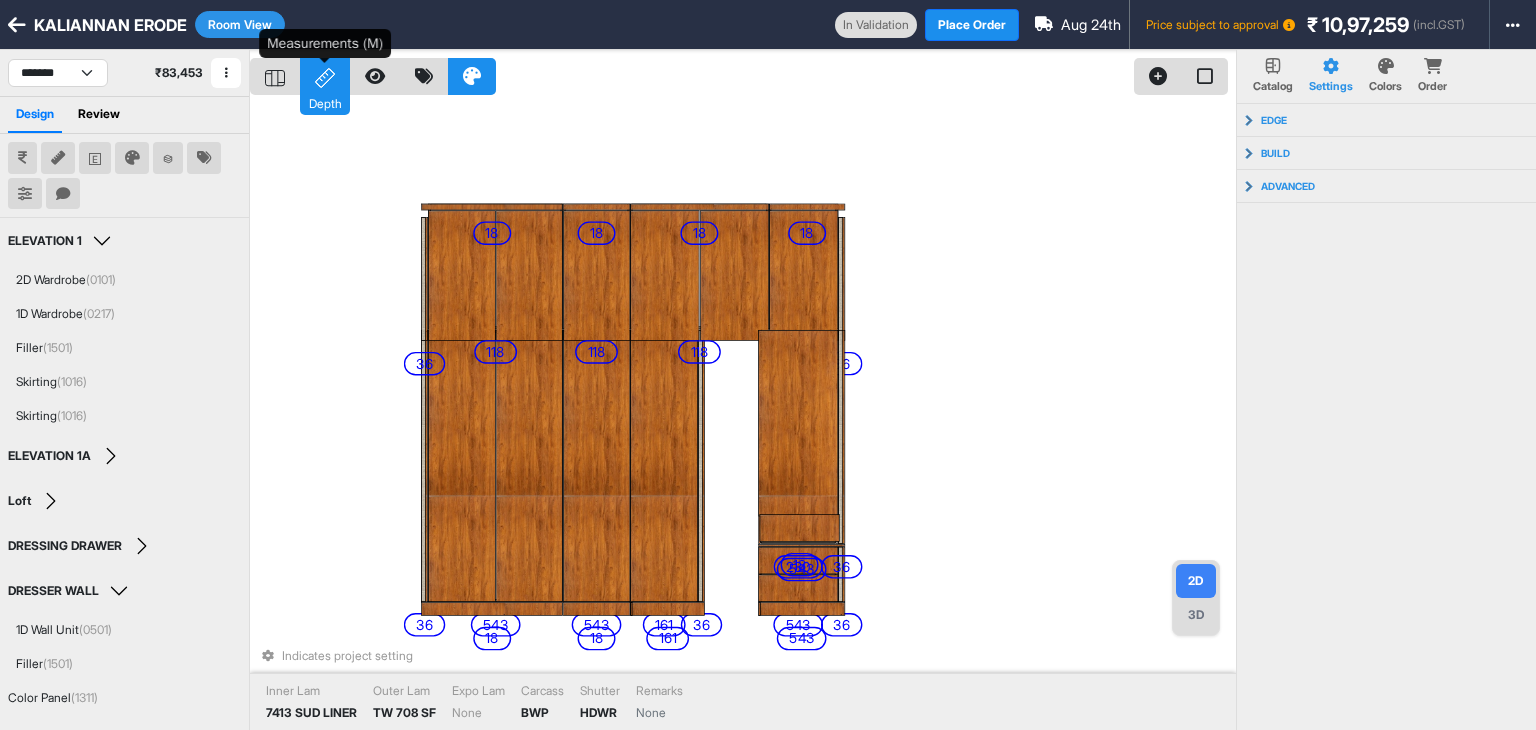 click 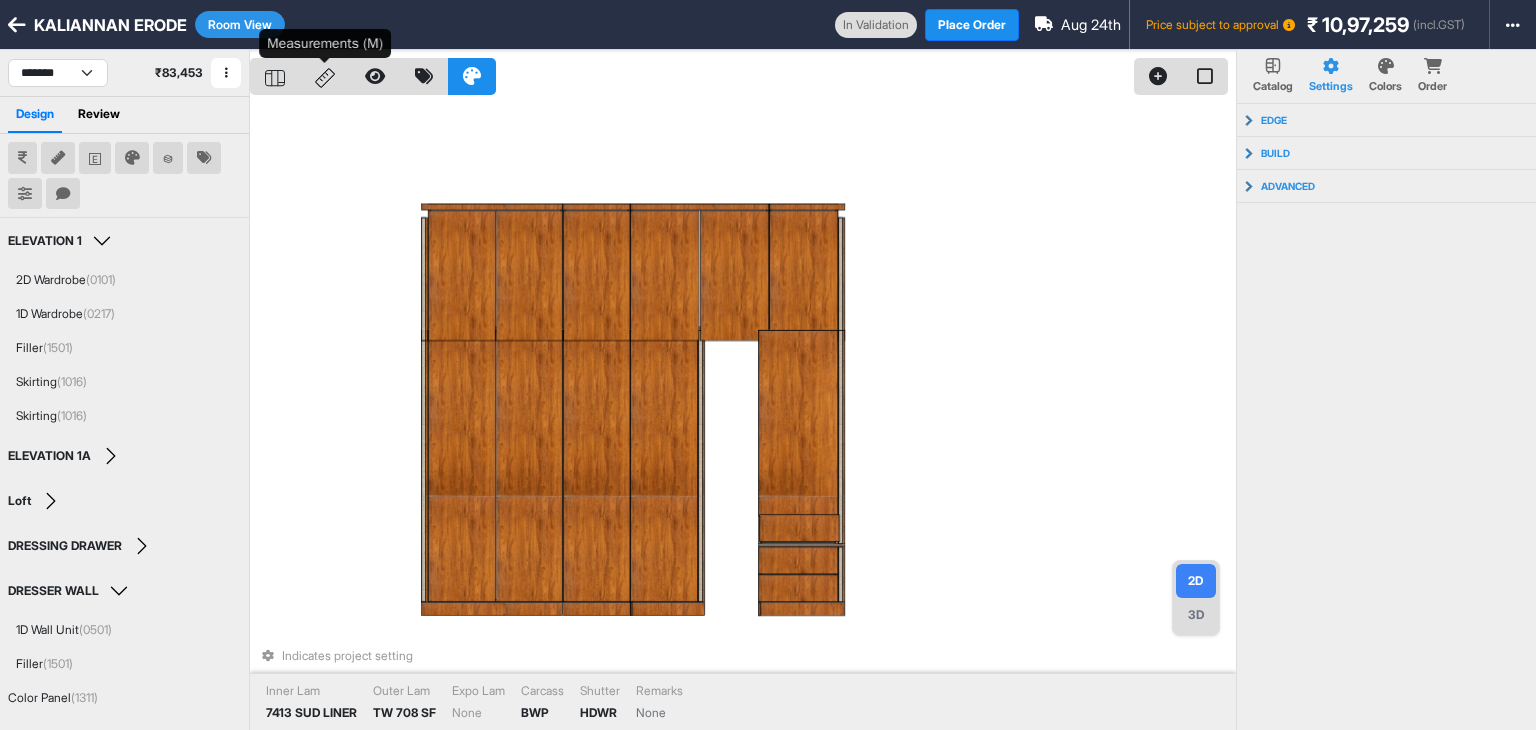 click 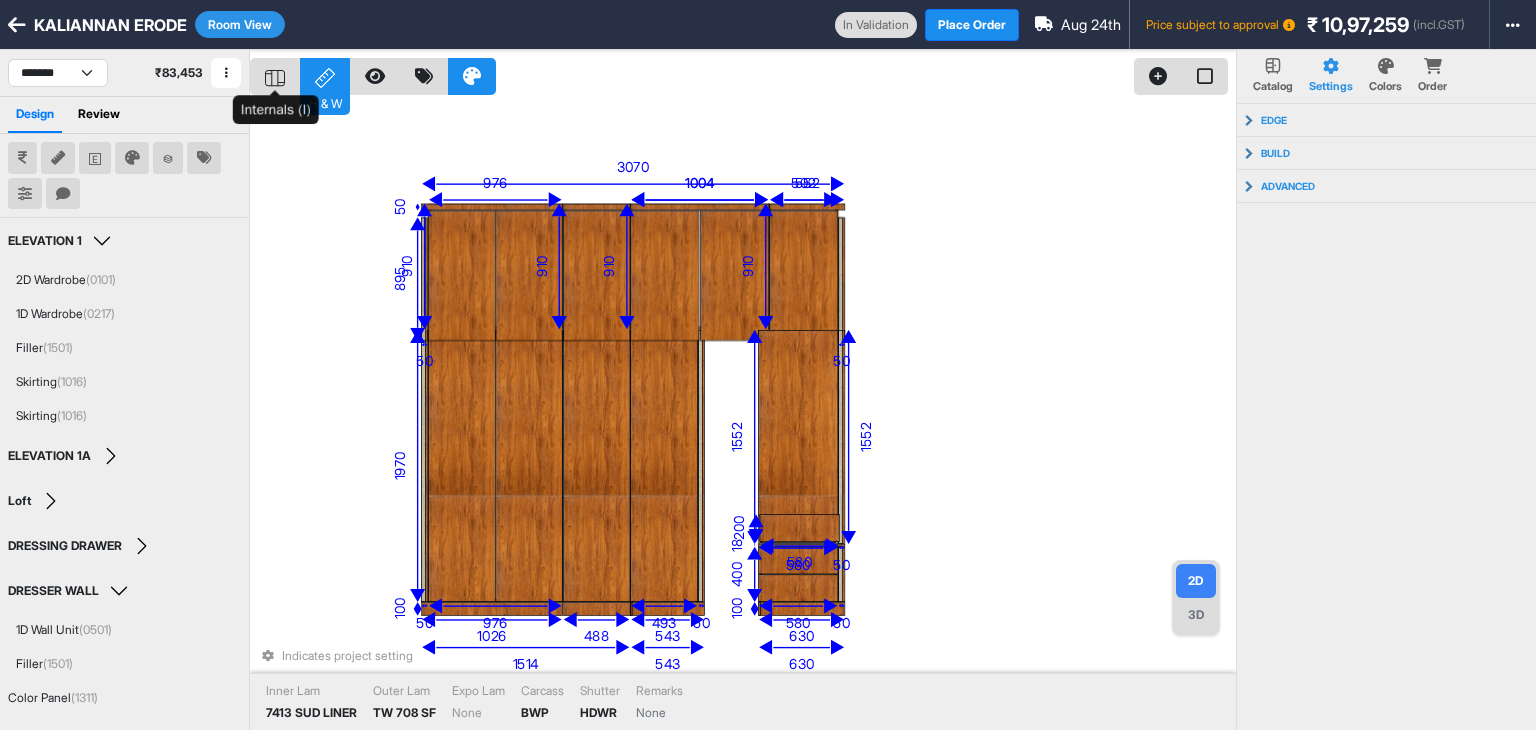 click 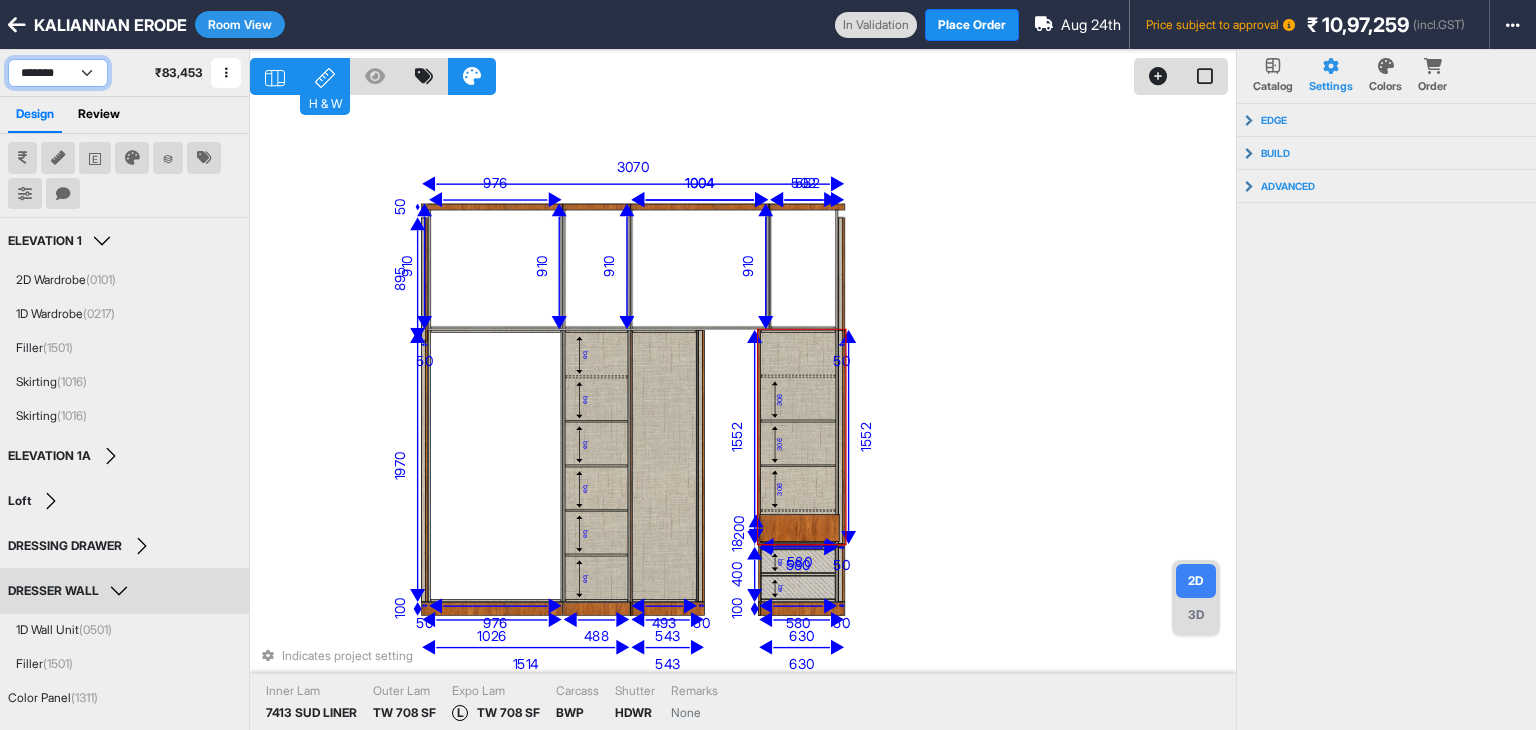 click on "**********" at bounding box center [58, 73] 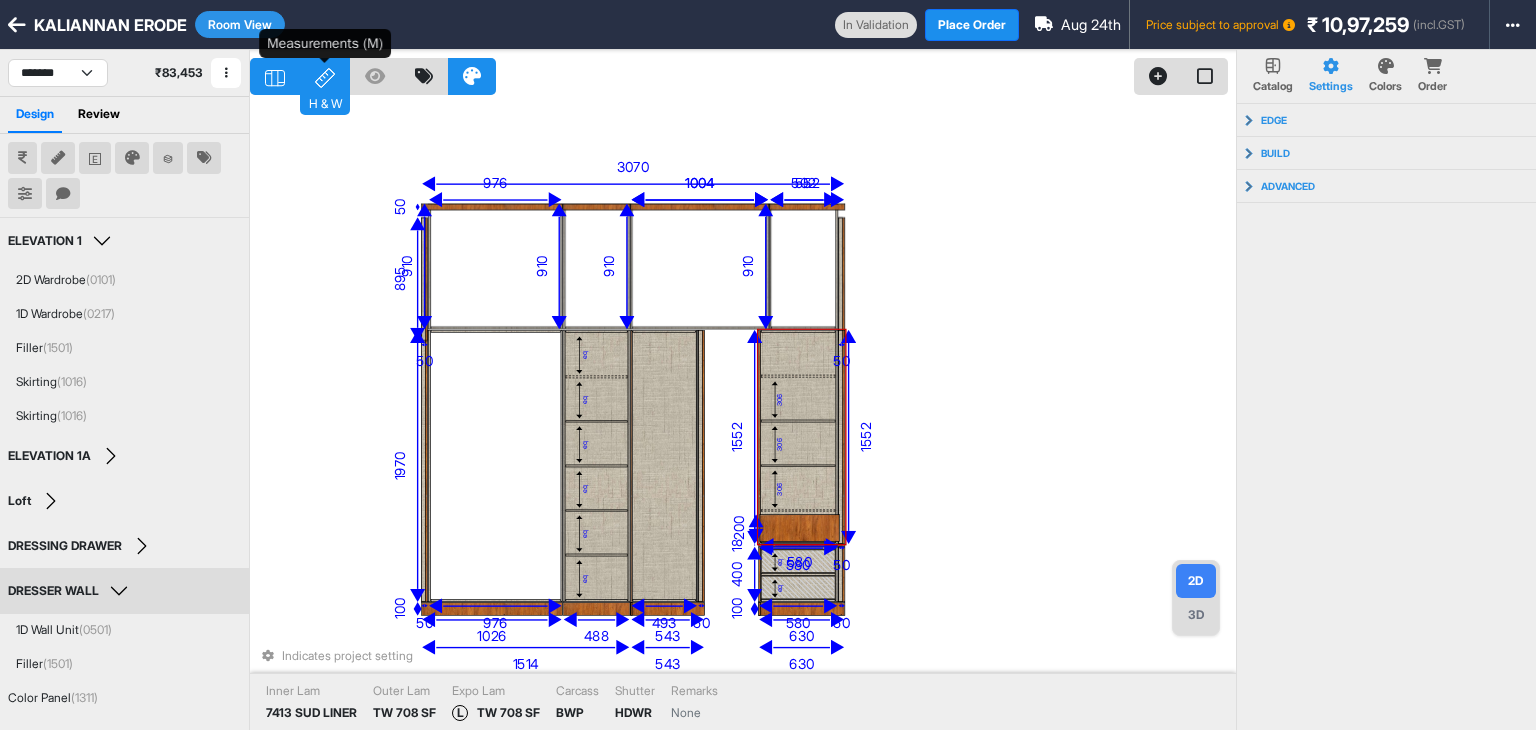 click 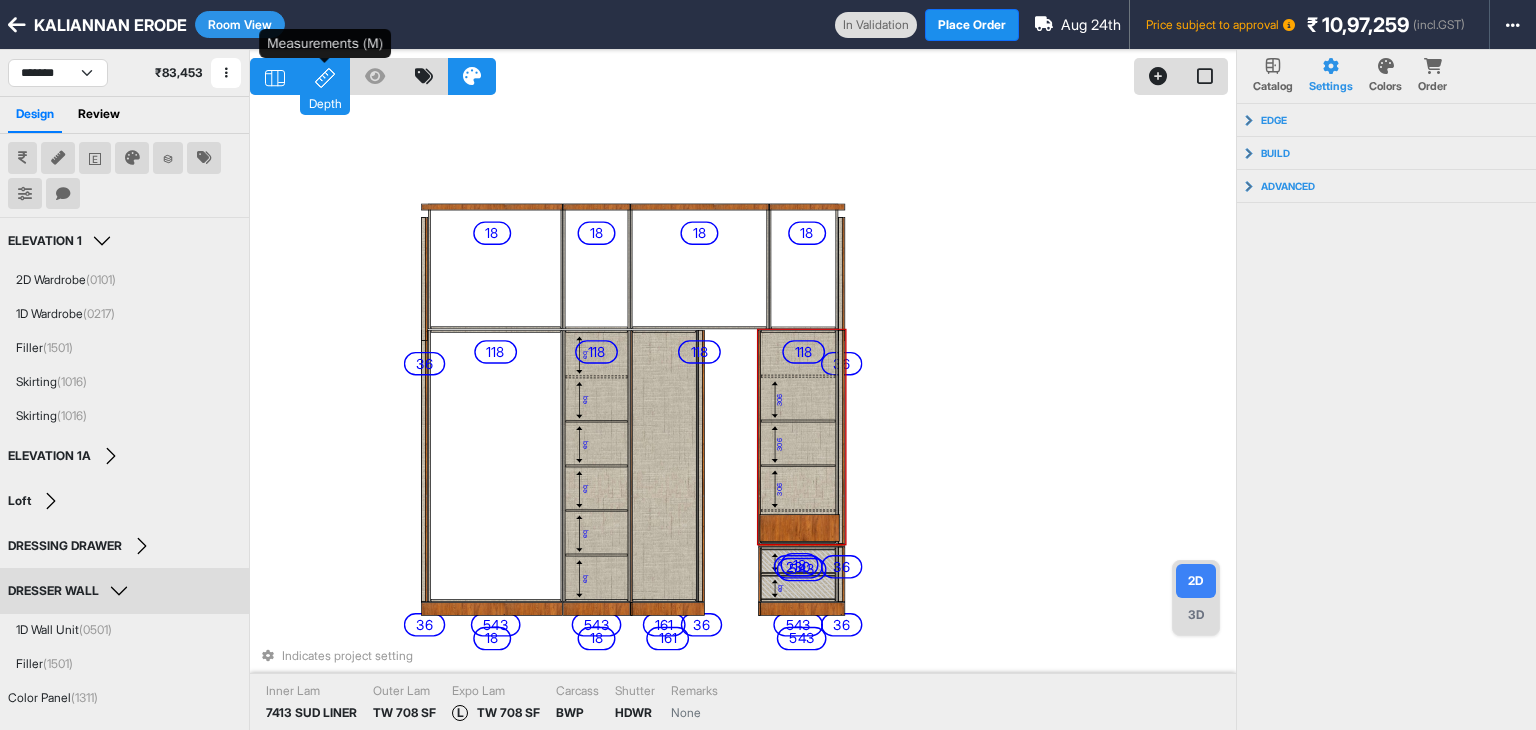 click 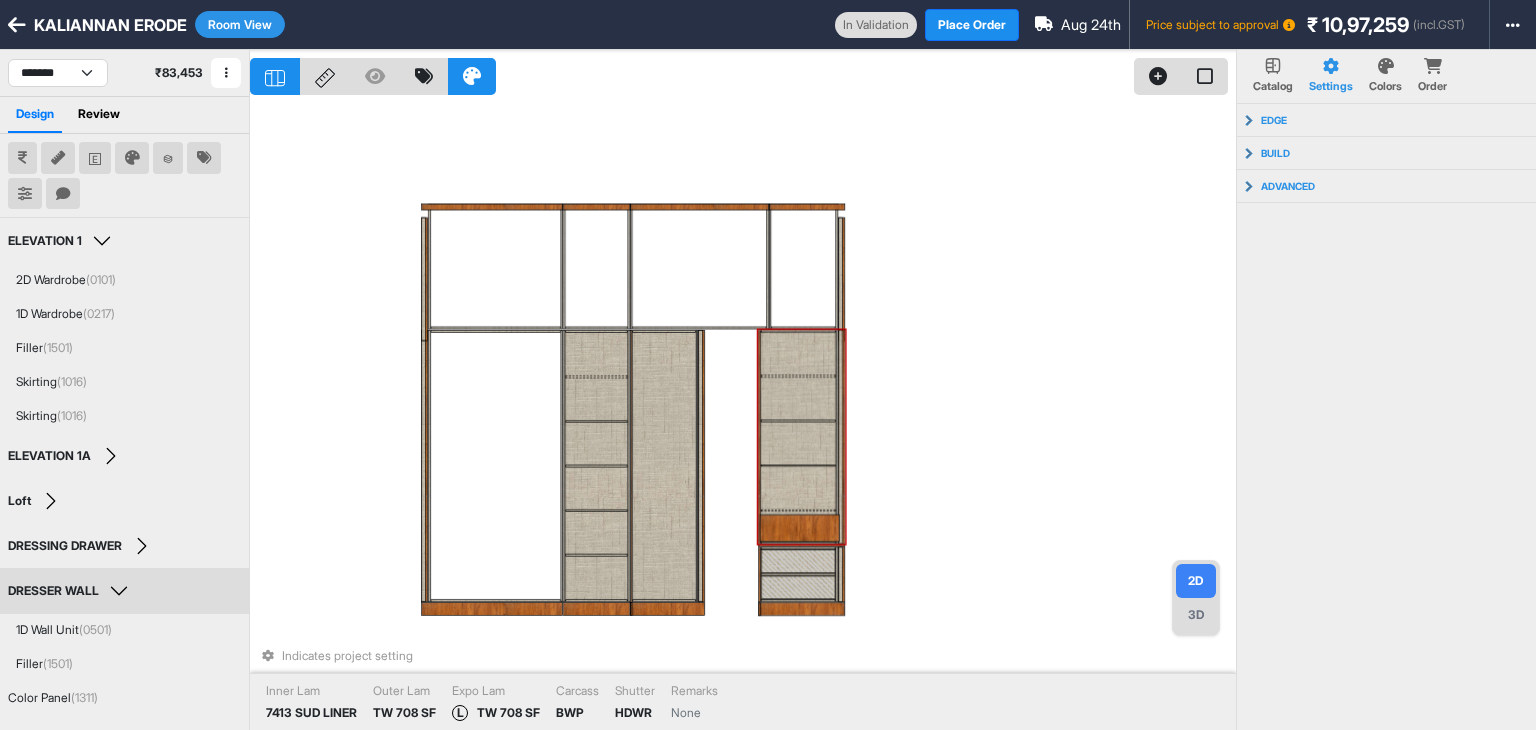 click 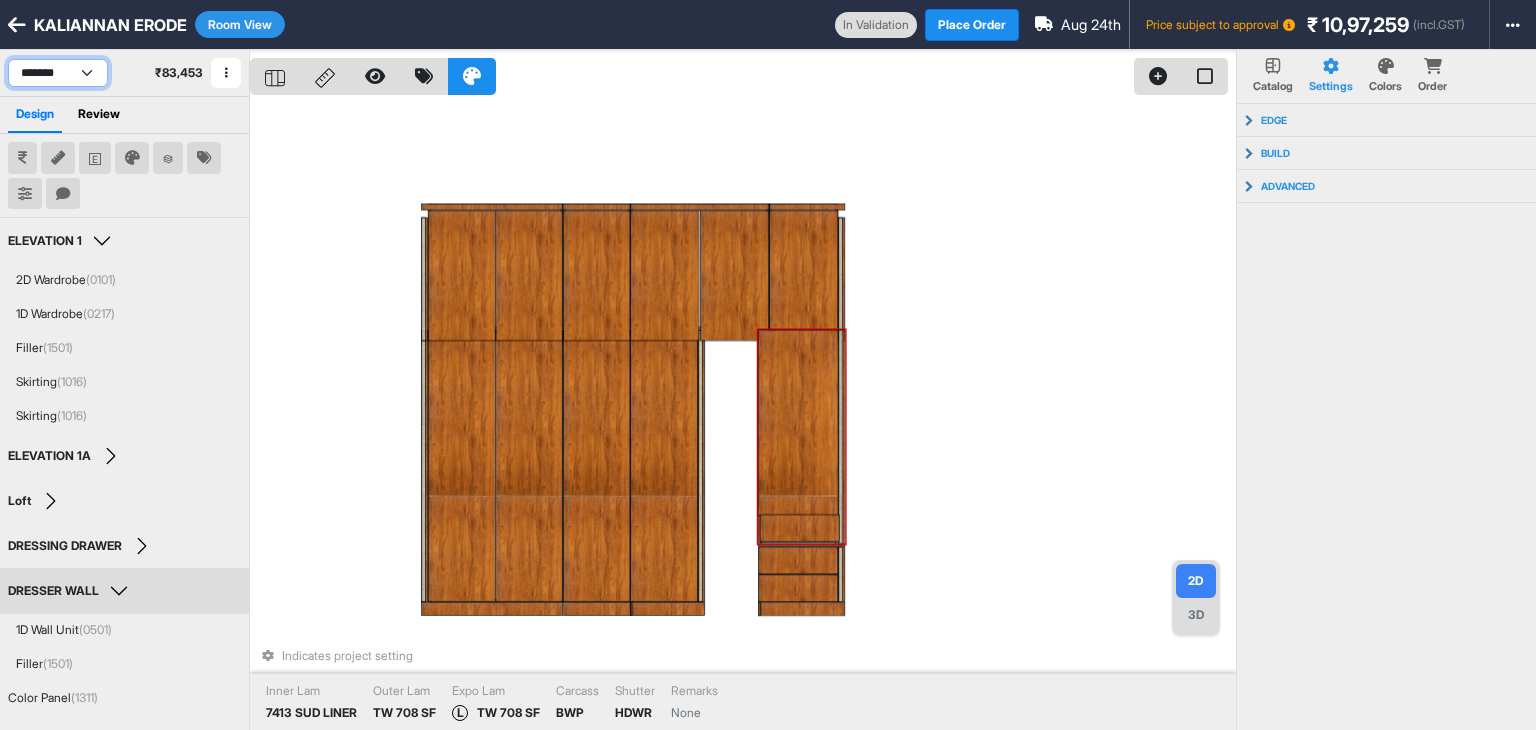 click on "**********" at bounding box center (58, 73) 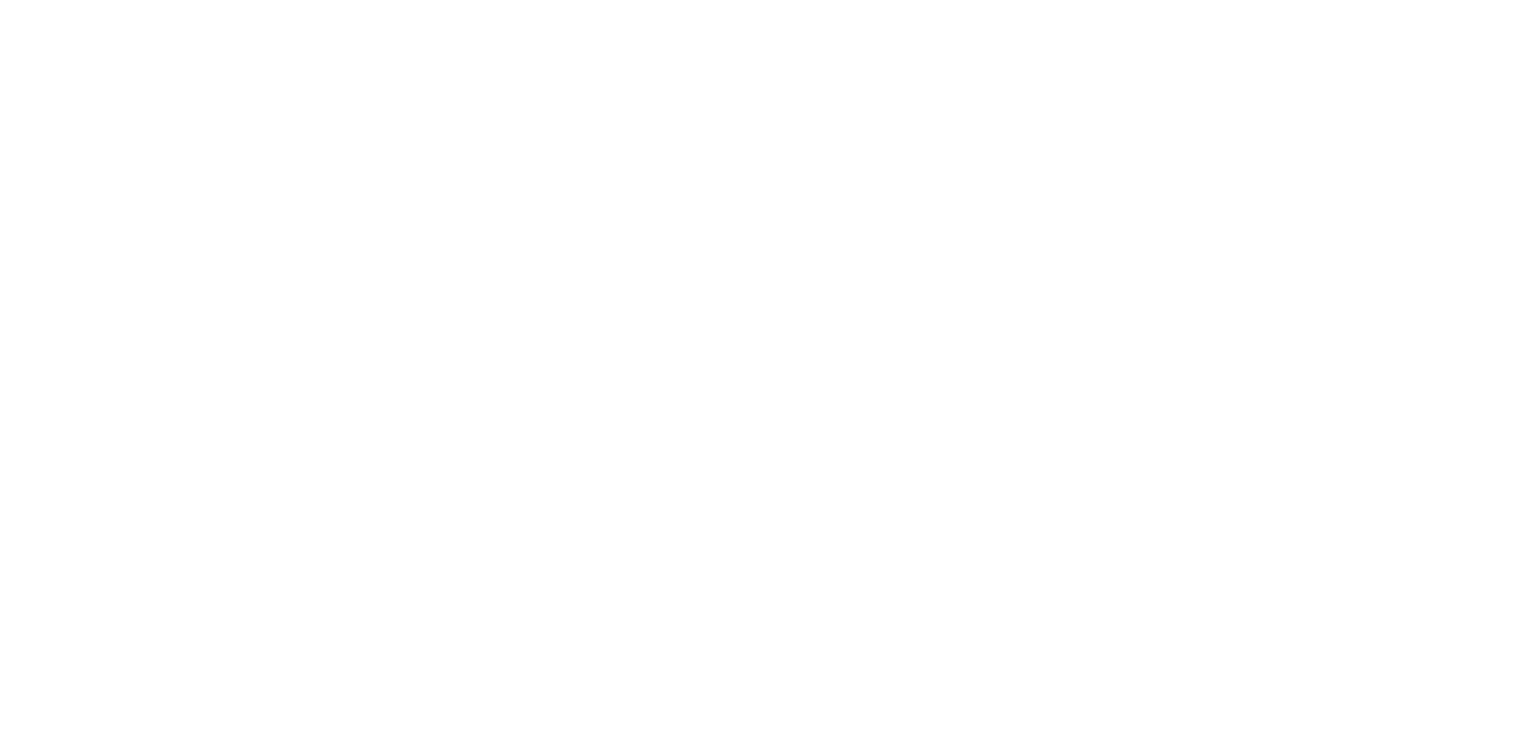 scroll, scrollTop: 0, scrollLeft: 0, axis: both 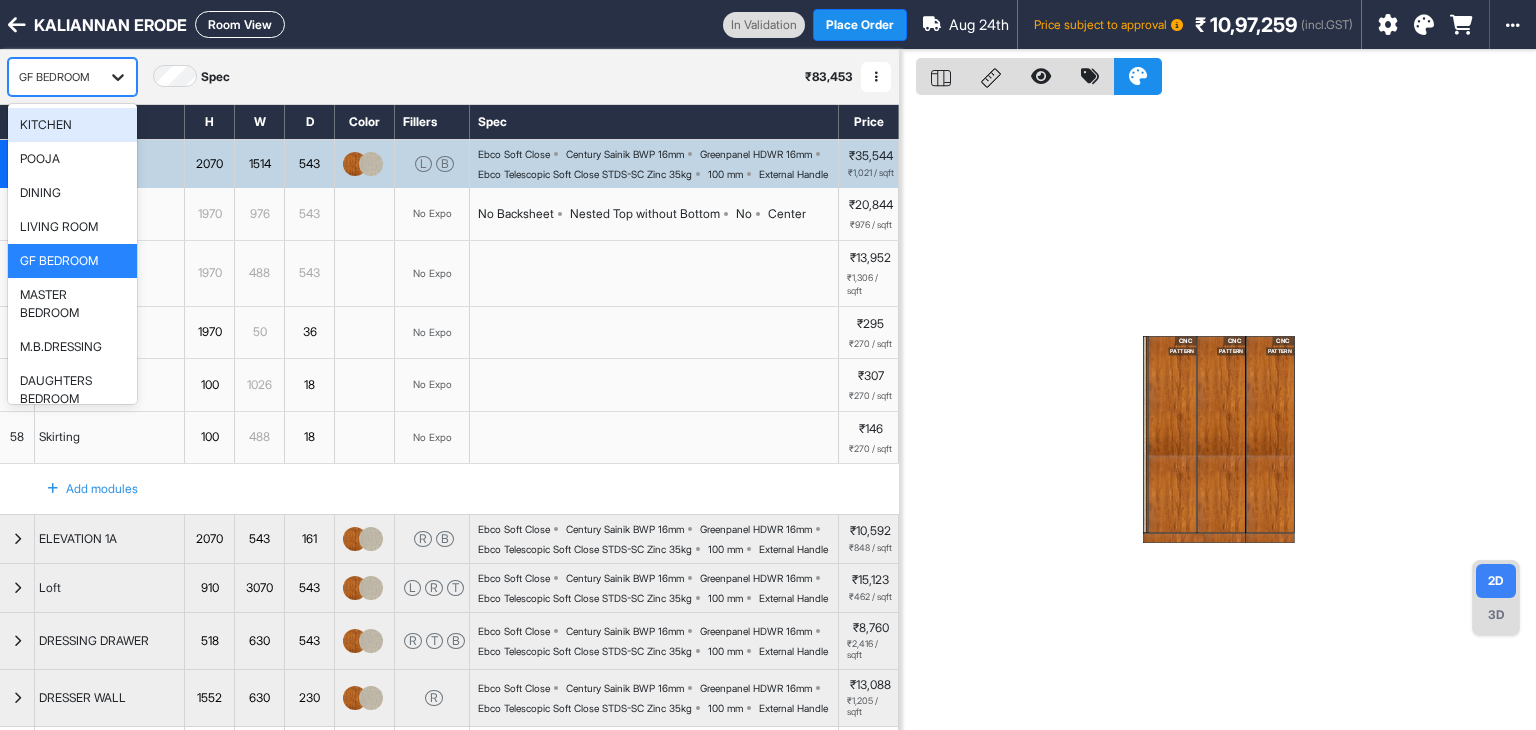 click at bounding box center (118, 77) 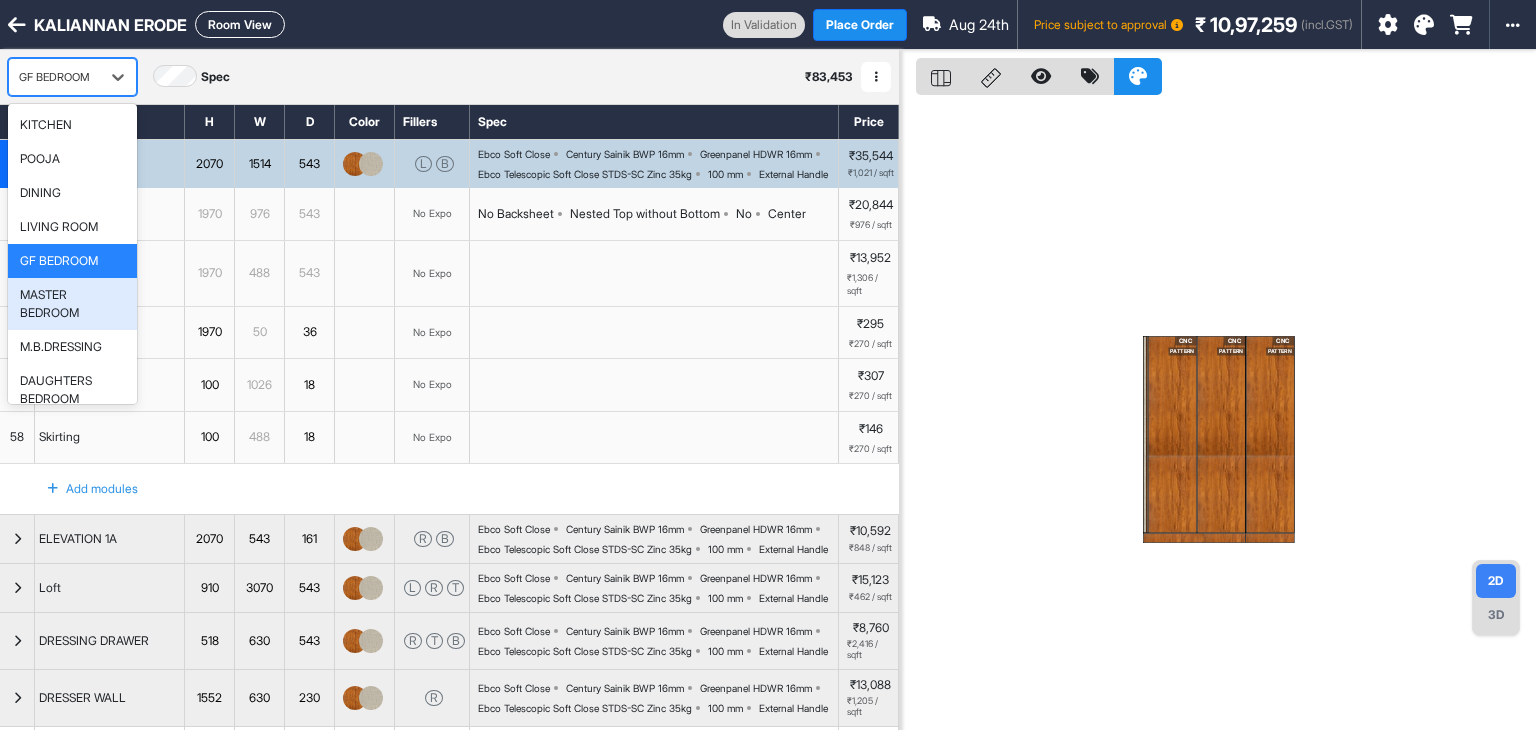 click on "MASTER BEDROOM" at bounding box center (72, 304) 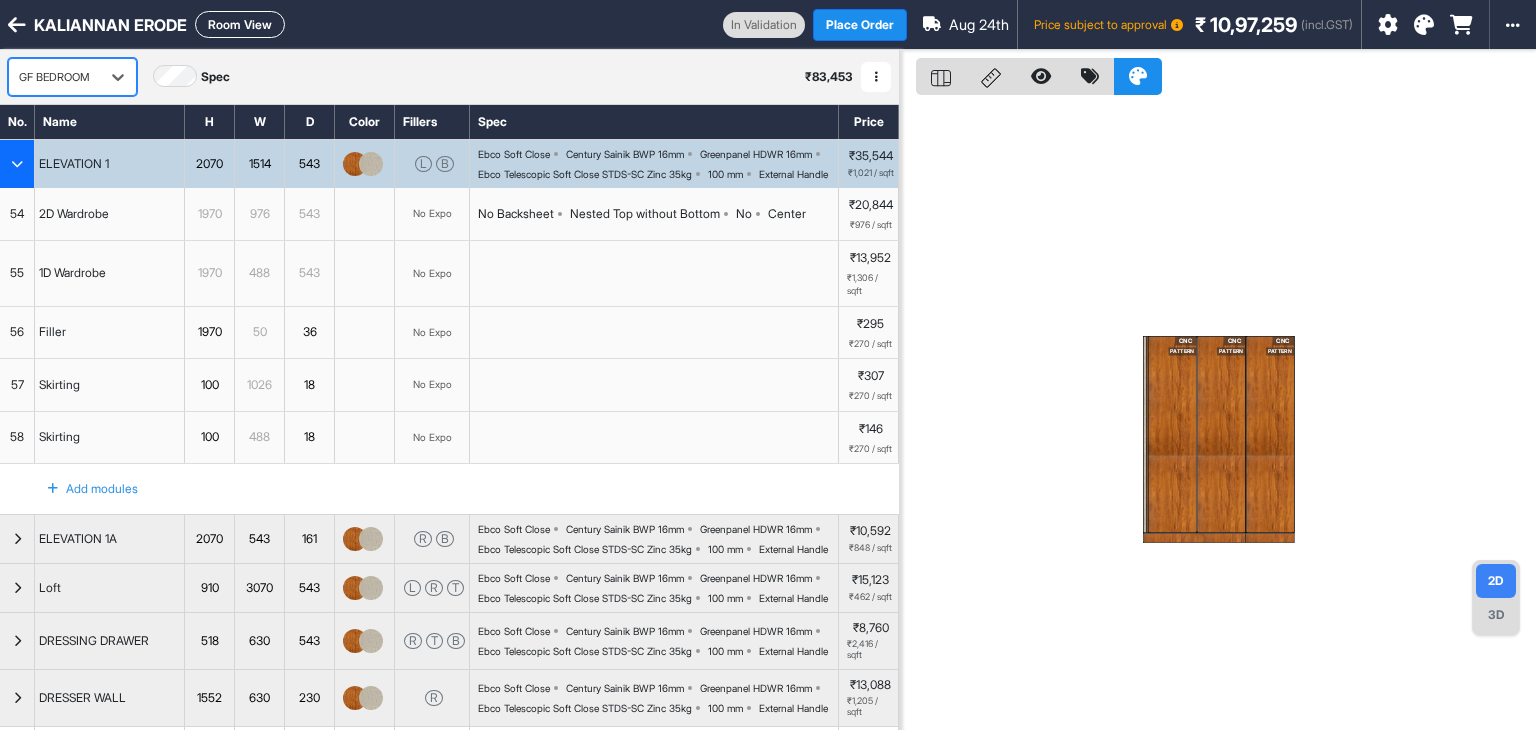 click on "Room View" at bounding box center (240, 24) 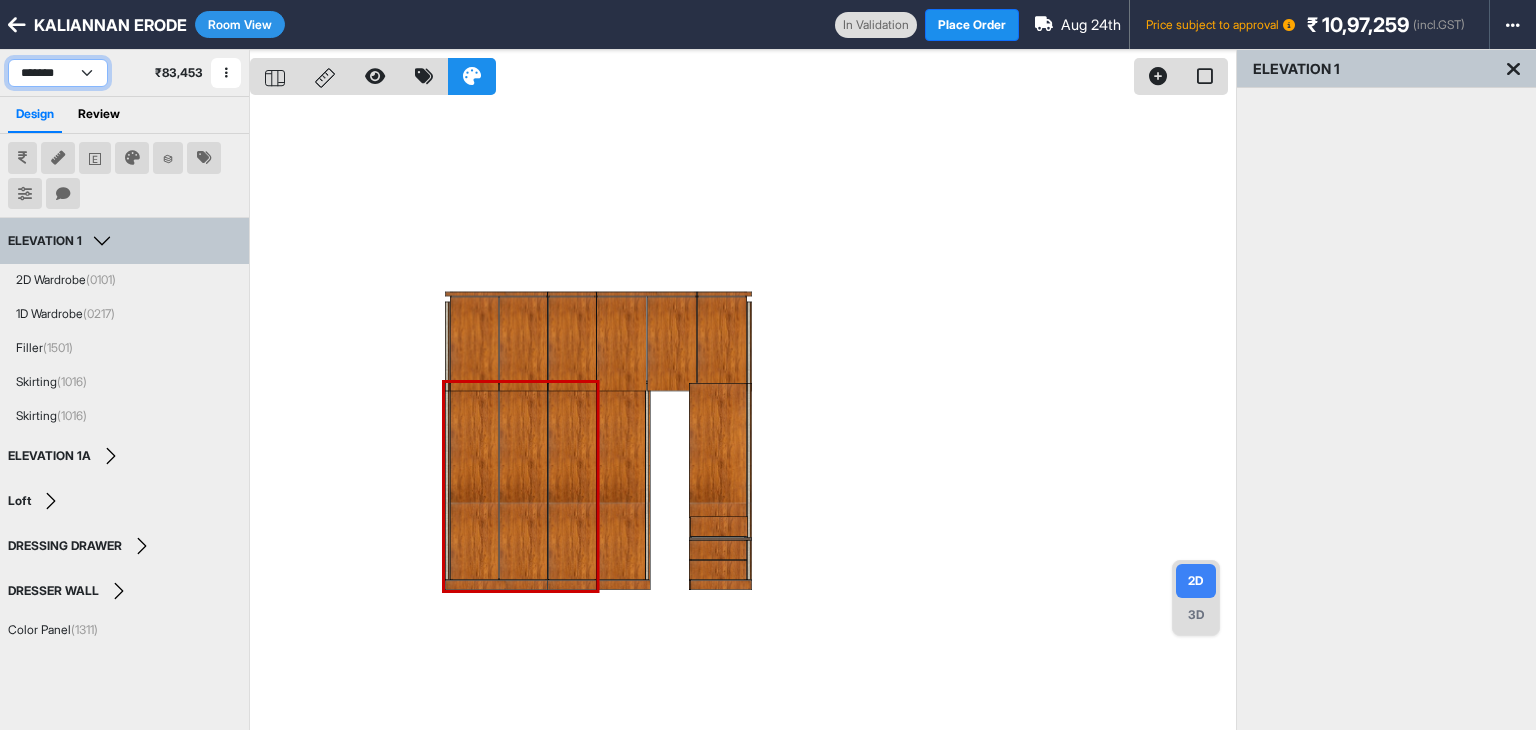 click on "**********" at bounding box center [58, 73] 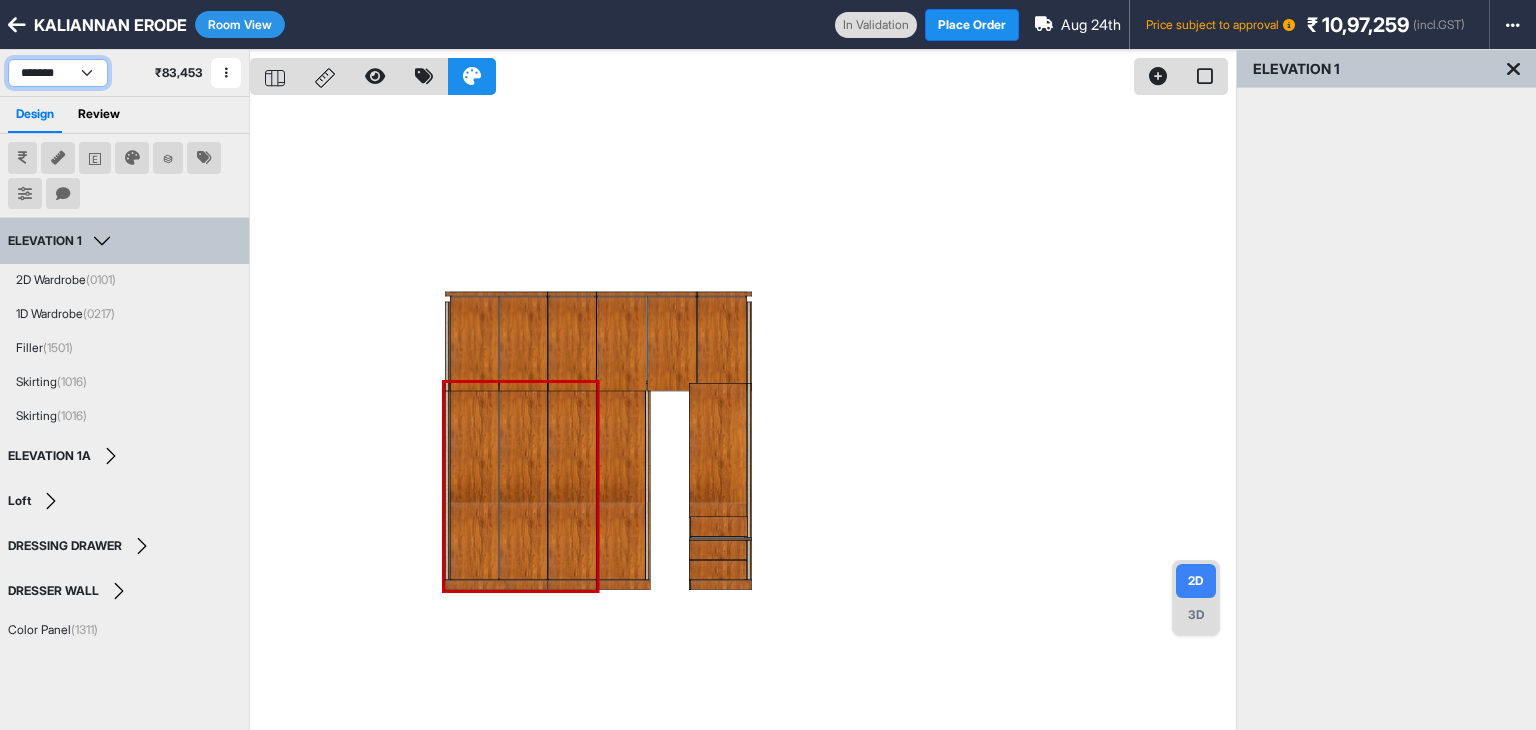 click on "**********" at bounding box center [58, 73] 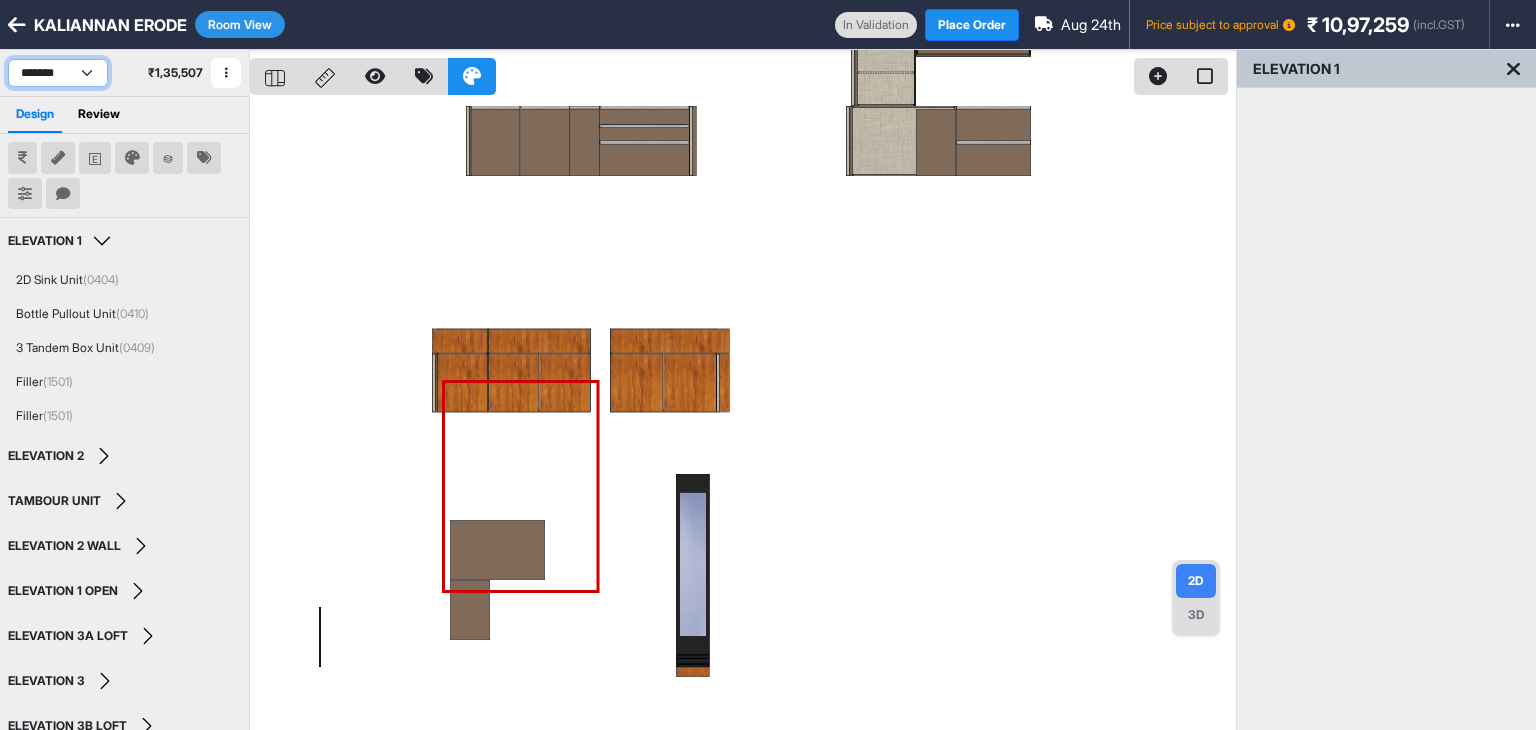 click on "**********" at bounding box center (58, 73) 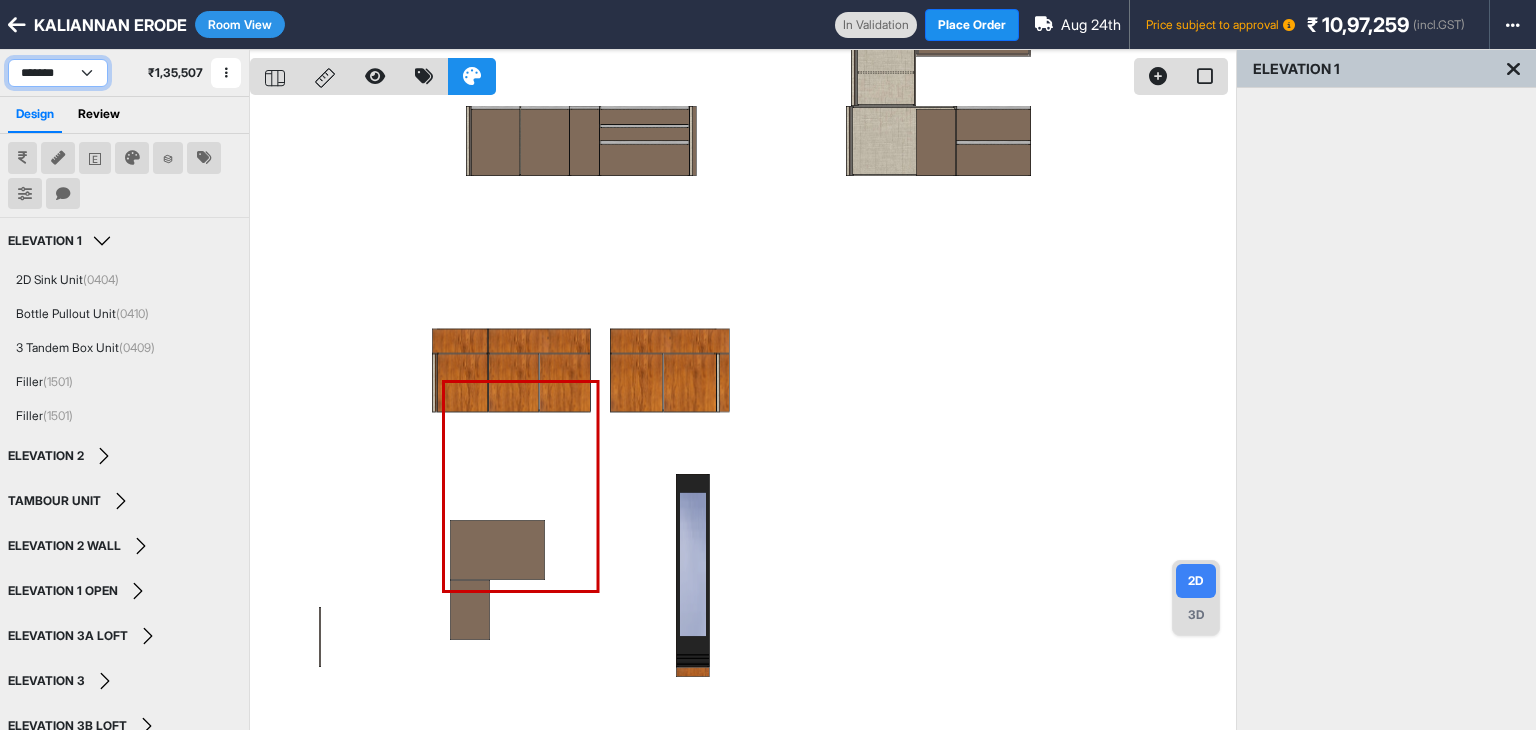 click on "**********" at bounding box center (58, 73) 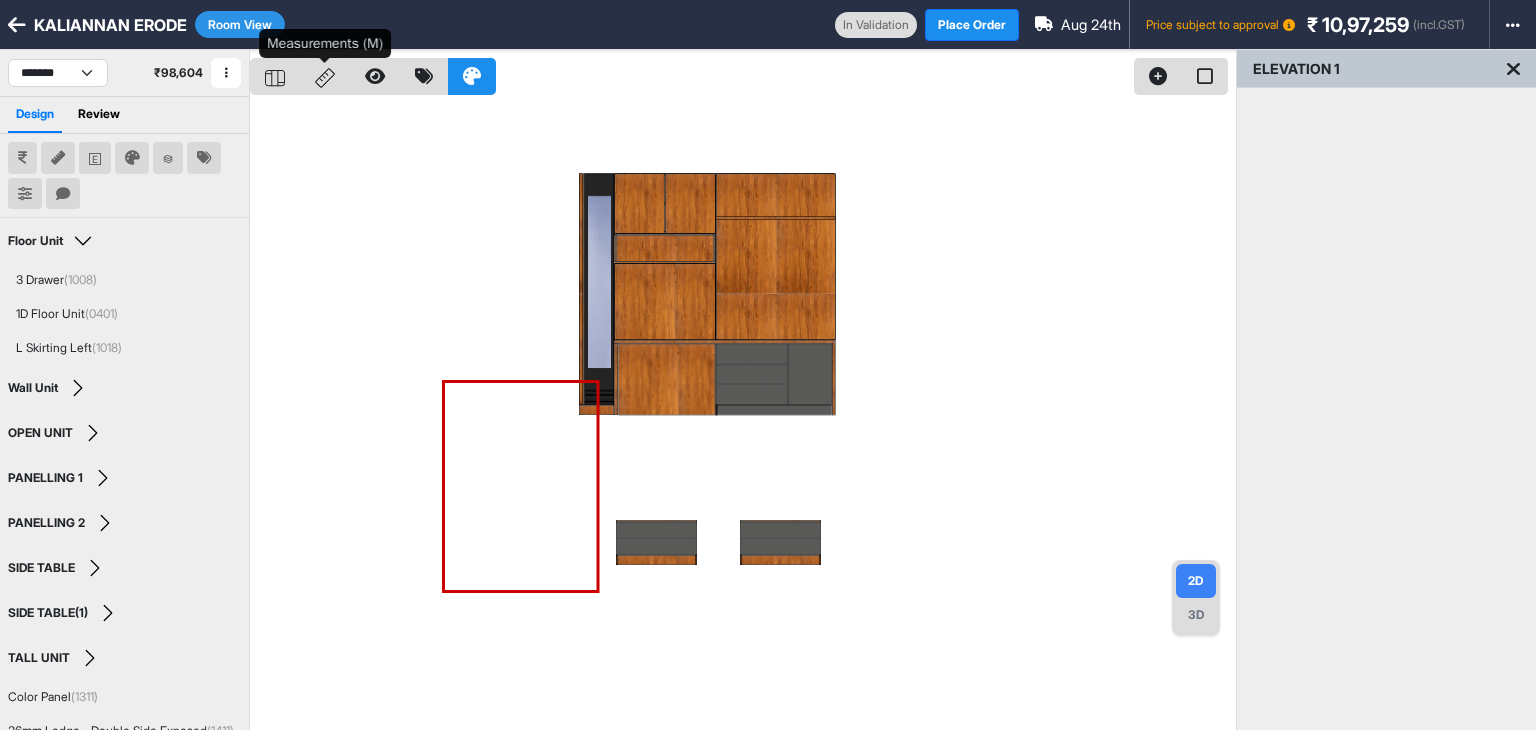 click 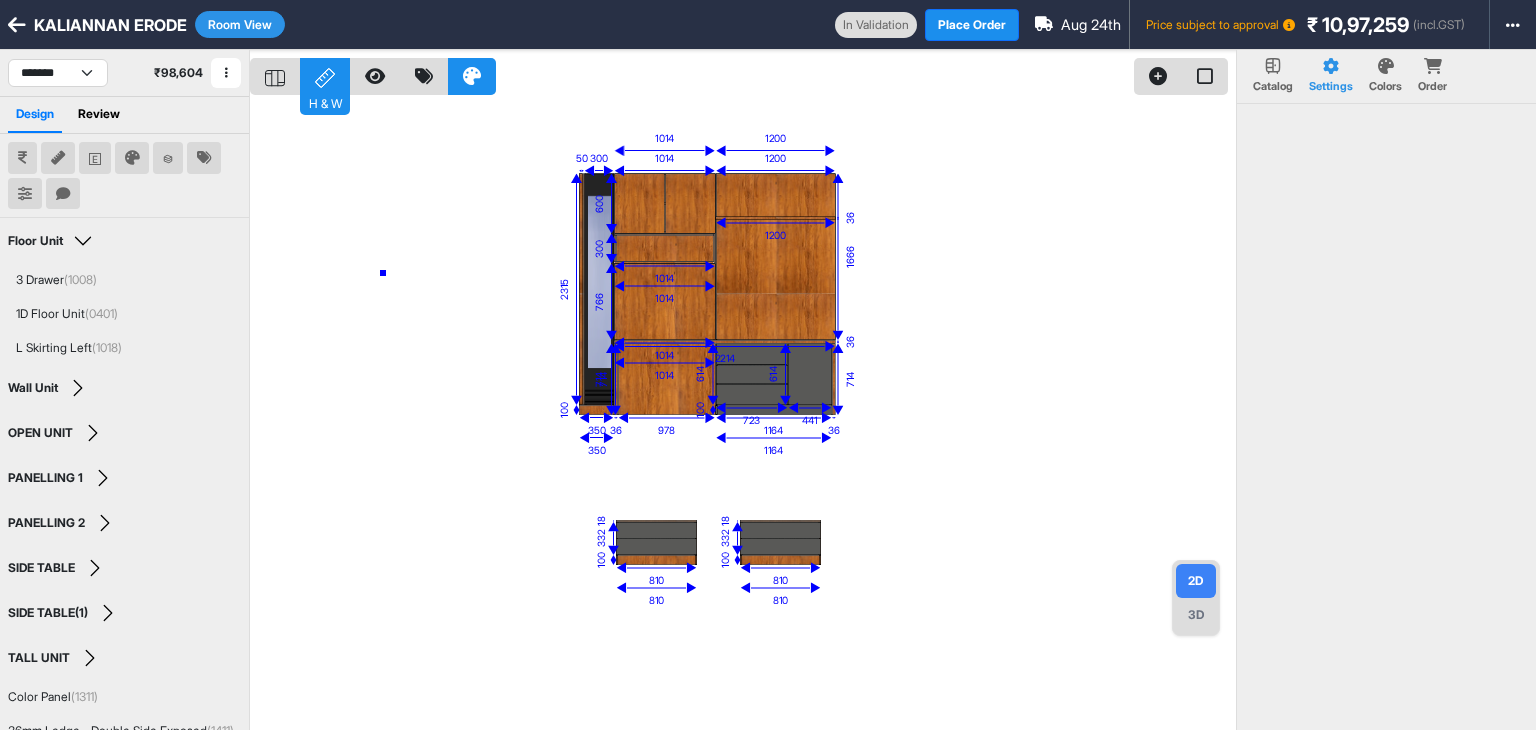 click on "eq eq eq eq eq eq eq eq eq eq eq eq eq eq eq eq eq 714 978 36 1200 714 36 36 2214 714 36 1164 1014 1014 1014 1200 810 810 350 614 723 614 441 100 1164 600 1014 300 1014 766 1014 1666 1200 332 18 100 810 332 18 100 810 300 2315 50 100 350" at bounding box center [743, 415] 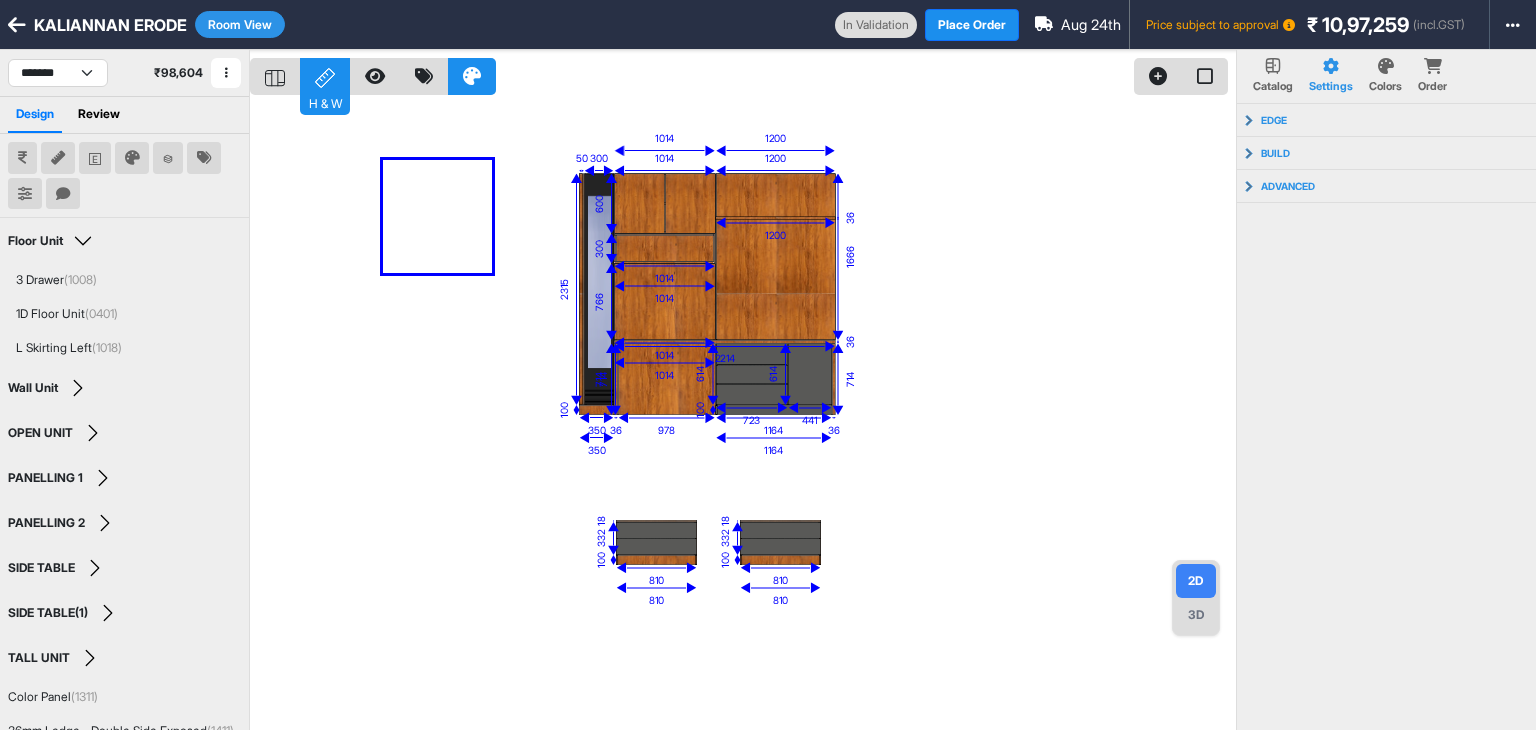 click on "eq eq eq eq eq eq eq eq eq eq eq eq eq eq eq eq eq 714 978 36 1200 714 36 36 2214 714 36 1164 1014 1014 1014 1200 810 810 350 614 723 614 441 100 1164 600 1014 300 1014 766 1014 1666 1200 332 18 100 810 332 18 100 810 300 2315 50 100 350" at bounding box center (743, 415) 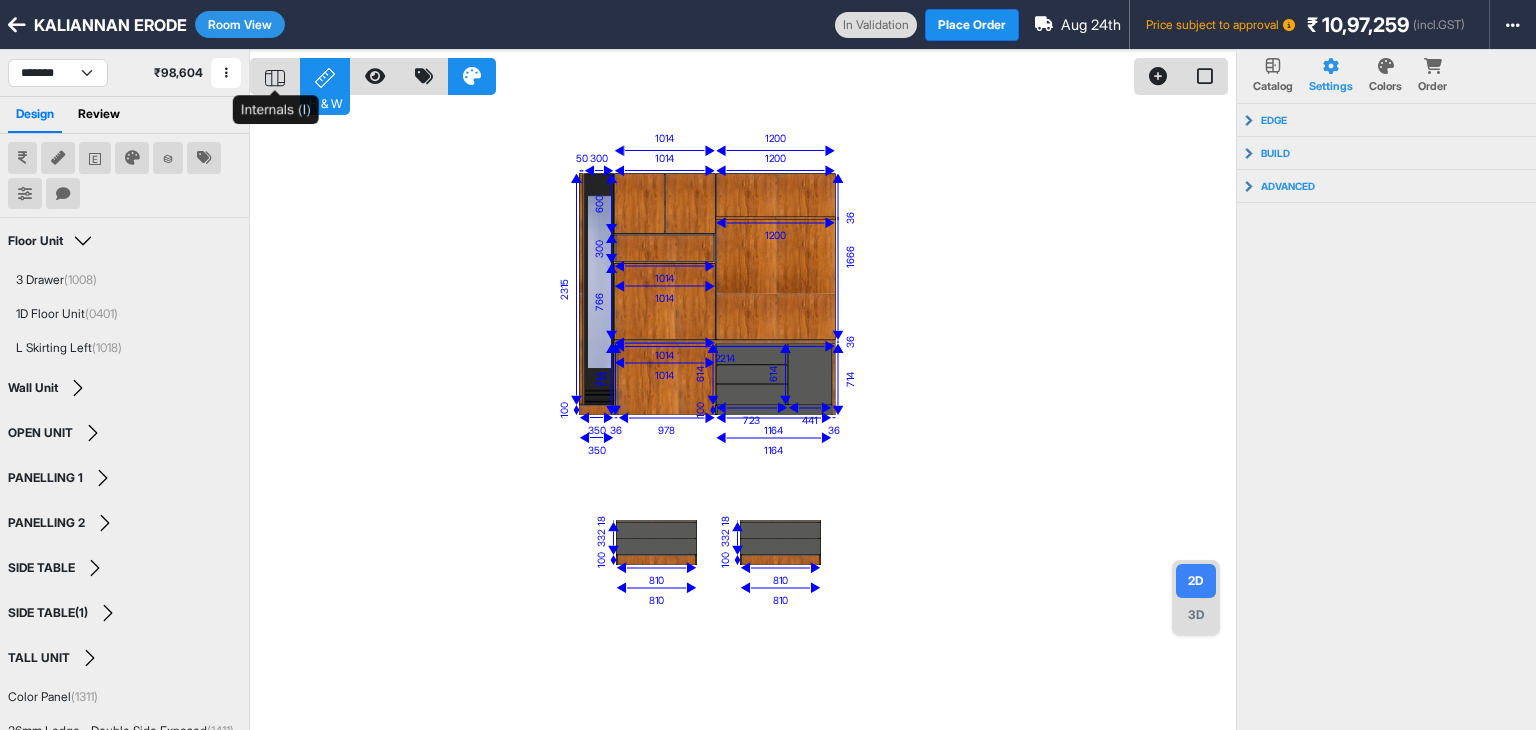 click 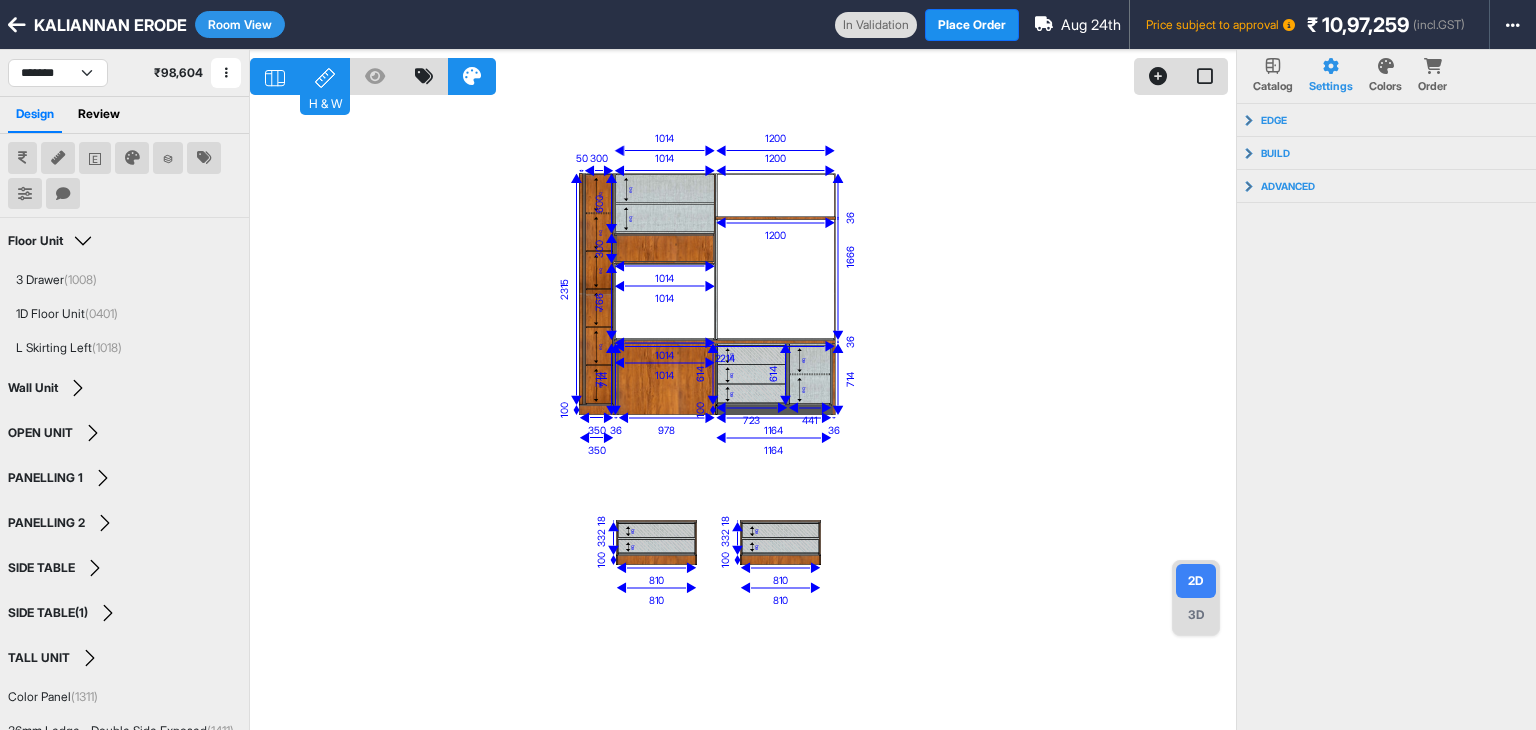click on "eq eq eq eq eq eq eq eq eq eq eq eq eq eq eq eq eq 714 978 36 1200 714 36 36 2214 714 36 1164 1014 1014 1014 1200 810 810 350 614 723 614 441 100 1164 600 1014 300 1014 766 1014 1666 1200 332 18 100 810 332 18 100 810 300 2315 50 100 350" at bounding box center [743, 415] 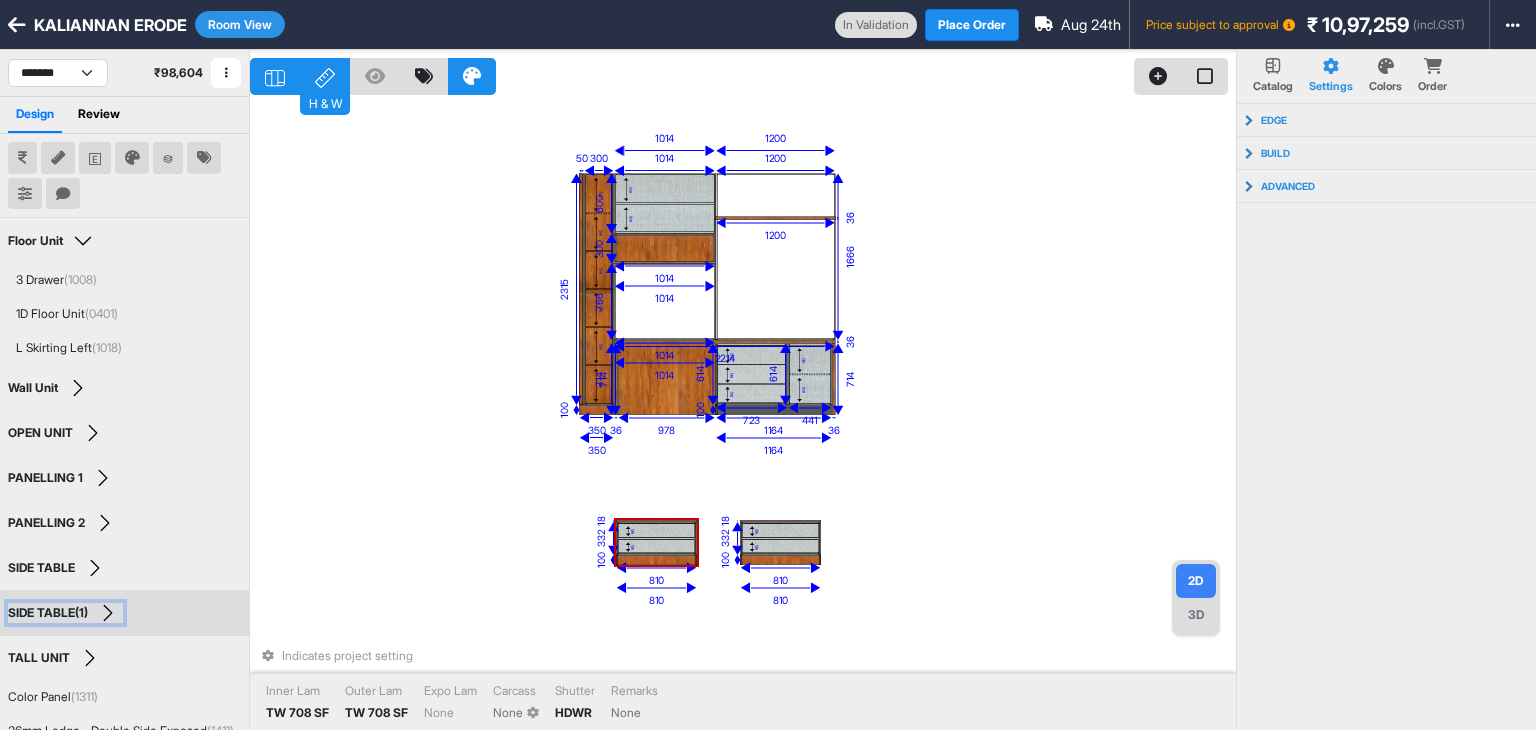 click on "SIDE TABLE(1)" at bounding box center [48, 613] 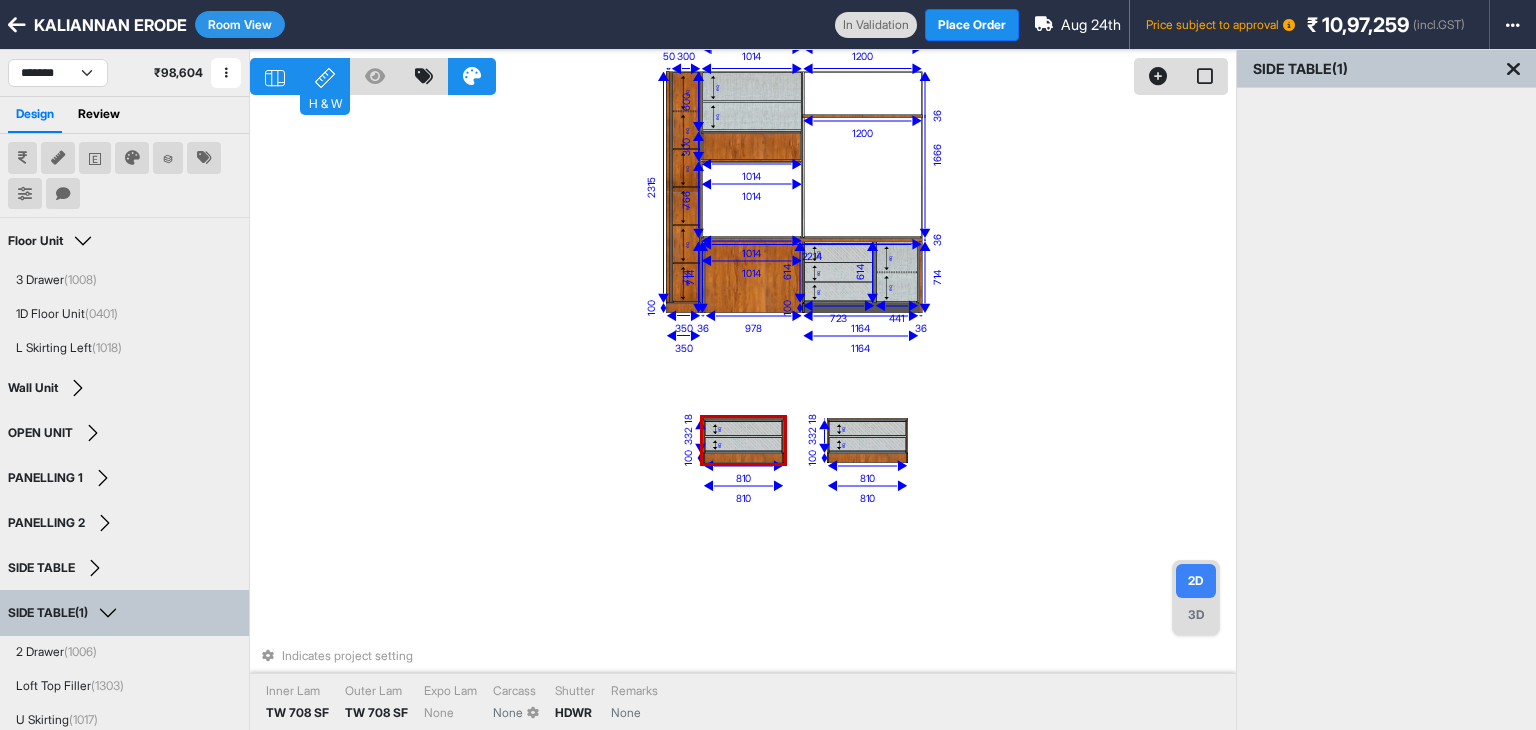 click on "eq eq eq eq eq eq eq eq eq eq eq eq eq eq eq eq eq 714 978 36 1200 714 36 36 2214 714 36 1164 1014 1014 1014 1200 810 810 350 614 723 614 441 100 1164 600 1014 300 1014 766 1014 1666 1200 332 18 100 810 332 18 100 810 300 2315 50 100 350 Indicates project setting Inner Lam TW 708 SF Outer Lam TW 708 SF Expo Lam None Carcass None Shutter HDWR Remarks None" at bounding box center [743, 415] 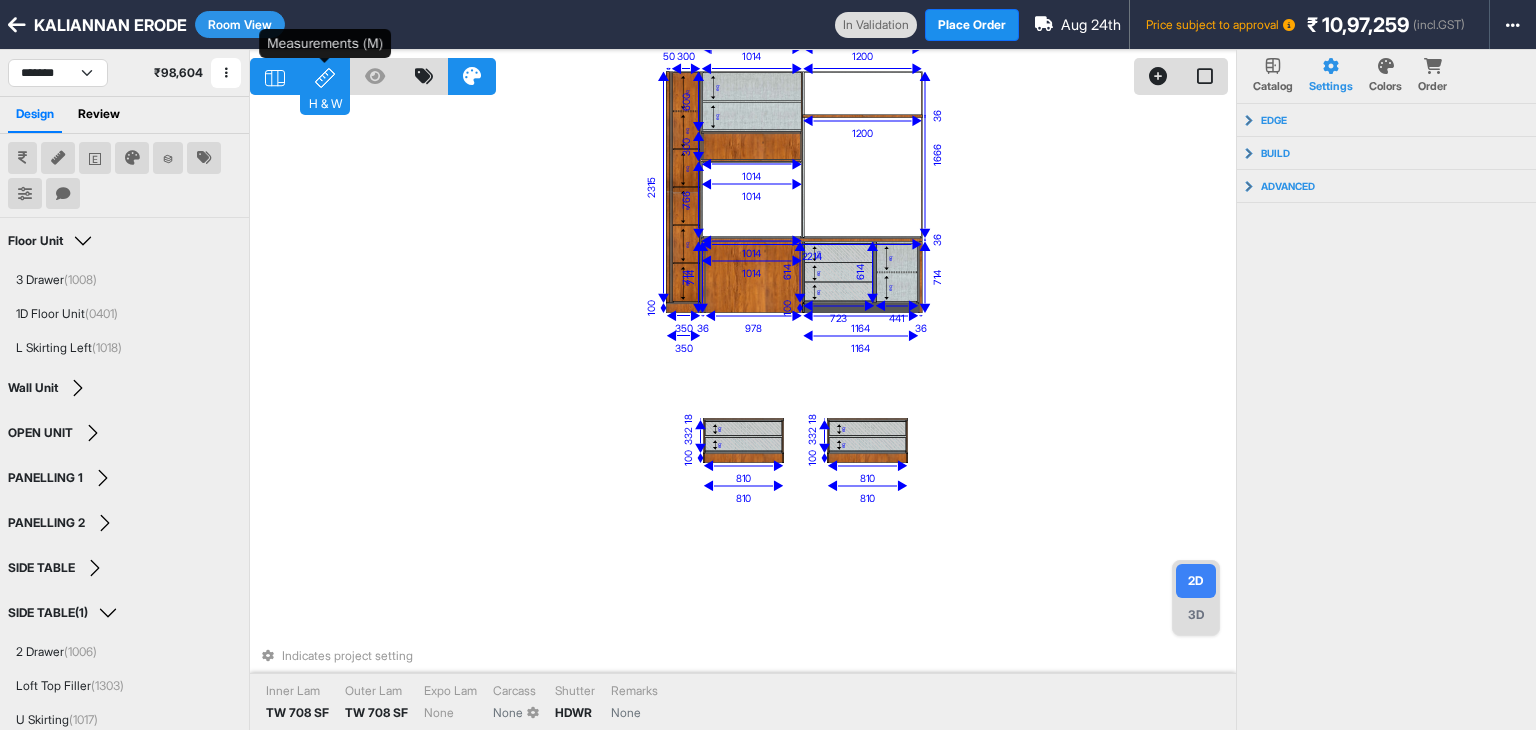 click 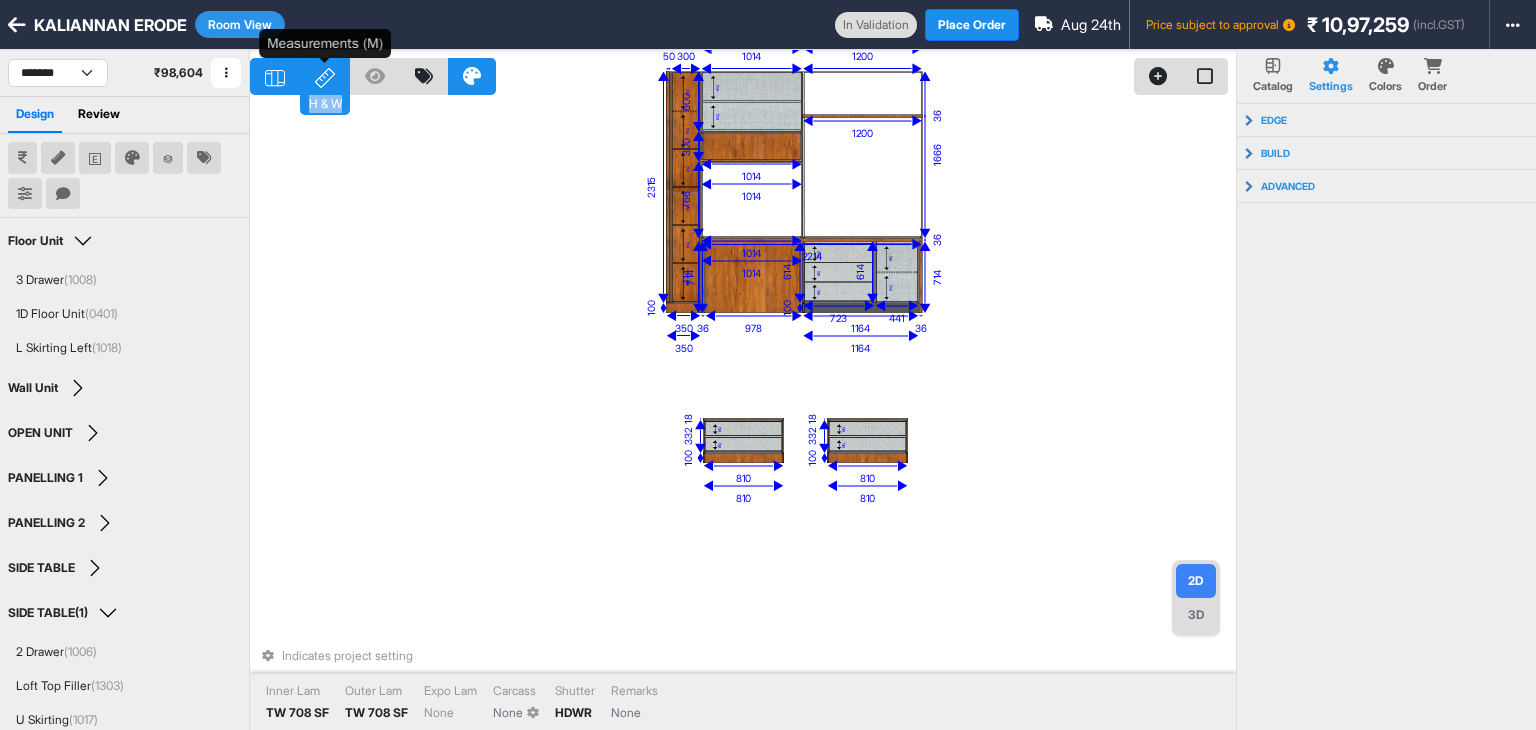 click 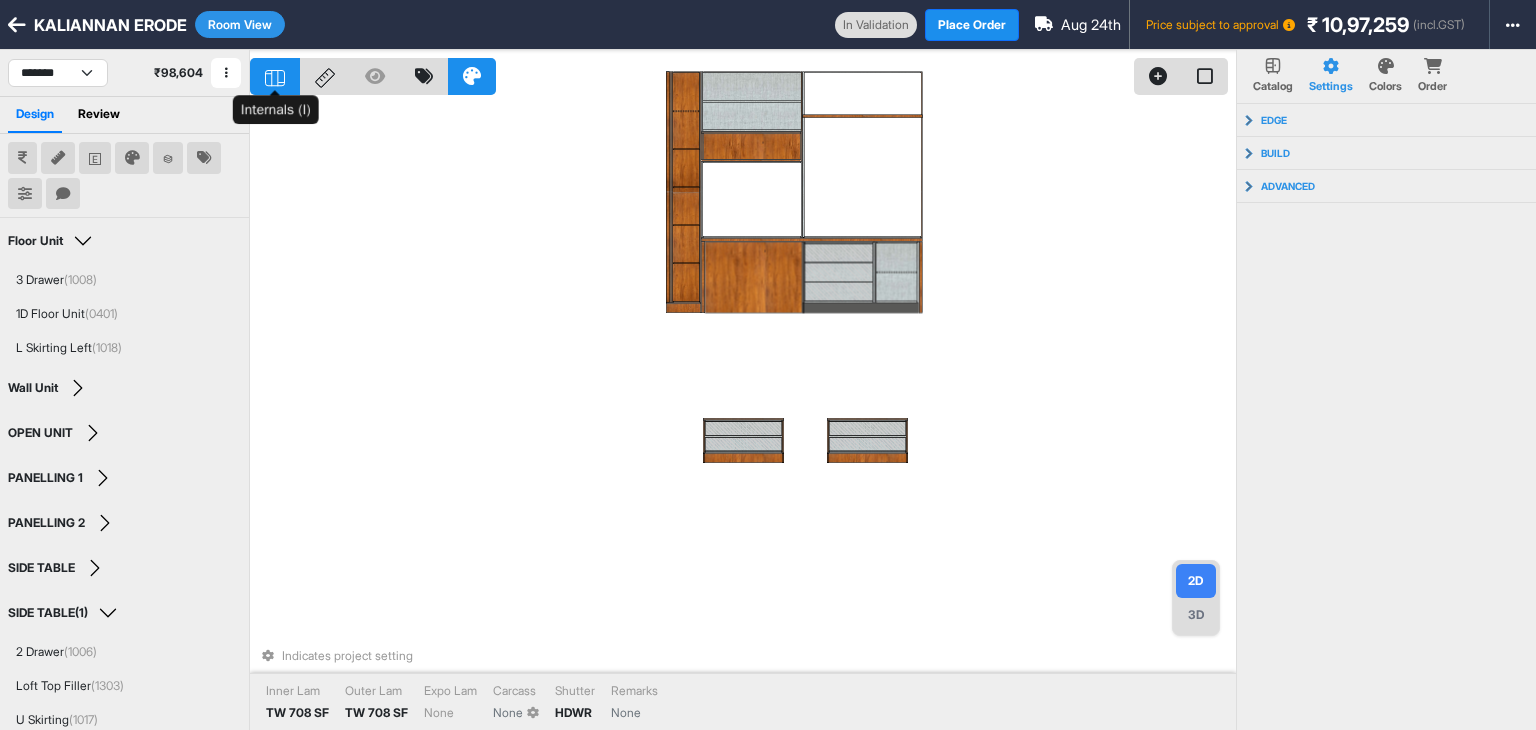 click 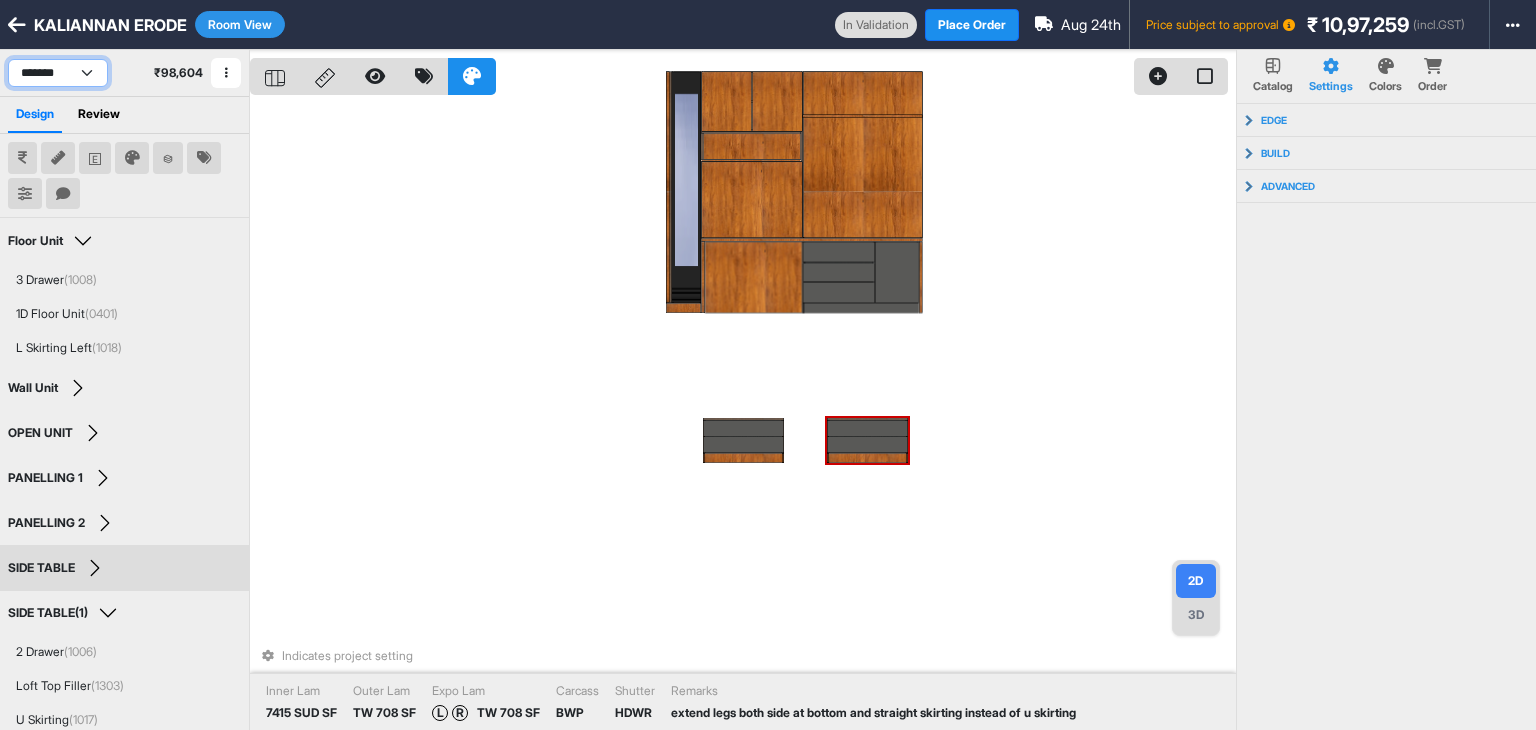 click on "**********" at bounding box center (58, 73) 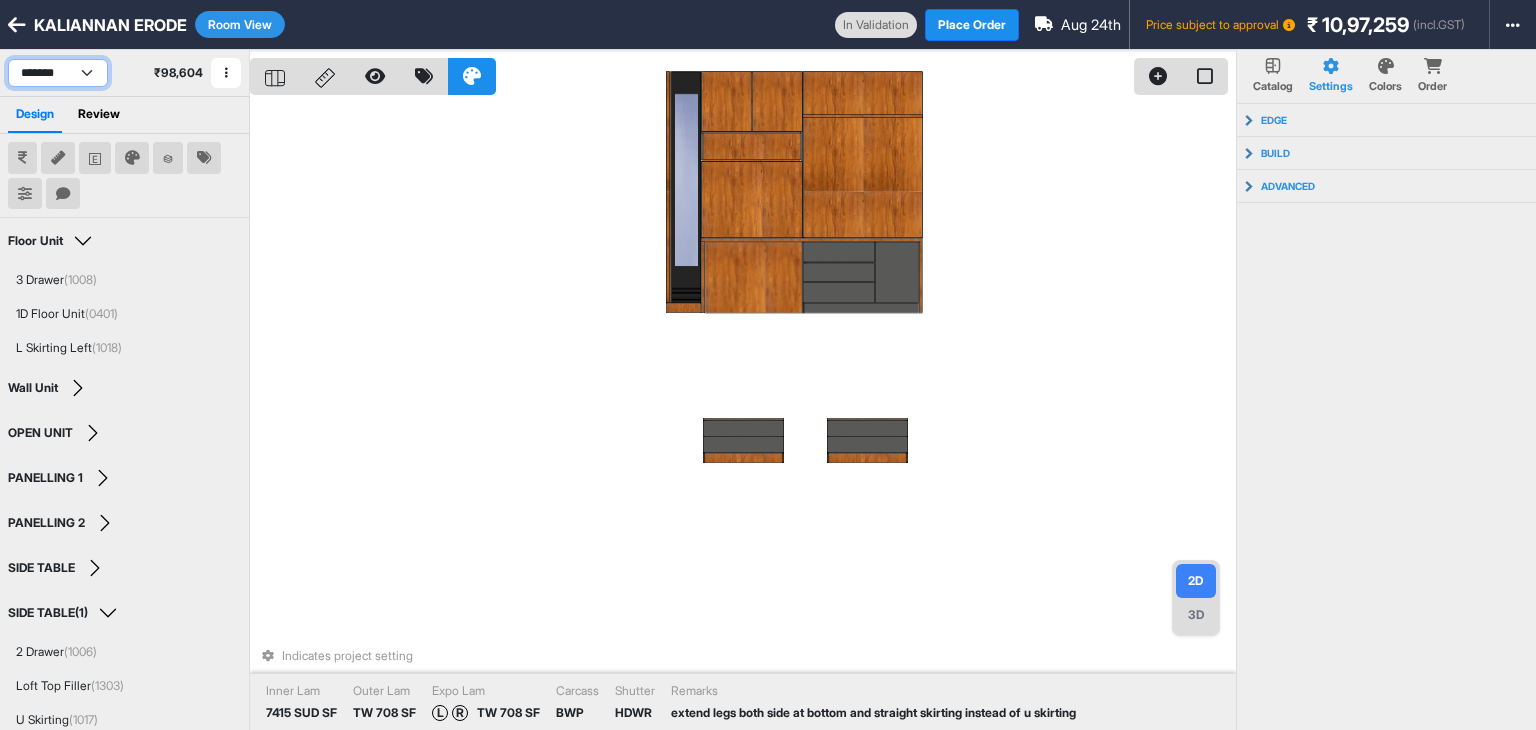 select on "****" 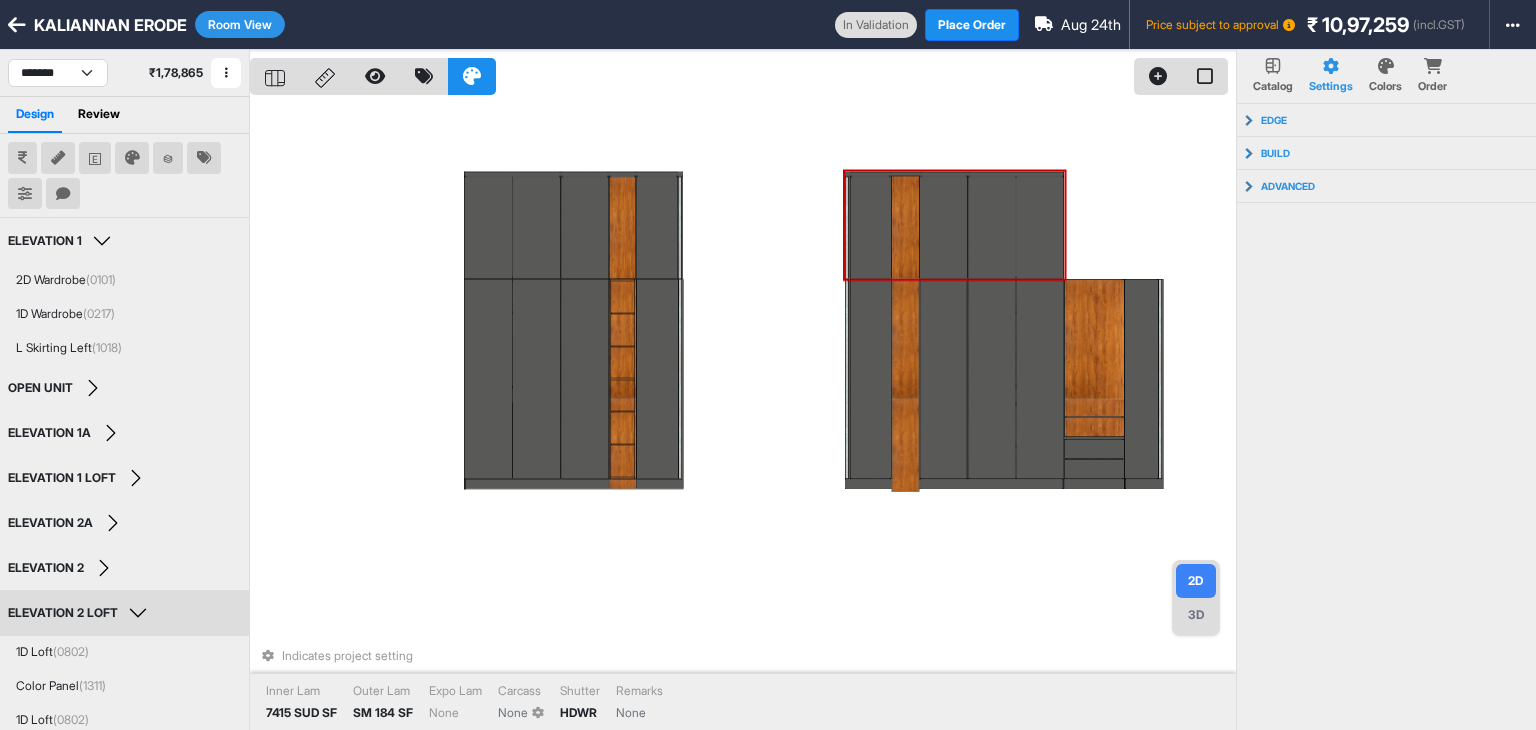 click on "Indicates project setting Inner Lam 7415 SUD SF Outer Lam SM 184 SF Expo Lam None Carcass None Shutter HDWR Remarks None" at bounding box center (743, 415) 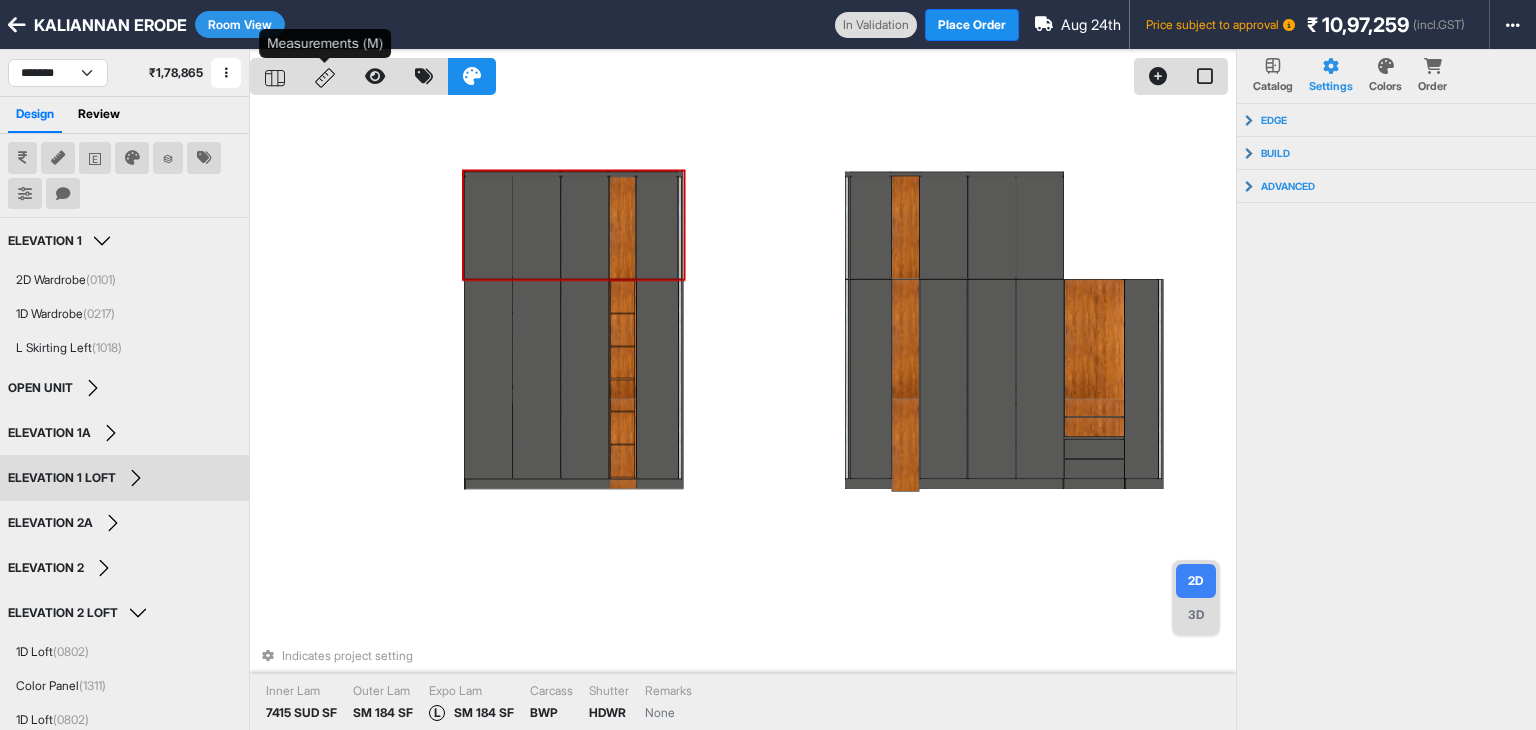 click 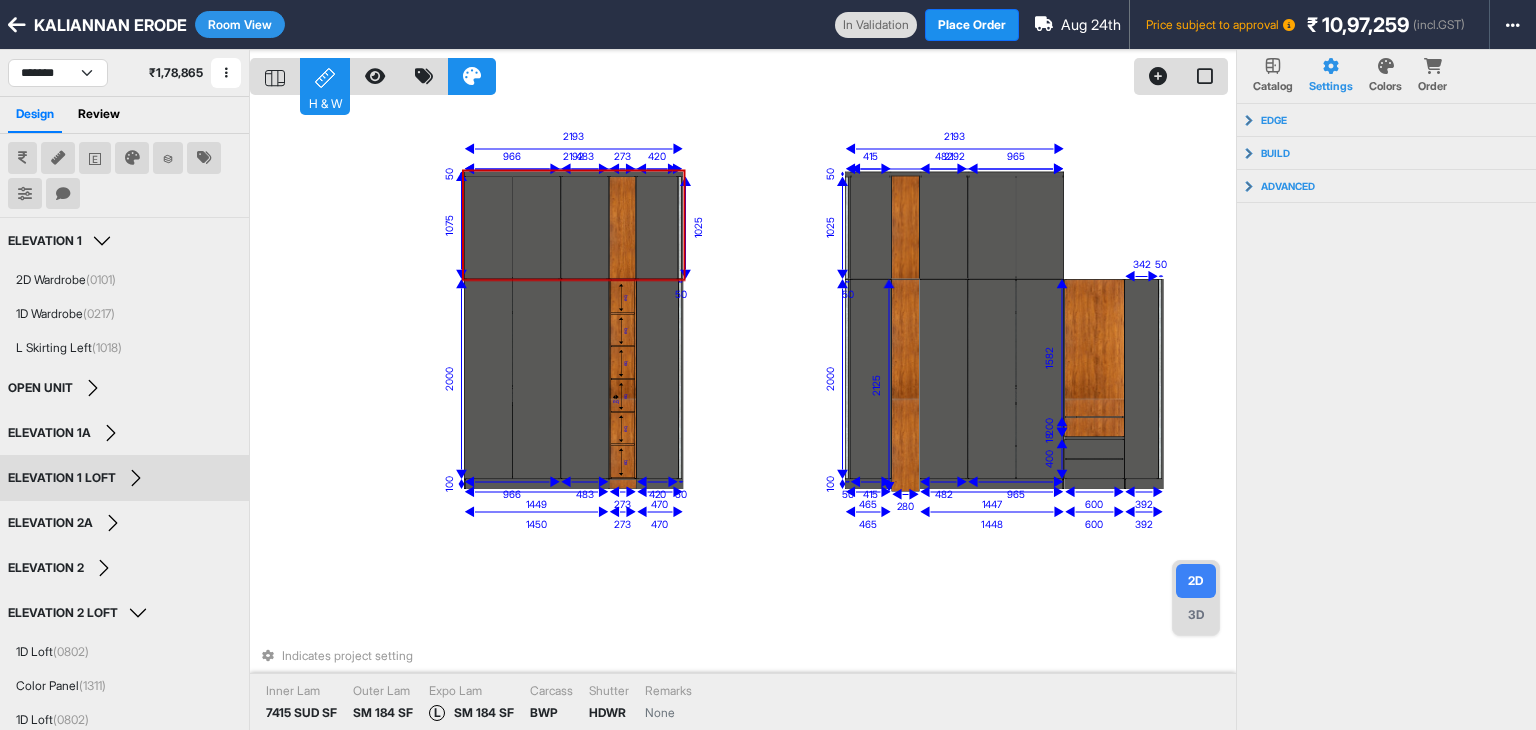 click at bounding box center [275, 76] 